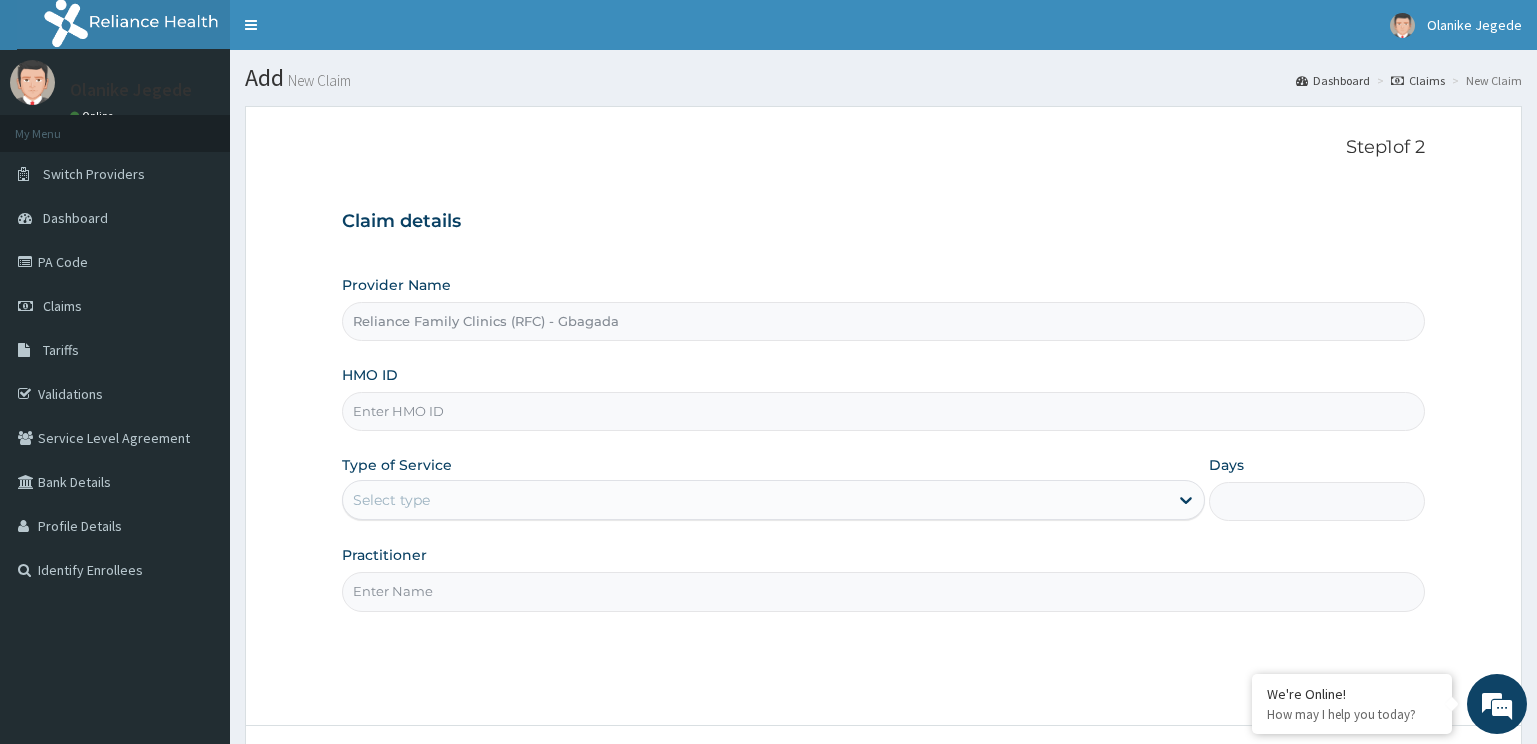 click on "Select type" at bounding box center [756, 500] 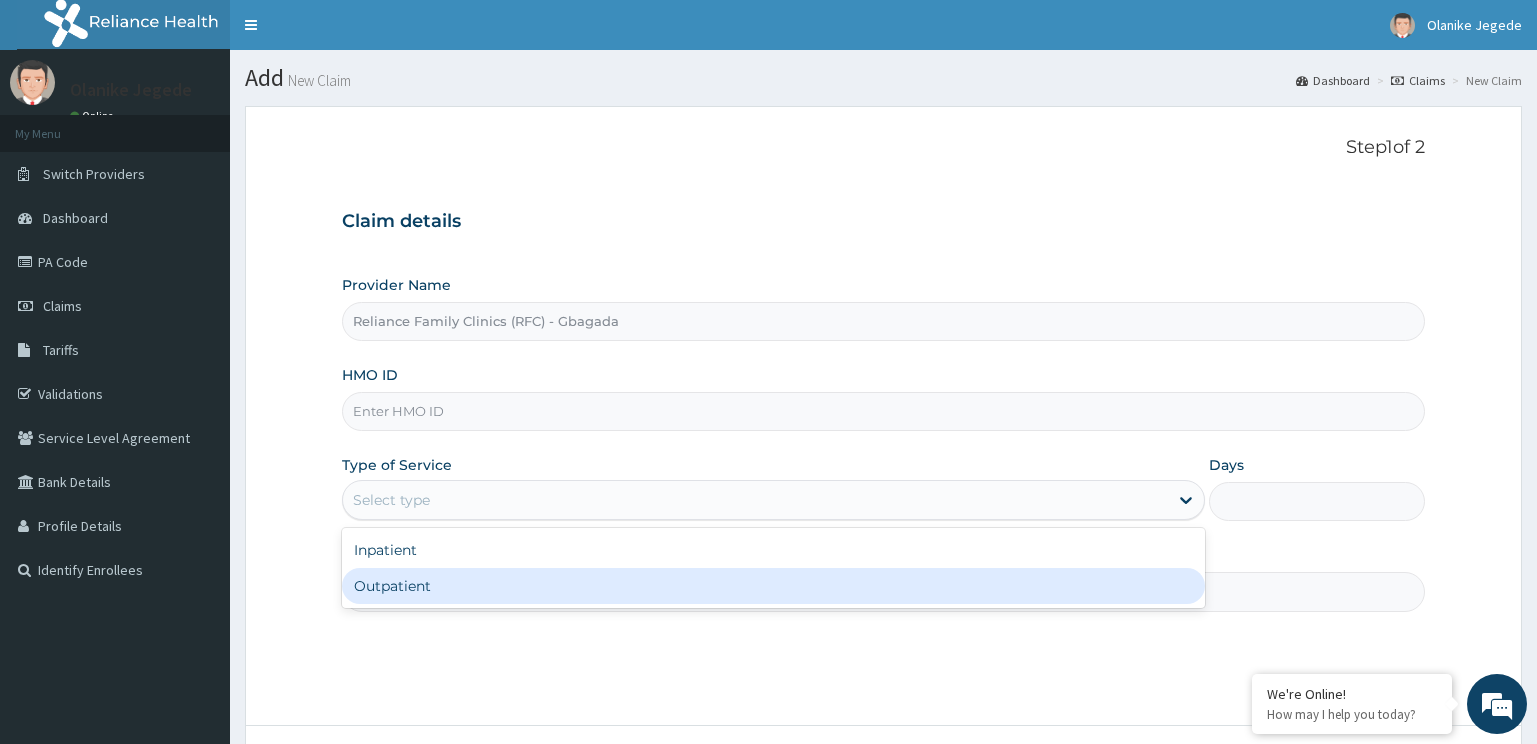 click on "Outpatient" at bounding box center [774, 586] 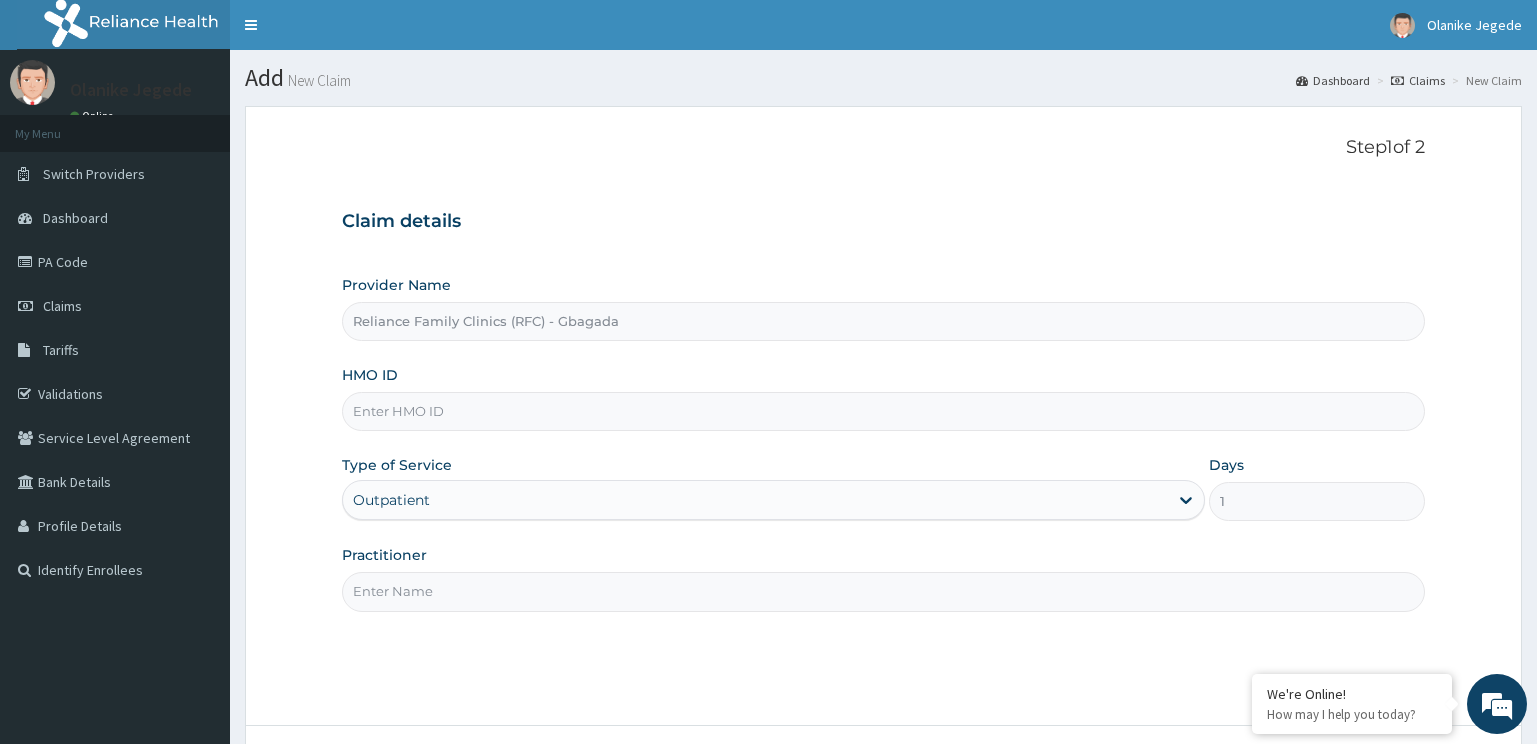 drag, startPoint x: 366, startPoint y: 419, endPoint x: 377, endPoint y: 418, distance: 11.045361 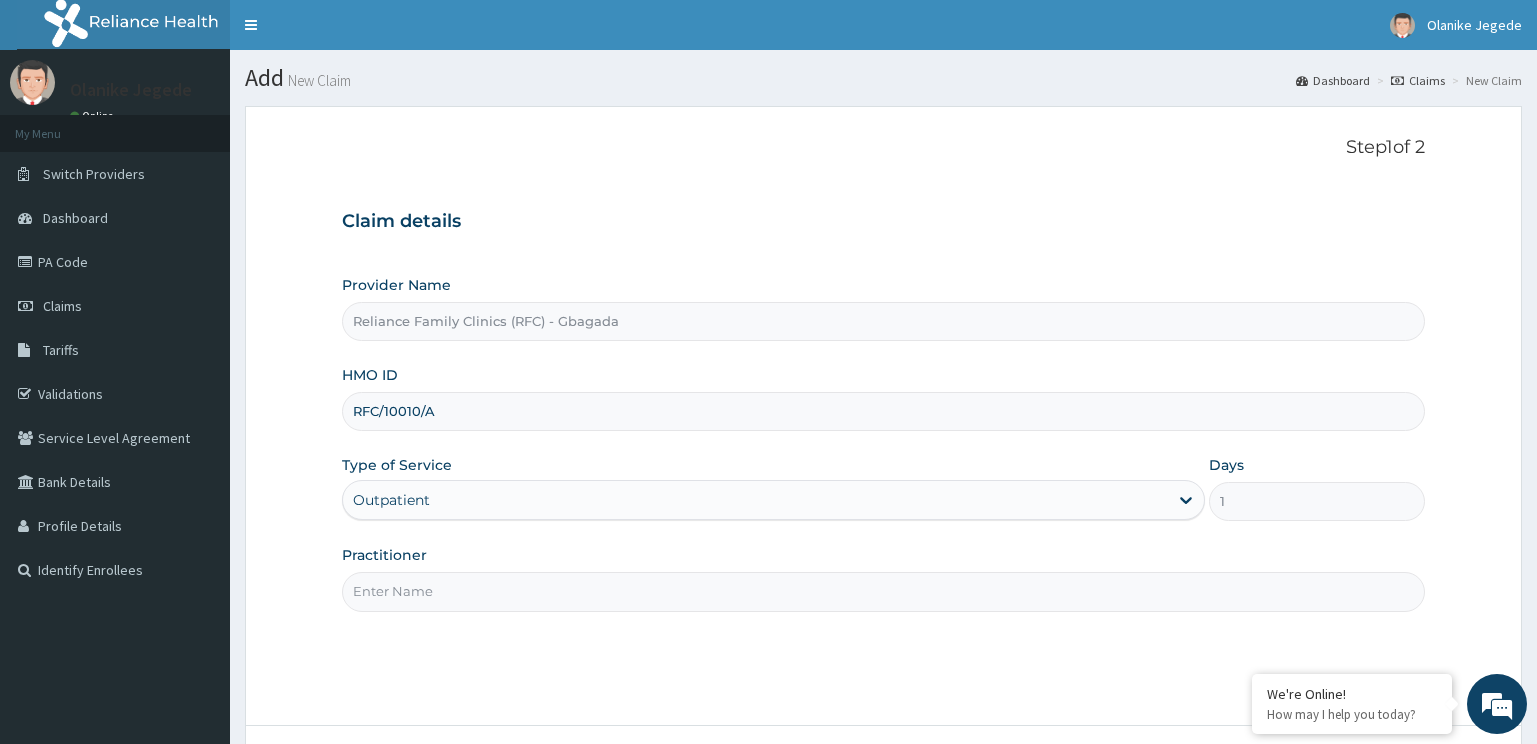 type on "RFC/10010/A" 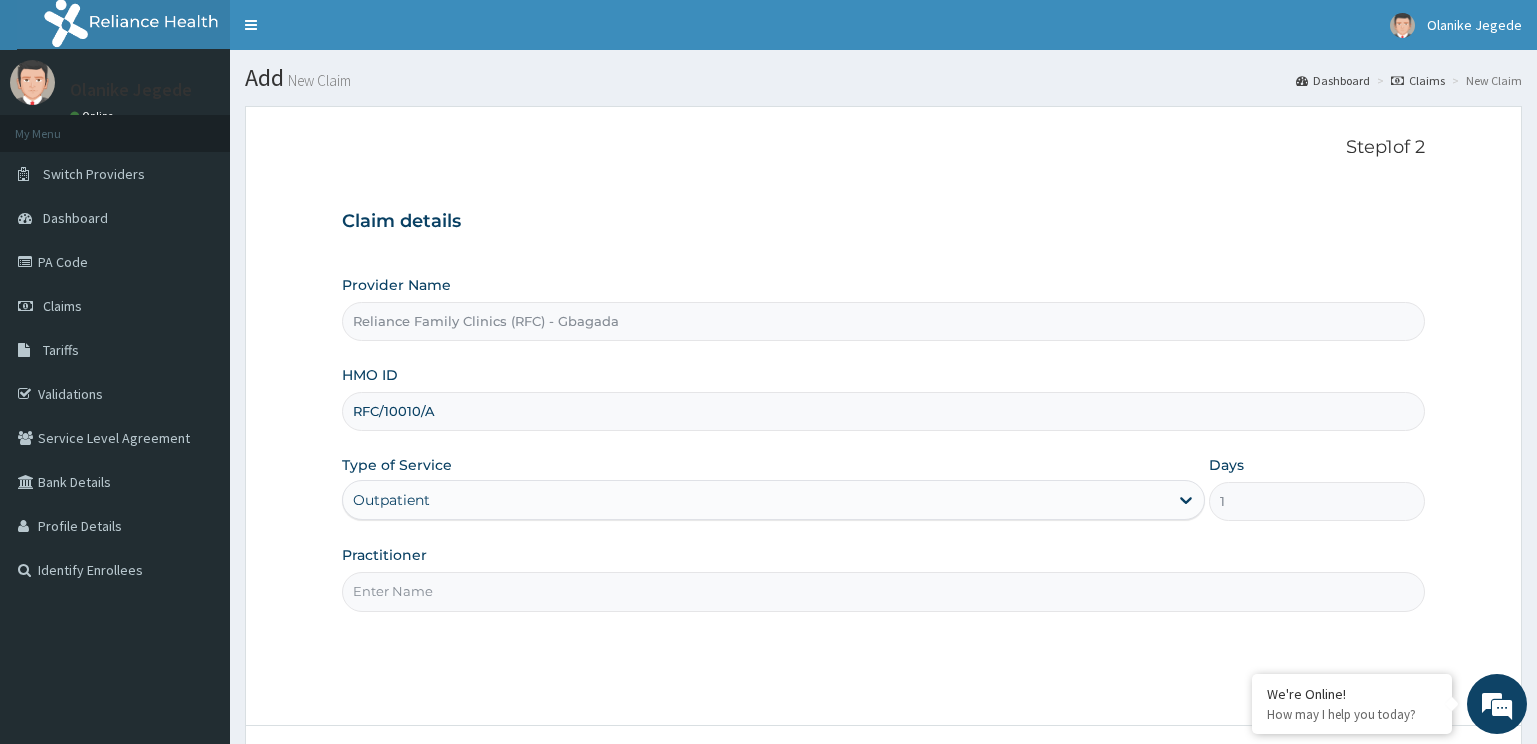 type on "Locum" 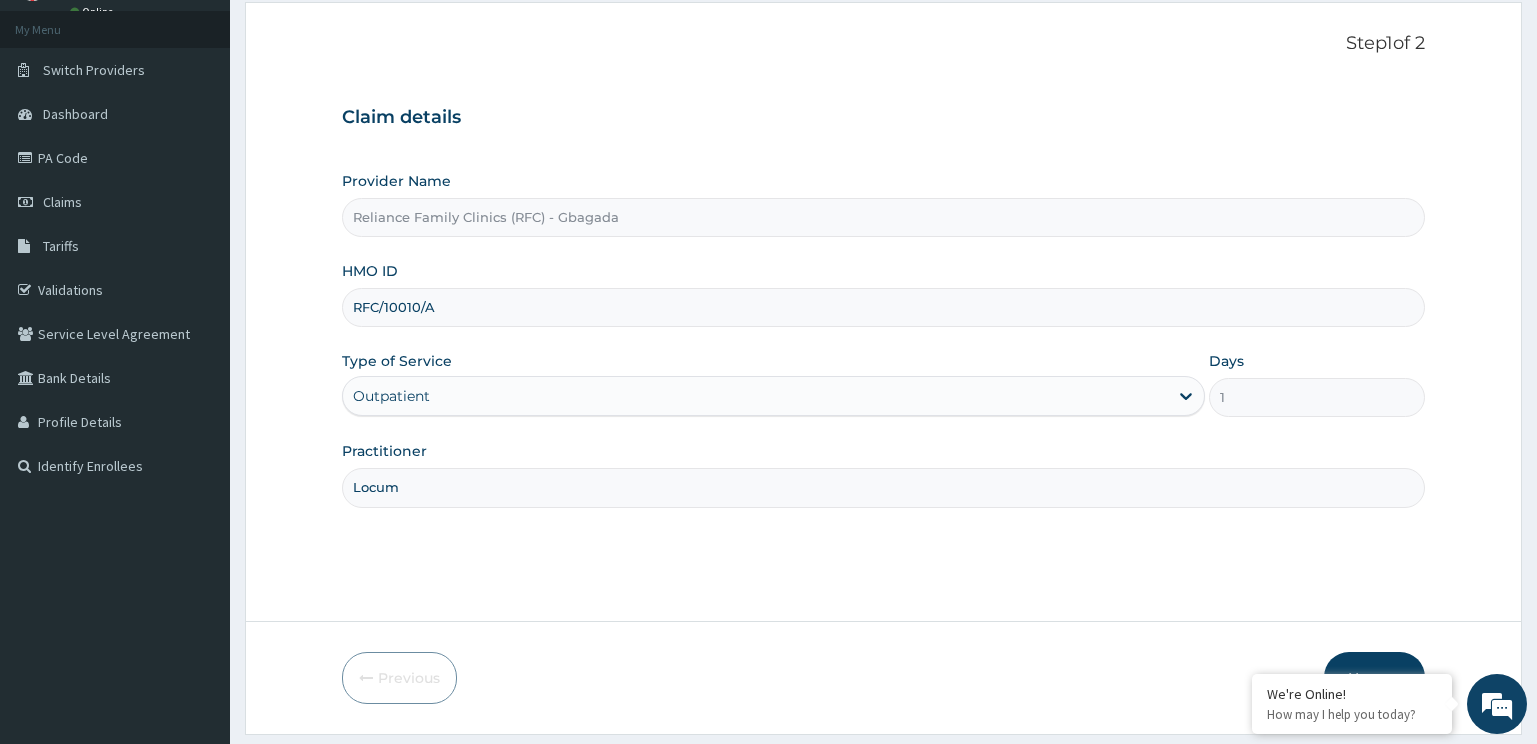 scroll, scrollTop: 161, scrollLeft: 0, axis: vertical 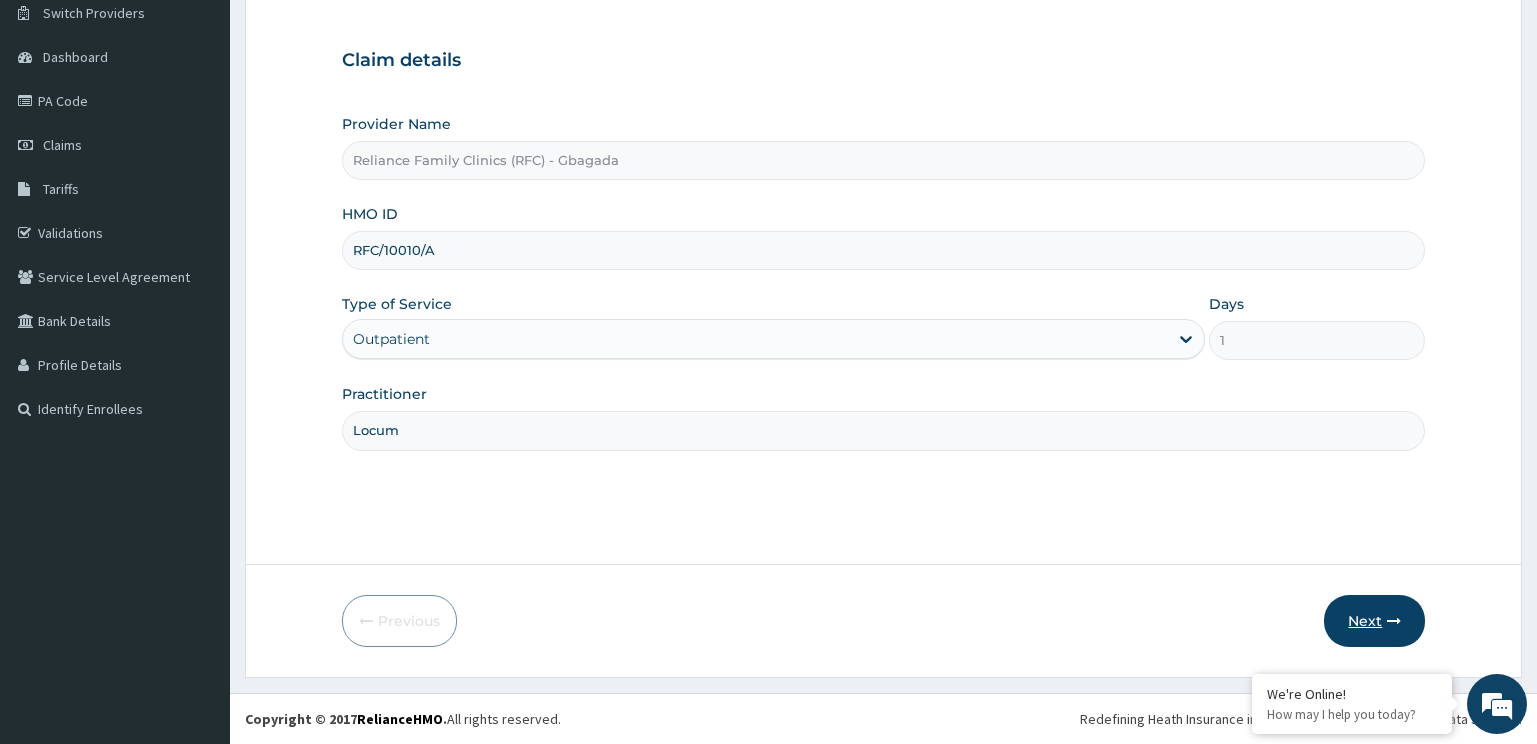 click on "Next" at bounding box center (1374, 621) 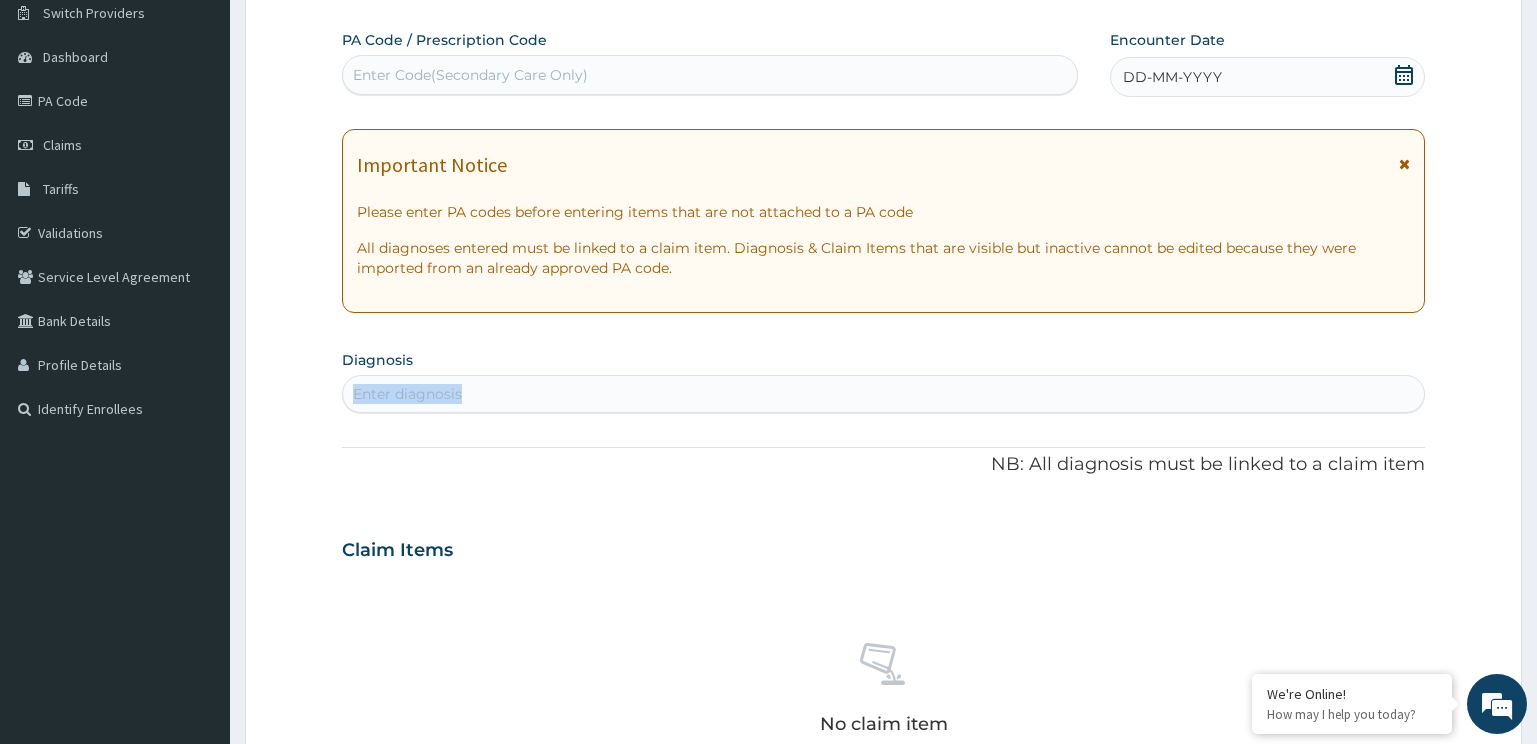 click on "Diagnosis Enter diagnosis" at bounding box center (884, 379) 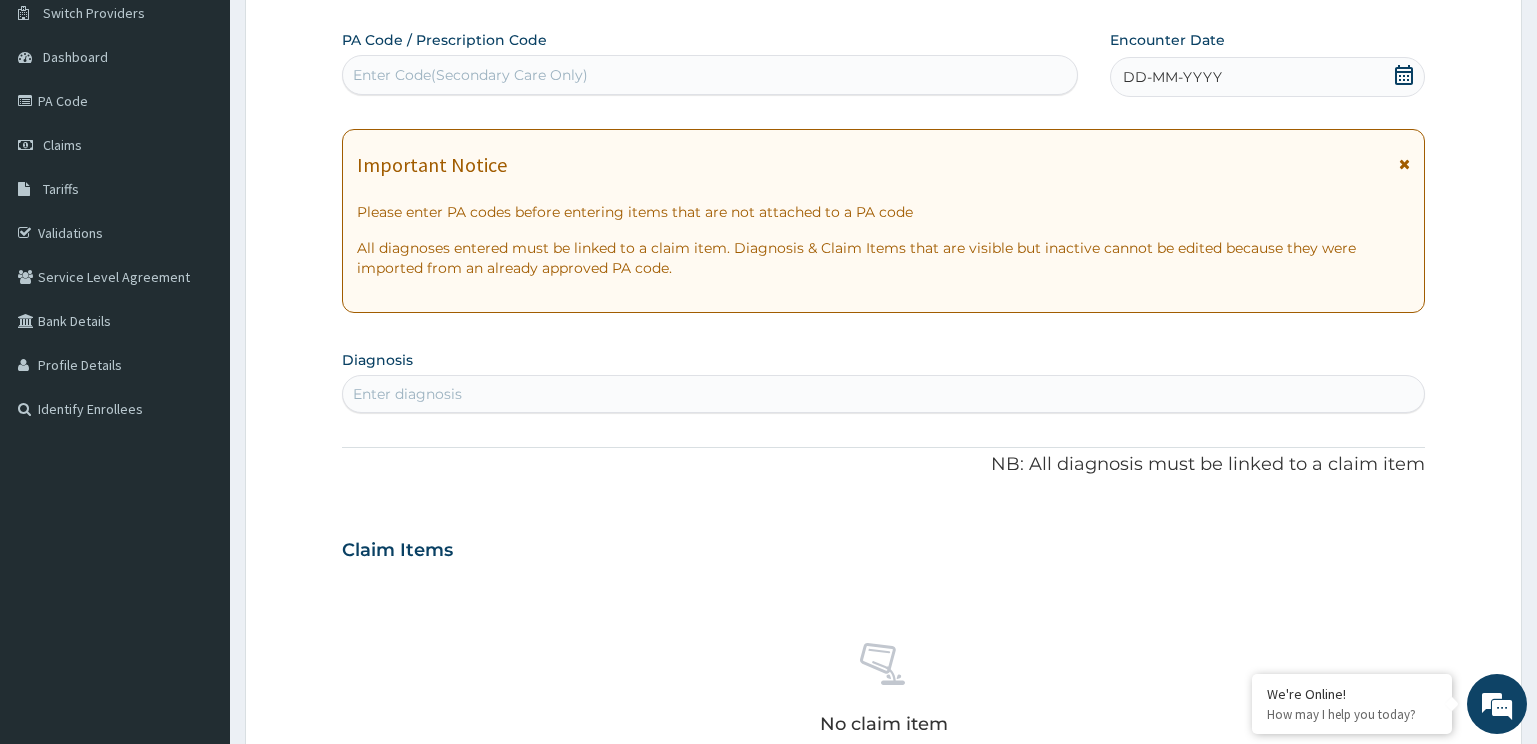 drag, startPoint x: 694, startPoint y: 409, endPoint x: 699, endPoint y: 400, distance: 10.29563 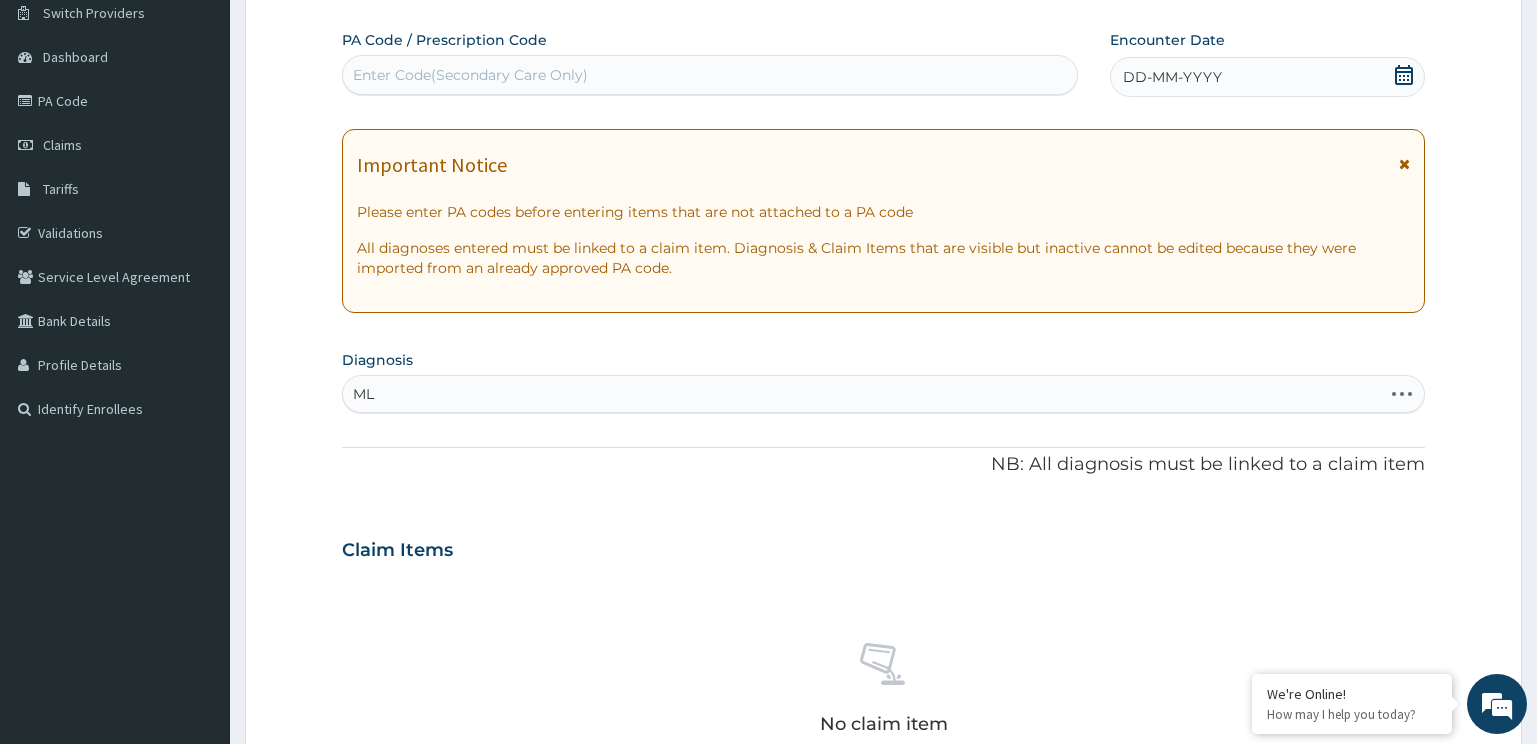 type on "M" 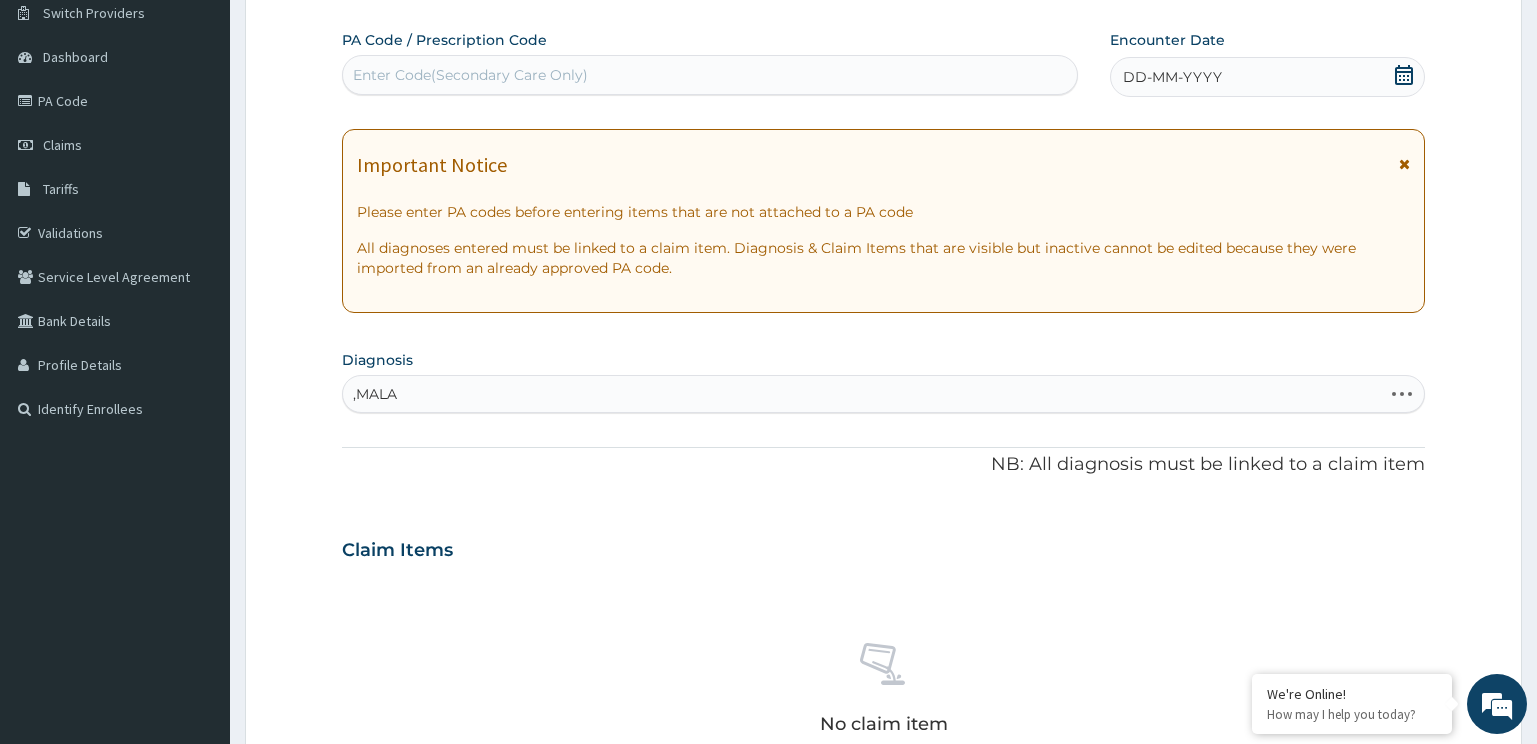 type on ",MALAR" 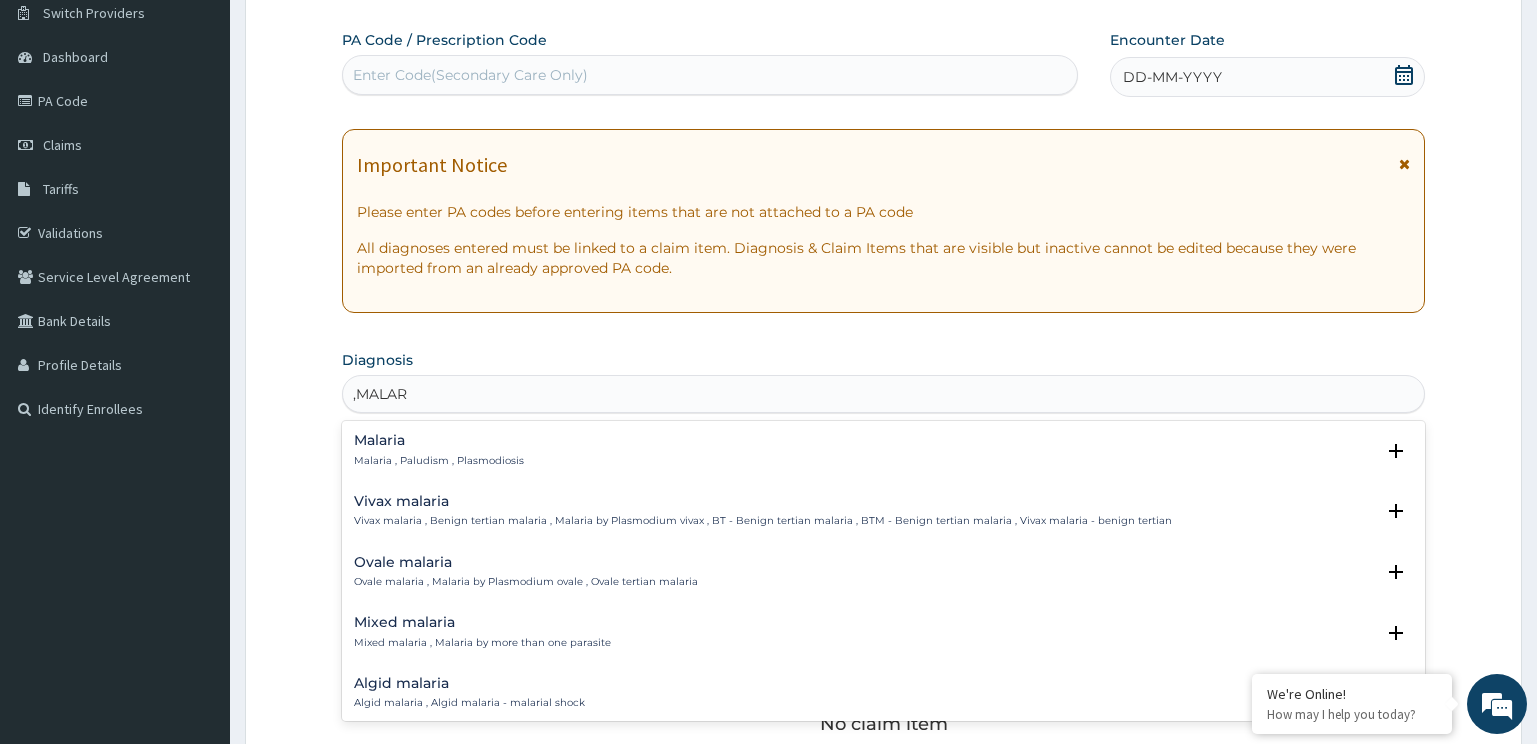 click on "Malaria , Paludism , Plasmodiosis" at bounding box center (439, 461) 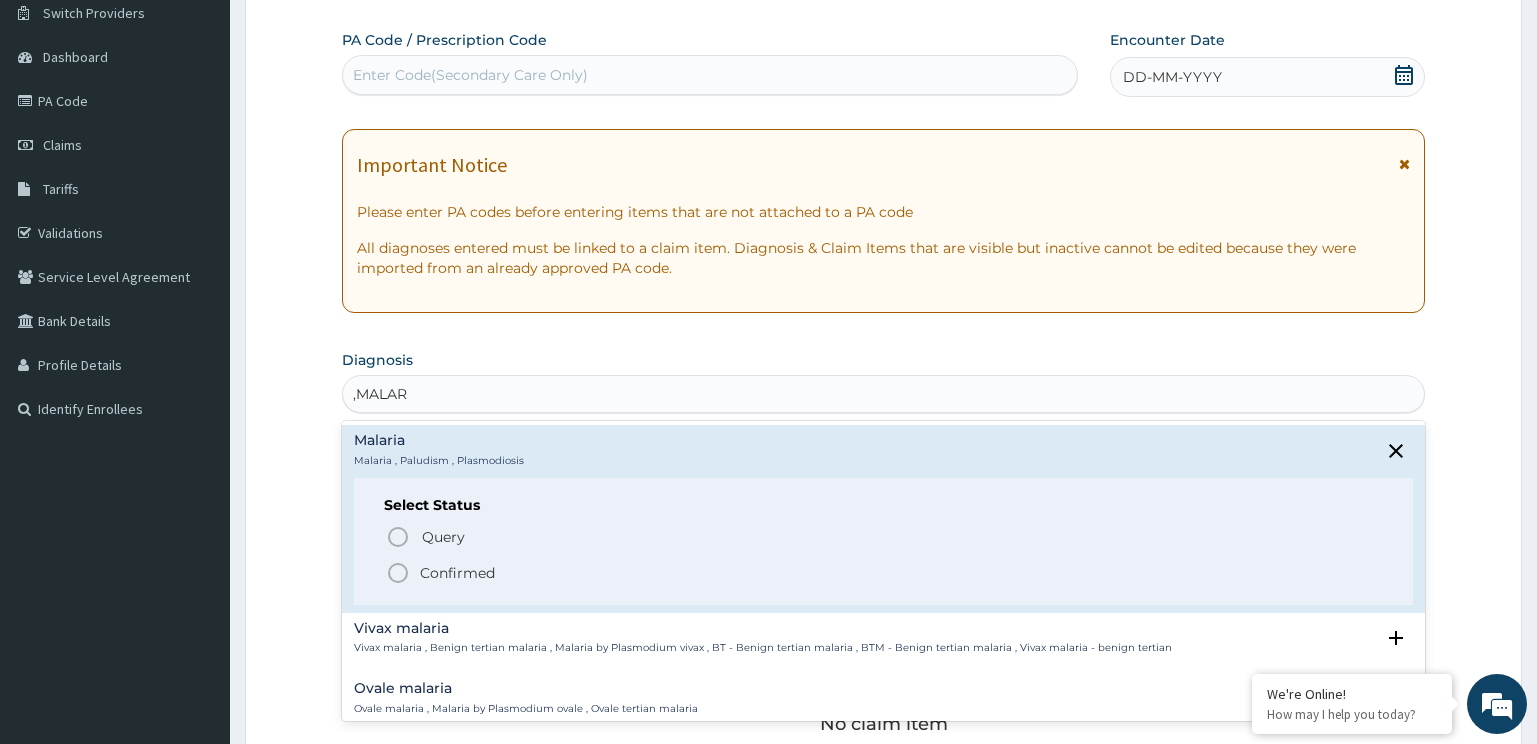 click on "Confirmed" at bounding box center [885, 573] 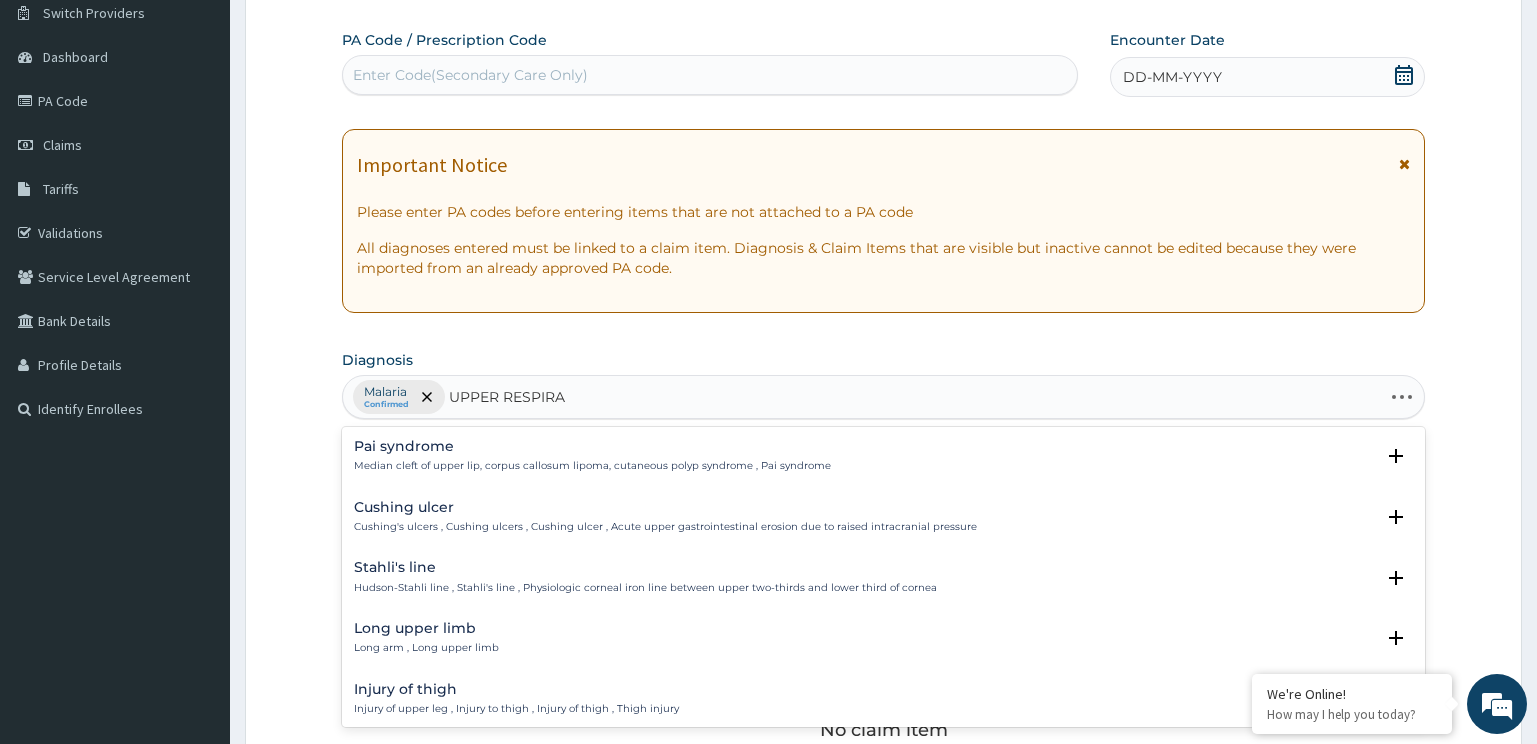 type on "UPPER RESPIRAT" 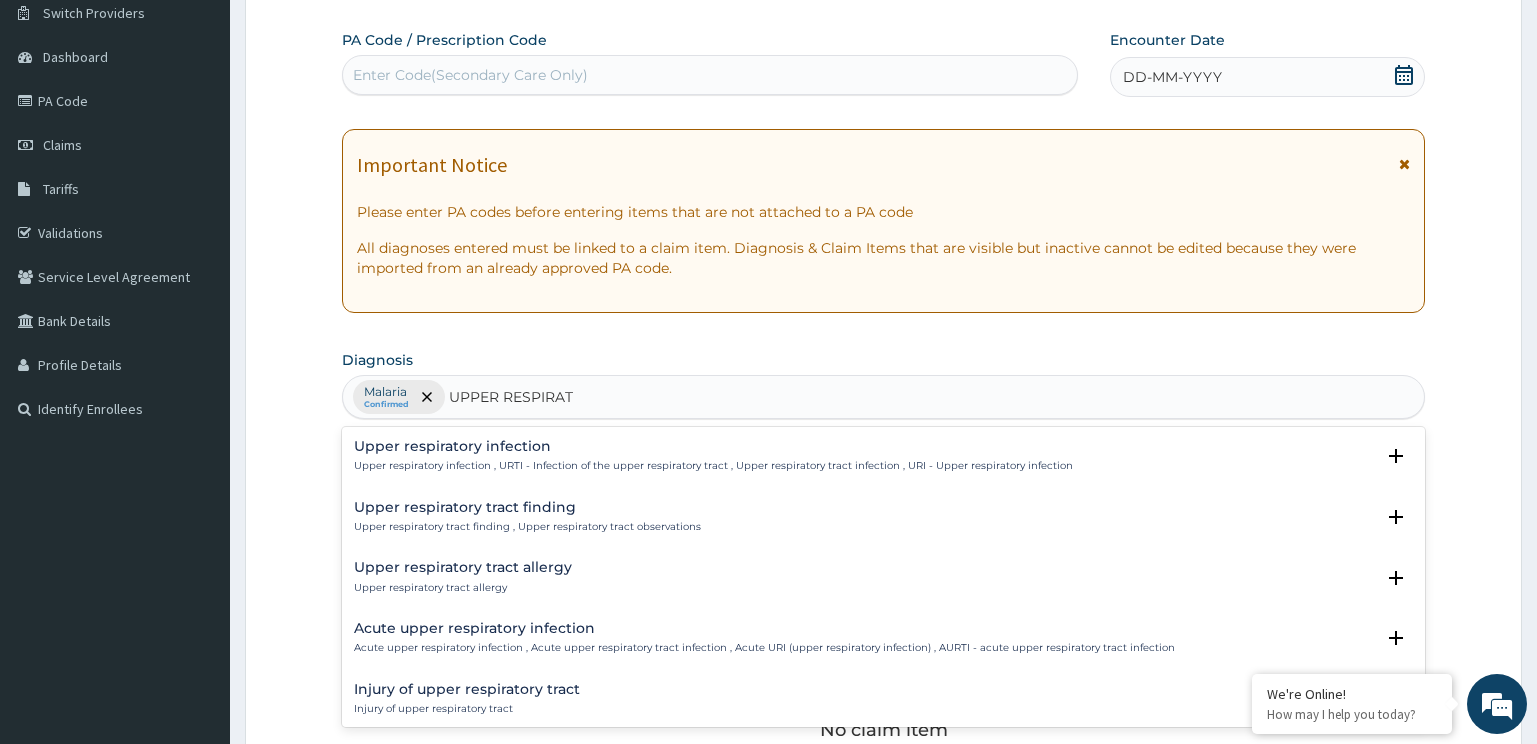 click on "Upper respiratory infection , URTI - Infection of the upper respiratory tract , Upper respiratory tract infection , URI - Upper respiratory infection" at bounding box center (713, 466) 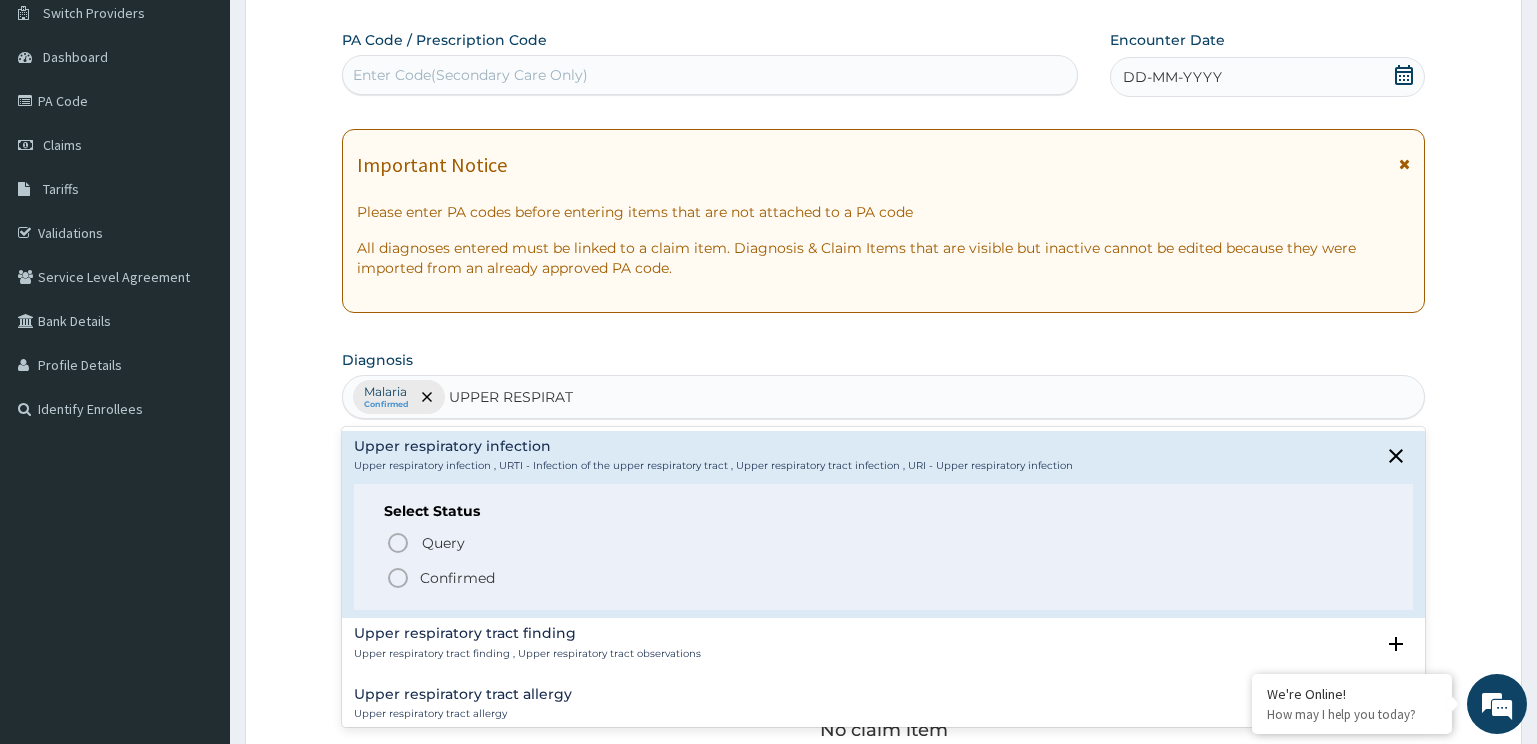 click on "Confirmed" at bounding box center [457, 578] 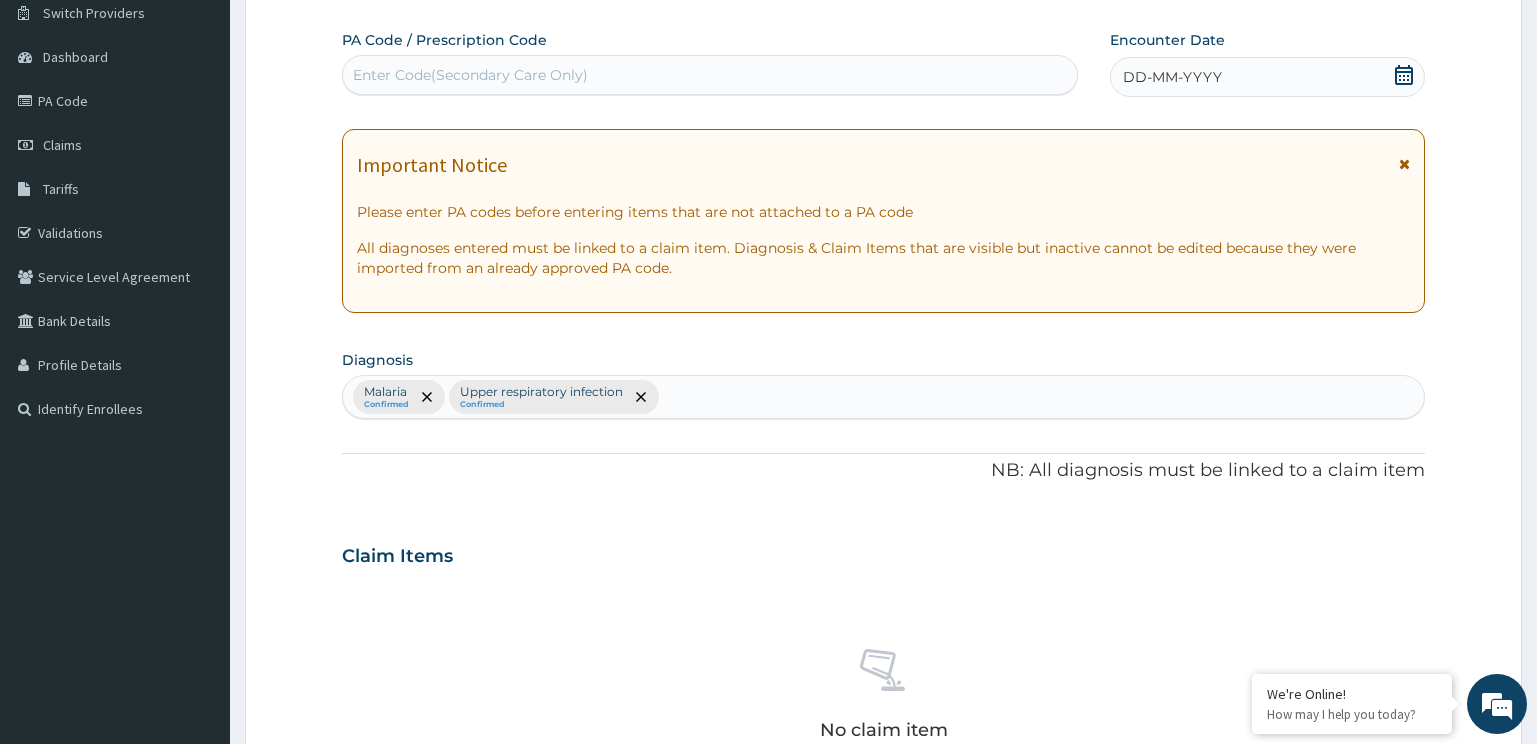 click on "DD-MM-YYYY" at bounding box center (1172, 77) 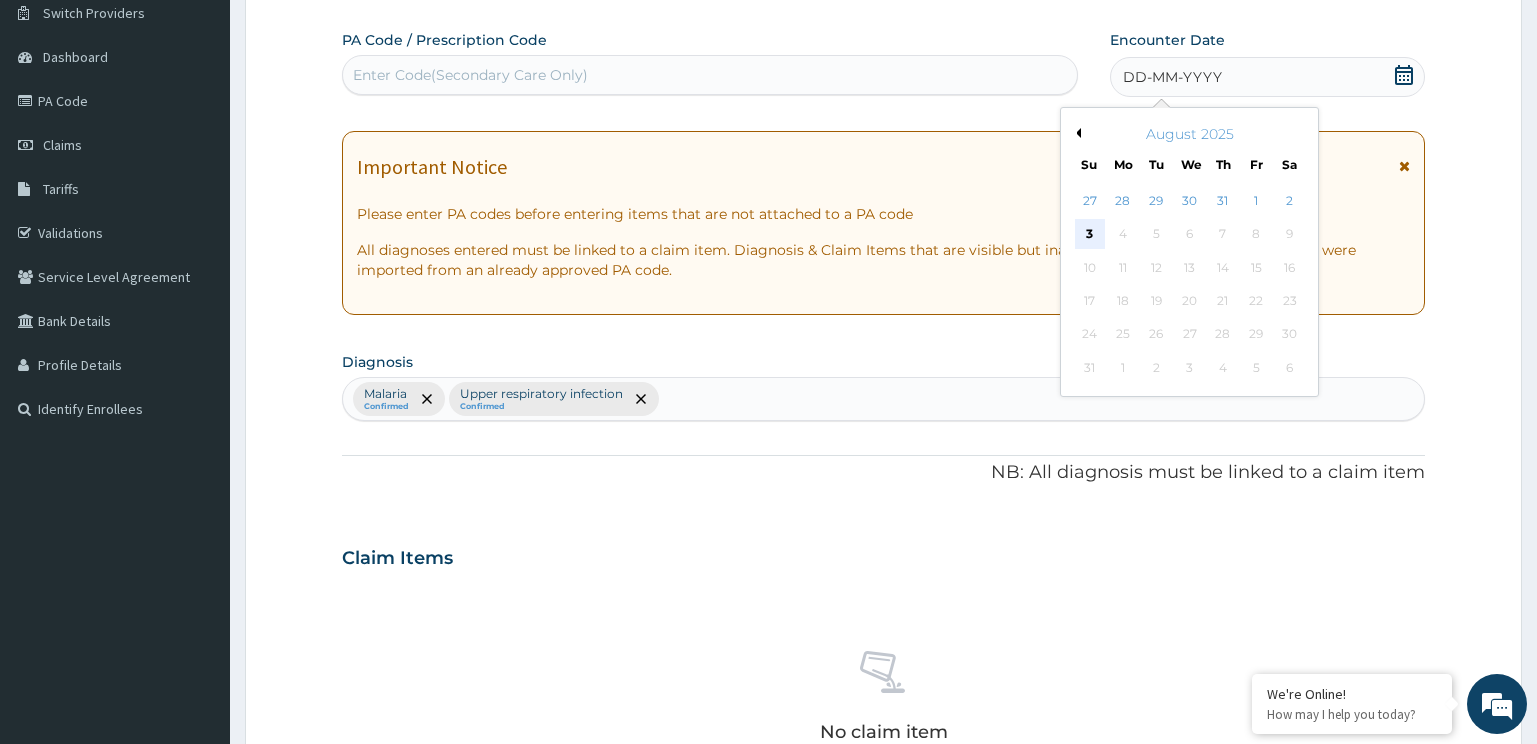 click on "3" at bounding box center [1090, 235] 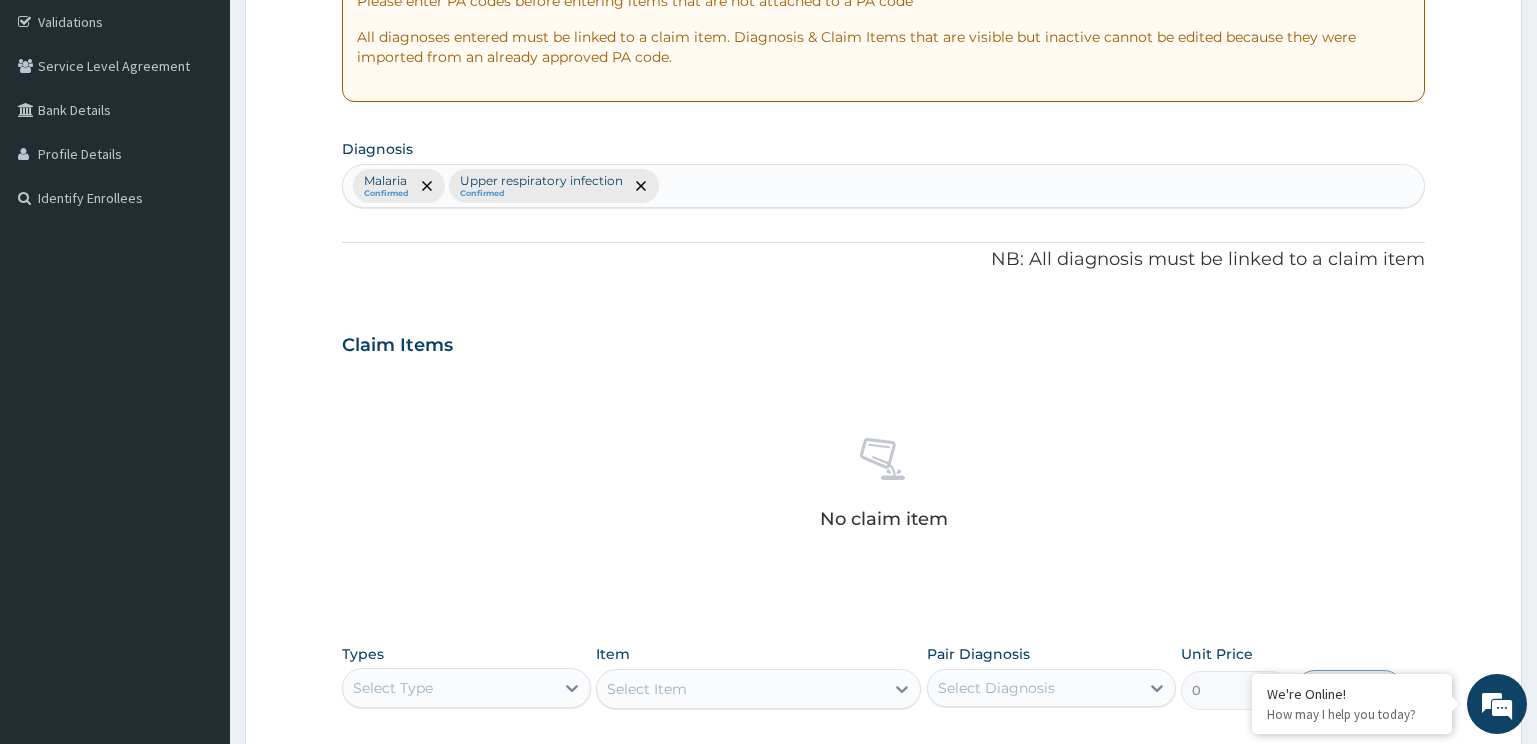 scroll, scrollTop: 698, scrollLeft: 0, axis: vertical 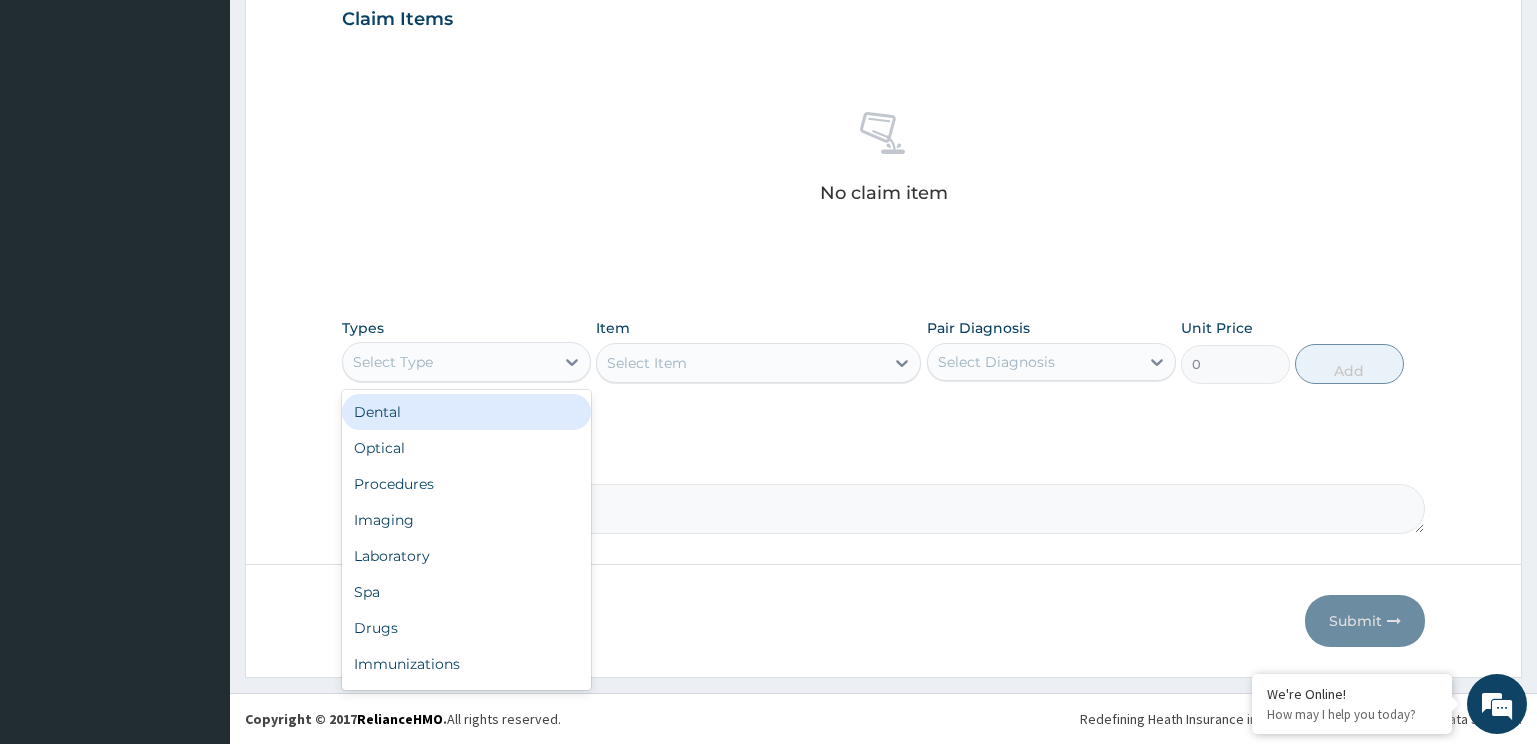 click on "Select Type" at bounding box center (448, 362) 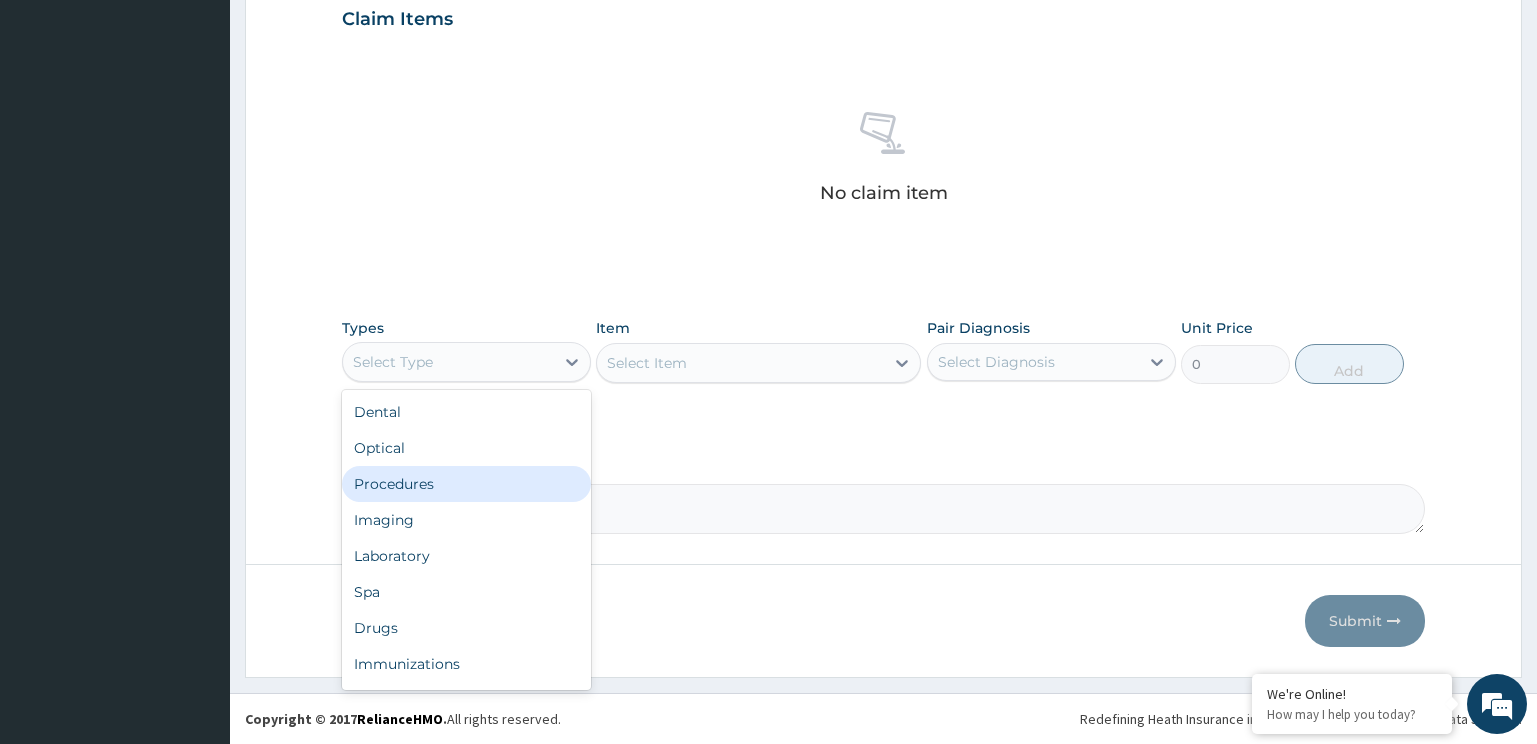 click on "Procedures" at bounding box center [466, 484] 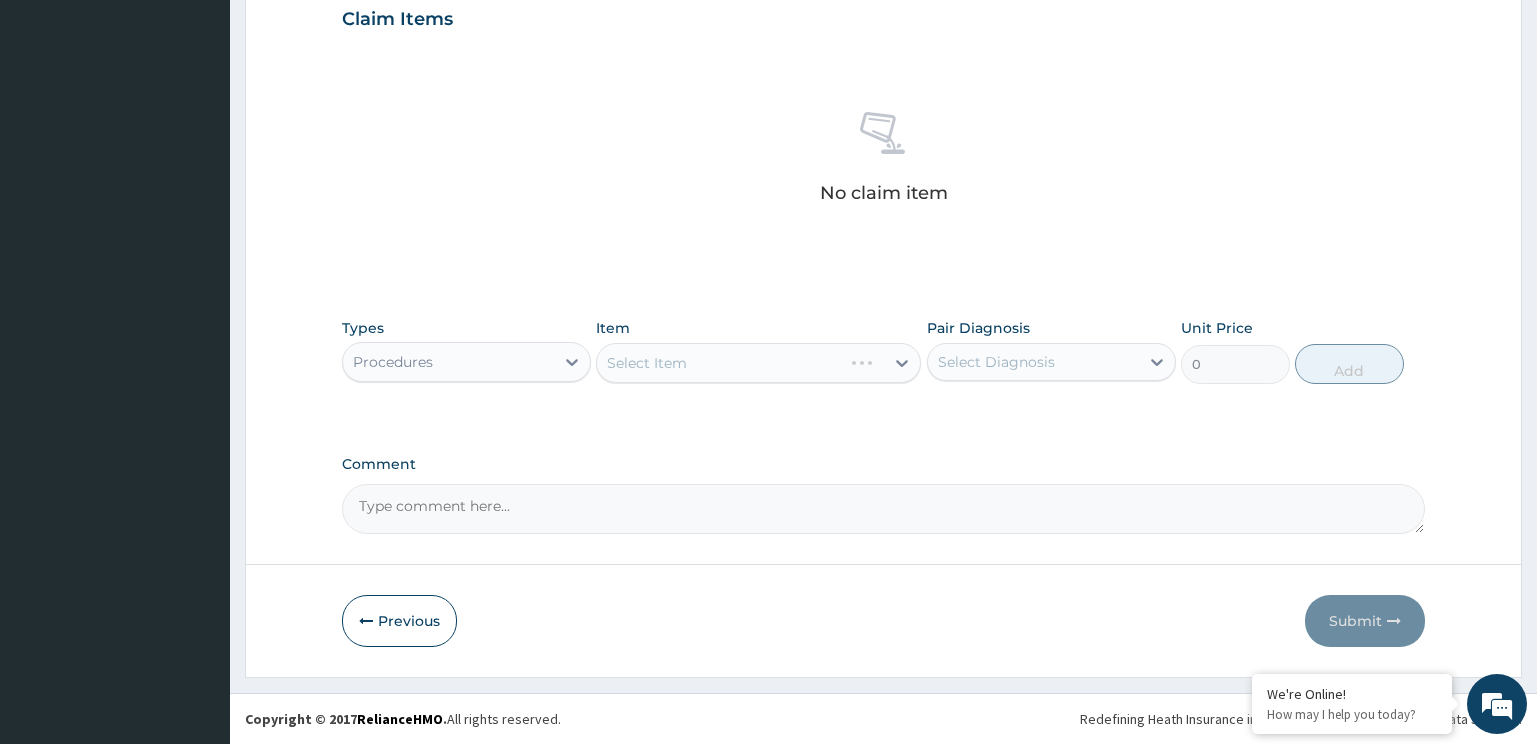 click on "Select Item" at bounding box center [758, 363] 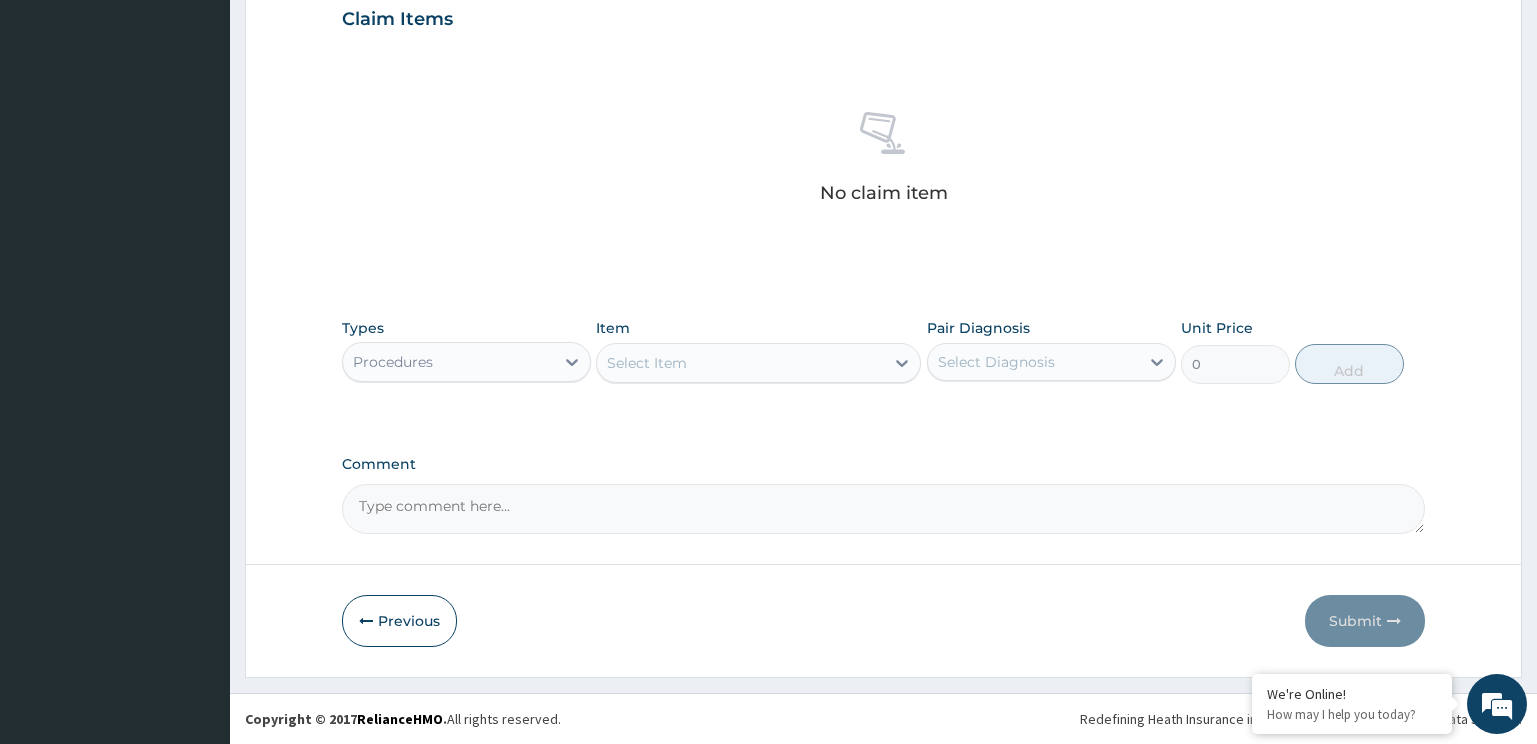 click on "Select Item" at bounding box center [740, 363] 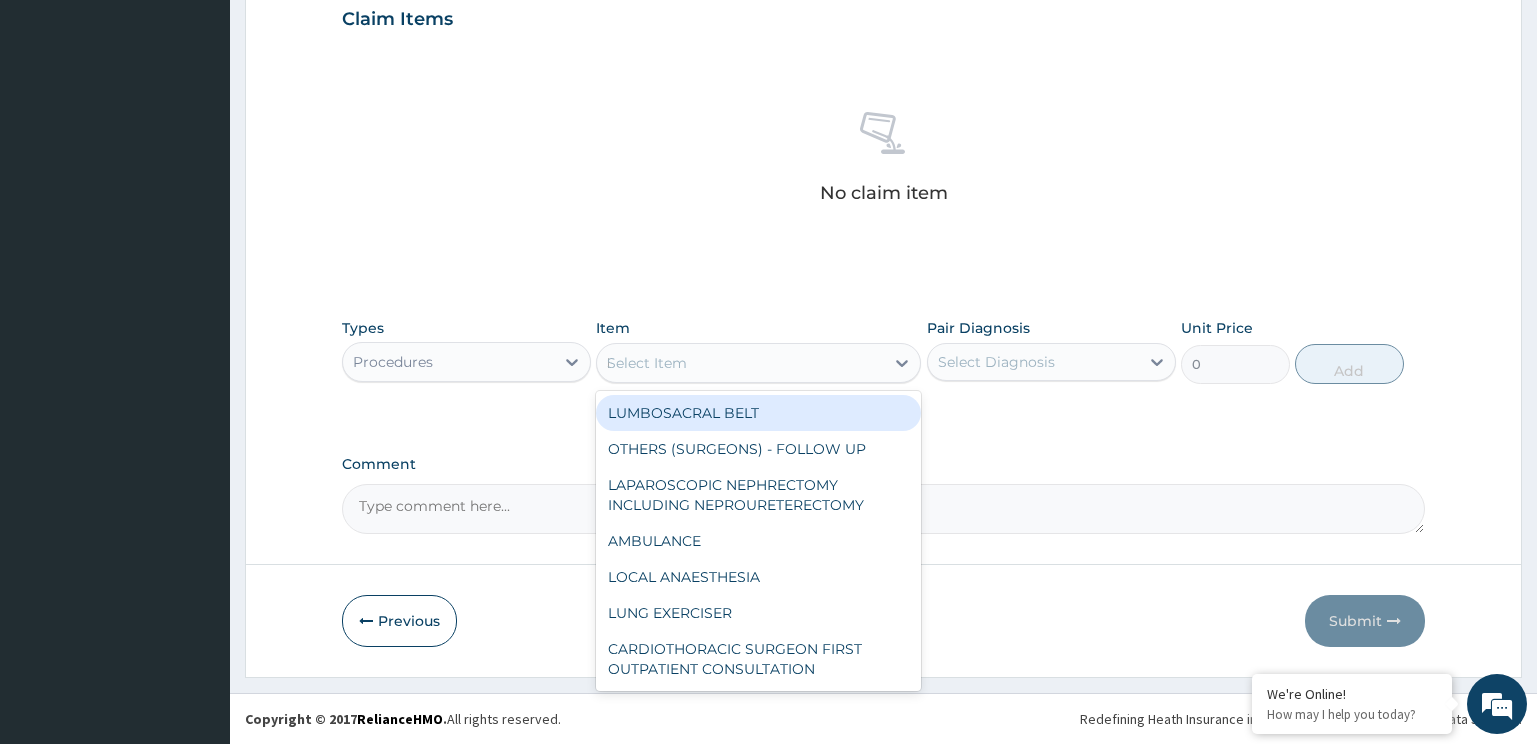 type on "PRAC" 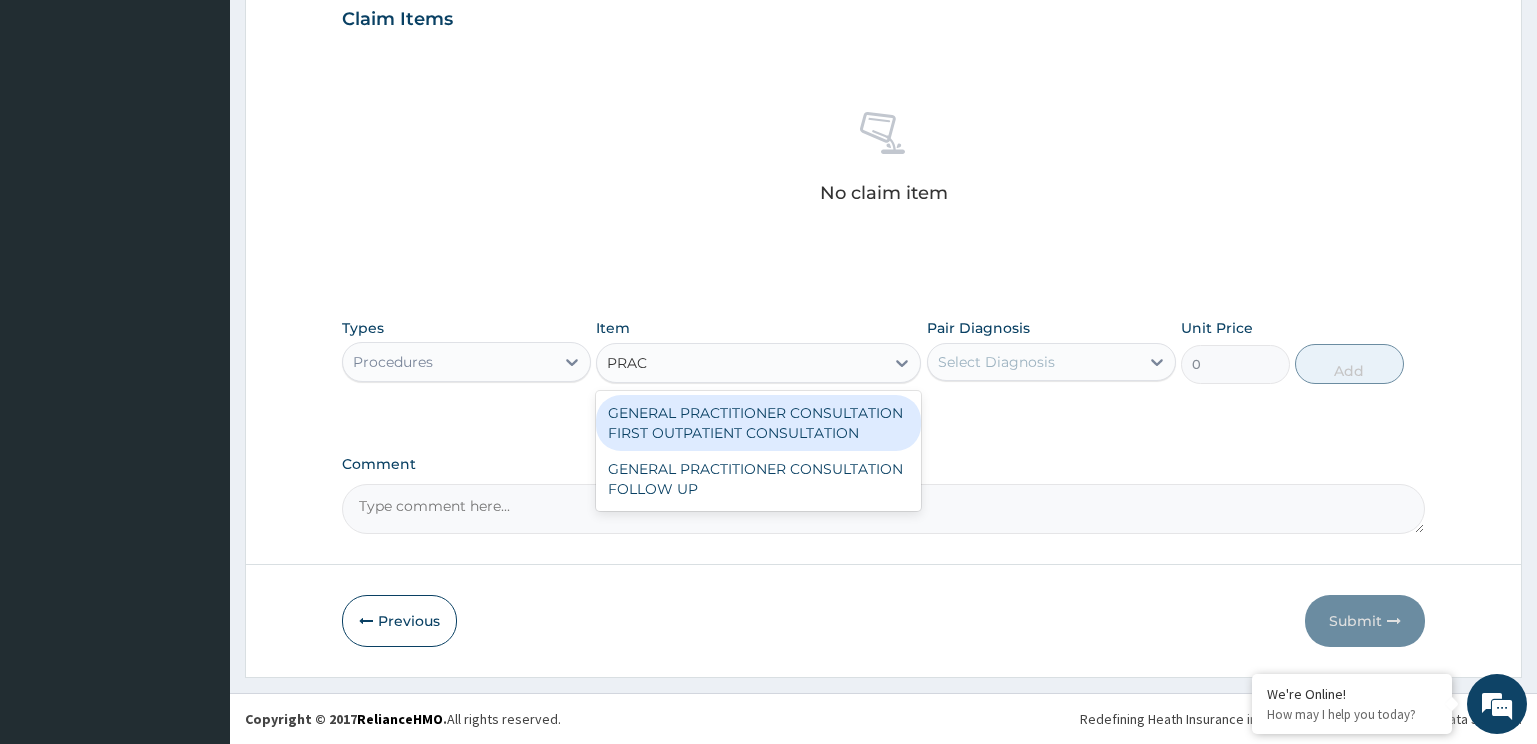 click on "GENERAL PRACTITIONER CONSULTATION FIRST OUTPATIENT CONSULTATION" at bounding box center (758, 423) 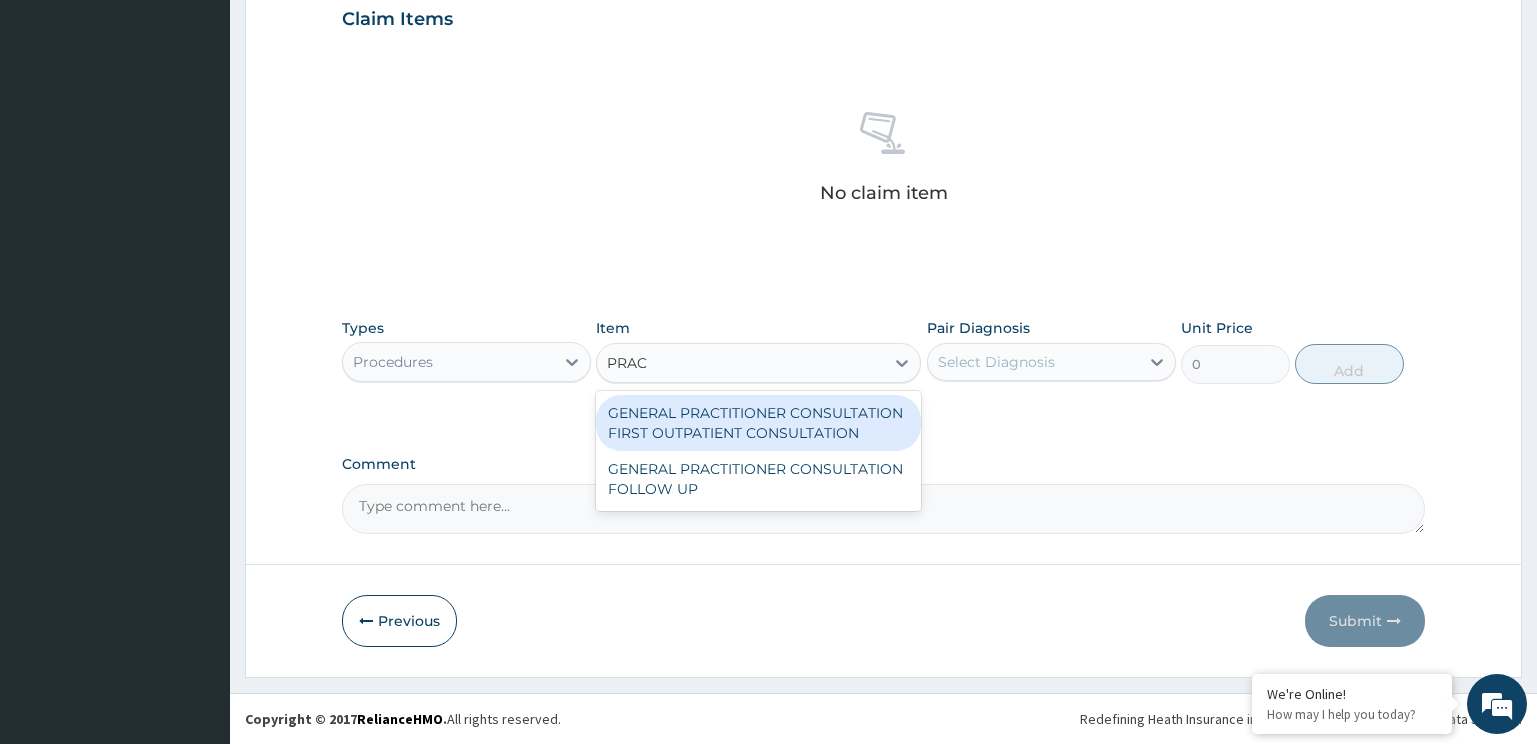 type 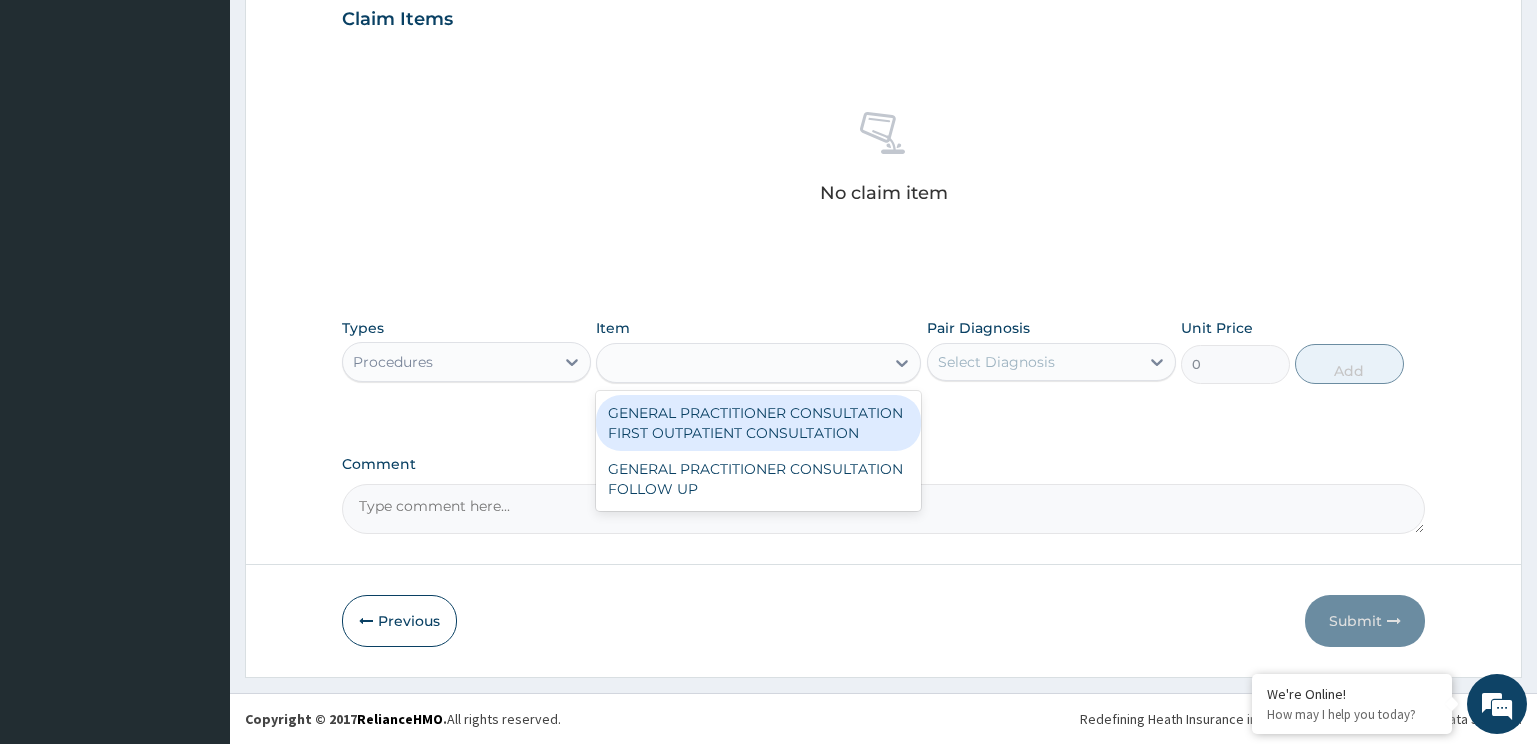 type on "3370.125" 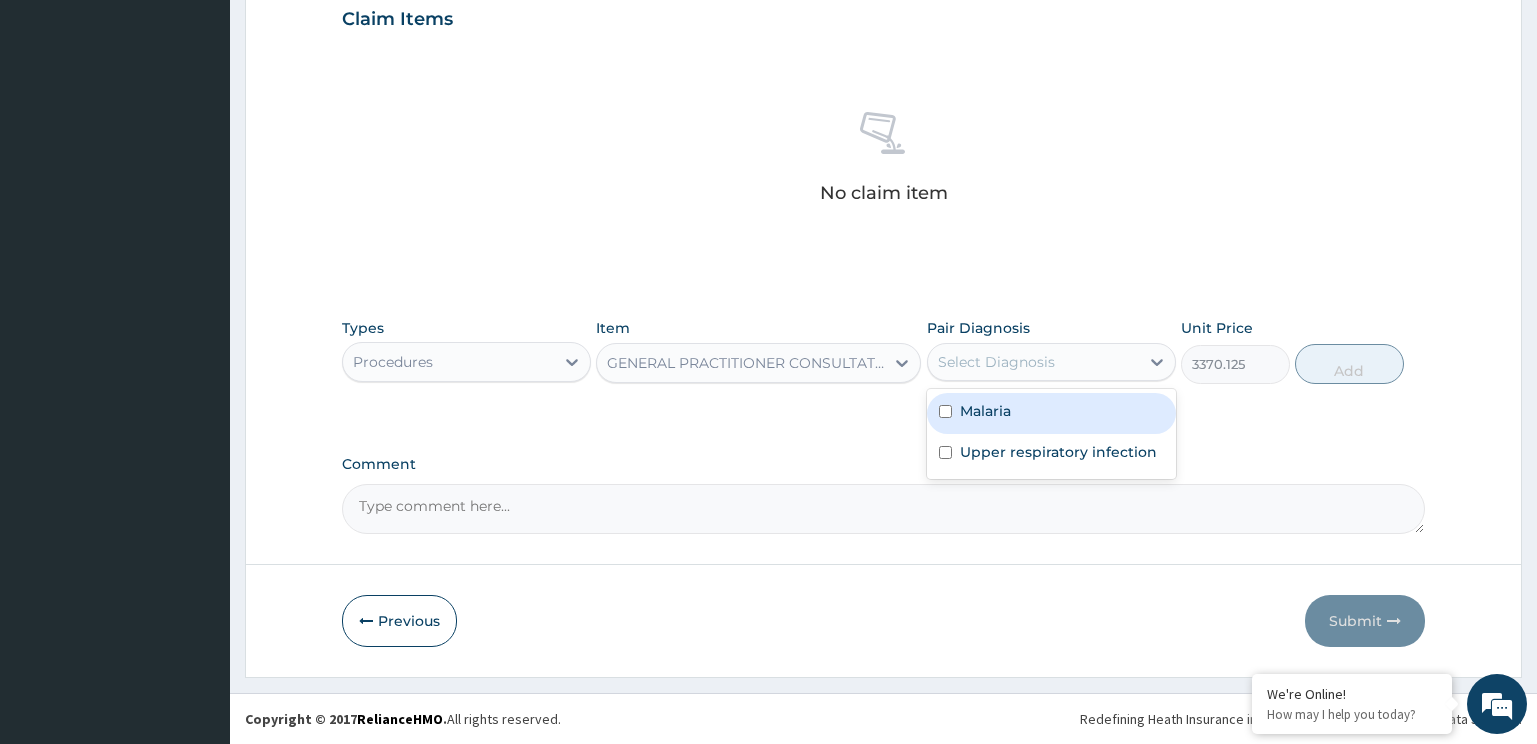 click on "Select Diagnosis" at bounding box center [996, 362] 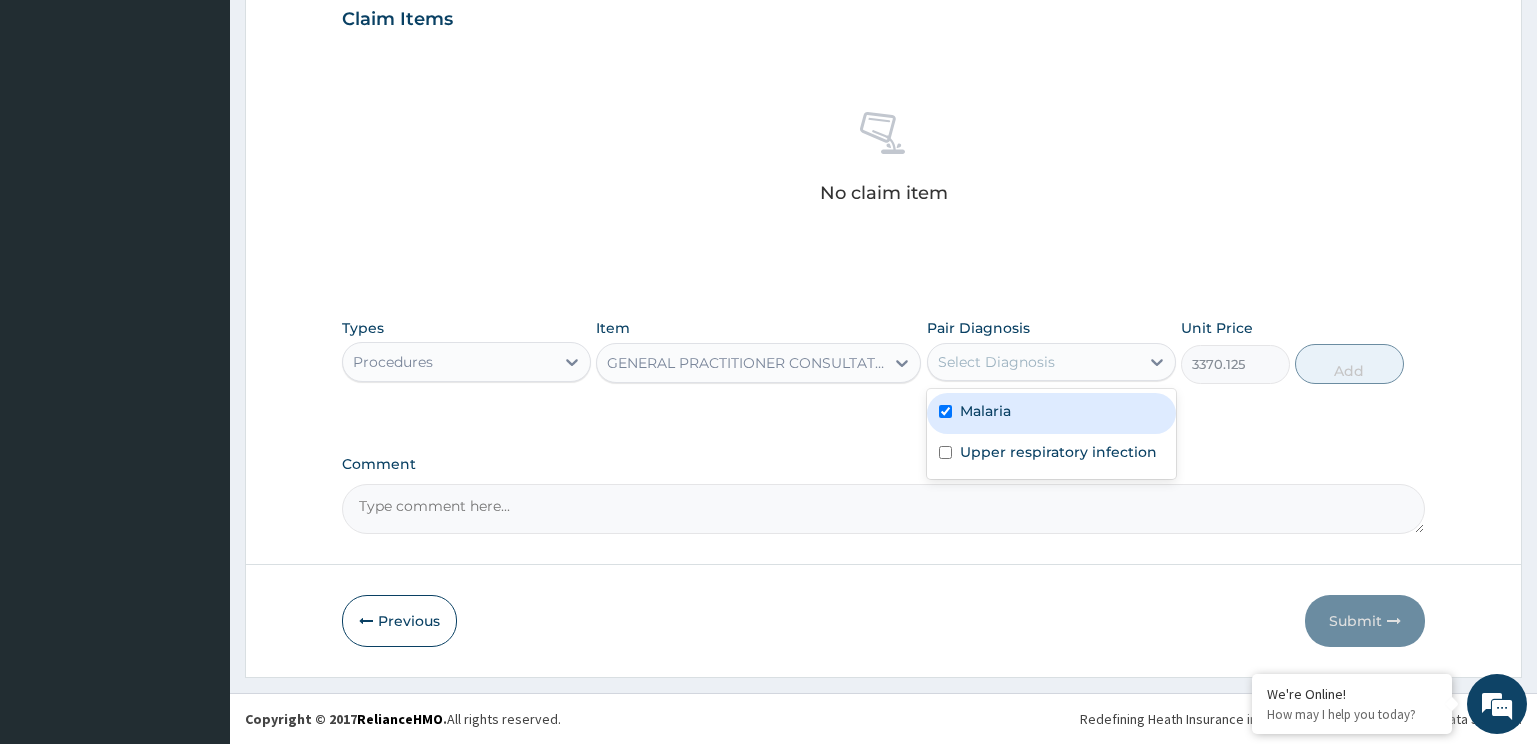 checkbox on "true" 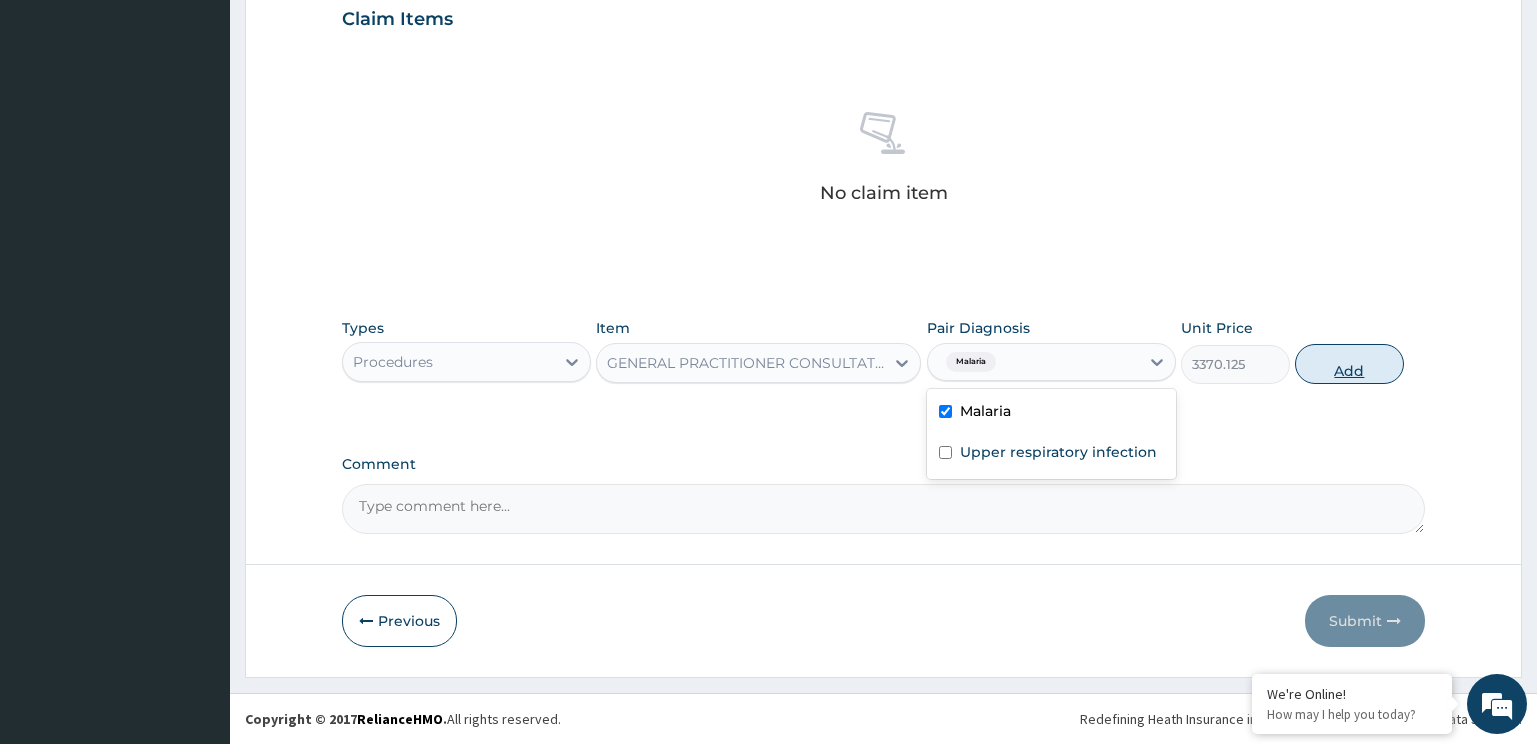 click on "Upper respiratory infection" at bounding box center [1058, 452] 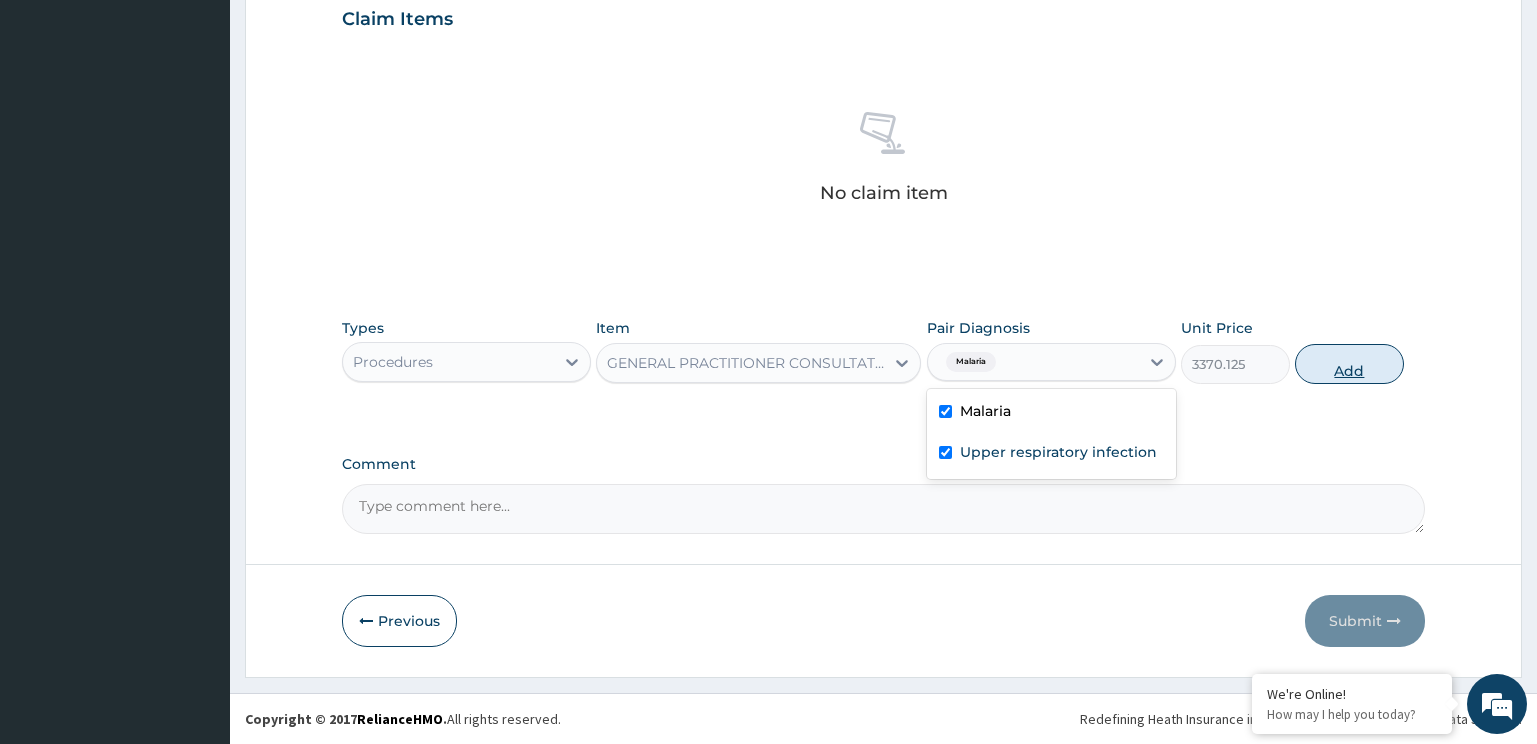 checkbox on "true" 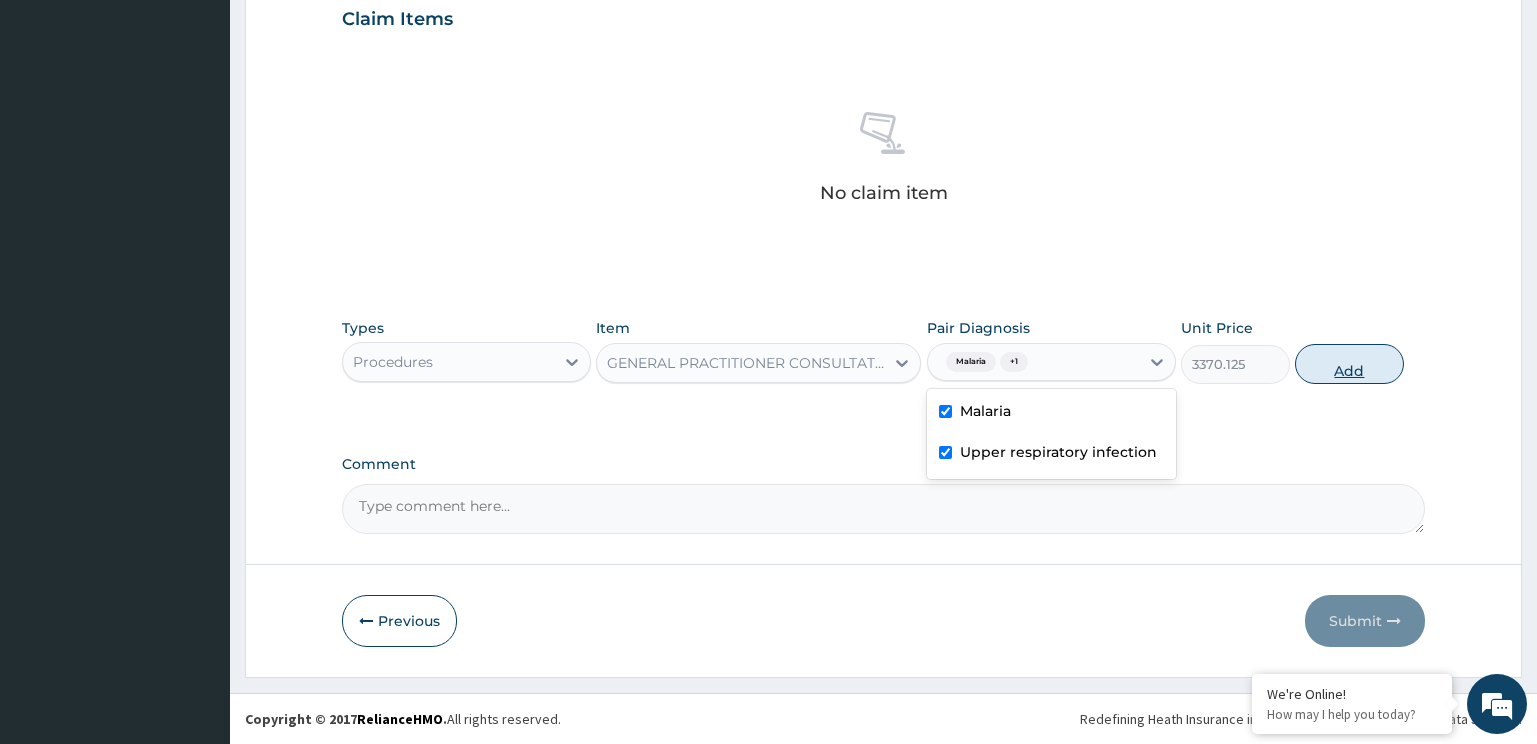 click on "Add" at bounding box center [1349, 364] 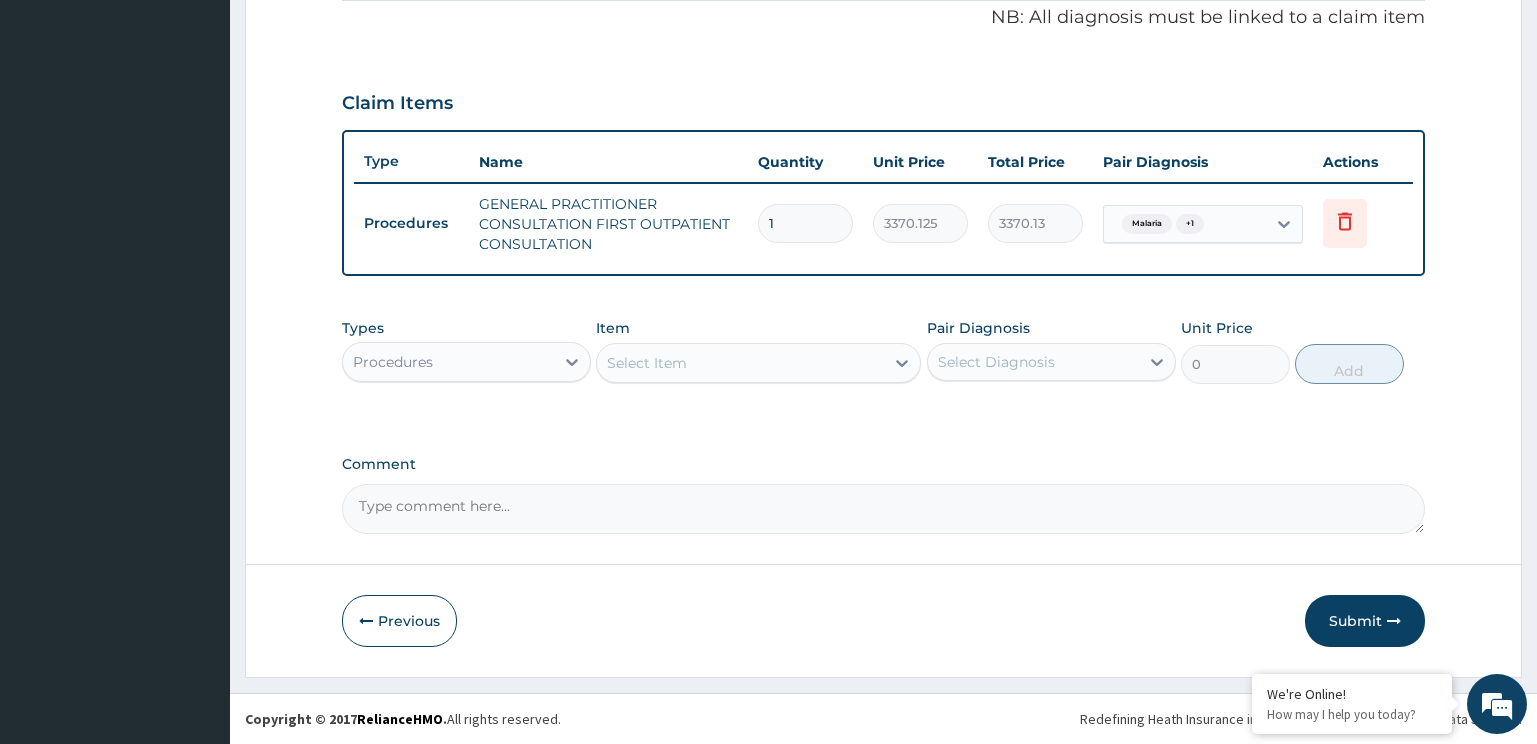 scroll, scrollTop: 614, scrollLeft: 0, axis: vertical 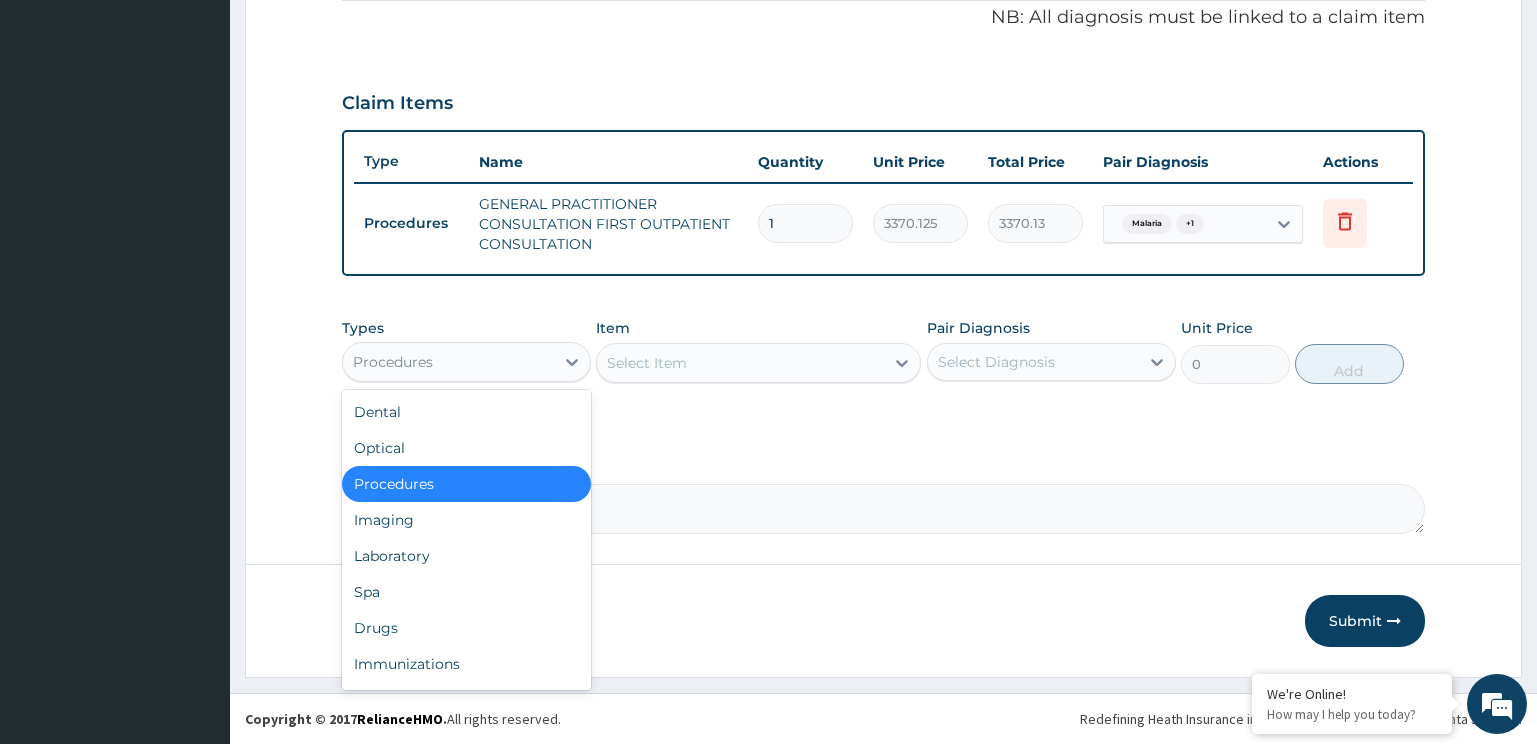 click on "Procedures" at bounding box center [466, 362] 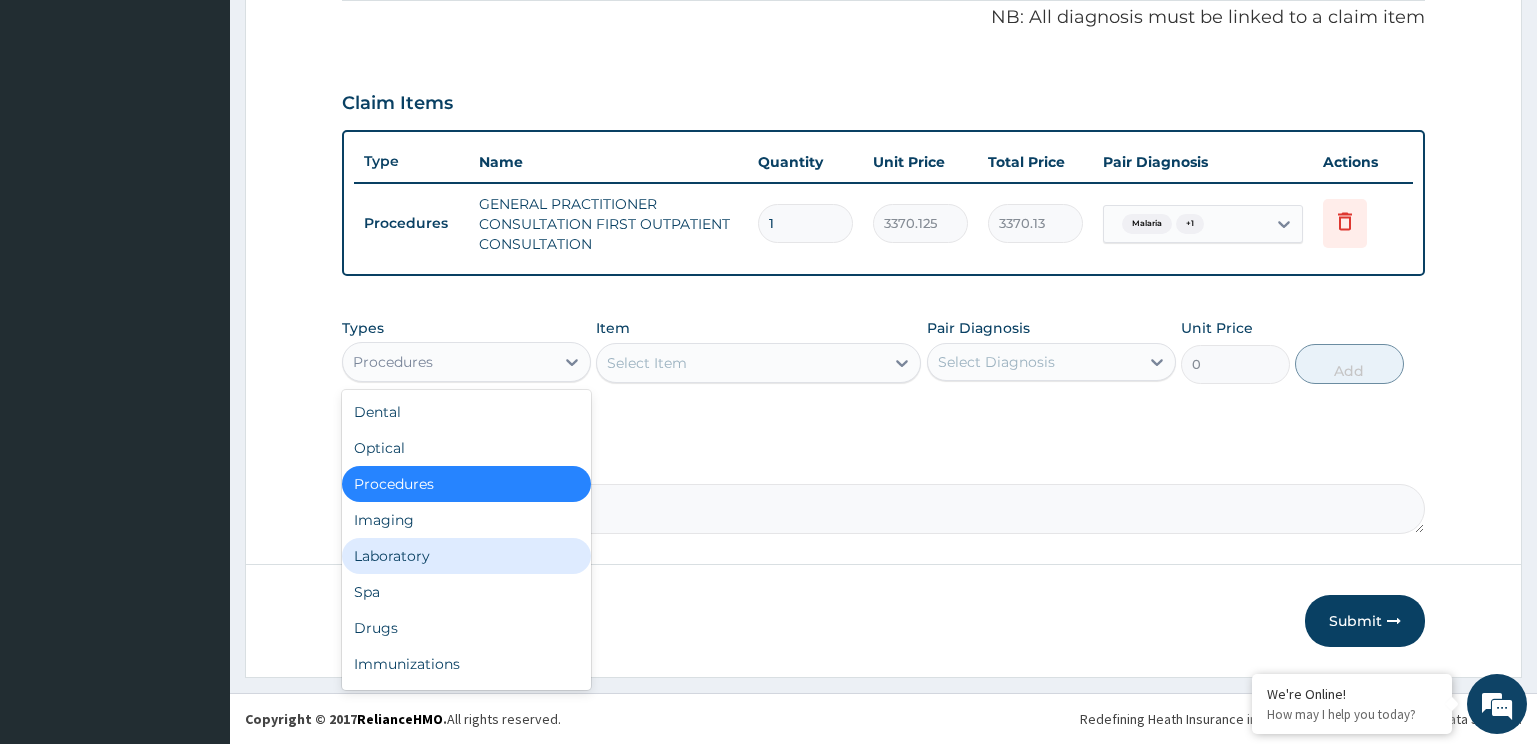 click on "Laboratory" at bounding box center [466, 556] 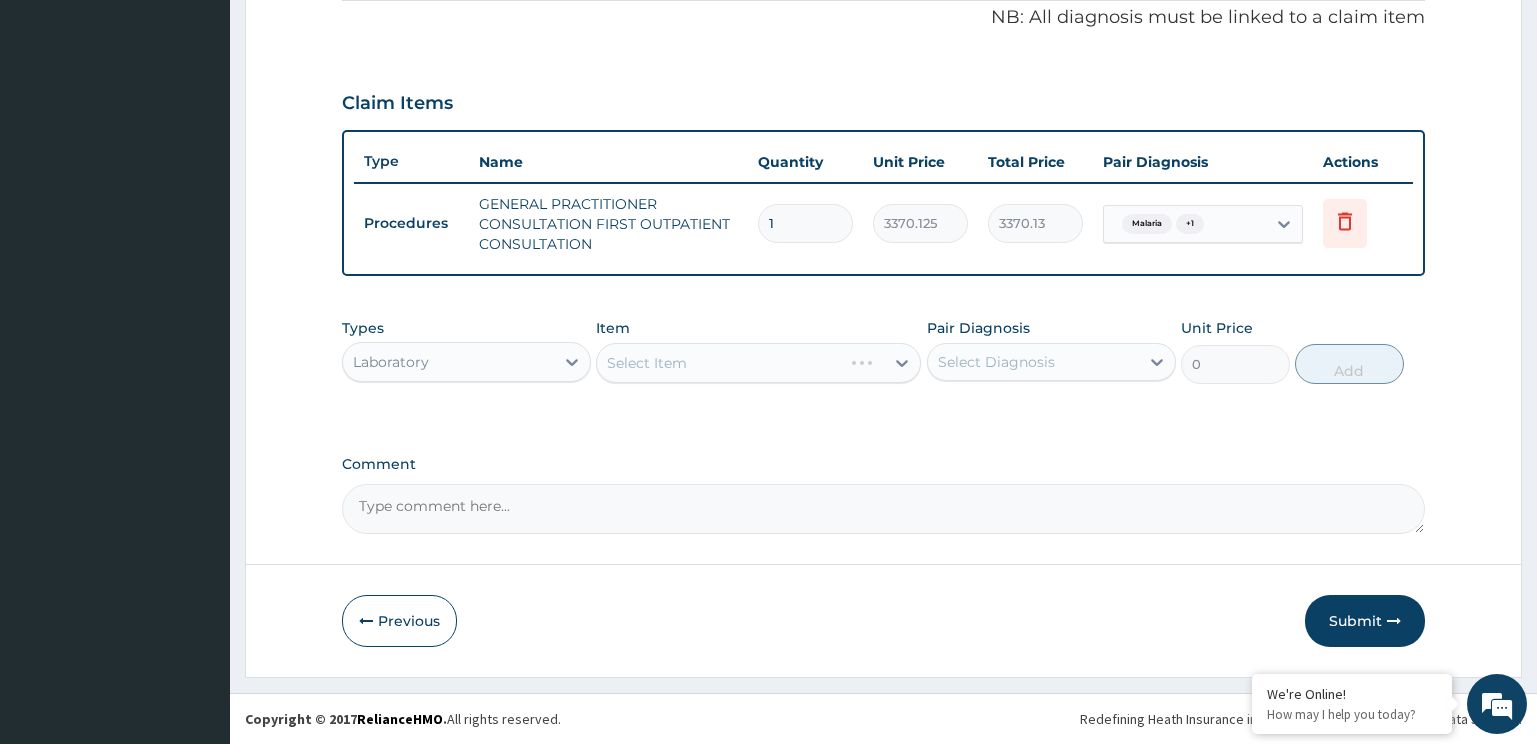 click on "Select Item" at bounding box center (758, 363) 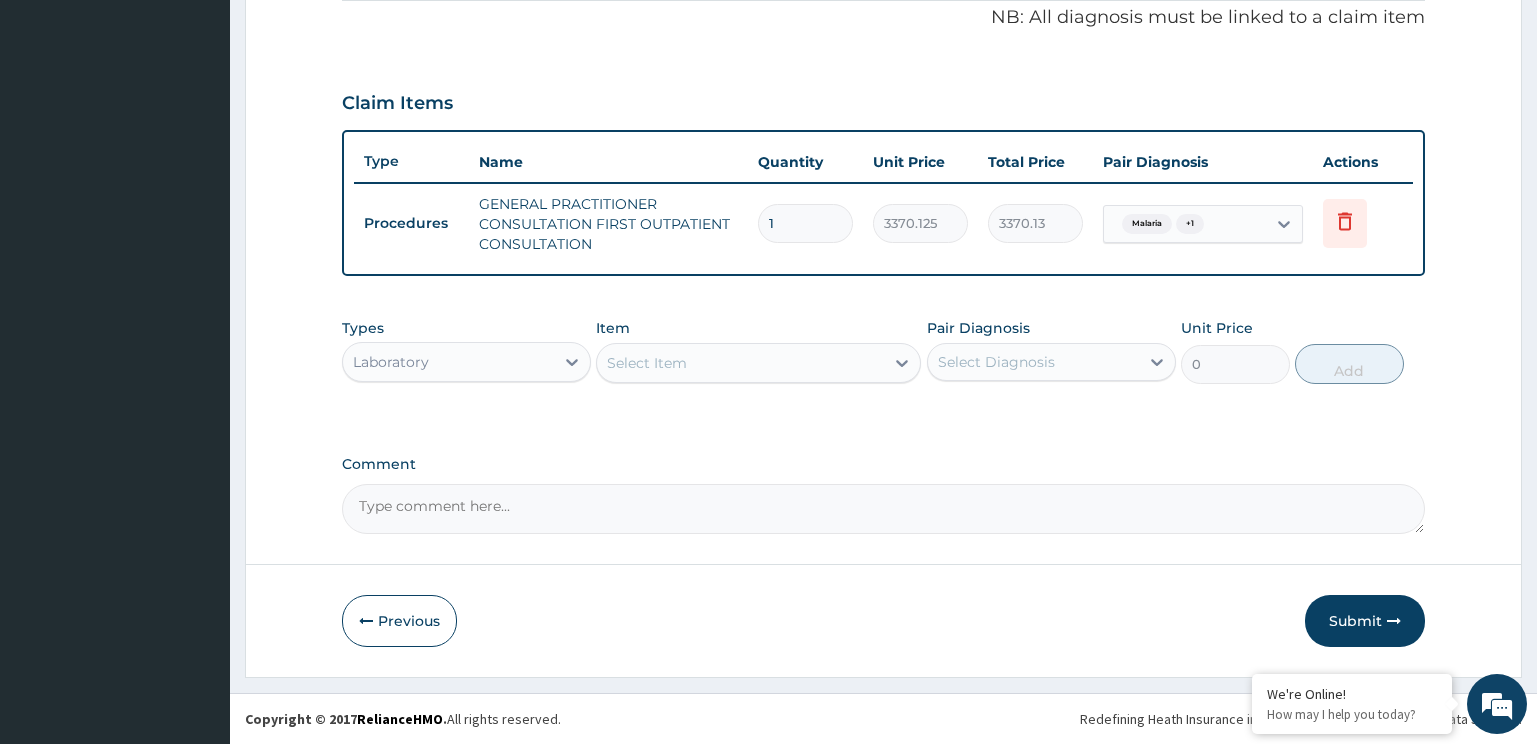 click on "Select Item" at bounding box center [740, 363] 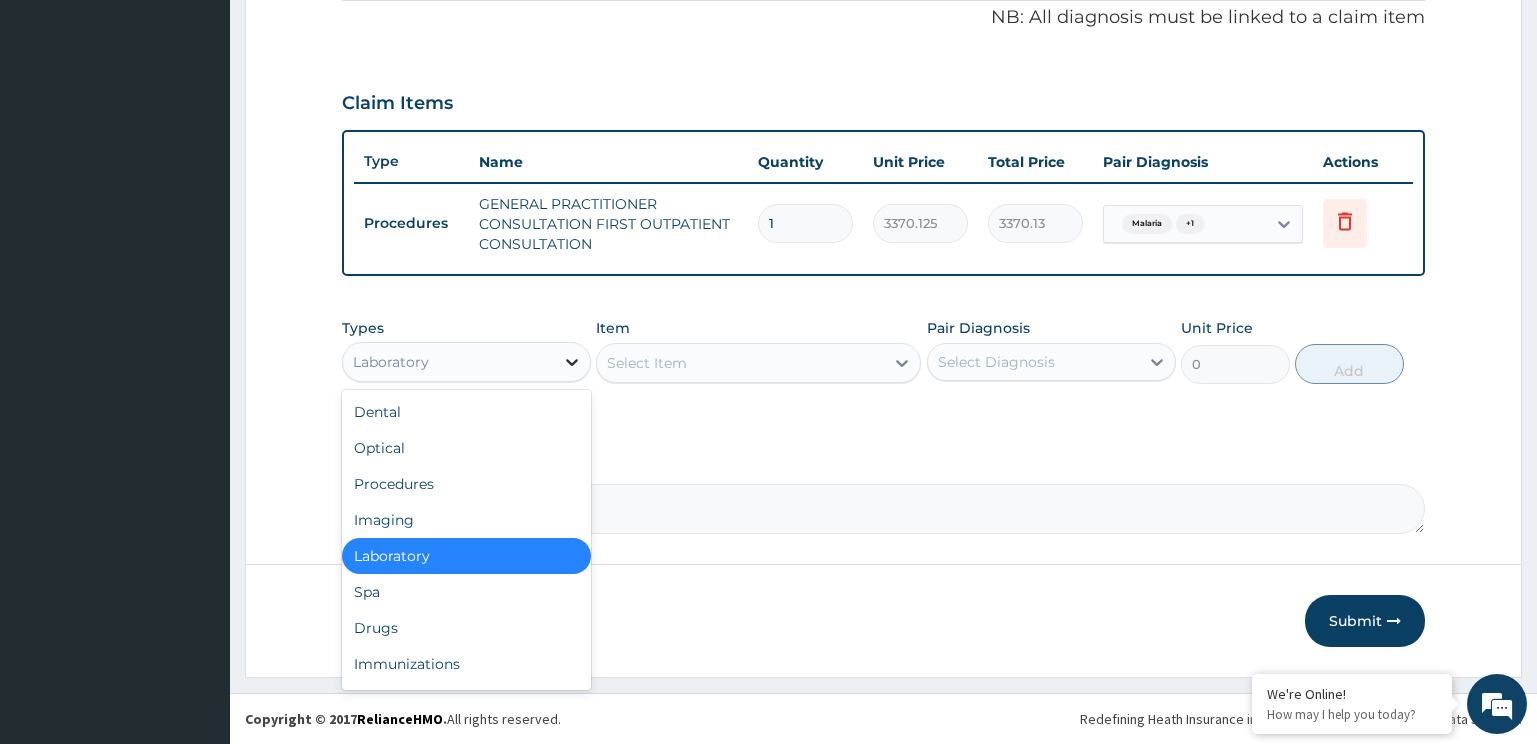 click 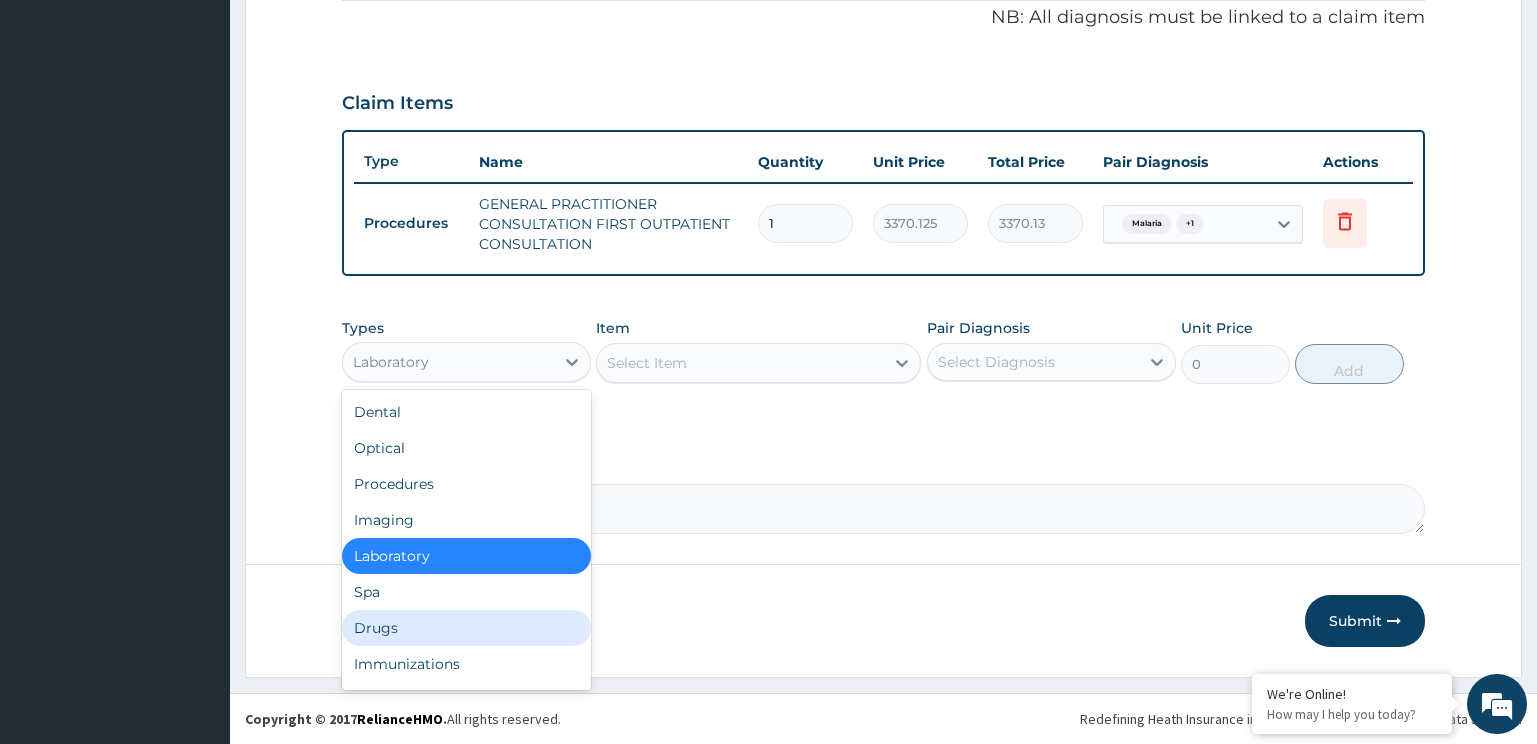 click on "Drugs" at bounding box center [466, 628] 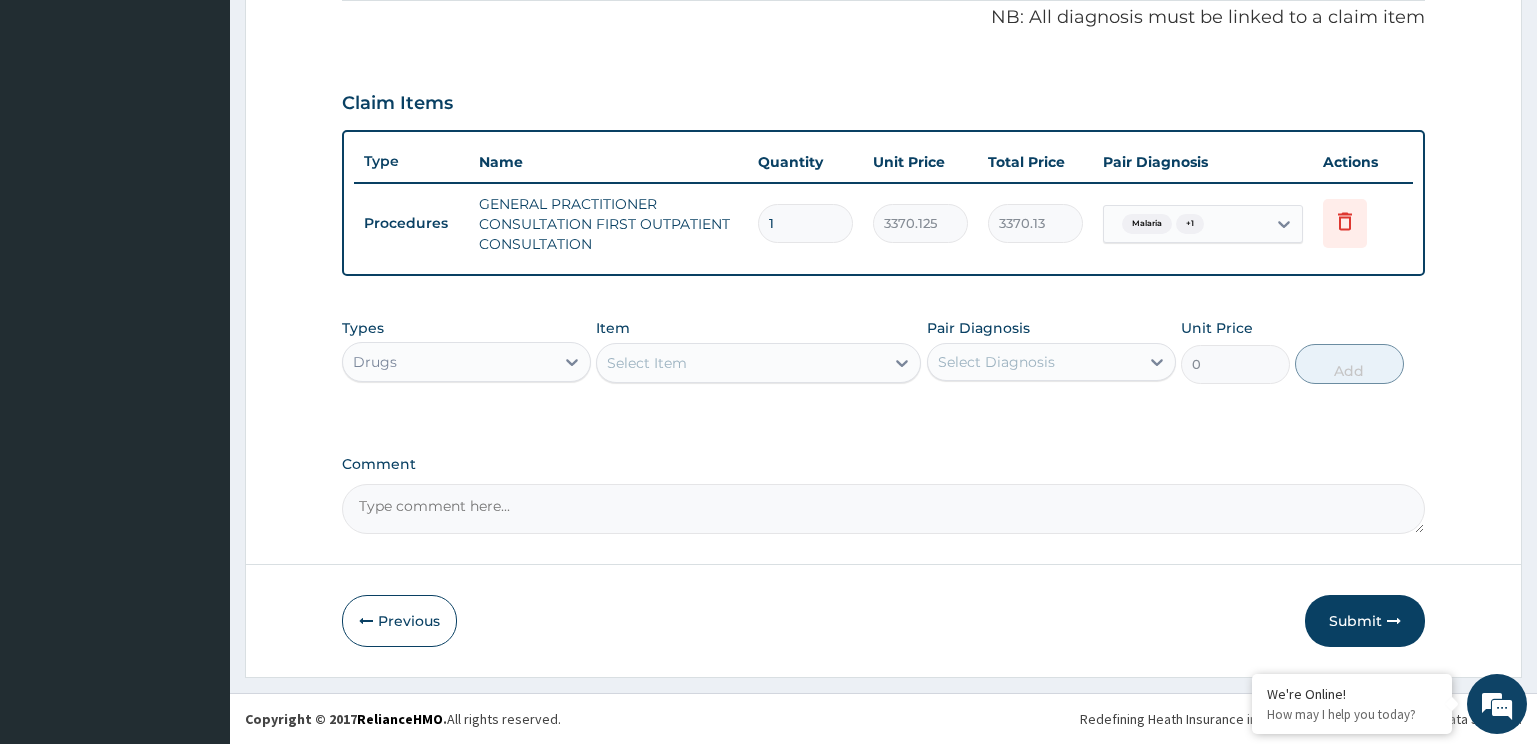 click on "Select Item" at bounding box center (740, 363) 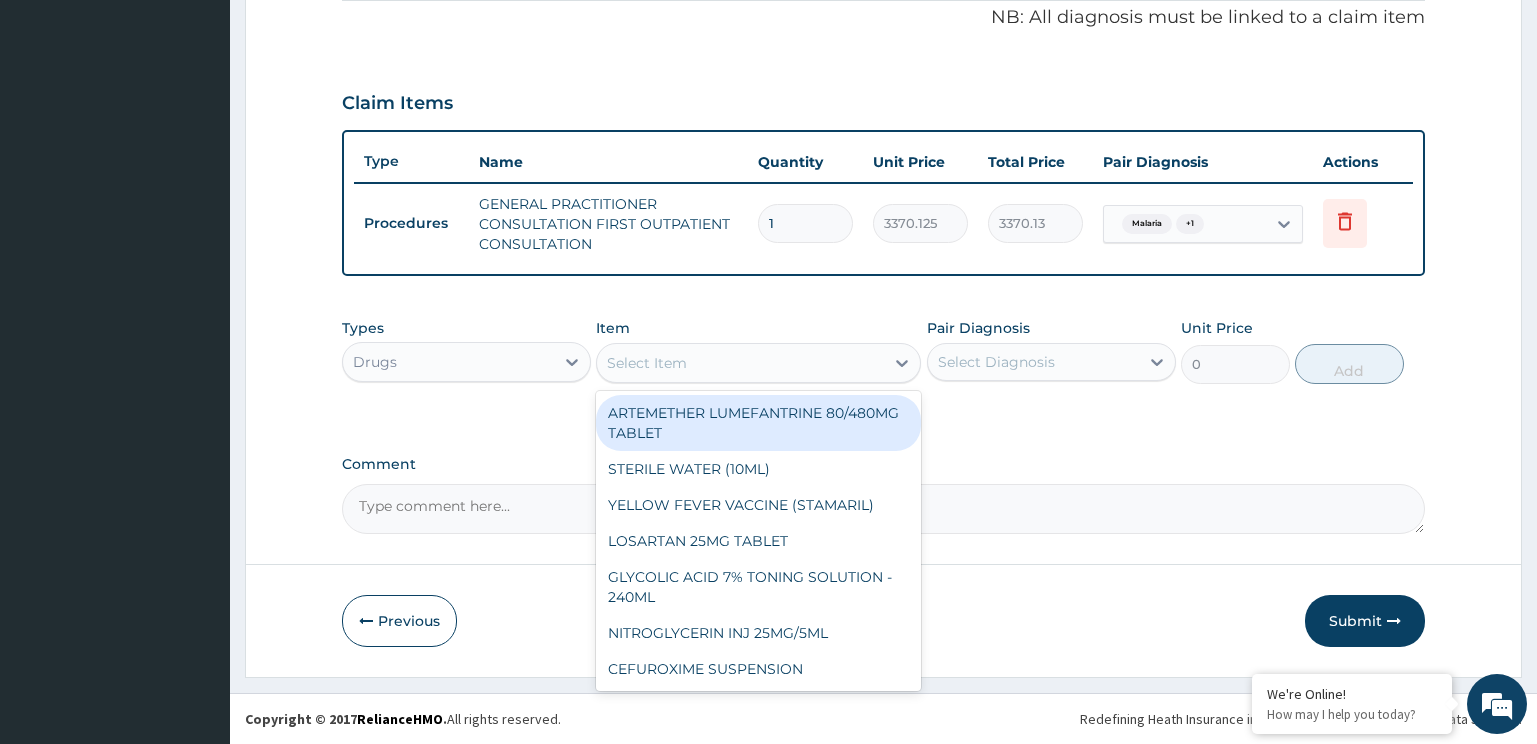 click on "ARTEMETHER LUMEFANTRINE 80/480MG TABLET" at bounding box center [758, 423] 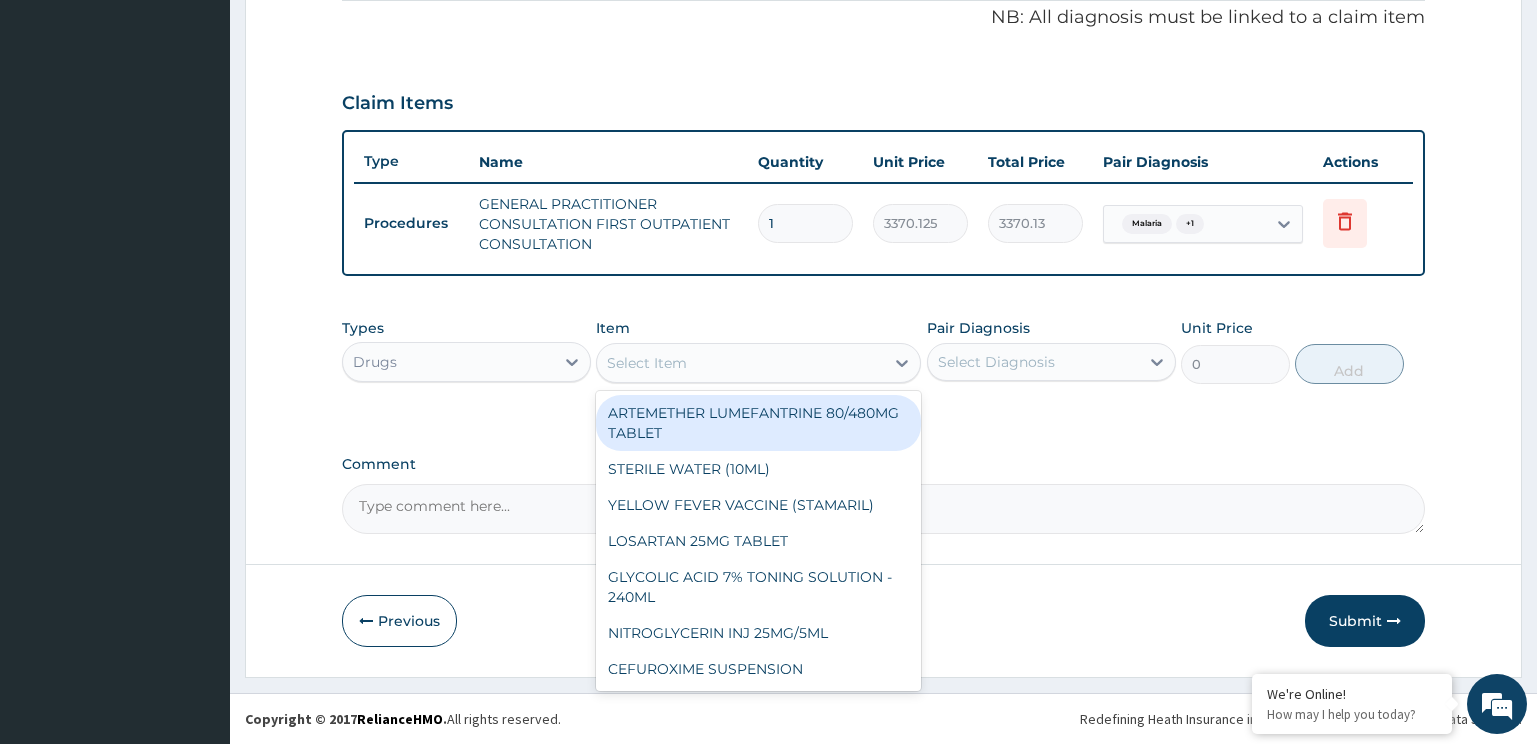 type on "450" 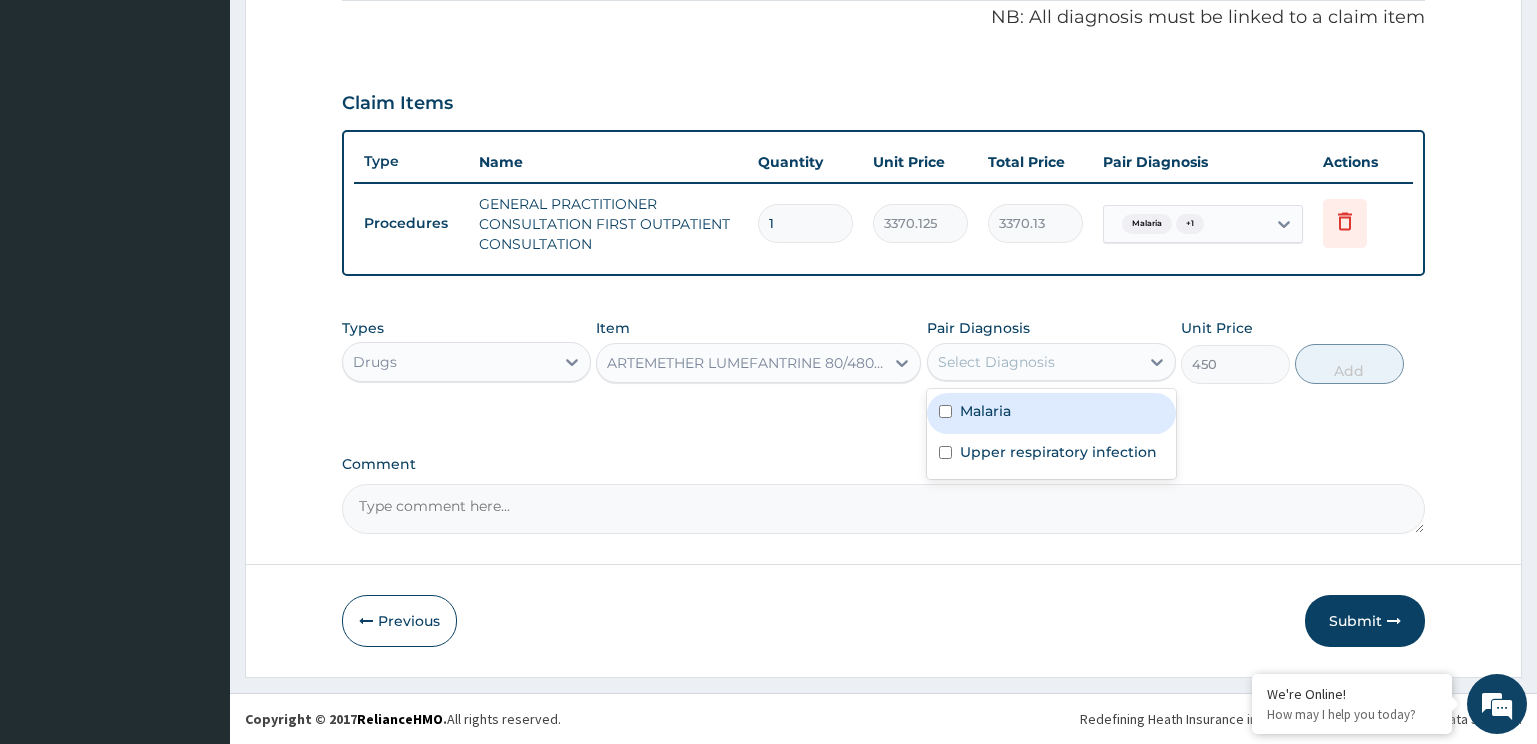 click on "Select Diagnosis" at bounding box center (996, 362) 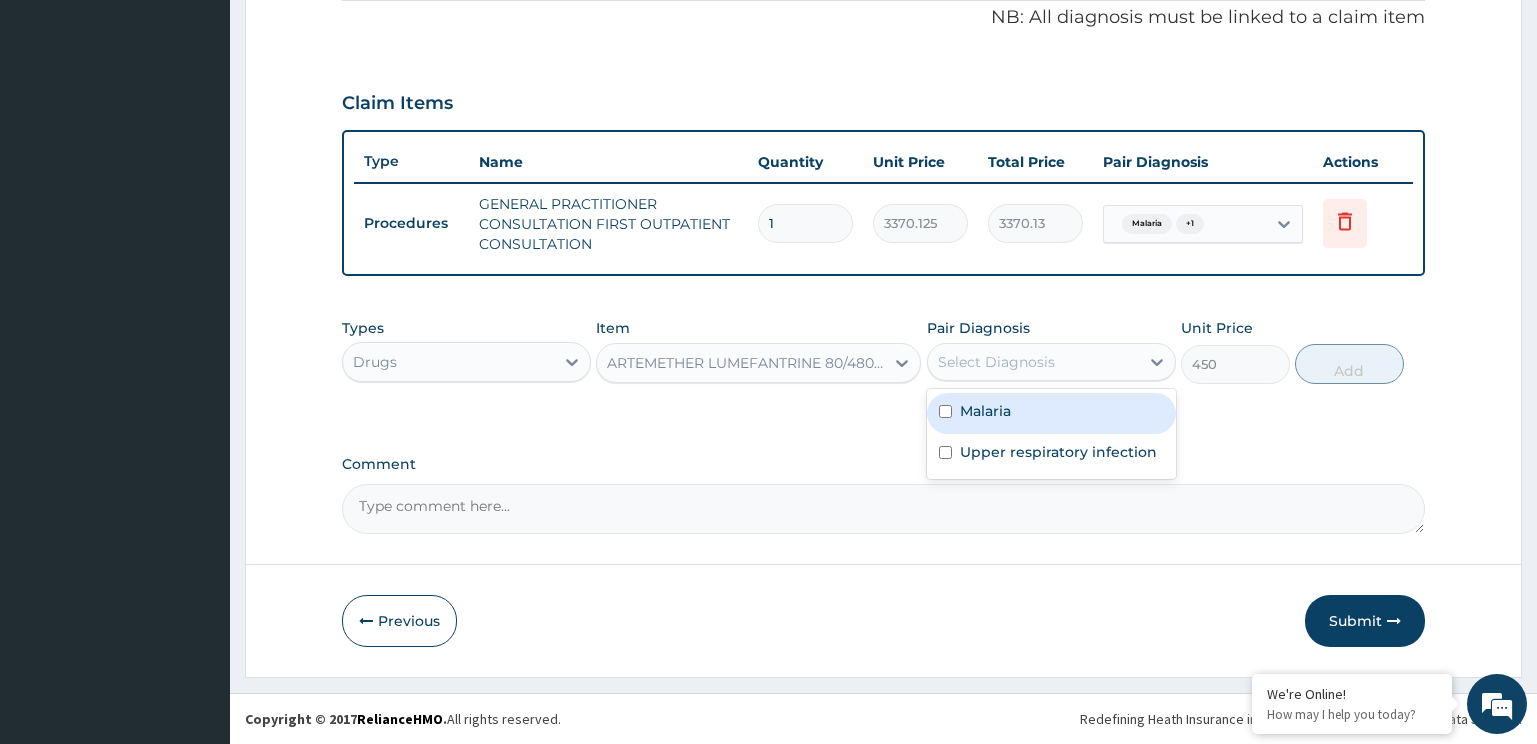 click on "Malaria" at bounding box center [1051, 413] 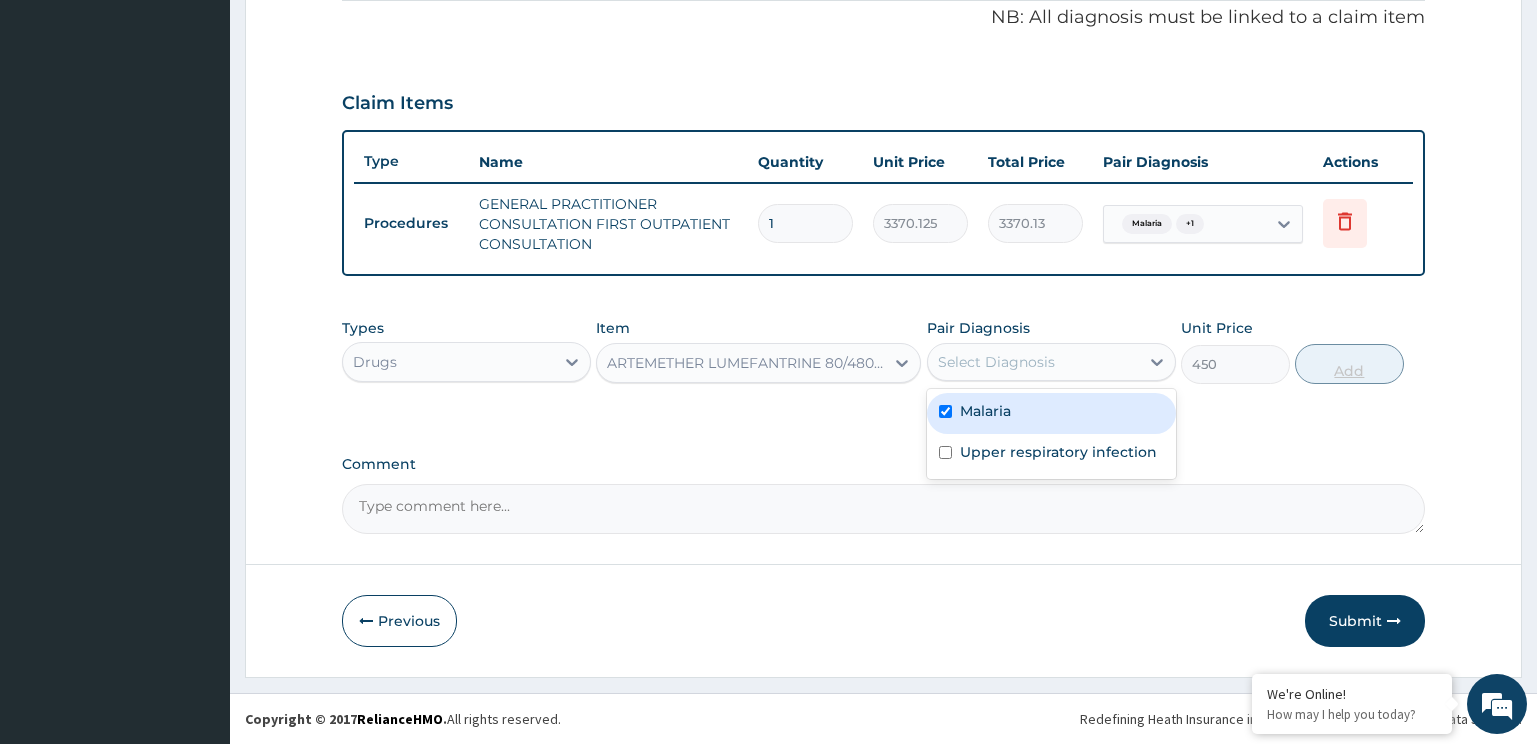 click on "Upper respiratory infection" at bounding box center (1058, 452) 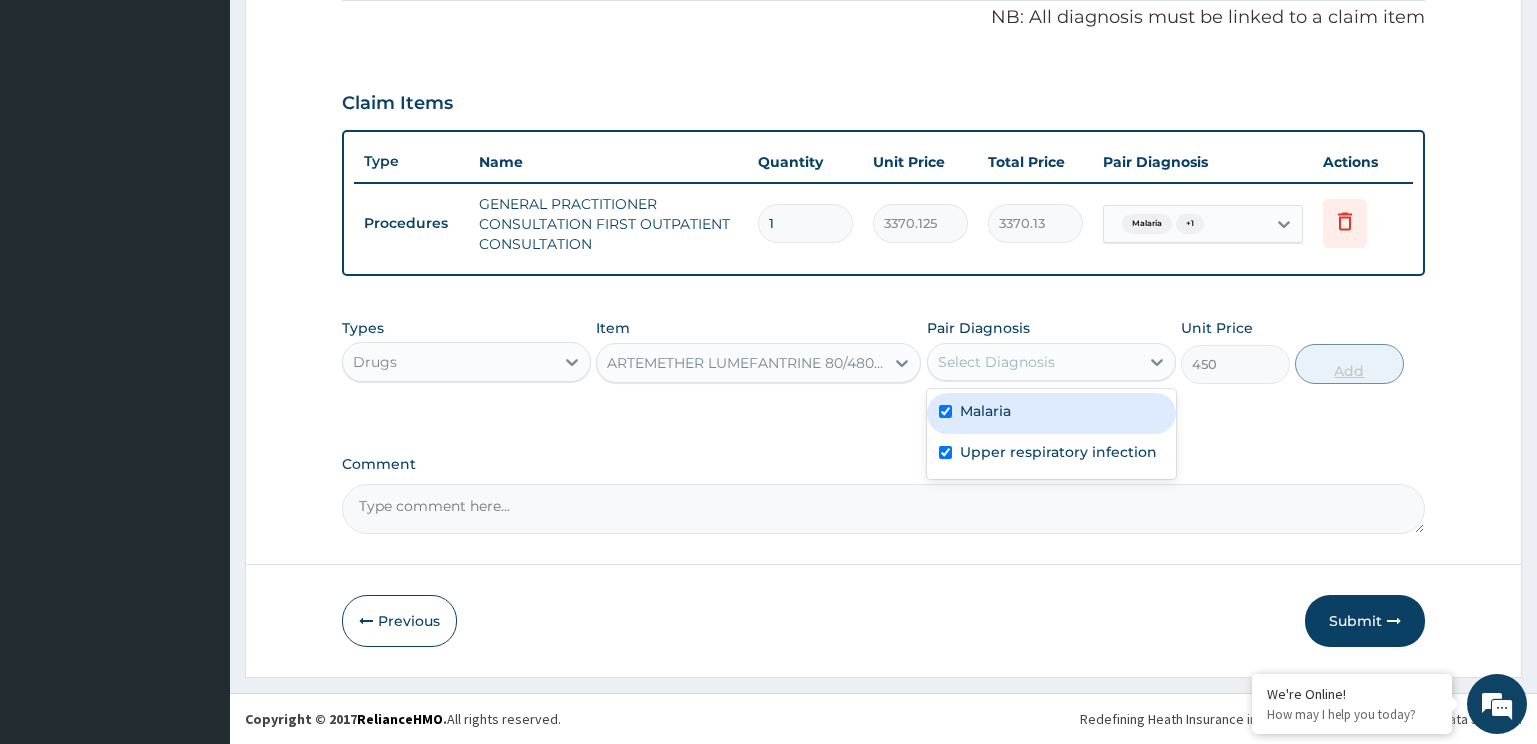 checkbox on "true" 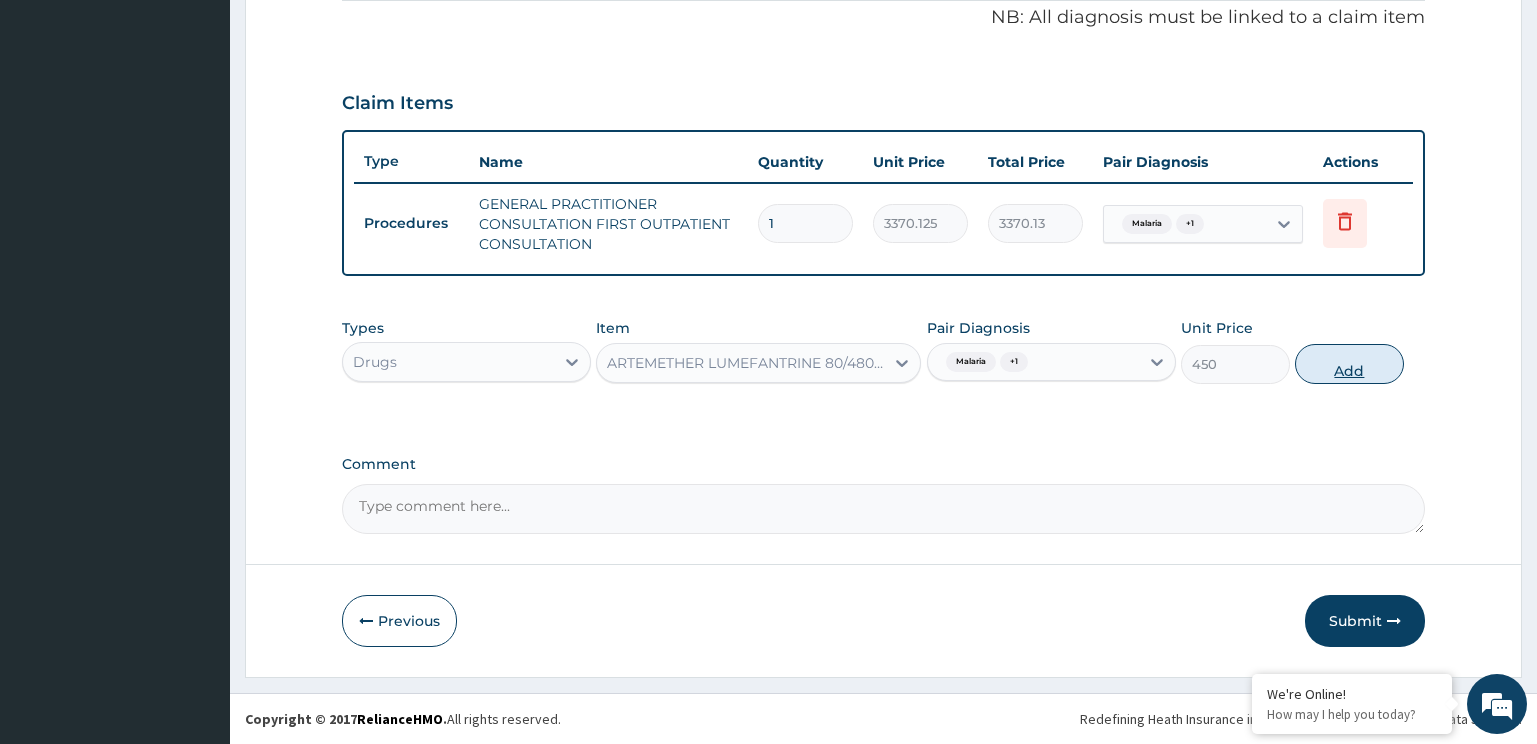 click on "Add" at bounding box center (1349, 364) 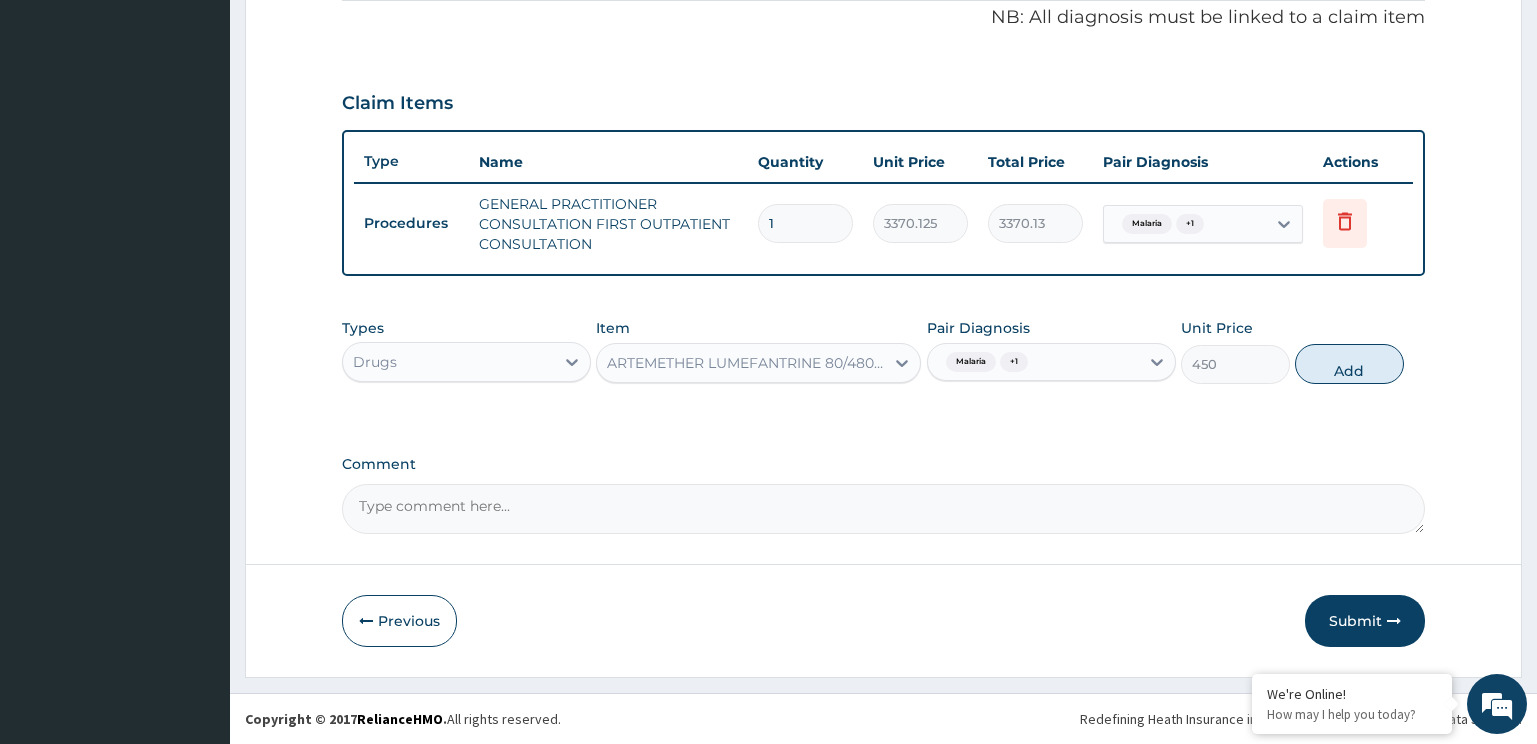 type on "0" 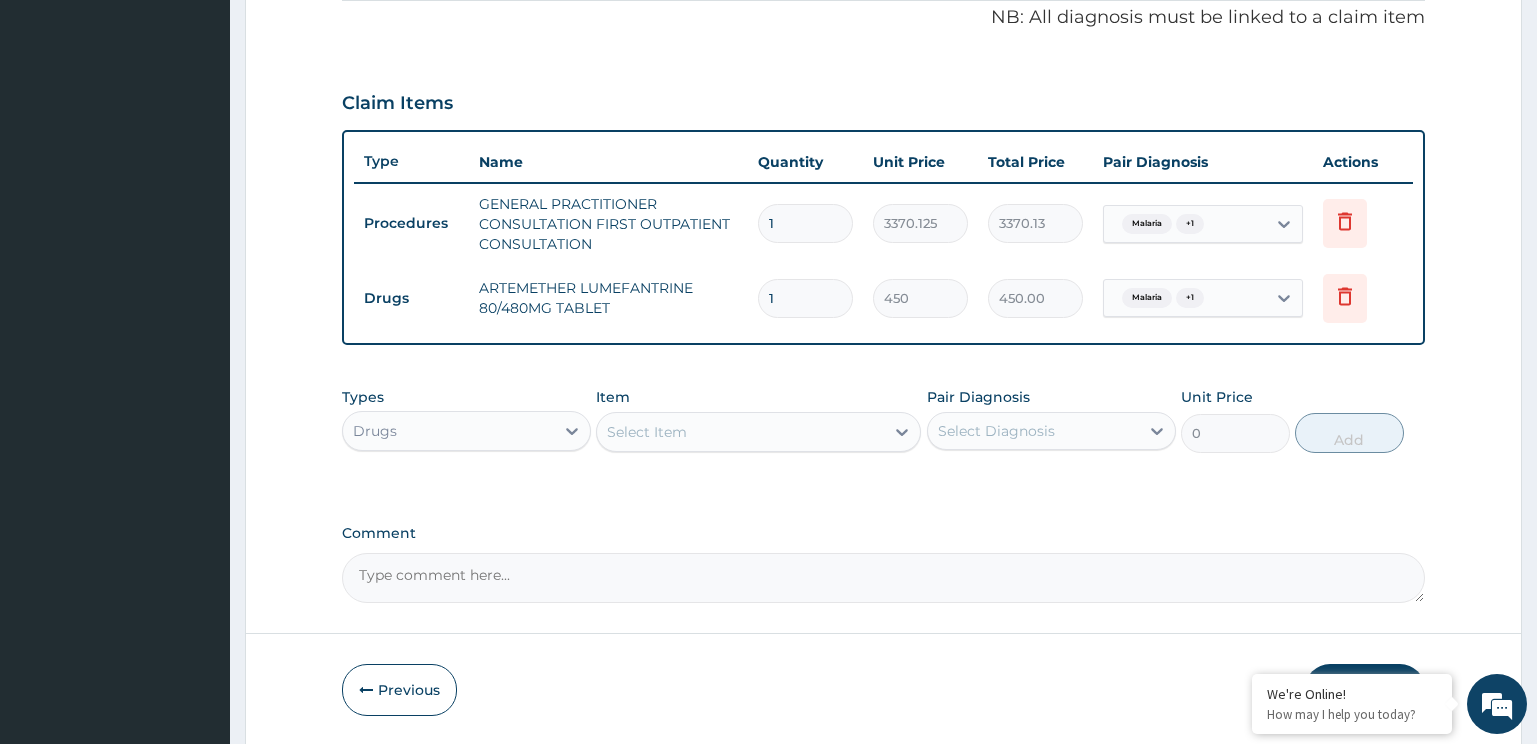 click on "Drugs ARTEMETHER LUMEFANTRINE 80/480MG TABLET 1 450 450.00 Malaria  + 1 Delete" at bounding box center (884, 298) 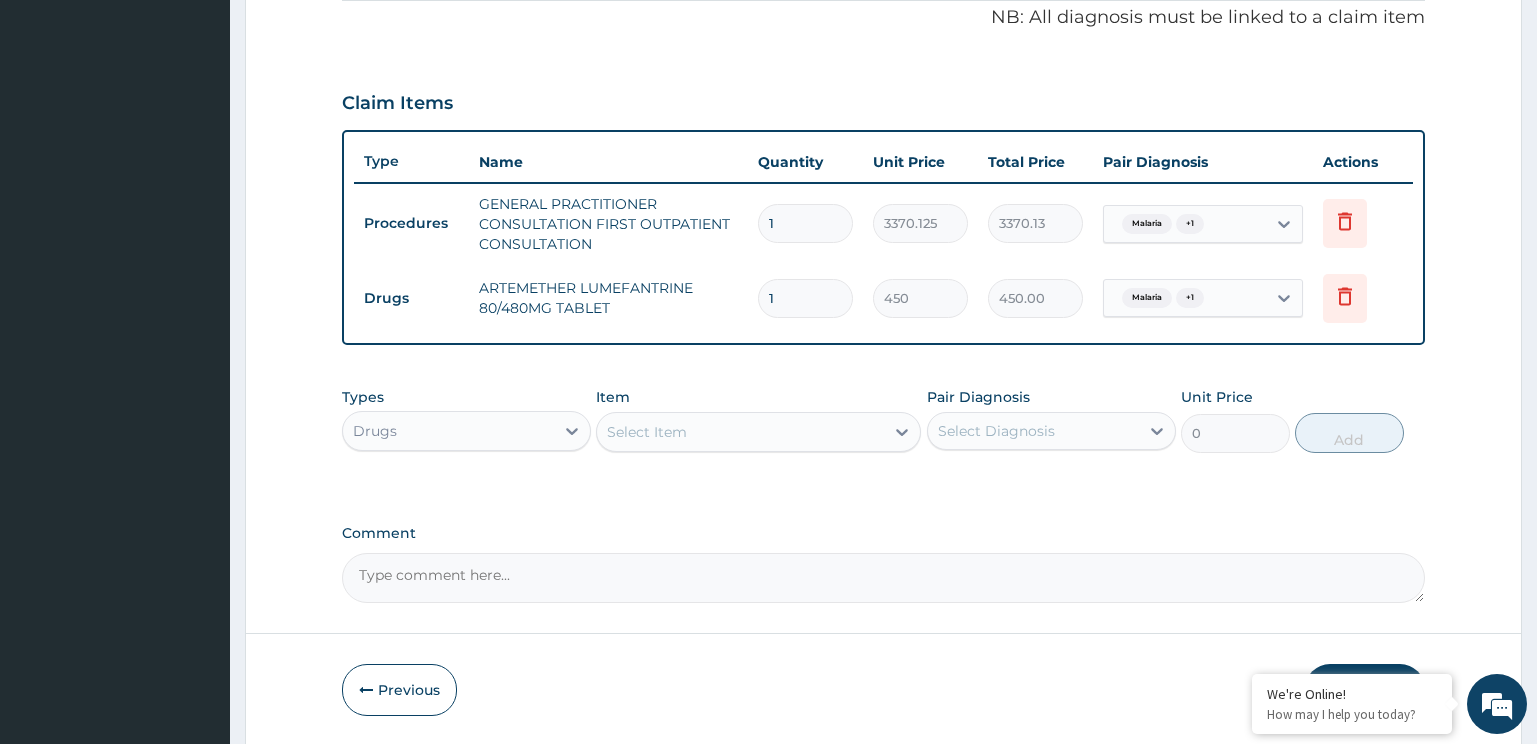 type on "6" 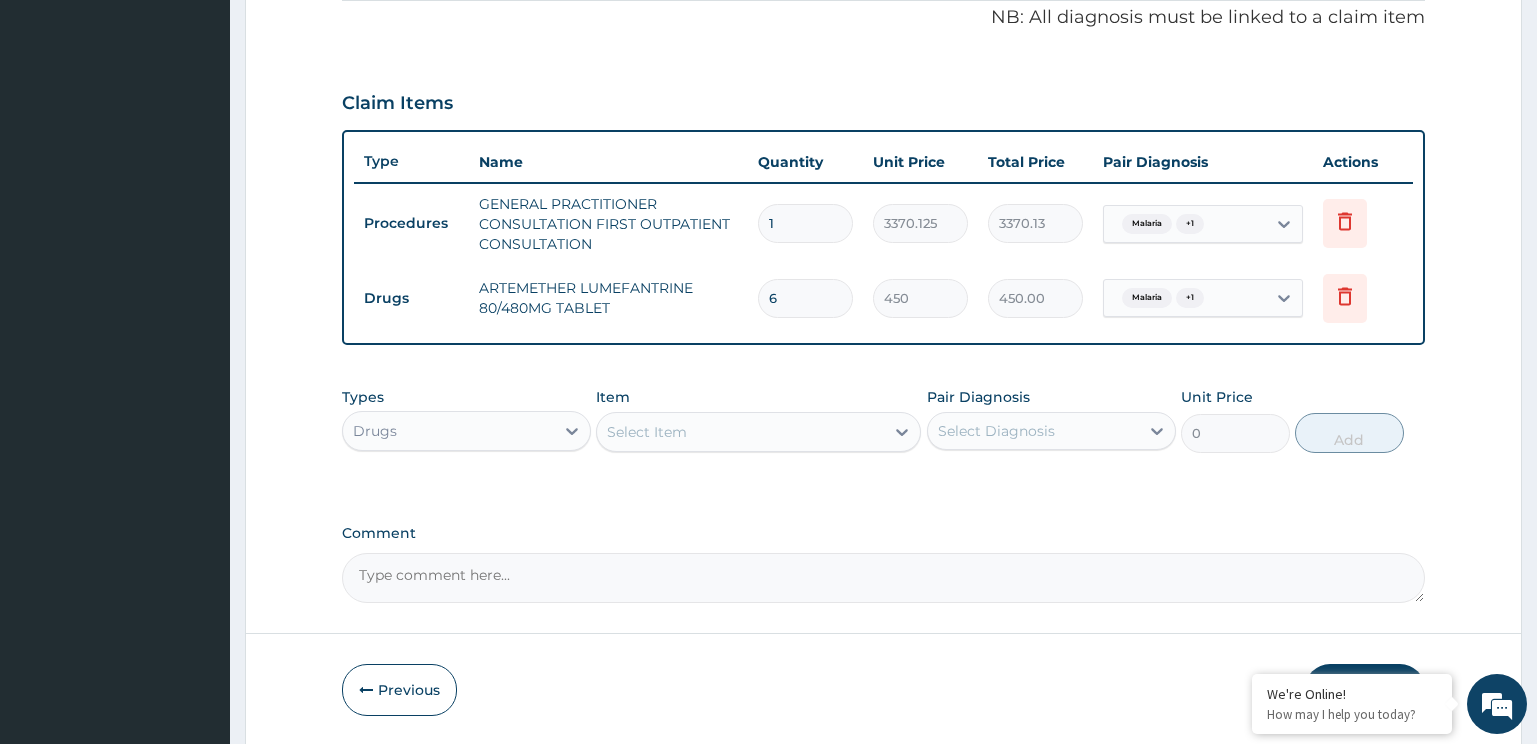 type on "2700.00" 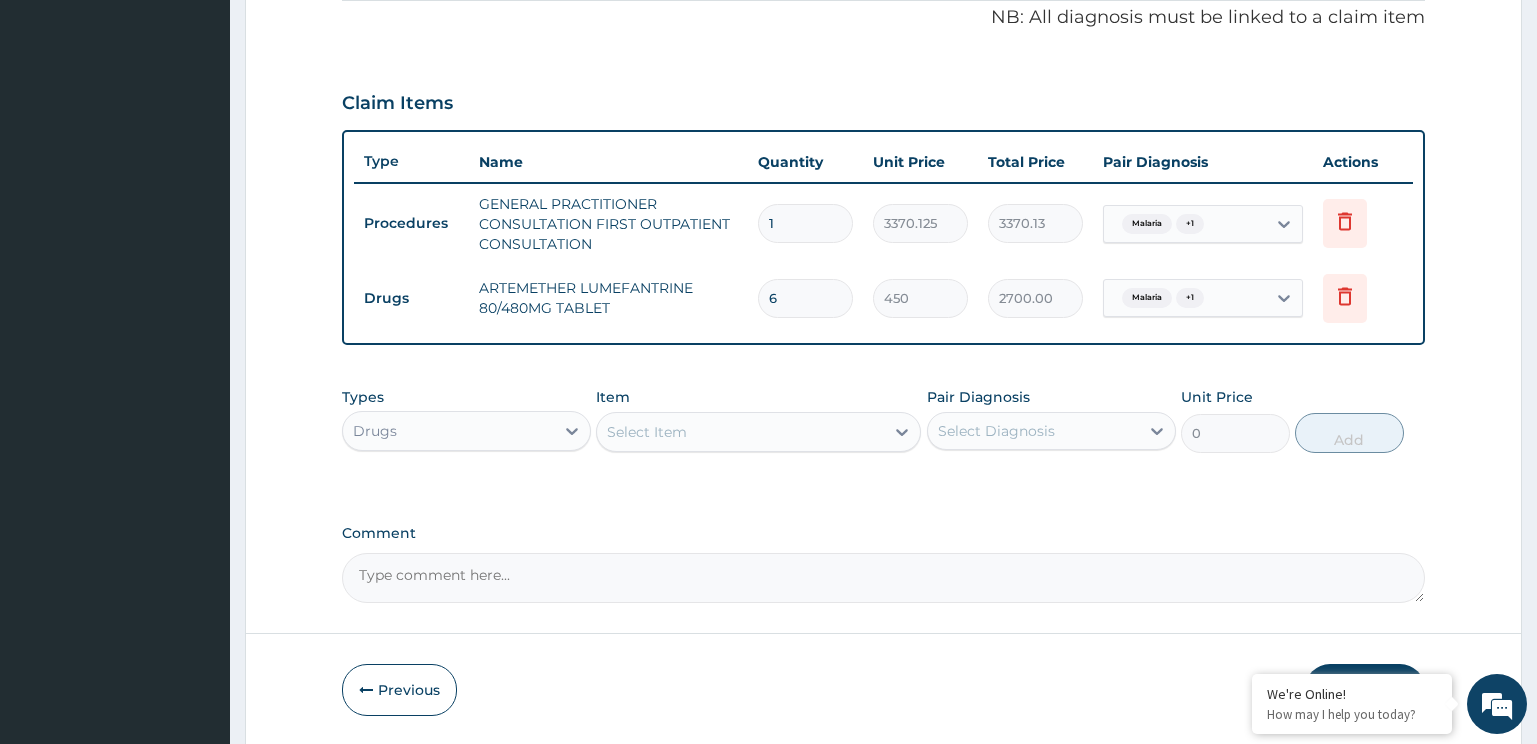 type on "6" 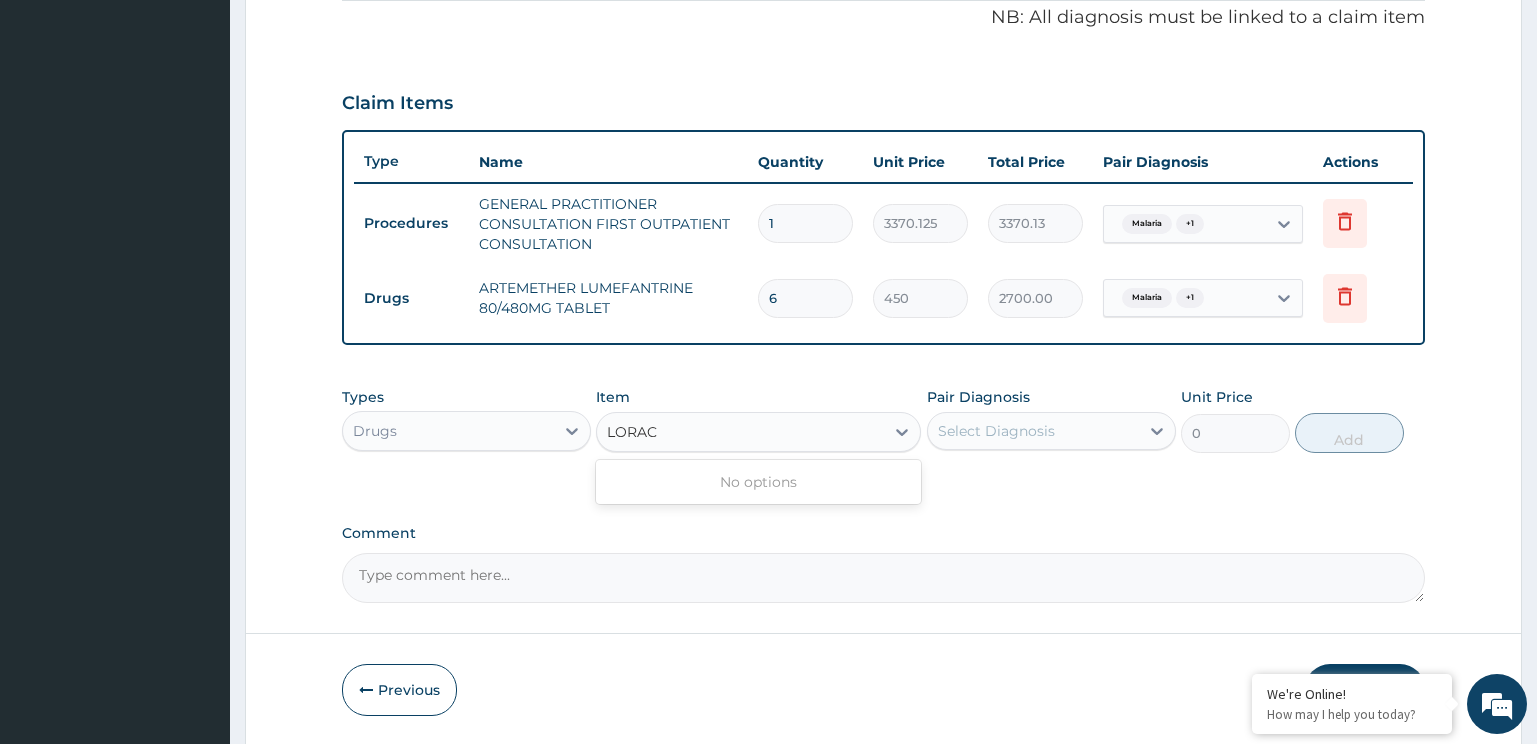 type on "LORA" 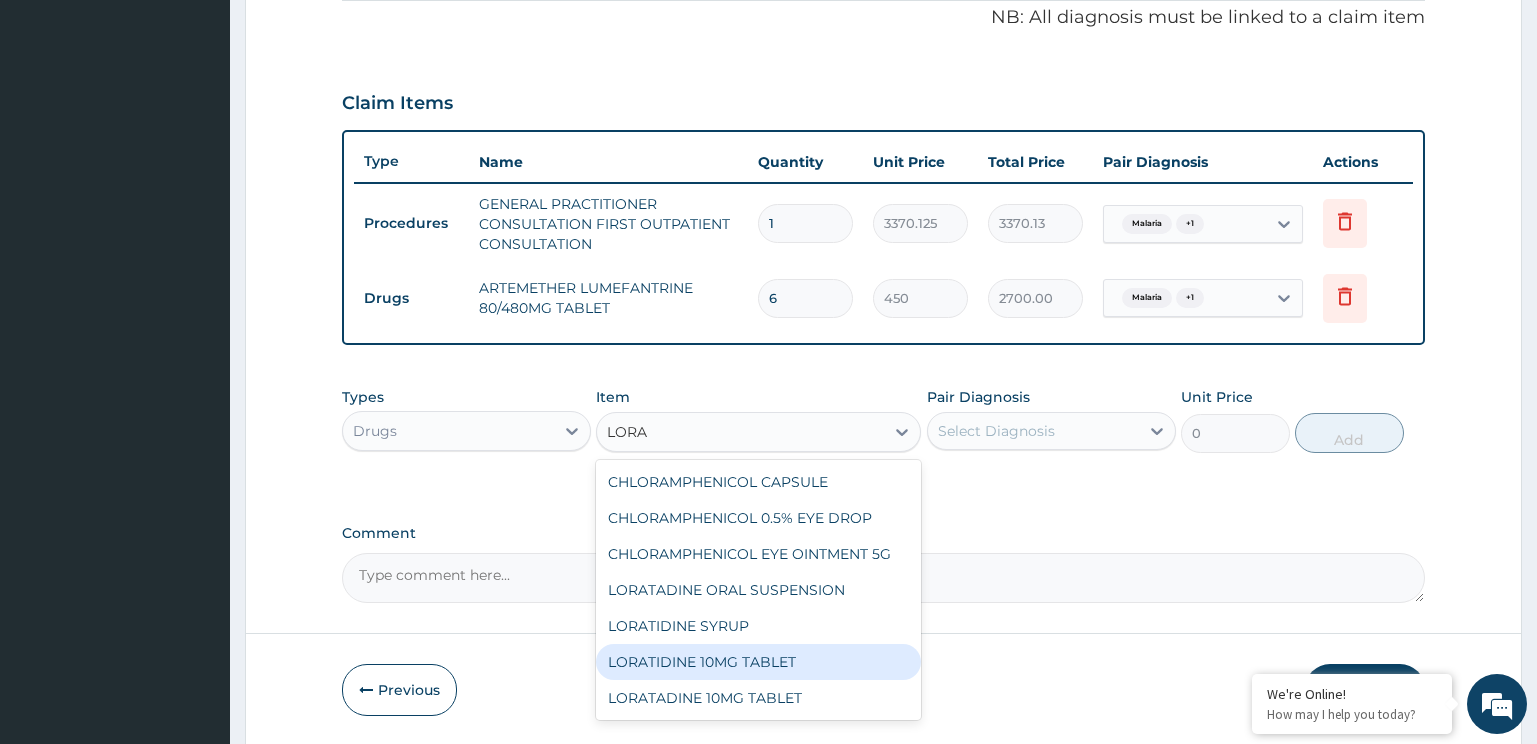 drag, startPoint x: 729, startPoint y: 665, endPoint x: 1238, endPoint y: 418, distance: 565.76495 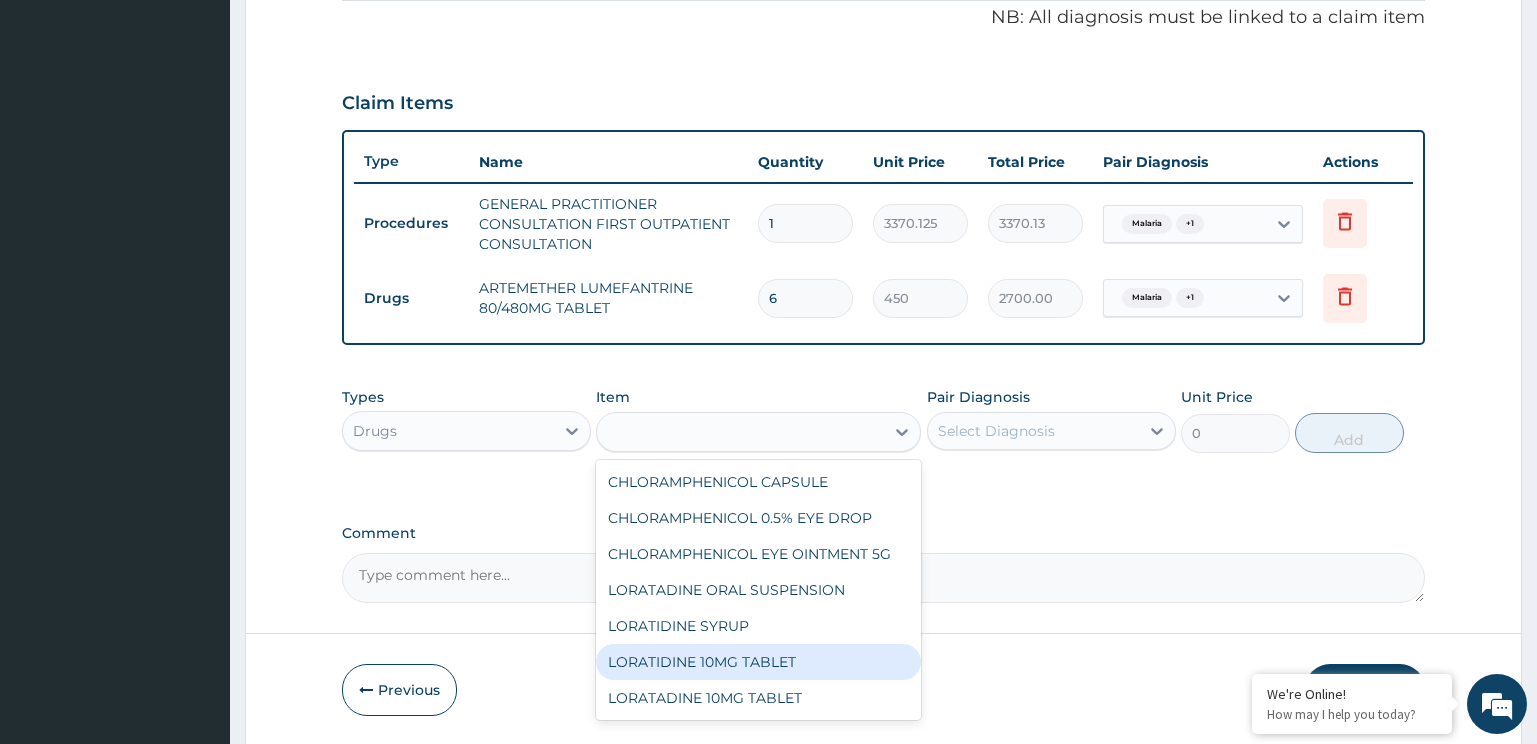 type on "96" 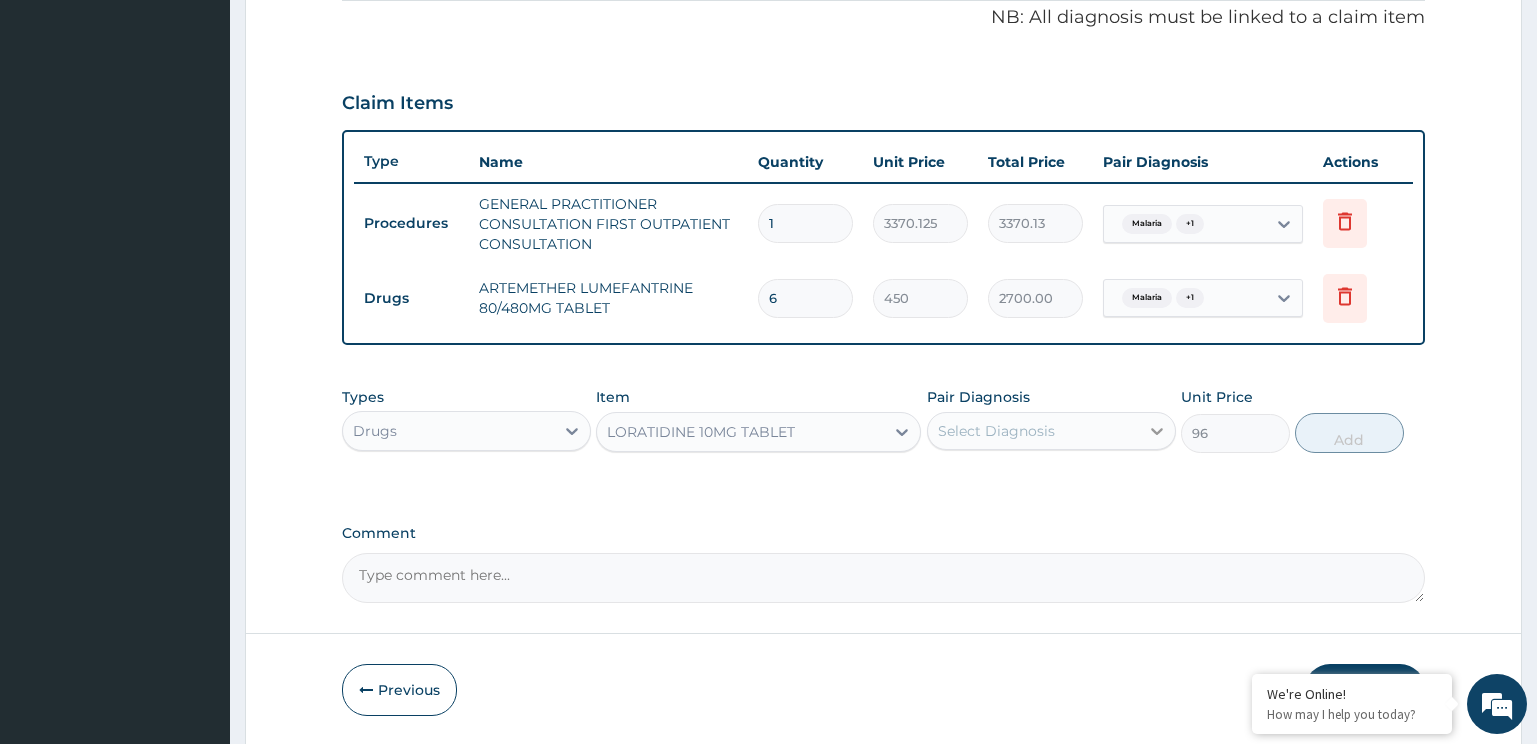 click at bounding box center [1157, 431] 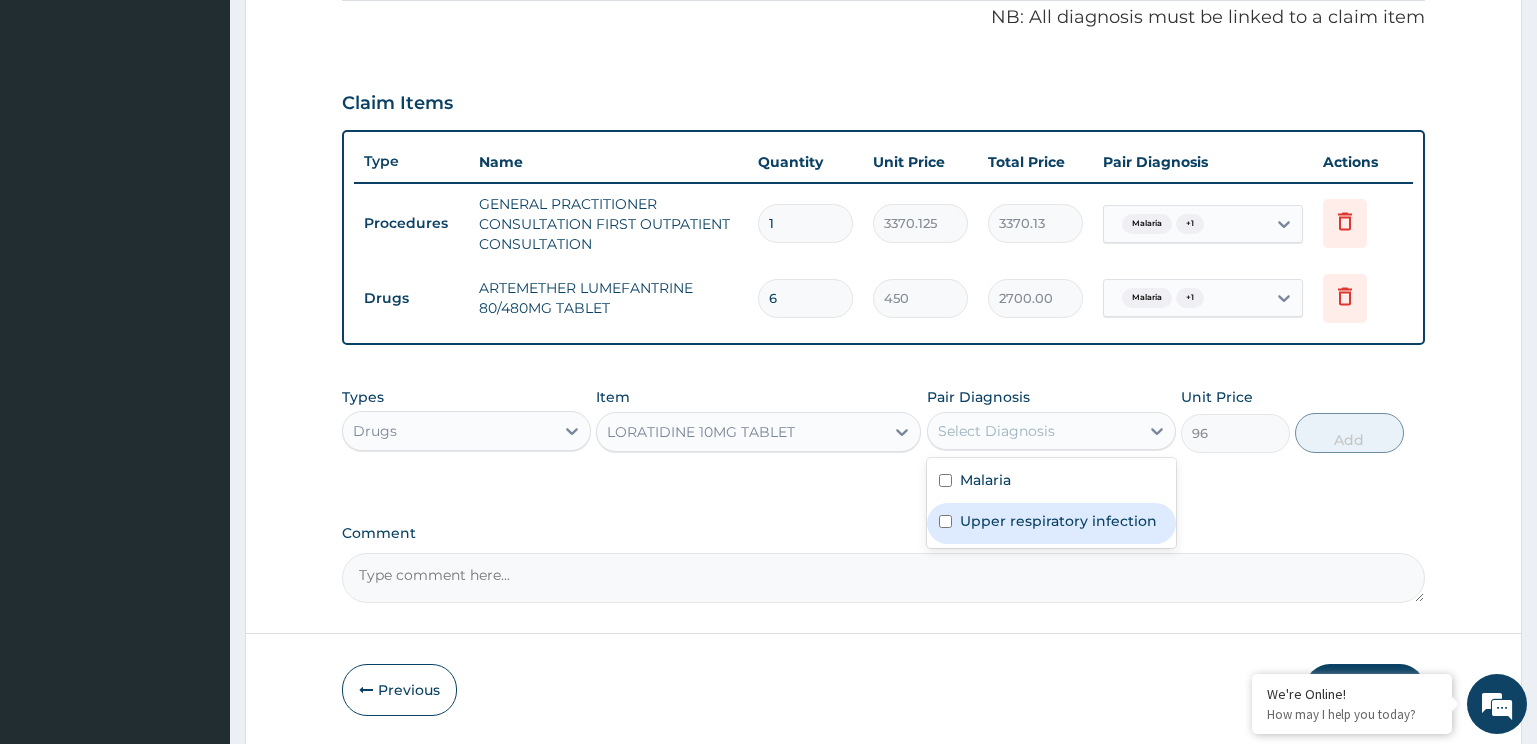 click on "Upper respiratory infection" at bounding box center (1058, 521) 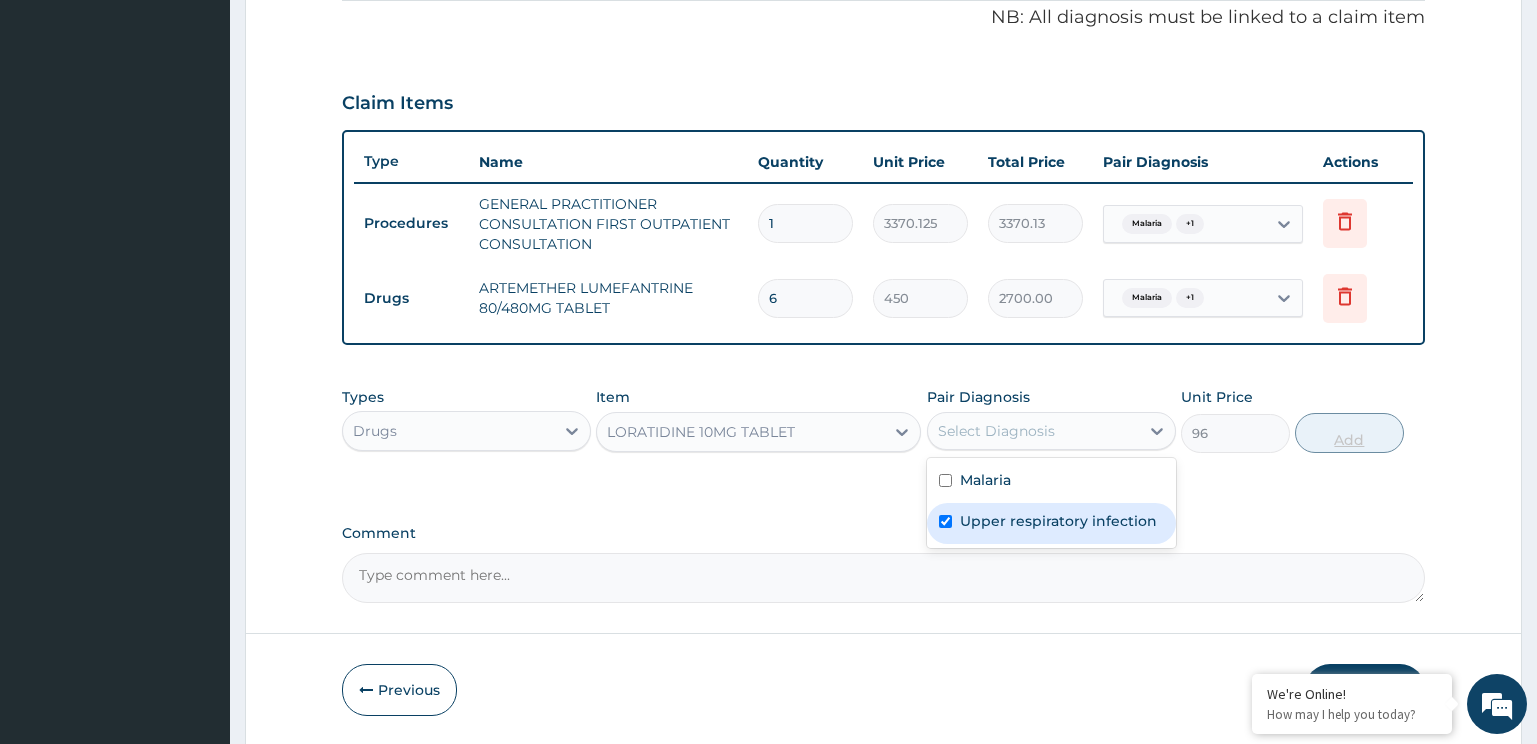 click on "Malaria" at bounding box center (1051, 482) 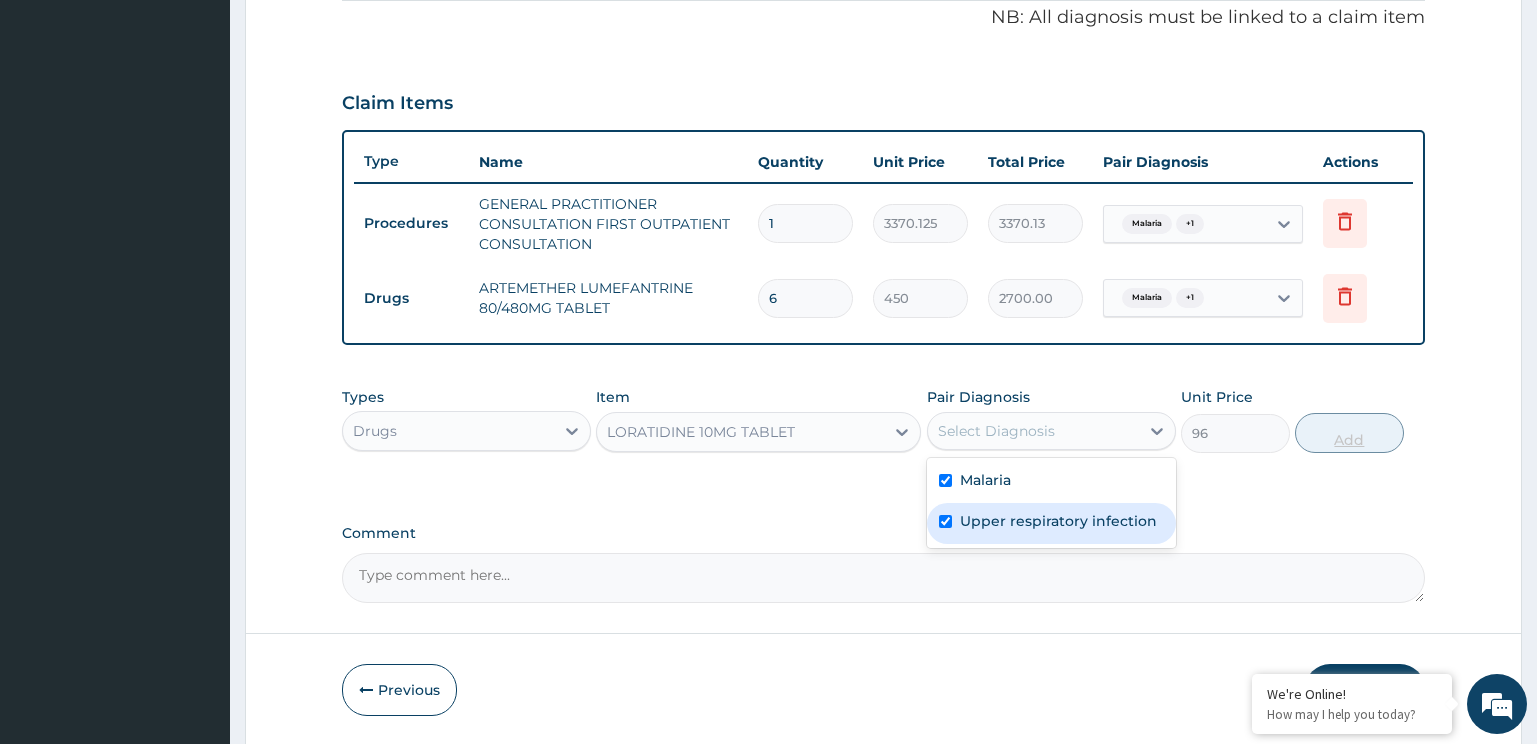 checkbox on "true" 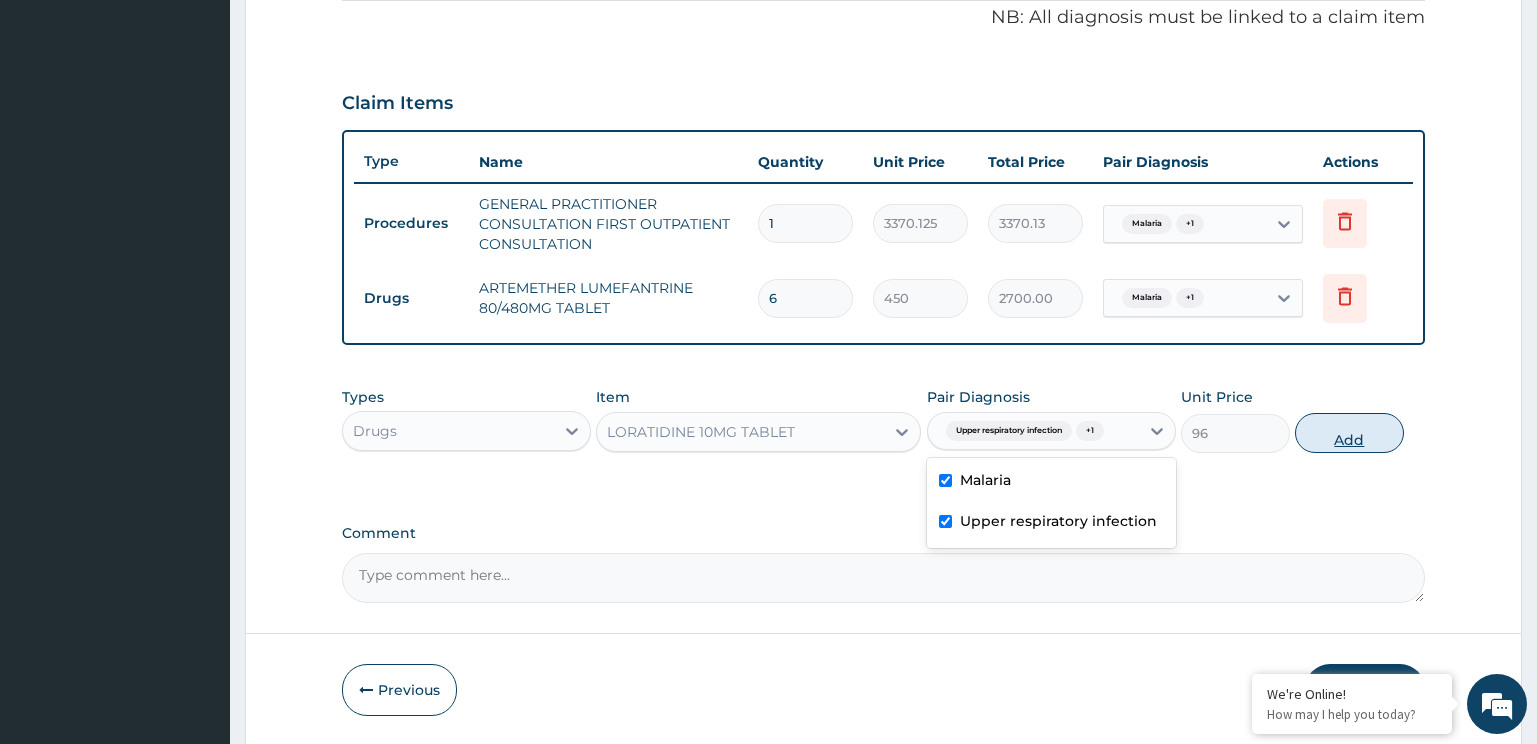 click on "Add" at bounding box center (1349, 433) 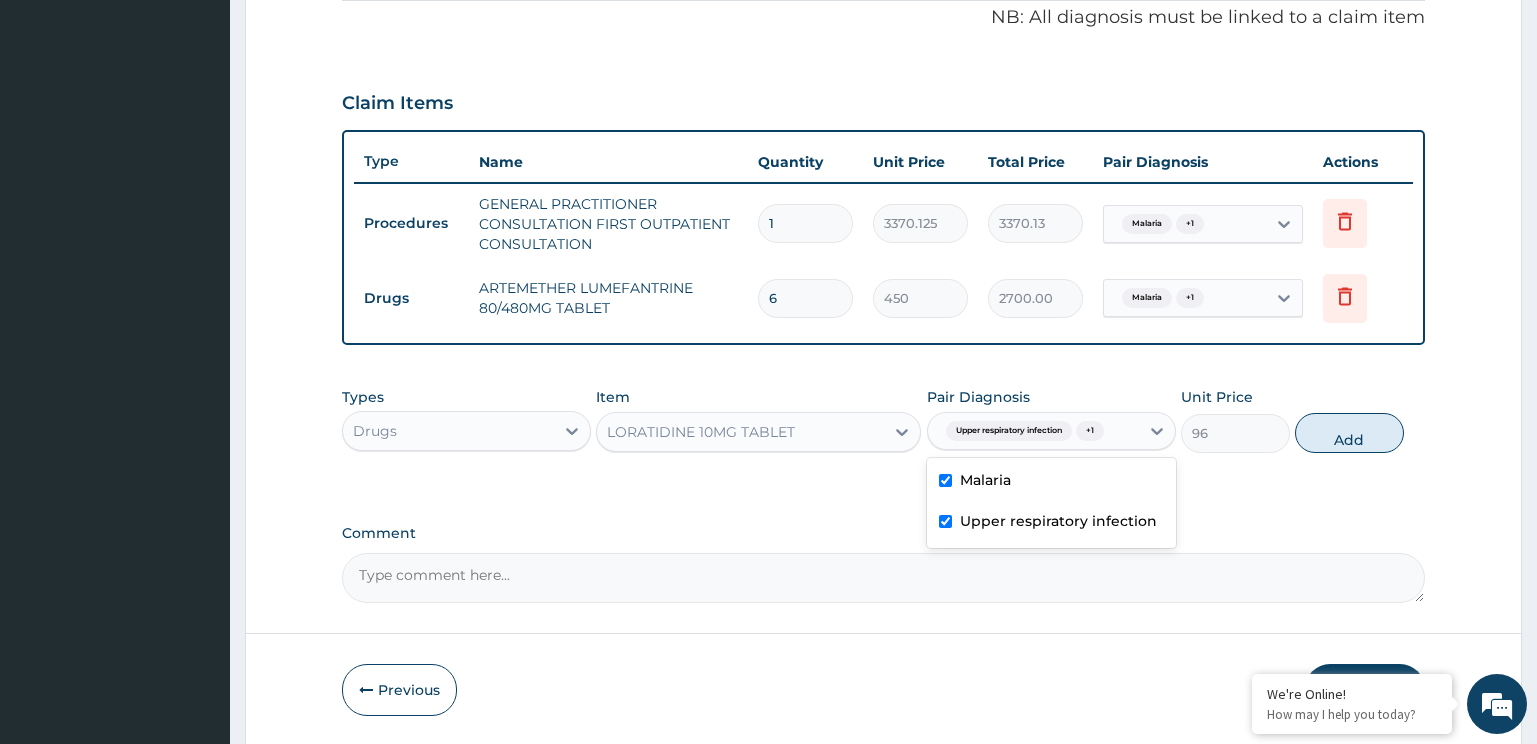 type on "0" 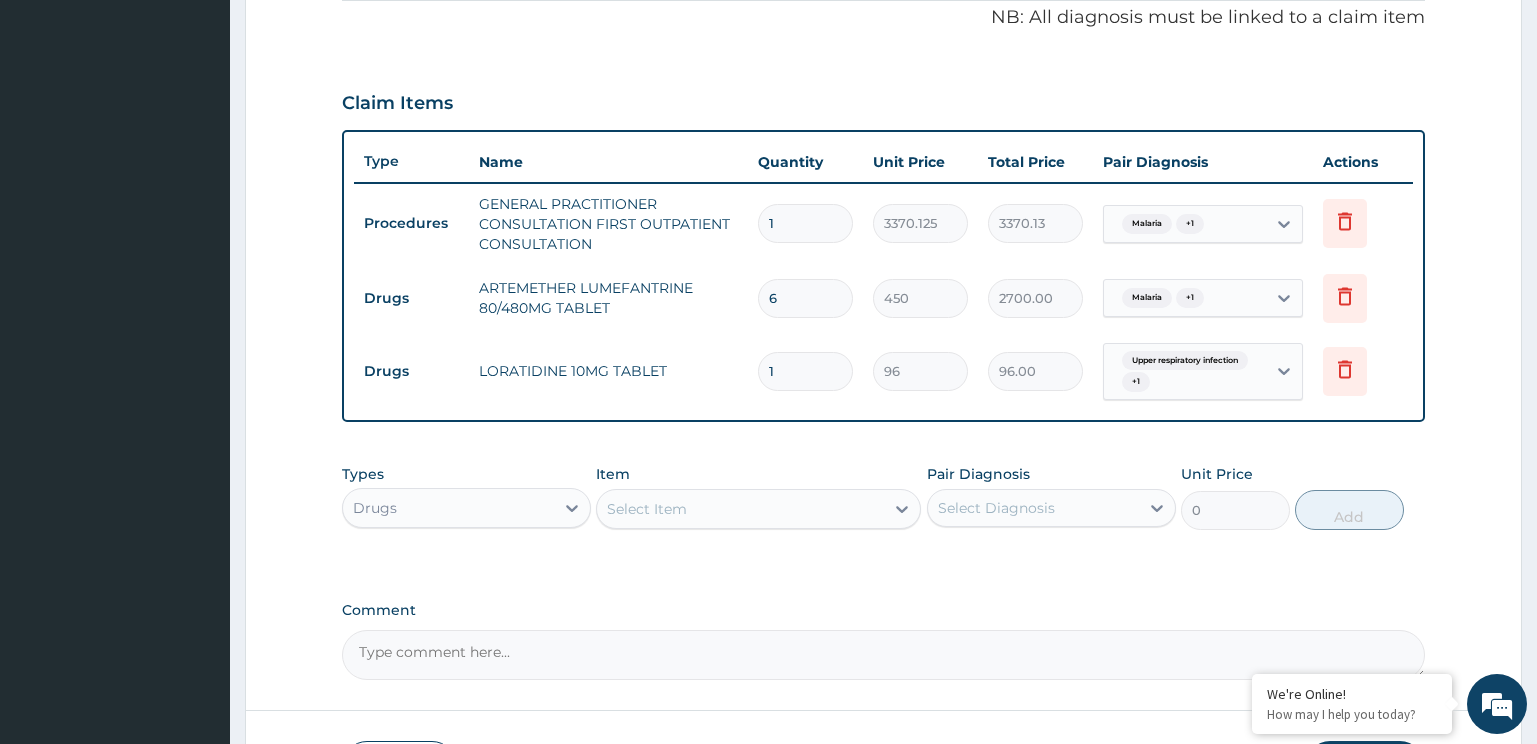 click on "Drugs LORATIDINE 10MG TABLET 1 96 96.00 Upper respiratory infection  + 1 Delete" at bounding box center (884, 372) 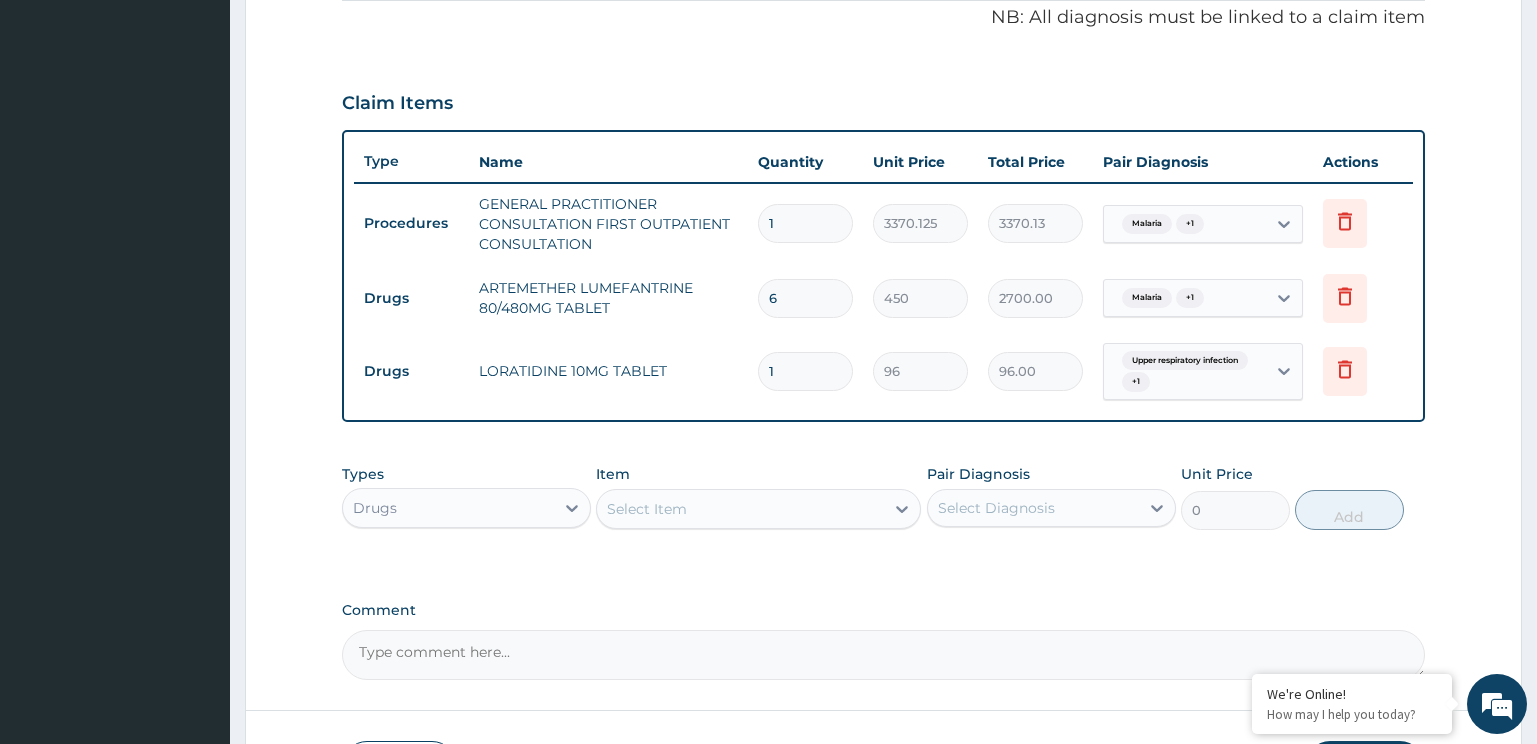 type on "7" 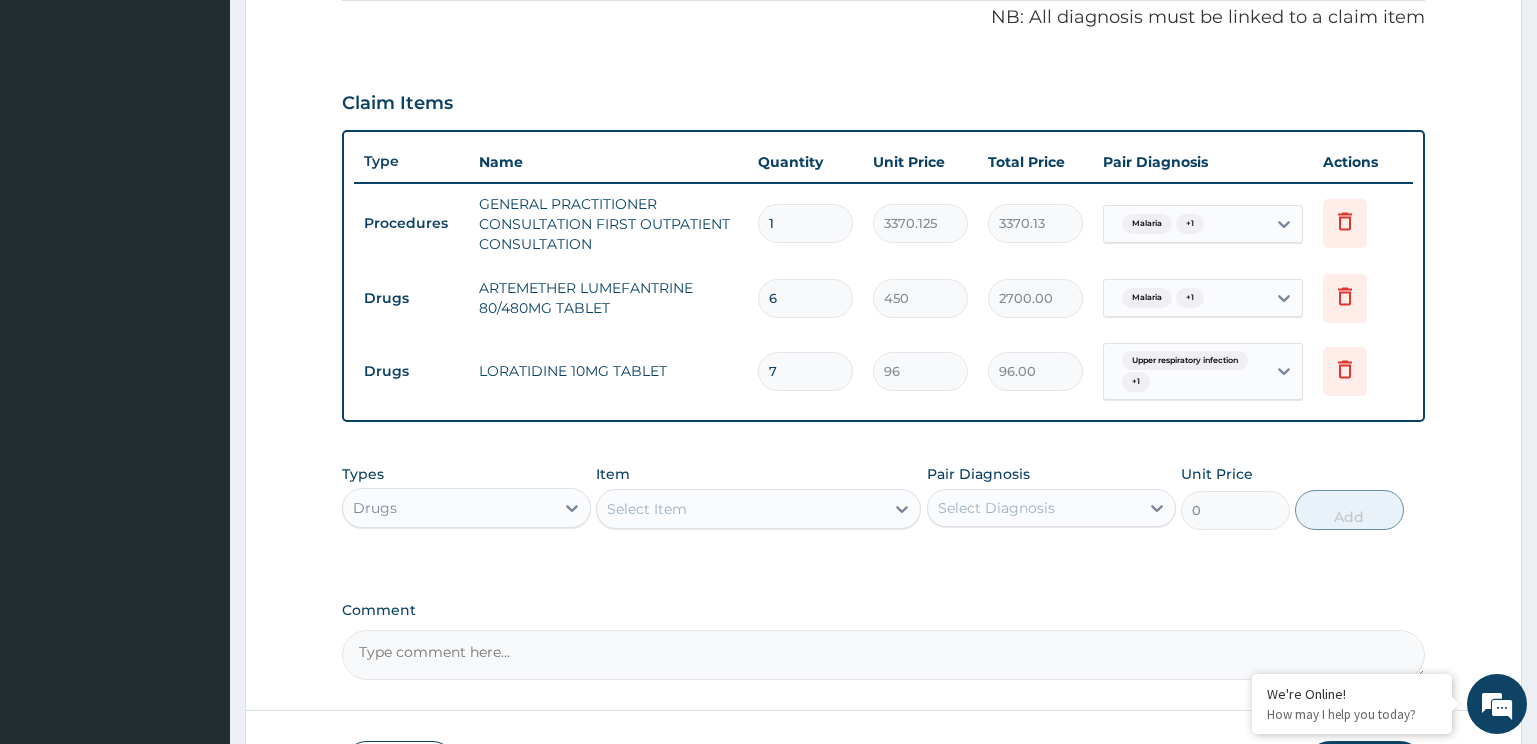 type on "672.00" 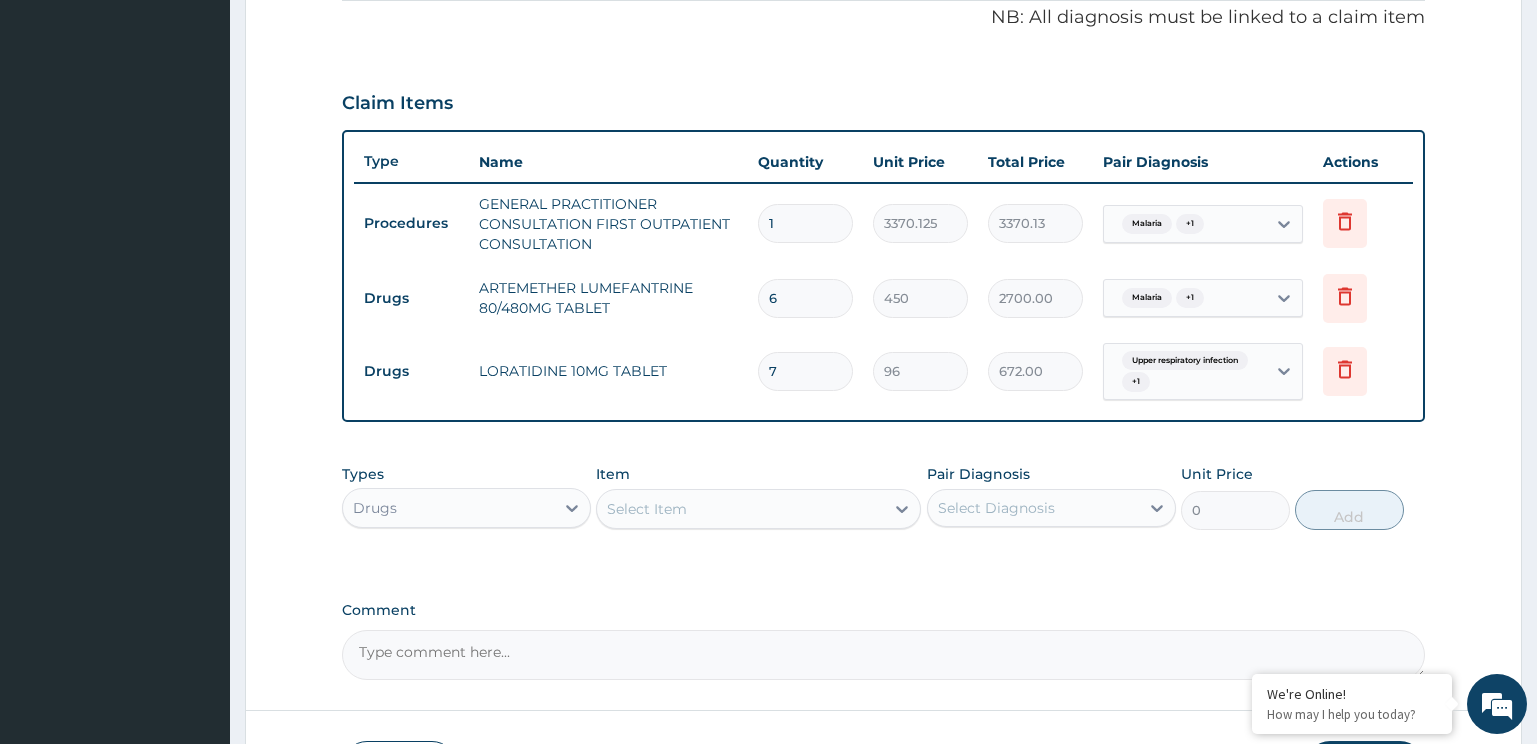 type on "7" 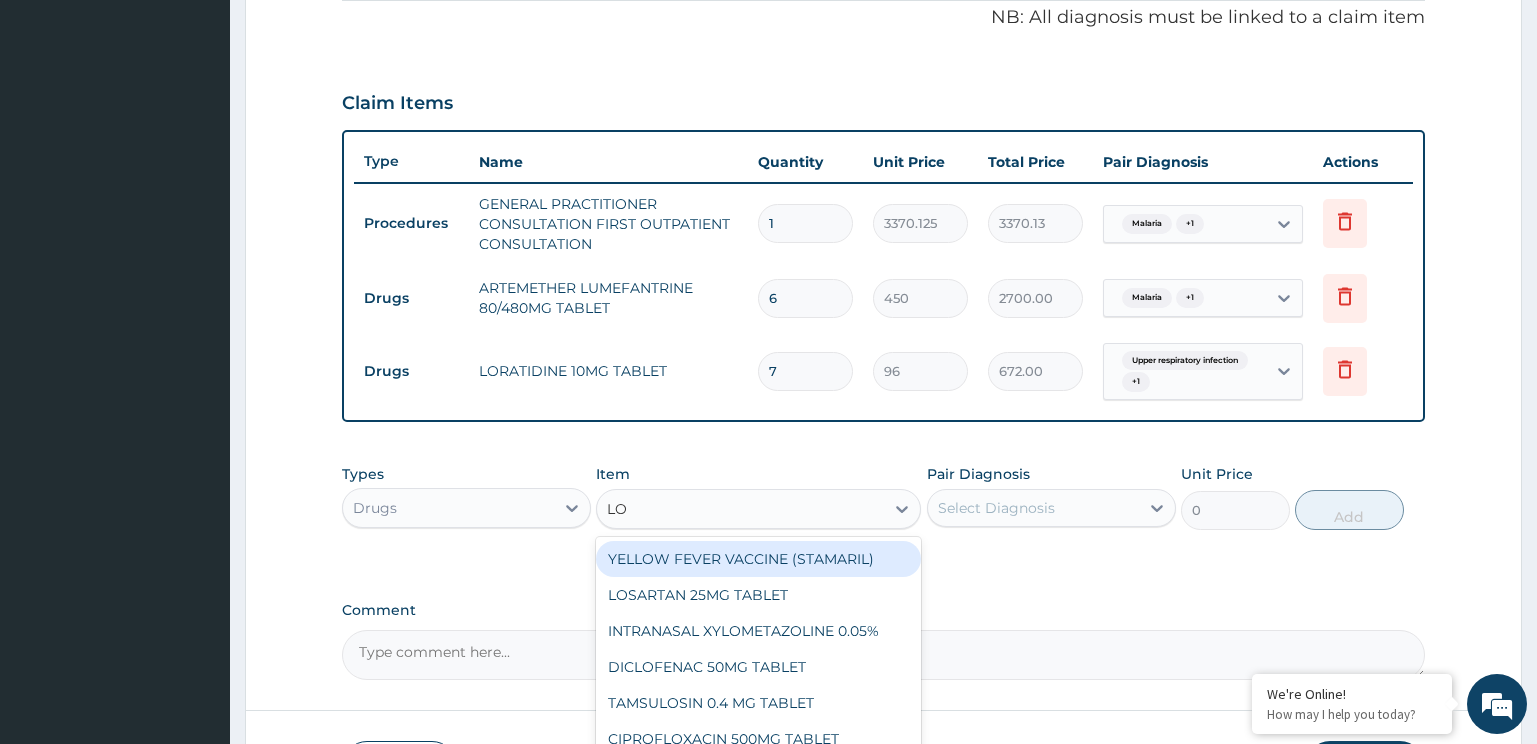 type on "LOZ" 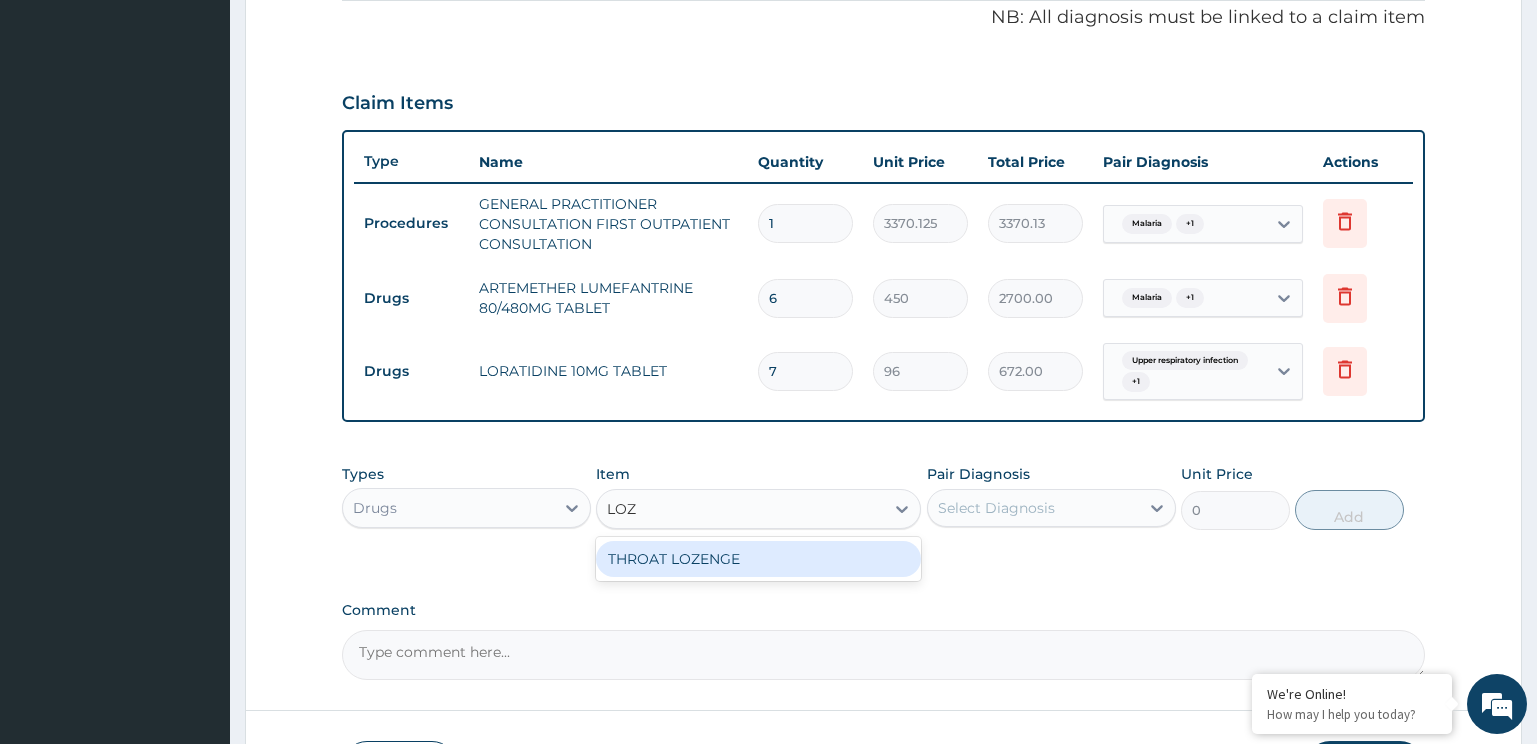 drag, startPoint x: 733, startPoint y: 566, endPoint x: 962, endPoint y: 504, distance: 237.2446 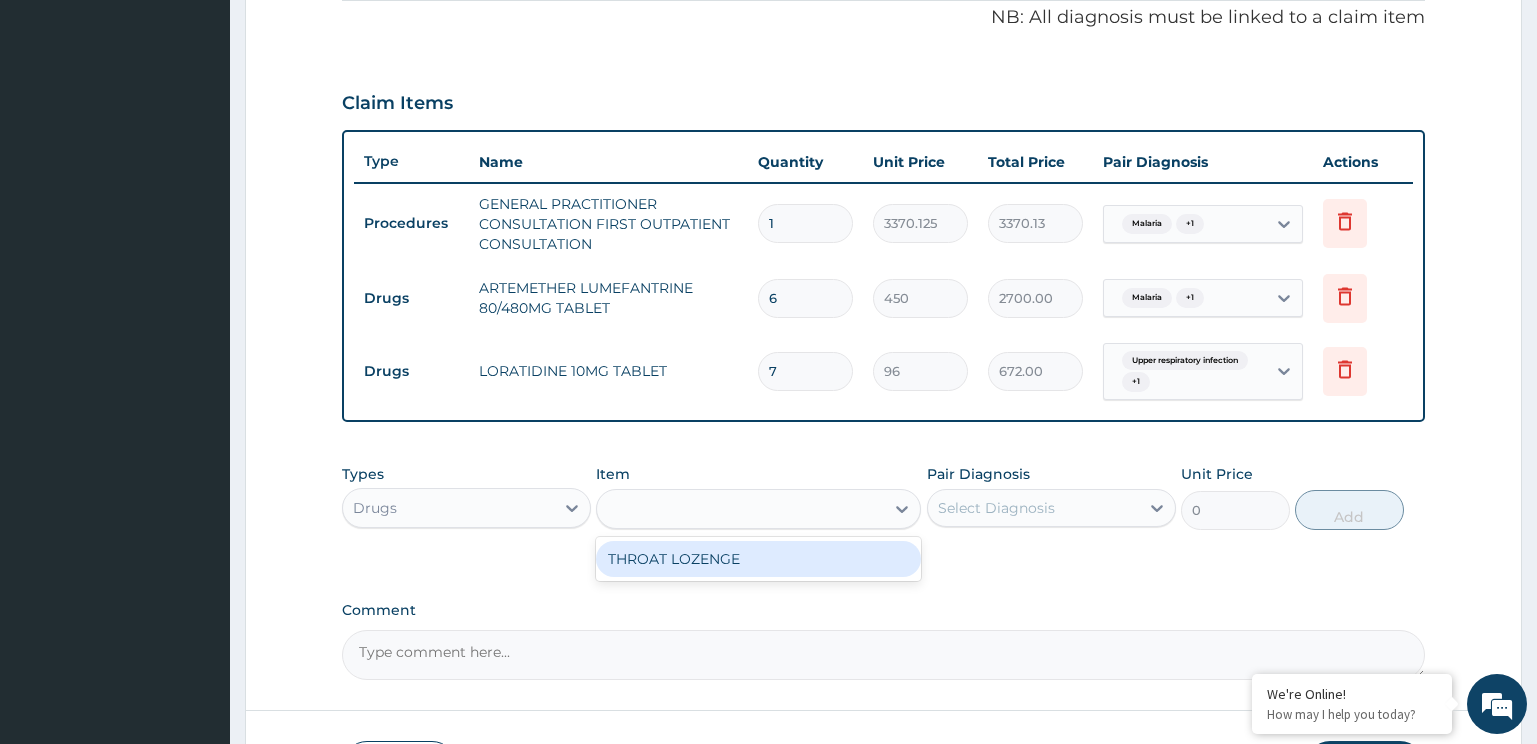 type on "96" 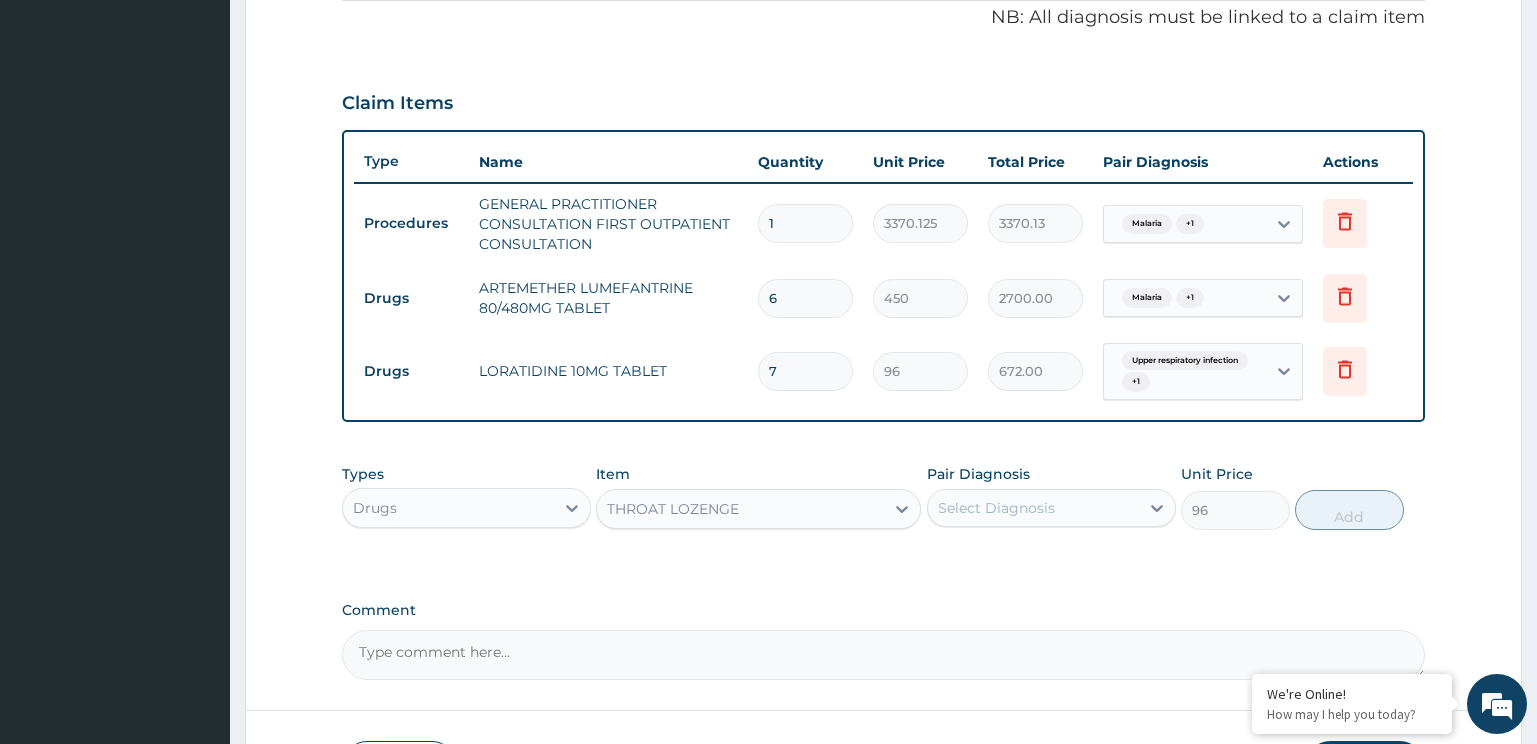 click on "Select Diagnosis" at bounding box center [1033, 508] 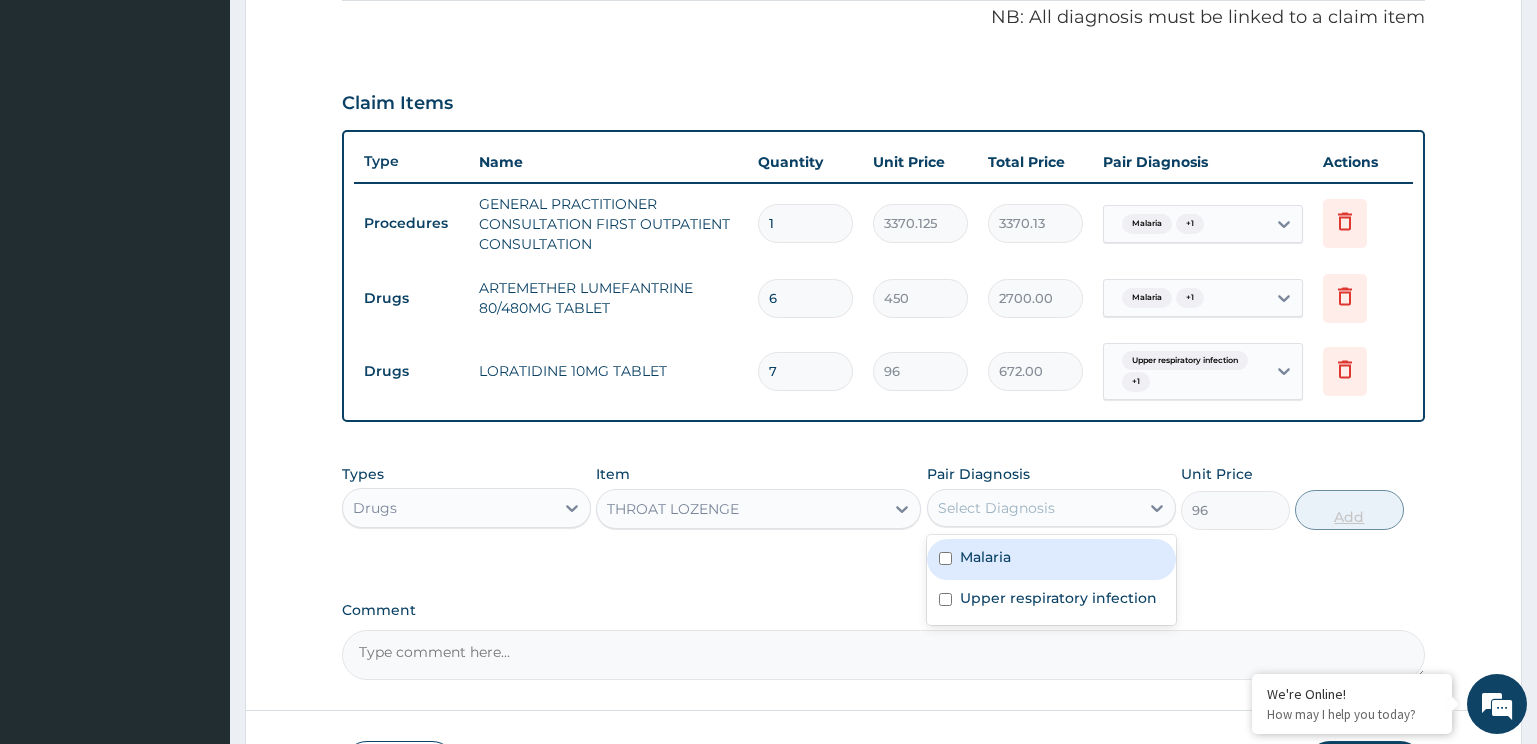 drag, startPoint x: 1065, startPoint y: 564, endPoint x: 1337, endPoint y: 509, distance: 277.50494 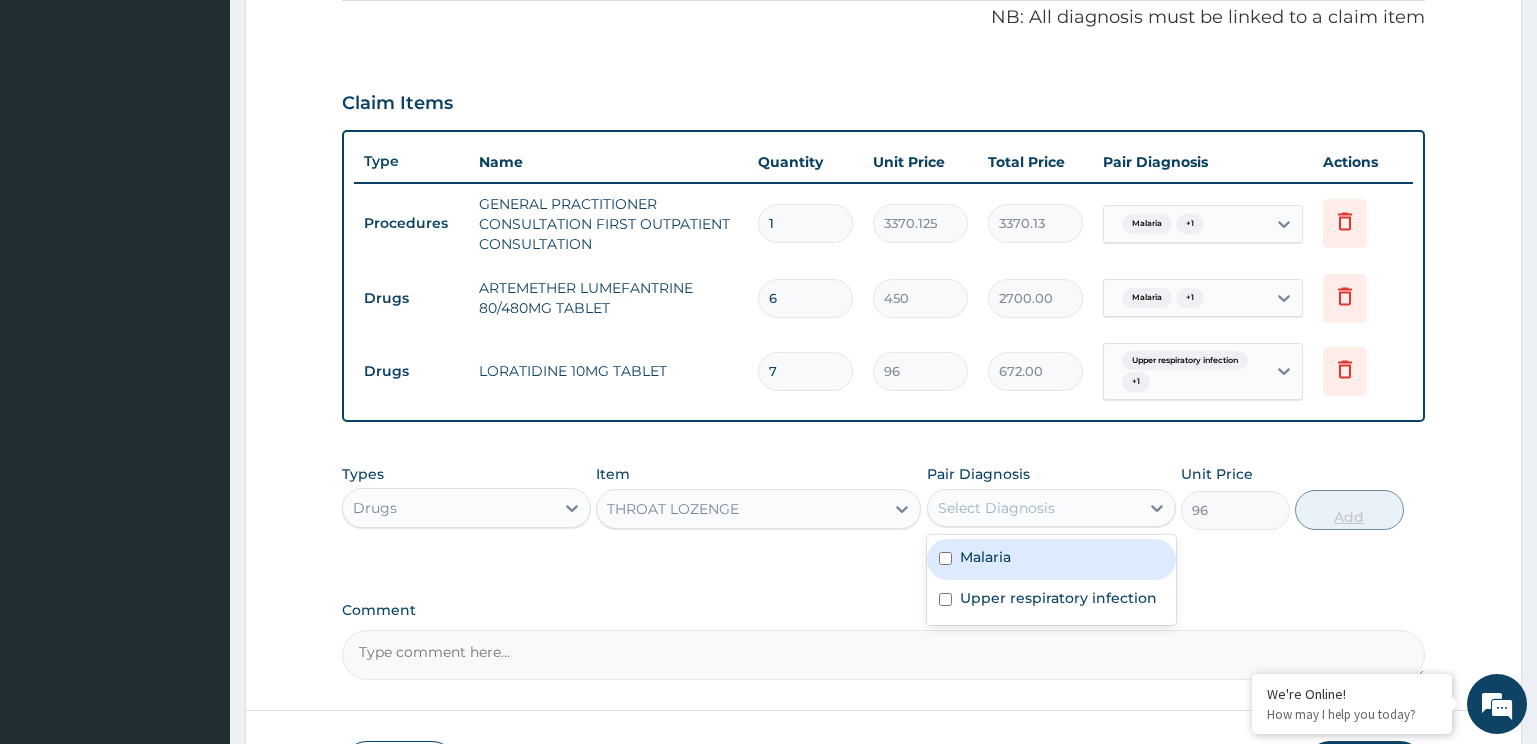 click on "Malaria" at bounding box center [1051, 559] 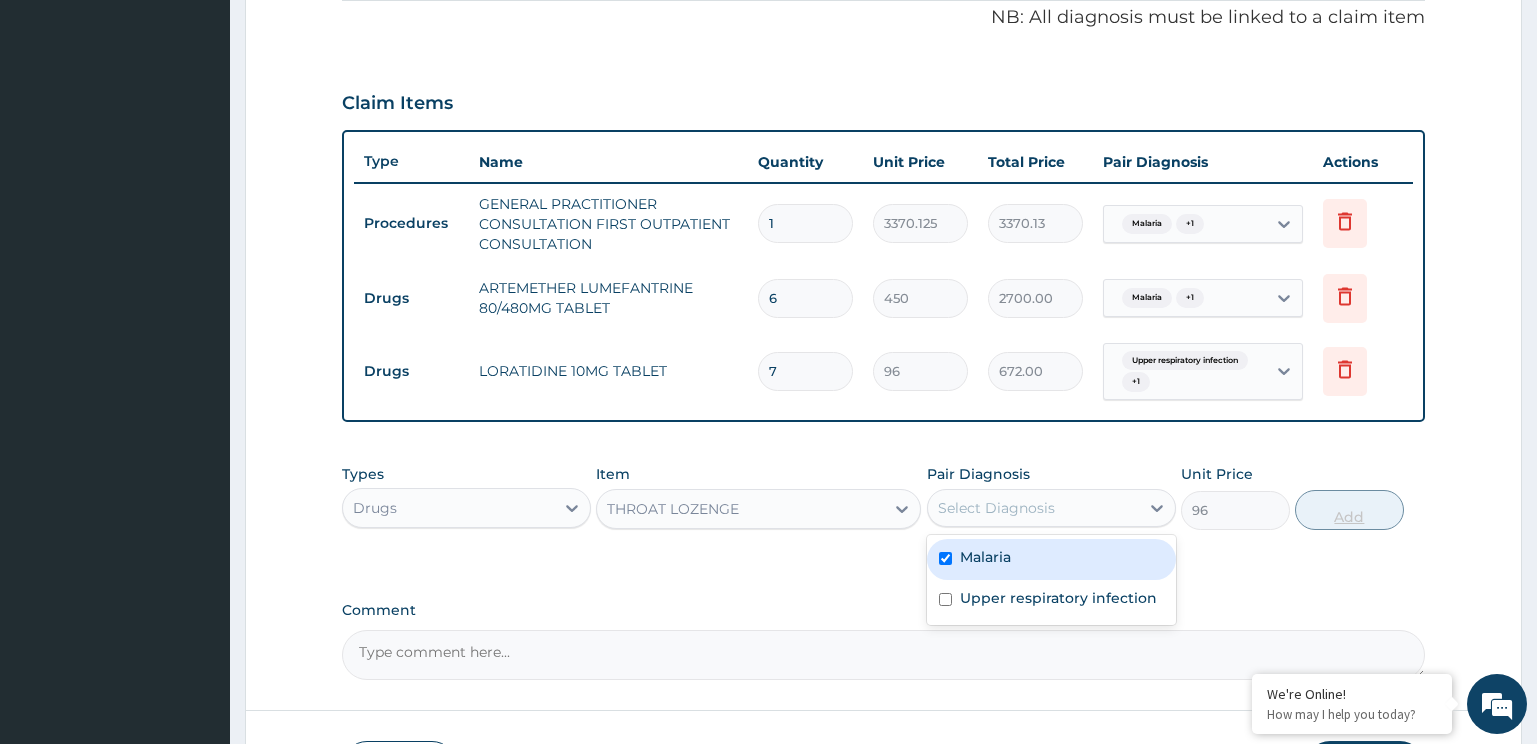 click on "Upper respiratory infection" at bounding box center (1051, 600) 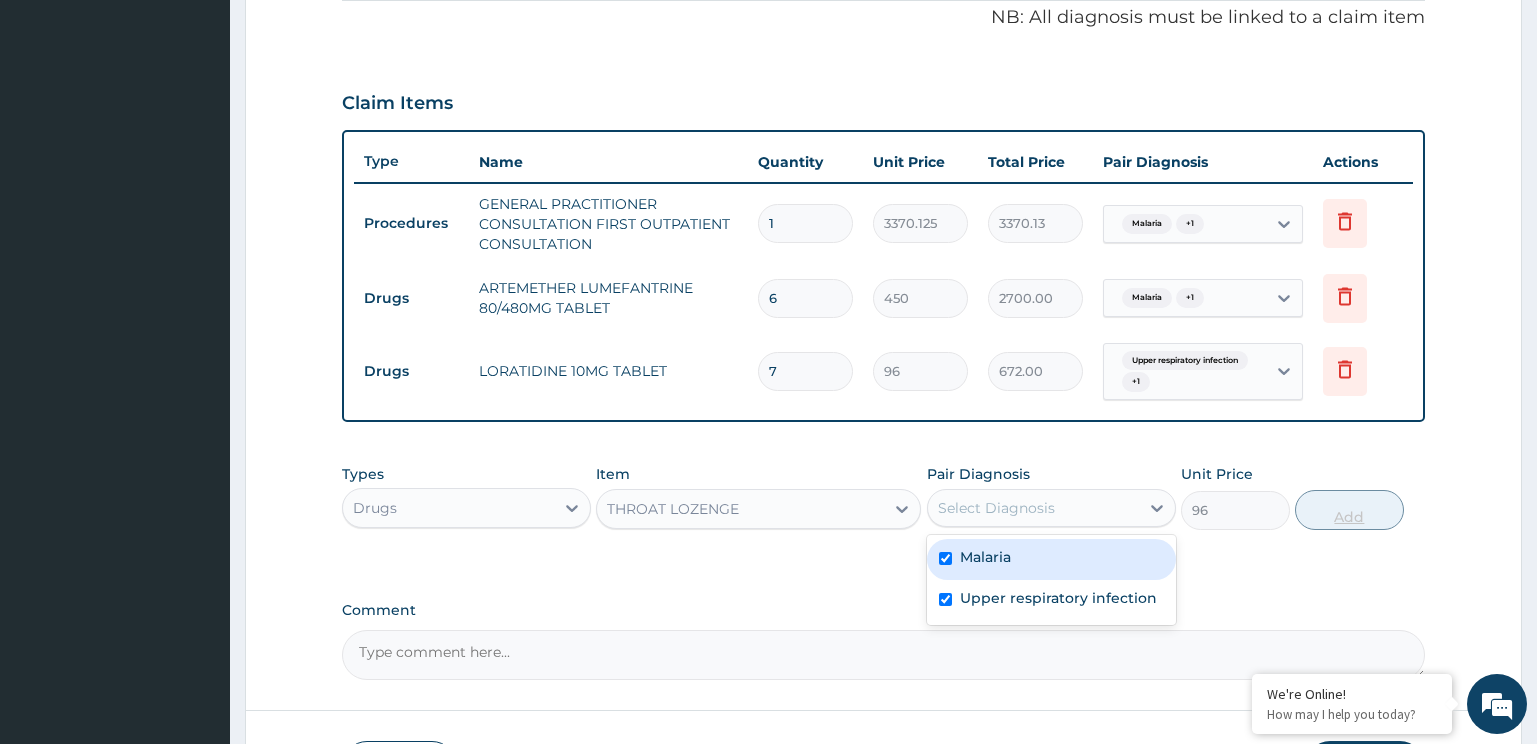 checkbox on "true" 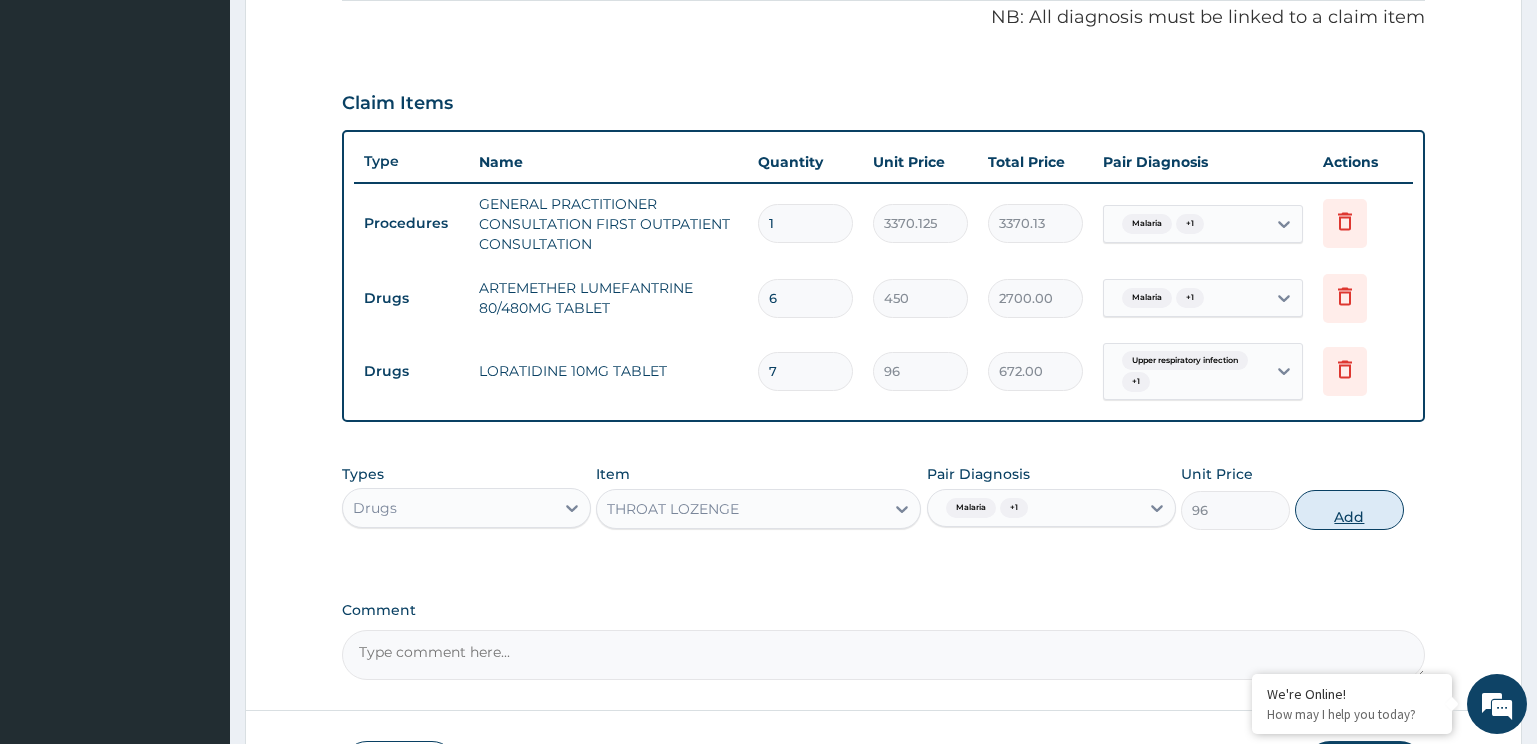 click on "Add" at bounding box center (1349, 510) 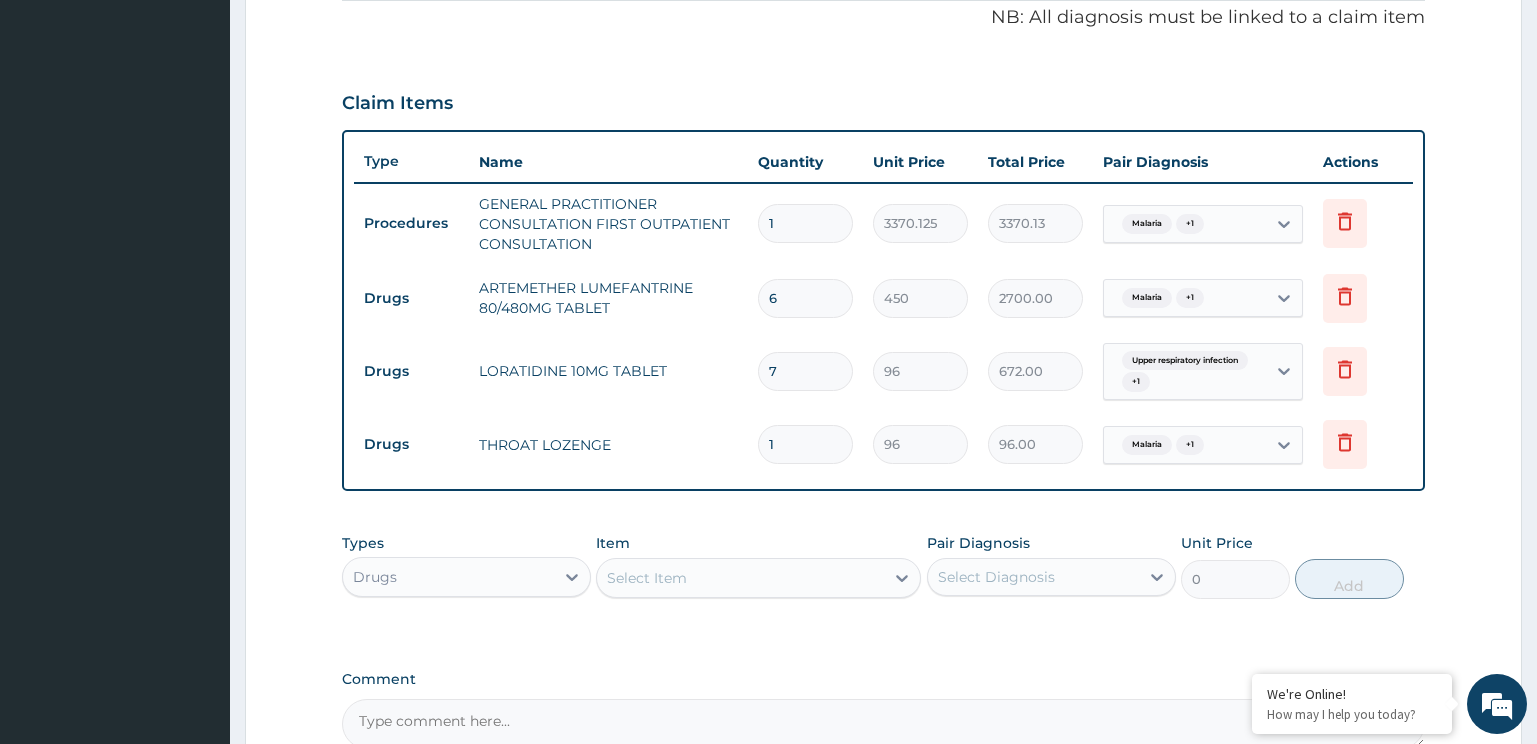 click on "Drugs THROAT LOZENGE 1 96 96.00 Malaria  + 1 Delete" at bounding box center [884, 444] 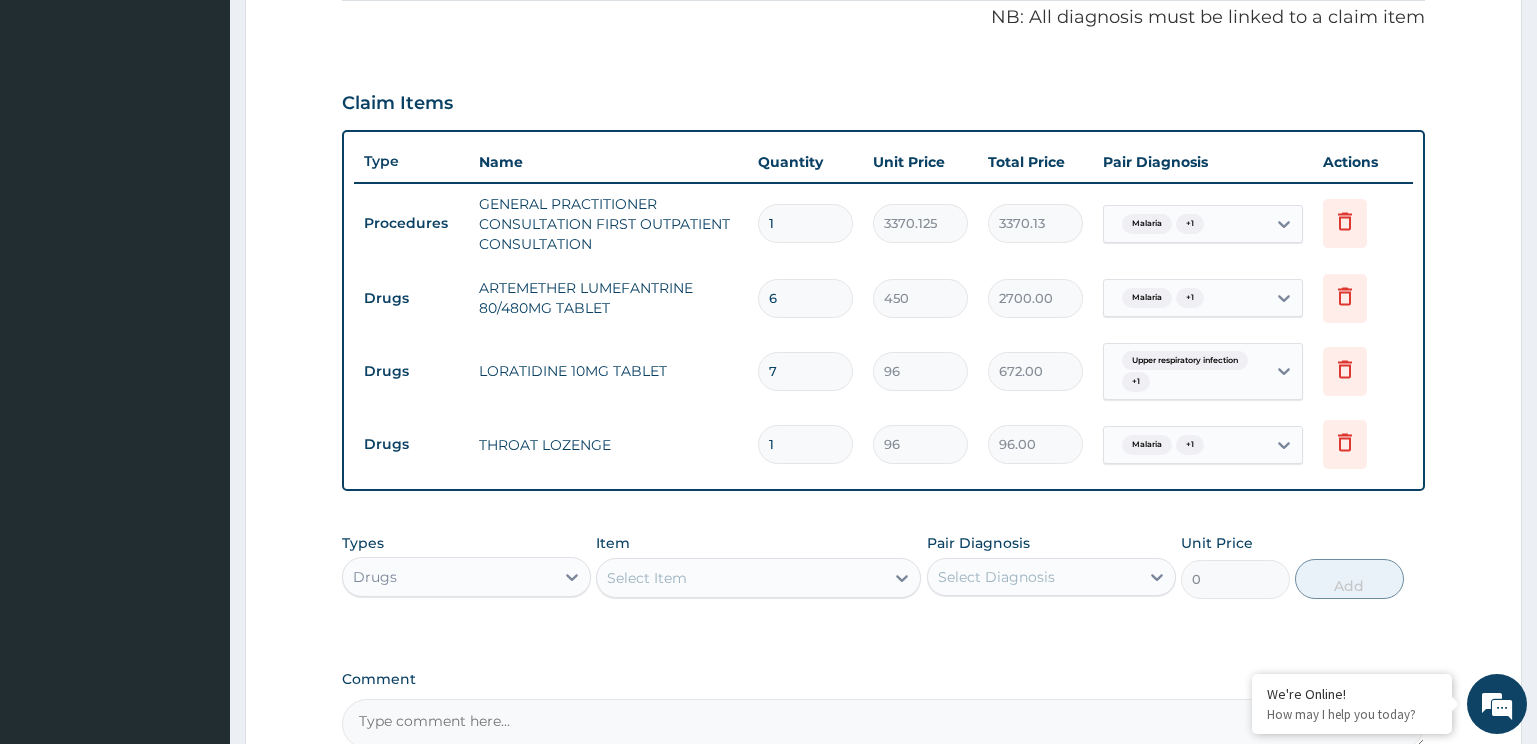 type on "9" 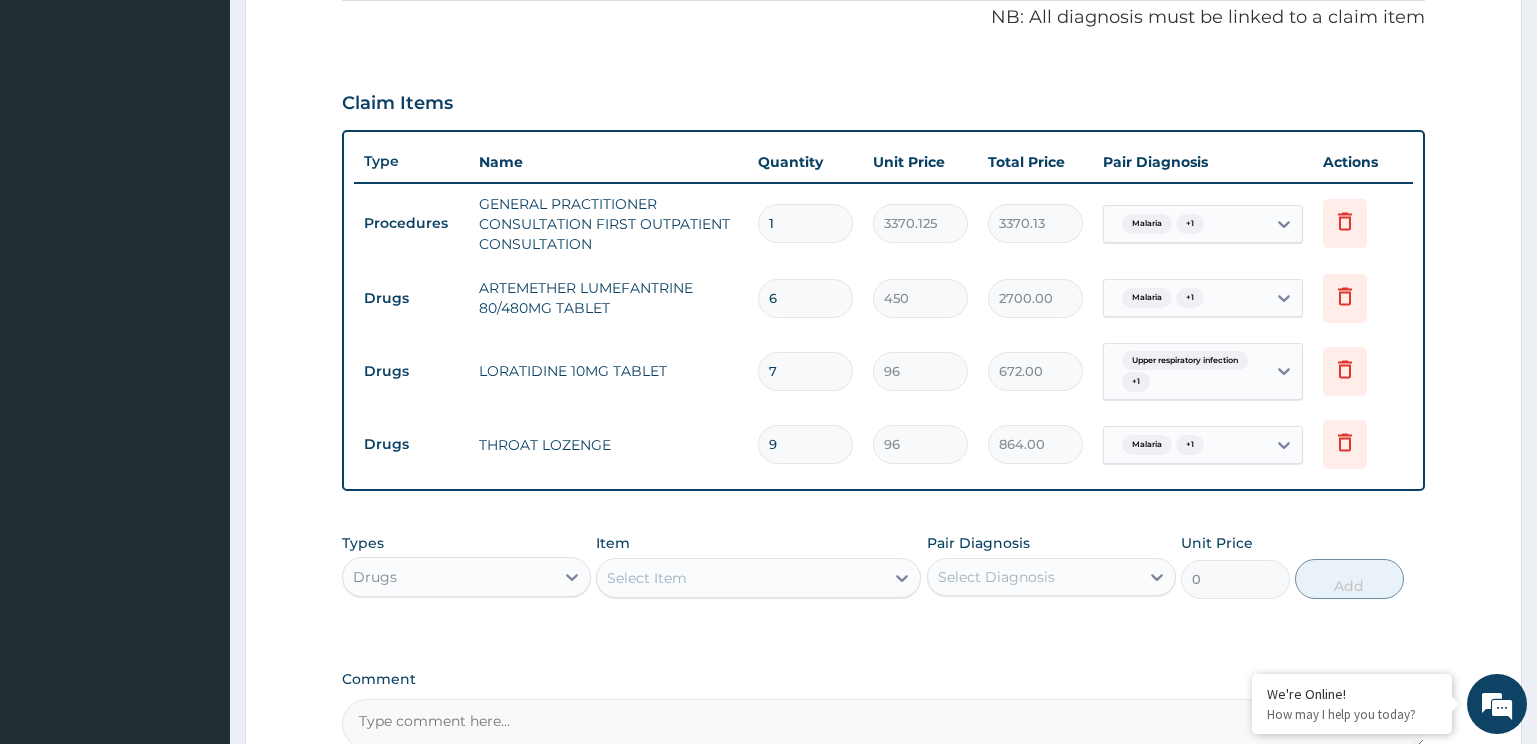 drag, startPoint x: 803, startPoint y: 449, endPoint x: 710, endPoint y: 449, distance: 93 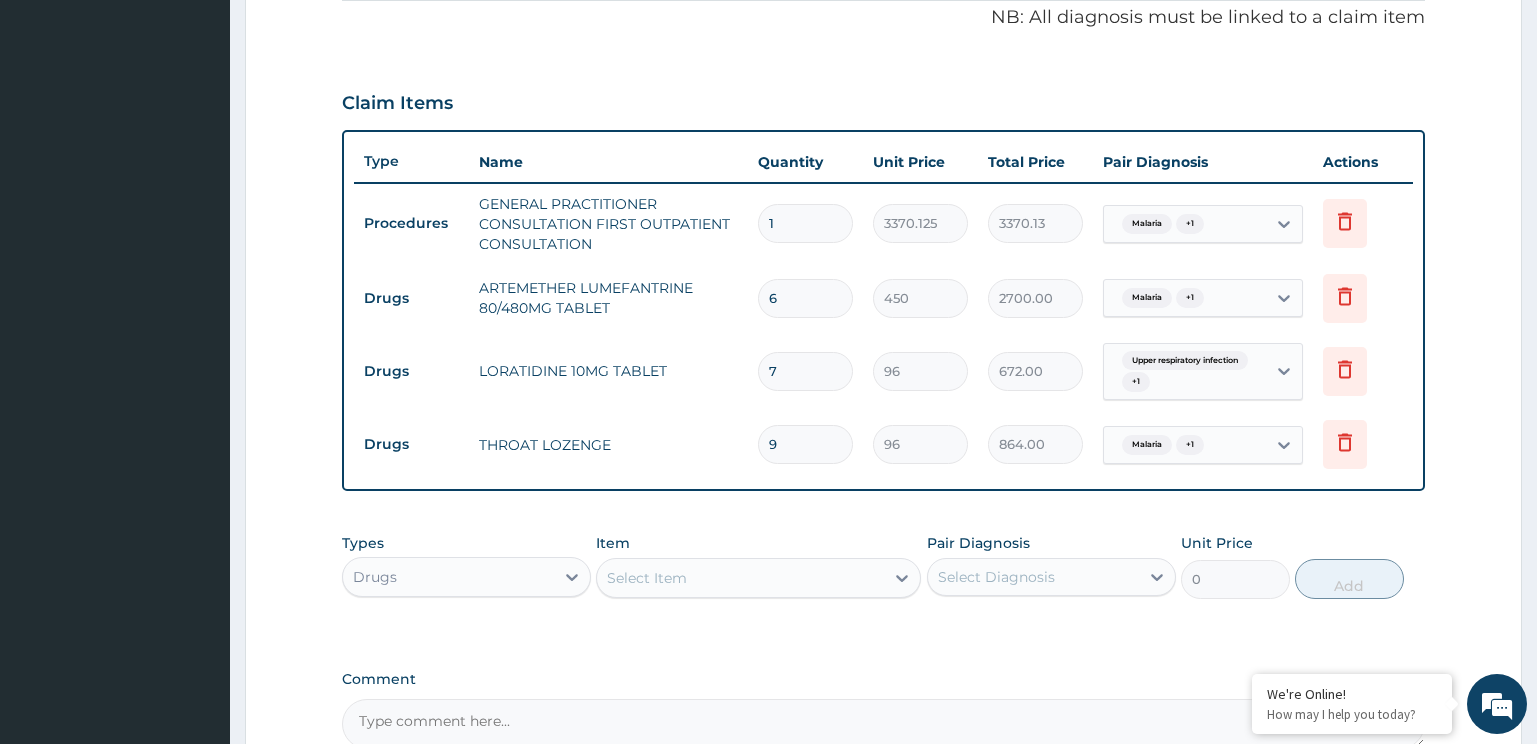 click on "Drugs THROAT LOZENGE 9 96 864.00 Malaria  + 1 Delete" at bounding box center [884, 444] 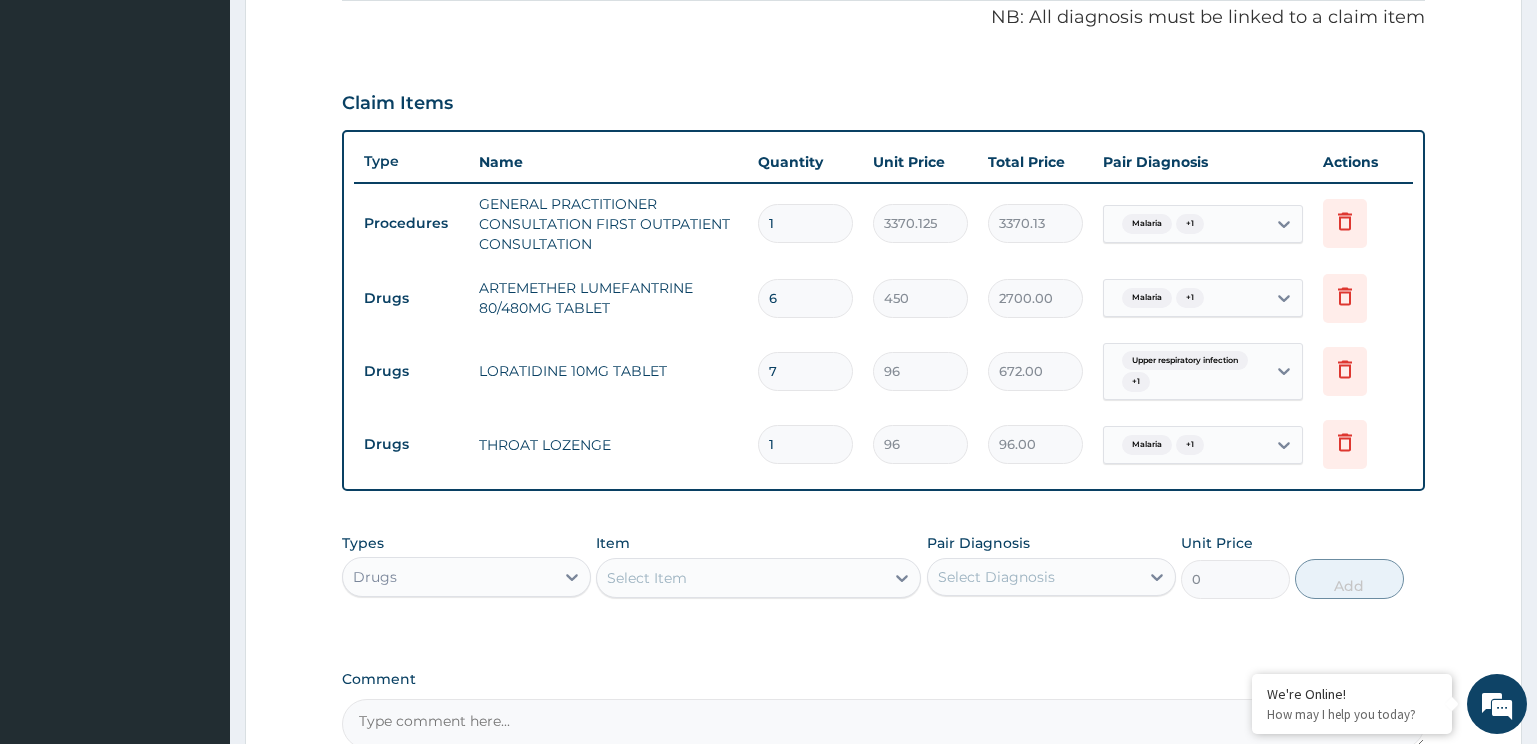 type on "12" 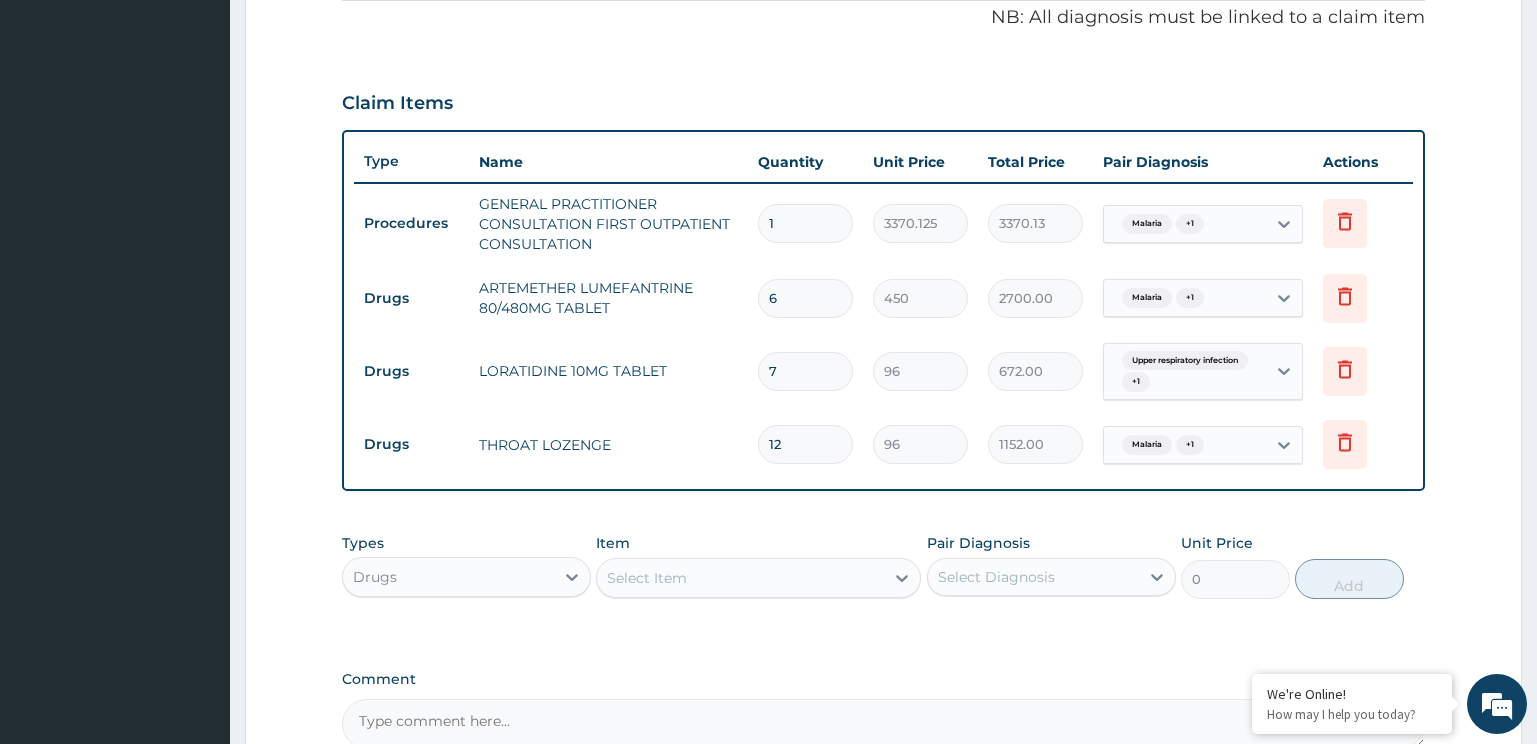 type on "12" 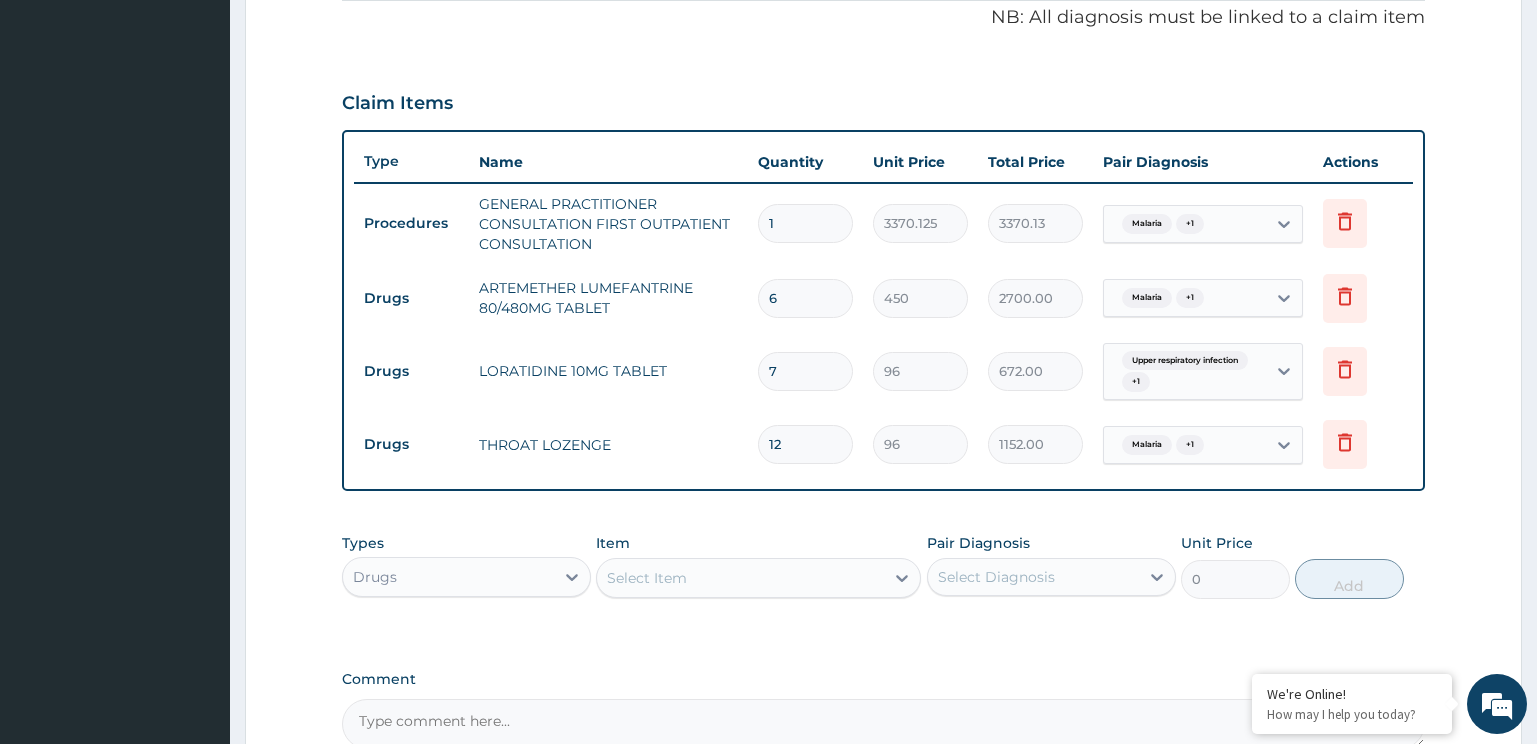 click on "Select Item" at bounding box center [740, 578] 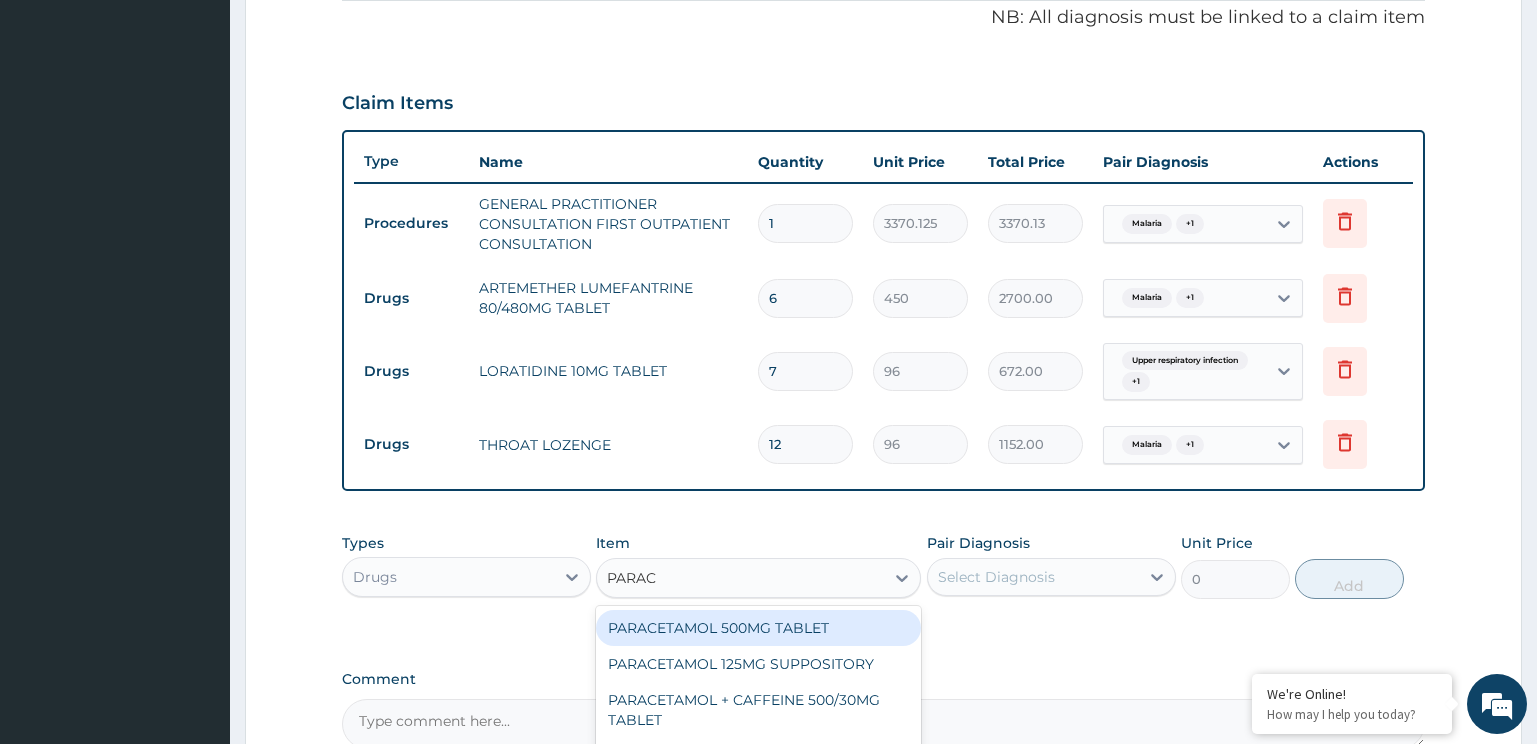 type on "PARACE" 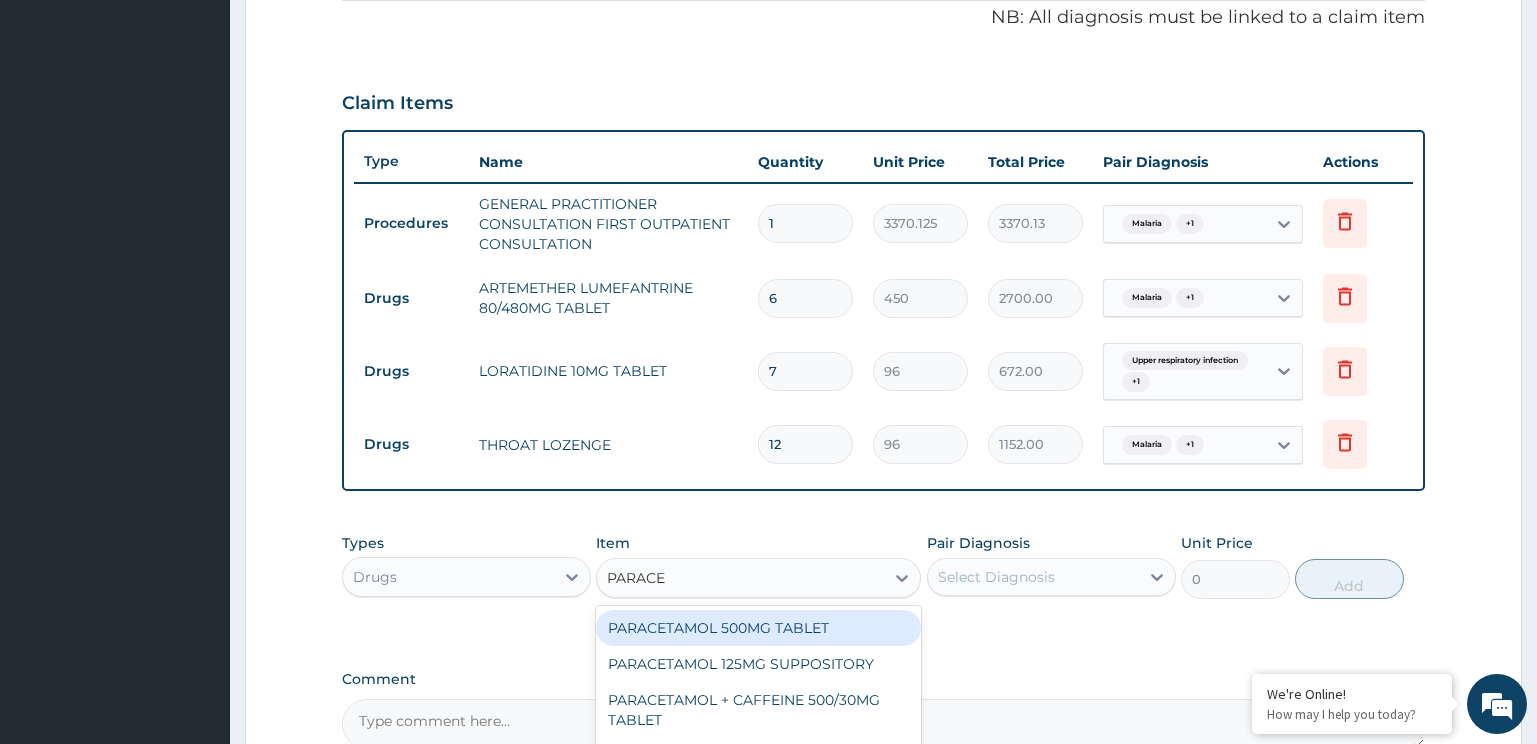 click on "PARACETAMOL 500MG TABLET" at bounding box center [758, 628] 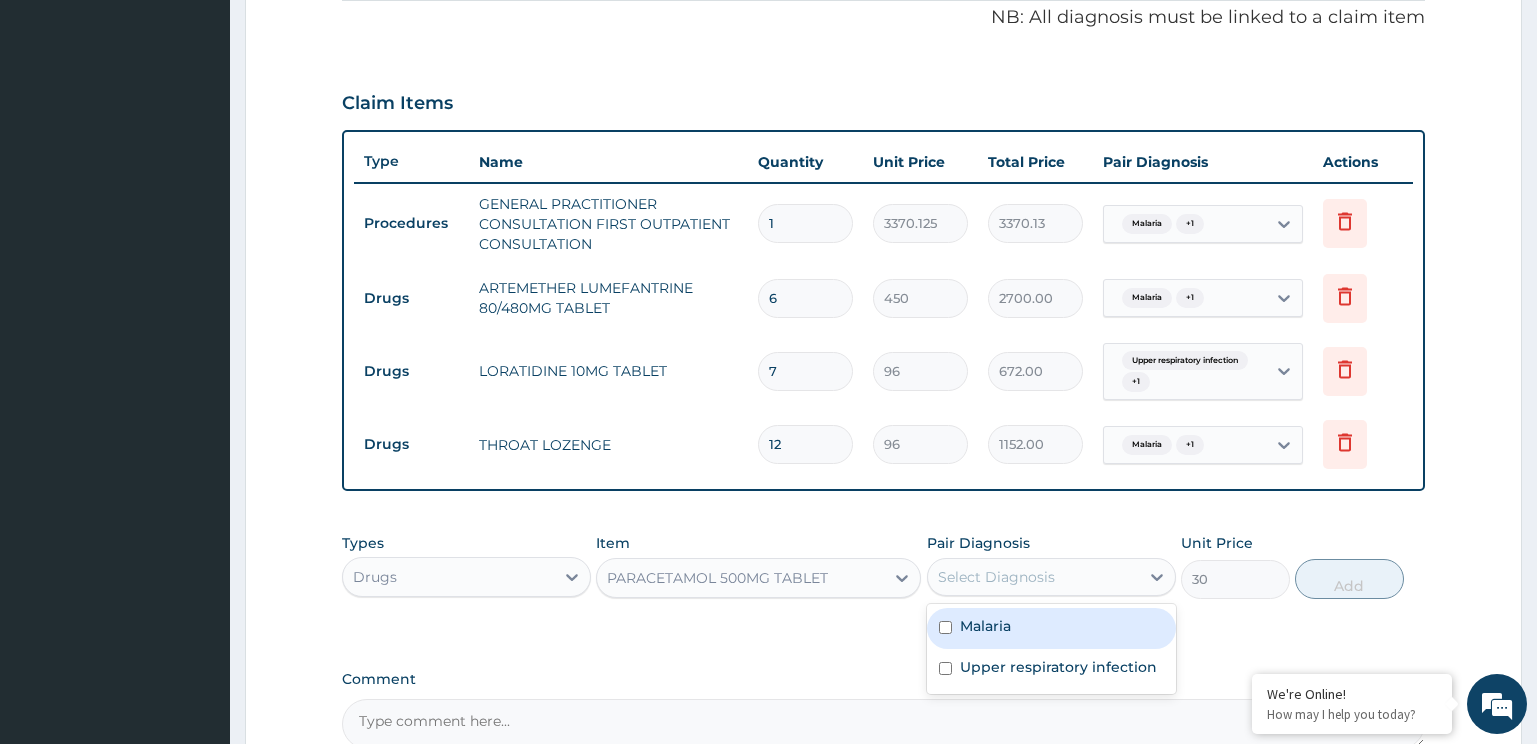 click on "Select Diagnosis" at bounding box center [996, 577] 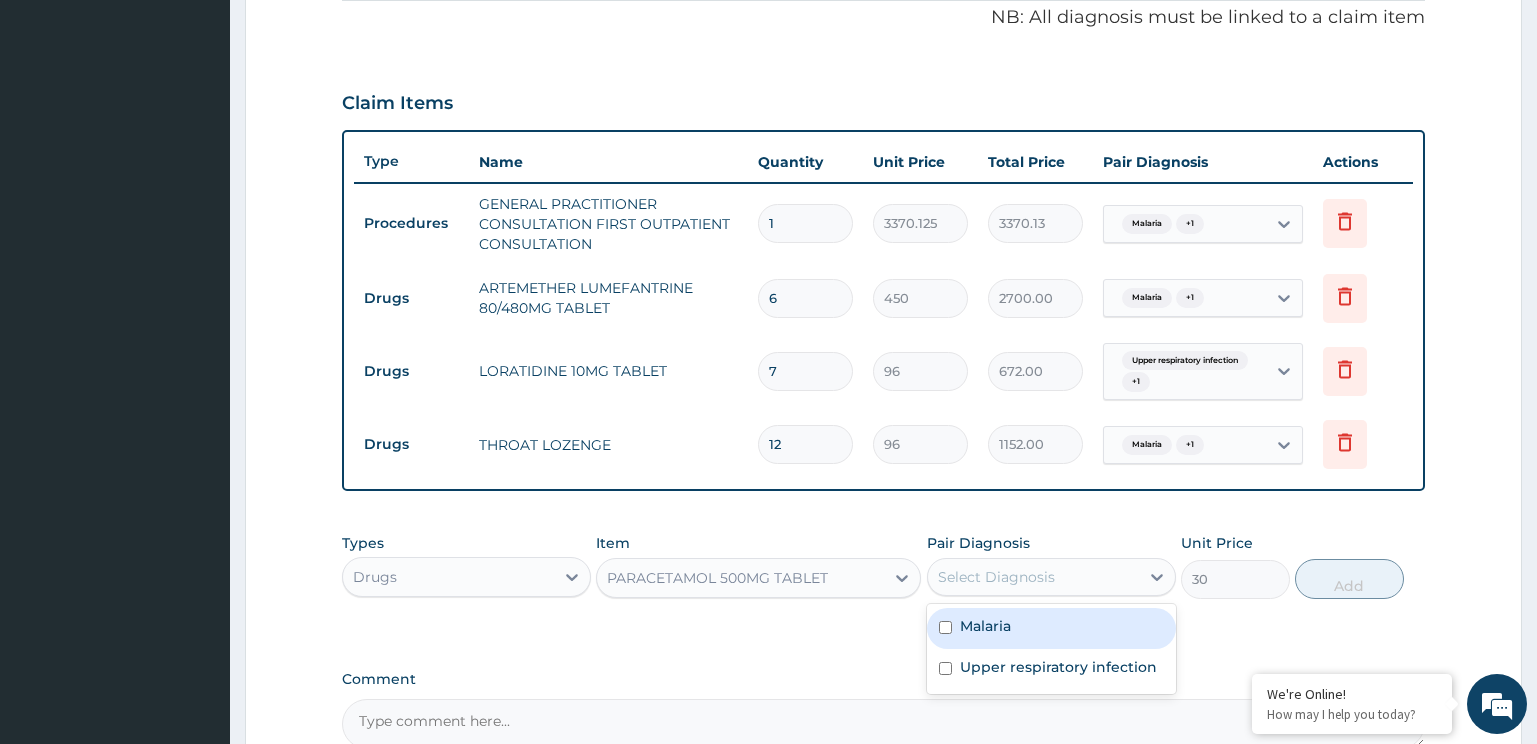 drag, startPoint x: 1011, startPoint y: 624, endPoint x: 1336, endPoint y: 600, distance: 325.88495 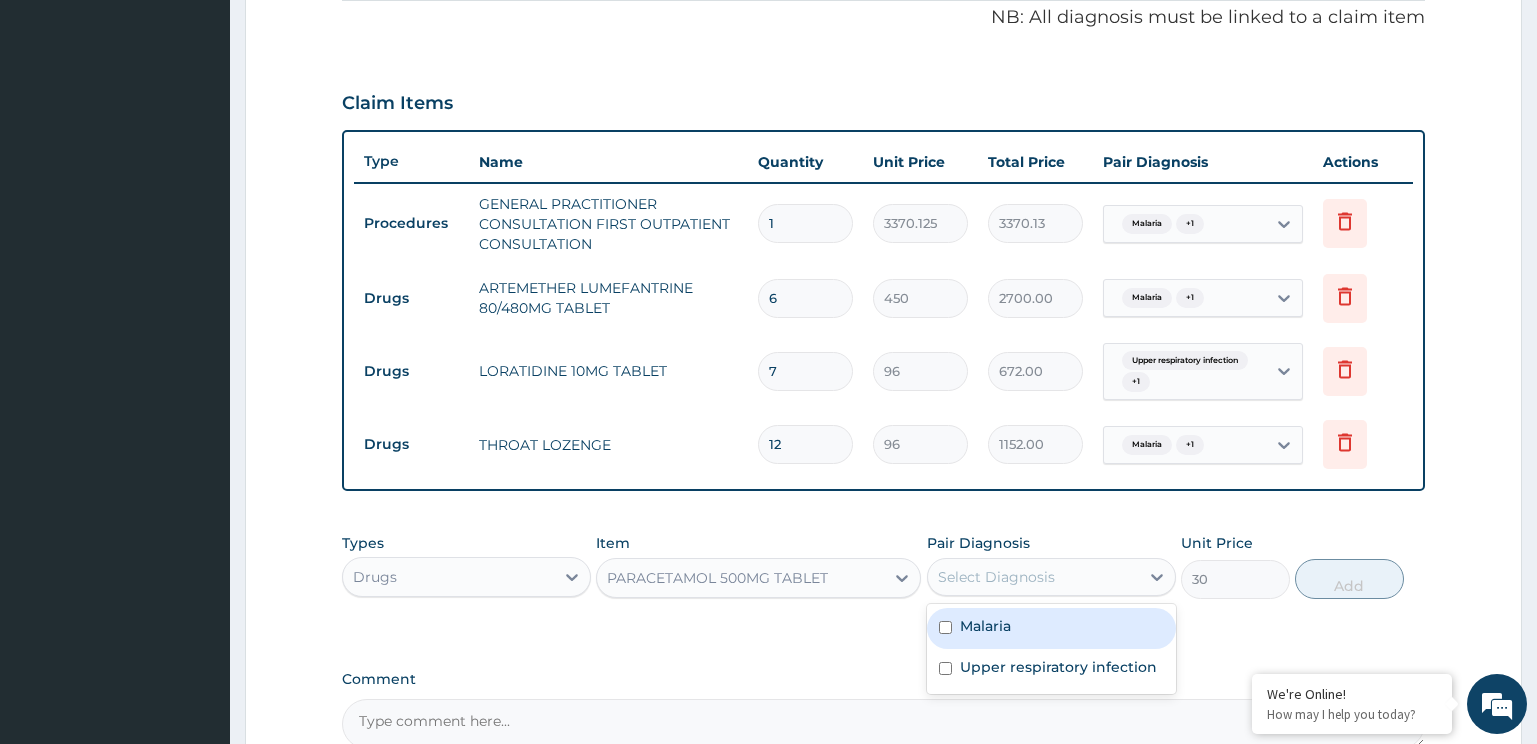 click on "Malaria" at bounding box center [985, 626] 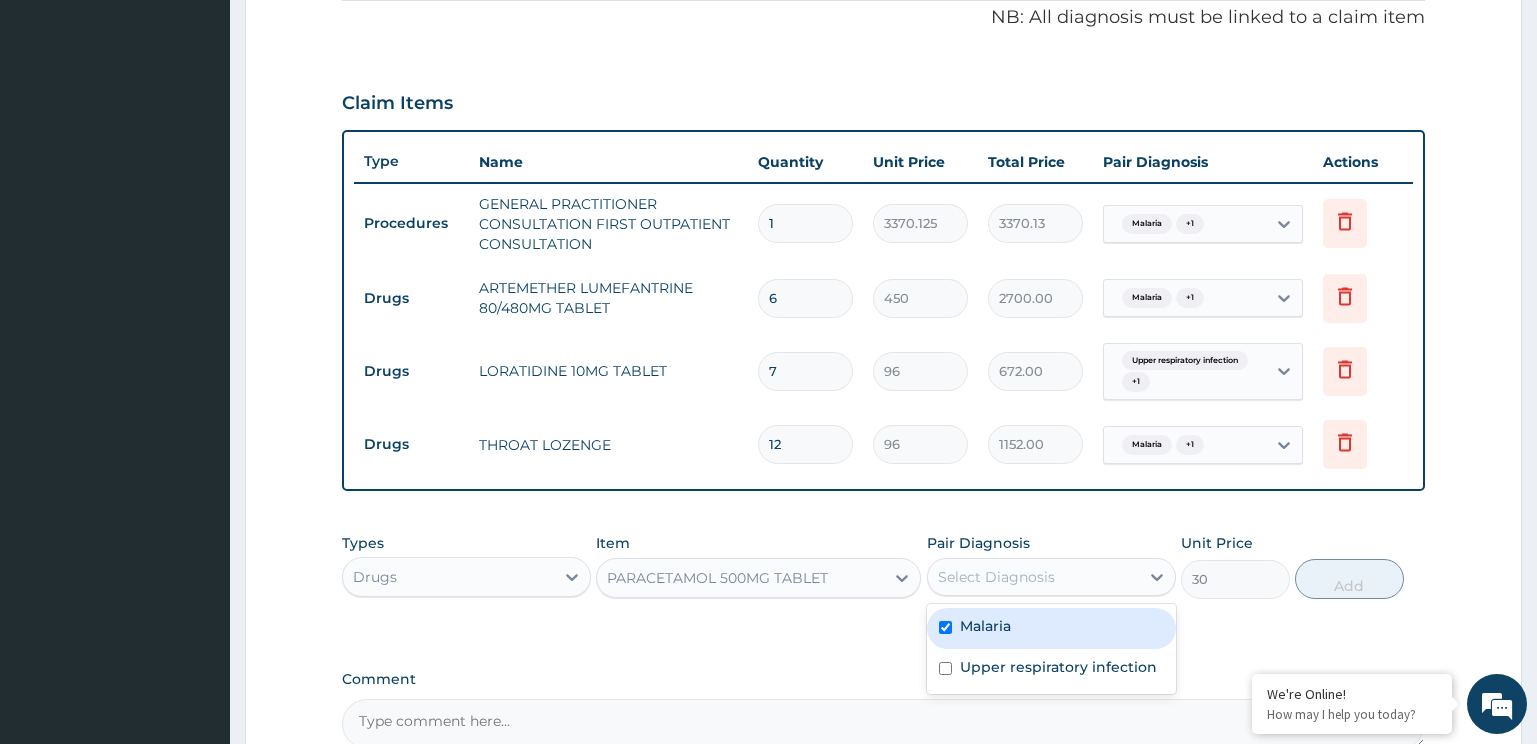 click on "Upper respiratory infection" at bounding box center (1058, 667) 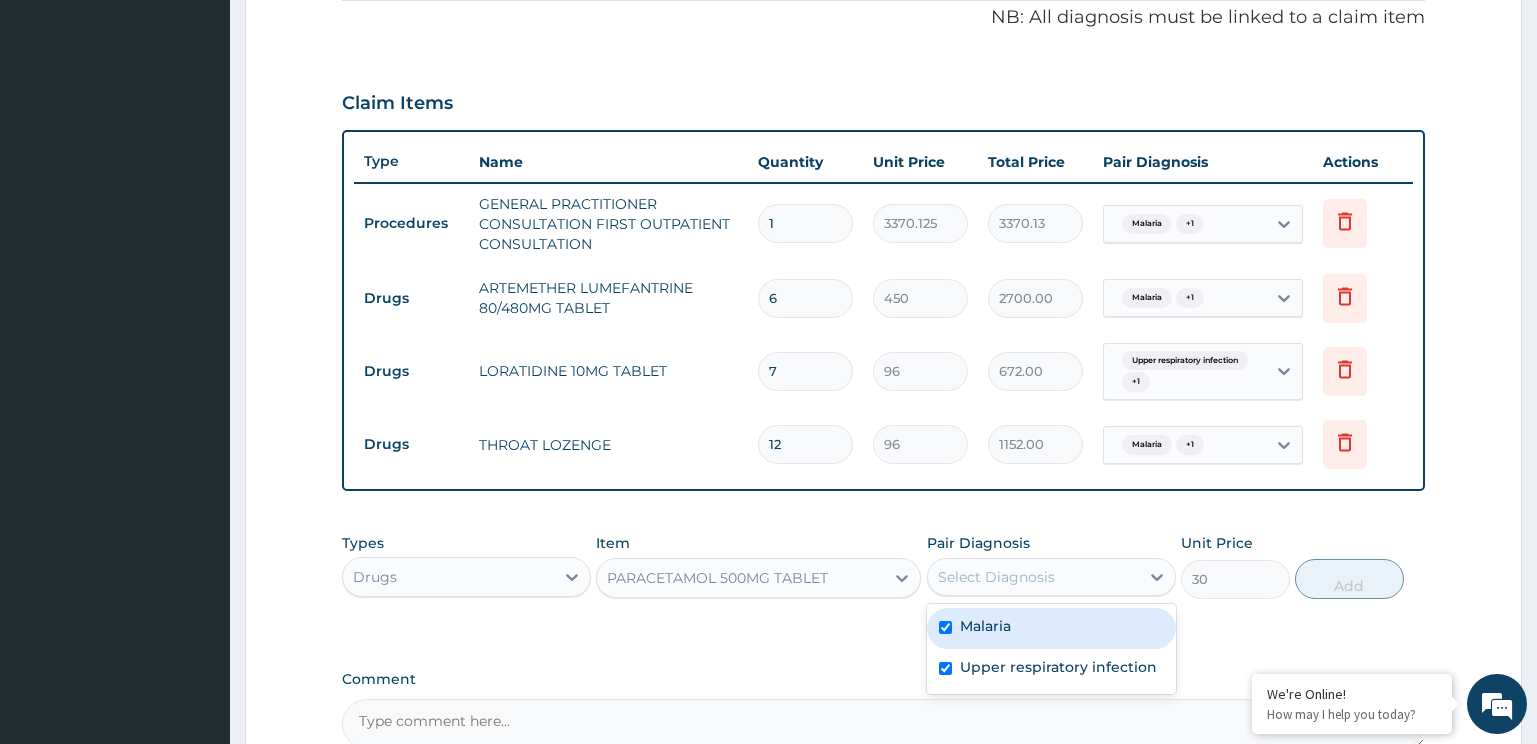 checkbox on "true" 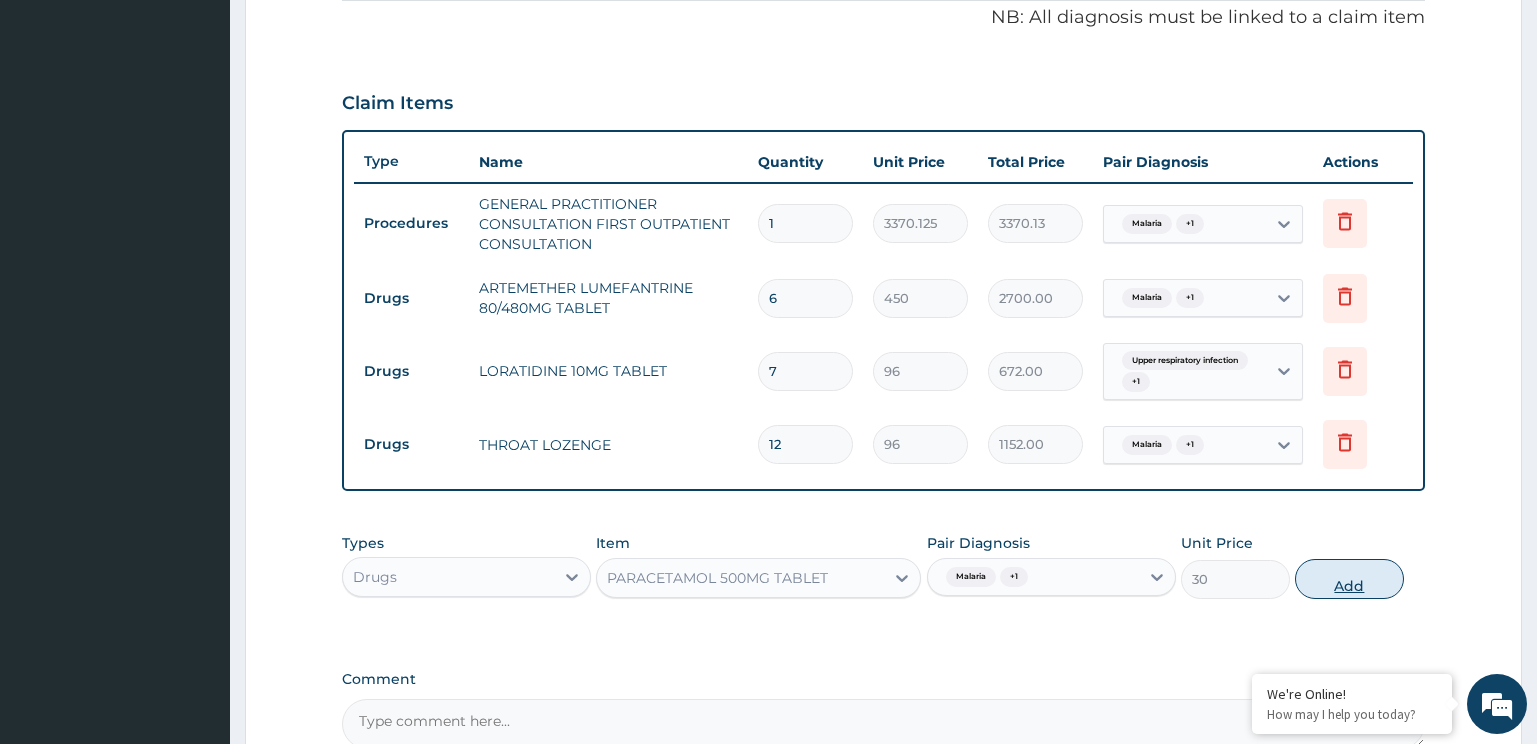 click on "Add" at bounding box center [1349, 579] 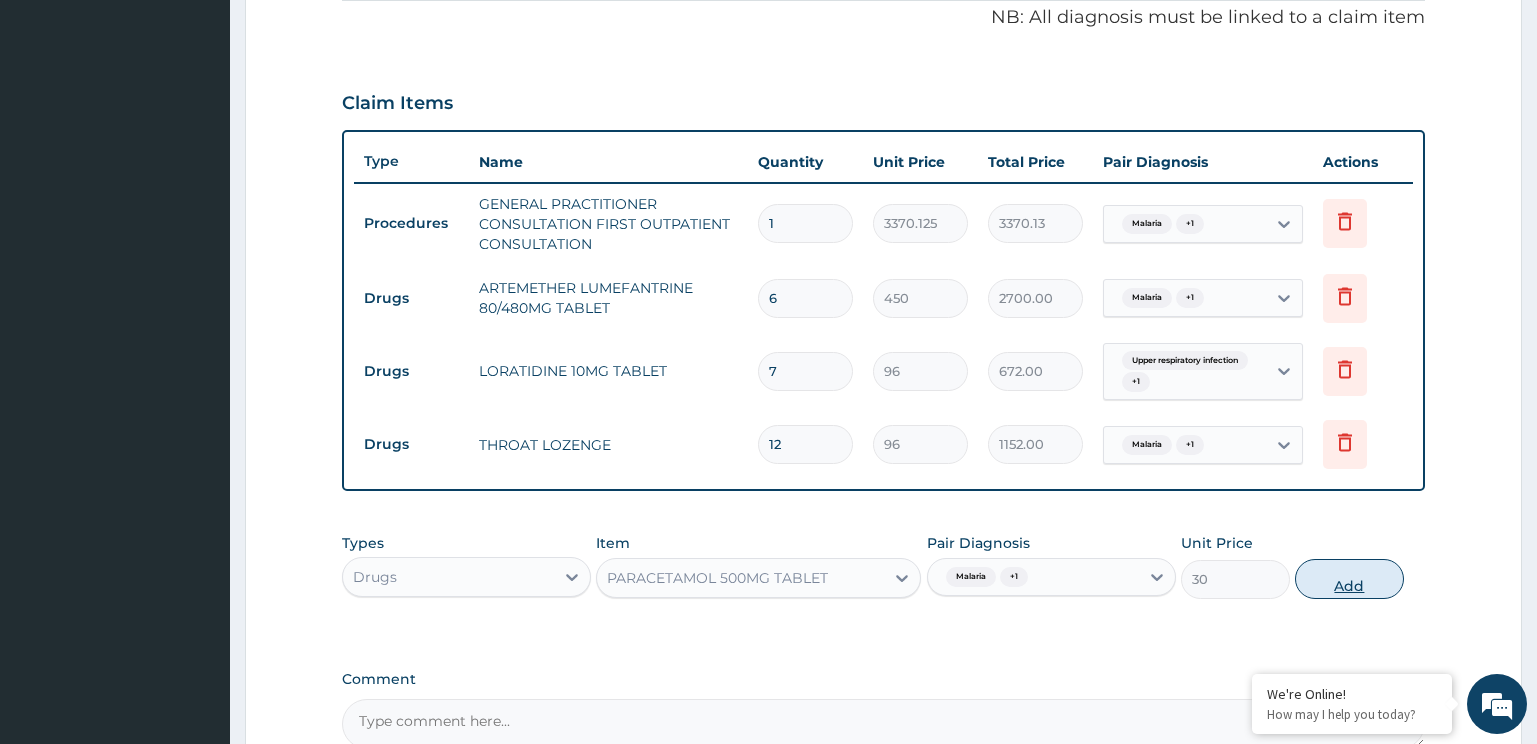 type on "0" 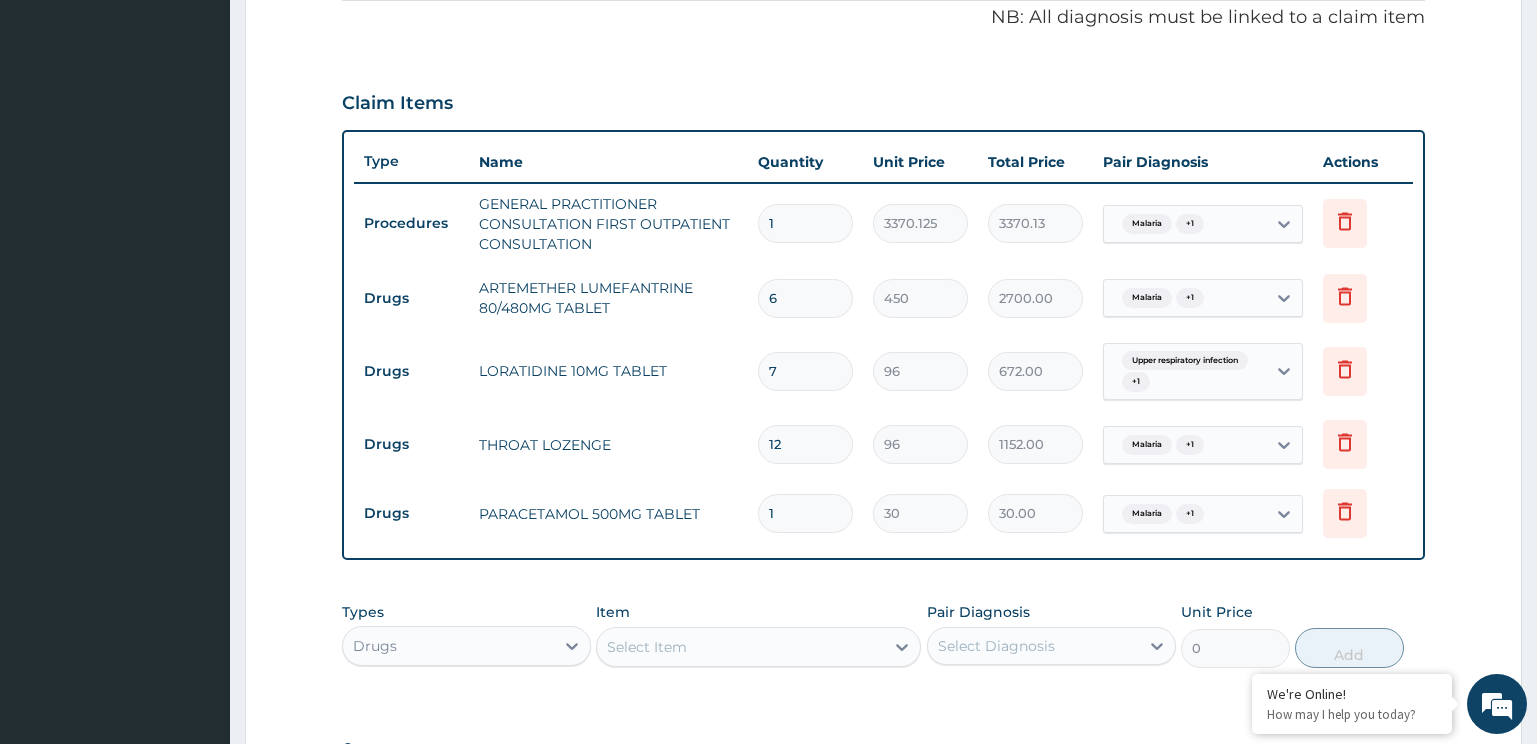 type on "18" 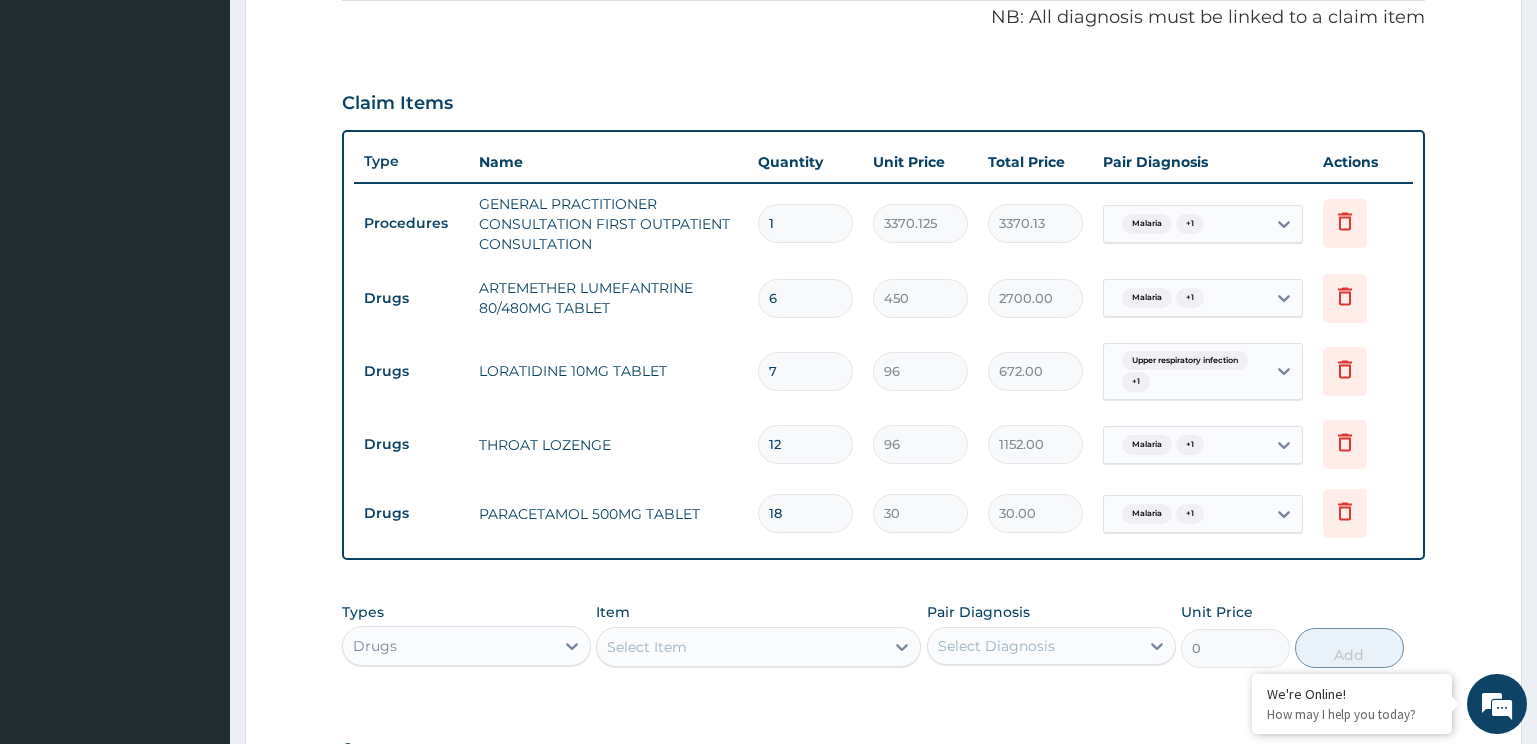 type on "540.00" 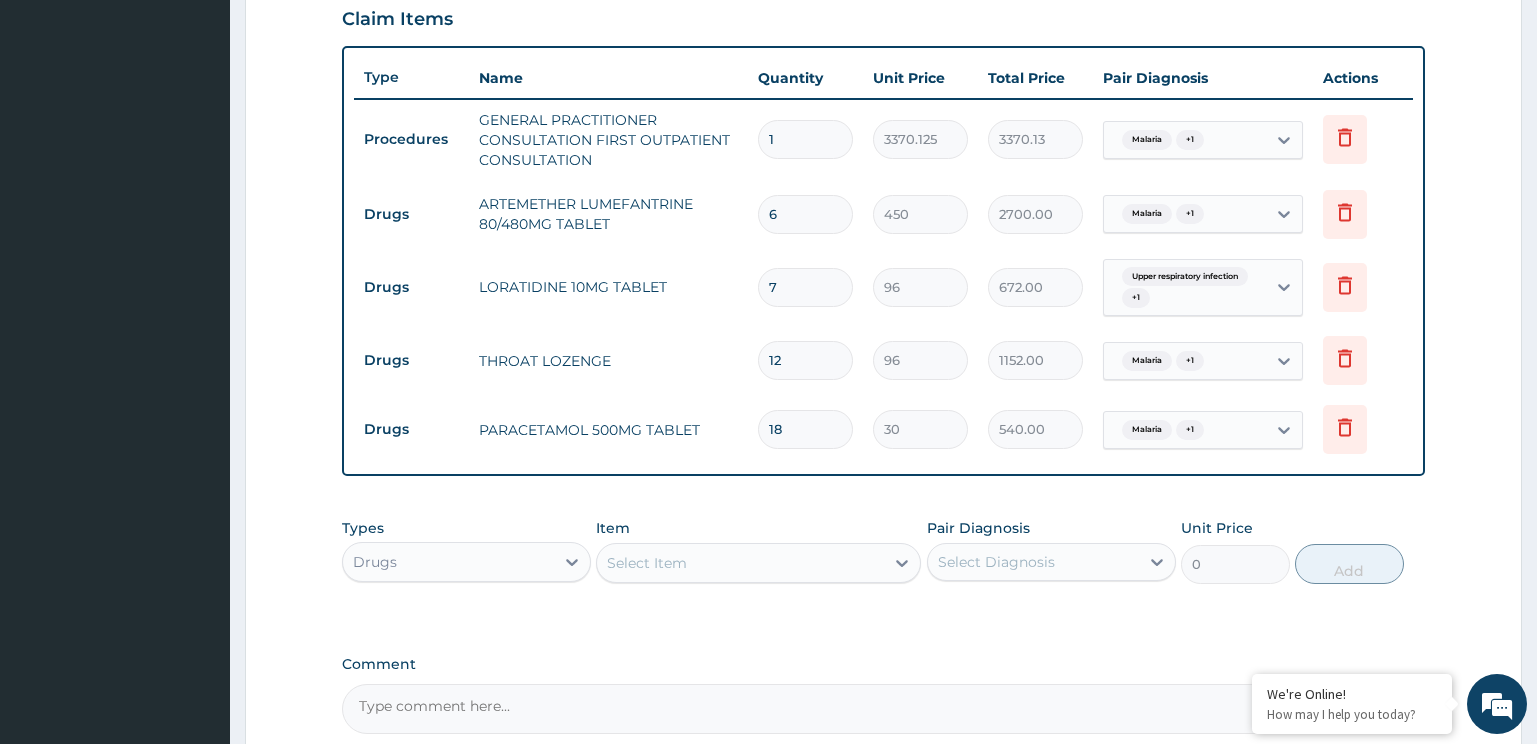scroll, scrollTop: 898, scrollLeft: 0, axis: vertical 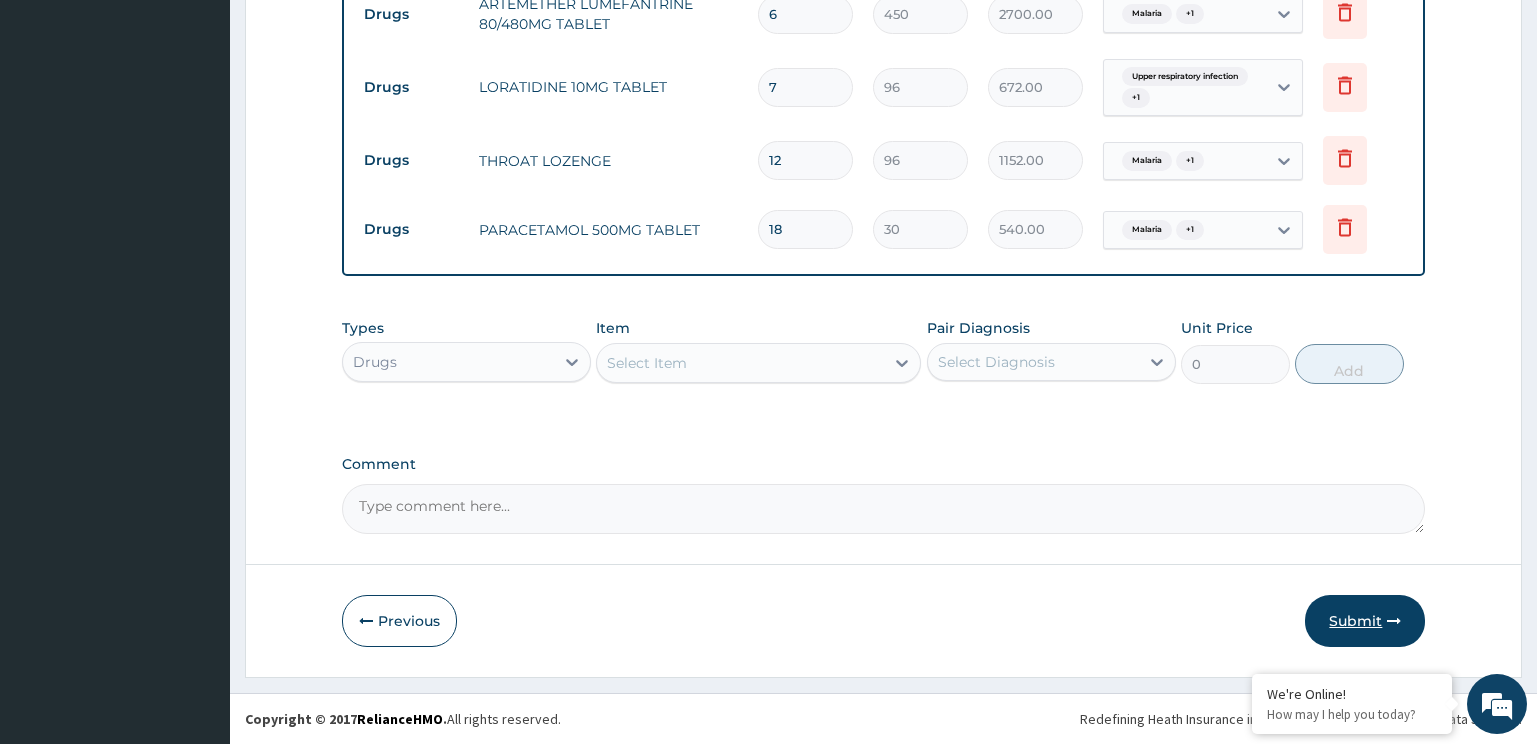 type on "18" 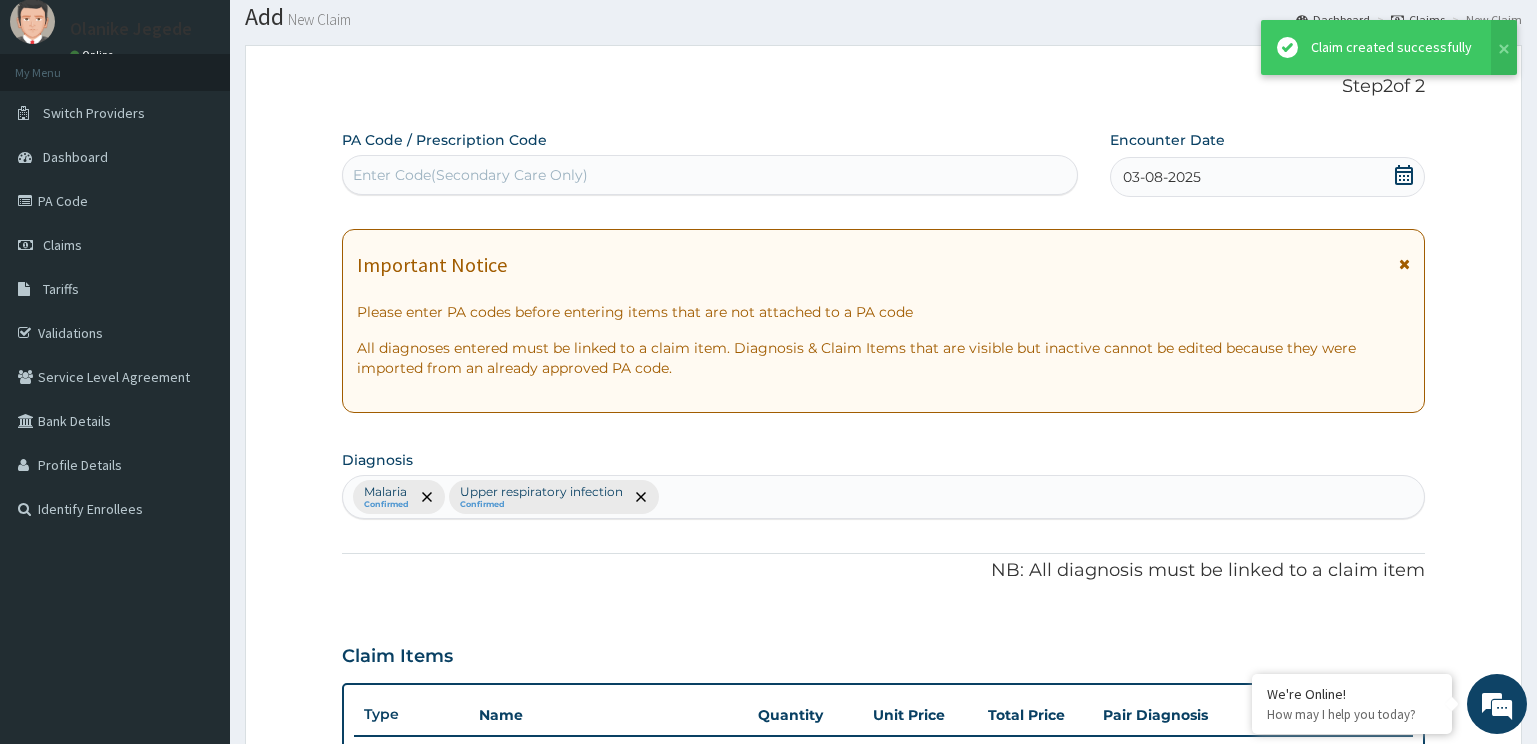 scroll, scrollTop: 898, scrollLeft: 0, axis: vertical 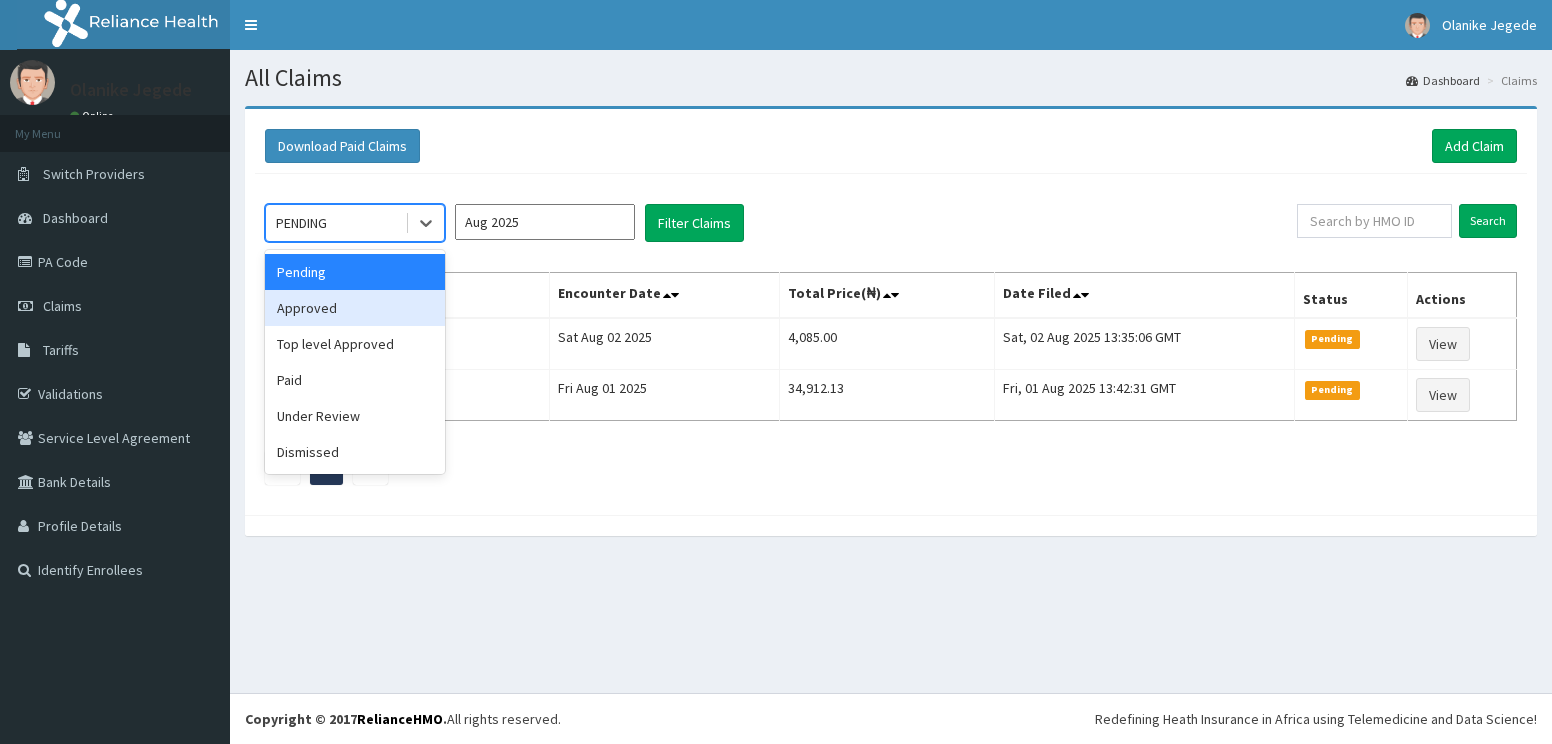 click on "Approved" at bounding box center [355, 308] 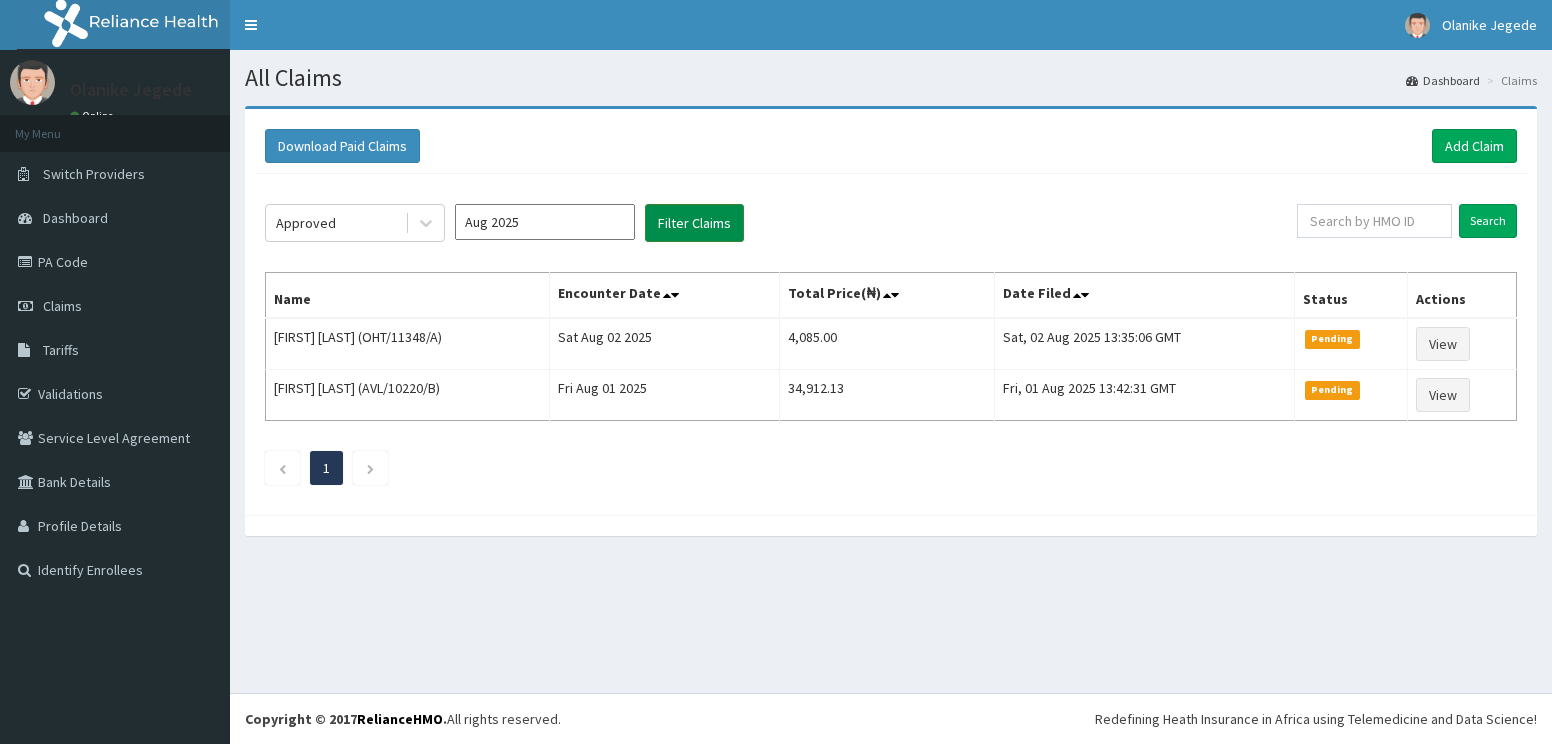 click on "Filter Claims" at bounding box center [694, 223] 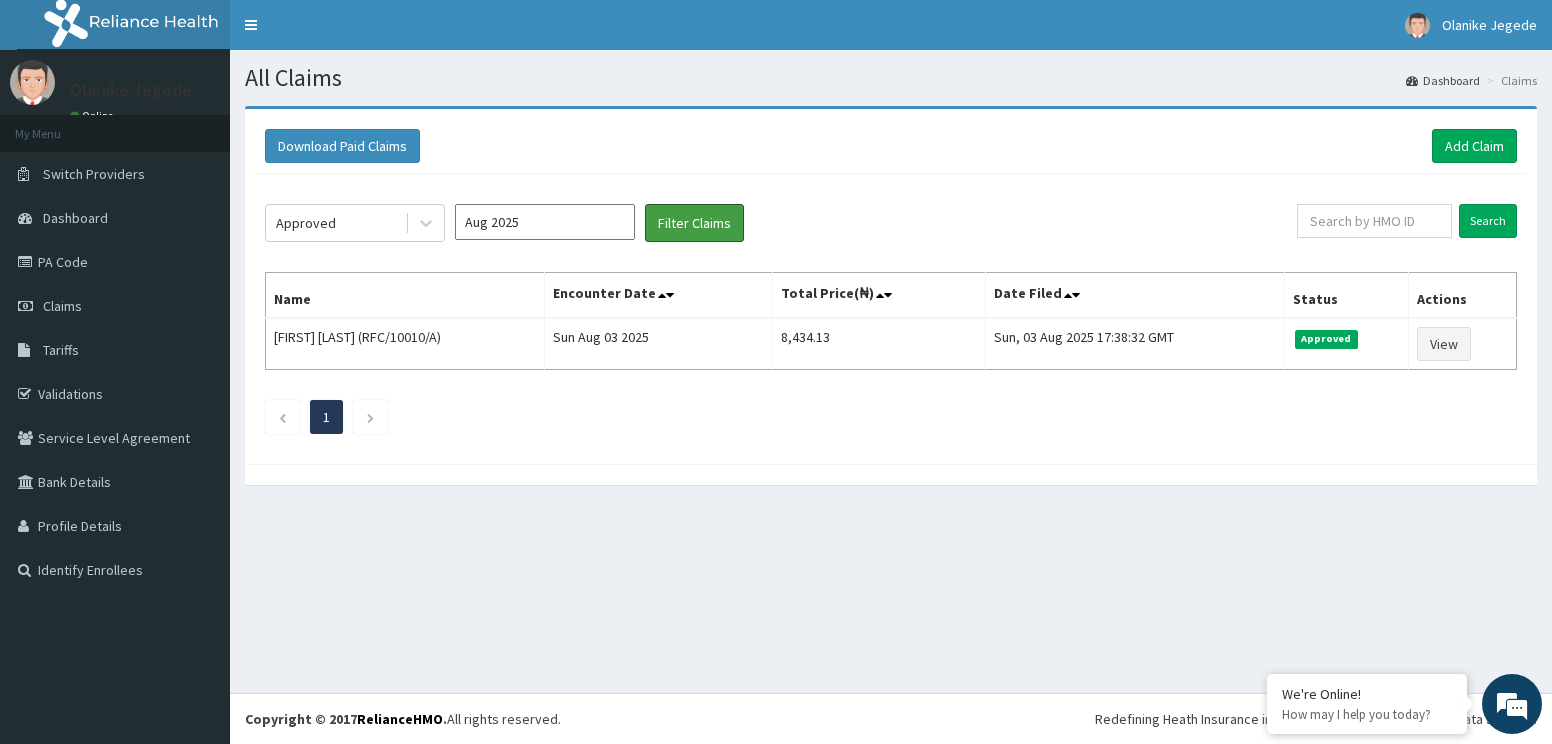 scroll, scrollTop: 0, scrollLeft: 0, axis: both 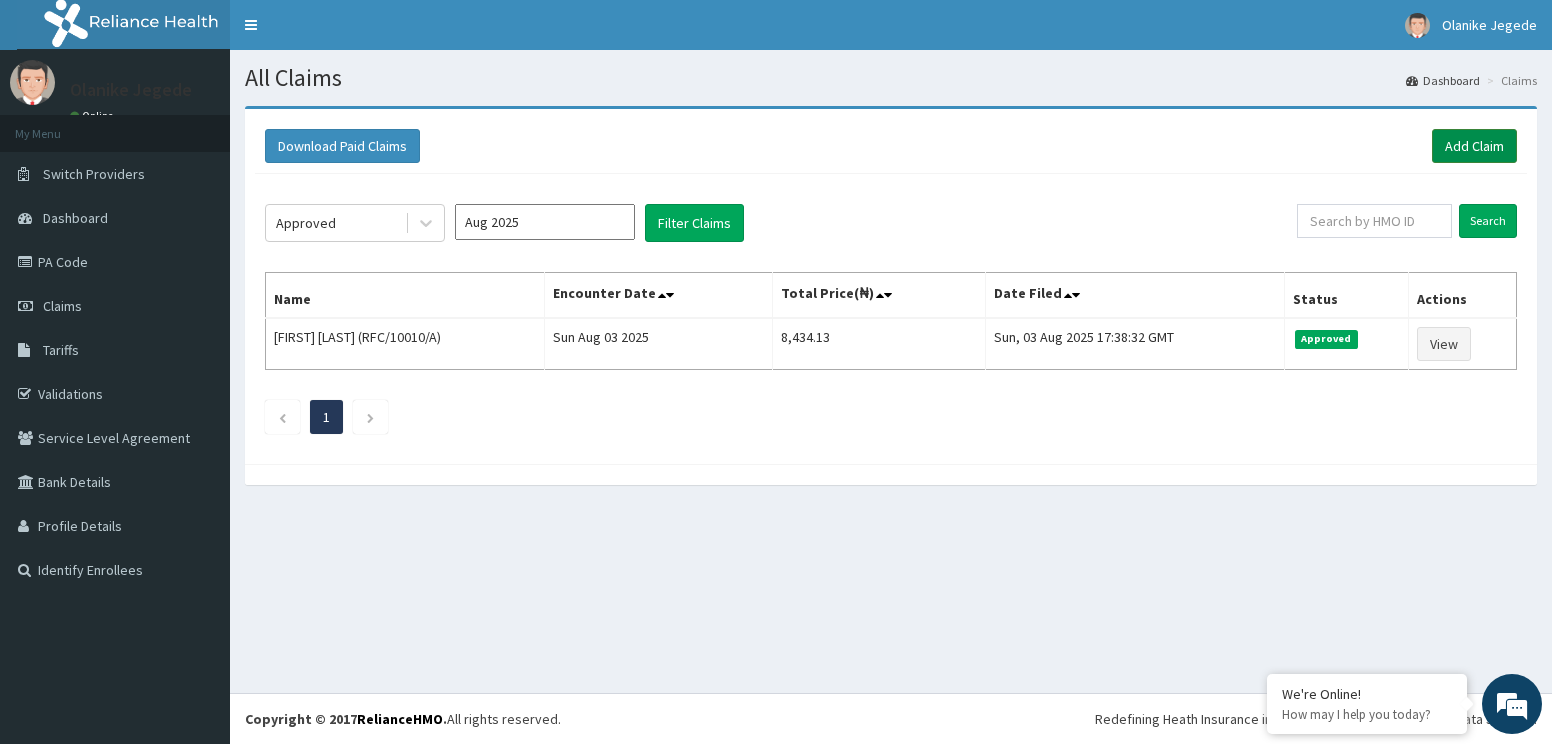 click on "Add Claim" at bounding box center (1474, 146) 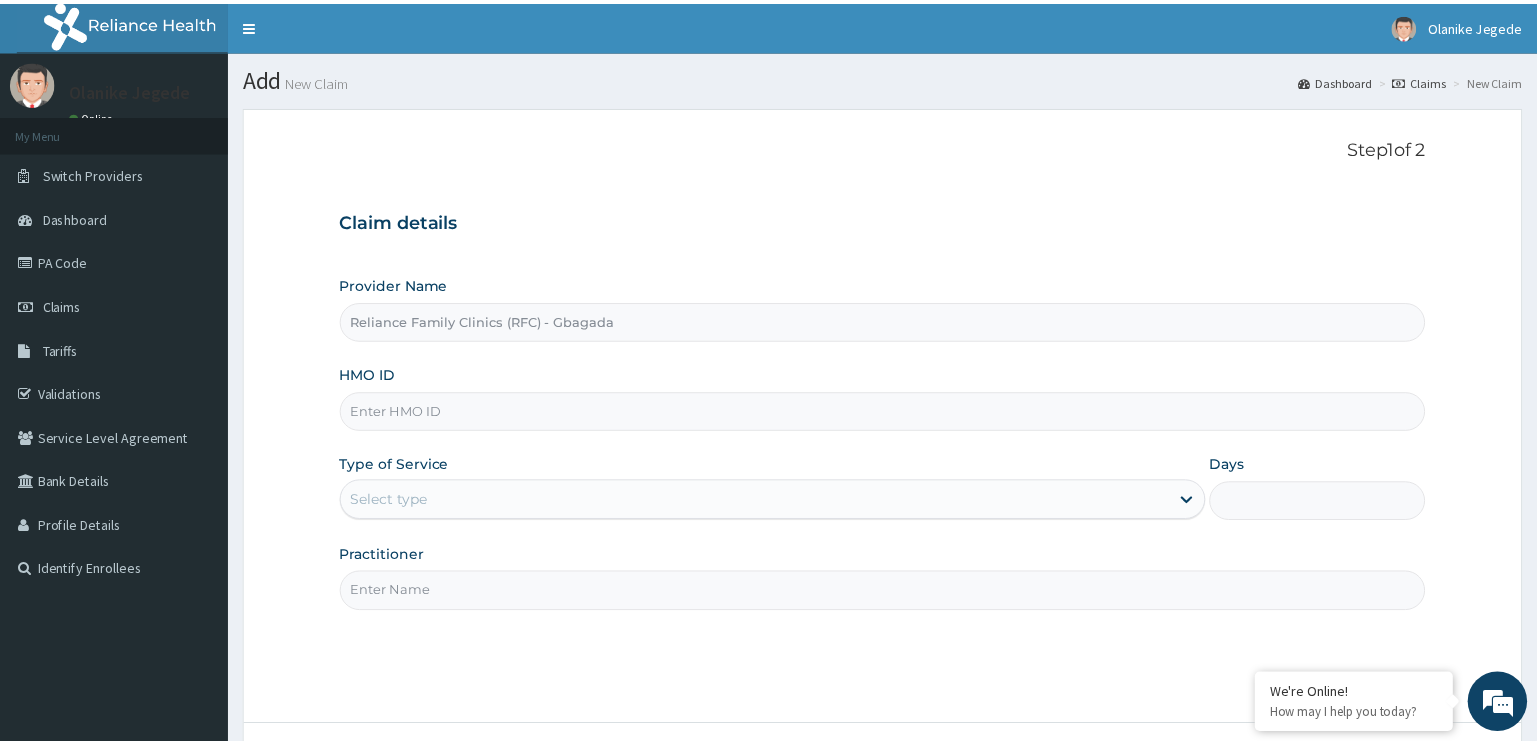 scroll, scrollTop: 0, scrollLeft: 0, axis: both 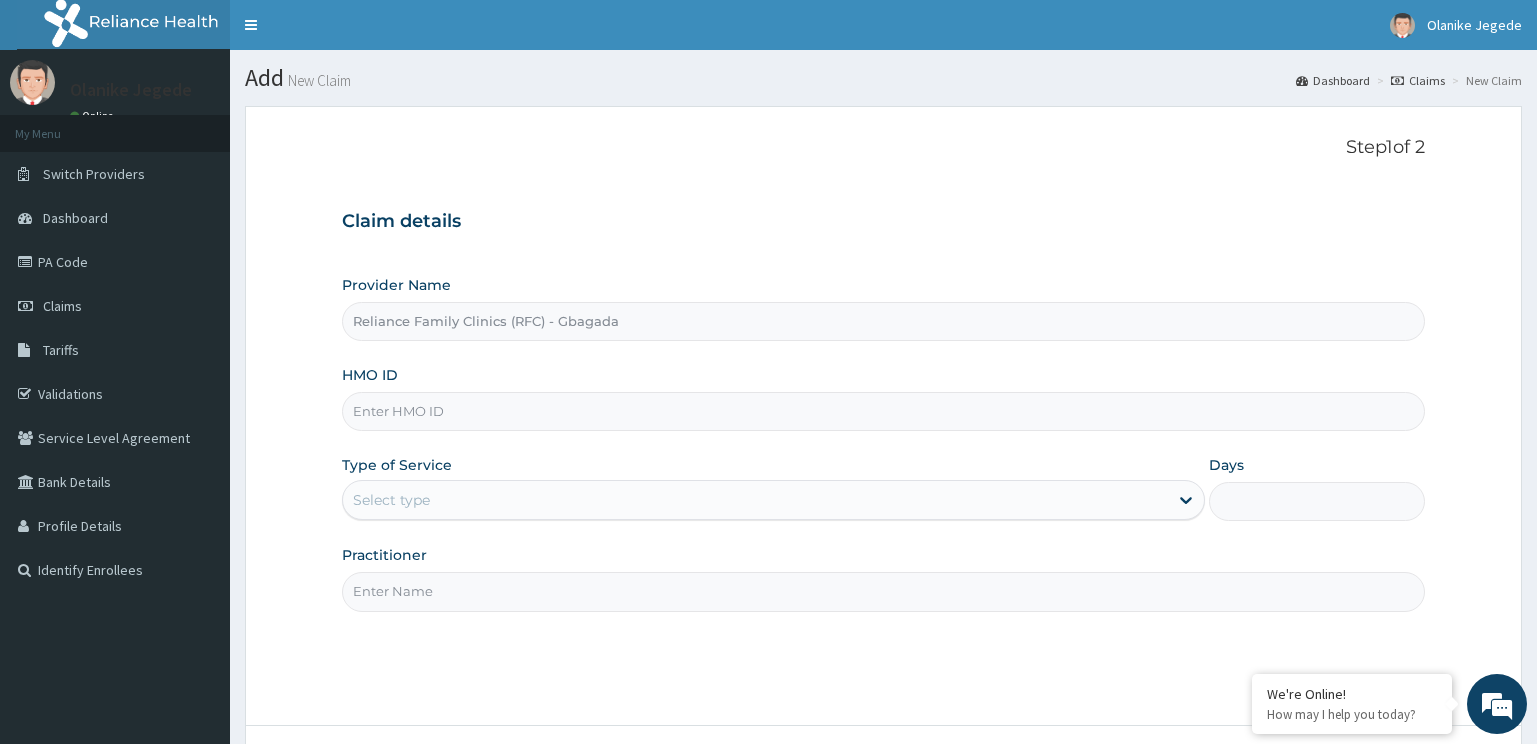 click on "HMO ID" at bounding box center (884, 411) 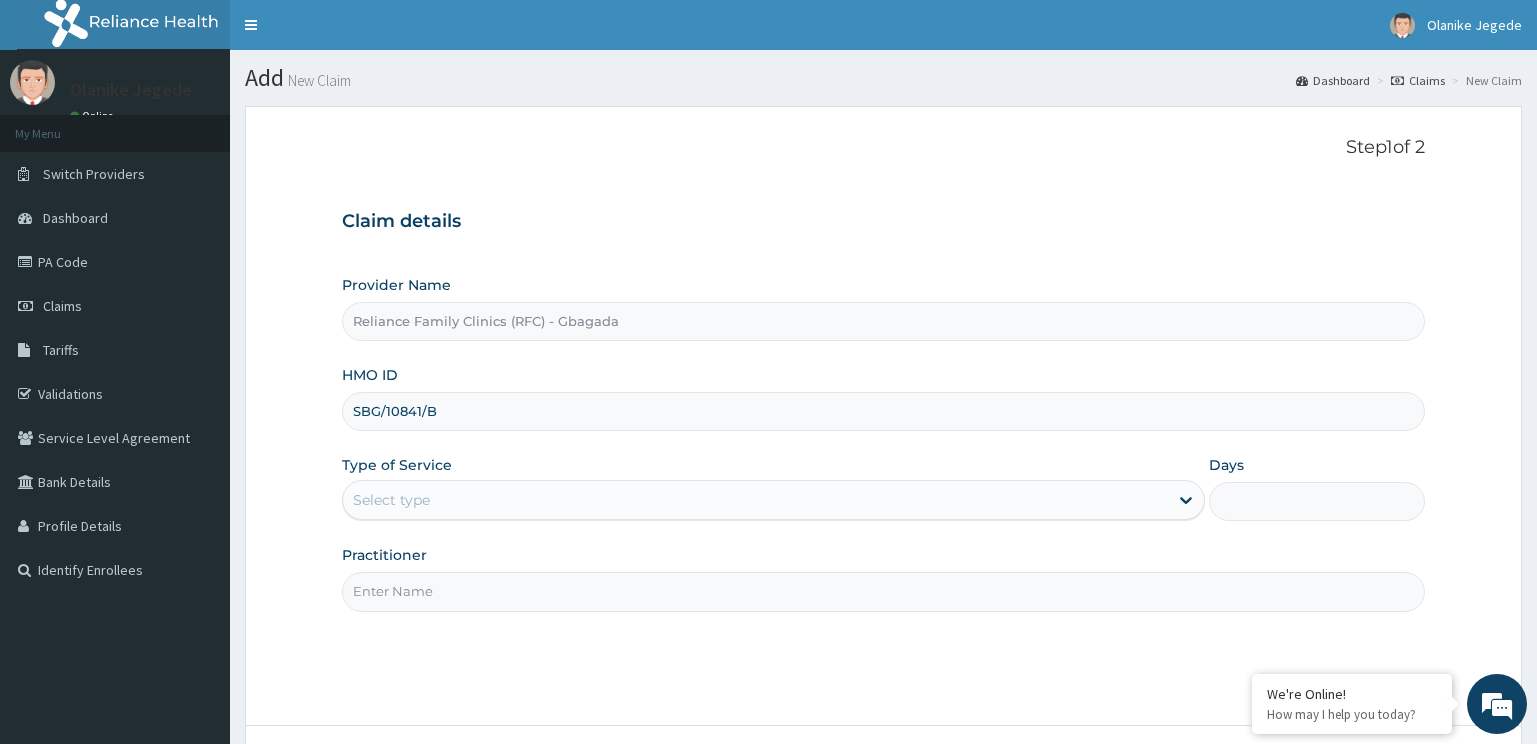 type on "SBG/10841/B" 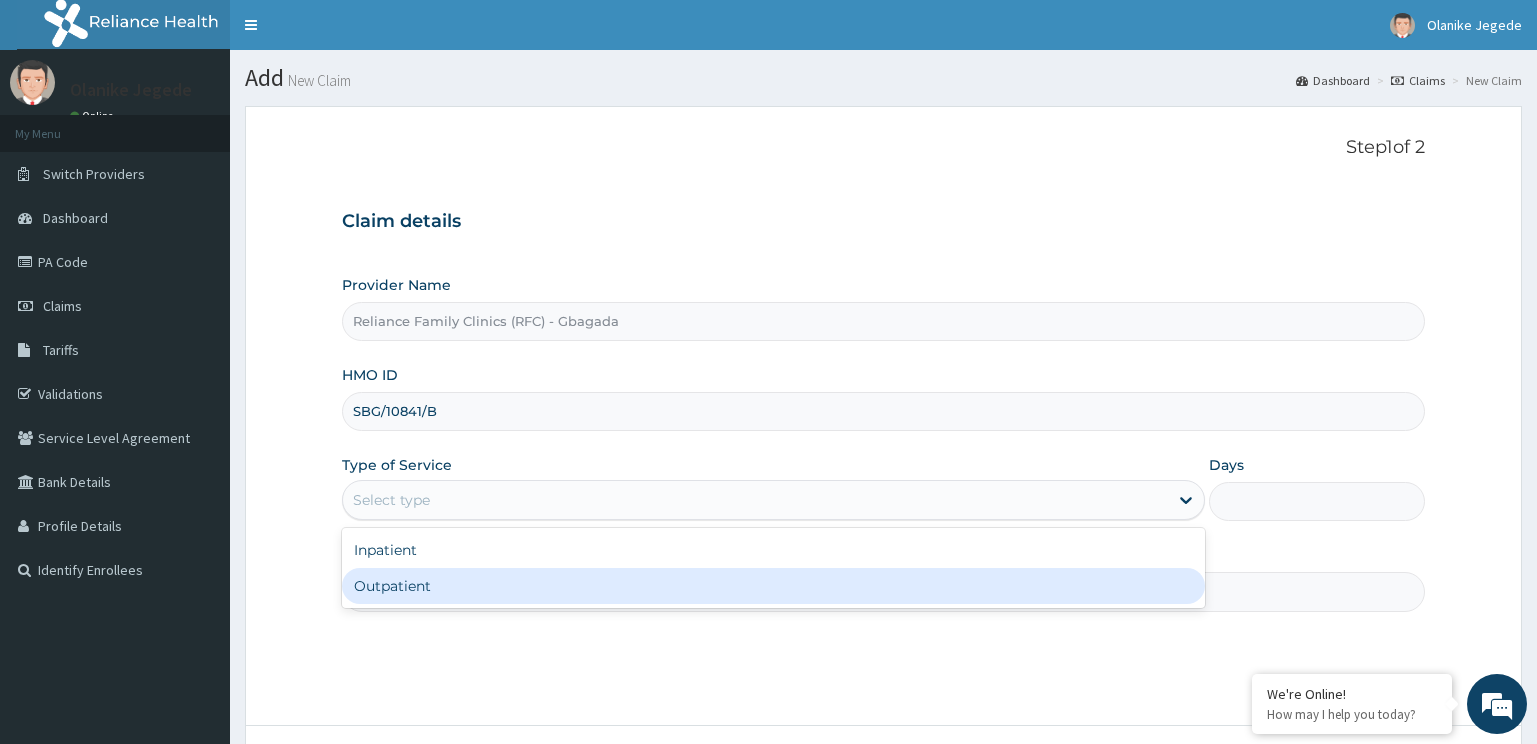 click on "Outpatient" at bounding box center [774, 586] 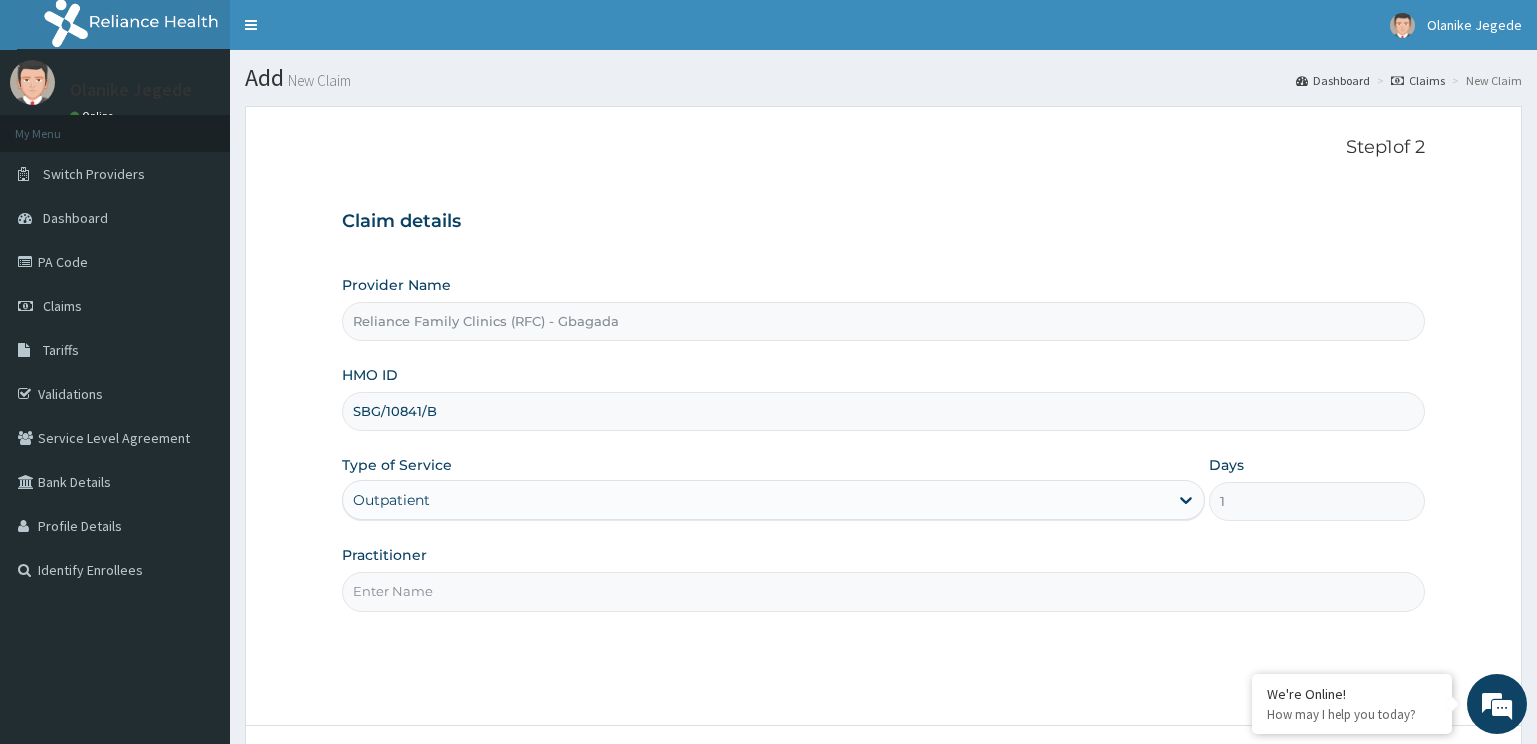 click on "Practitioner" at bounding box center [884, 591] 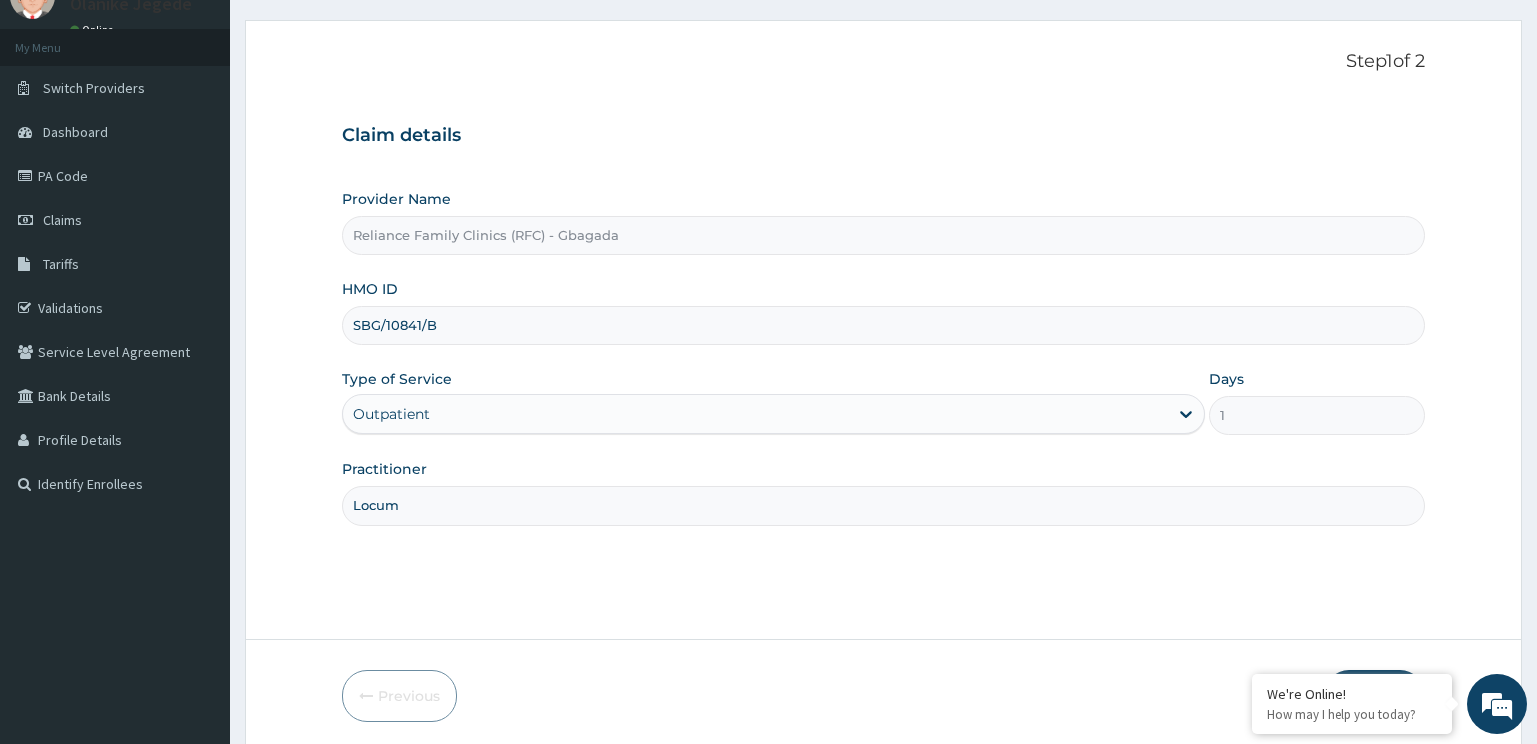 scroll, scrollTop: 161, scrollLeft: 0, axis: vertical 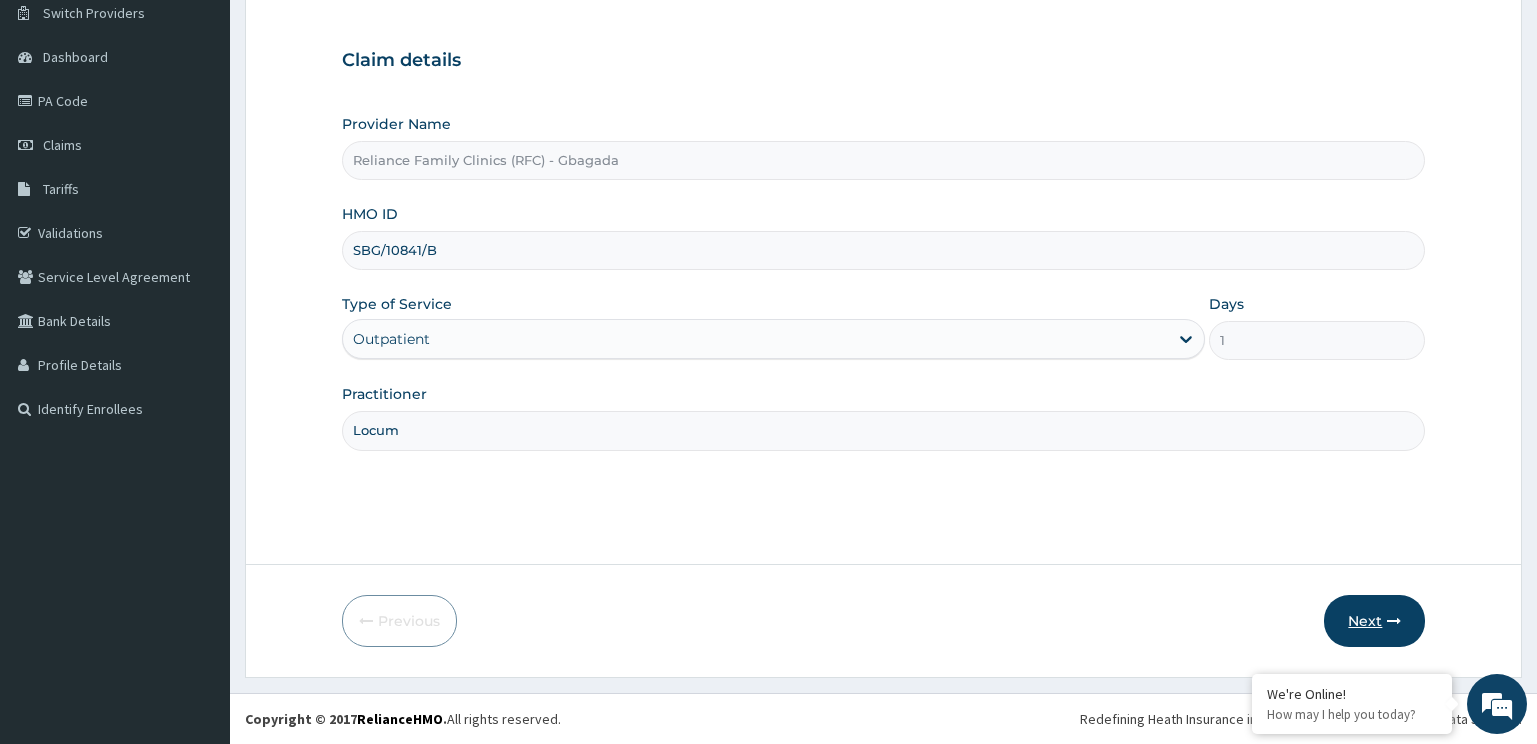 click on "Next" at bounding box center (1374, 621) 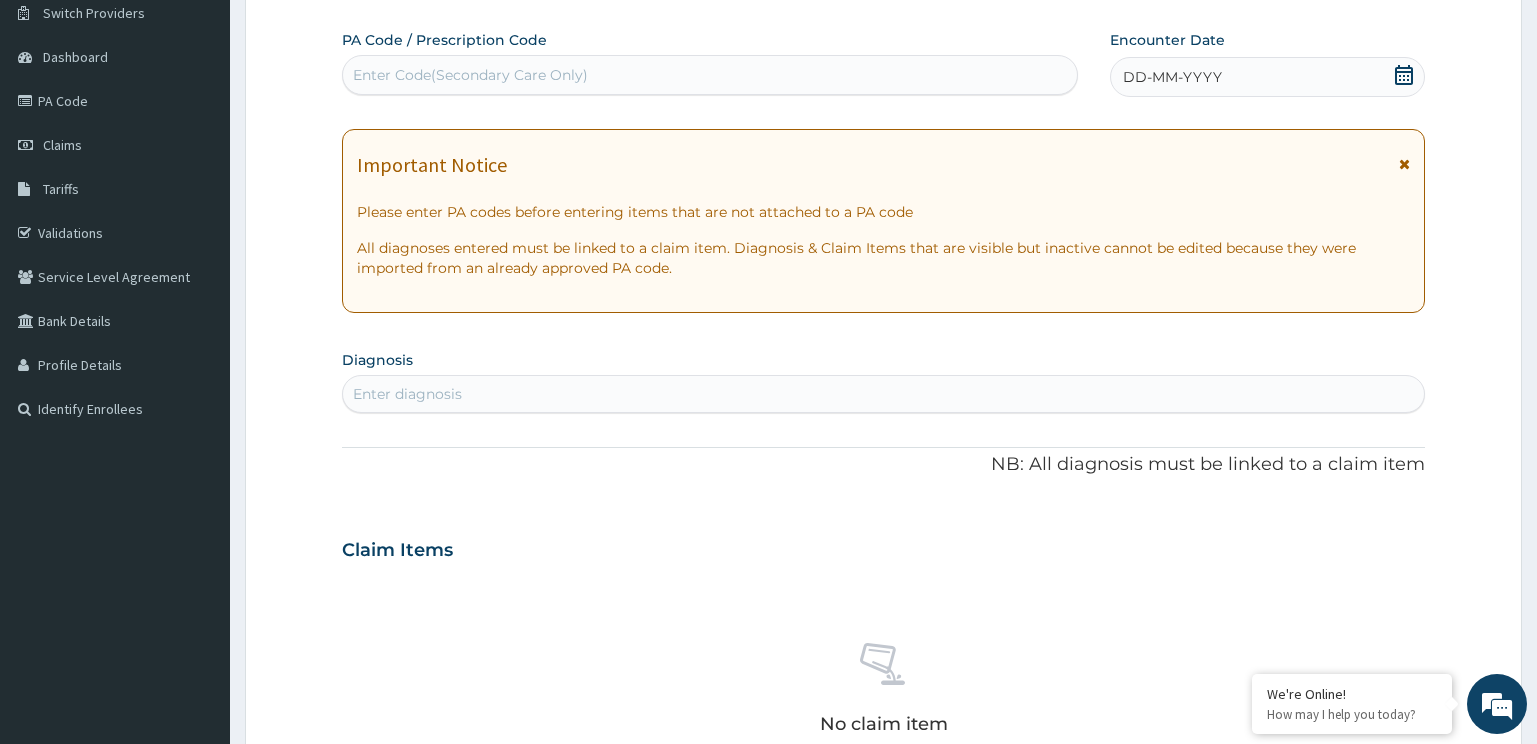 click on "Enter diagnosis" at bounding box center (884, 394) 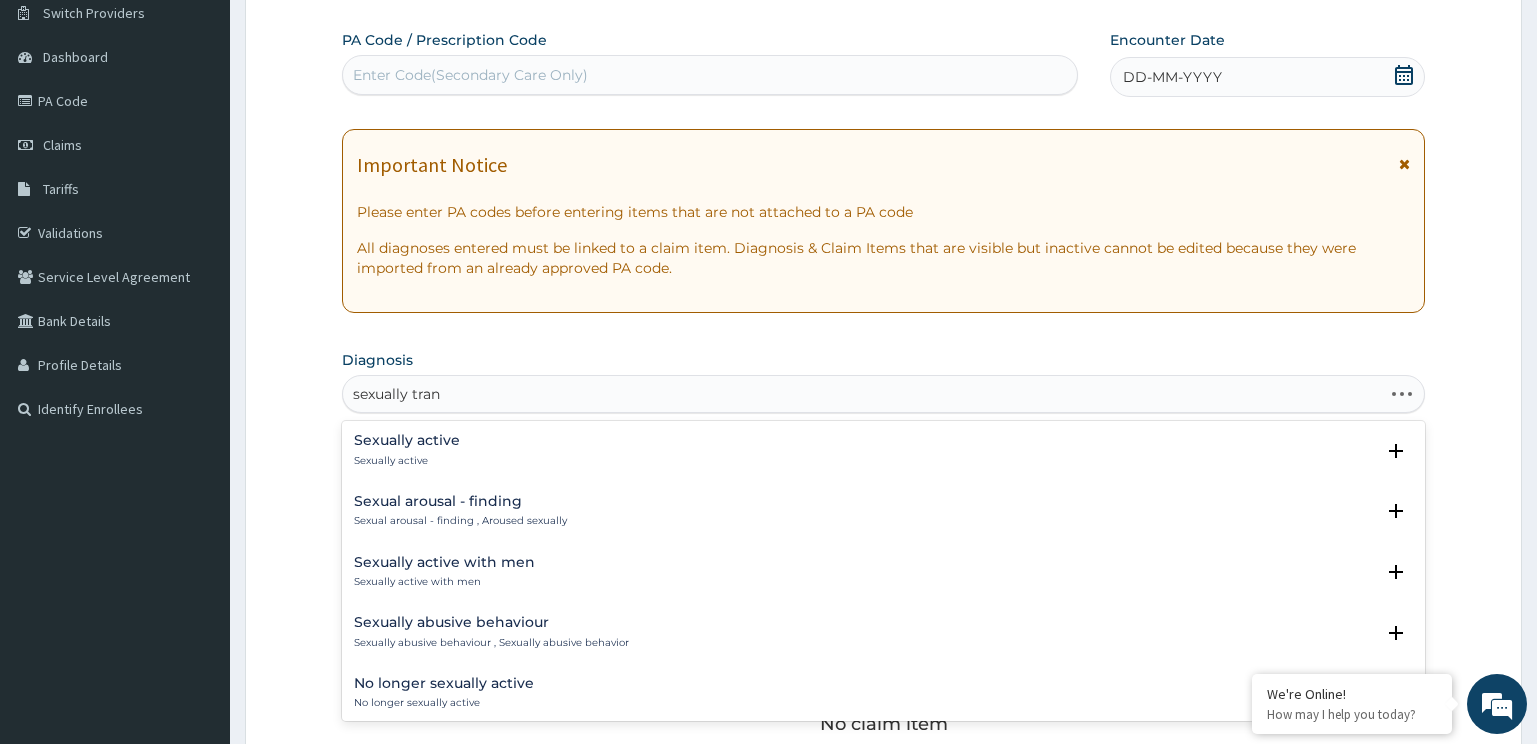 type on "sexually trans" 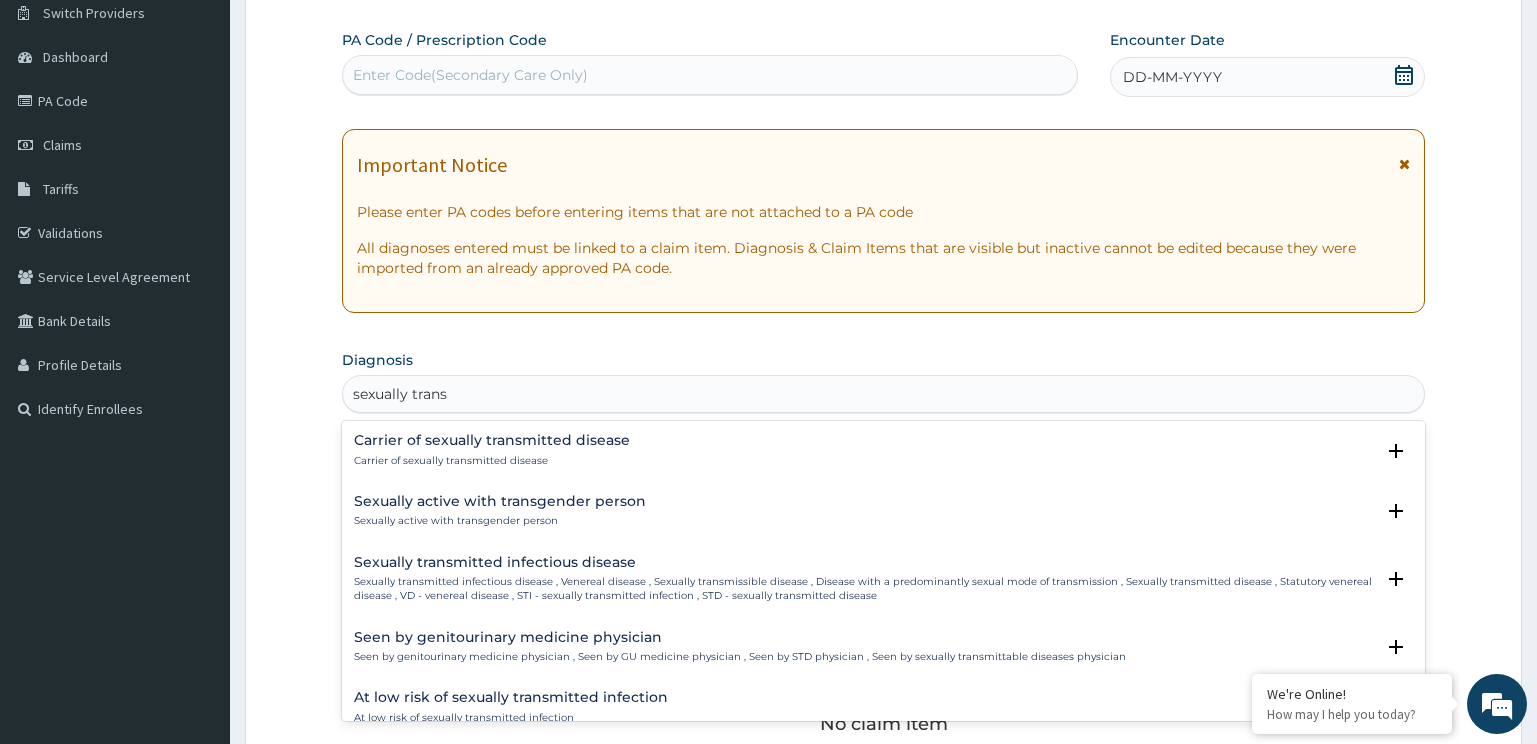 click on "Sexually transmitted infectious disease Sexually transmitted infectious disease , Venereal disease , Sexually transmissible disease , Disease with a predominantly sexual mode of transmission , Sexually transmitted disease , Statutory venereal disease , VD - venereal disease , STI - sexually transmitted infection , STD - sexually transmitted disease Select Status Query Query covers suspected (?), Keep in view (kiv), Ruled out (r/o) Confirmed" at bounding box center (884, 584) 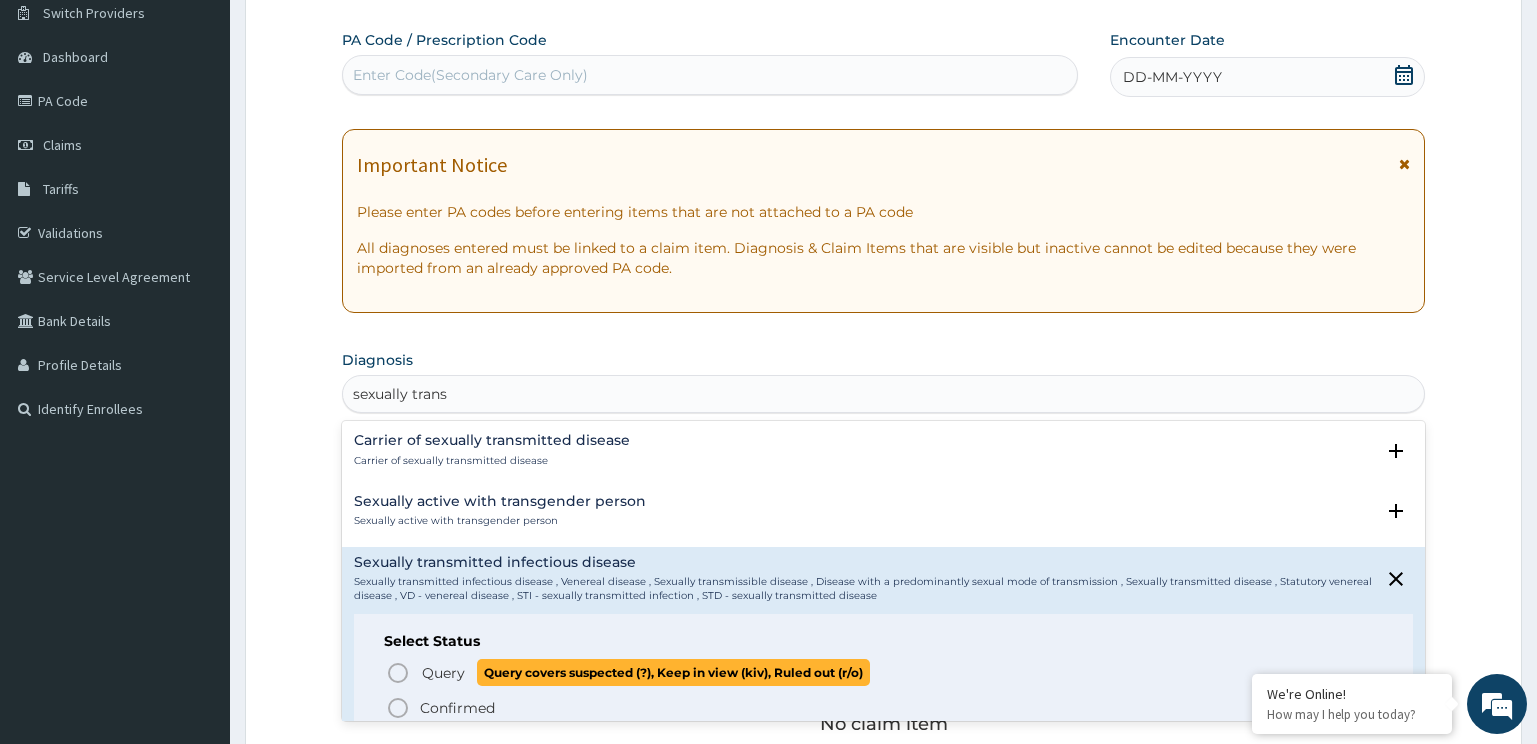 click on "Query" at bounding box center (443, 673) 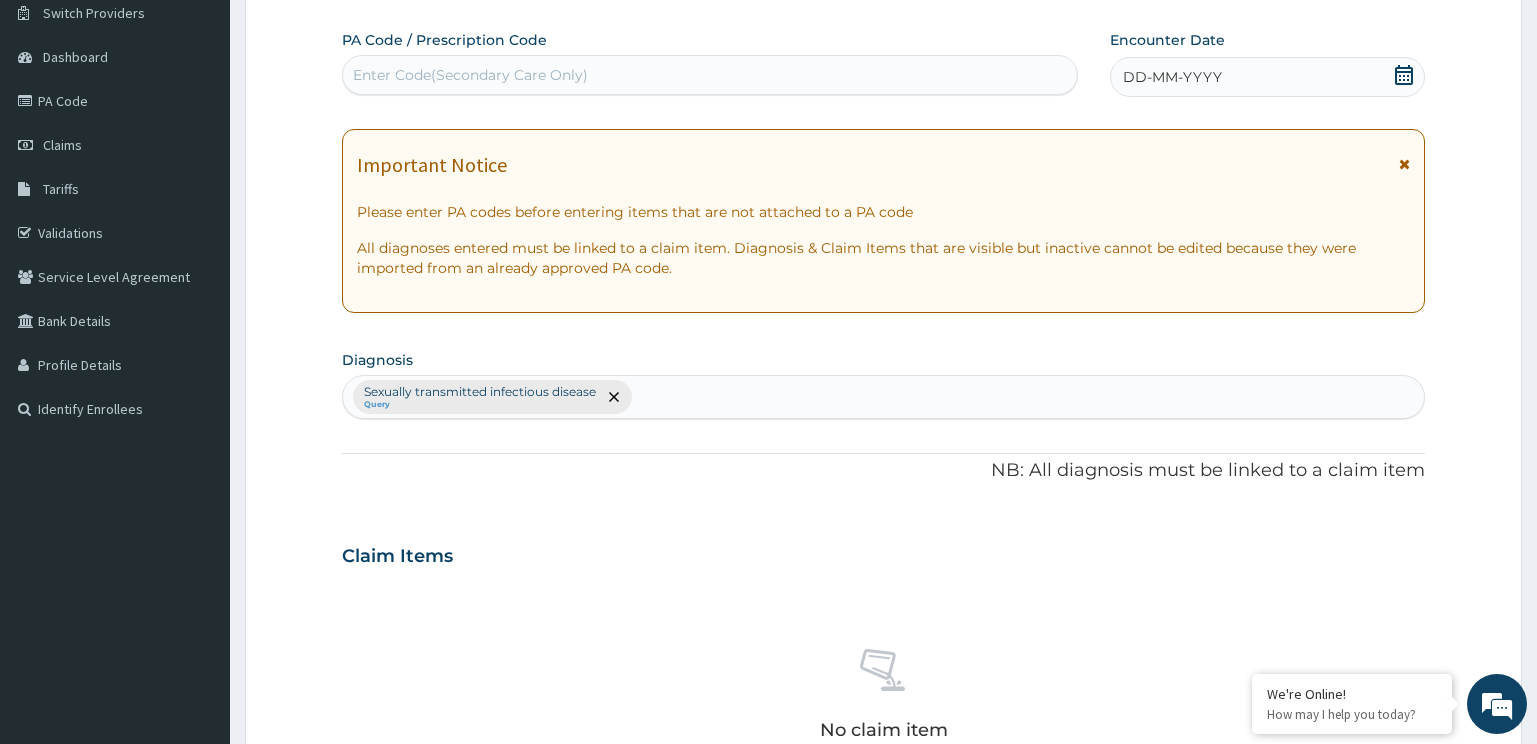 click on "DD-MM-YYYY" at bounding box center (1268, 77) 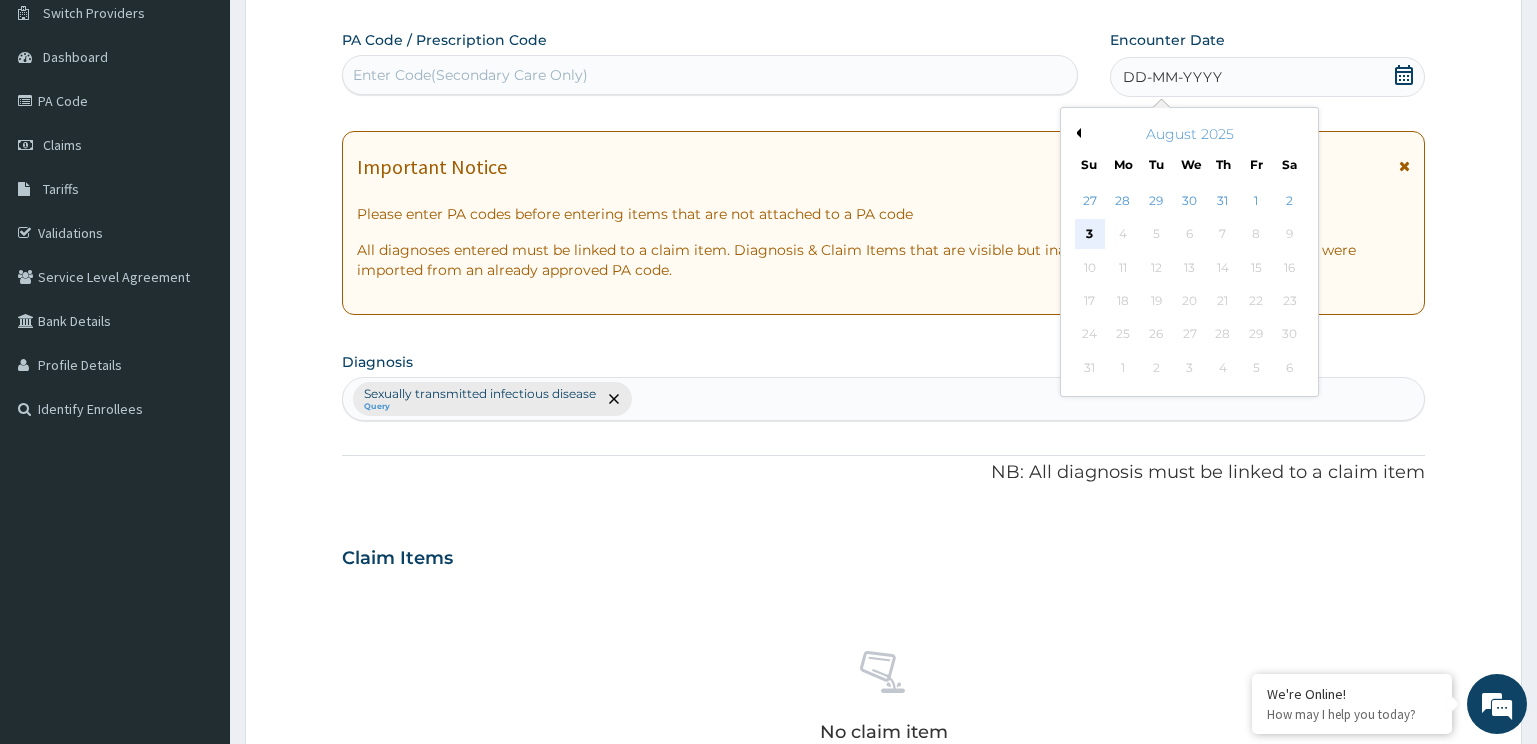 click on "3" at bounding box center [1090, 235] 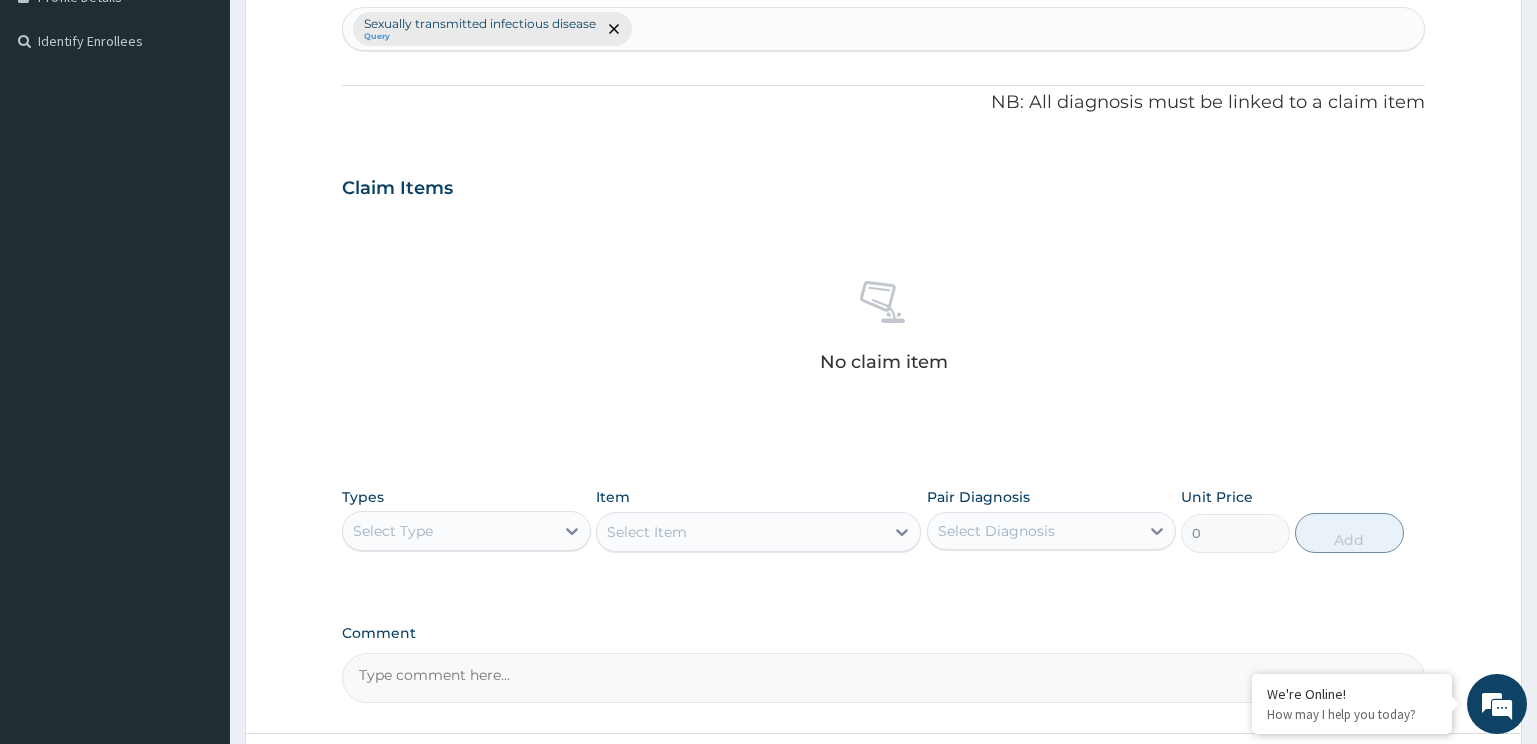 scroll, scrollTop: 561, scrollLeft: 0, axis: vertical 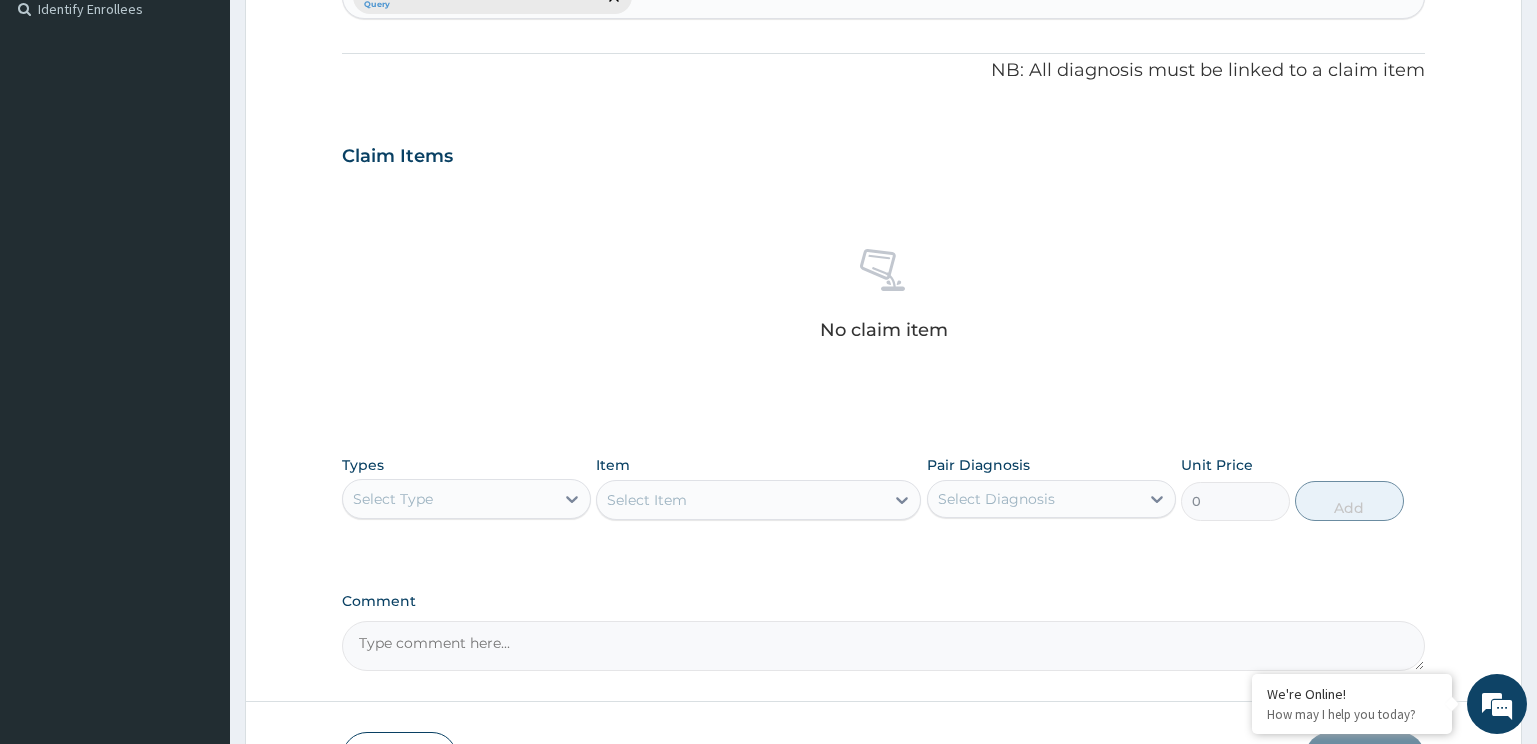 click on "Select Type" at bounding box center (448, 499) 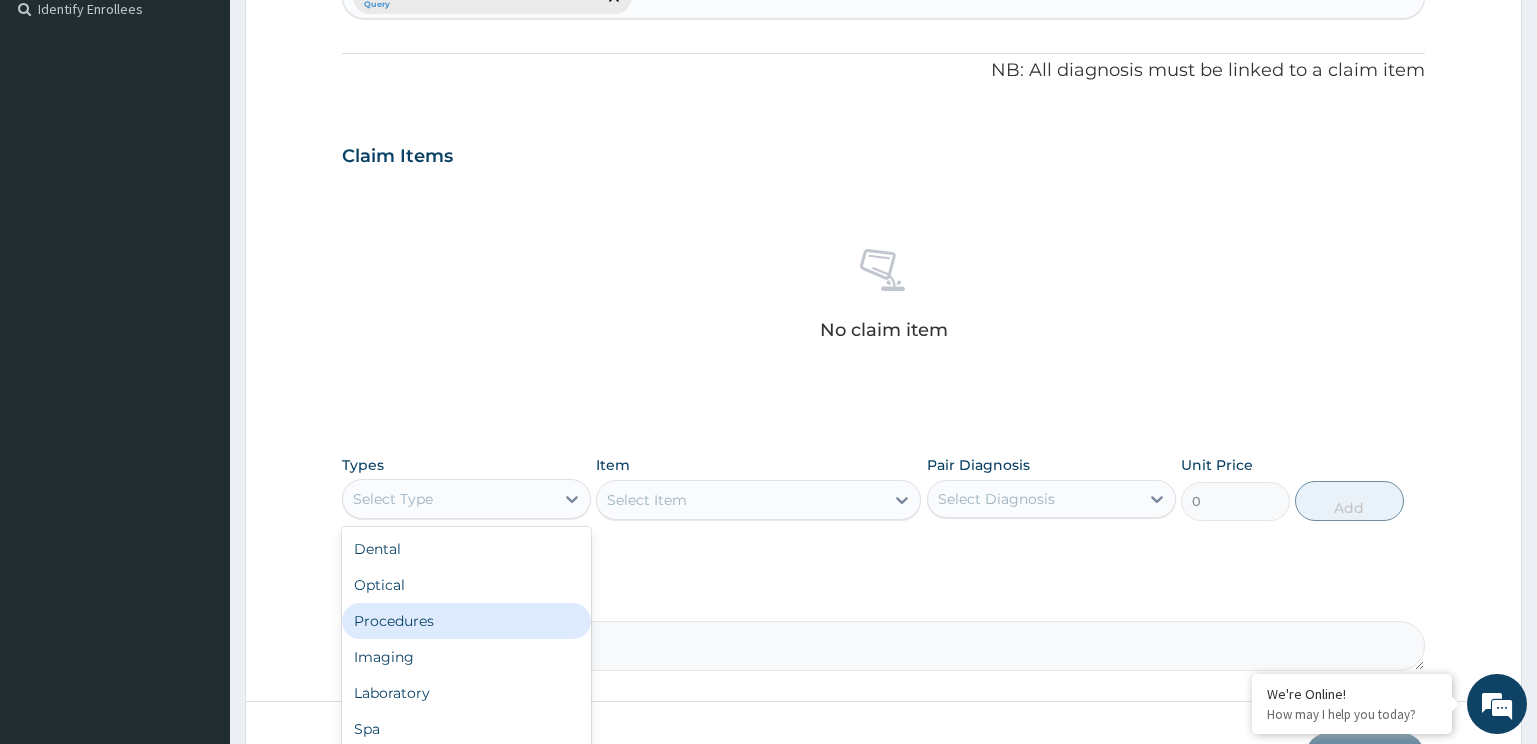 click on "Procedures" at bounding box center [466, 621] 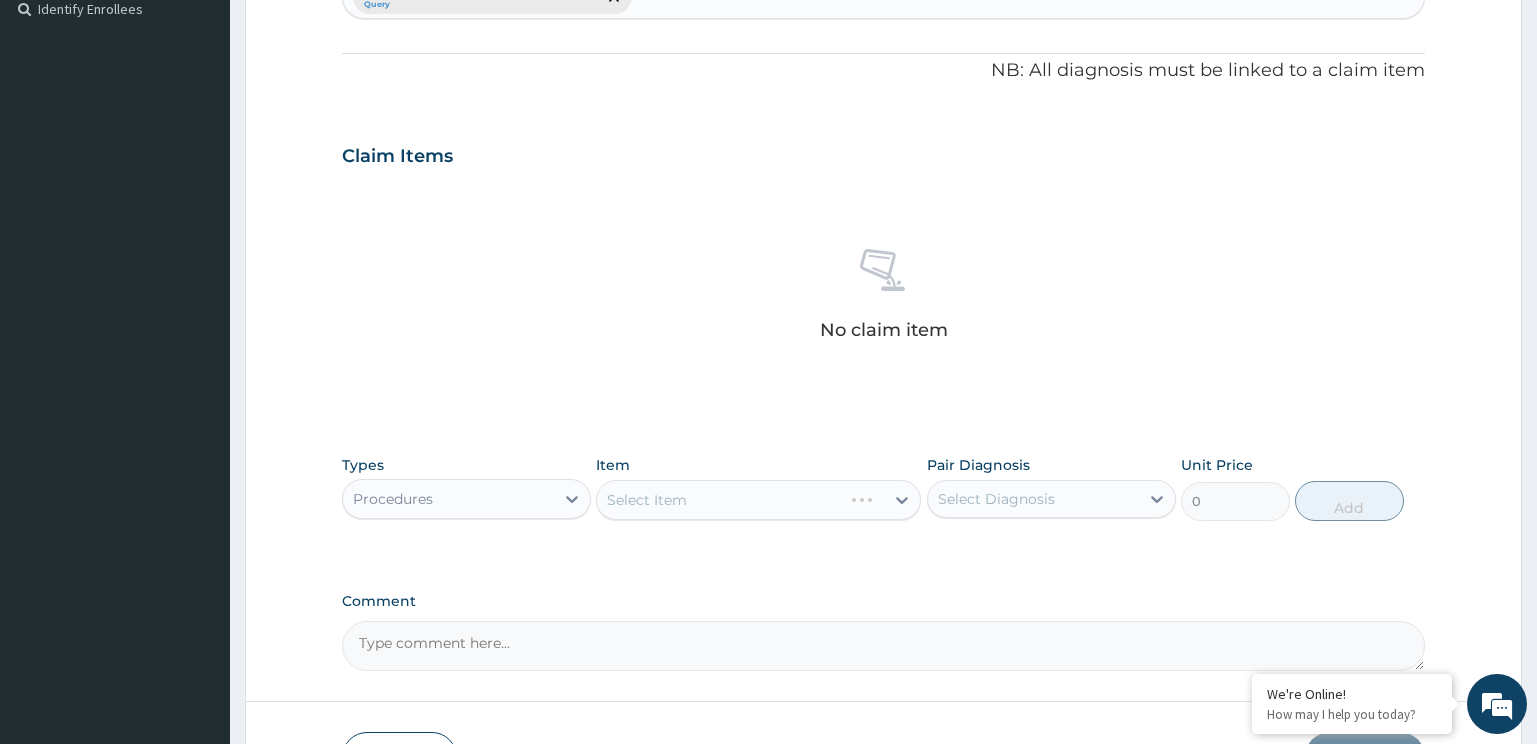 click on "Select Item" at bounding box center (758, 500) 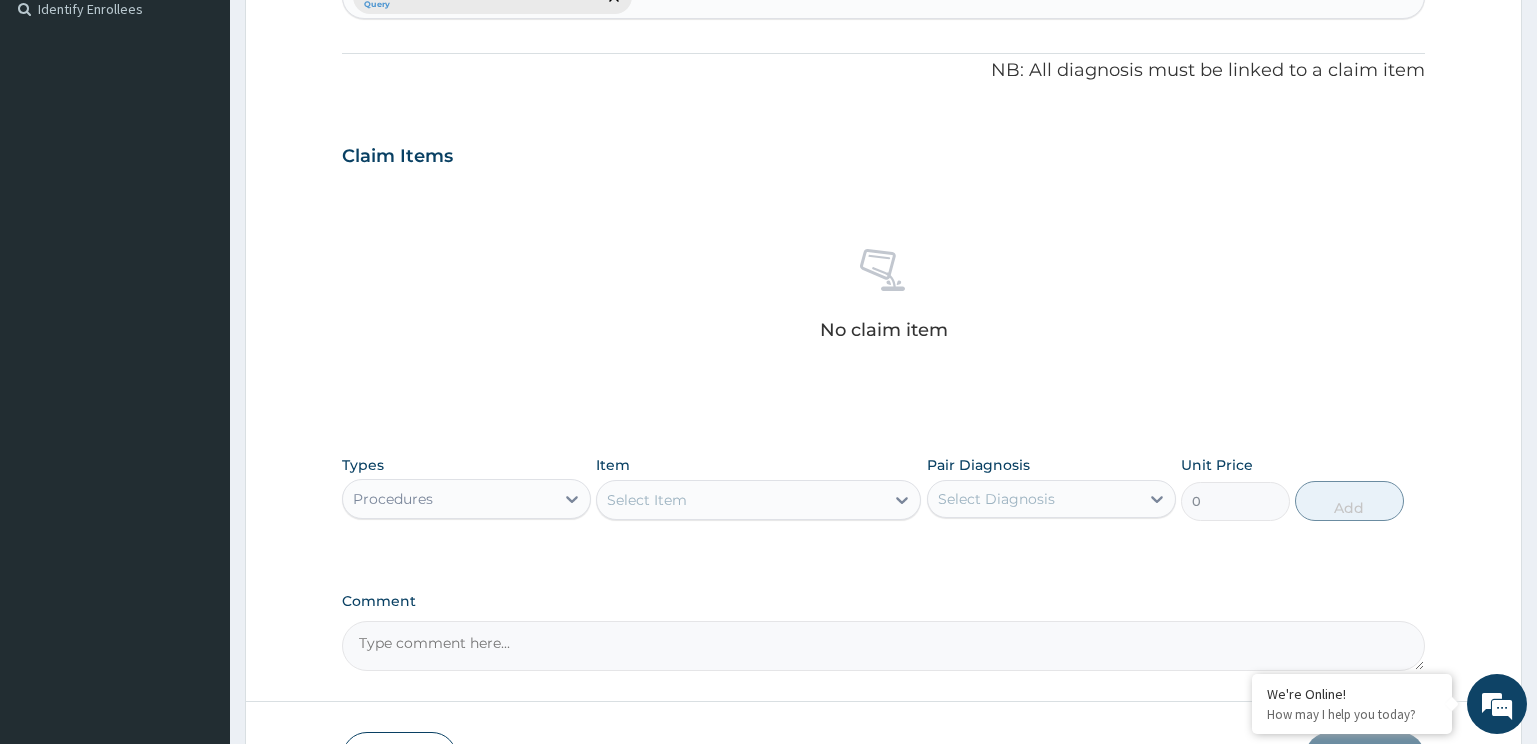click on "Select Item" at bounding box center [740, 500] 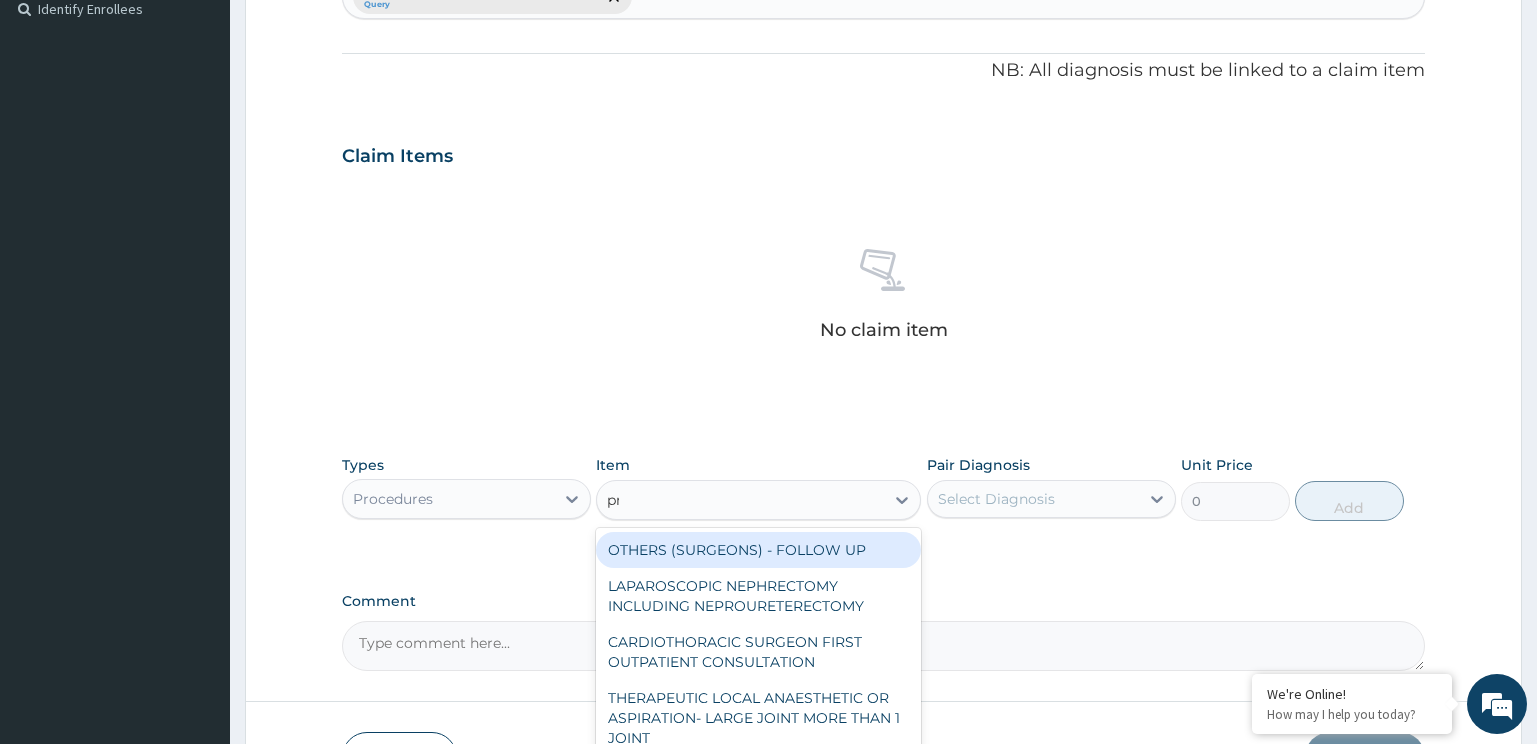 type on "prac" 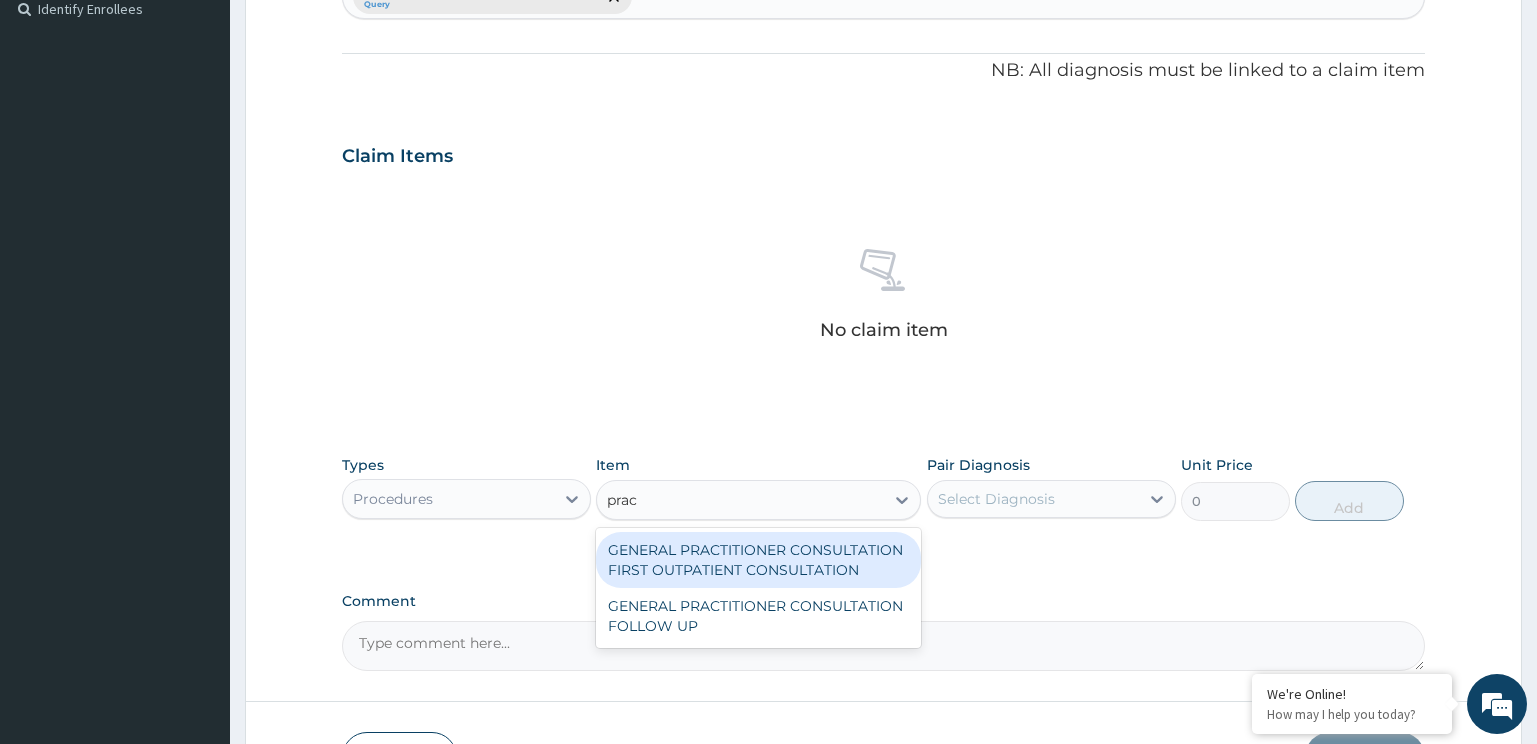 click on "GENERAL PRACTITIONER CONSULTATION FIRST OUTPATIENT CONSULTATION" at bounding box center [758, 560] 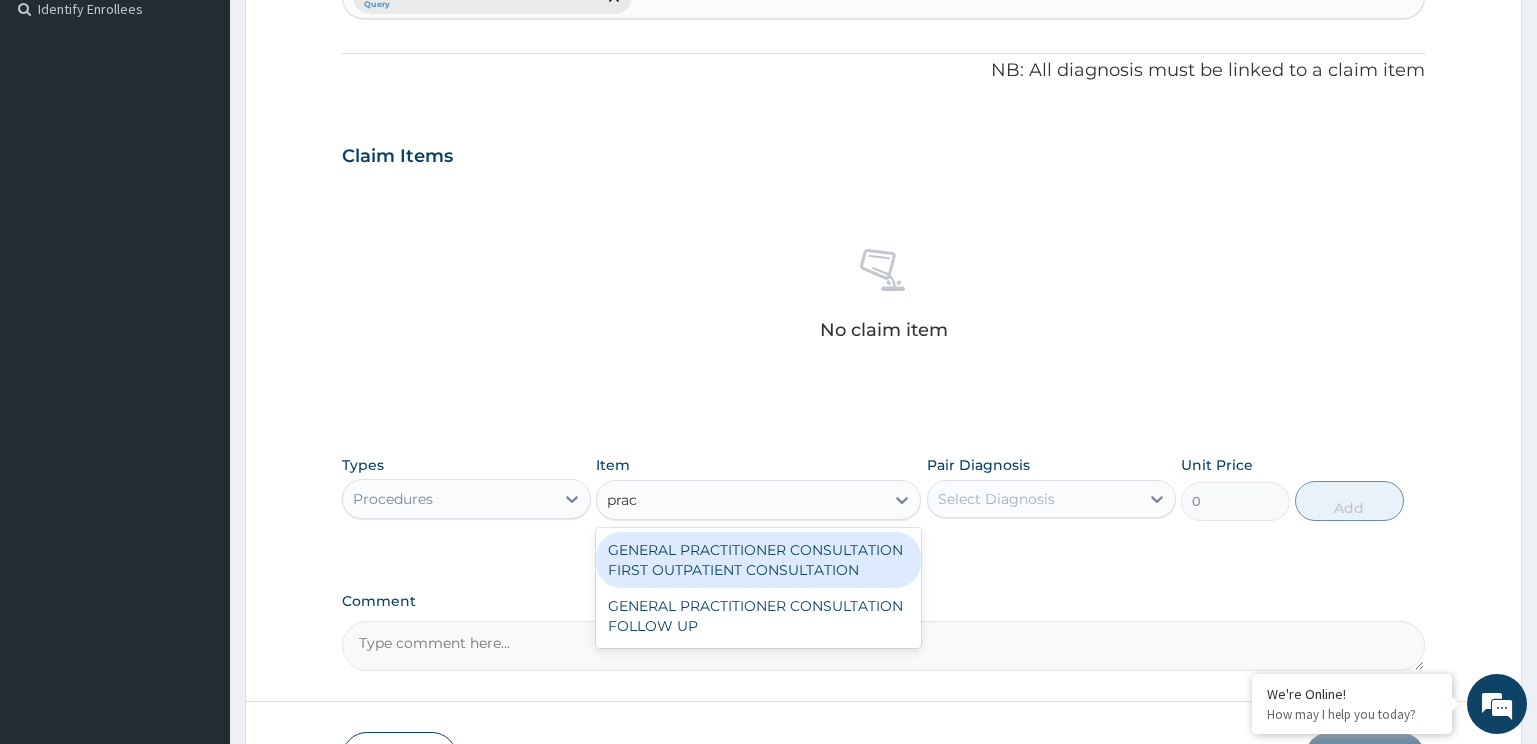 type 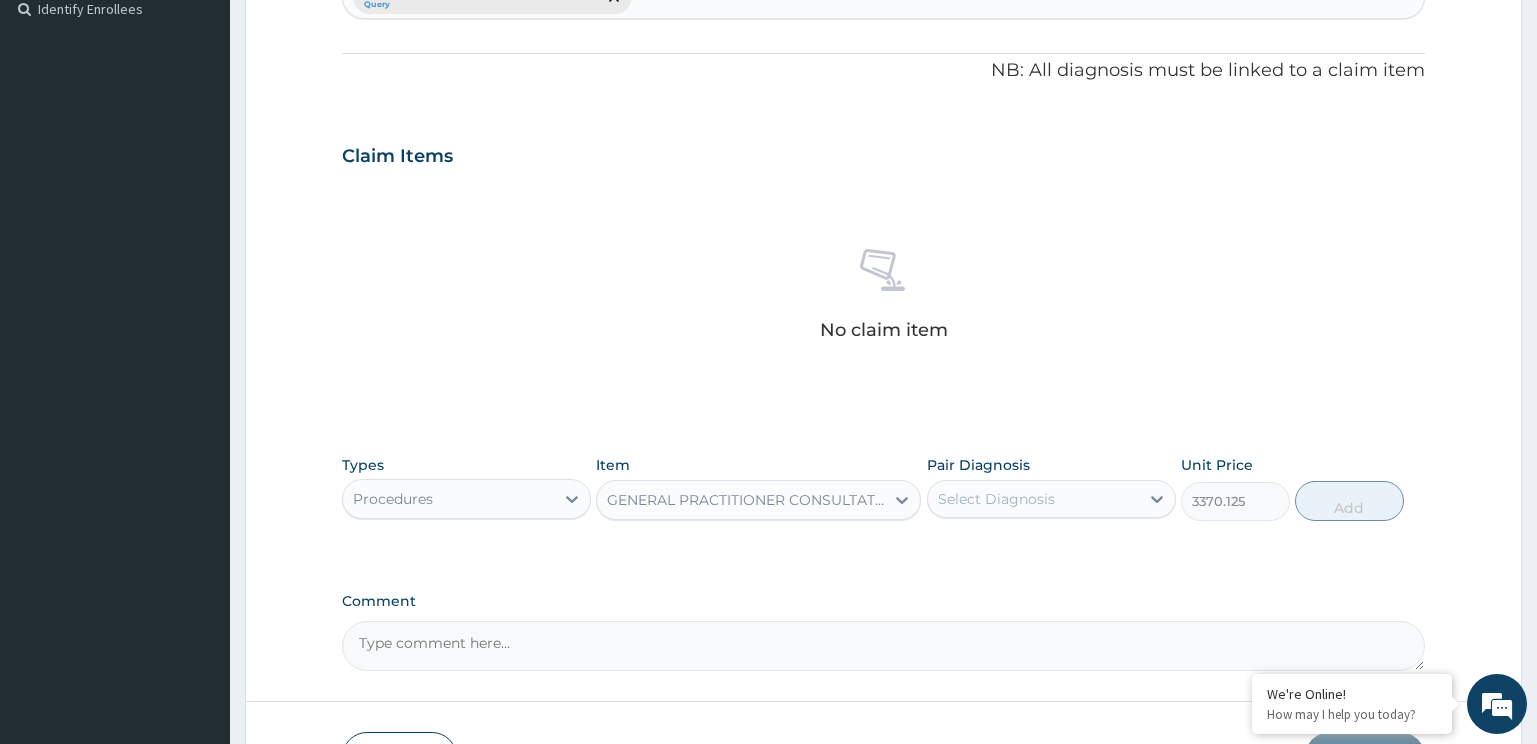 click on "Select Diagnosis" at bounding box center [996, 499] 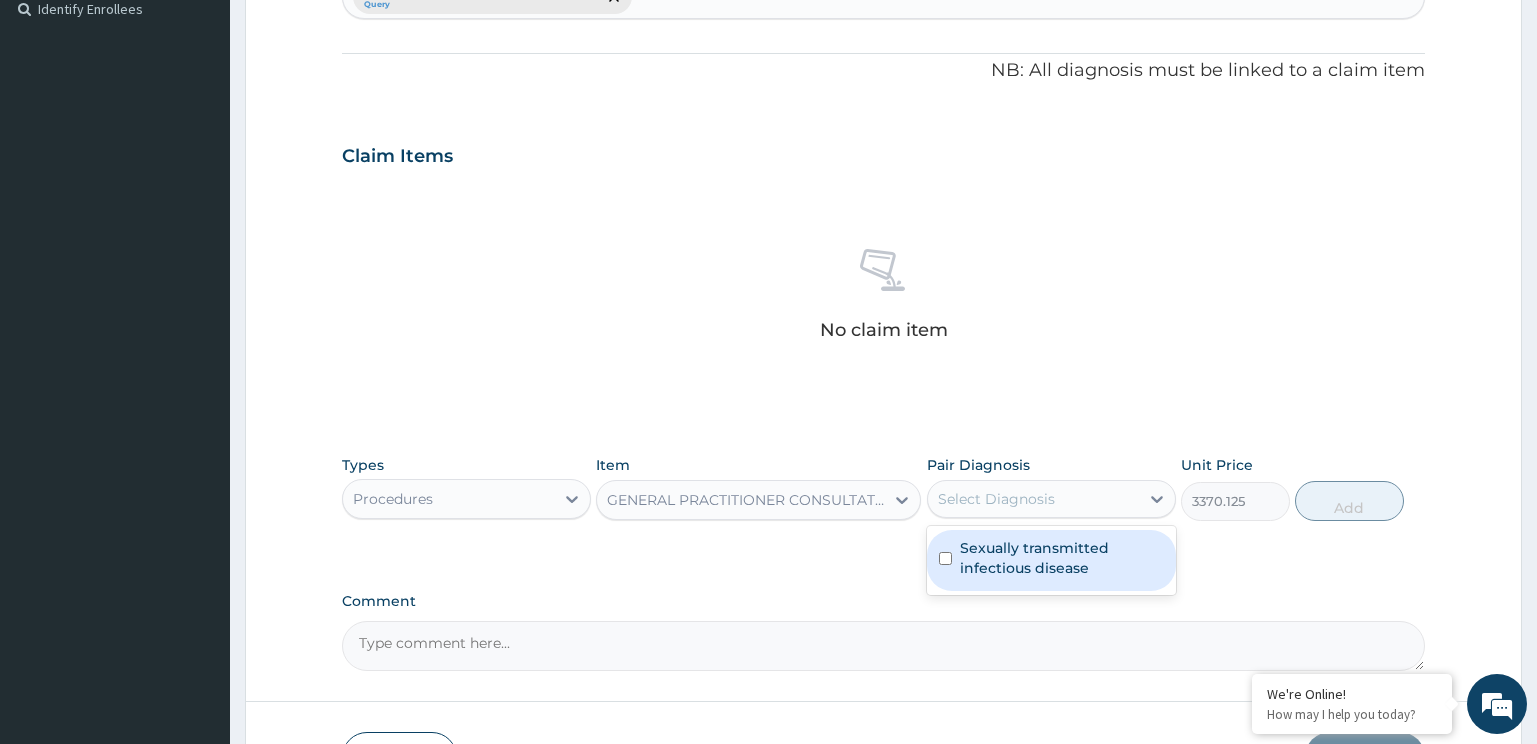 click on "Sexually transmitted infectious disease" at bounding box center [1062, 558] 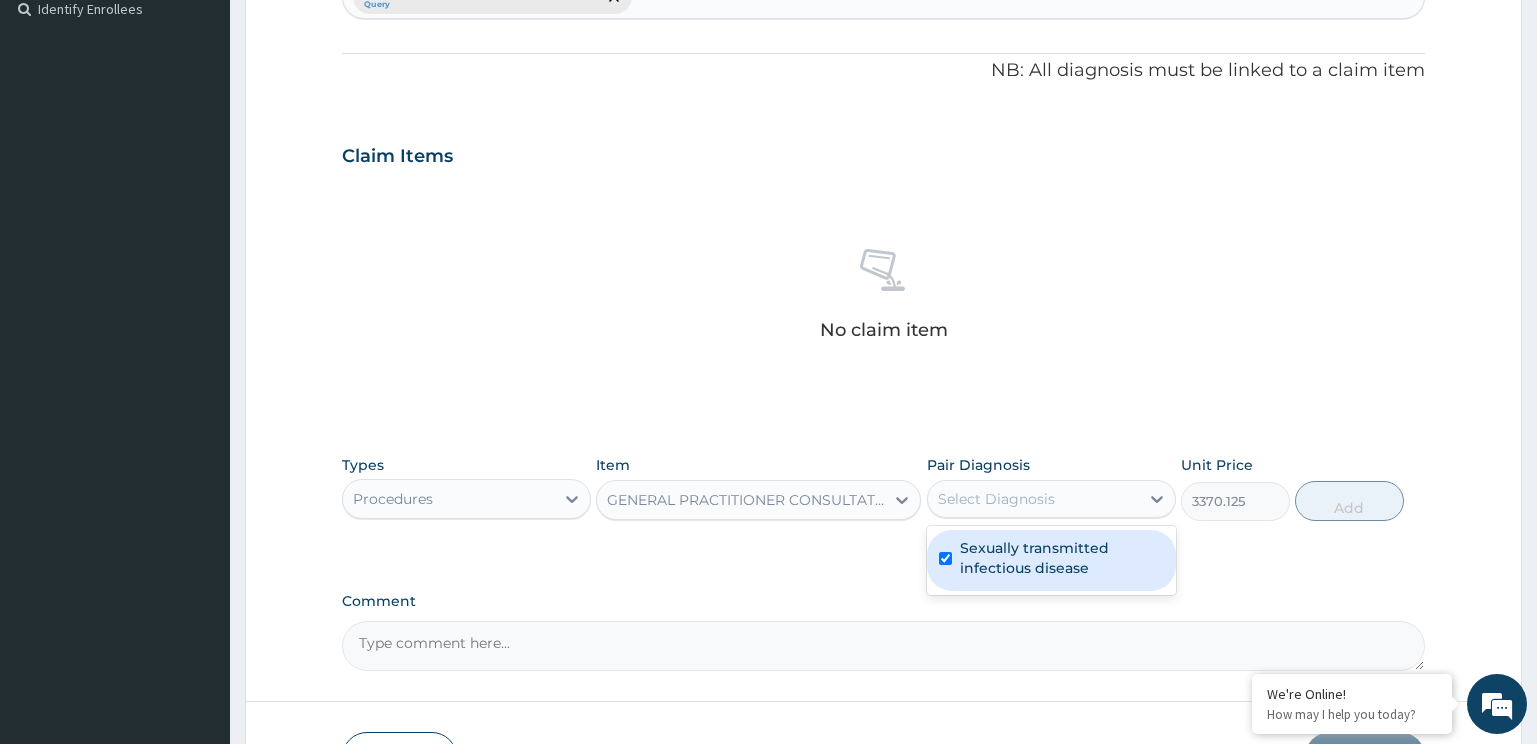 click on "Add" at bounding box center [1349, 501] 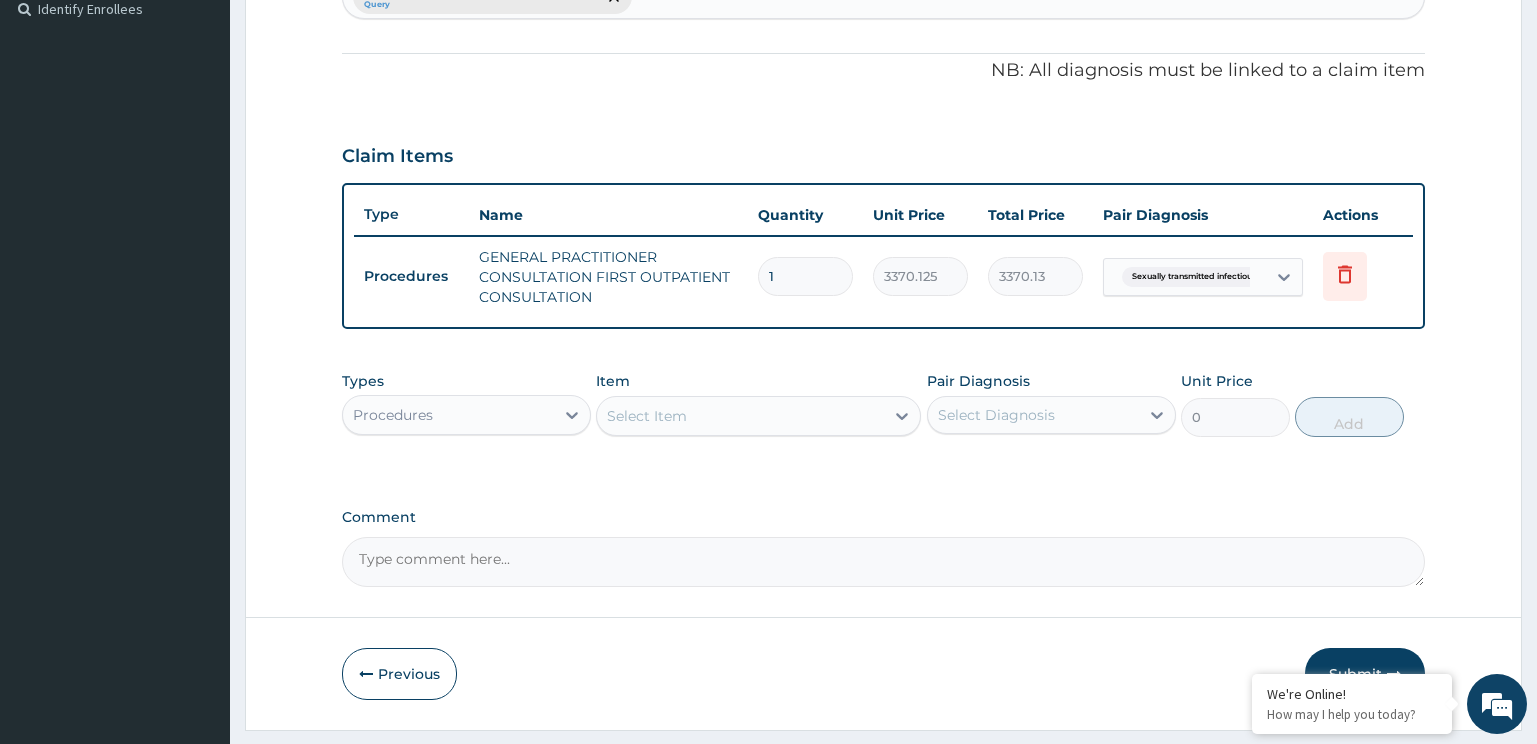 click on "Procedures" at bounding box center (448, 415) 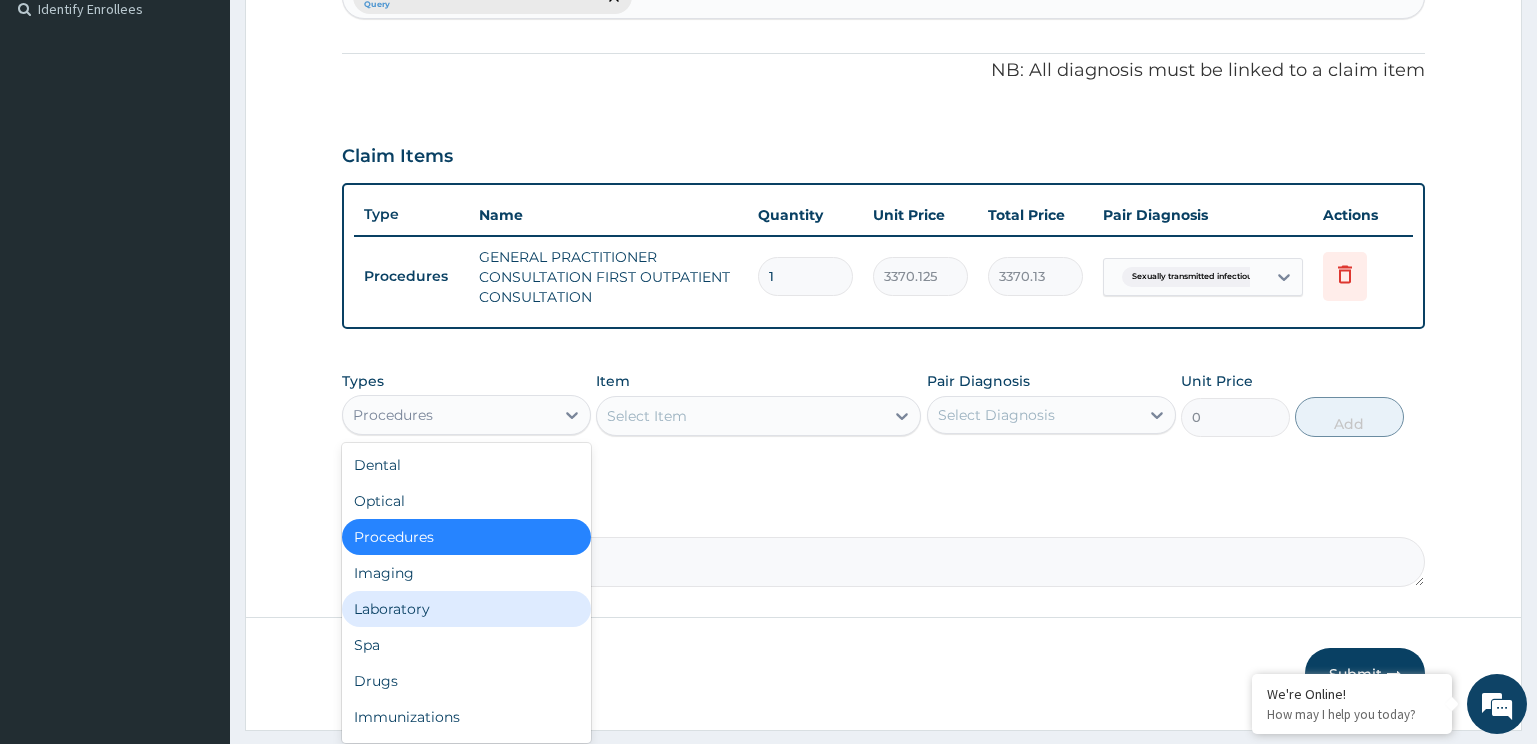 click on "Laboratory" at bounding box center (466, 609) 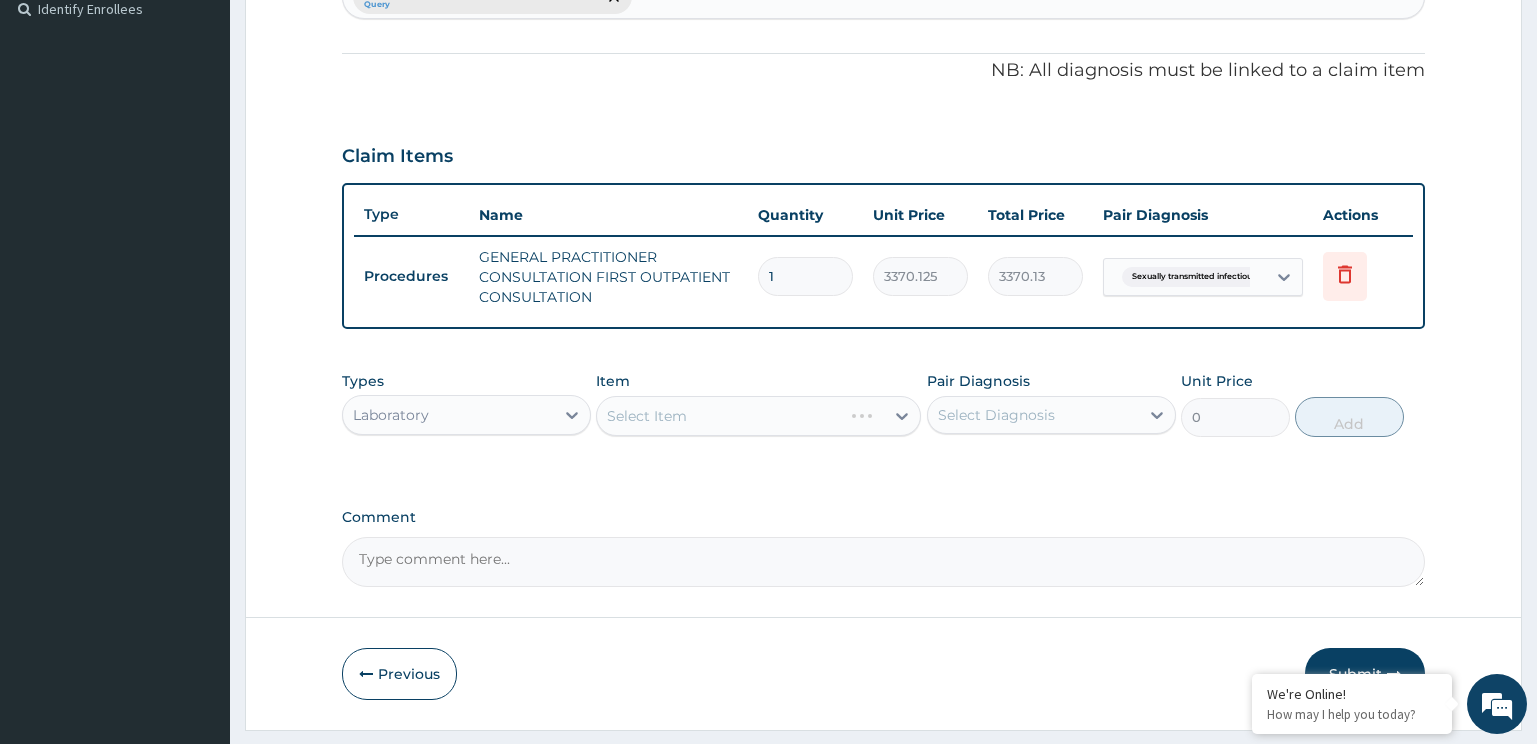 click on "Select Item" at bounding box center (758, 416) 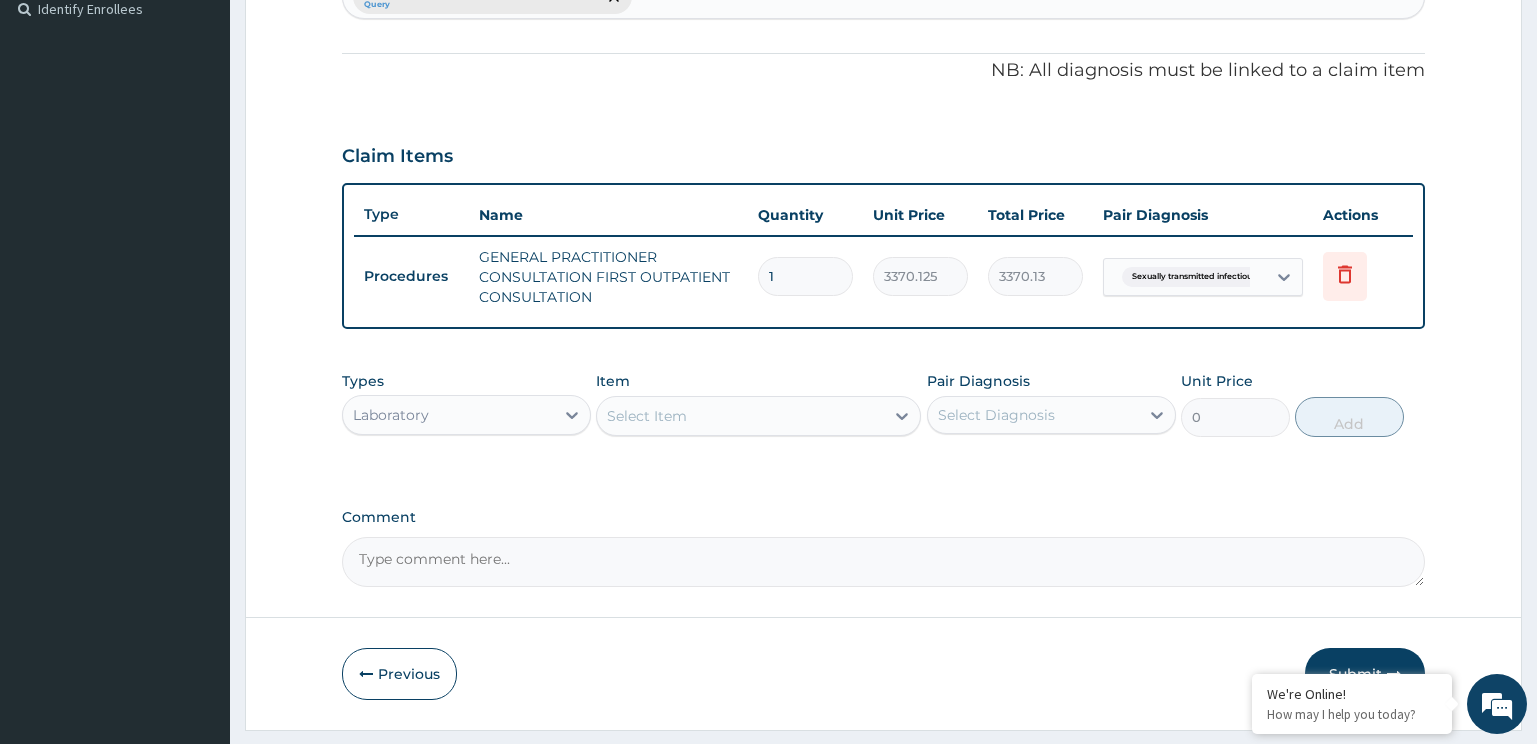 click on "Select Item" at bounding box center [740, 416] 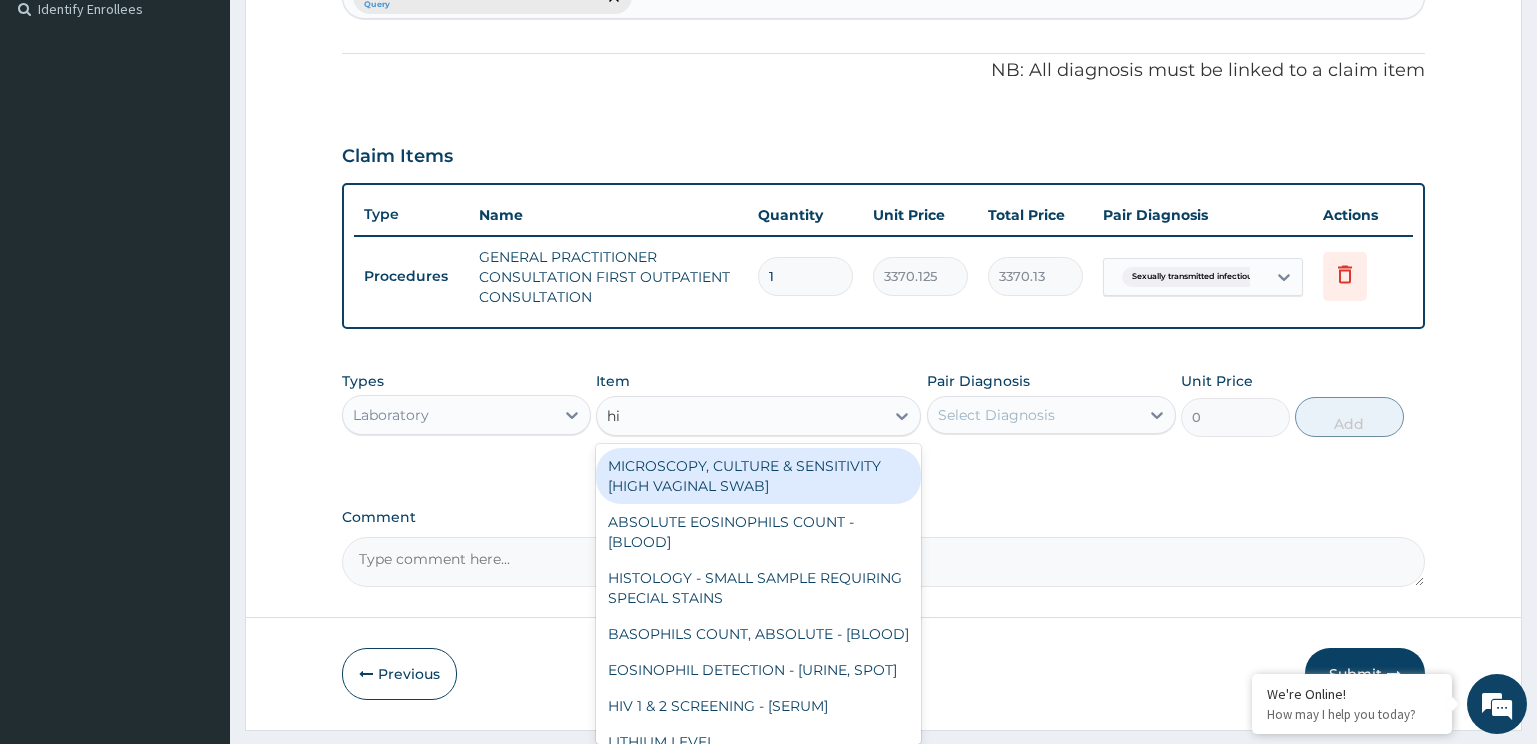 type on "hiv" 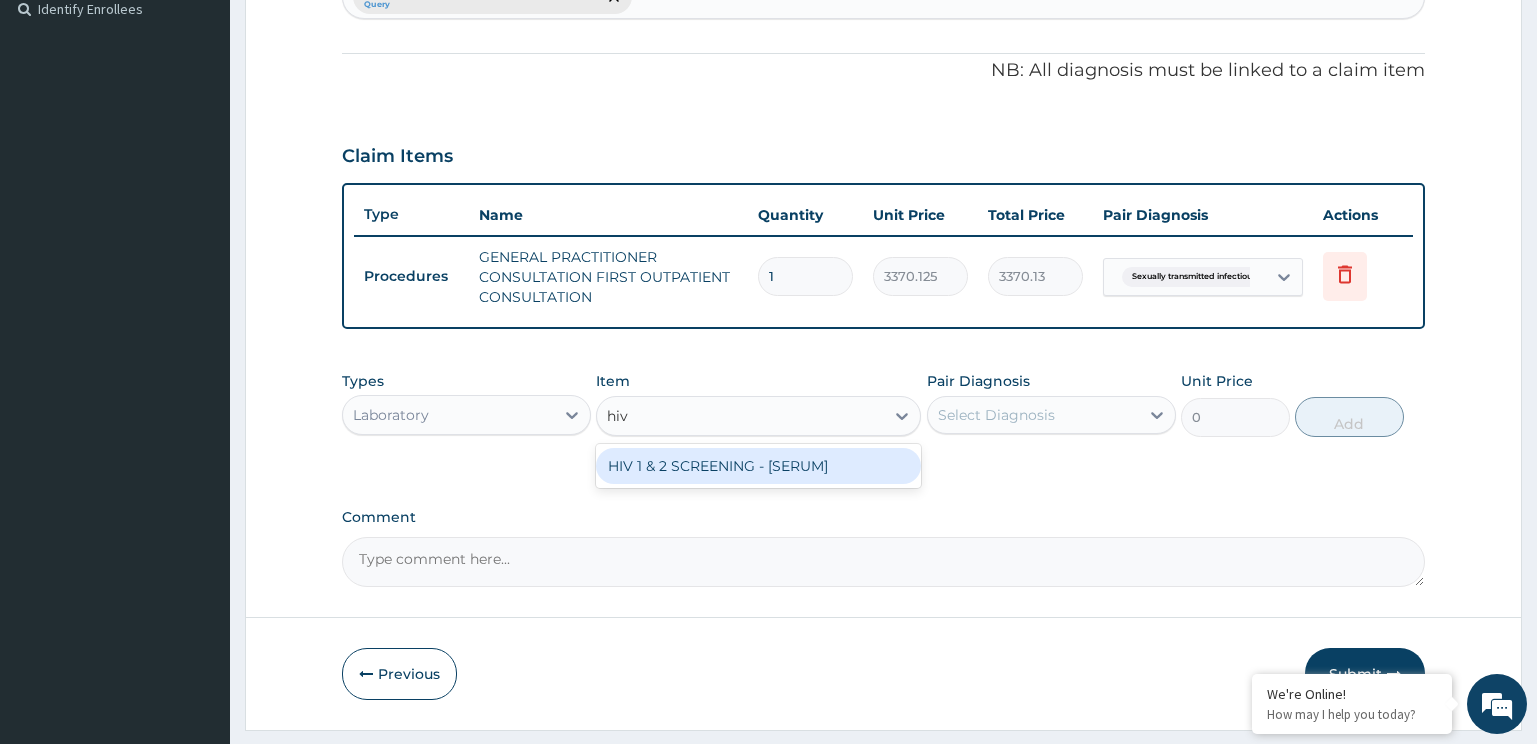 type 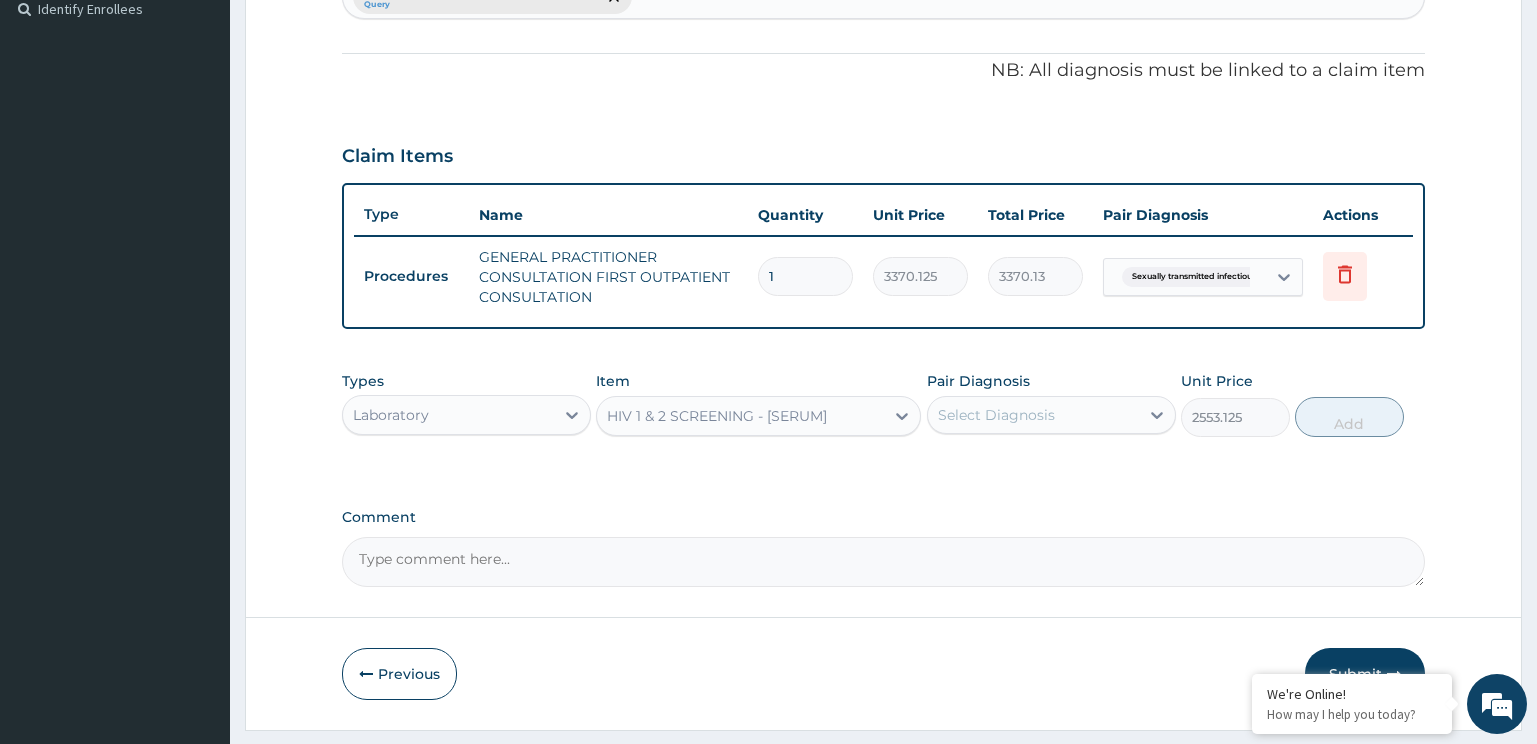 click on "Select Diagnosis" at bounding box center [996, 415] 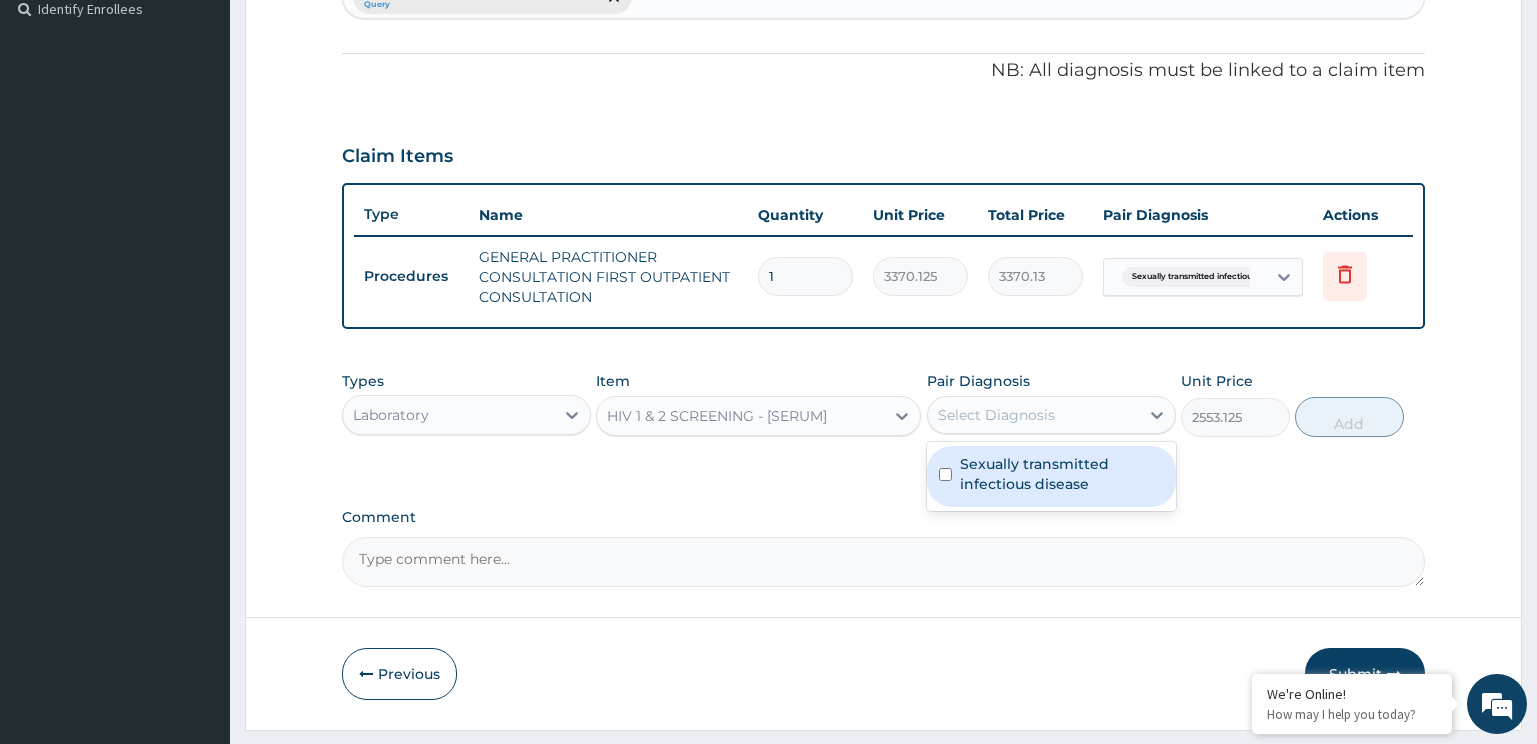 click on "Sexually transmitted infectious disease" at bounding box center [1062, 474] 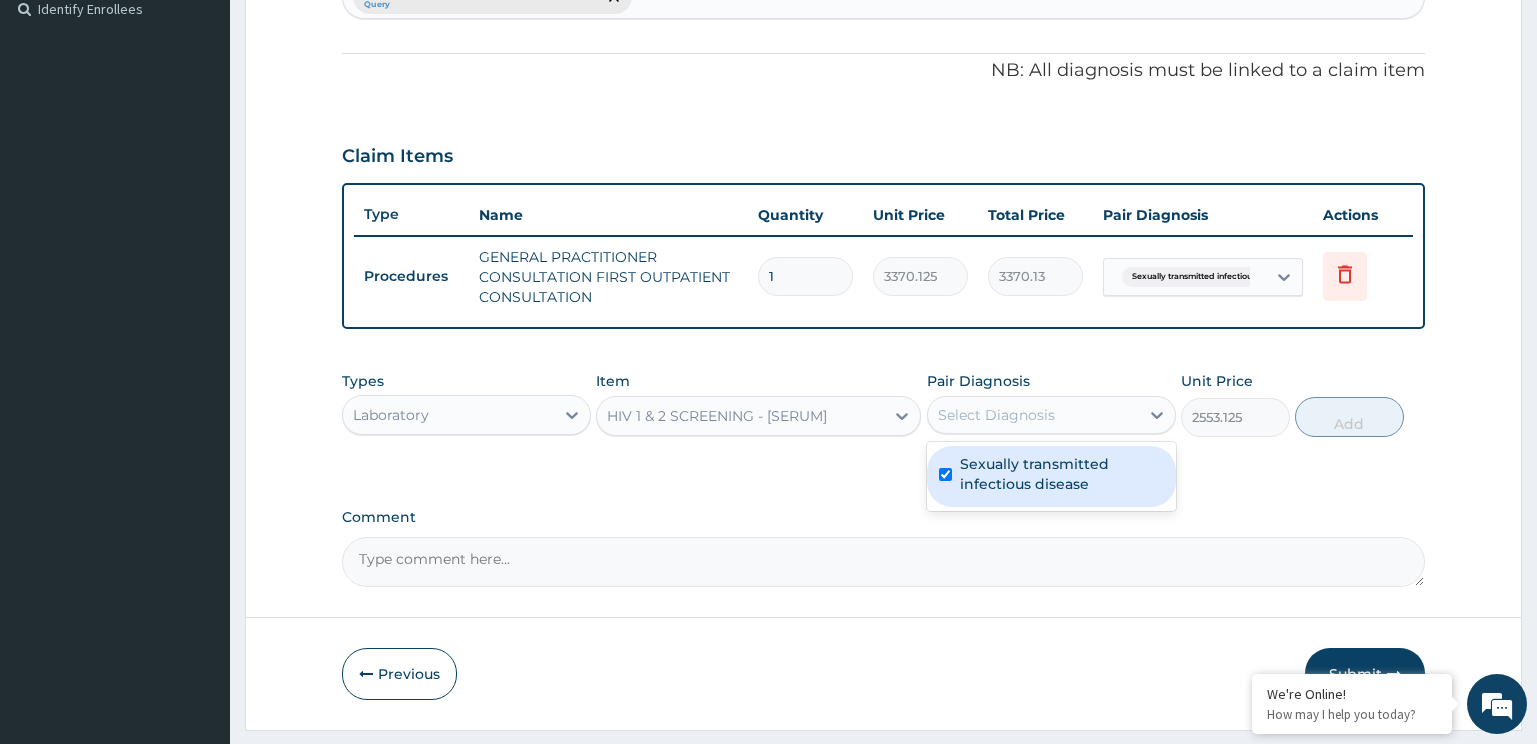 click on "Add" at bounding box center (1349, 417) 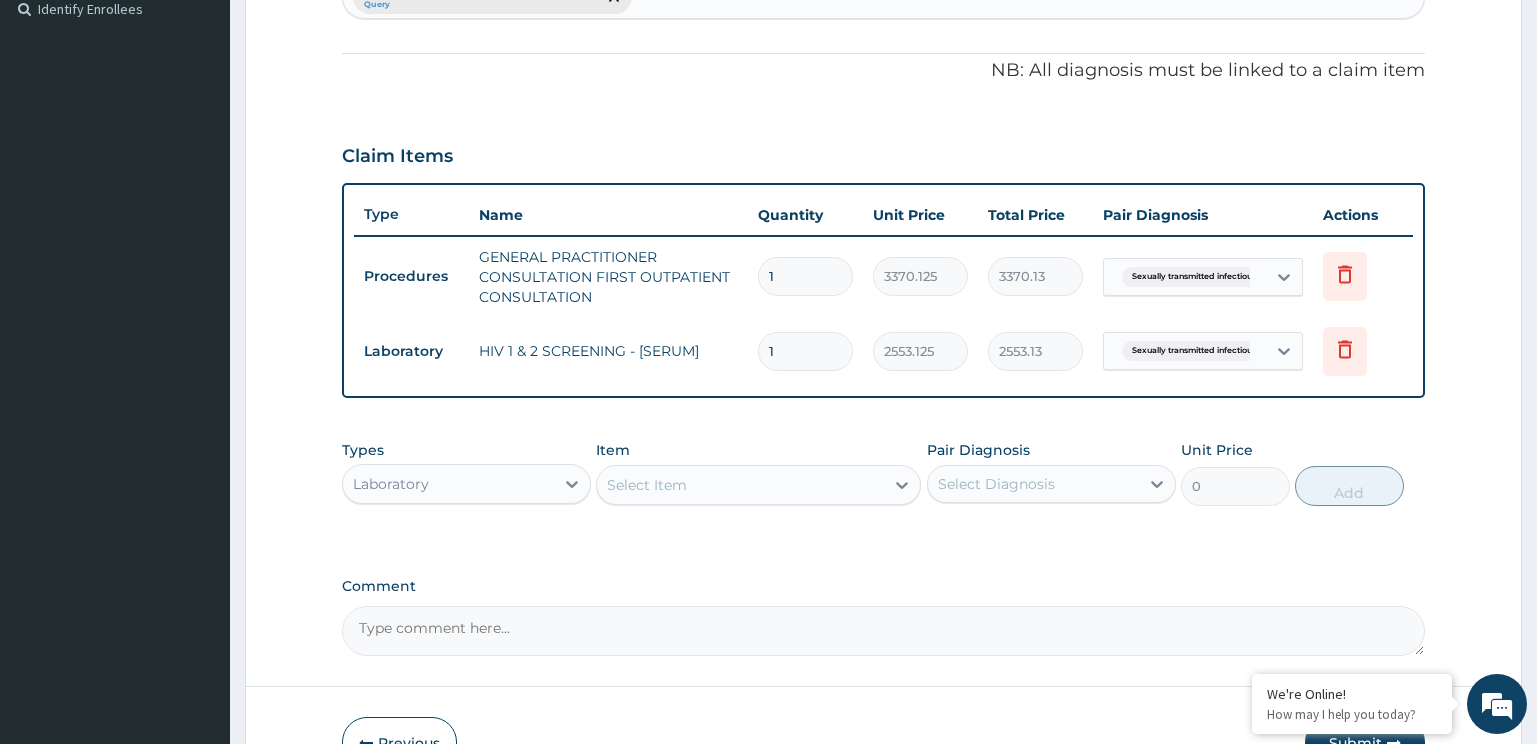 click on "Select Item" at bounding box center [740, 485] 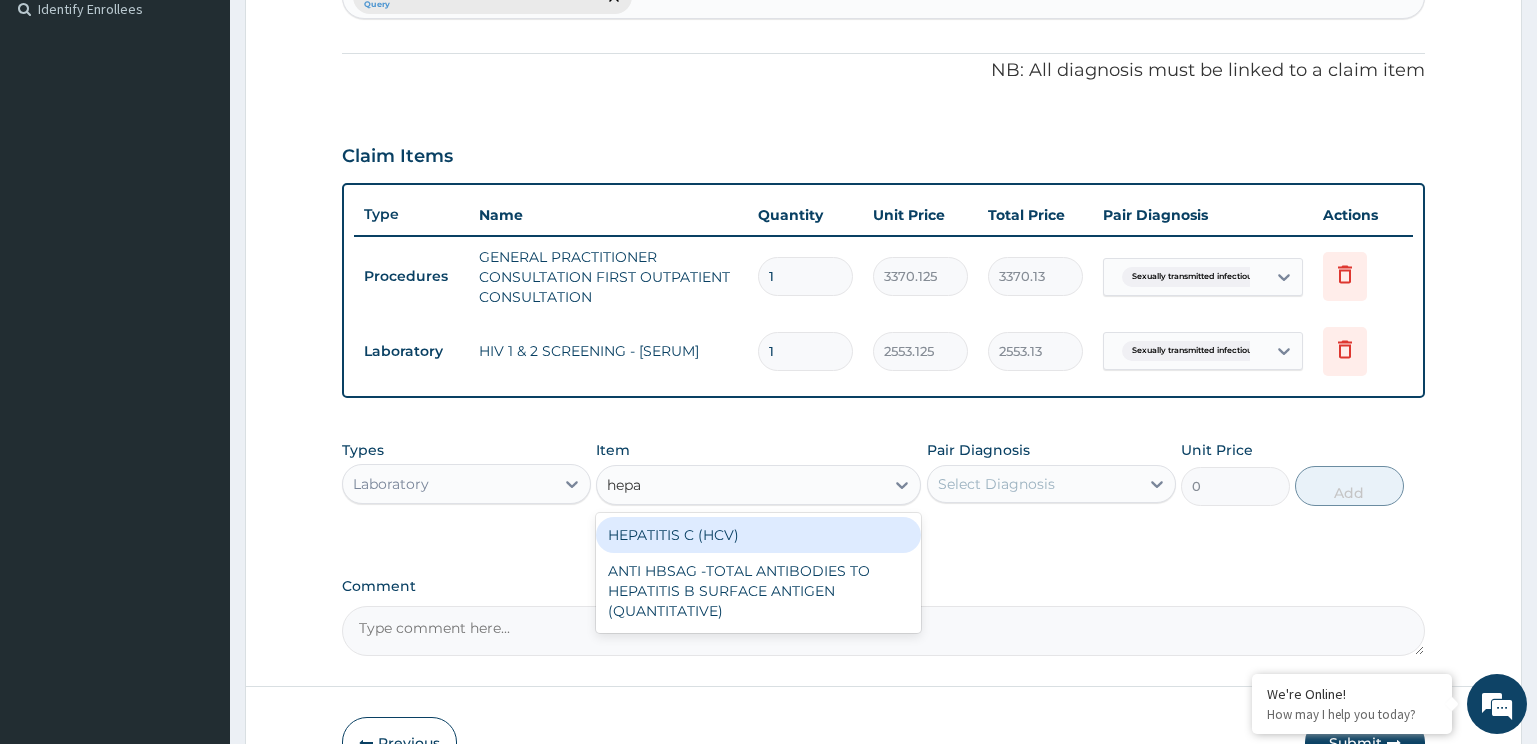 type on "hepat" 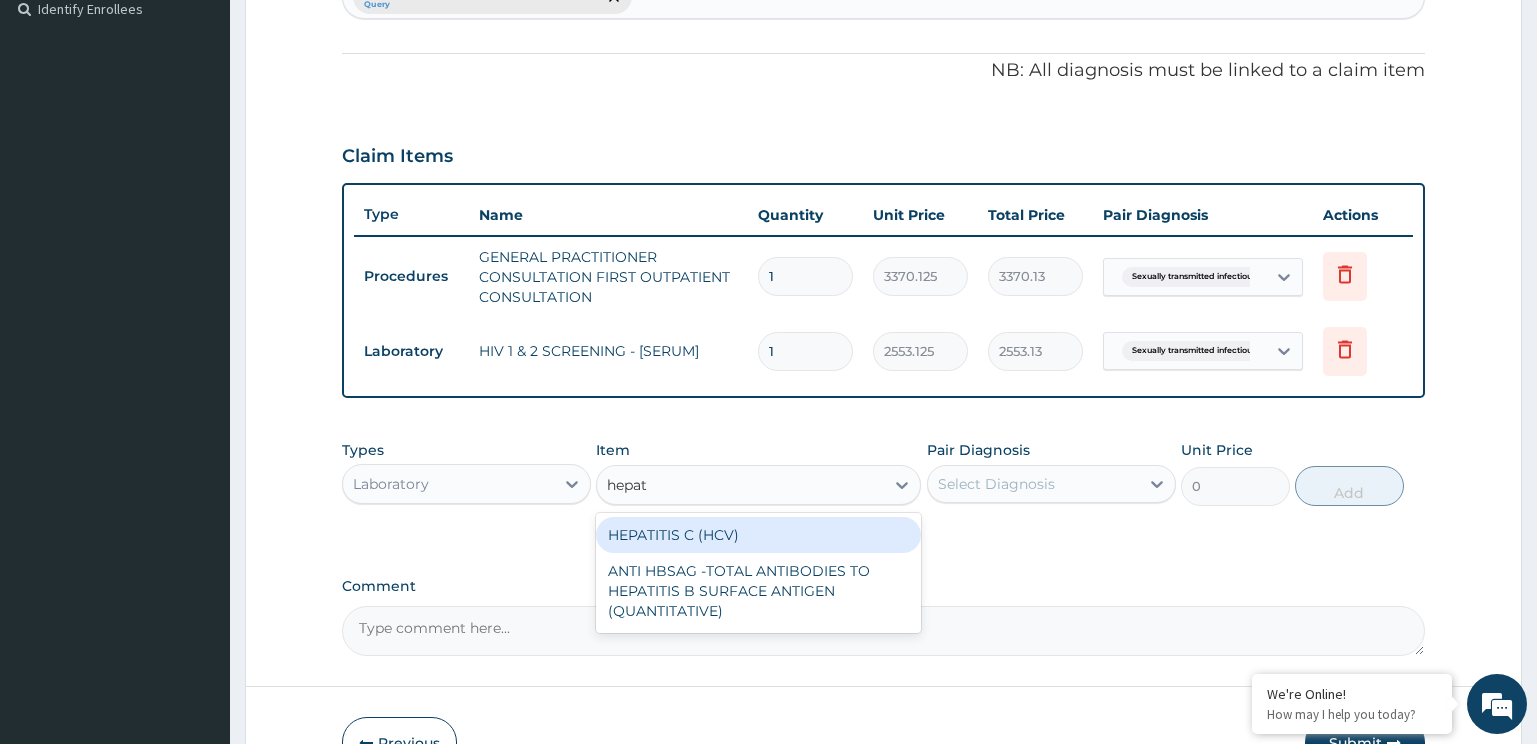 click on "HEPATITIS C (HCV)" at bounding box center (758, 535) 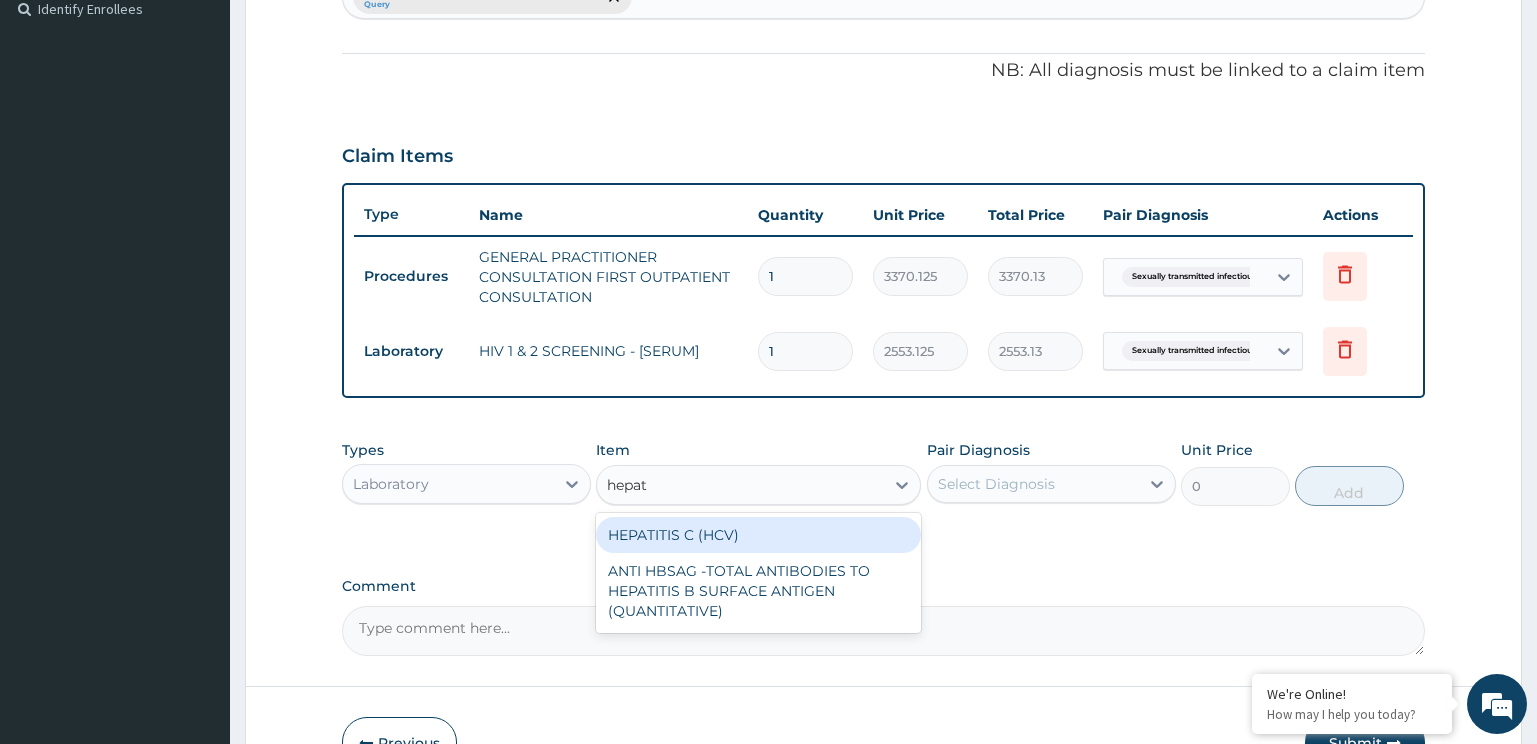 type 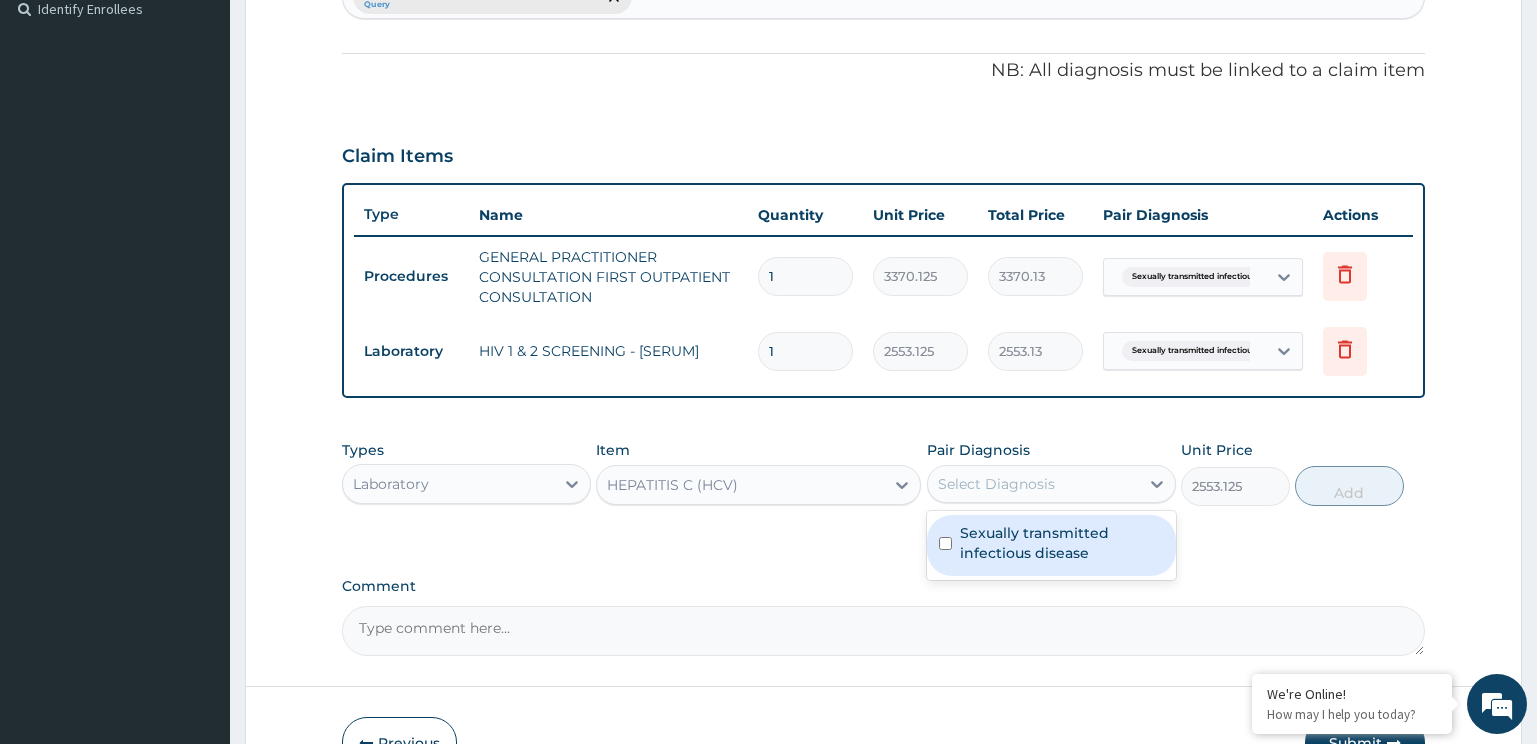 click on "Select Diagnosis" at bounding box center (996, 484) 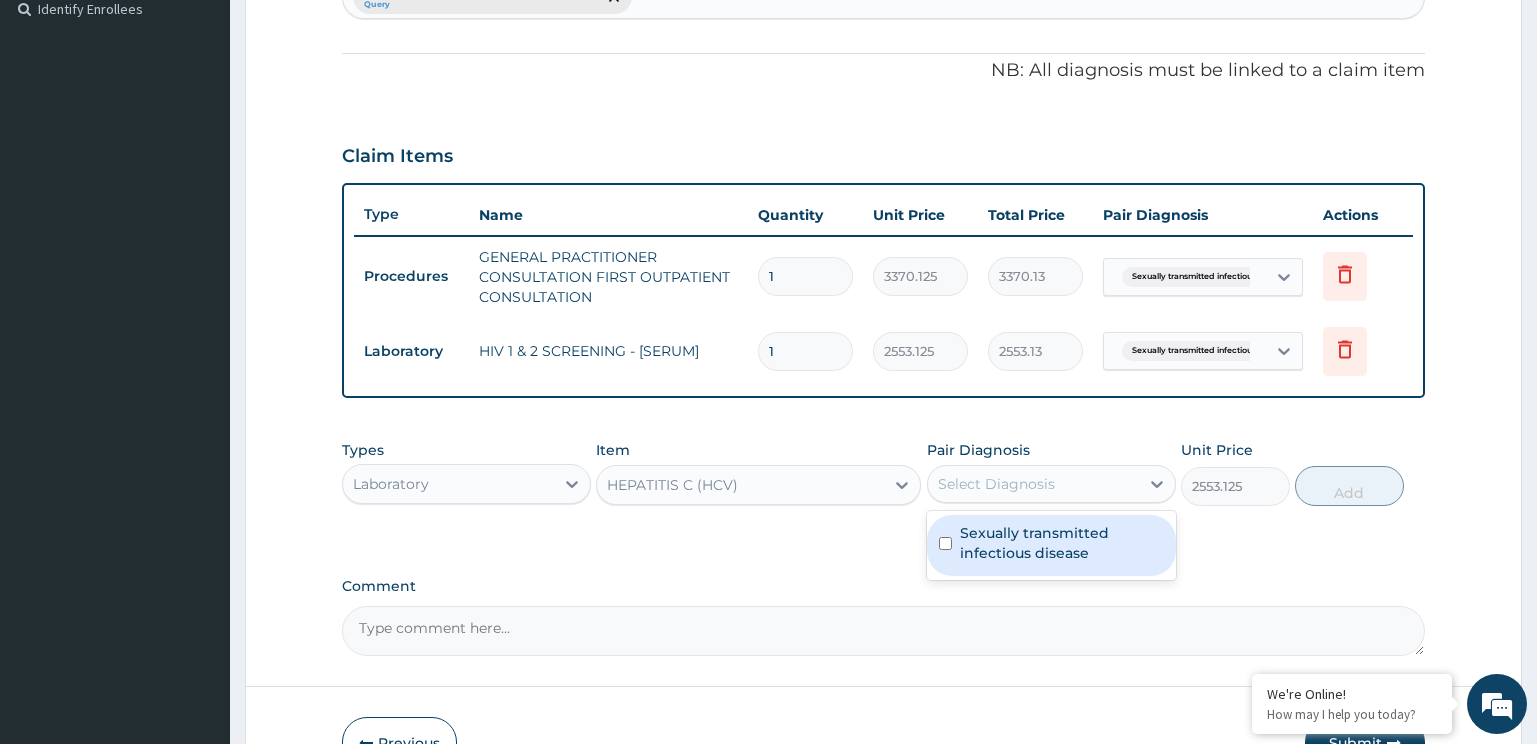 click on "Sexually transmitted infectious disease" at bounding box center (1062, 543) 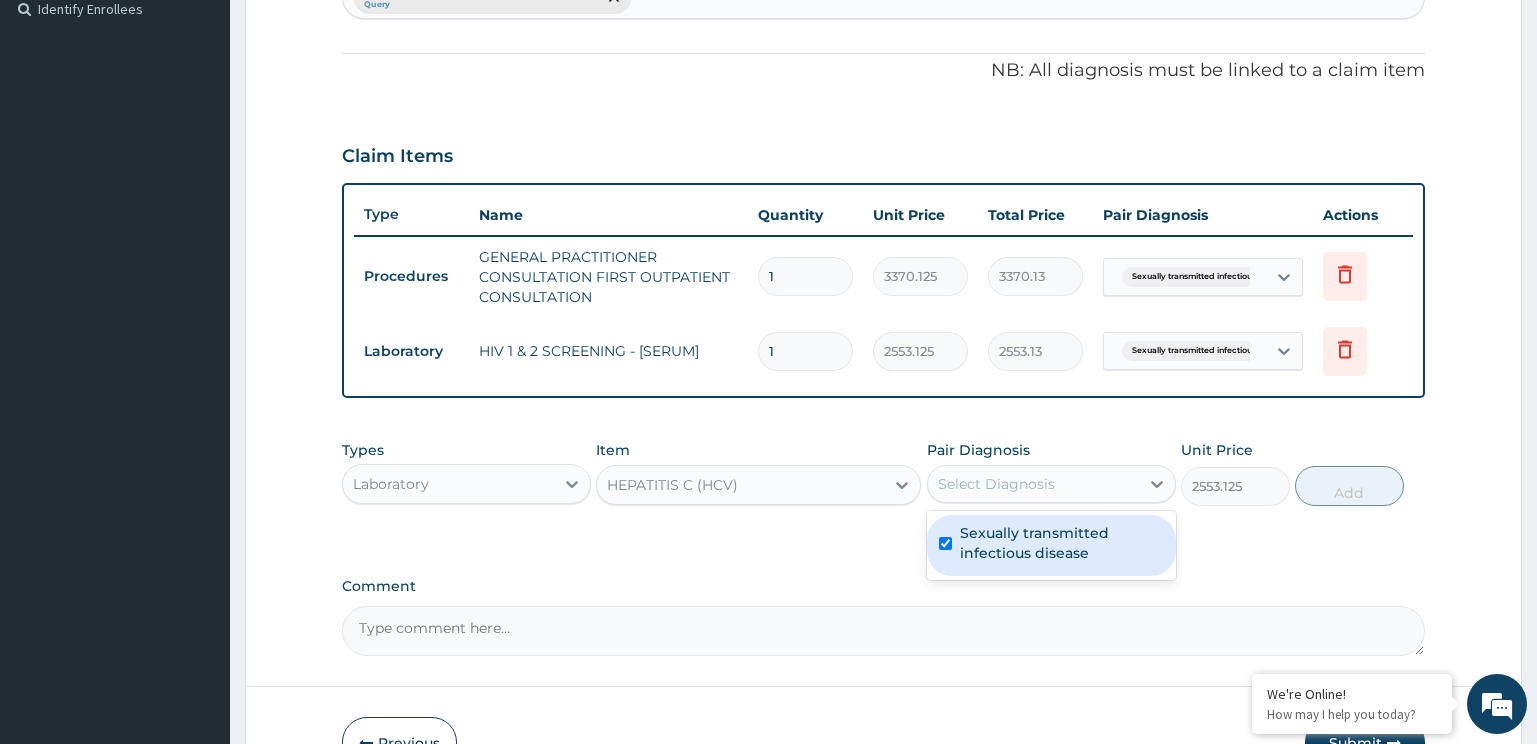 checkbox on "true" 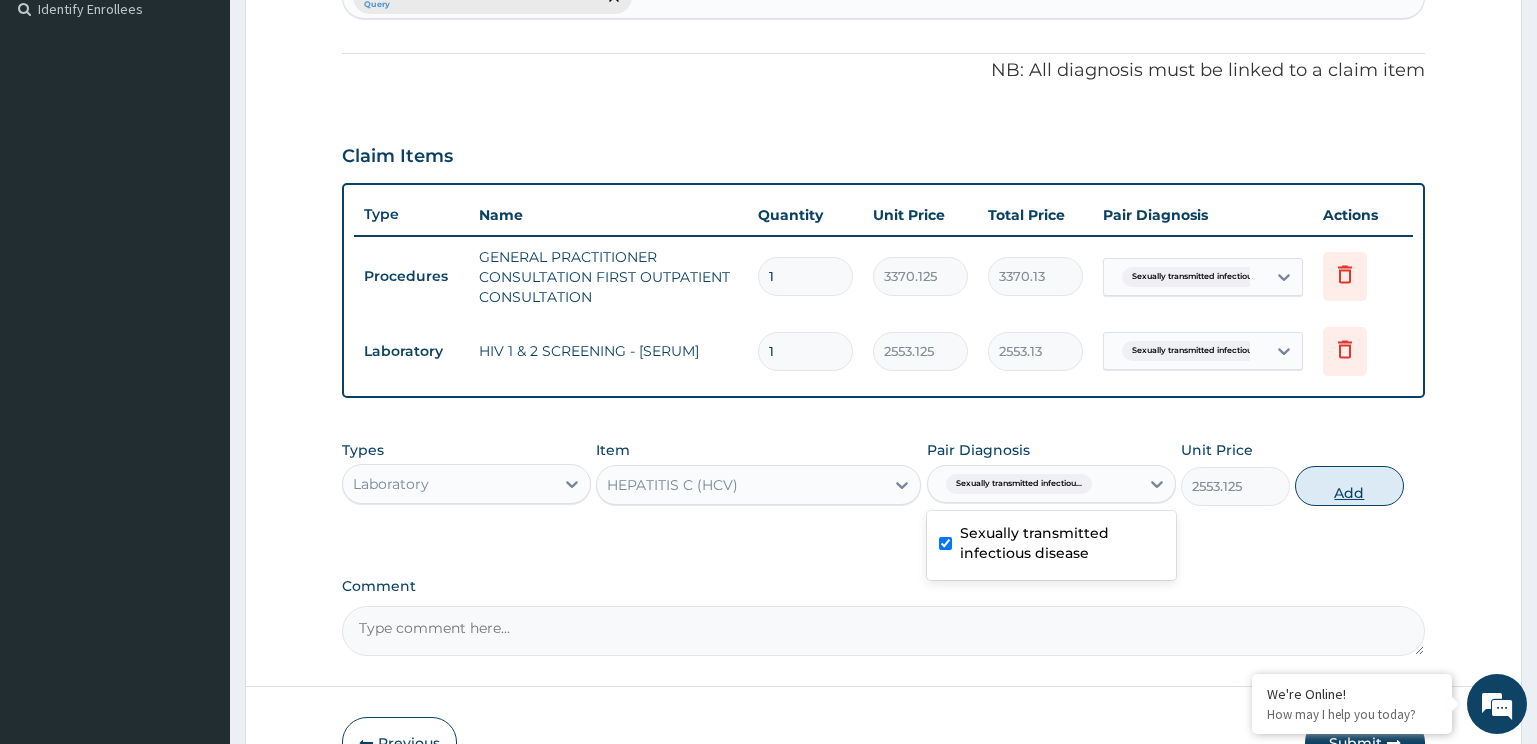 click on "Add" at bounding box center [1349, 486] 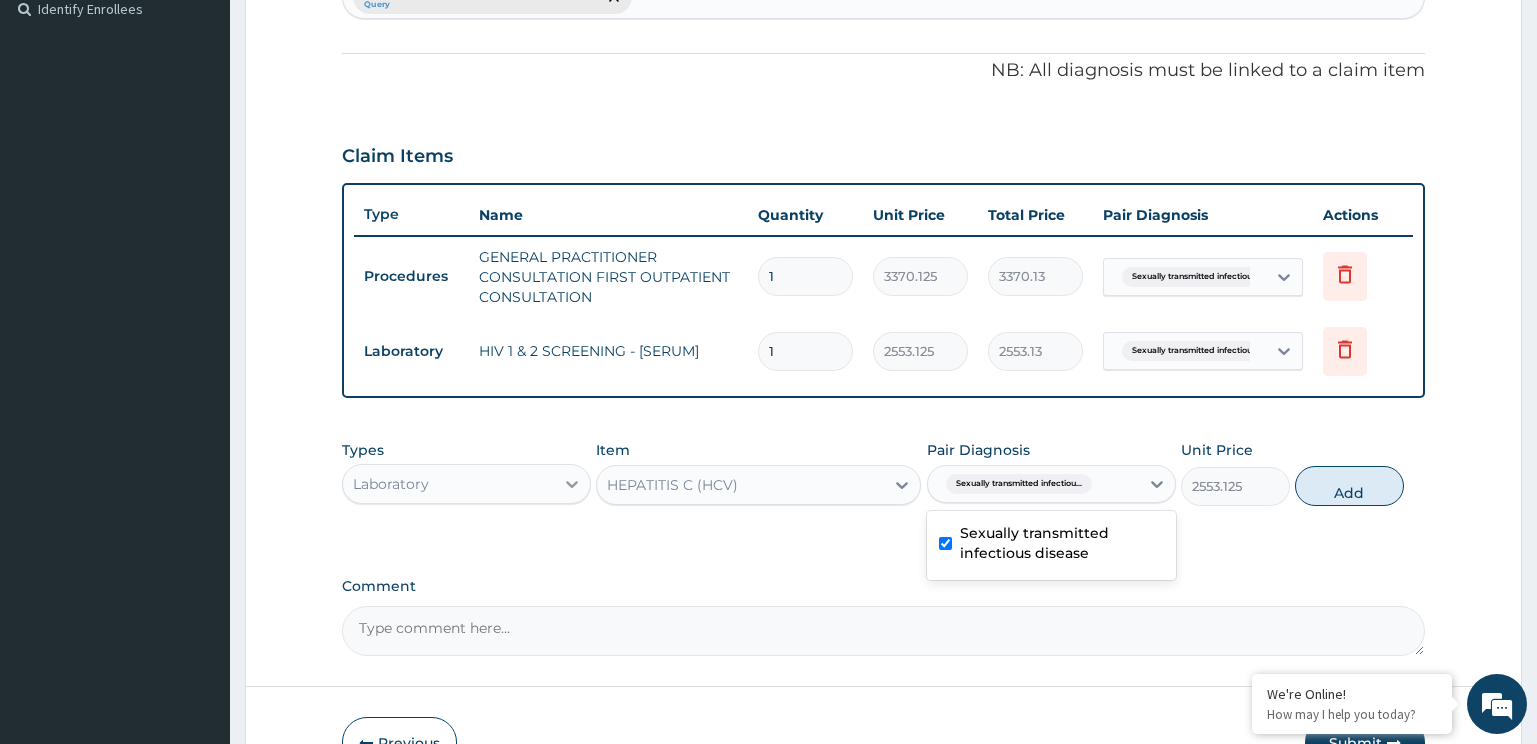 type on "0" 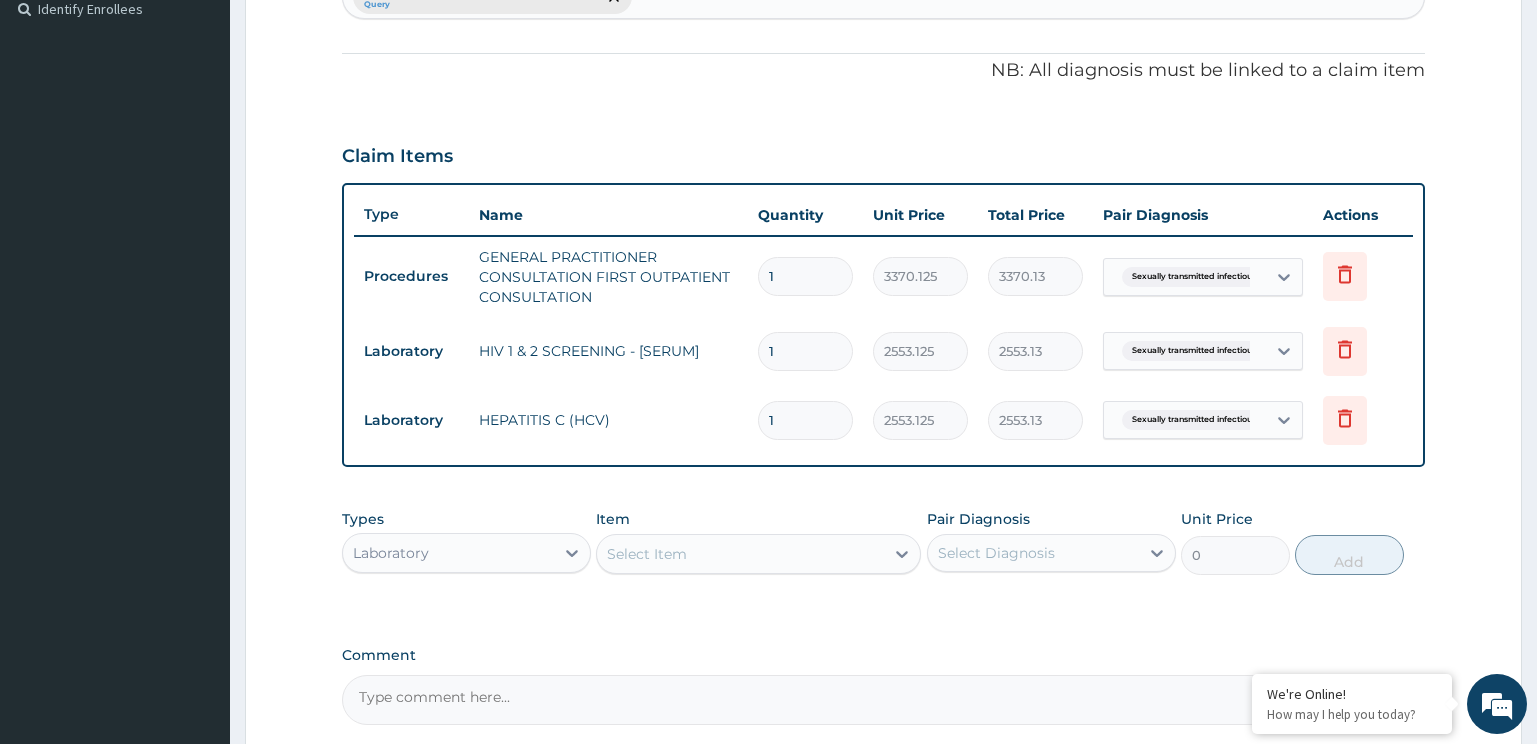 click on "Select Item" at bounding box center [740, 554] 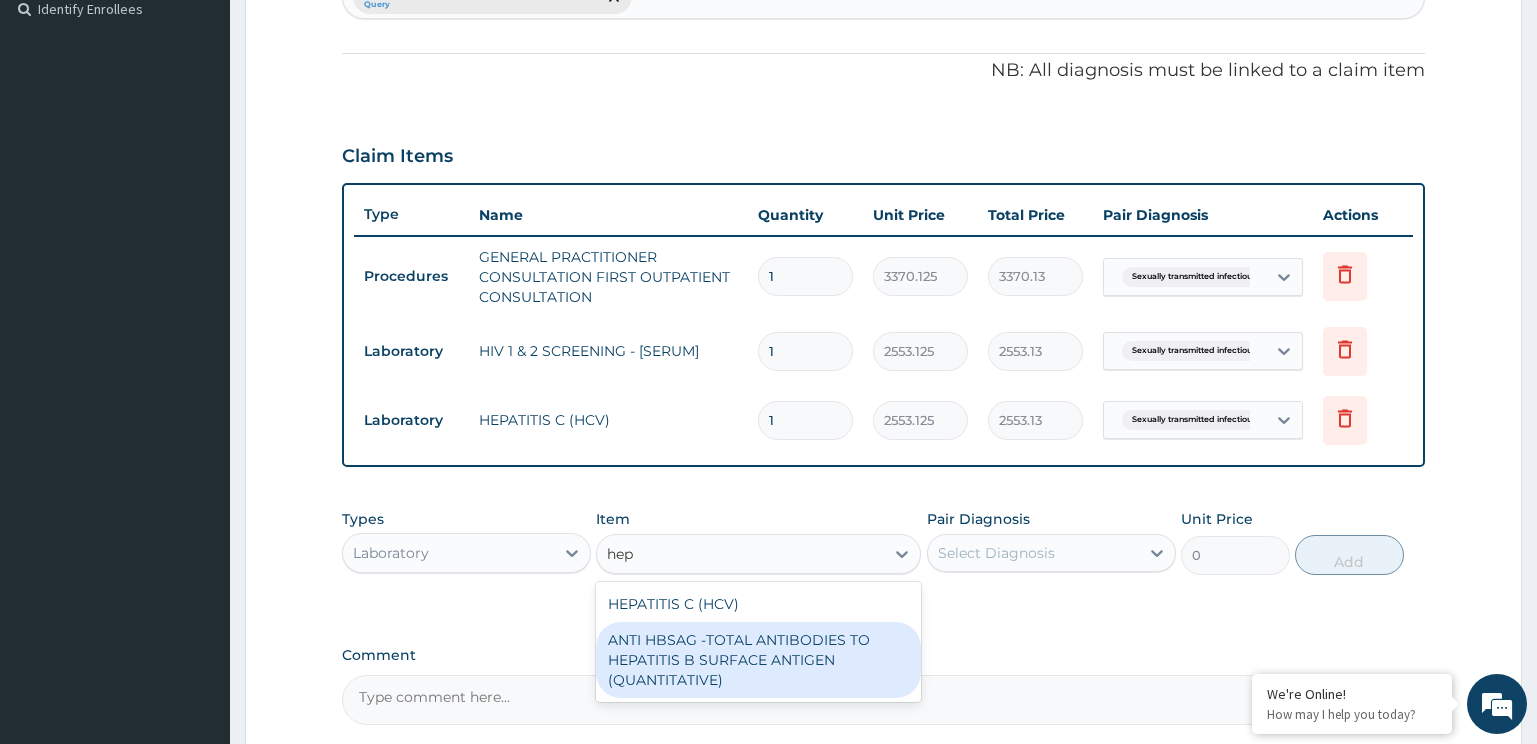 click on "ANTI HBSAG -TOTAL ANTIBODIES TO HEPATITIS B SURFACE ANTIGEN (QUANTITATIVE)" at bounding box center (758, 660) 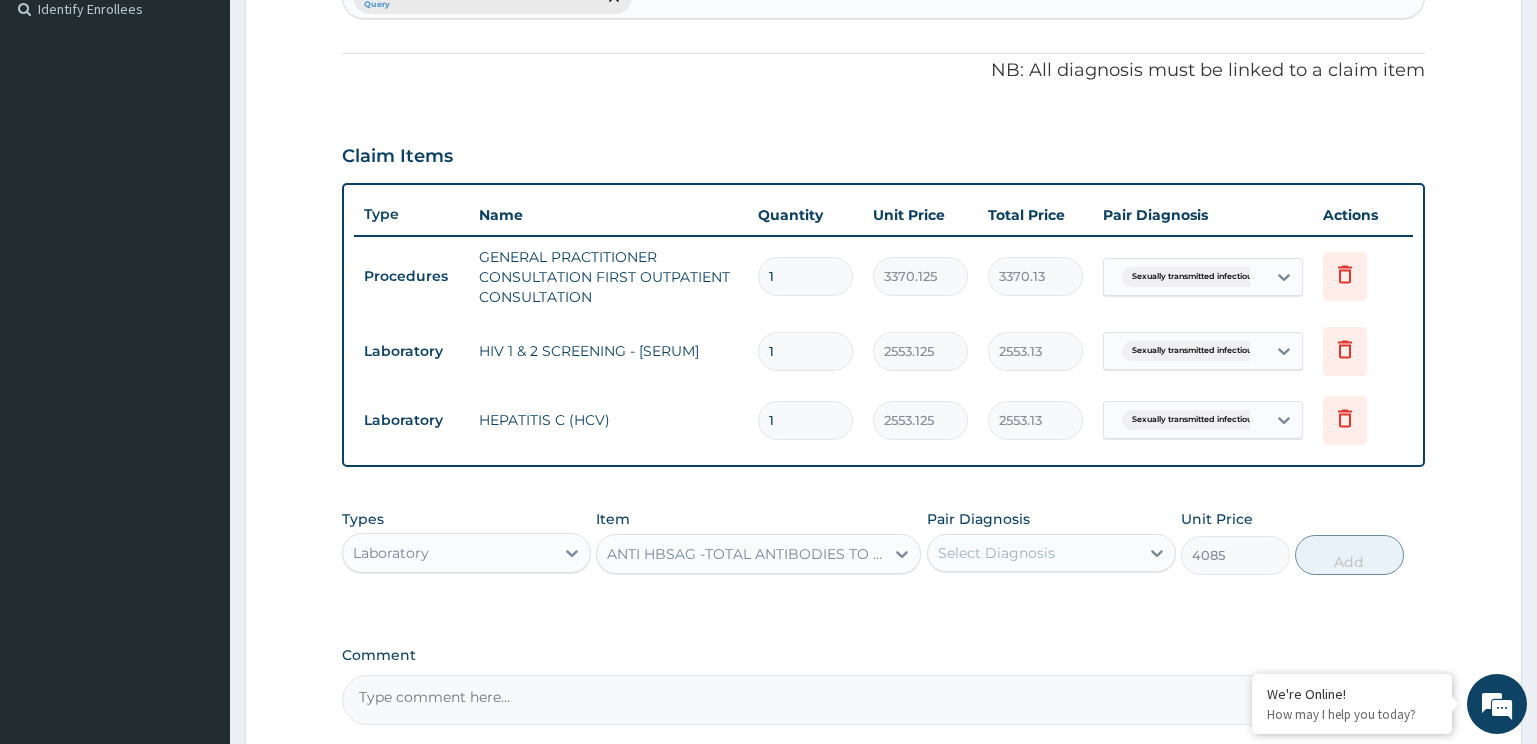 click on "Types Laboratory Item option ANTI HBSAG -TOTAL ANTIBODIES TO HEPATITIS B SURFACE ANTIGEN (QUANTITATIVE), selected.   Select is focused ,type to refine list, press Down to open the menu,  ANTI HBSAG -TOTAL ANTIBODIES TO HEPATITIS B SURFACE ANTIGEN (QUANTITATIVE) Pair Diagnosis Select Diagnosis Unit Price 4085 Add" at bounding box center [884, 542] 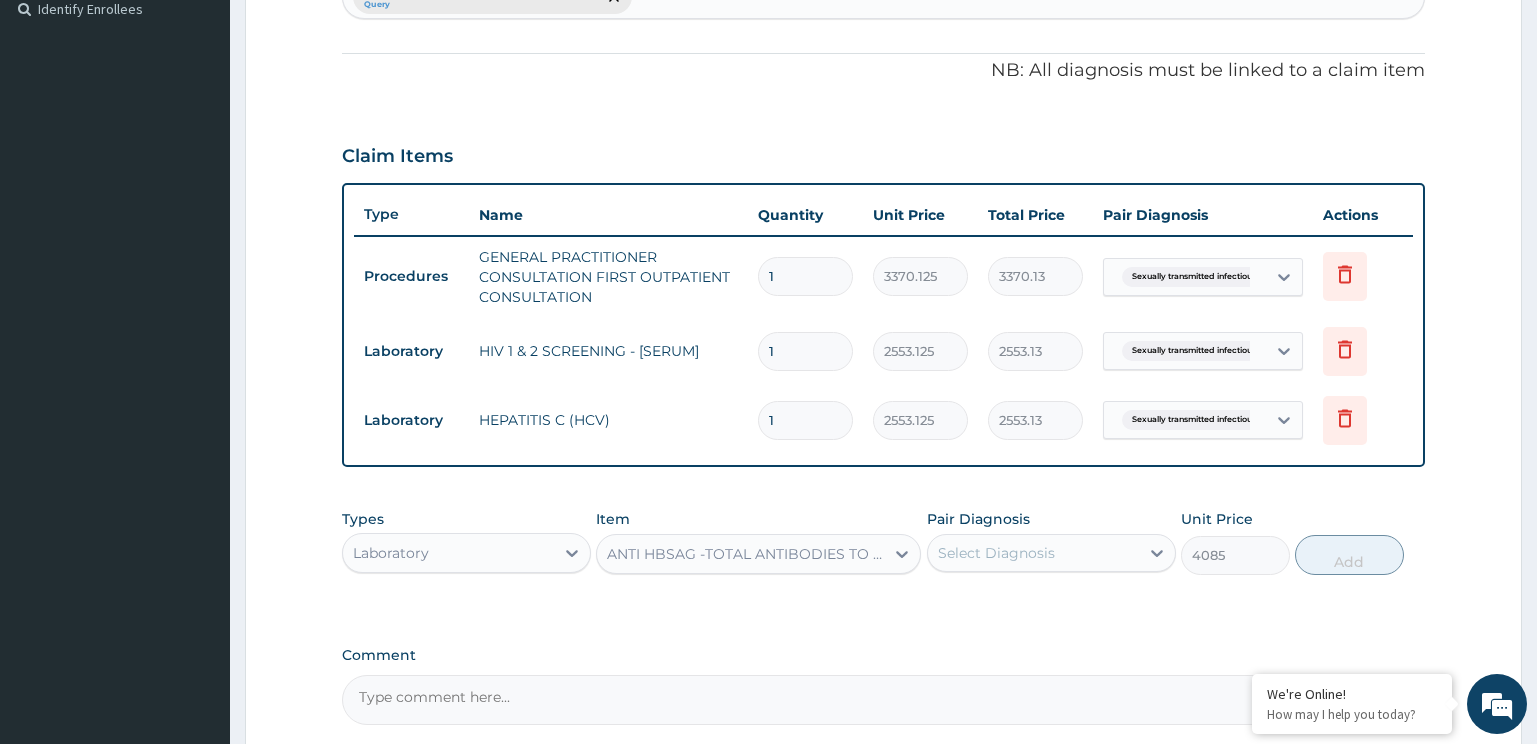 click on "Select Diagnosis" at bounding box center (1033, 553) 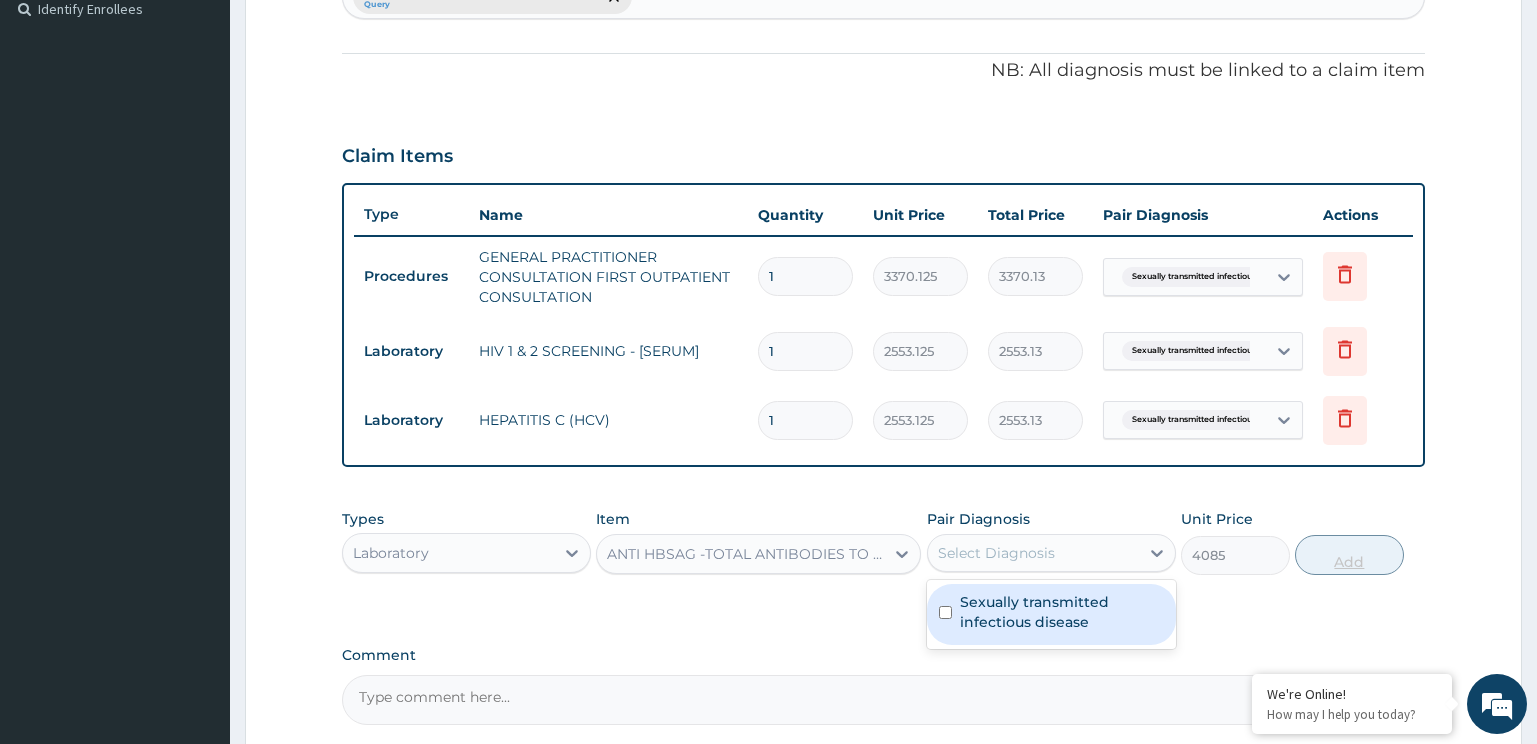 drag, startPoint x: 1035, startPoint y: 592, endPoint x: 1357, endPoint y: 562, distance: 323.3945 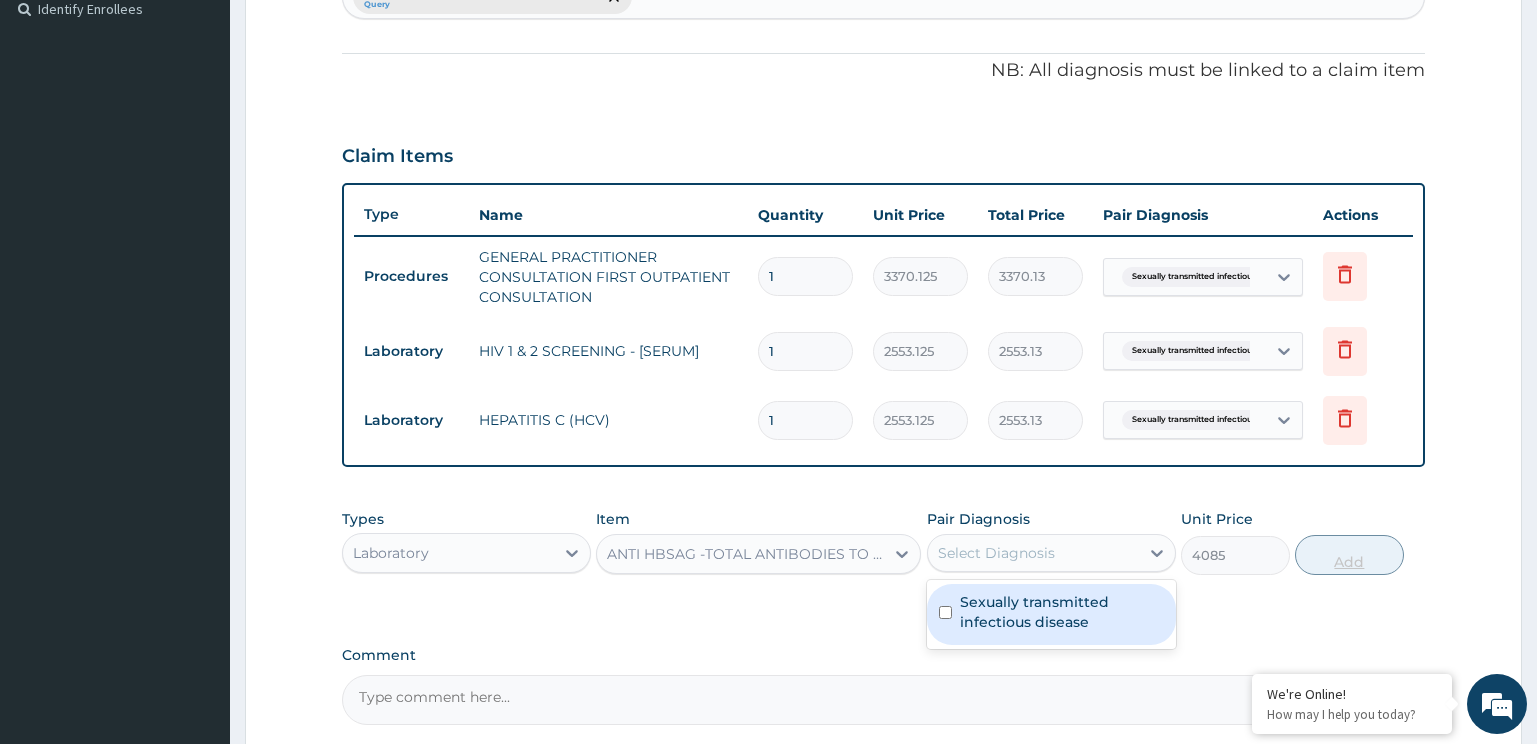 click on "Sexually transmitted infectious disease" at bounding box center [1062, 612] 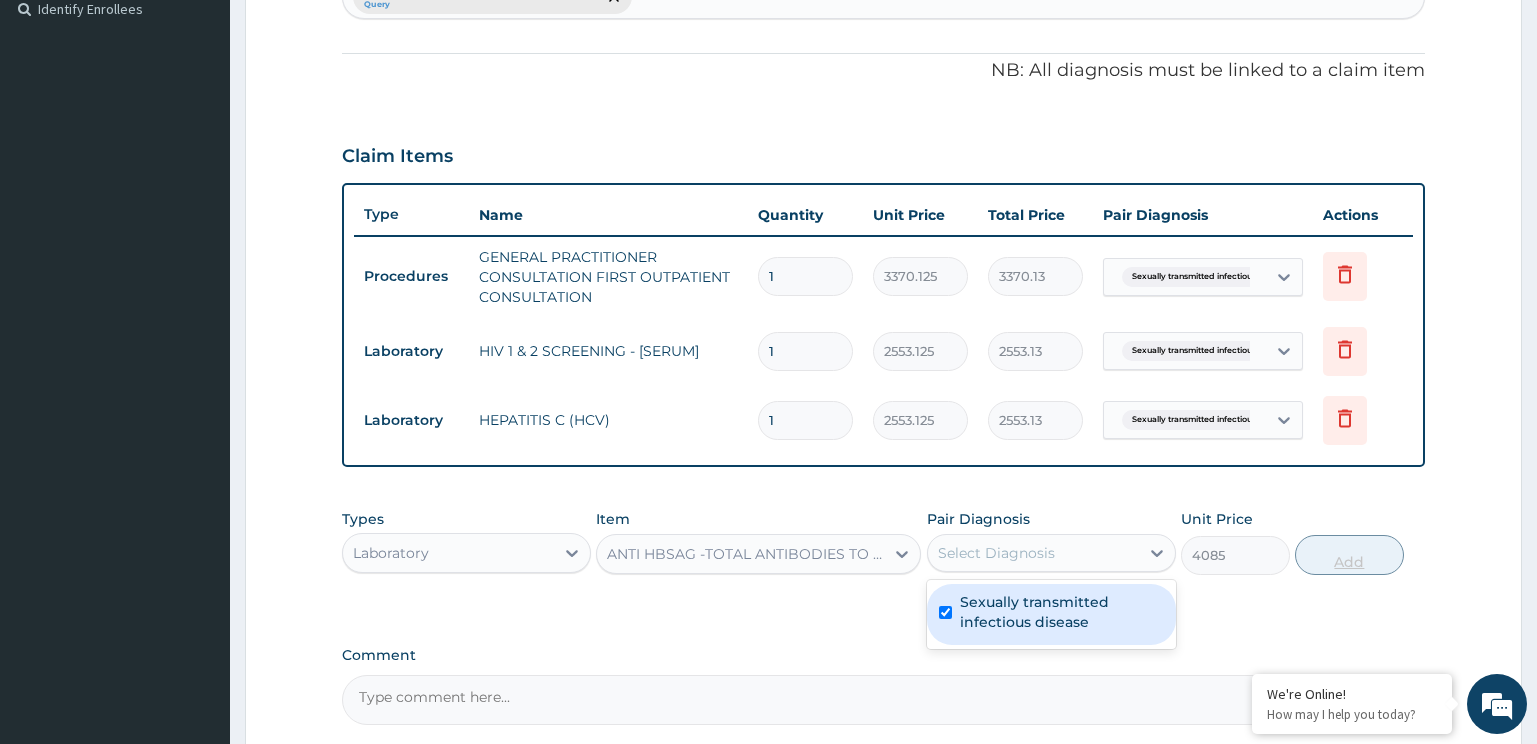 checkbox on "true" 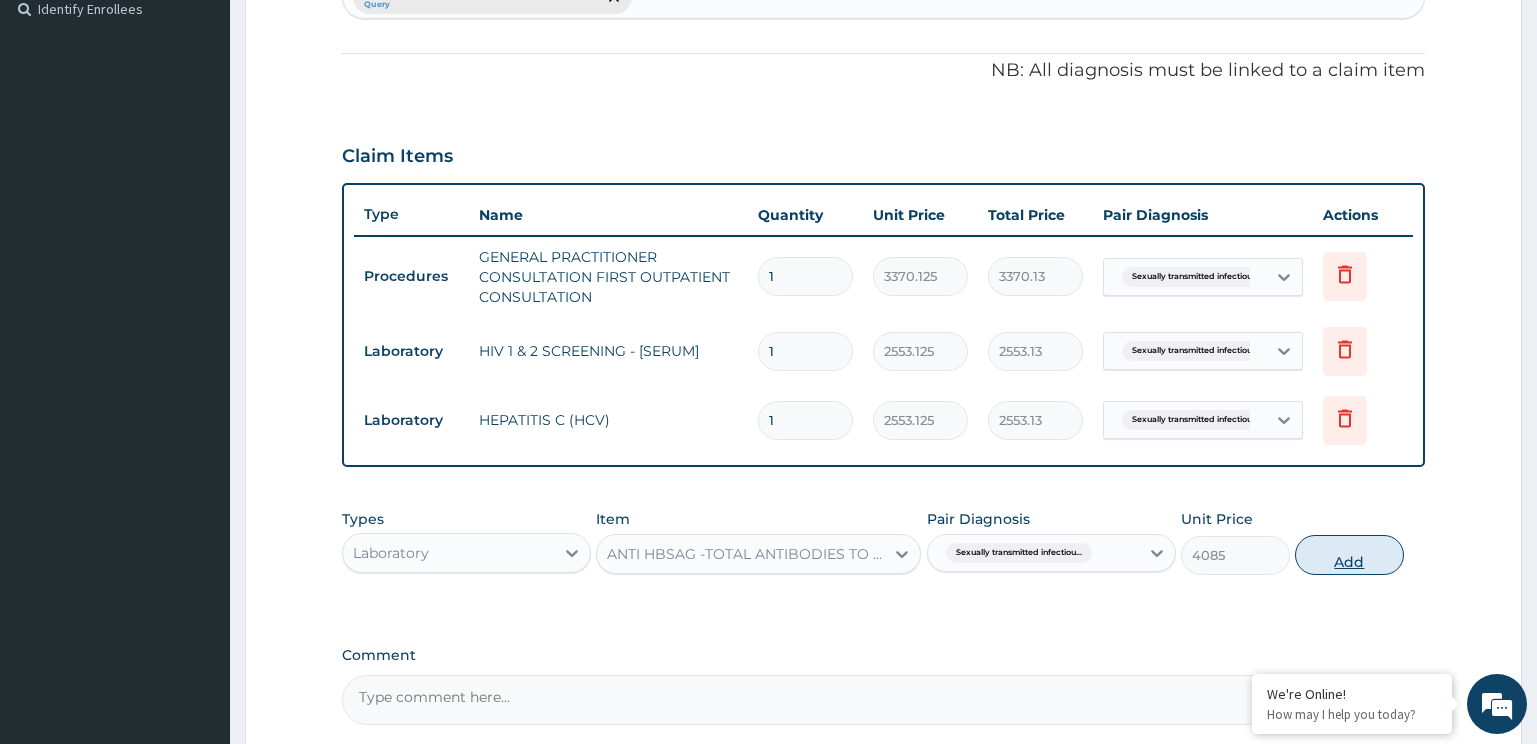 click on "Add" at bounding box center [1349, 555] 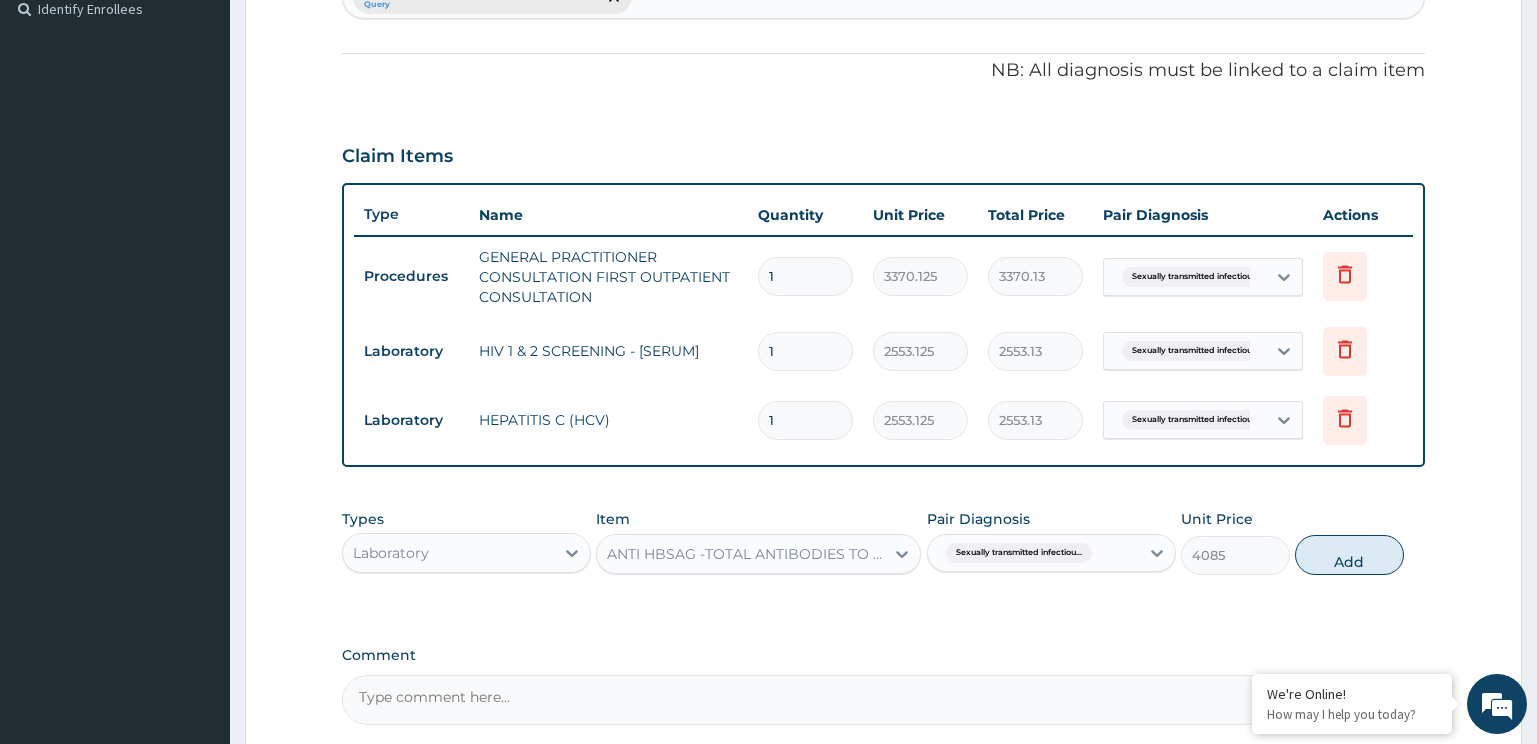 type on "0" 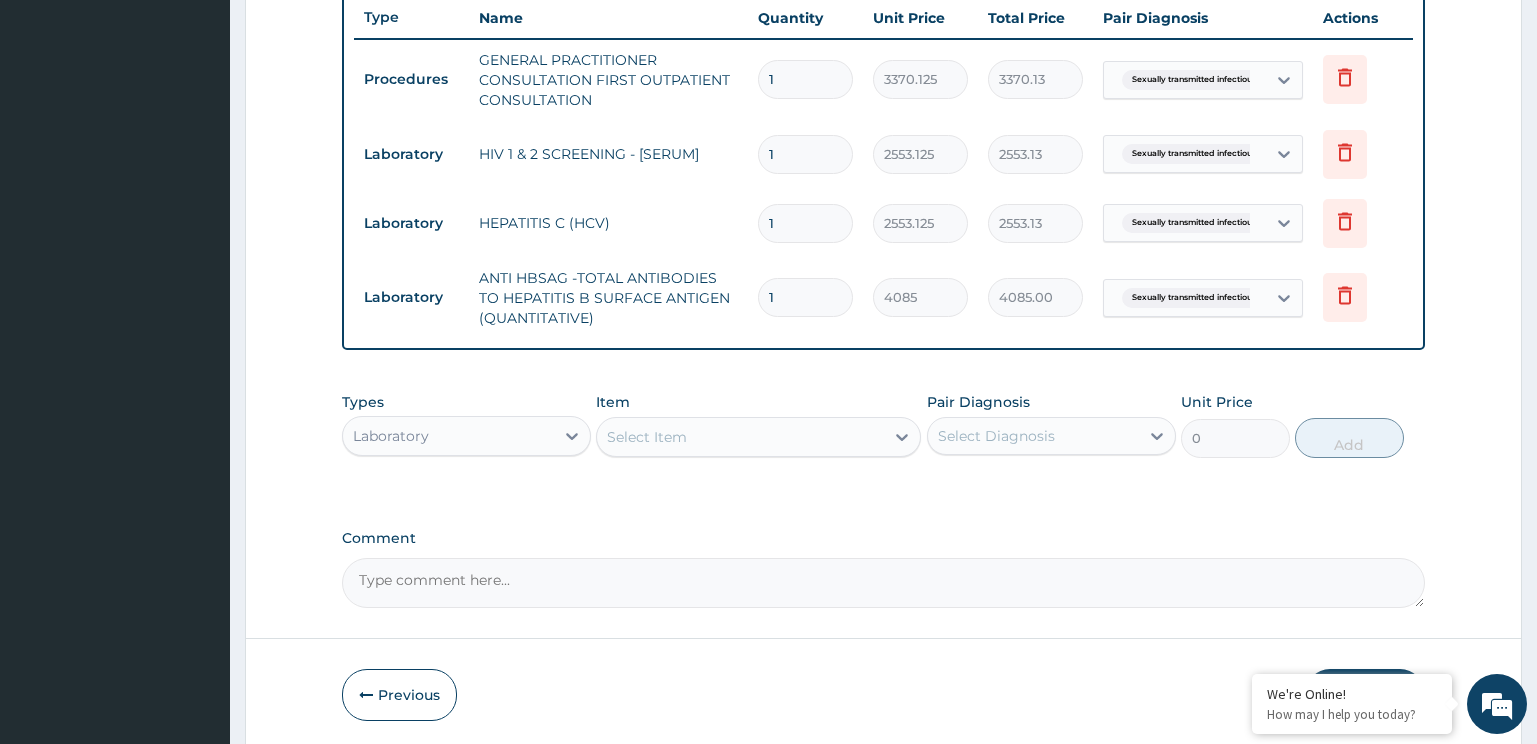 scroll, scrollTop: 832, scrollLeft: 0, axis: vertical 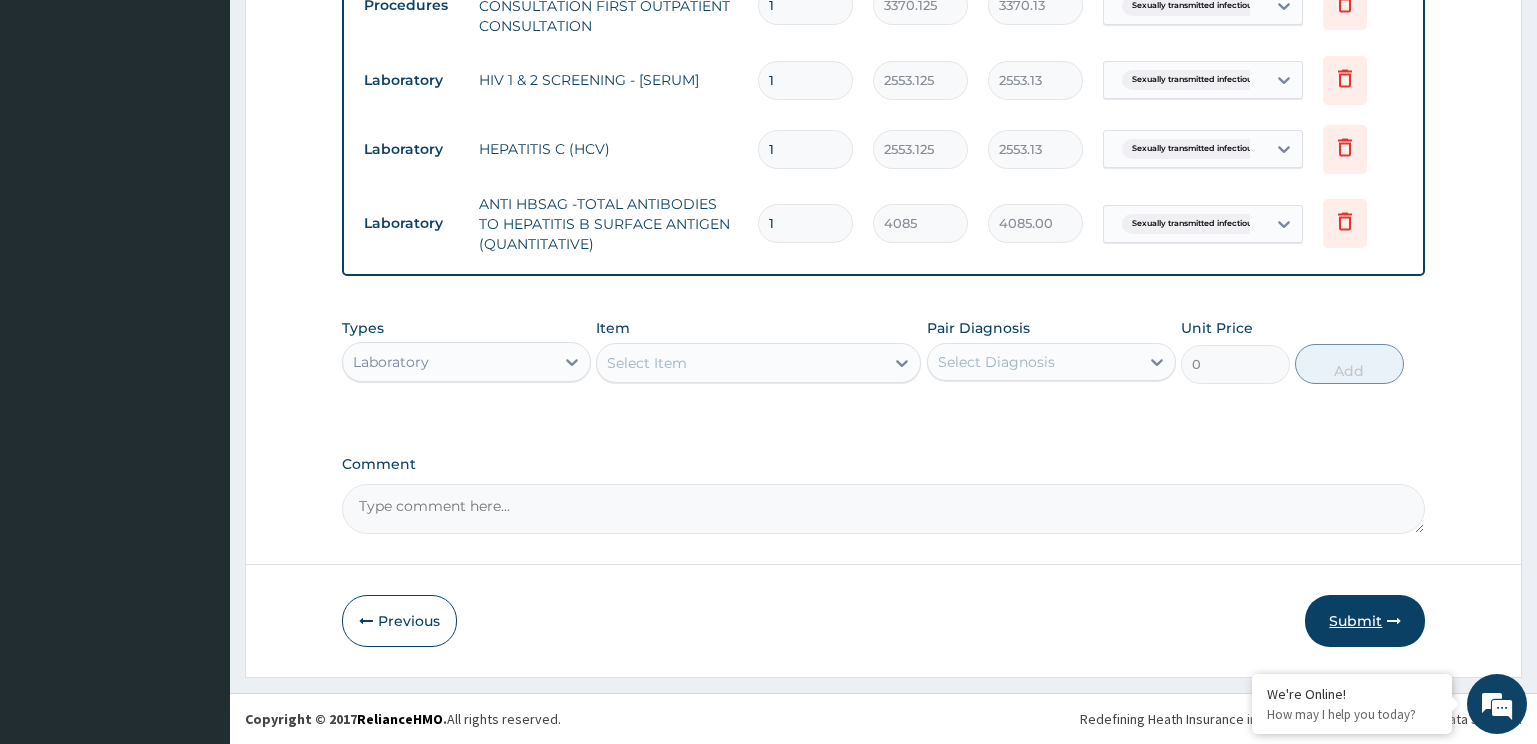 click on "Submit" at bounding box center [1365, 621] 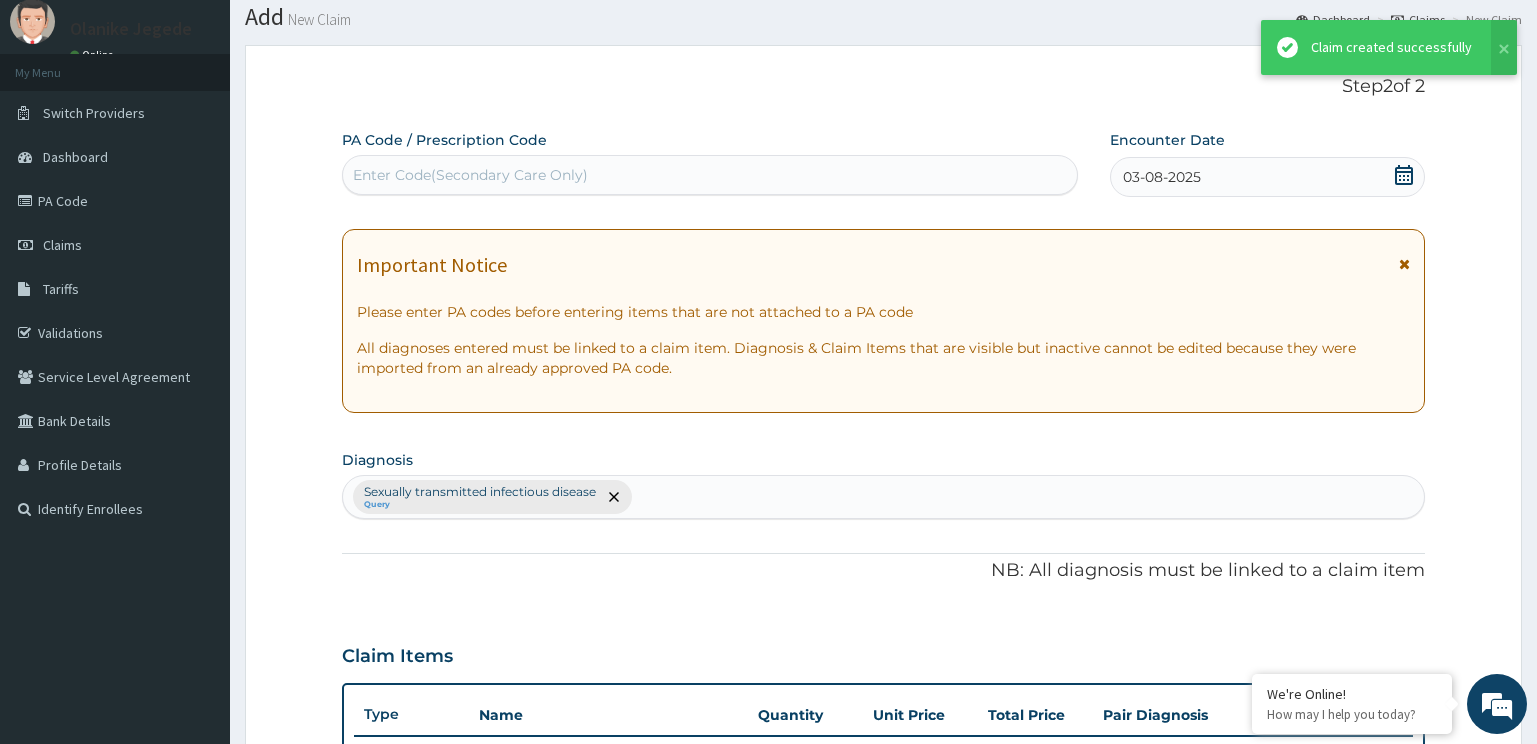 scroll, scrollTop: 832, scrollLeft: 0, axis: vertical 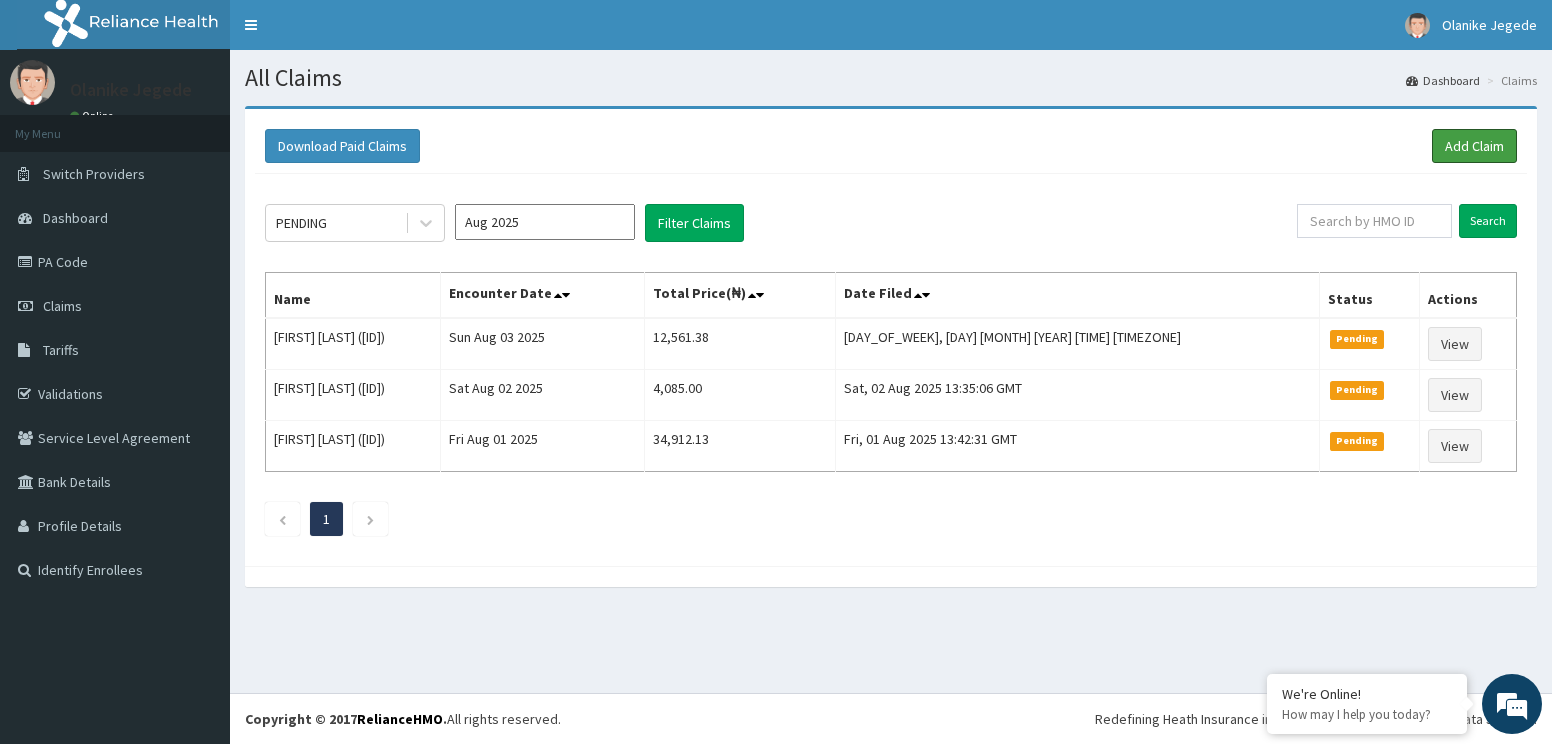 drag, startPoint x: 1440, startPoint y: 145, endPoint x: 1293, endPoint y: 90, distance: 156.95222 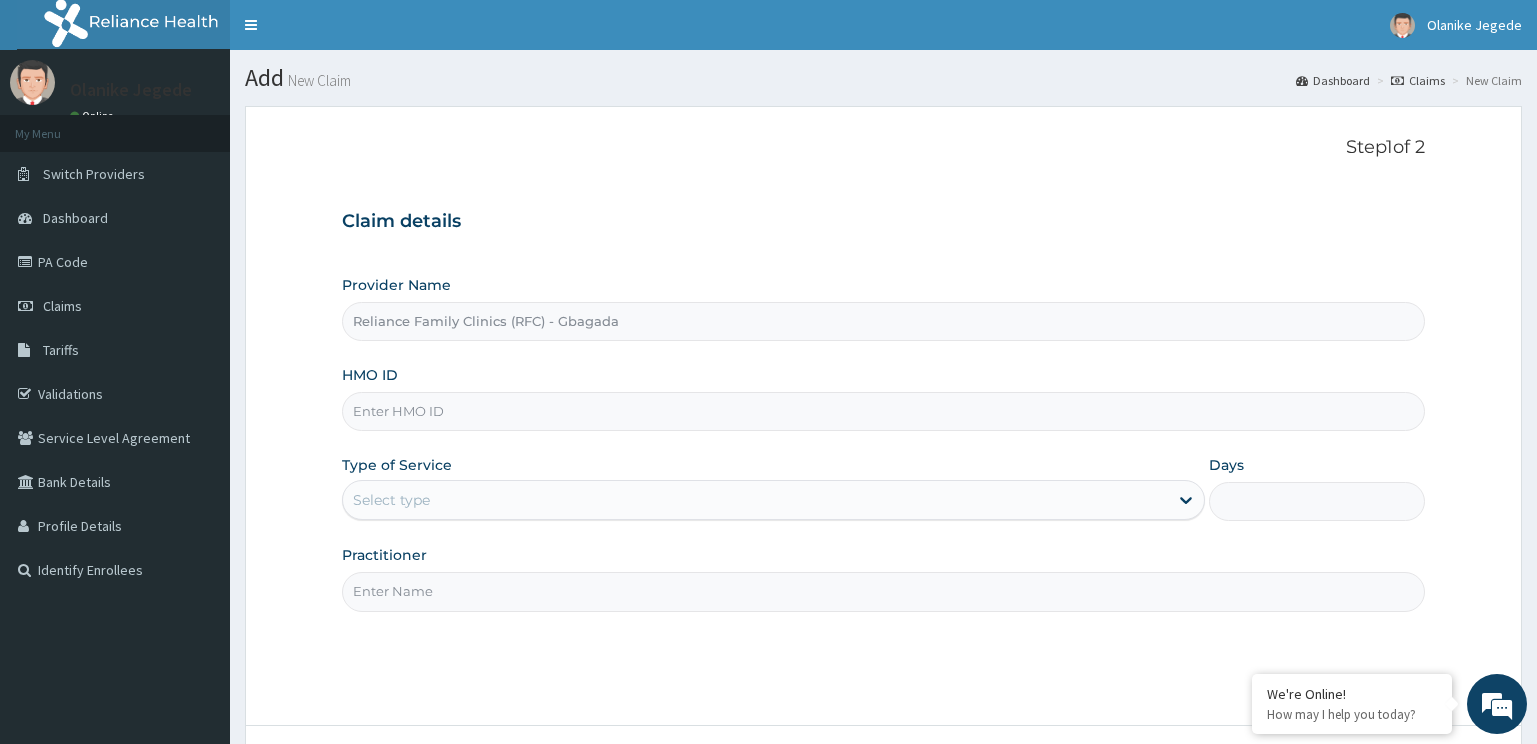 scroll, scrollTop: 0, scrollLeft: 0, axis: both 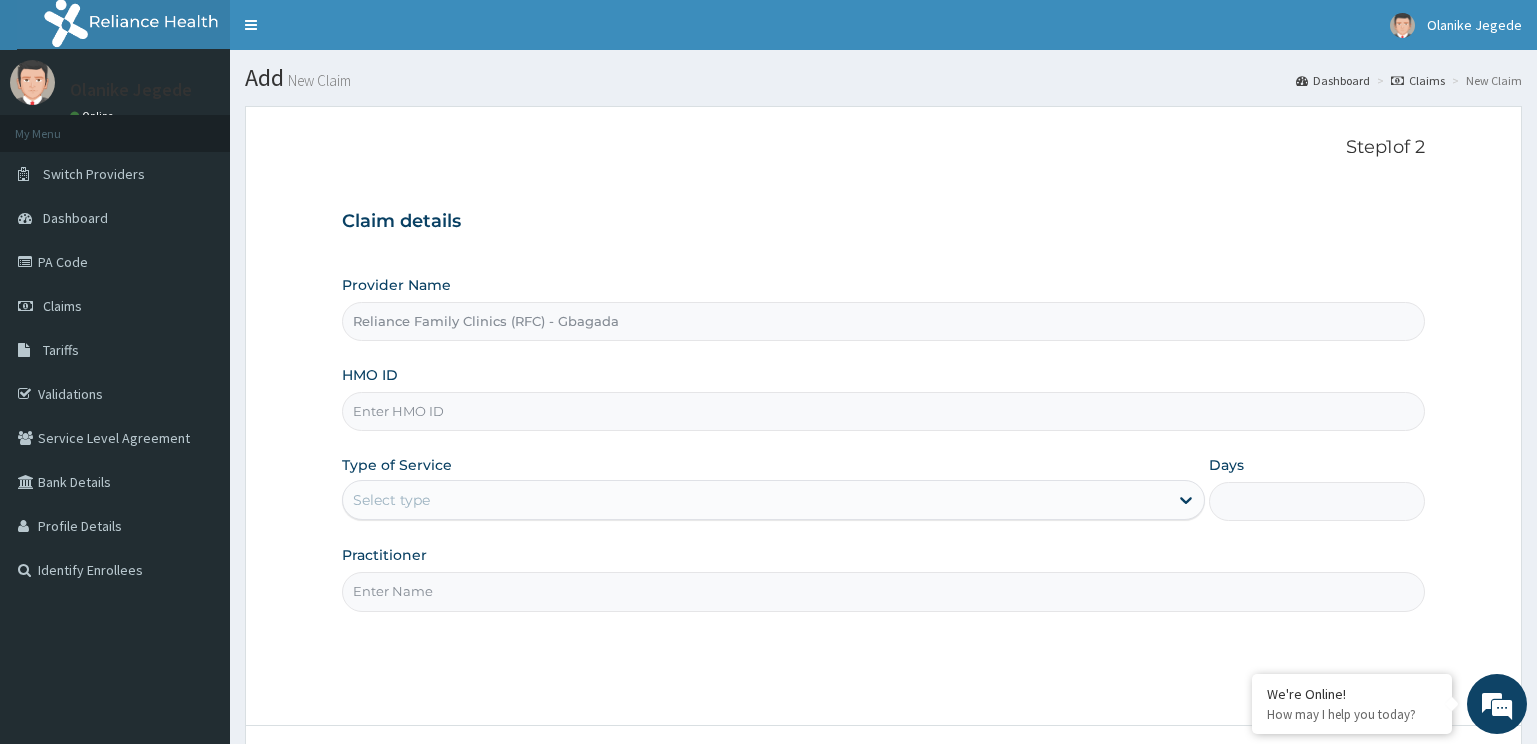 click on "HMO ID" at bounding box center [884, 411] 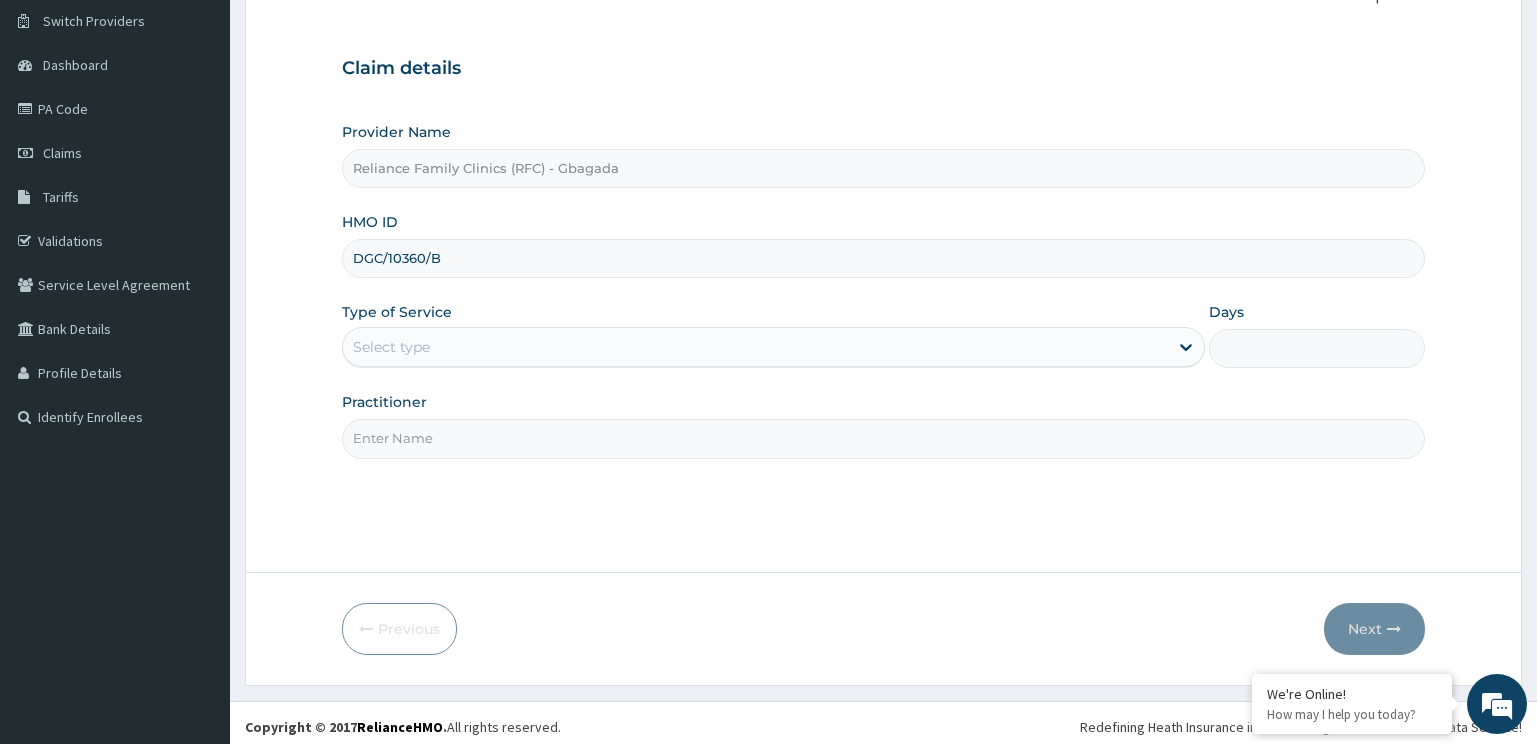 scroll, scrollTop: 161, scrollLeft: 0, axis: vertical 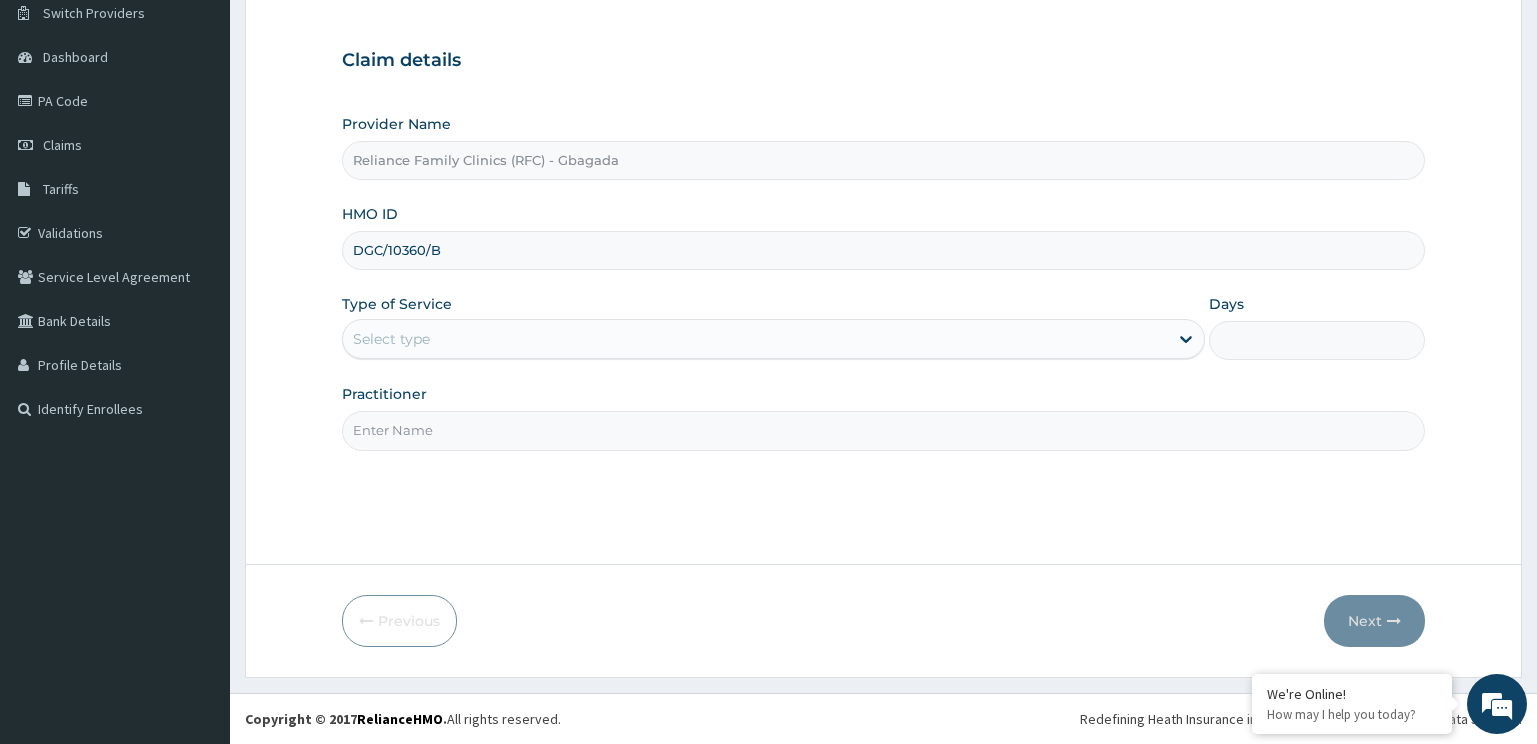 type on "DGC/10360/B" 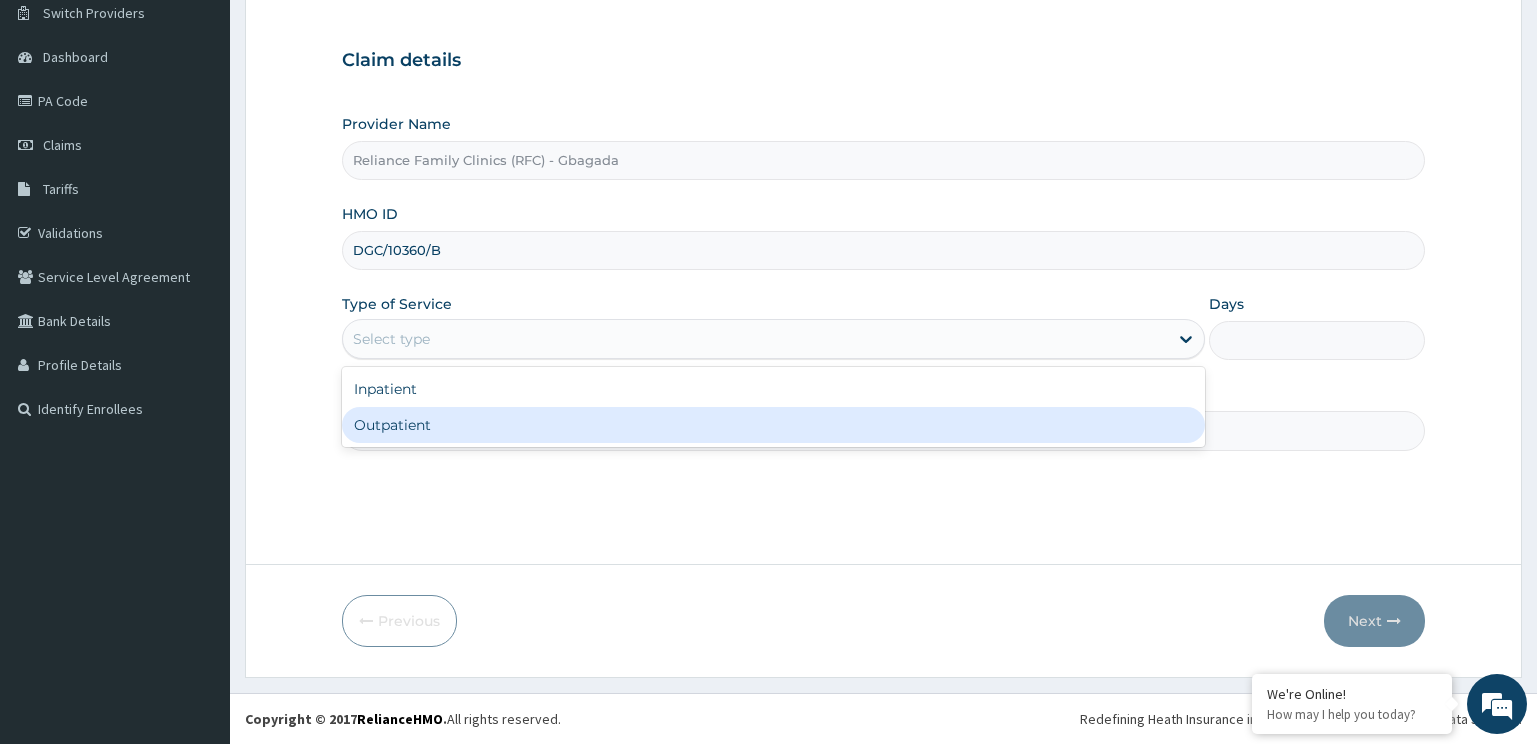 click on "Outpatient" at bounding box center (774, 425) 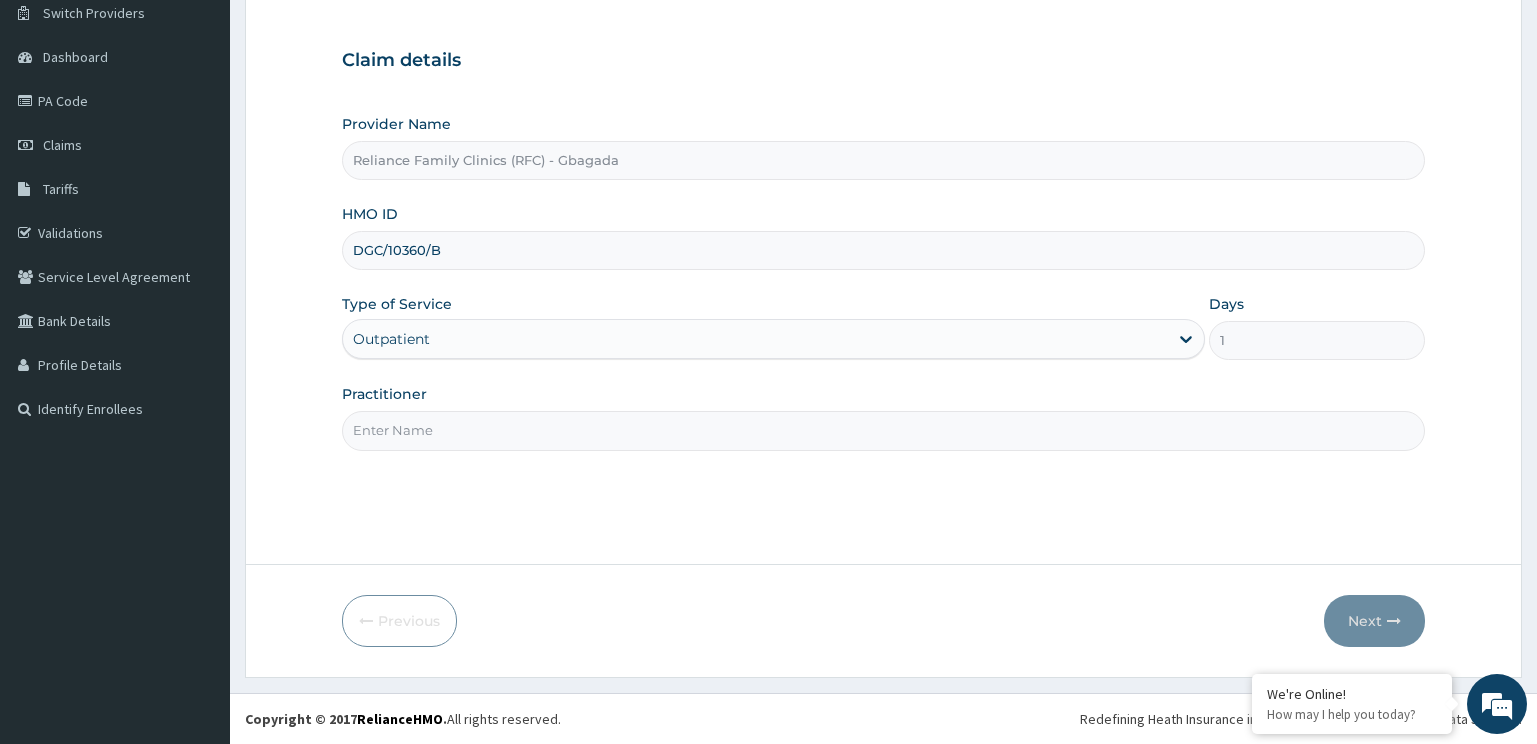 click on "Practitioner" at bounding box center [884, 430] 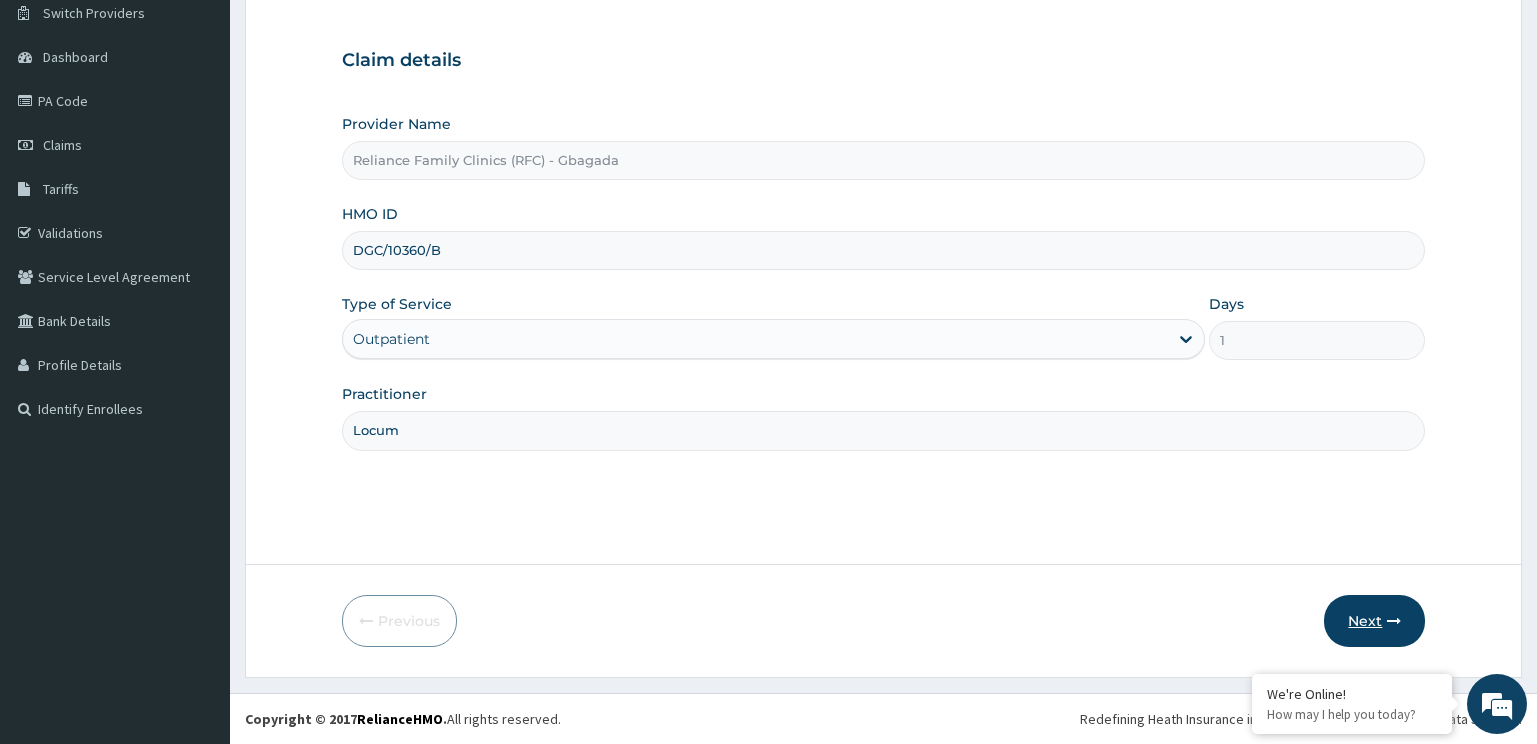 click on "Next" at bounding box center (1374, 621) 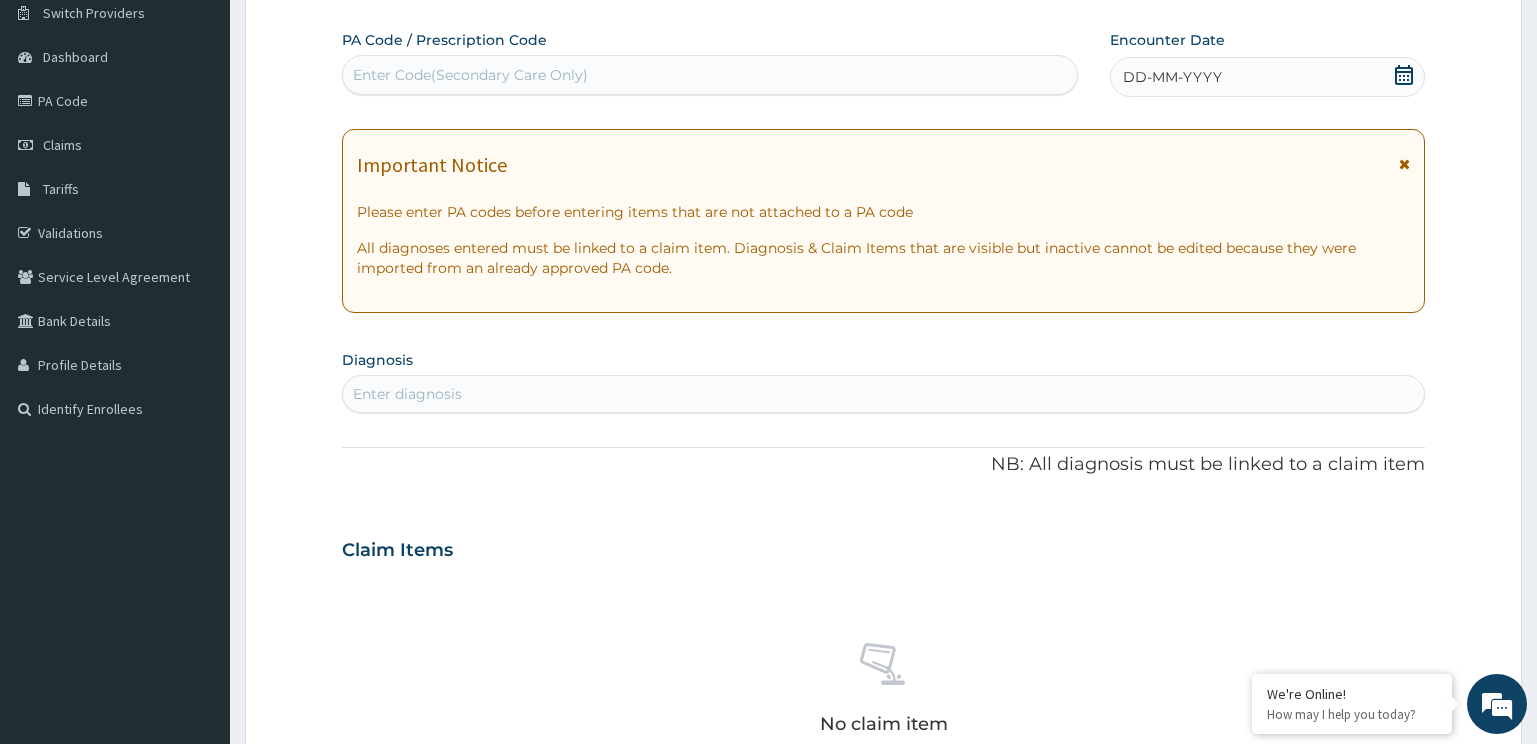 click on "PA Code / Prescription Code Enter Code(Secondary Care Only) Encounter Date DD-MM-YYYY Important Notice Please enter PA codes before entering items that are not attached to a PA code   All diagnoses entered must be linked to a claim item. Diagnosis & Claim Items that are visible but inactive cannot be edited because they were imported from an already approved PA code. Diagnosis Enter diagnosis NB: All diagnosis must be linked to a claim item Claim Items No claim item Types Select Type Item Select Item Pair Diagnosis Select Diagnosis Unit Price 0 Add Comment" at bounding box center [884, 547] 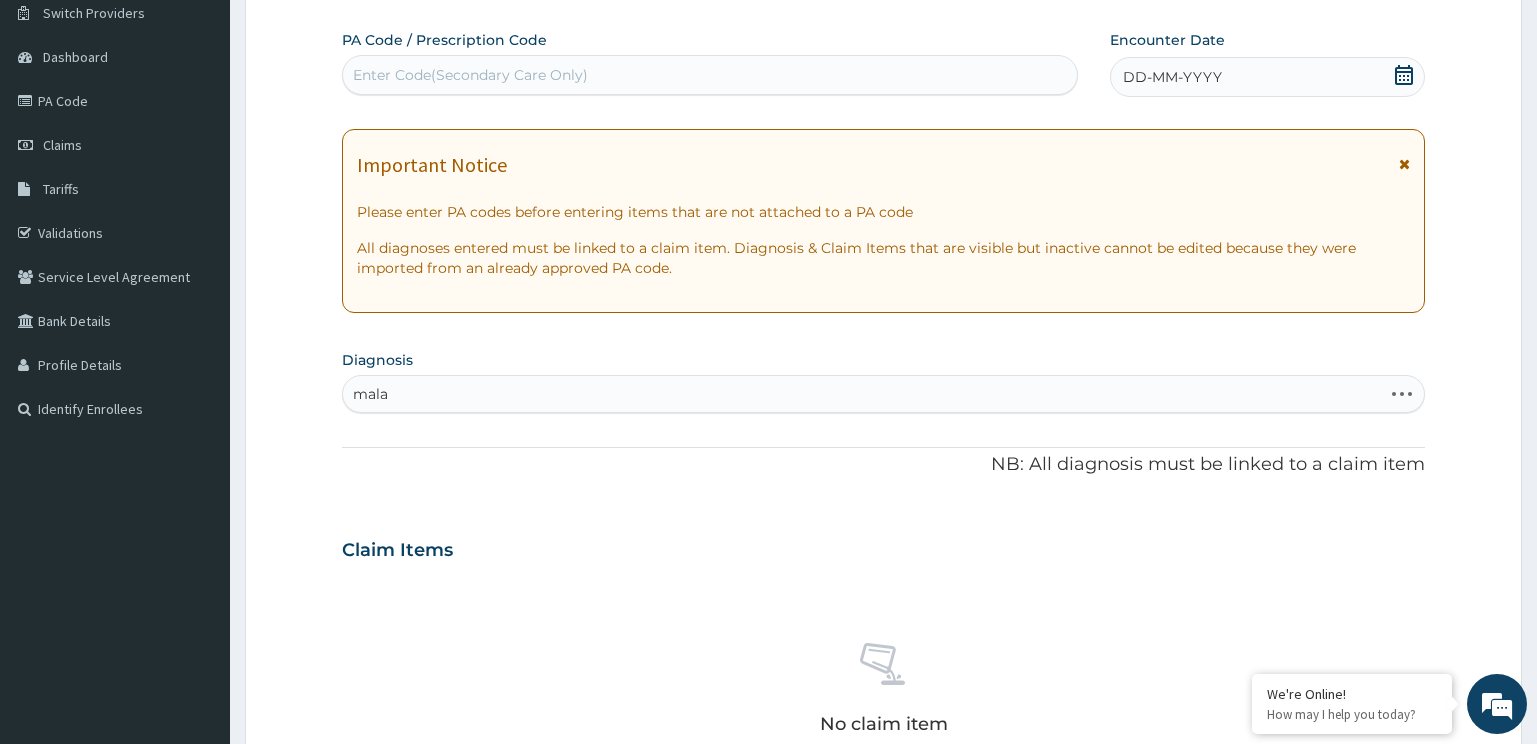 type on "malar" 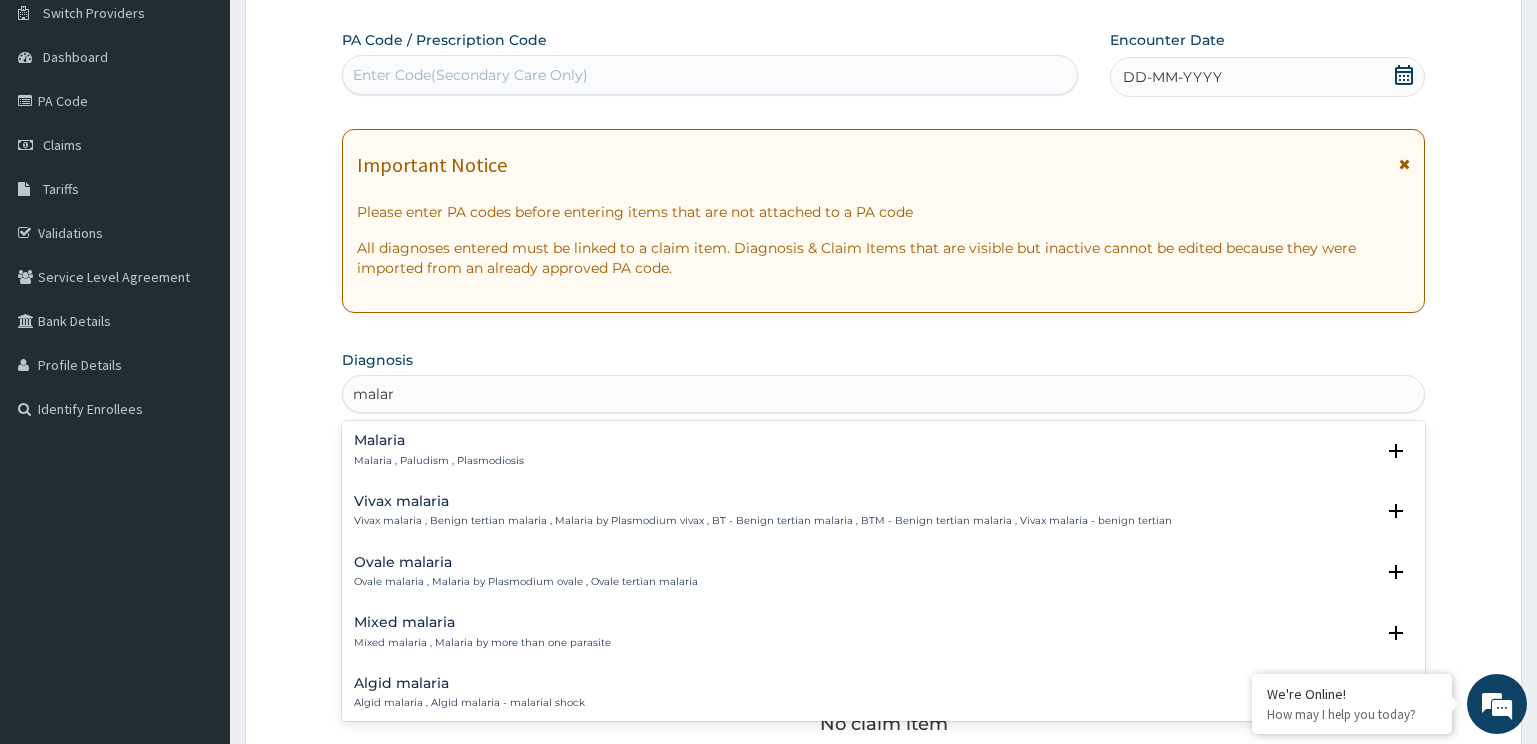 click on "Malaria Malaria , Paludism , Plasmodiosis" at bounding box center [439, 450] 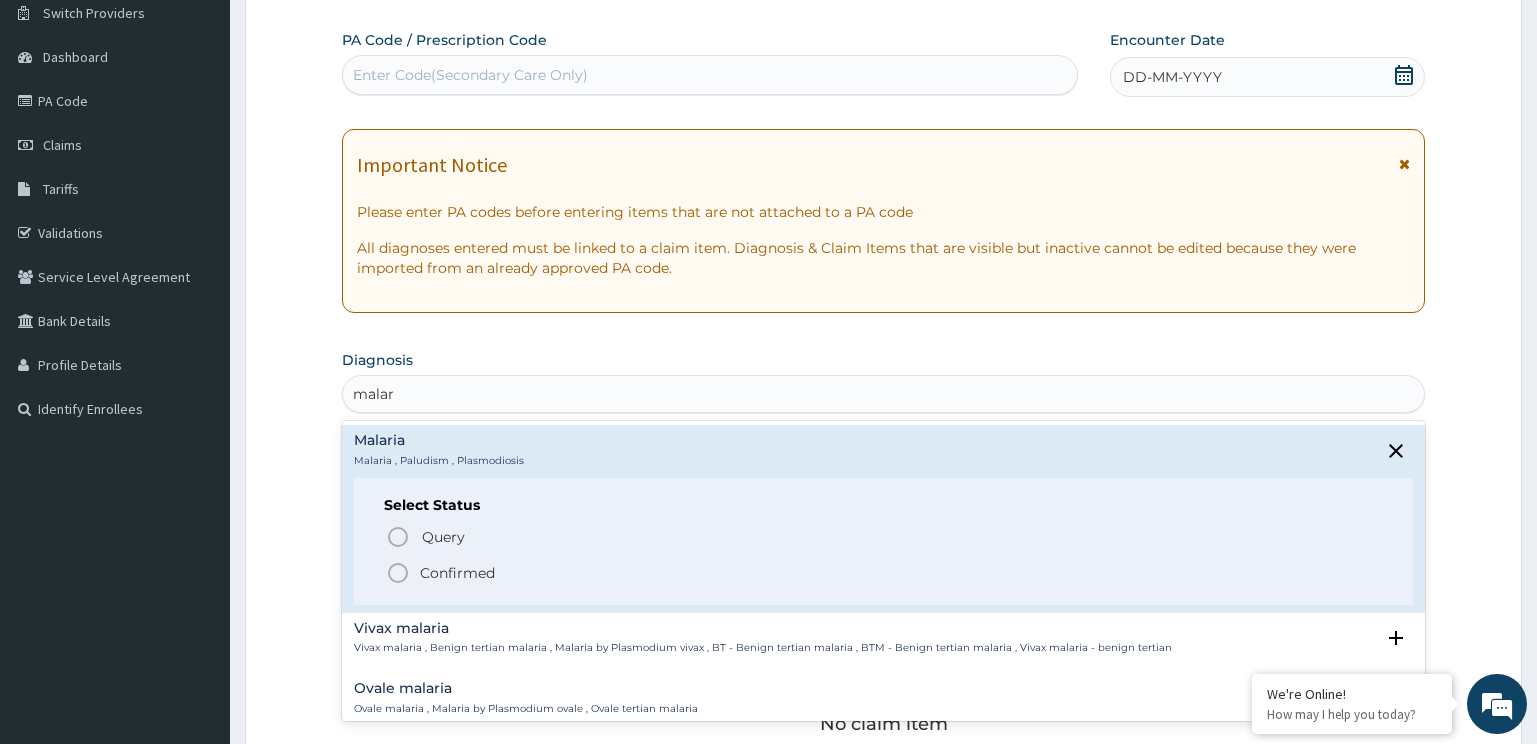 click on "Query Query covers suspected (?), Keep in view (kiv), Ruled out (r/o)" at bounding box center (645, 536) 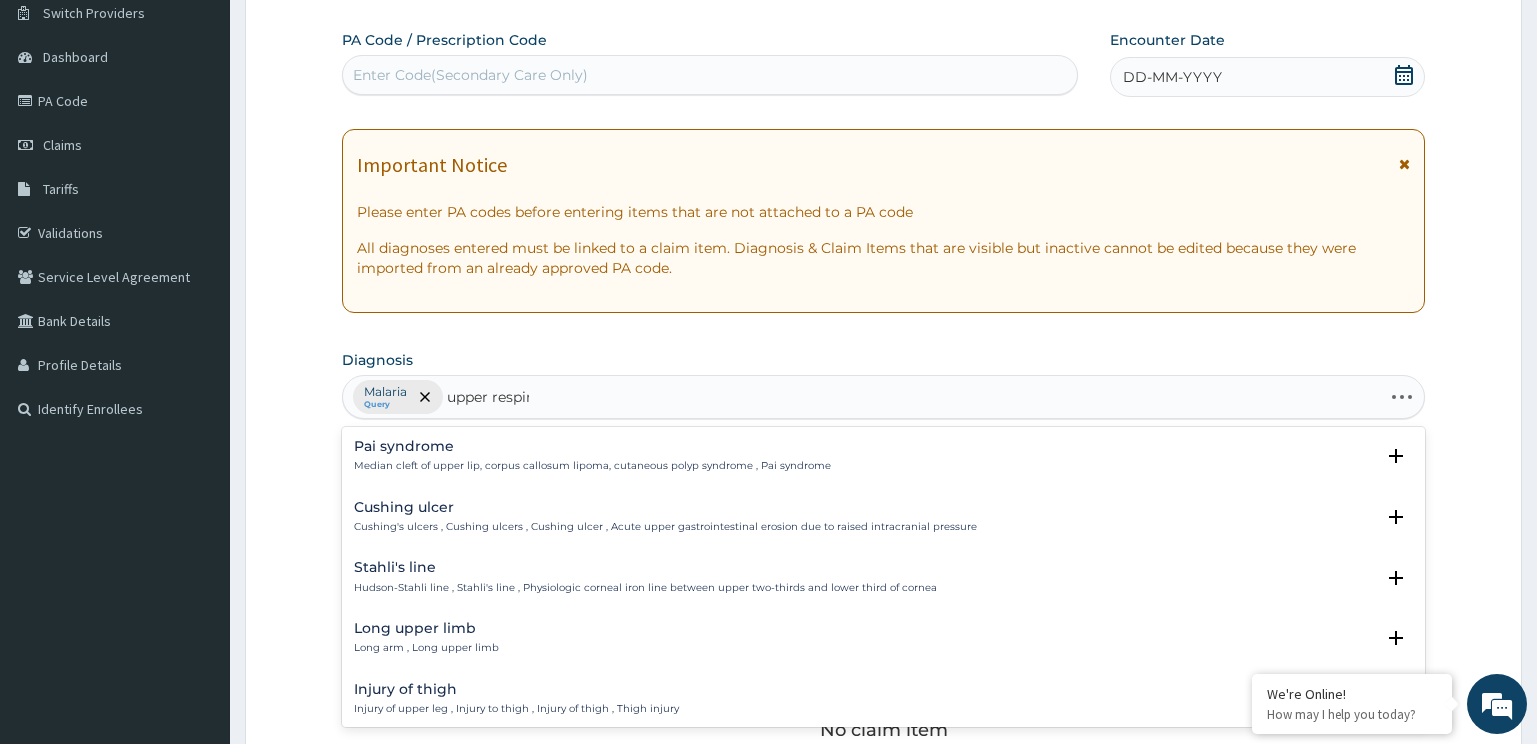 type on "upper respirat" 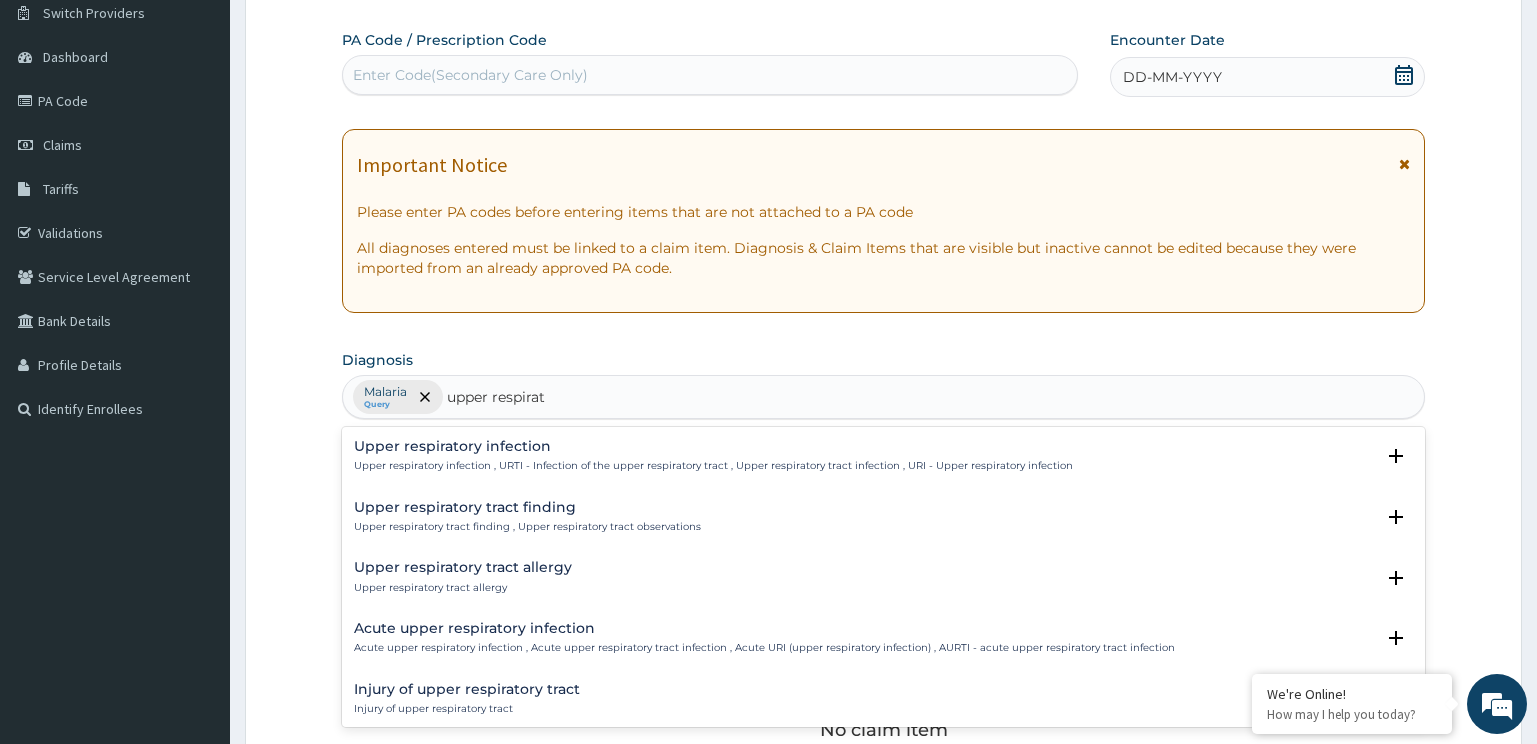 click on "Upper respiratory infection , URTI - Infection of the upper respiratory tract , Upper respiratory tract infection , URI - Upper respiratory infection" at bounding box center (713, 466) 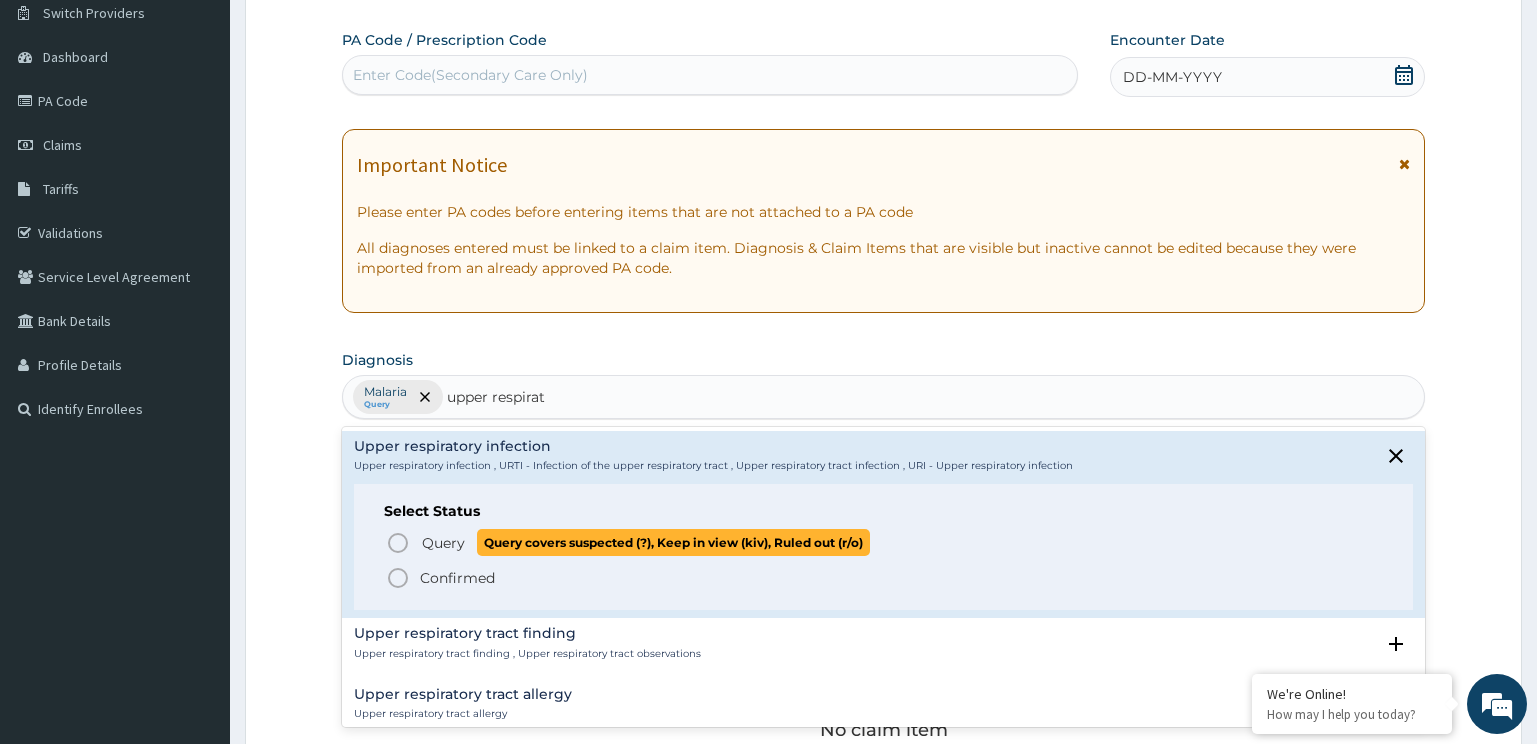 click on "Query" at bounding box center (443, 543) 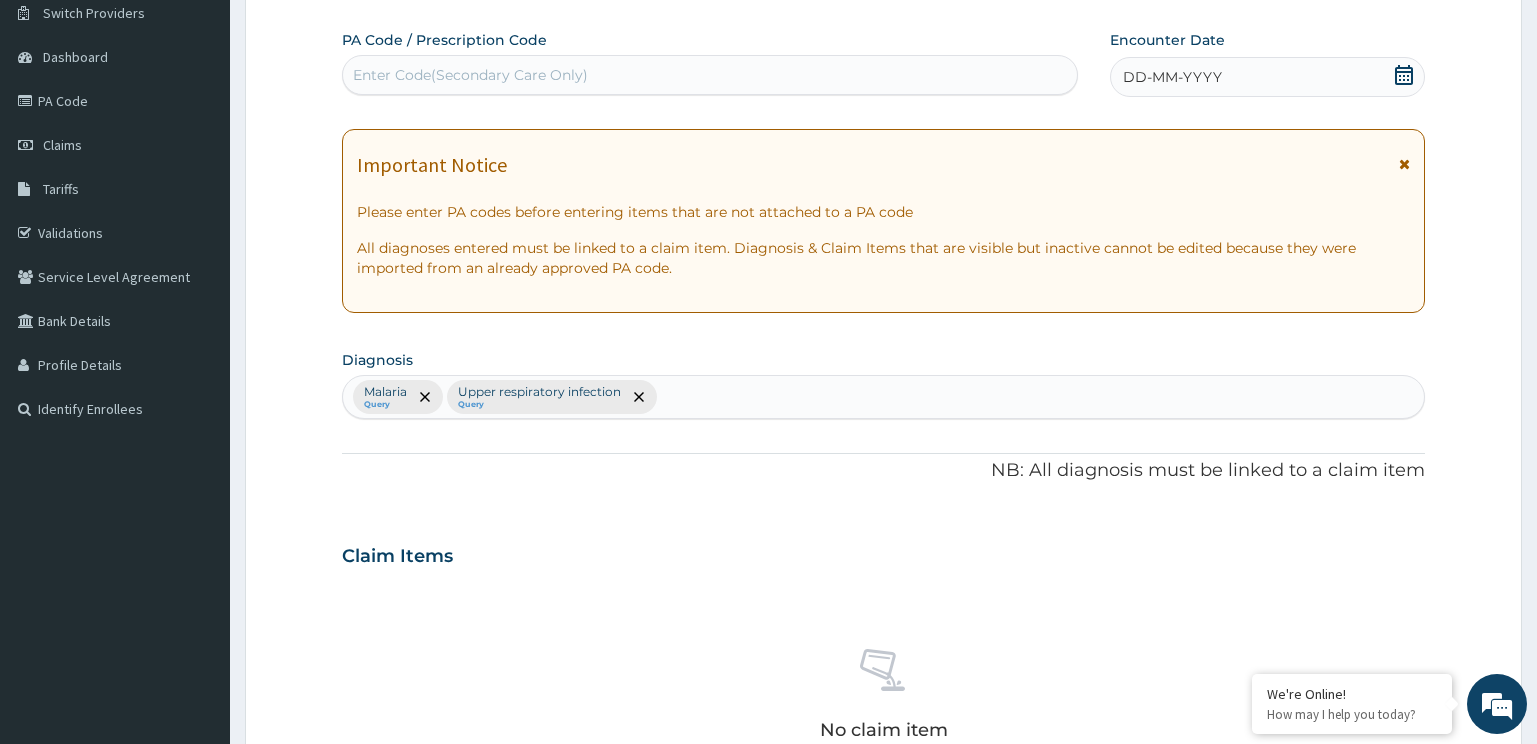 click on "DD-MM-YYYY" at bounding box center (1268, 77) 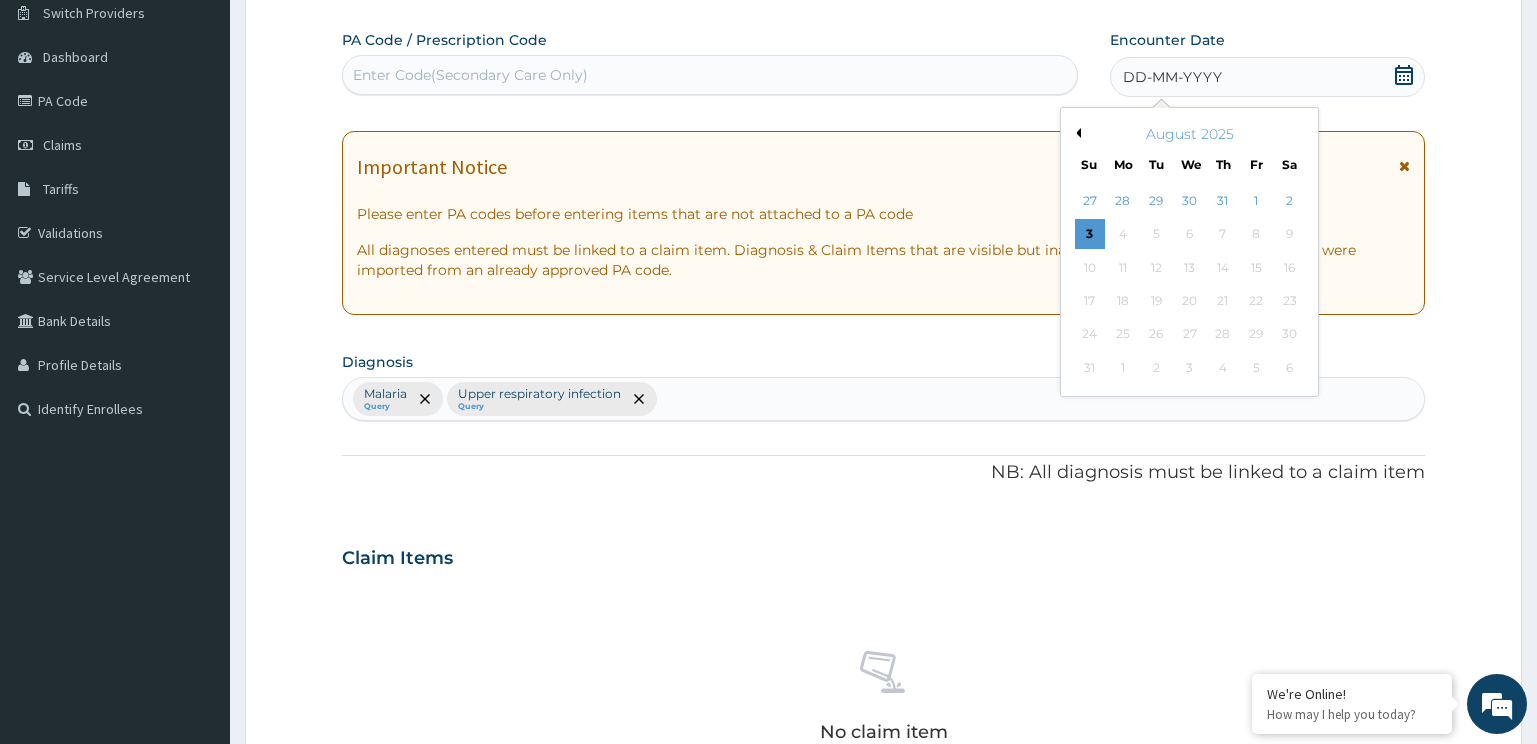 click on "3" at bounding box center (1090, 235) 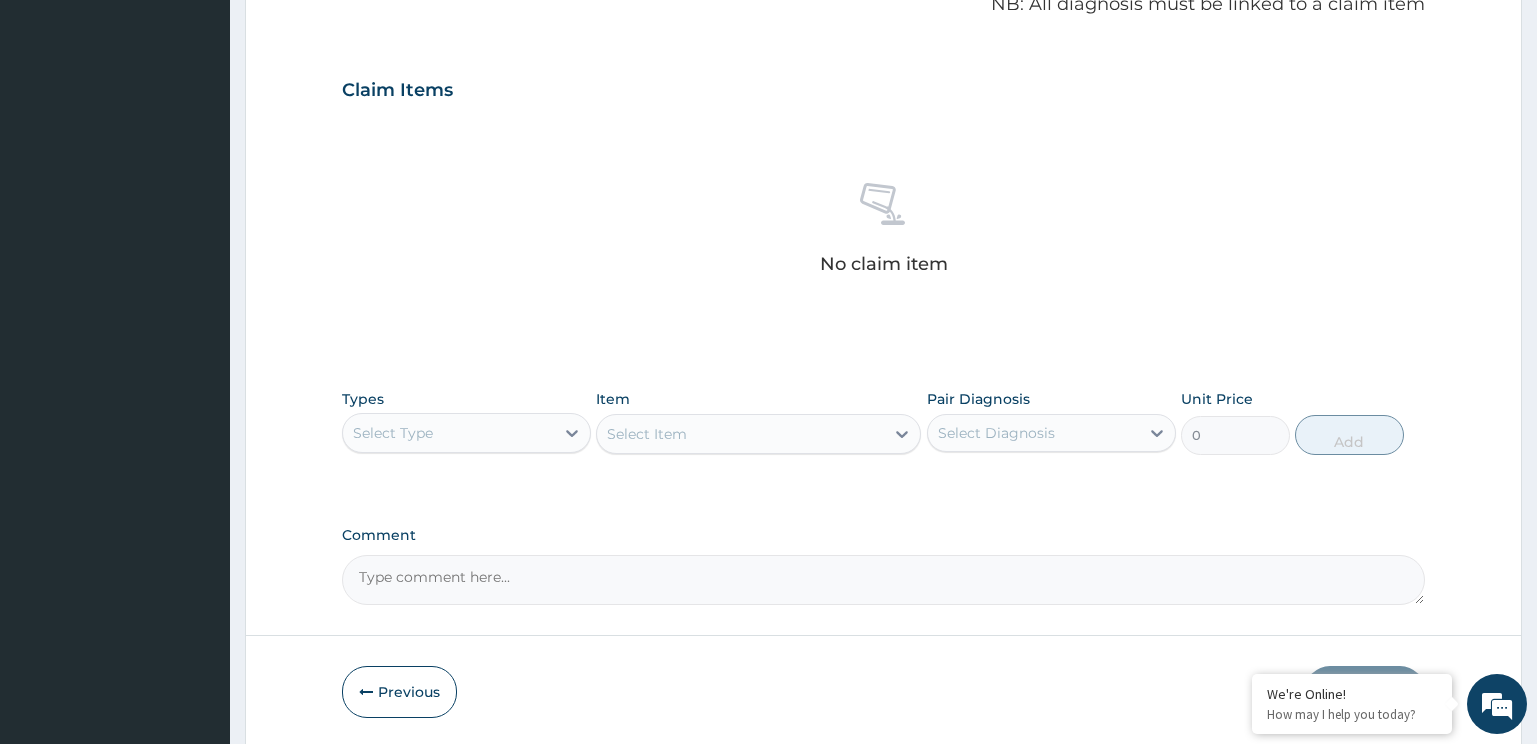 scroll, scrollTop: 661, scrollLeft: 0, axis: vertical 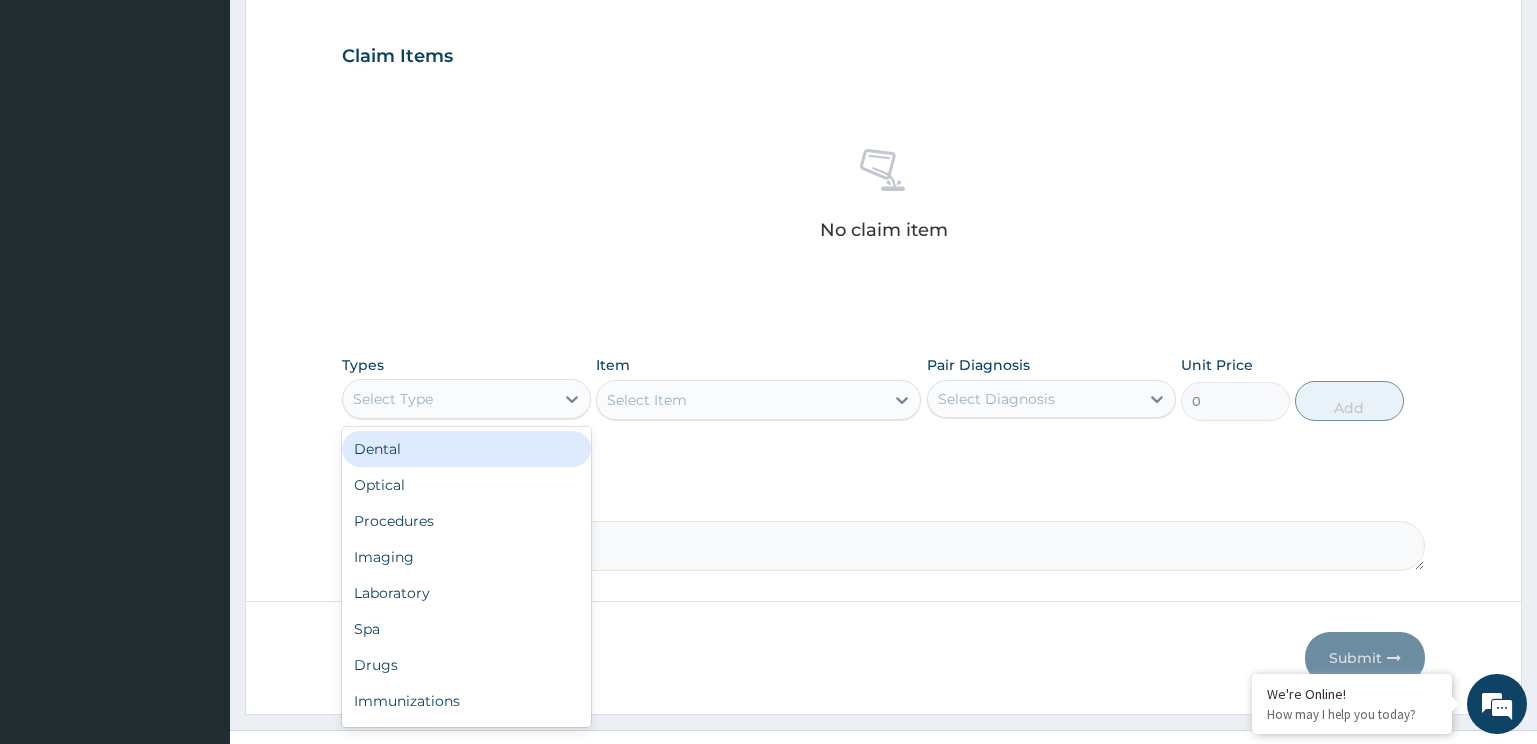 click on "Select Type" at bounding box center (448, 399) 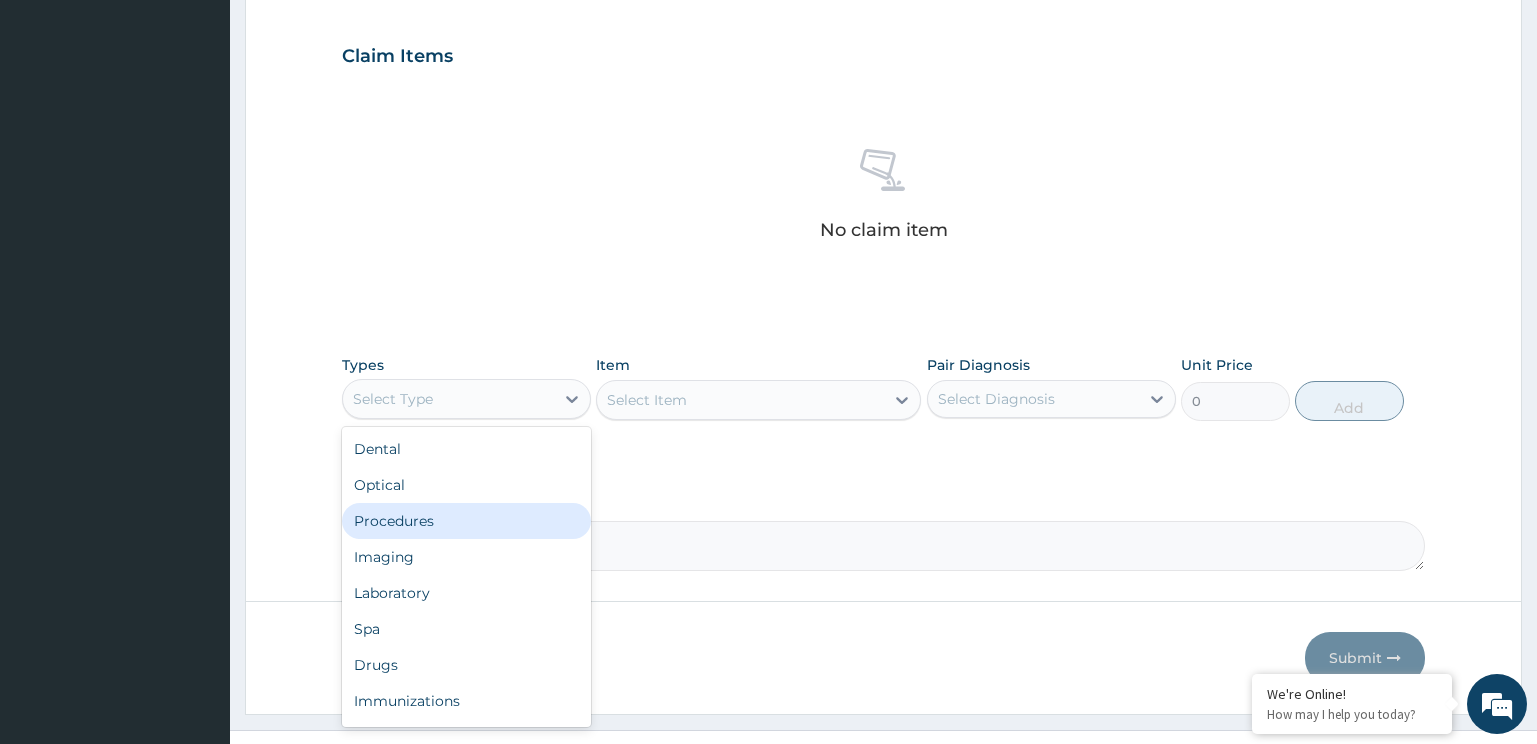 click on "Procedures" at bounding box center [466, 521] 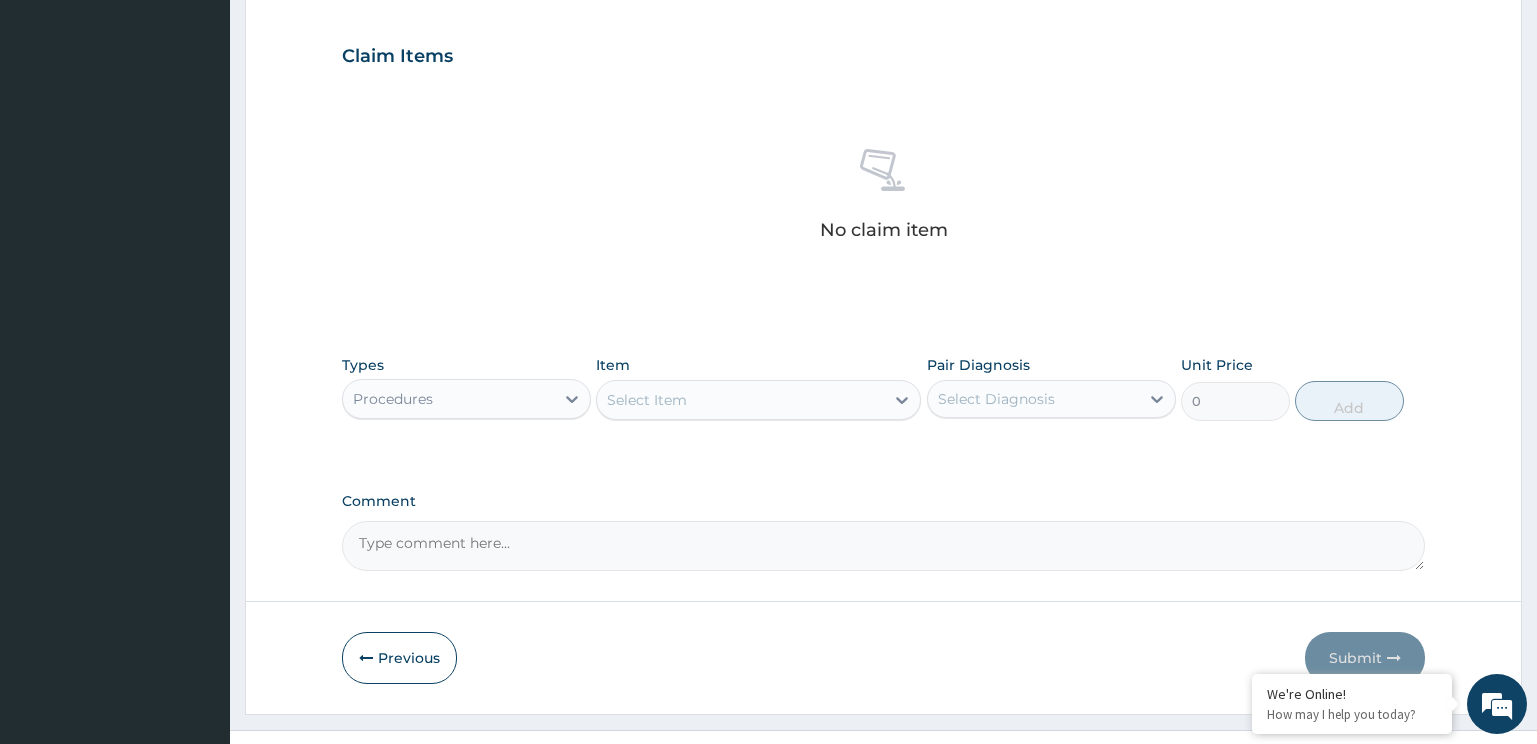 click on "Select Item" at bounding box center [758, 400] 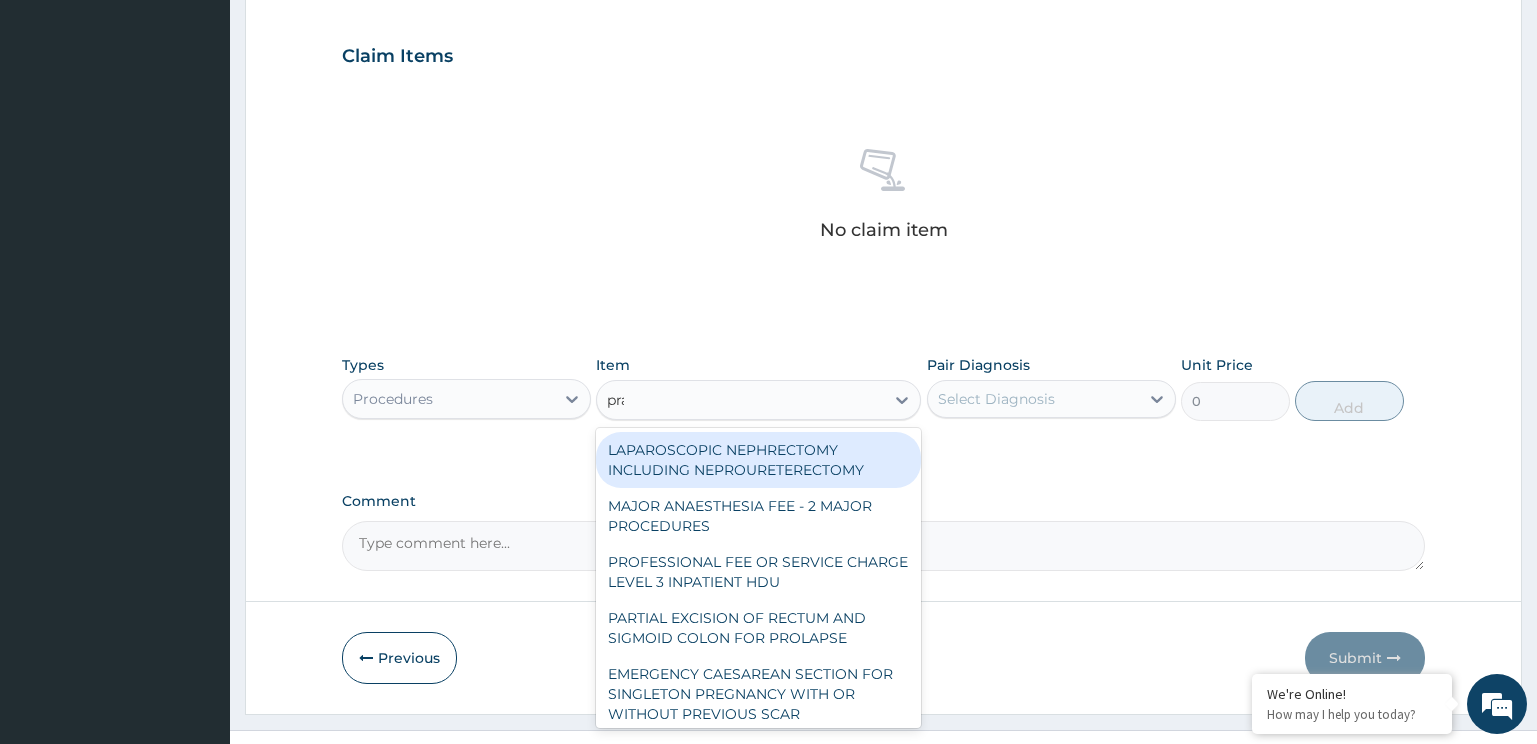 type on "prac" 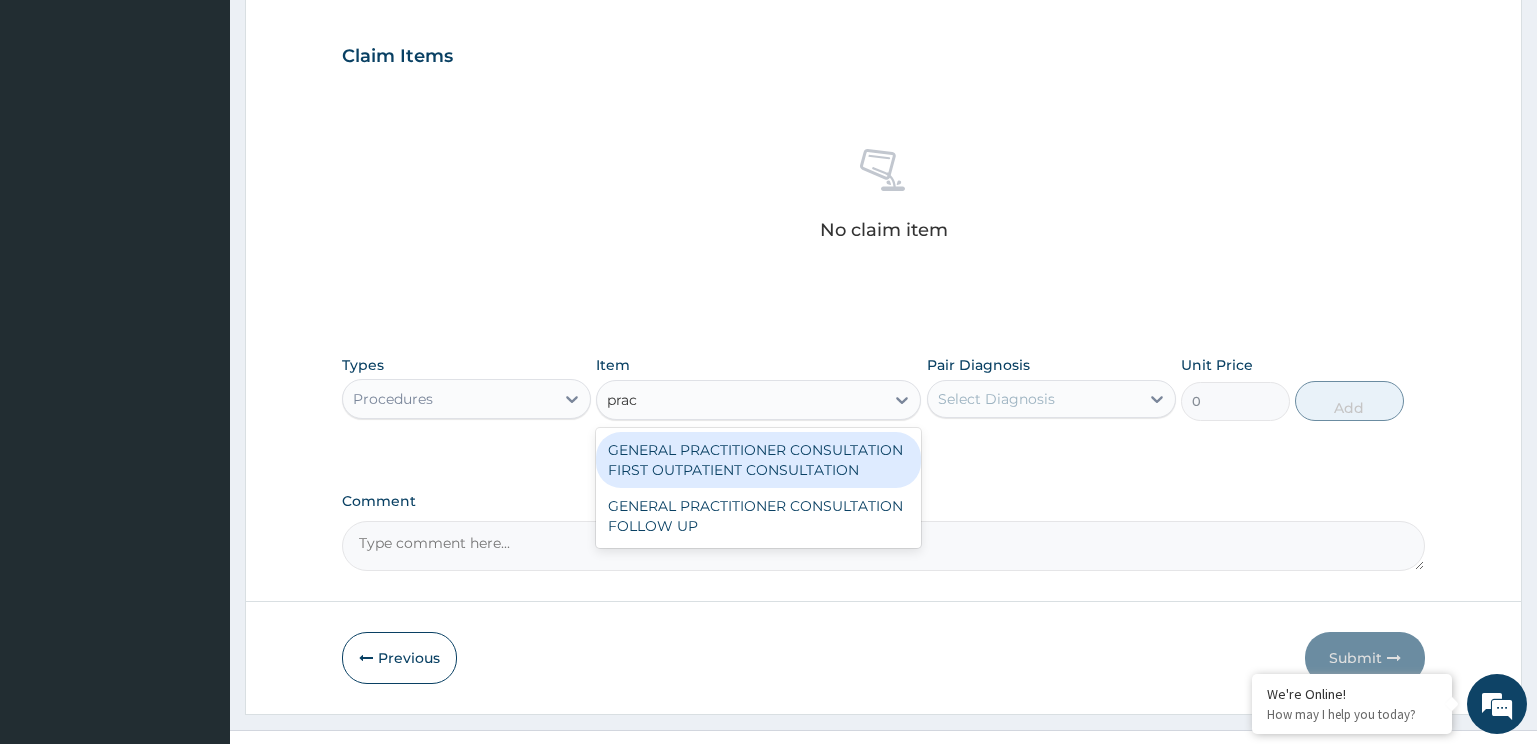 drag, startPoint x: 748, startPoint y: 455, endPoint x: 1256, endPoint y: 411, distance: 509.90195 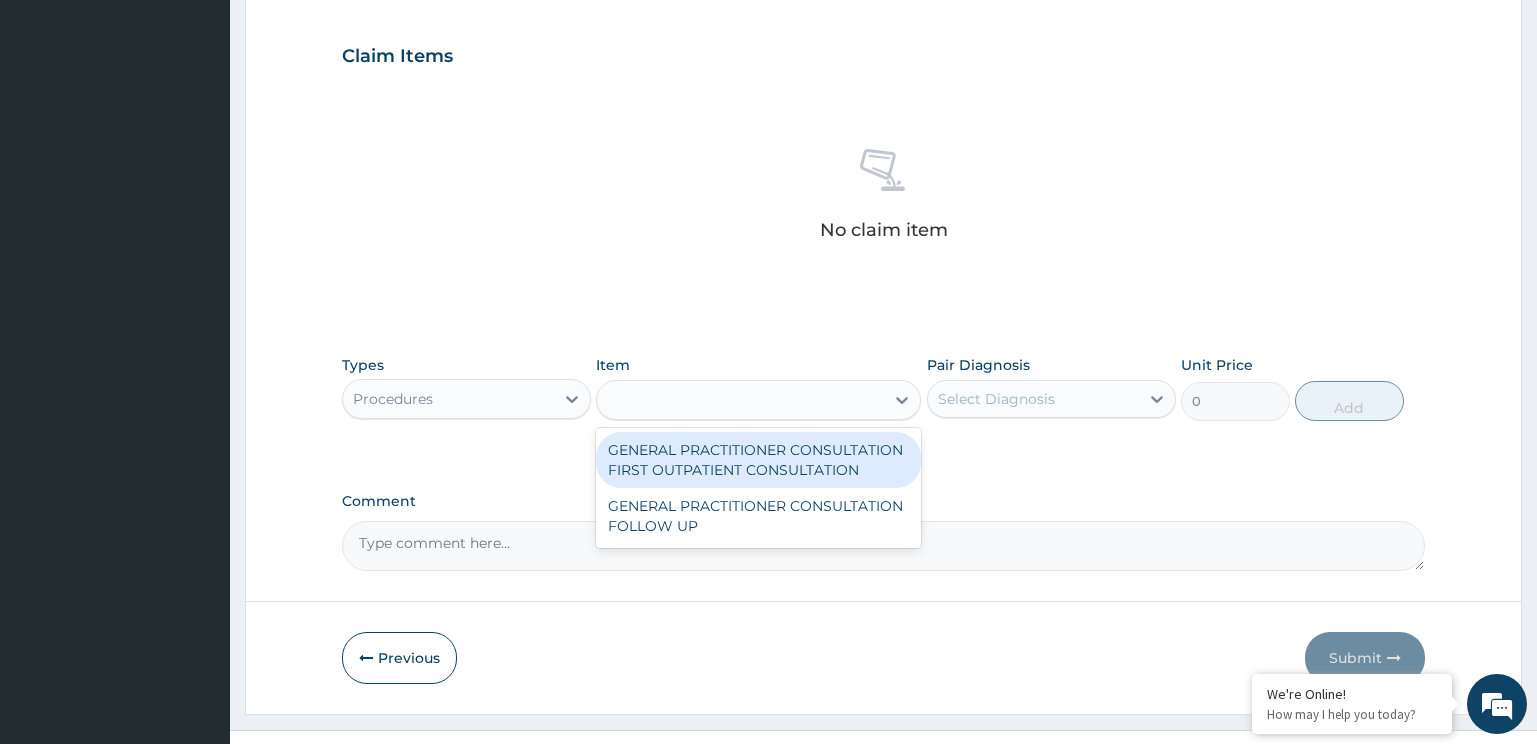 type on "3370.125" 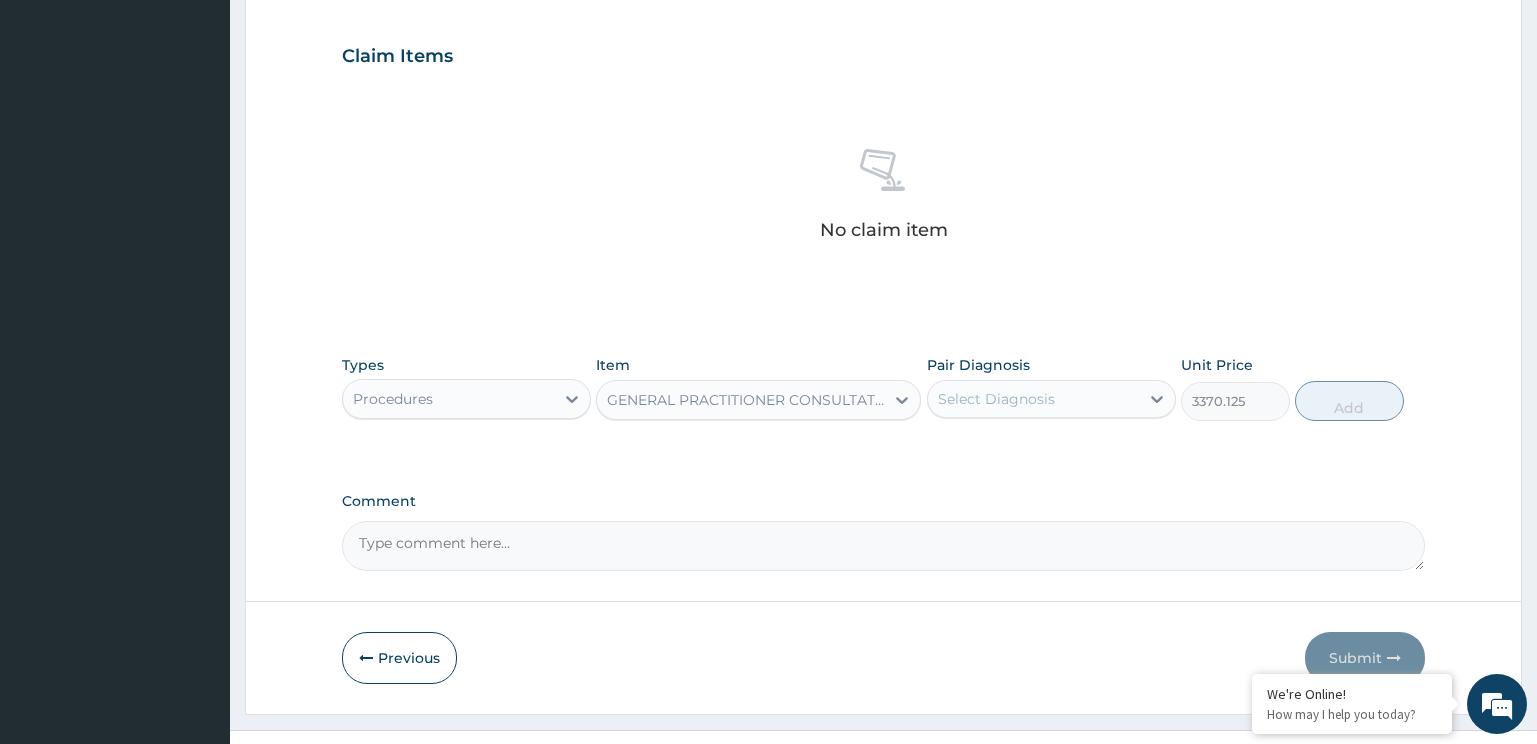 click on "Select Diagnosis" at bounding box center [1033, 399] 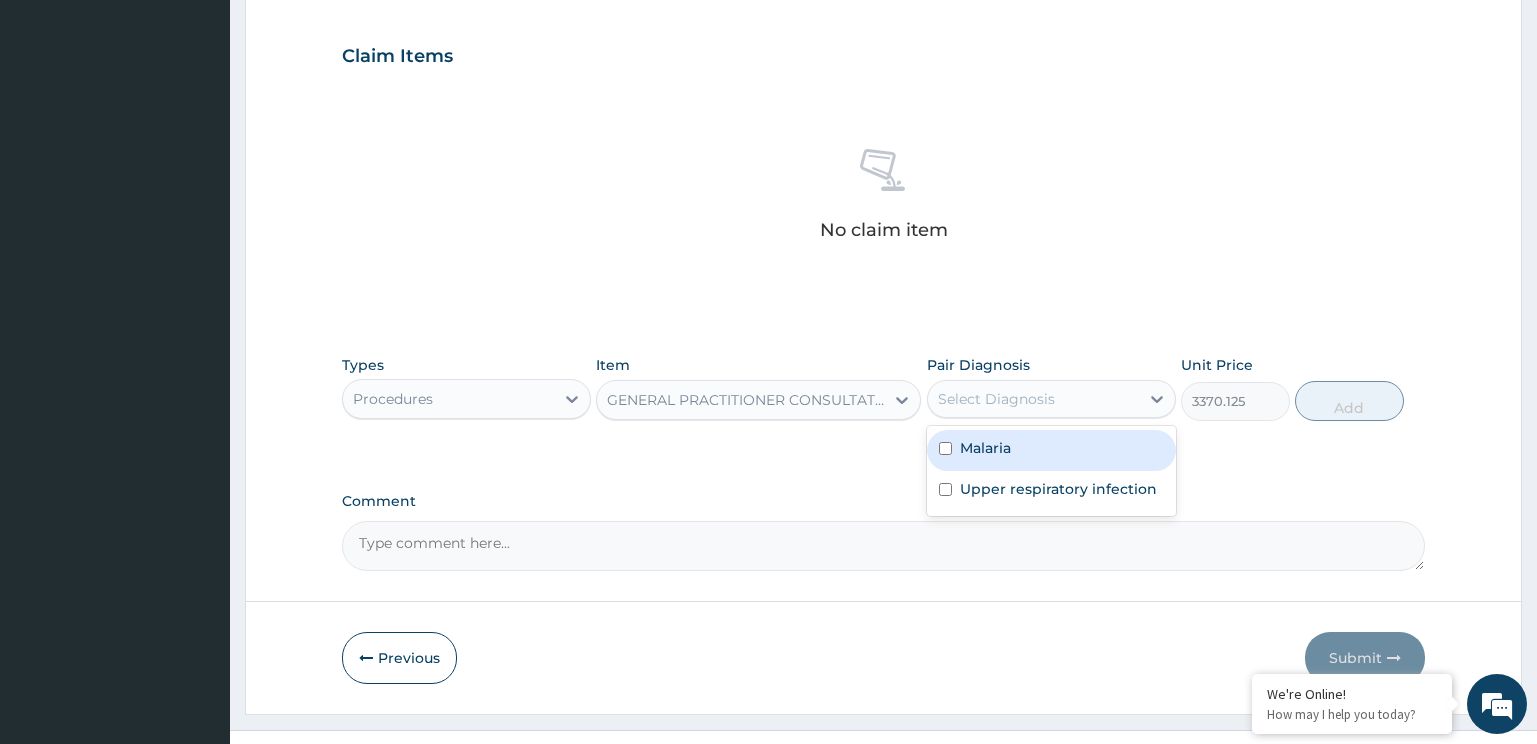 click on "Malaria" at bounding box center [1051, 450] 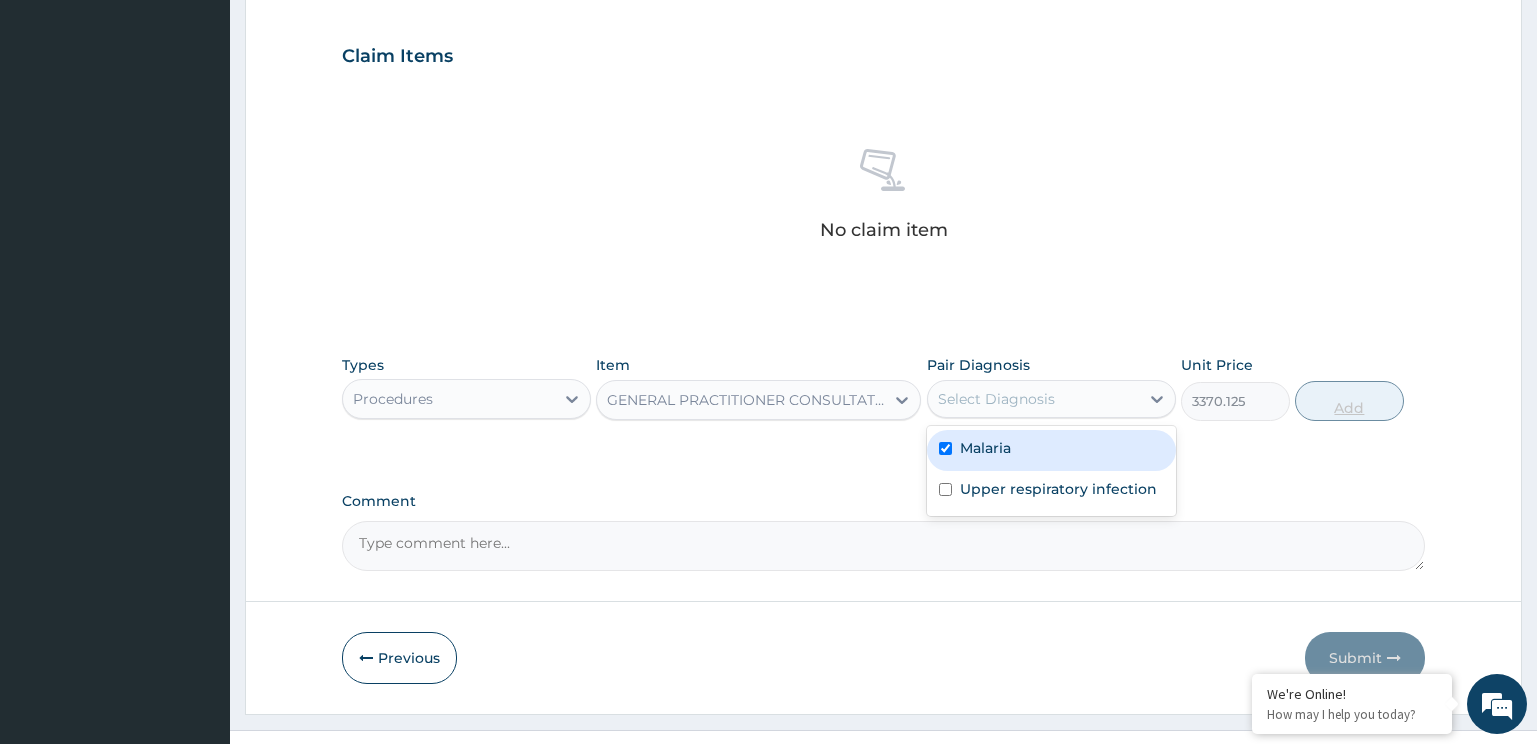 click on "Upper respiratory infection" at bounding box center [1058, 489] 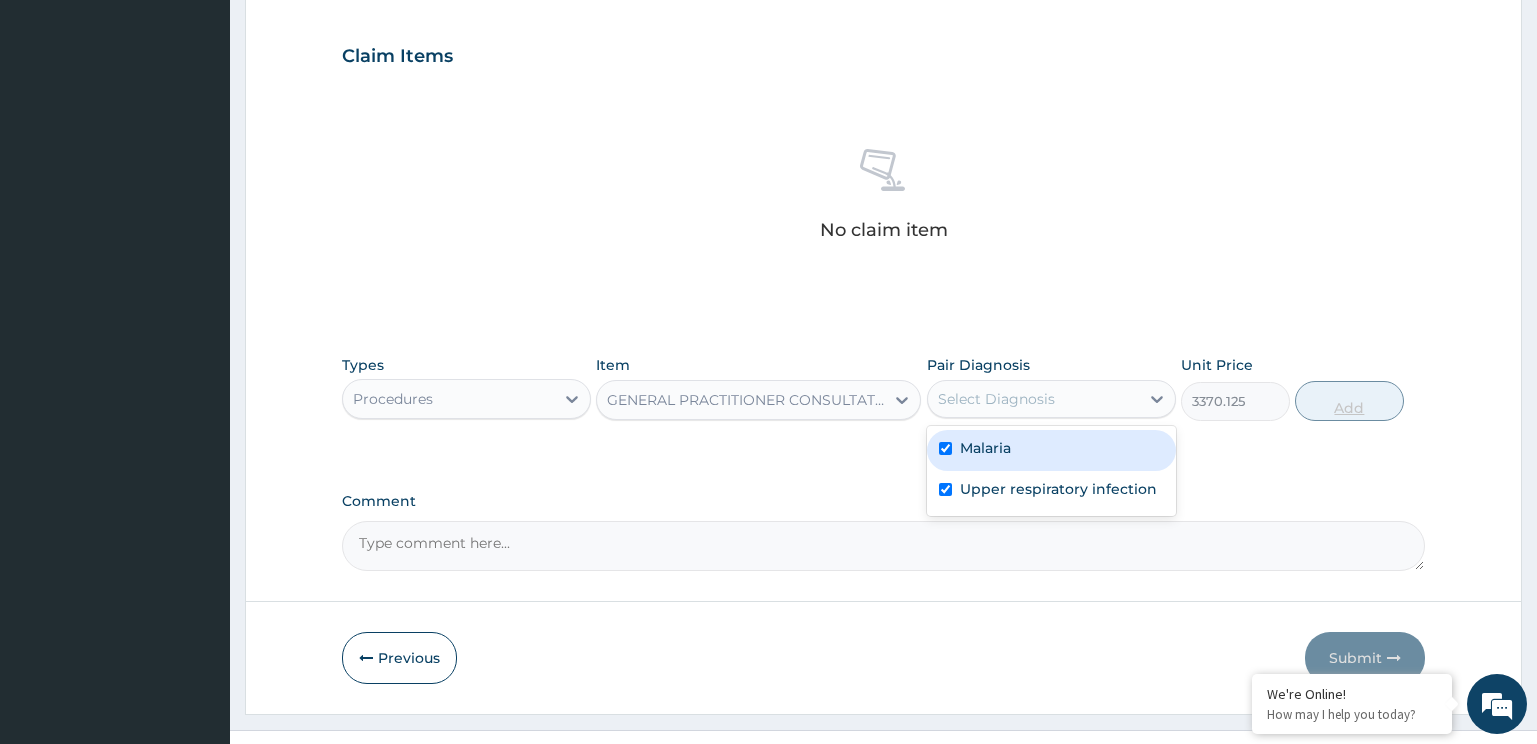 checkbox on "true" 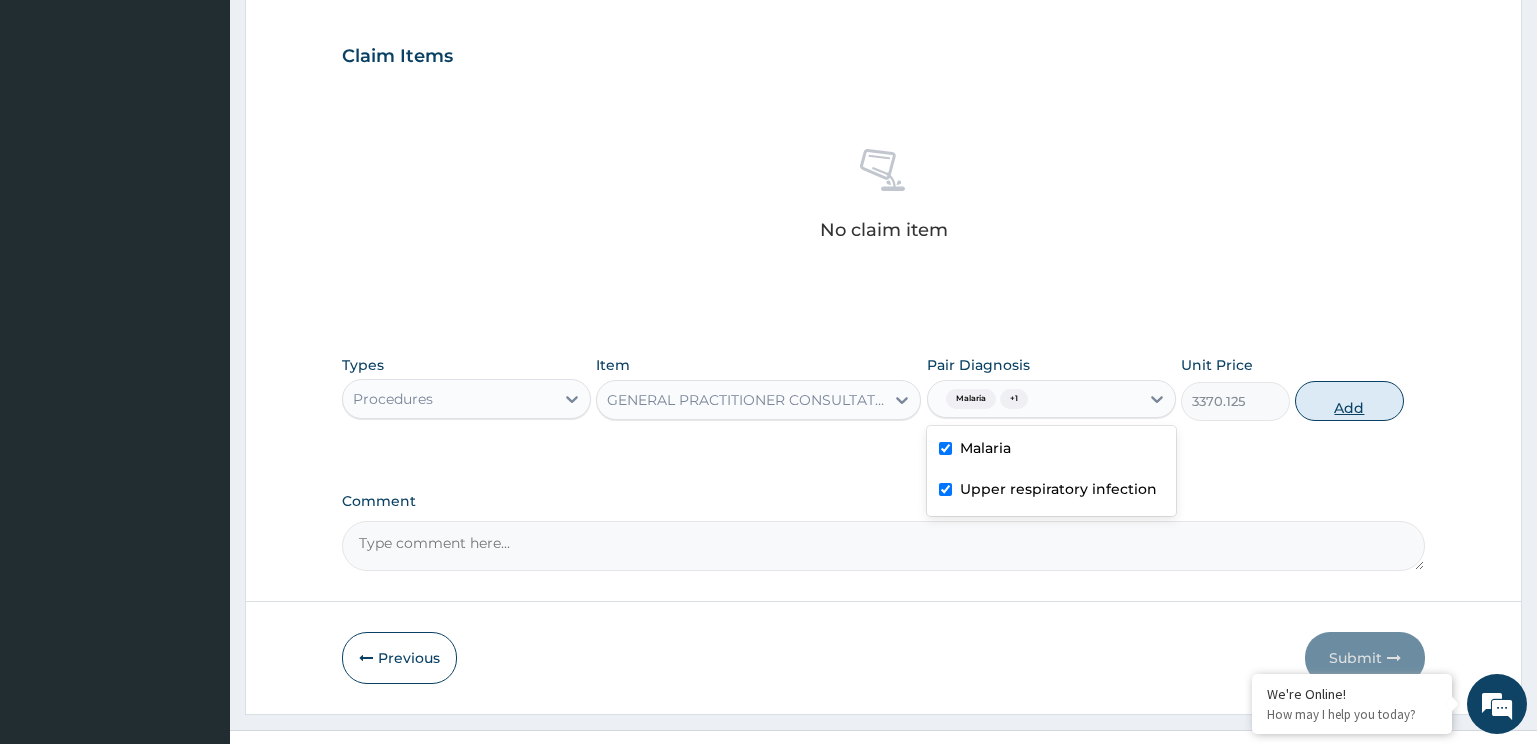 click on "Add" at bounding box center (1349, 401) 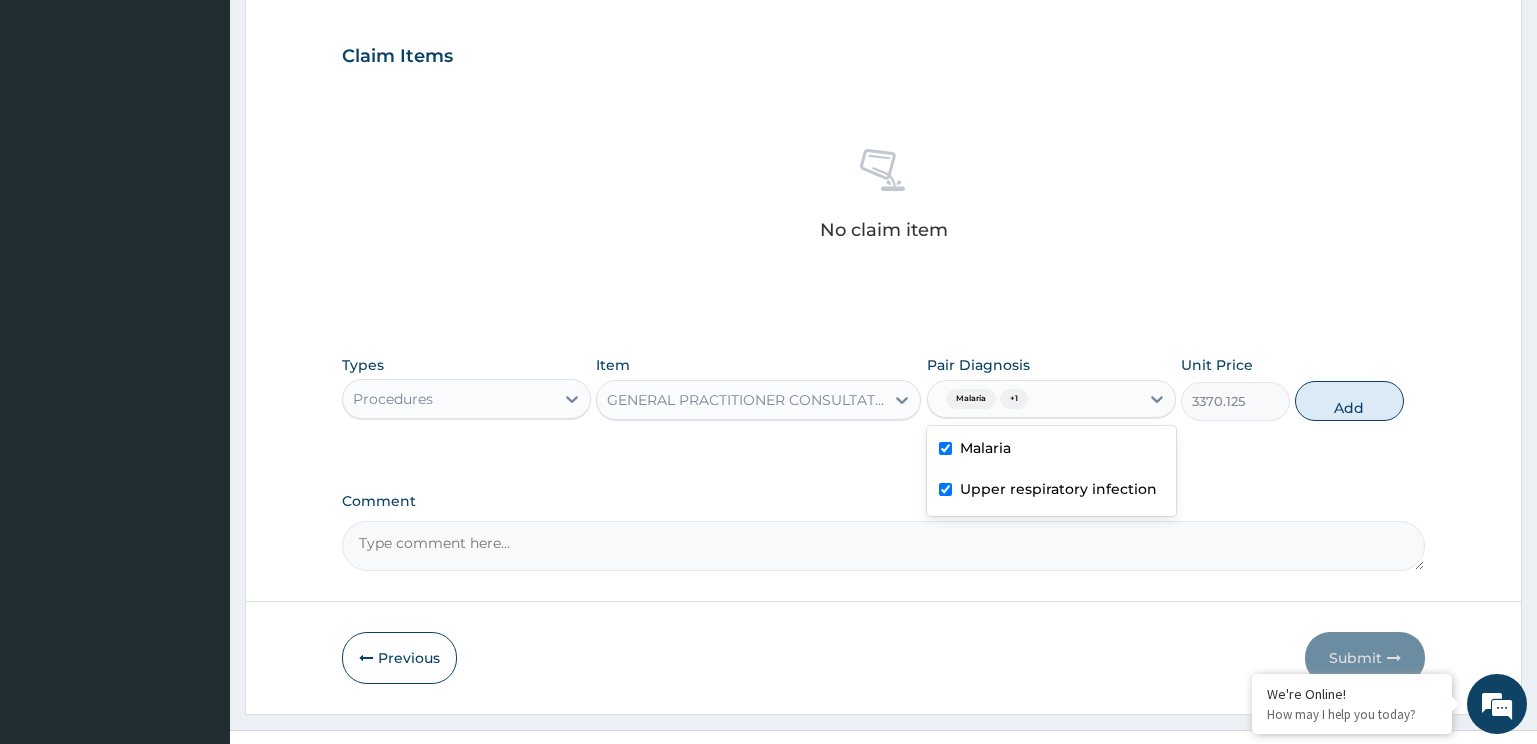 type on "0" 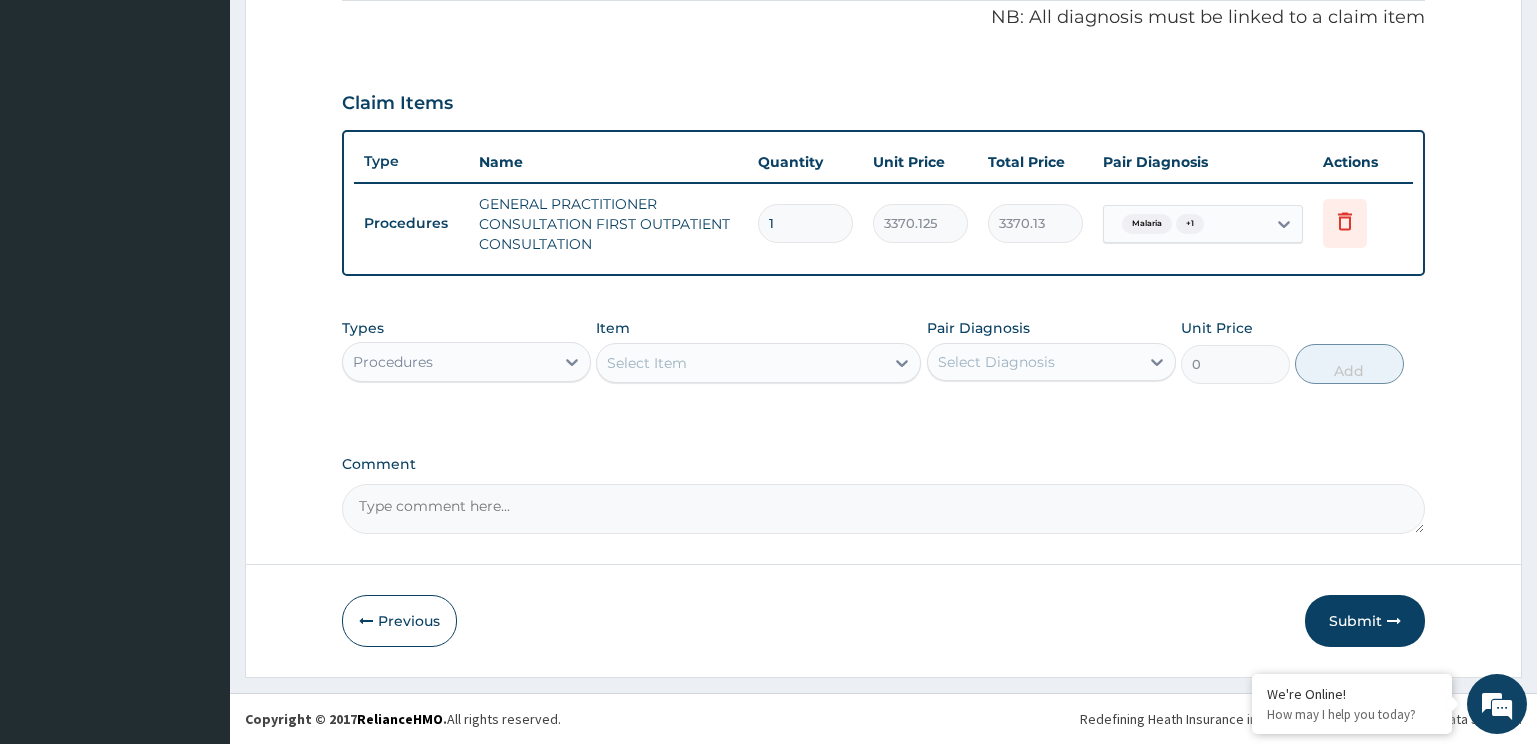 scroll, scrollTop: 614, scrollLeft: 0, axis: vertical 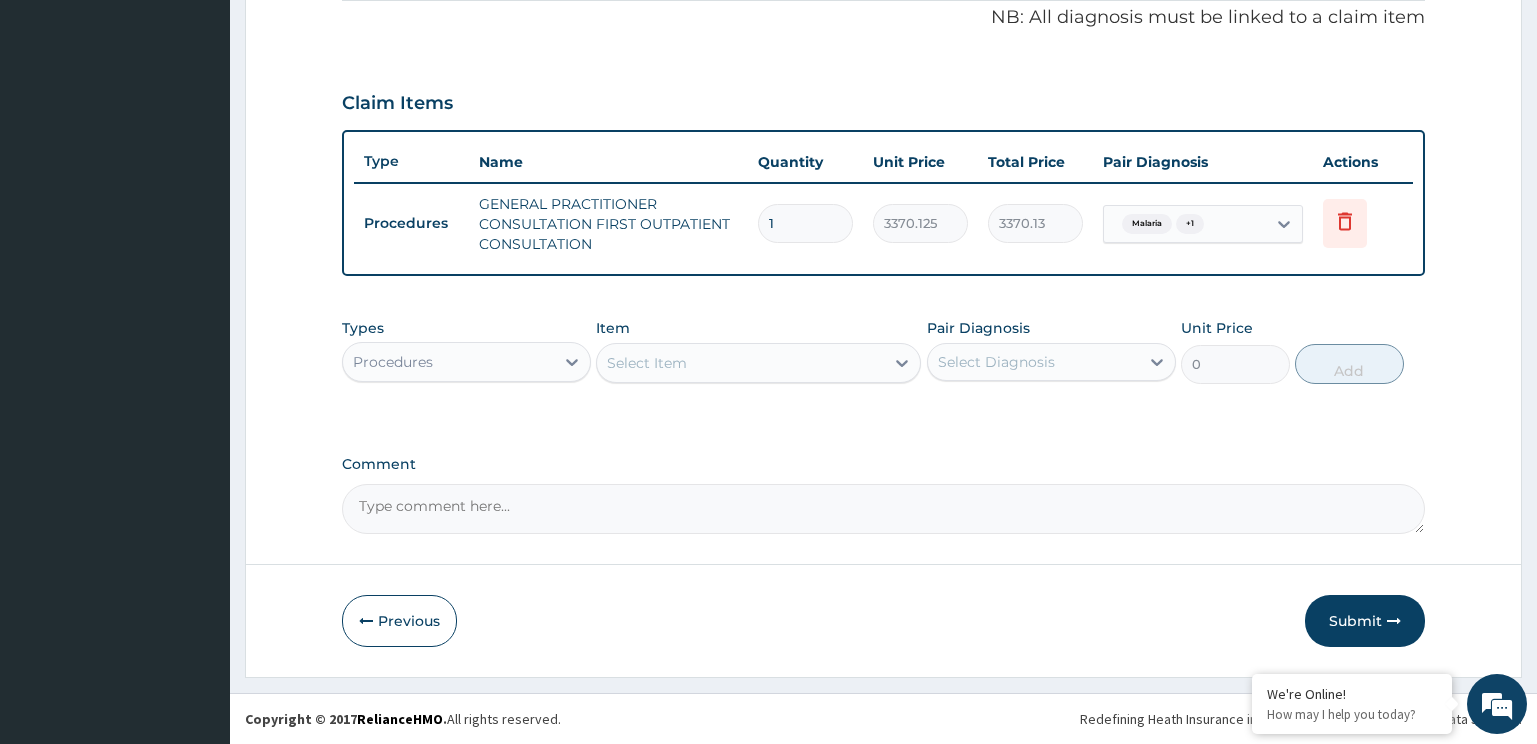 click on "Procedures" at bounding box center [448, 362] 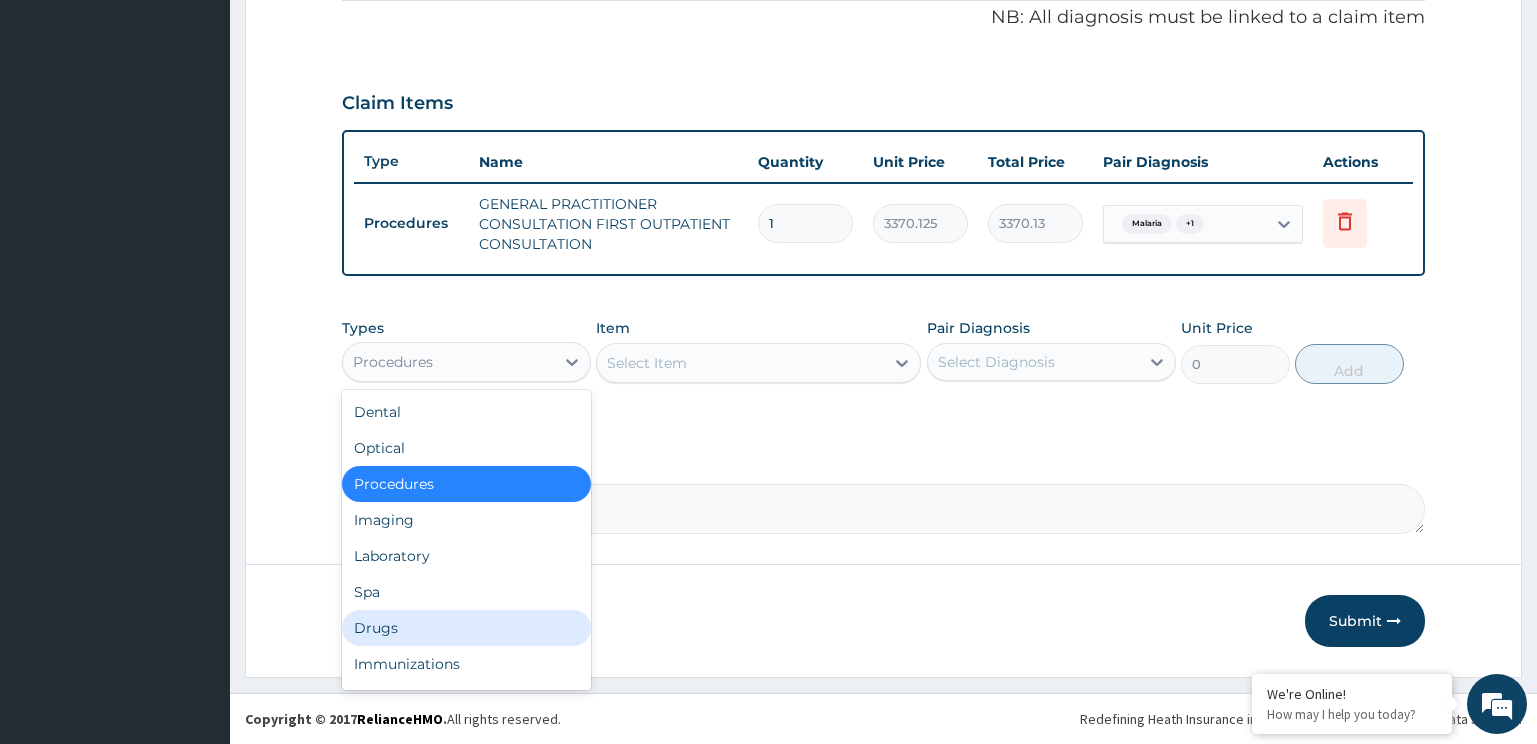 click on "Drugs" at bounding box center (466, 628) 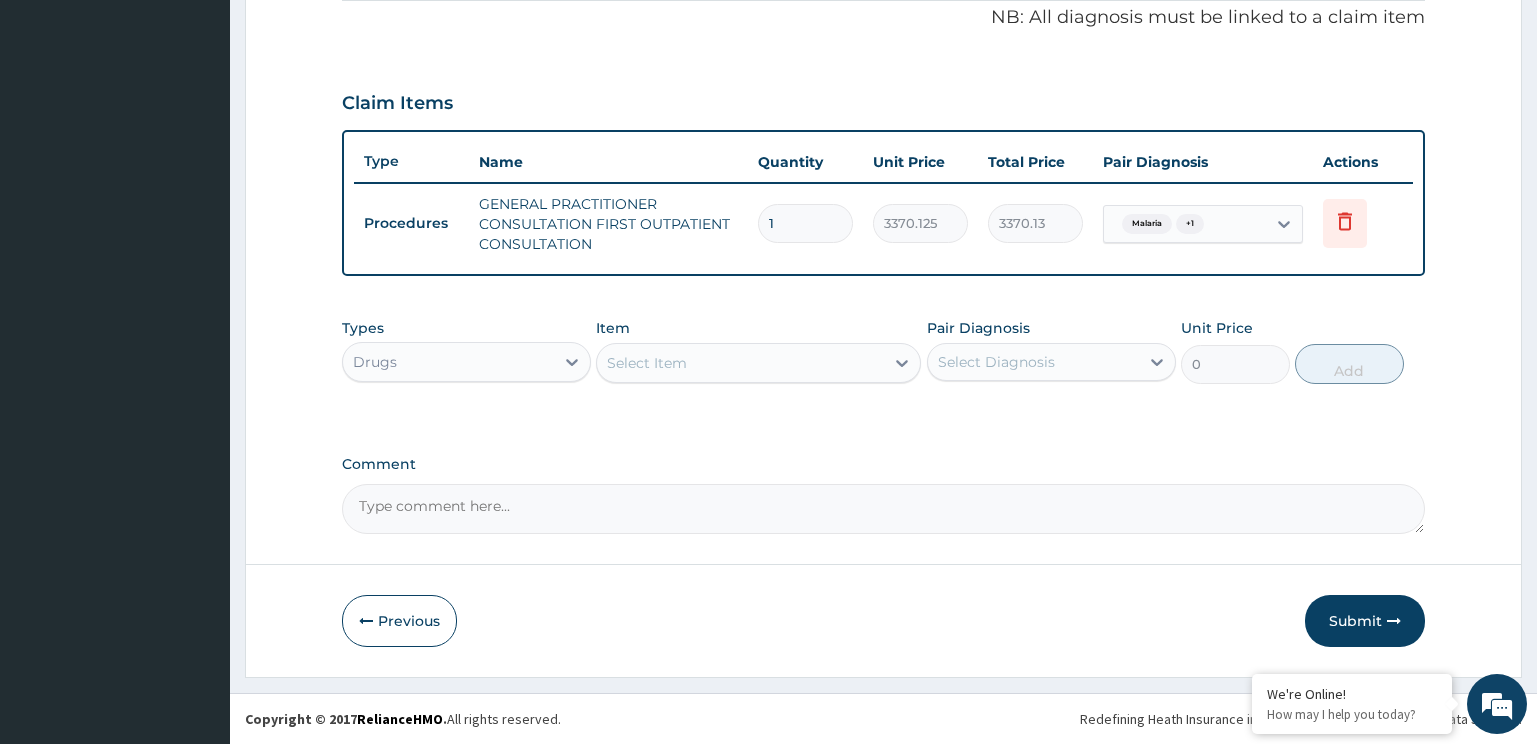 click on "Select Item" at bounding box center [740, 363] 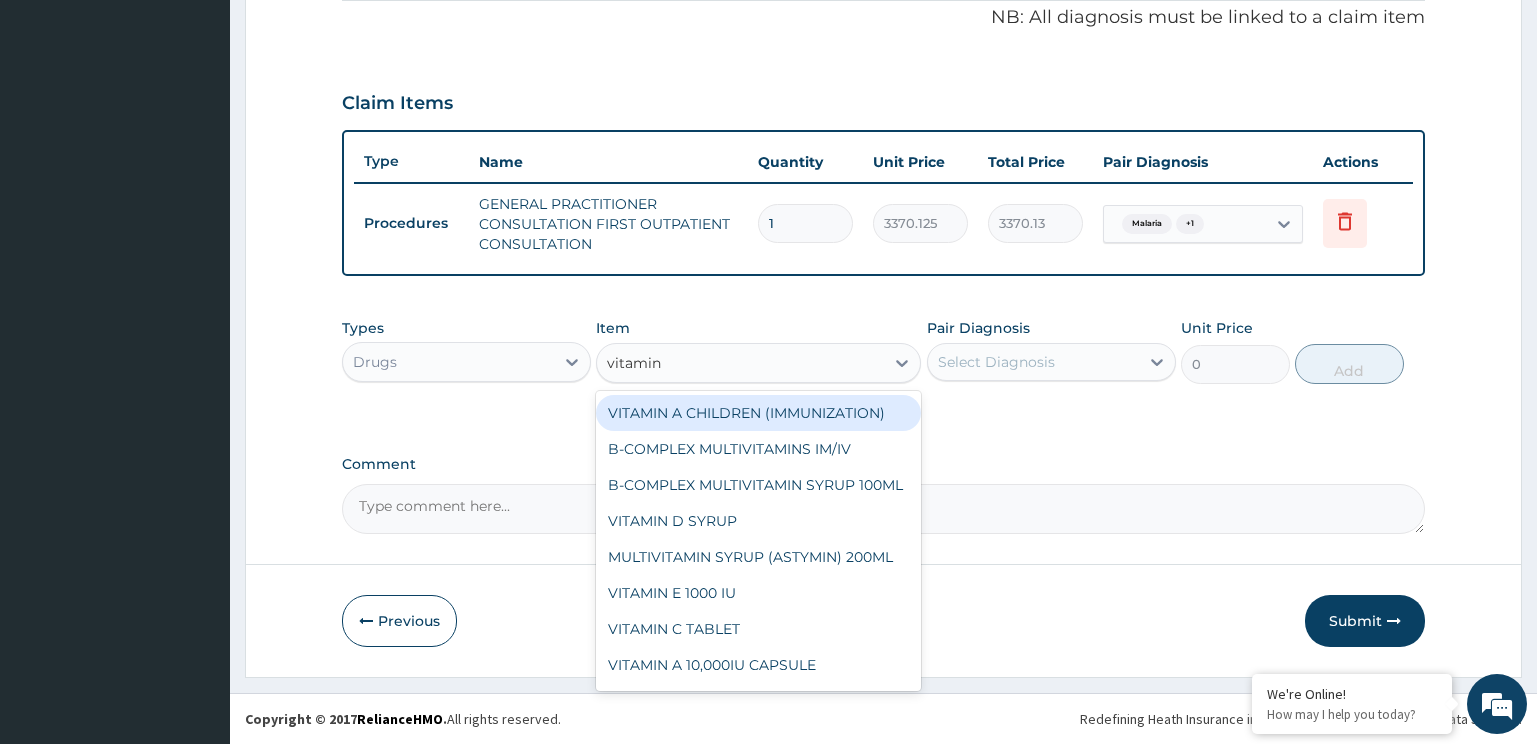 type on "vitamin c" 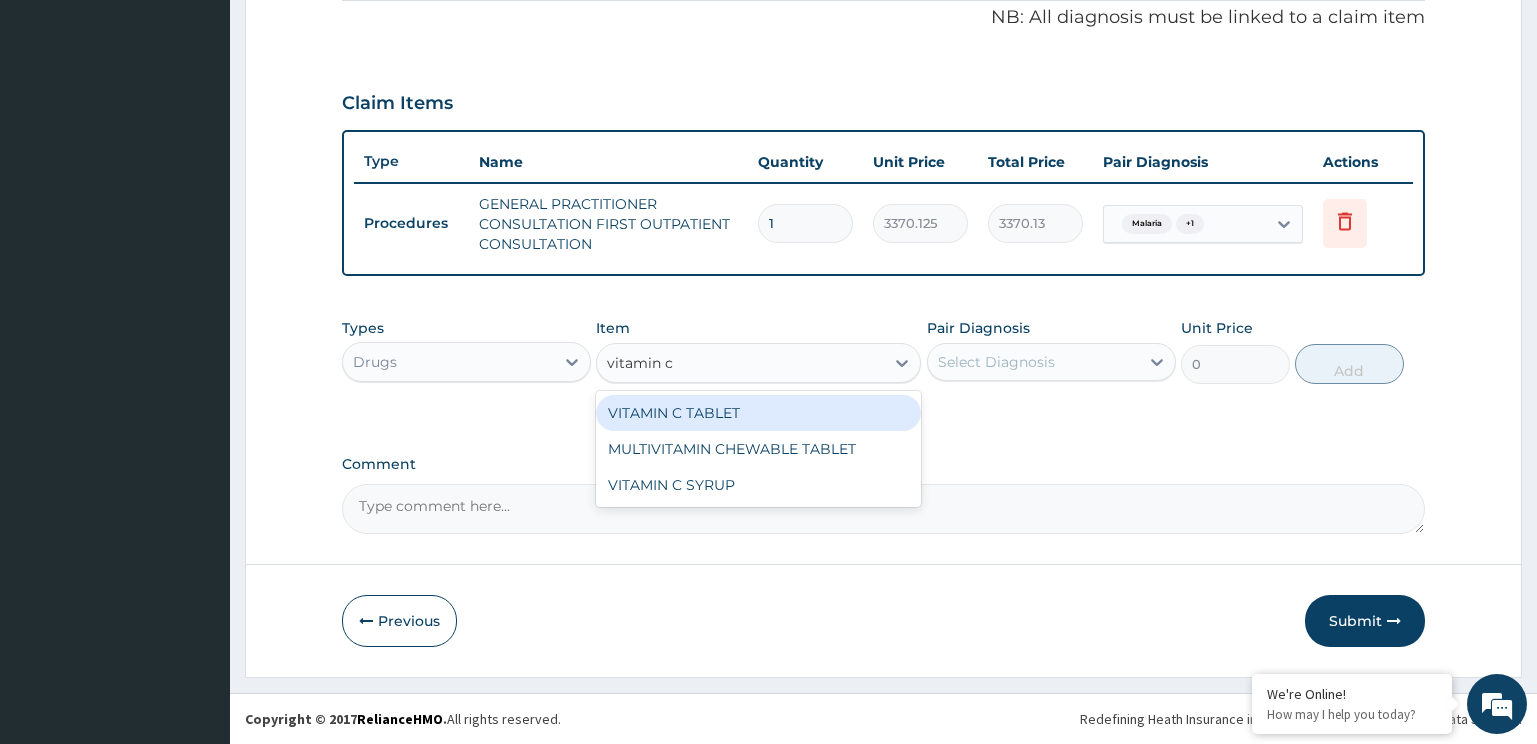 click on "VITAMIN C TABLET" at bounding box center (758, 413) 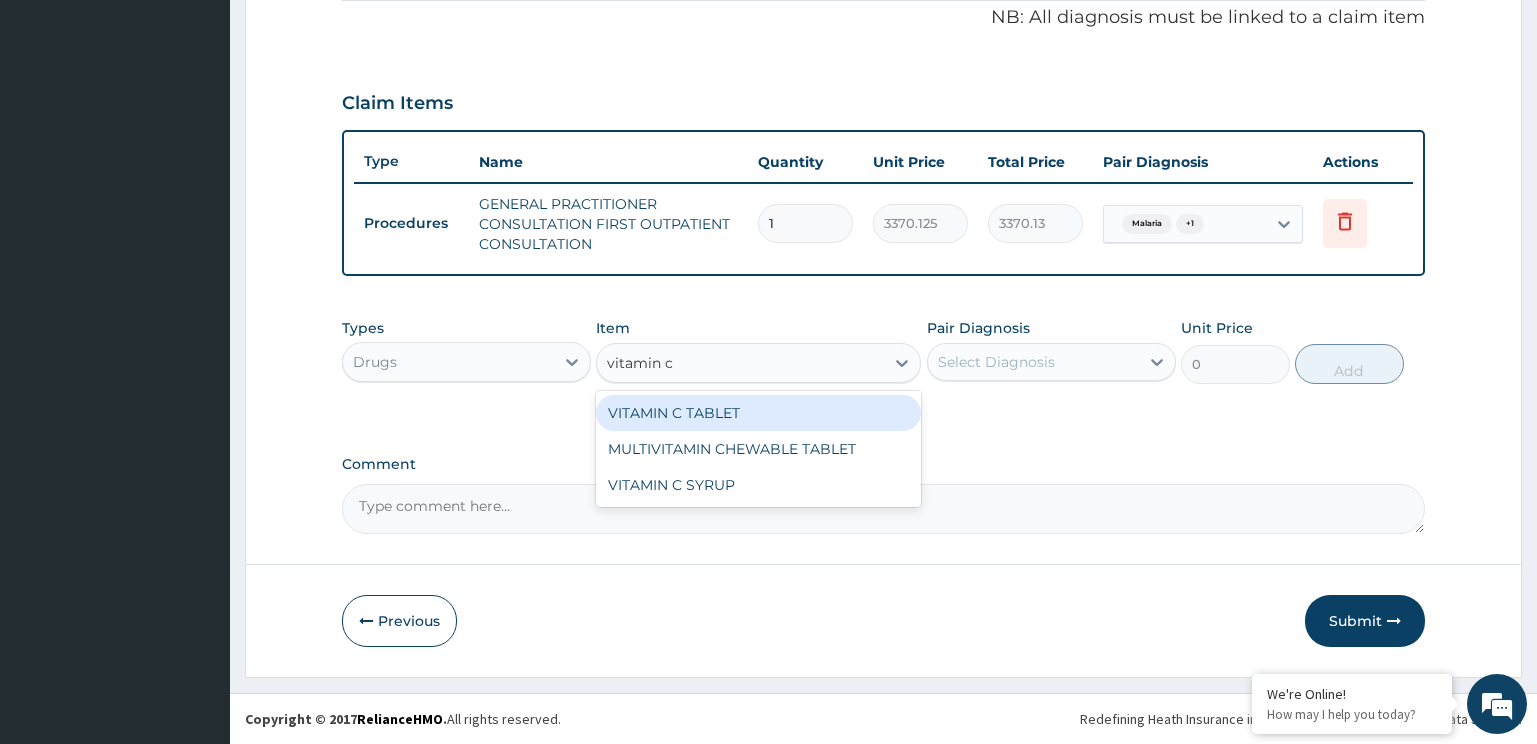 type 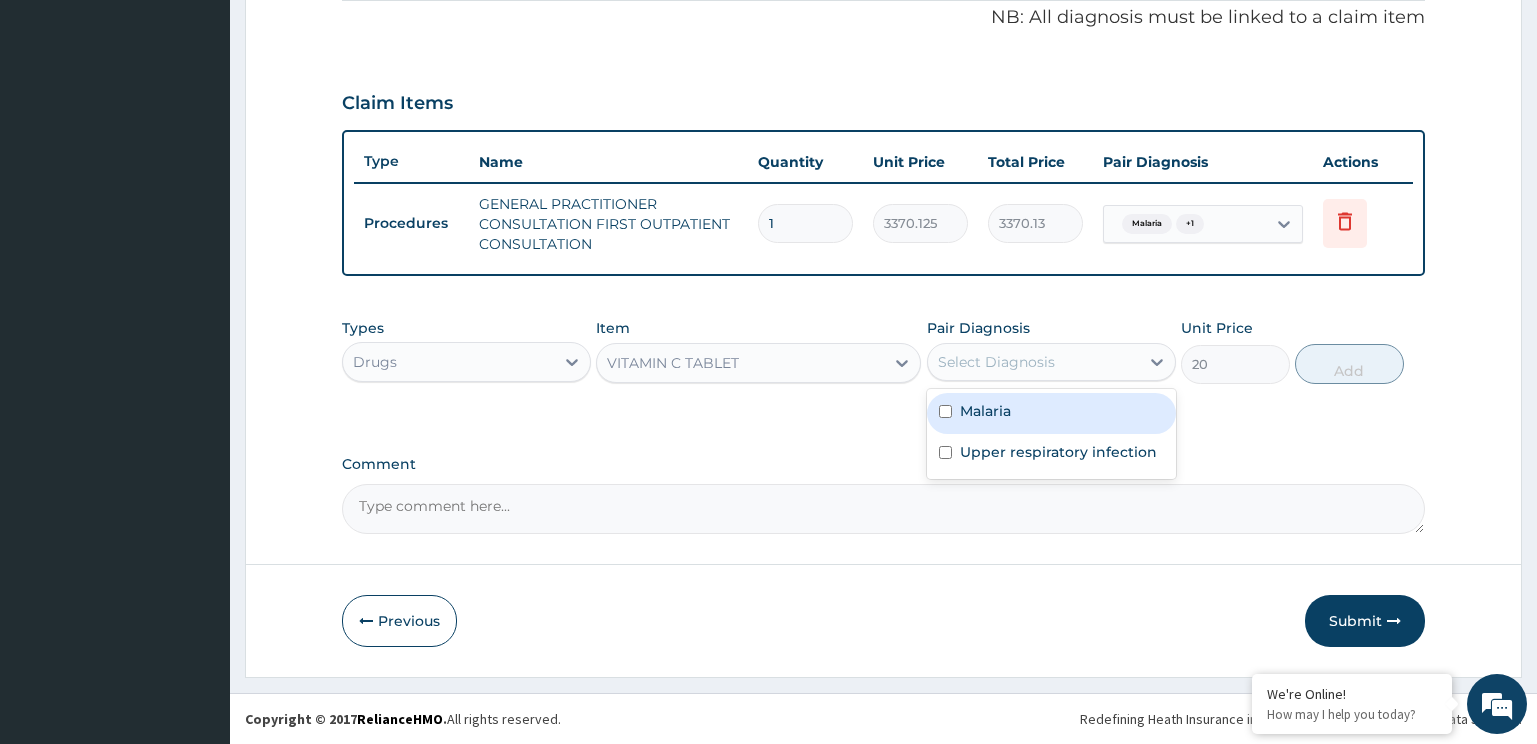 drag, startPoint x: 979, startPoint y: 364, endPoint x: 1032, endPoint y: 430, distance: 84.646324 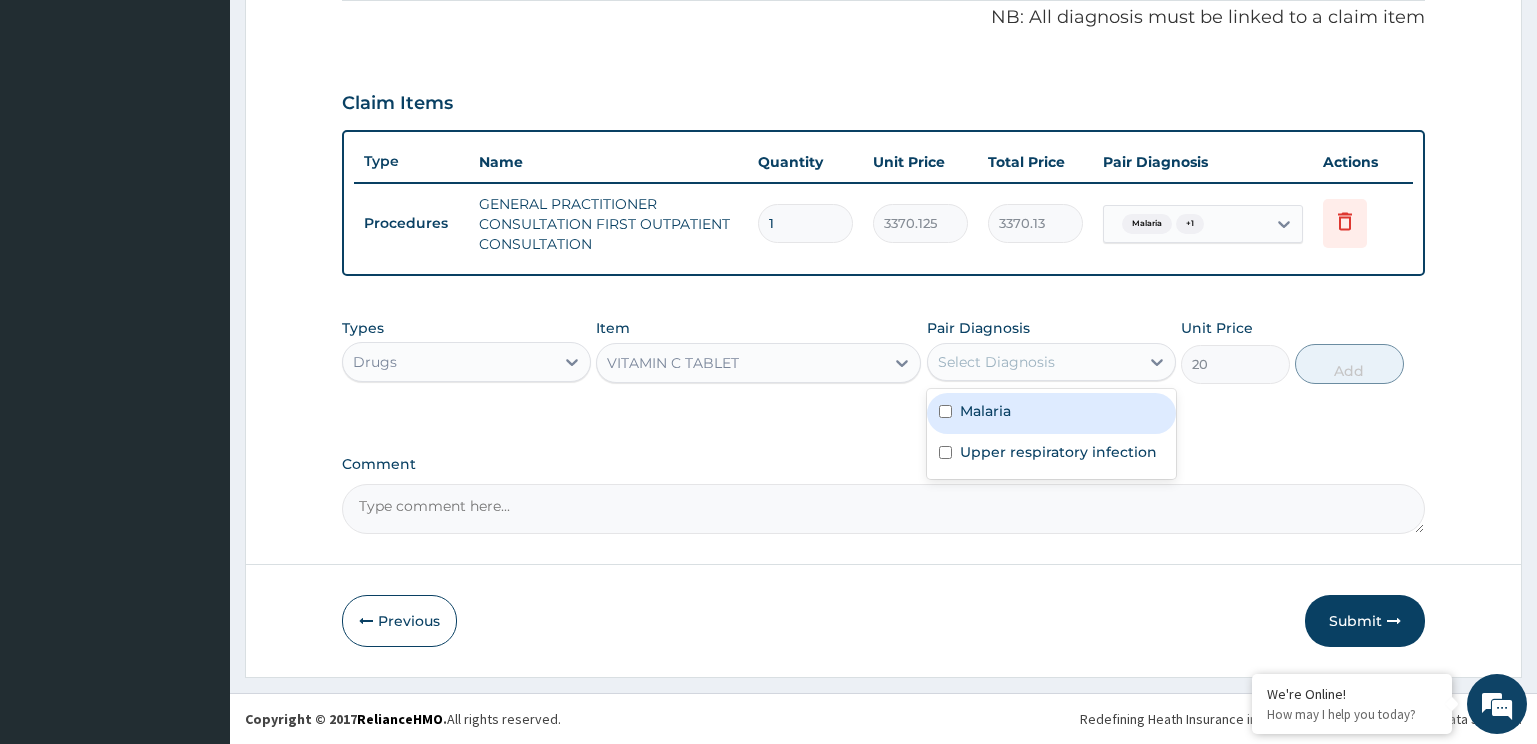click on "Select Diagnosis" at bounding box center (996, 362) 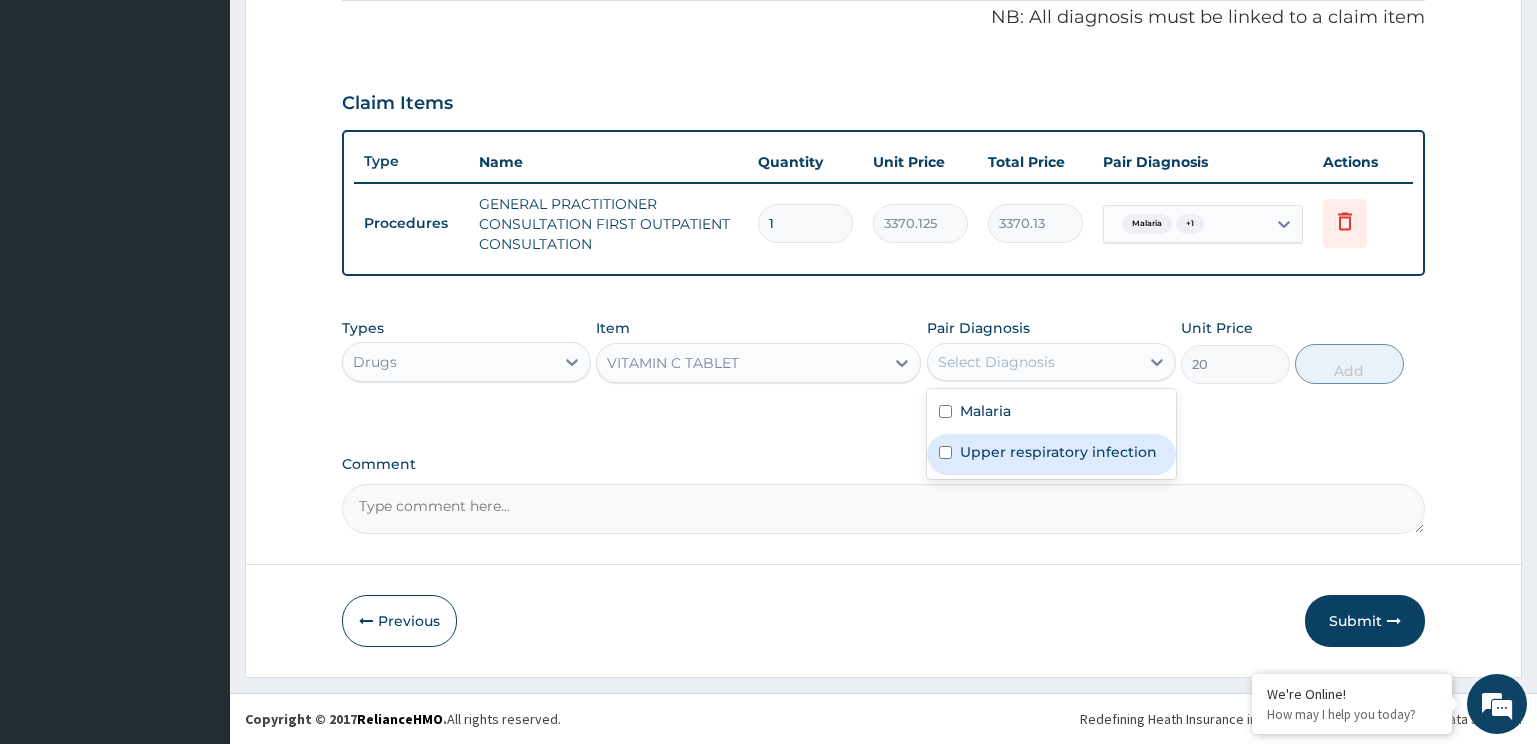 click on "Upper respiratory infection" at bounding box center (1051, 454) 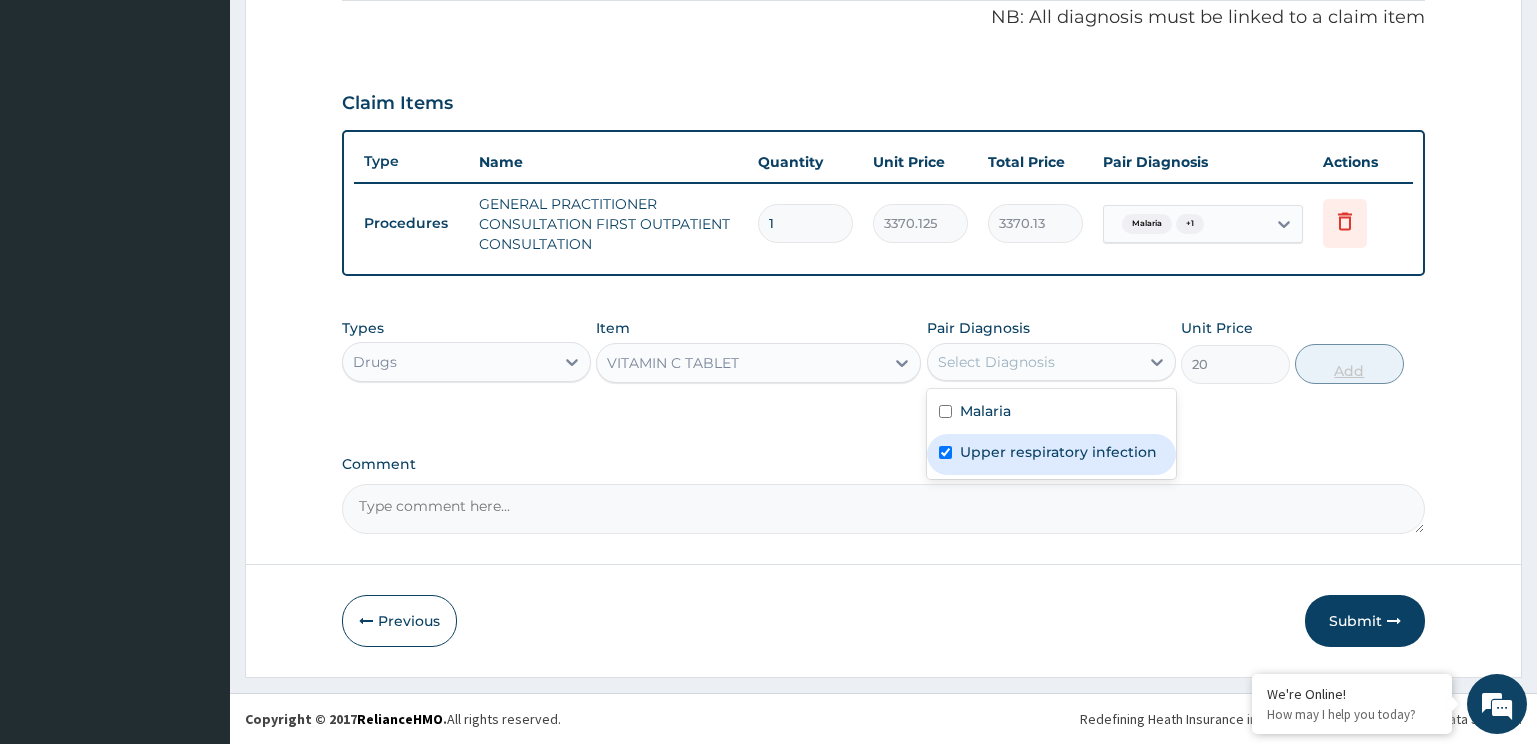 click on "Malaria" at bounding box center [1051, 413] 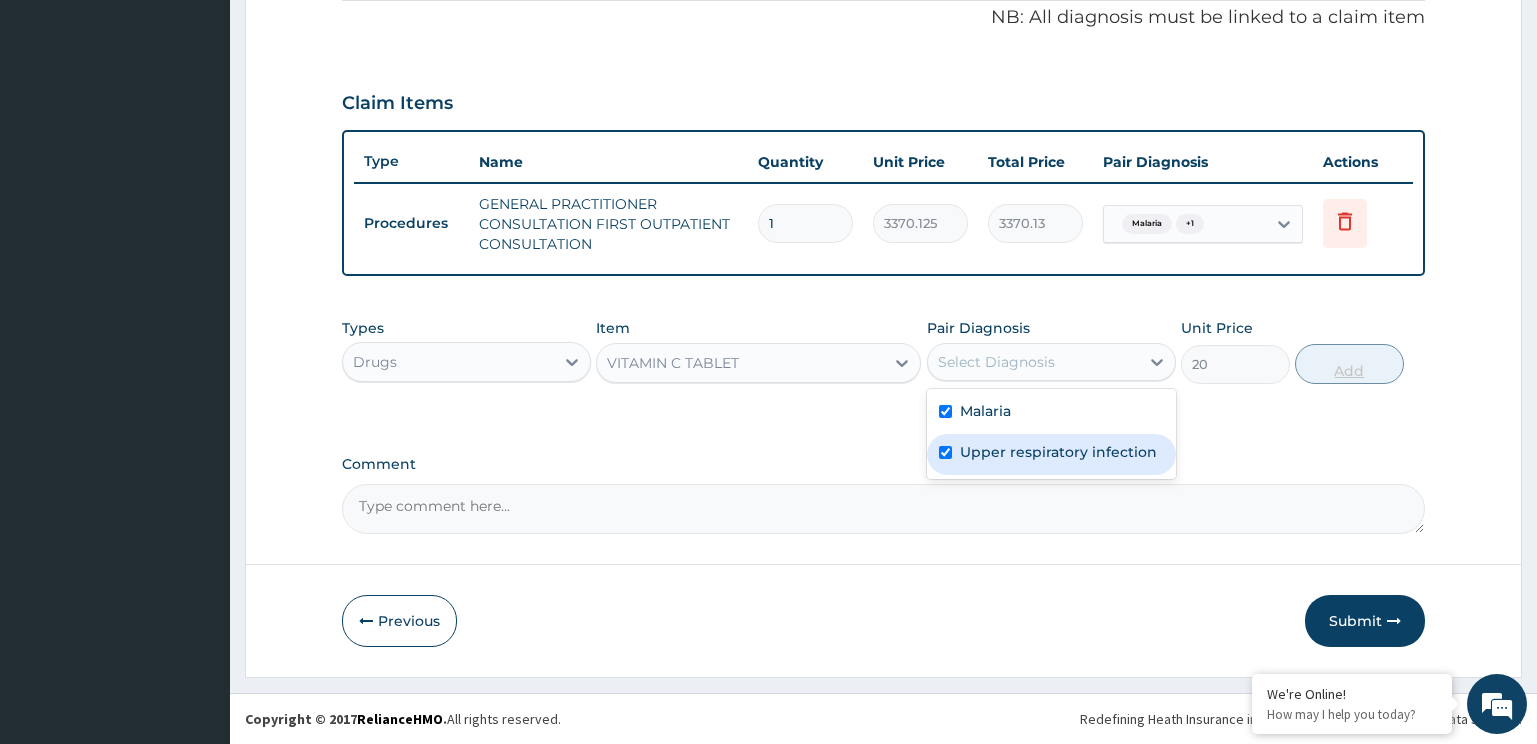 checkbox on "true" 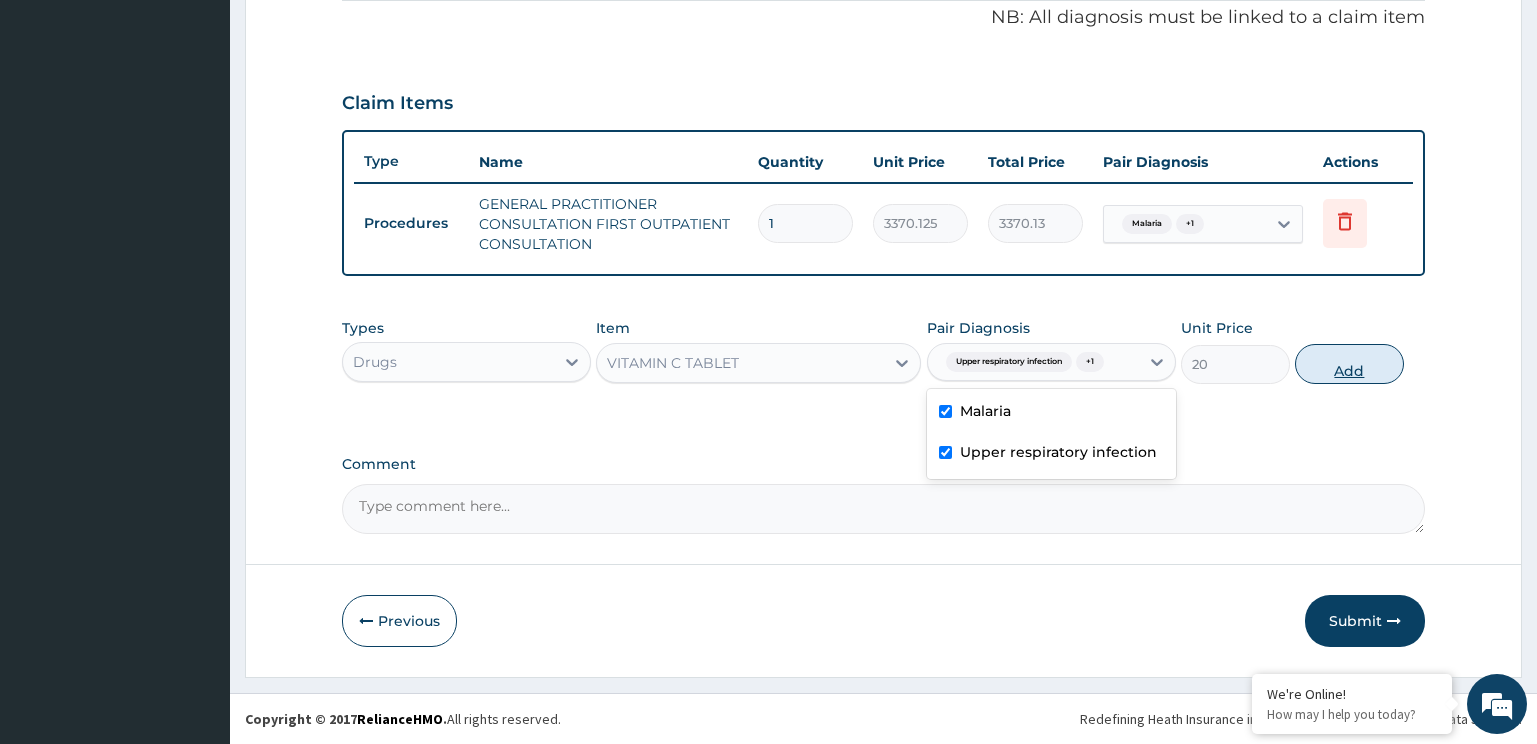 click on "Add" at bounding box center (1349, 364) 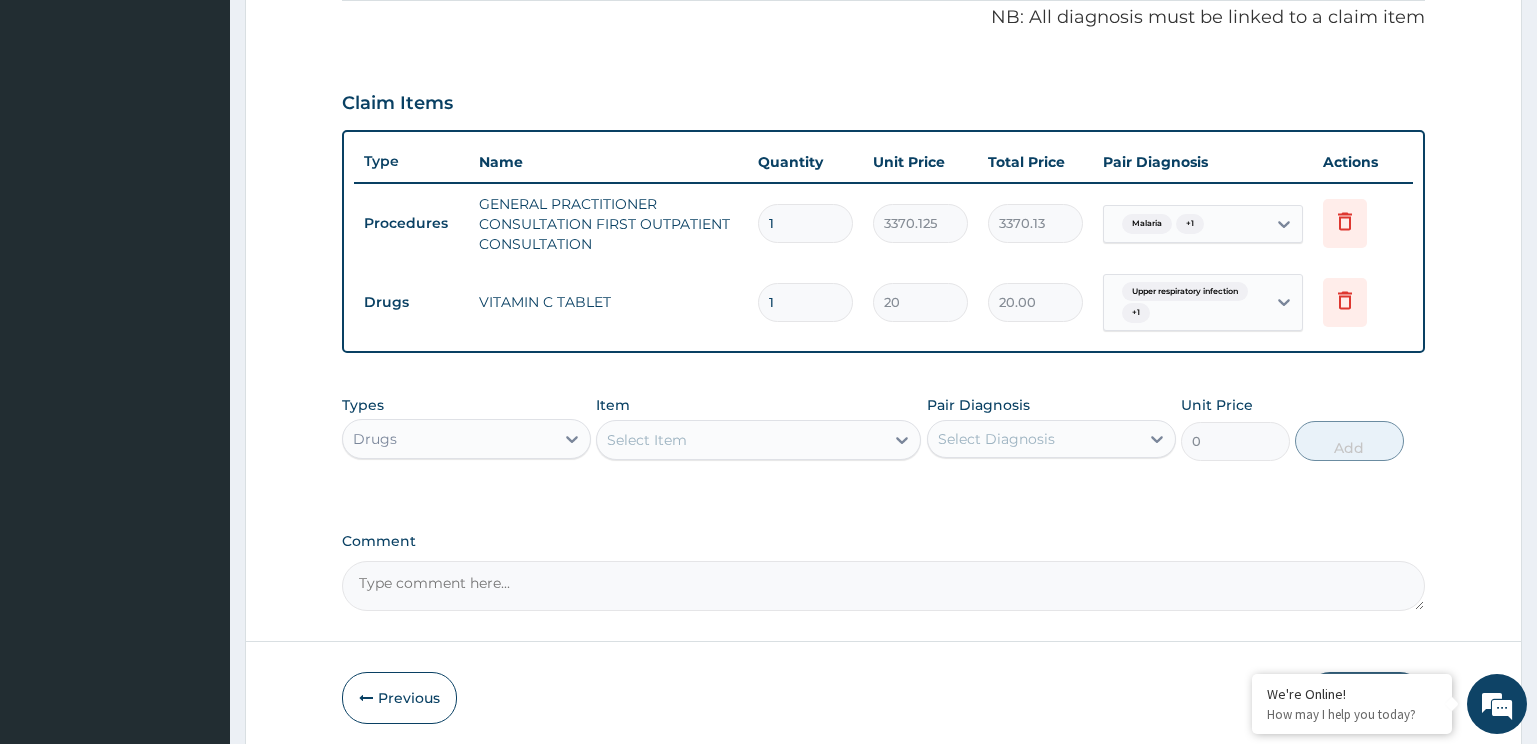 click on "Drugs VITAMIN C TABLET 1 20 20.00 Upper respiratory infection  + 1 Delete" at bounding box center [884, 303] 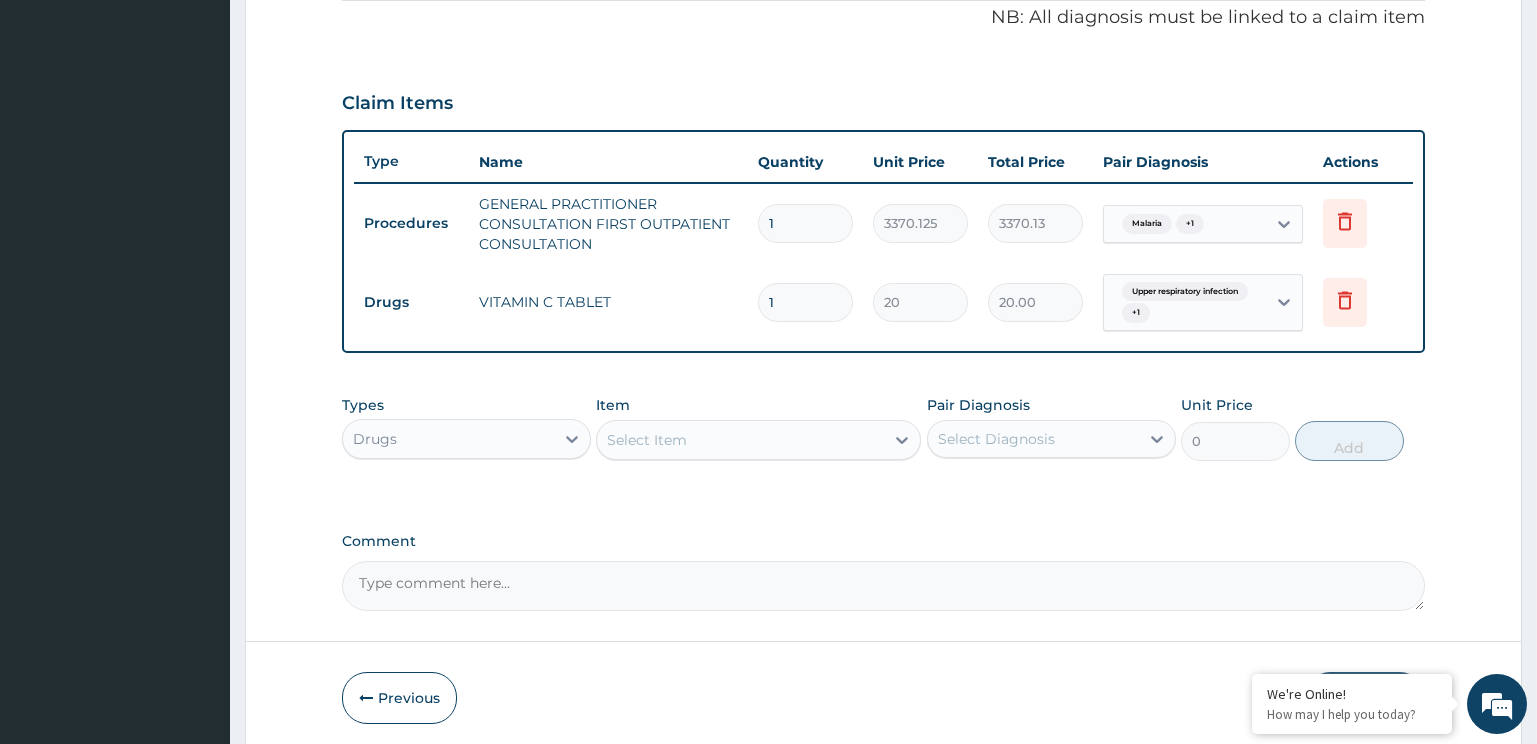 type on "3" 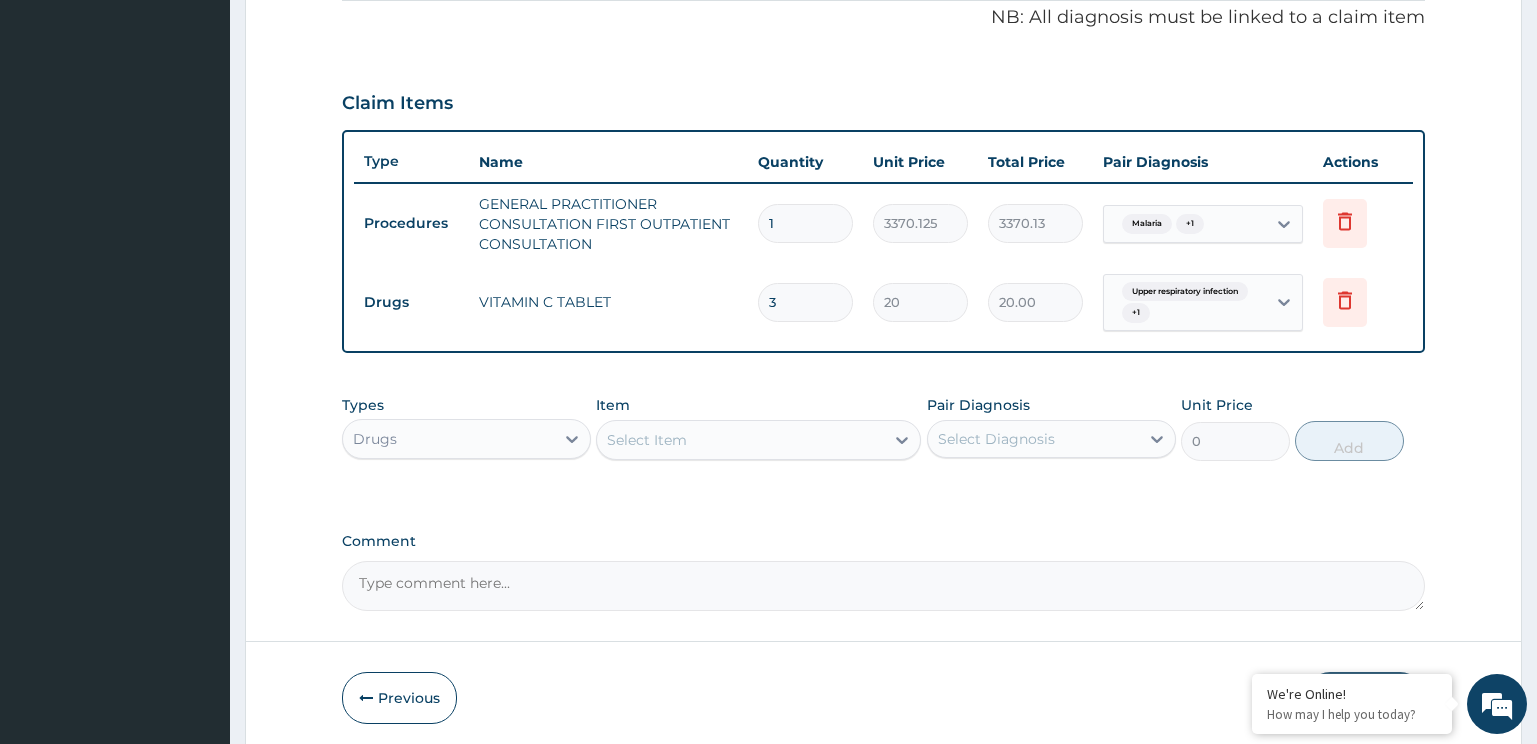 type on "60.00" 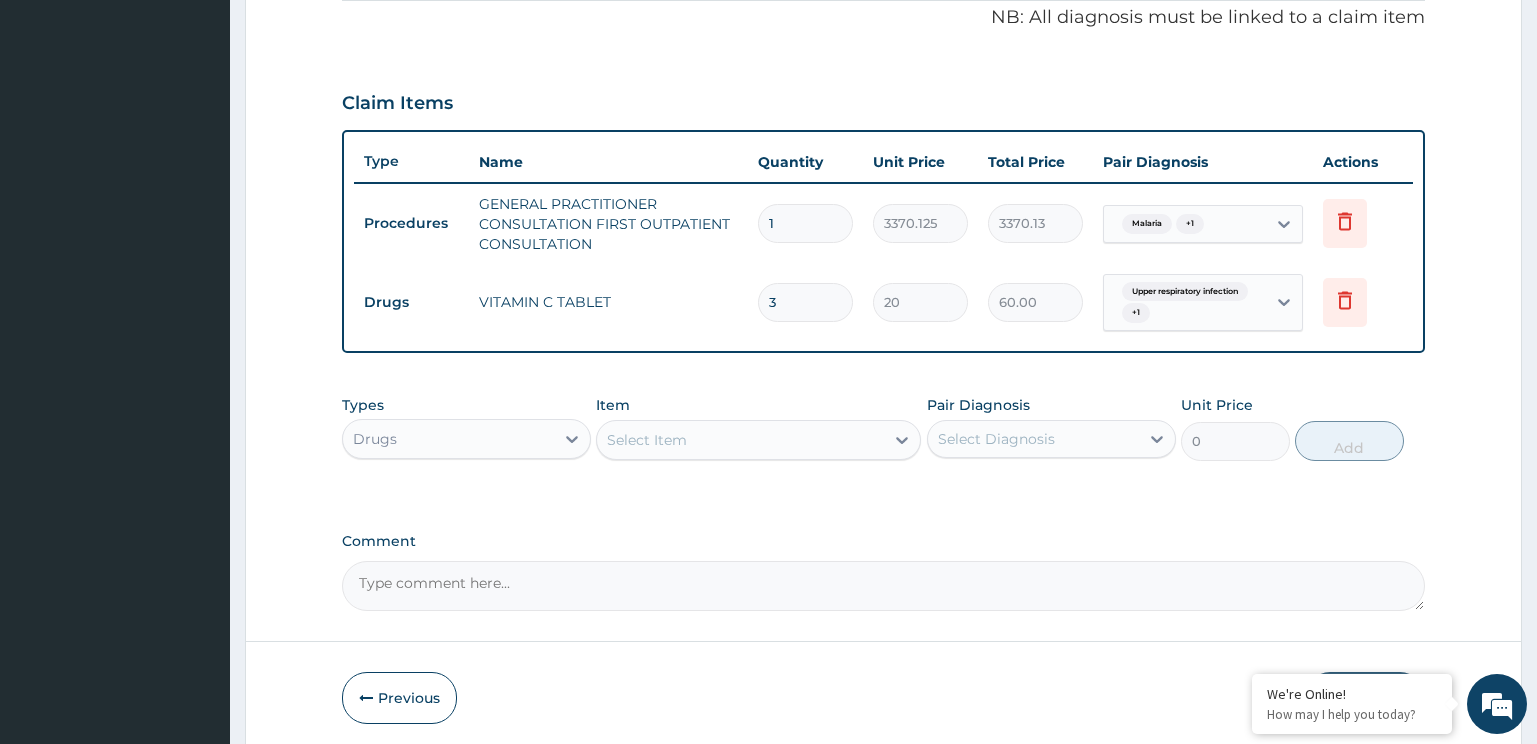 type on "30" 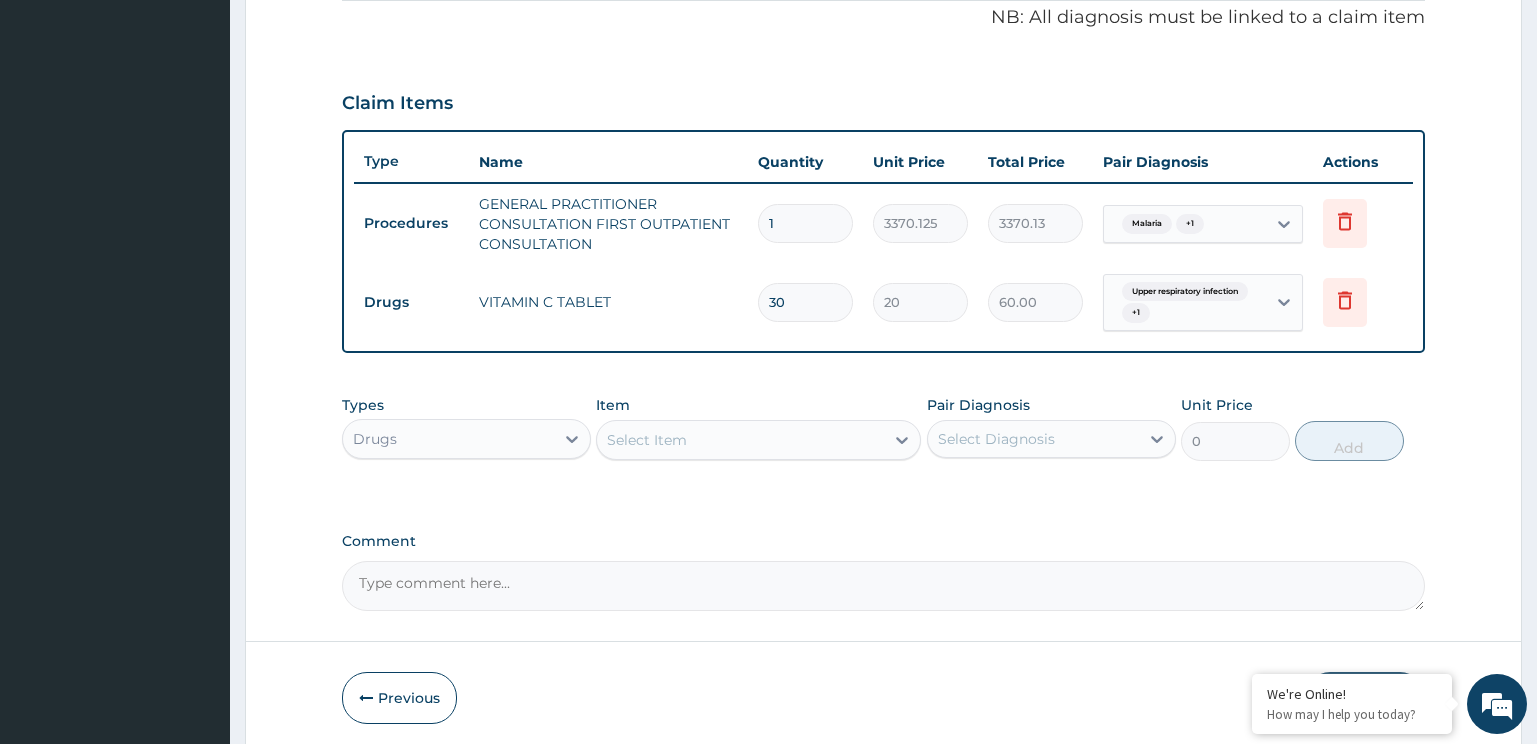 type on "600.00" 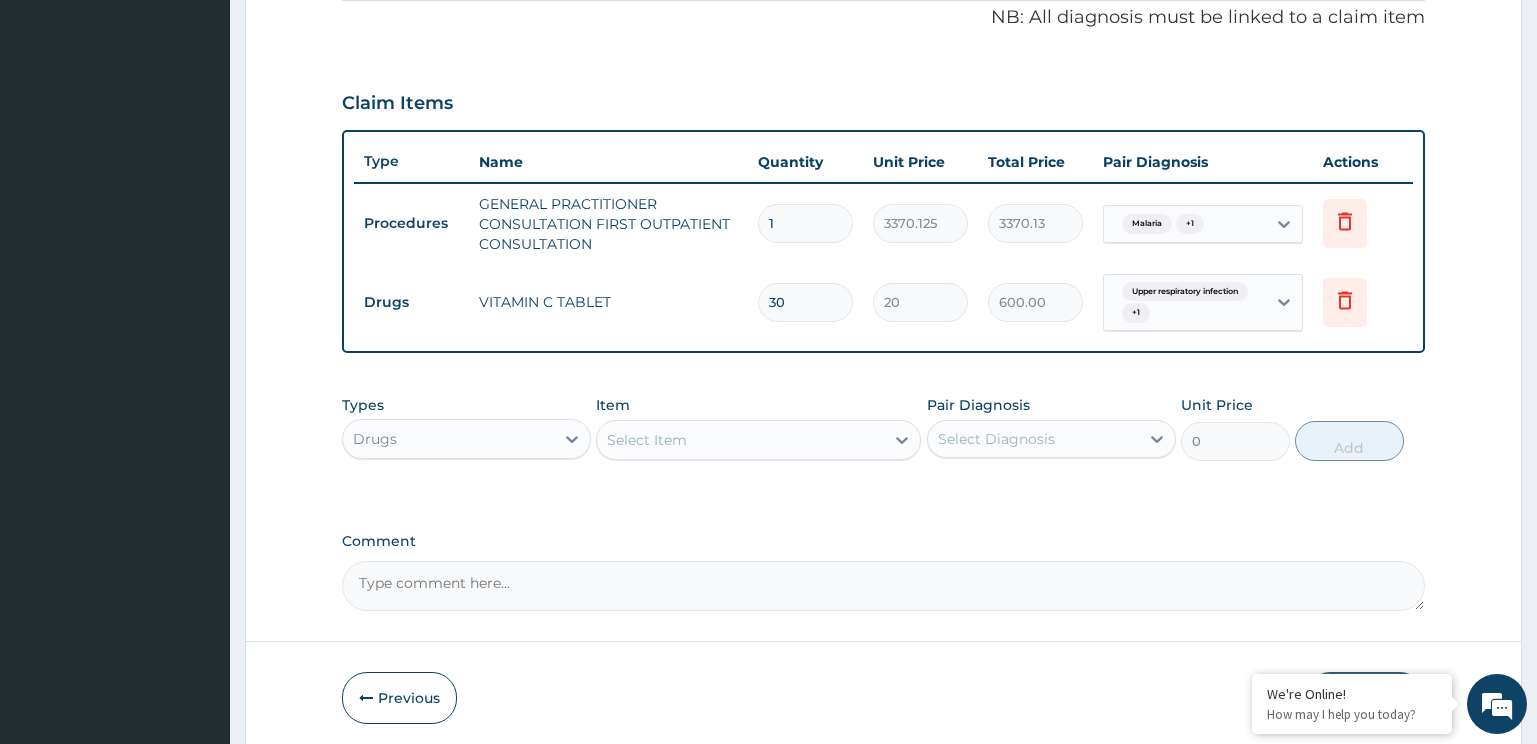 type on "30" 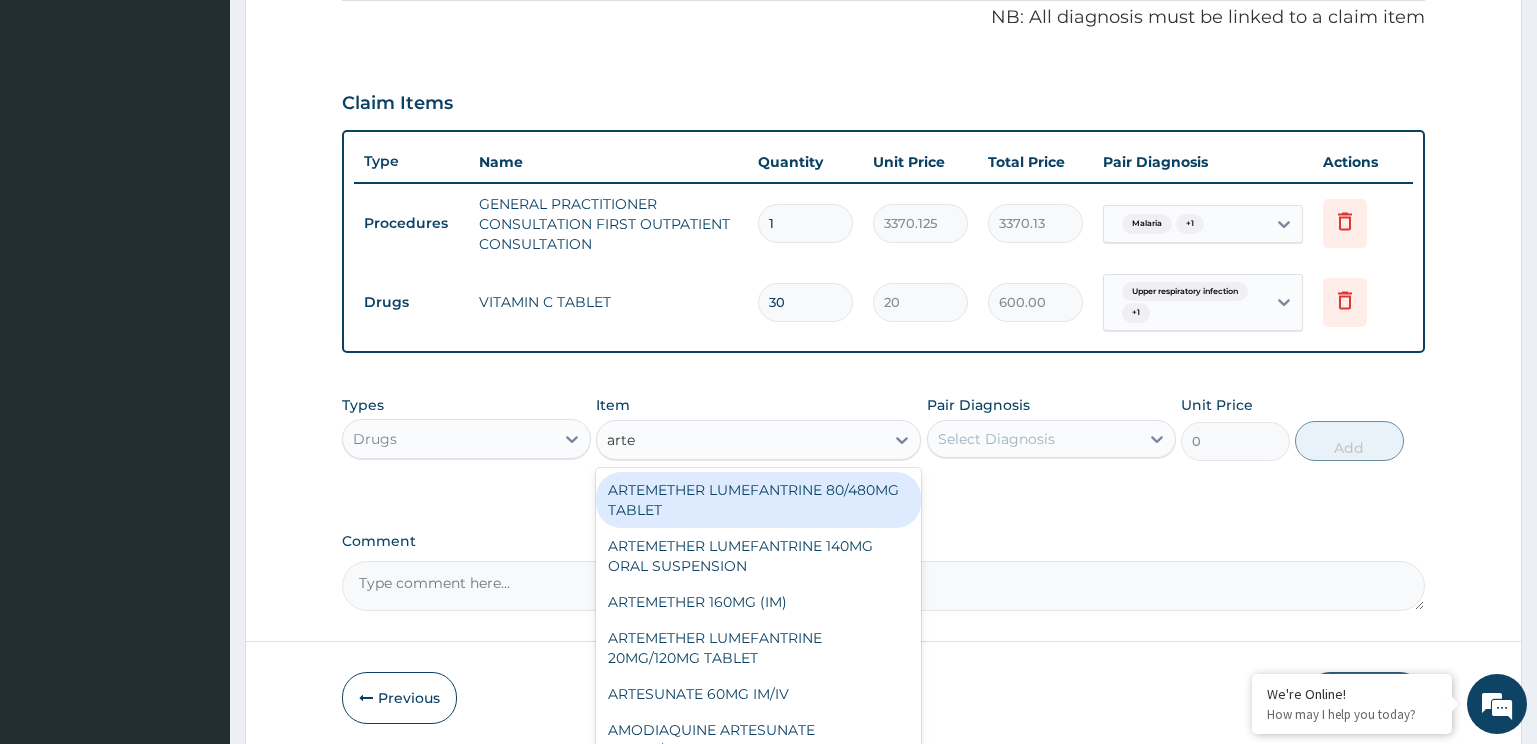 type on "artem" 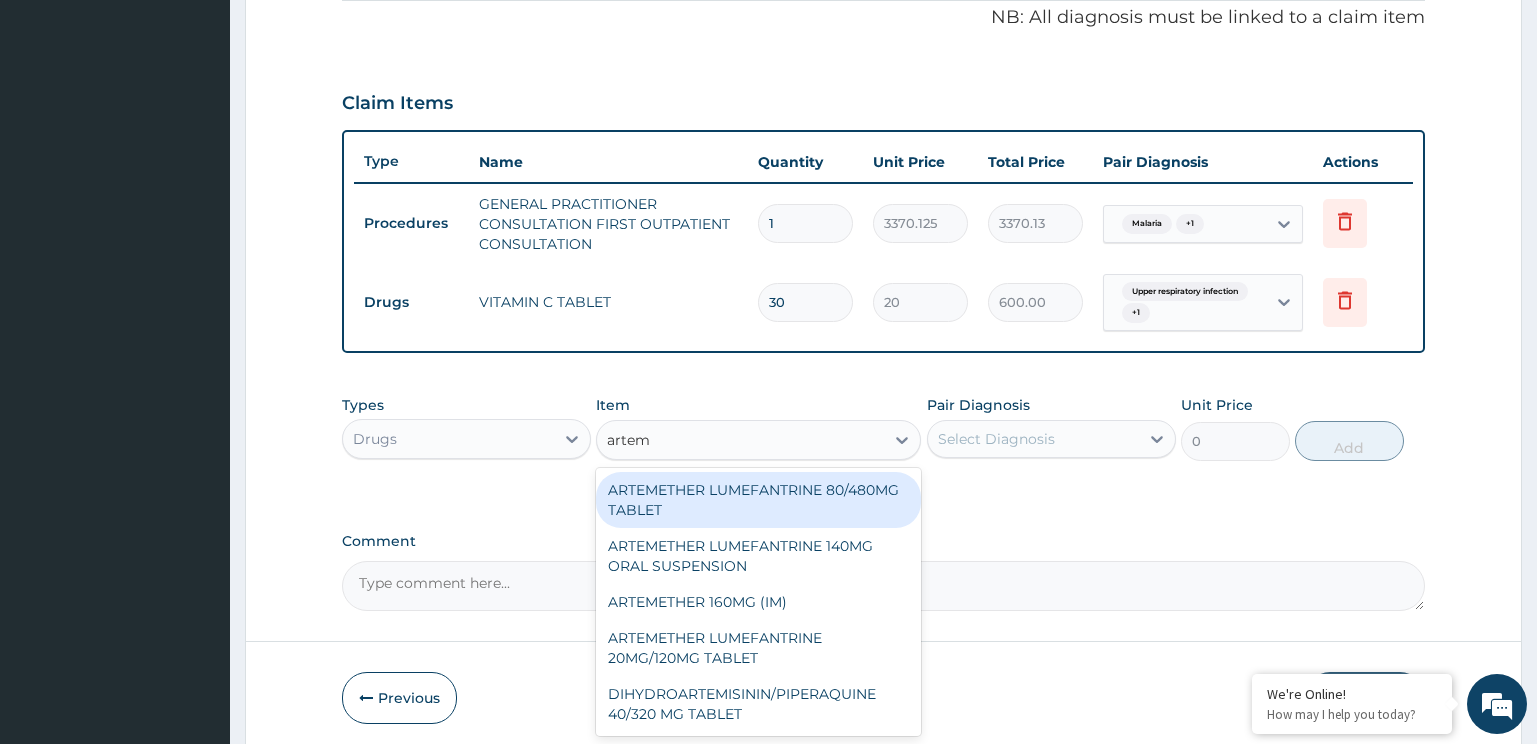 drag, startPoint x: 748, startPoint y: 489, endPoint x: 1094, endPoint y: 430, distance: 350.9943 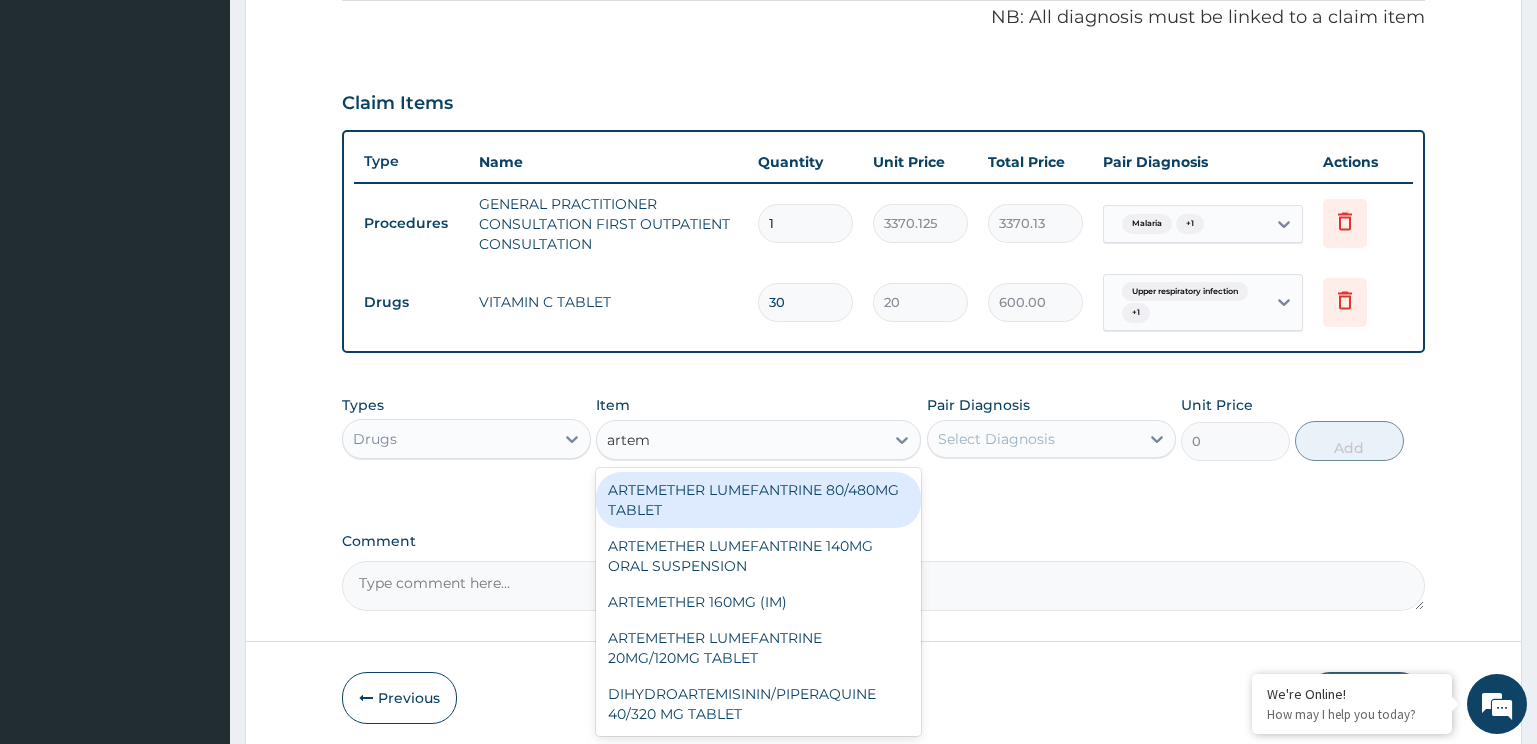 click on "ARTEMETHER LUMEFANTRINE 80/480MG TABLET" at bounding box center (758, 500) 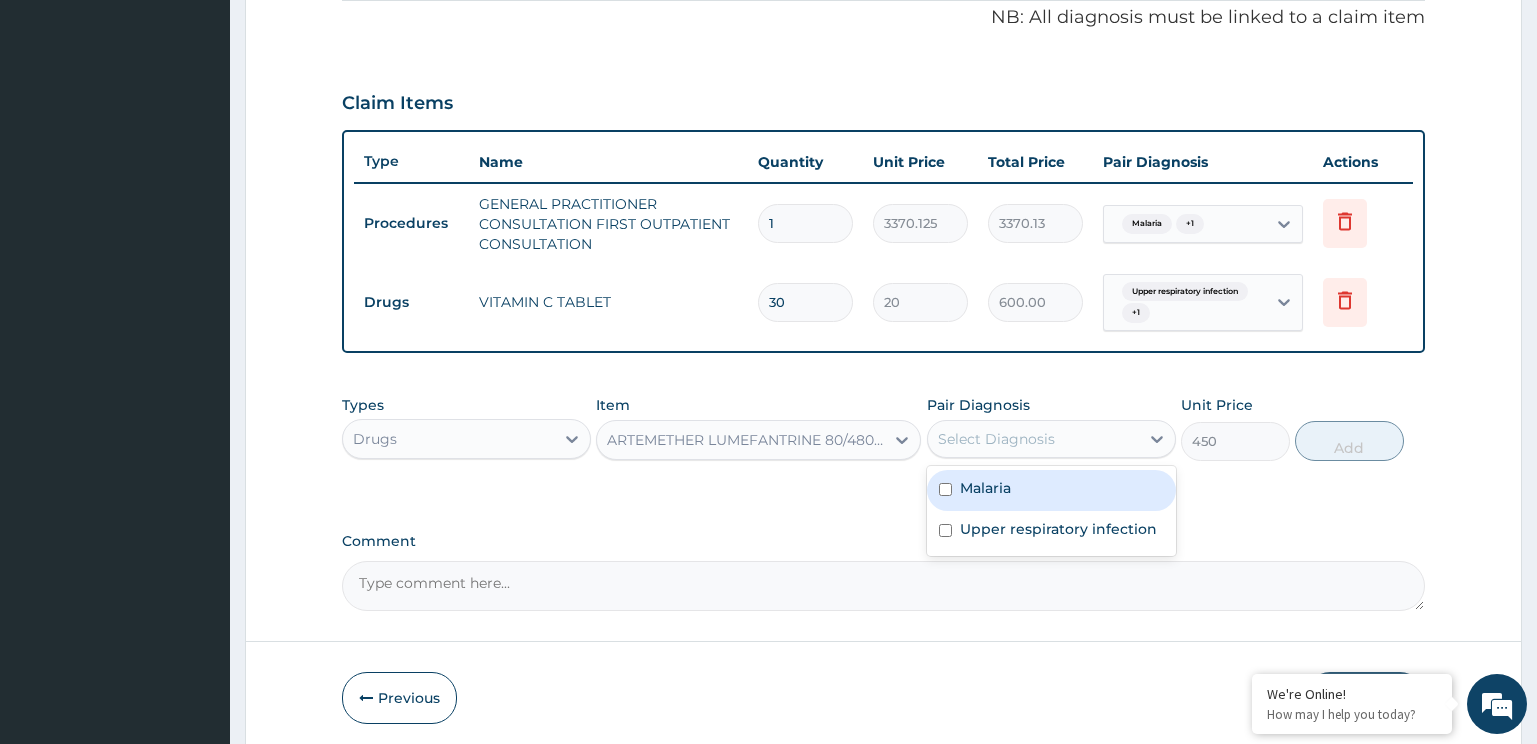 click on "Malaria" at bounding box center [1051, 490] 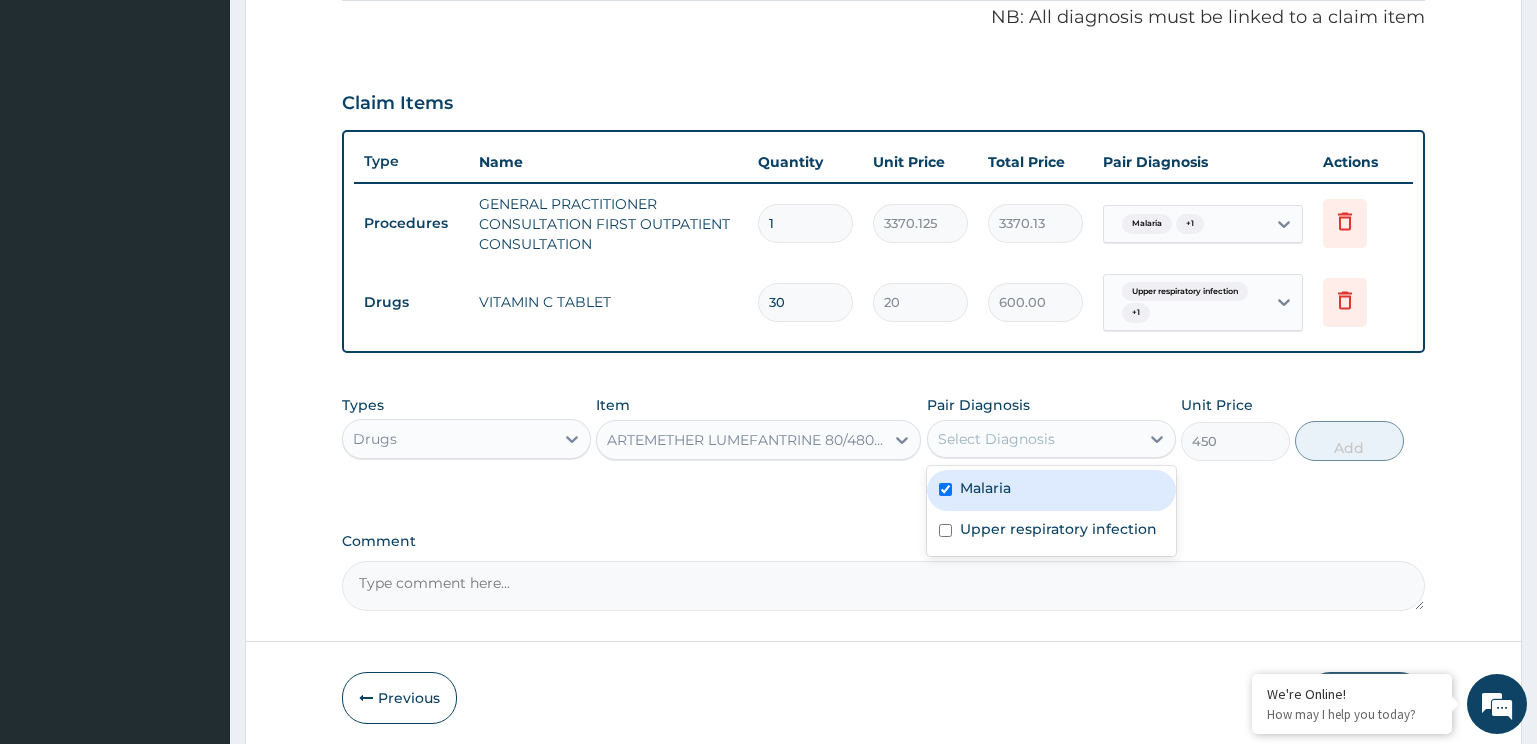 click on "Upper respiratory infection" at bounding box center (1058, 529) 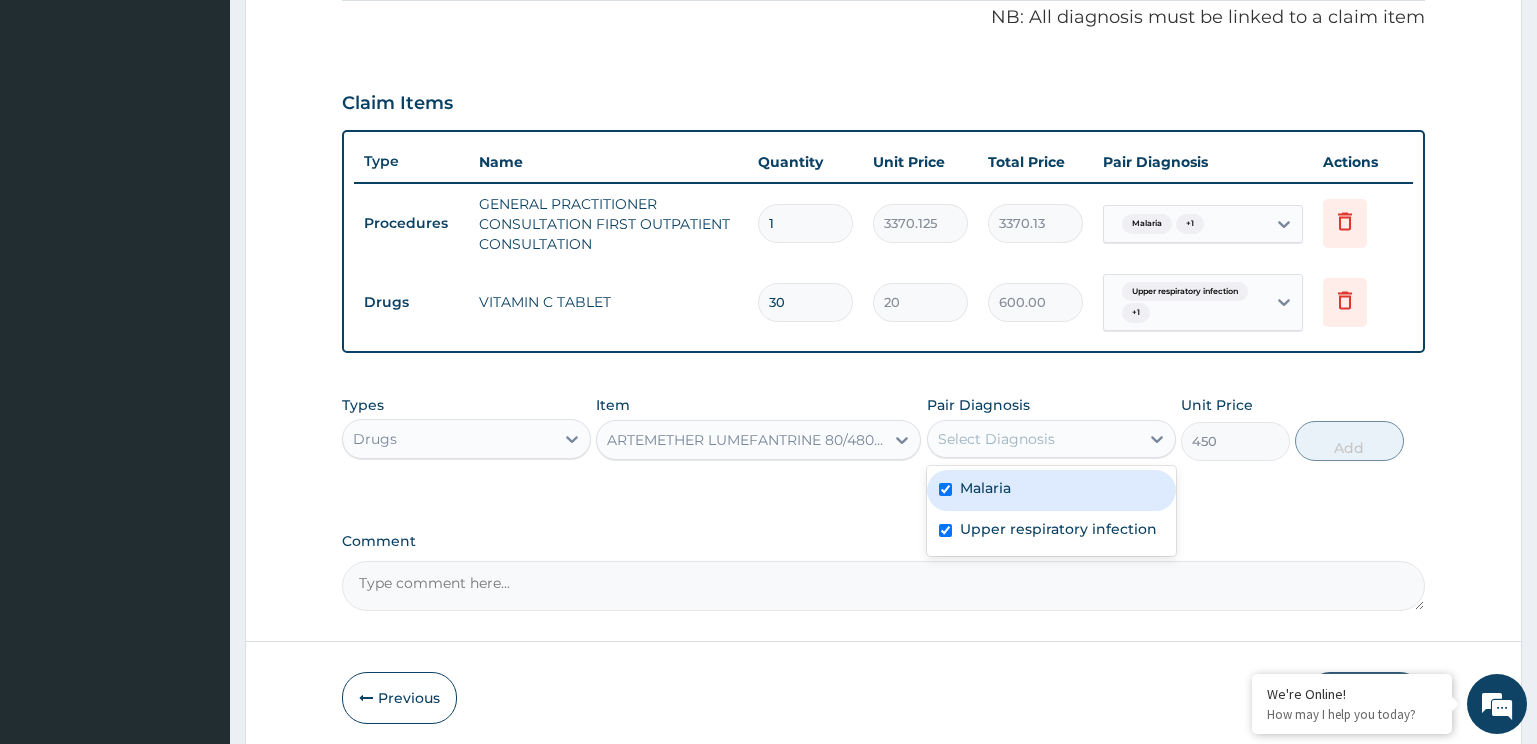 checkbox on "true" 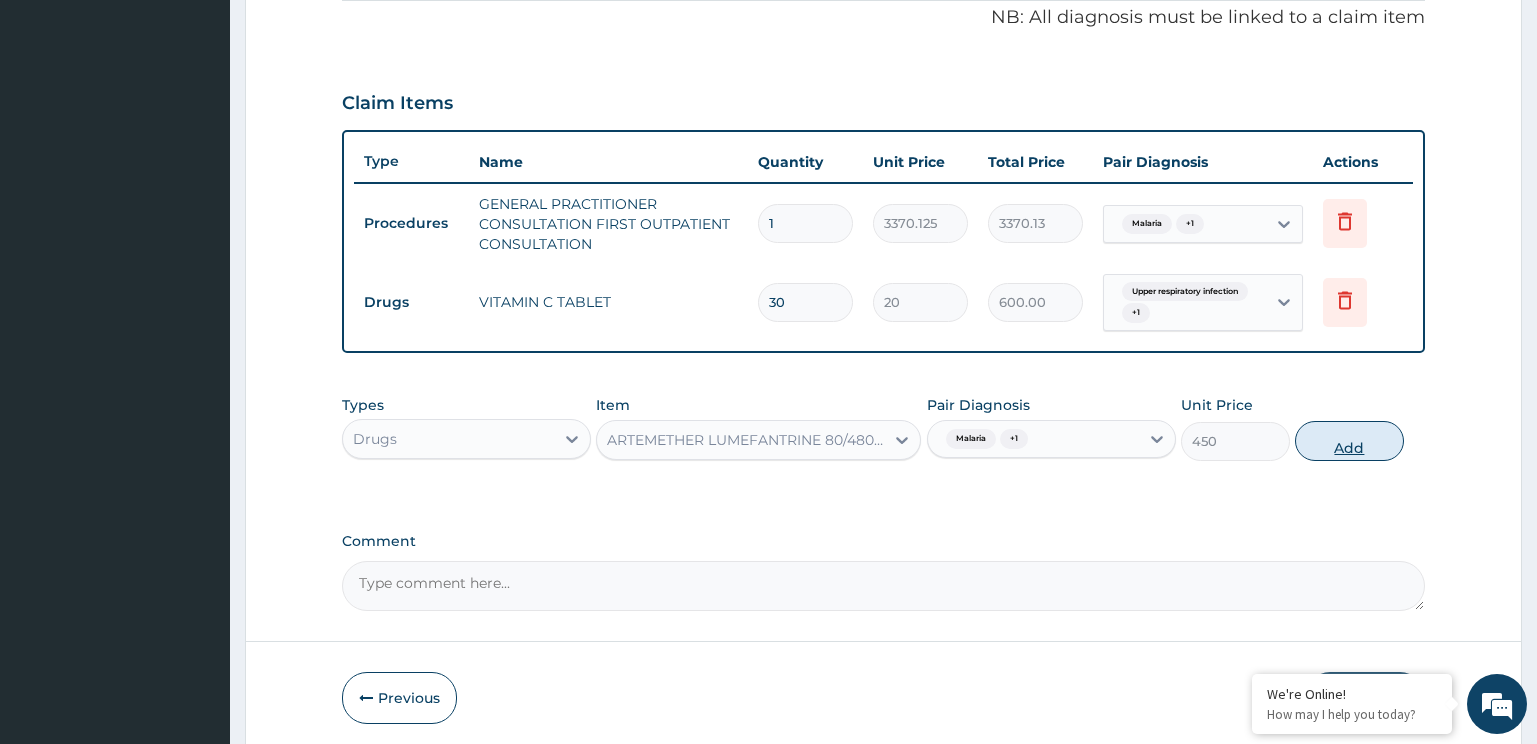 click on "Add" at bounding box center [1349, 441] 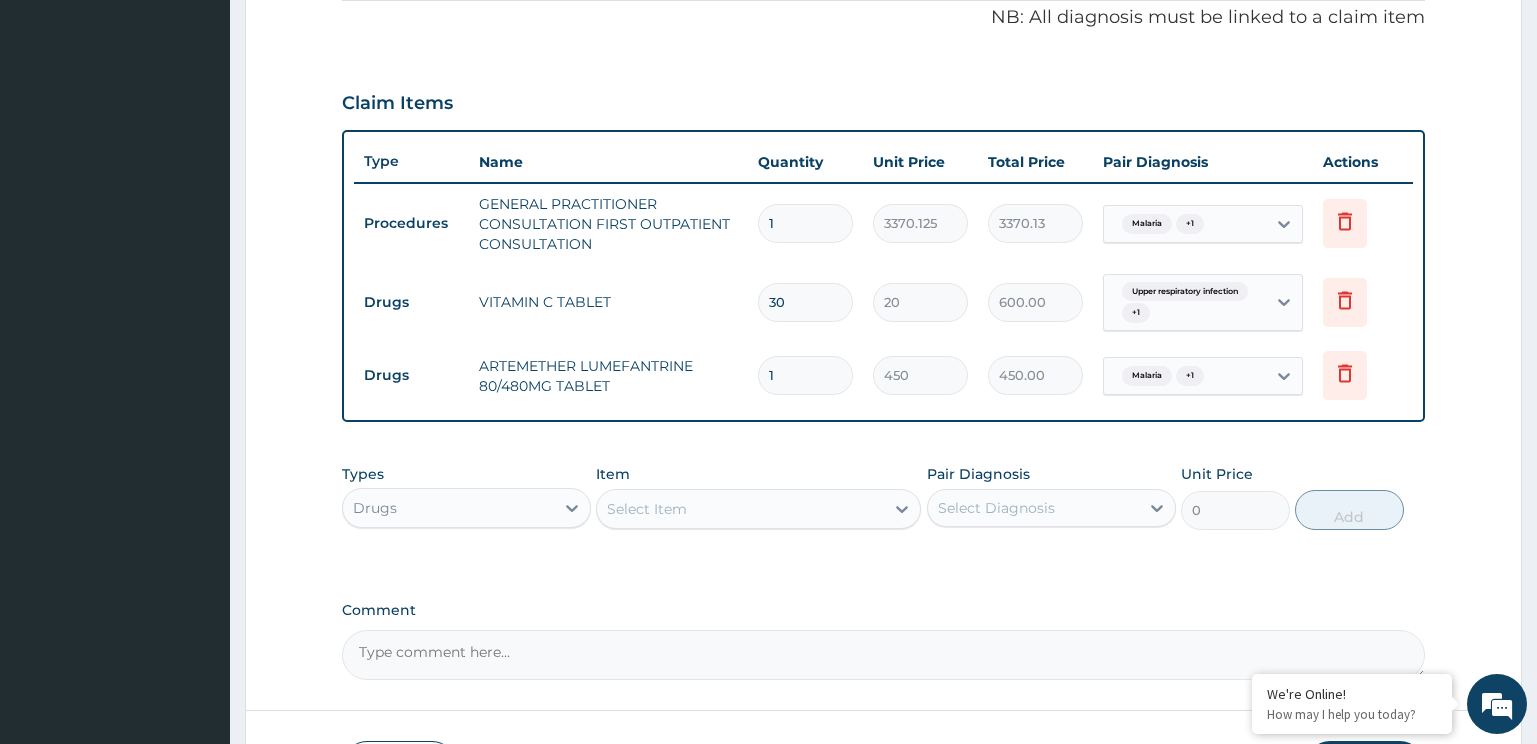 drag, startPoint x: 792, startPoint y: 377, endPoint x: 731, endPoint y: 380, distance: 61.073727 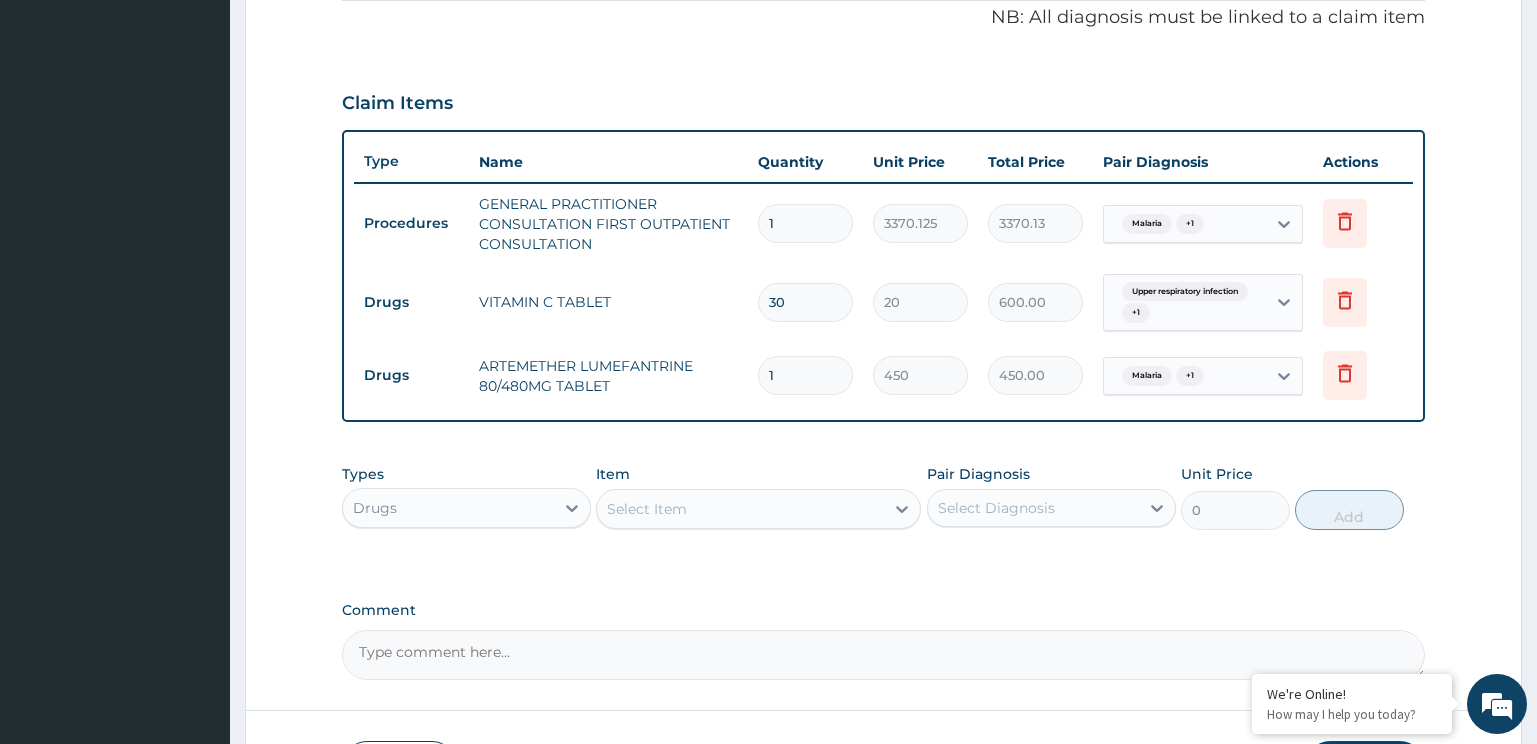 type on "6" 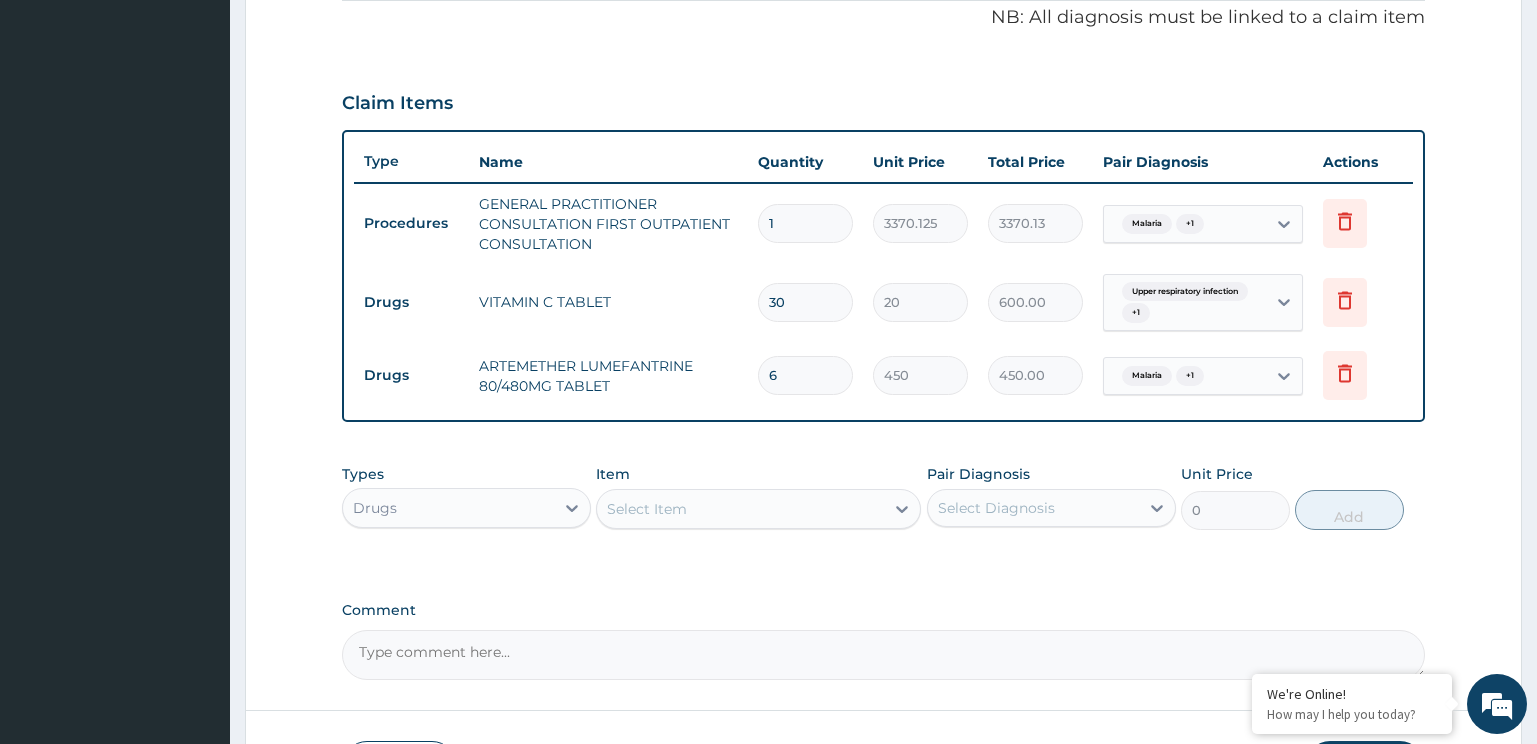 type on "2700.00" 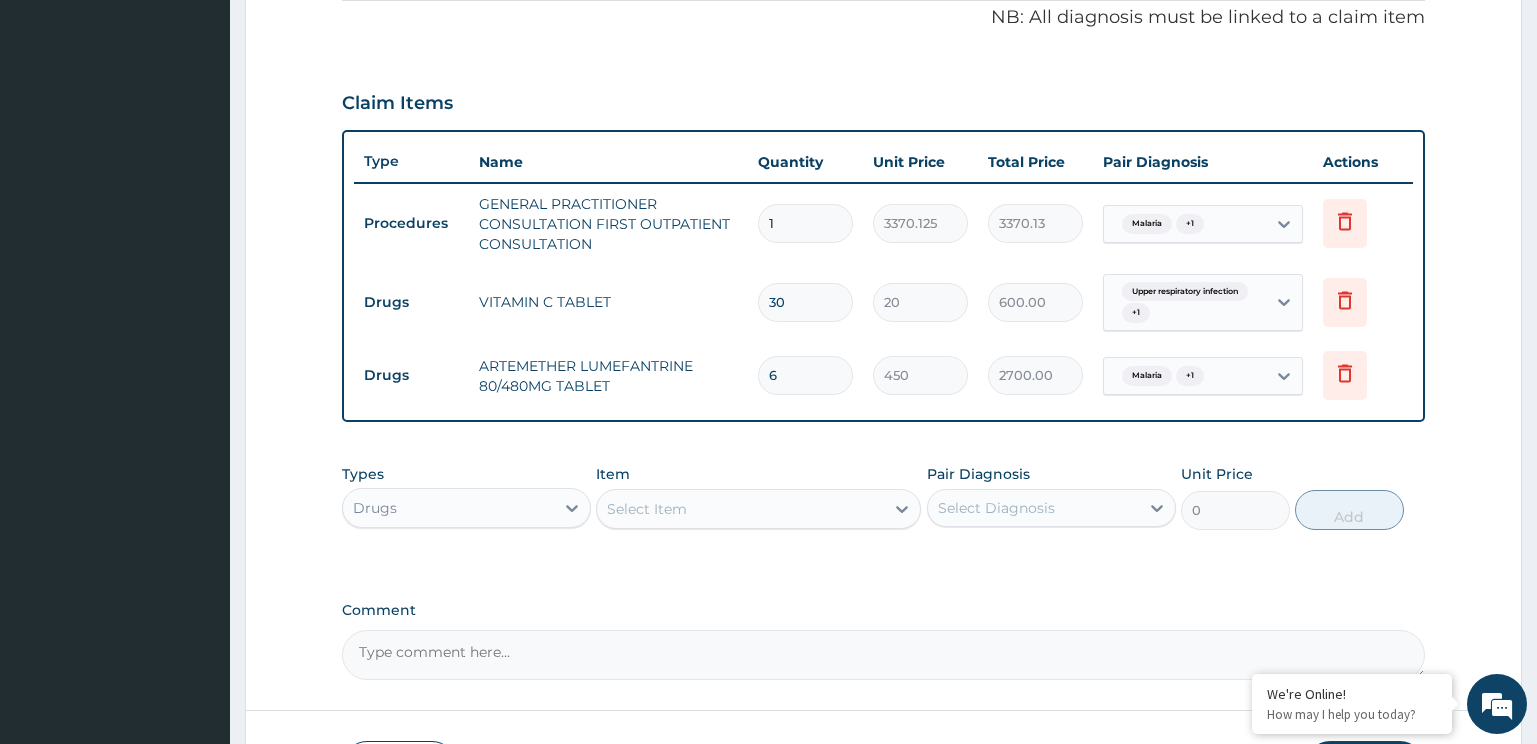 type on "6" 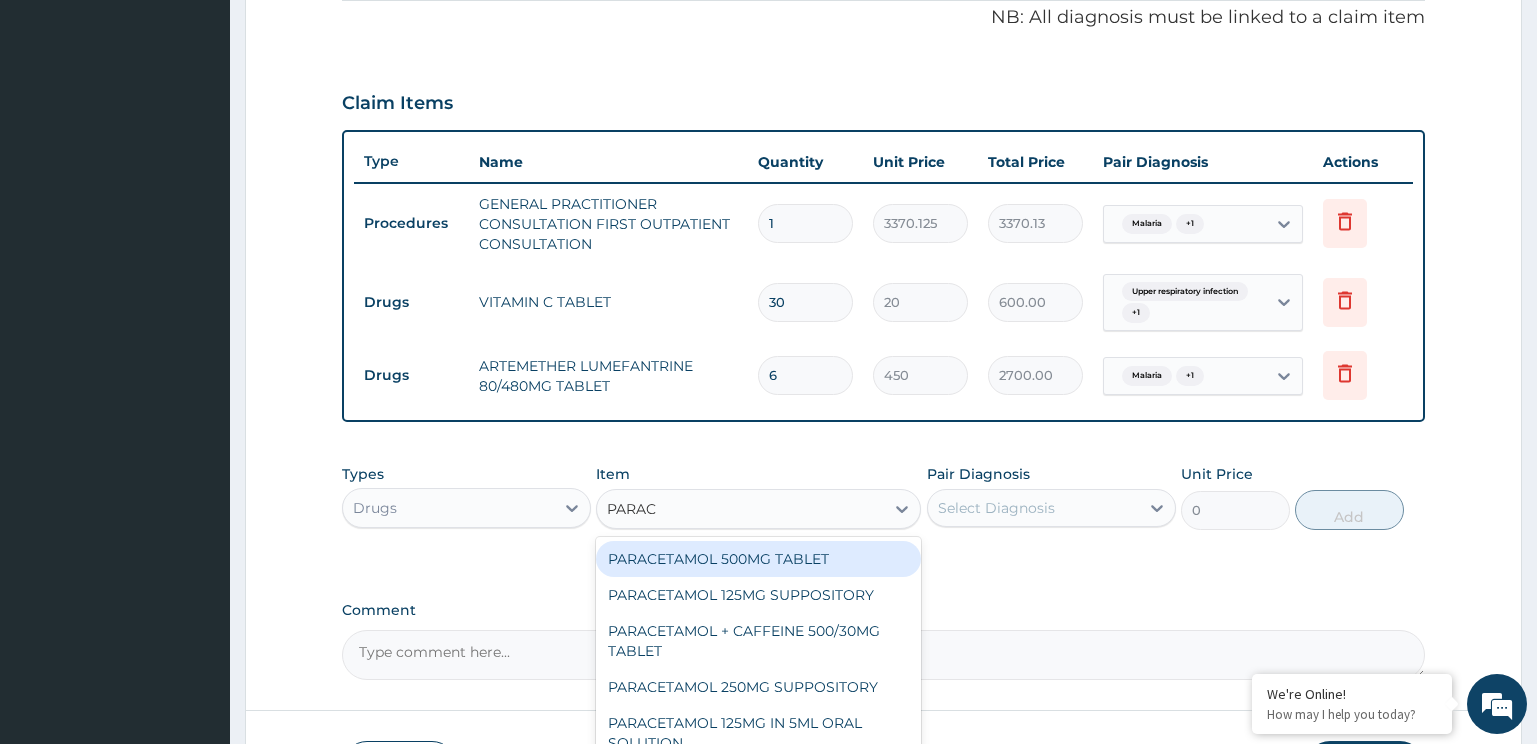 type on "PARACE" 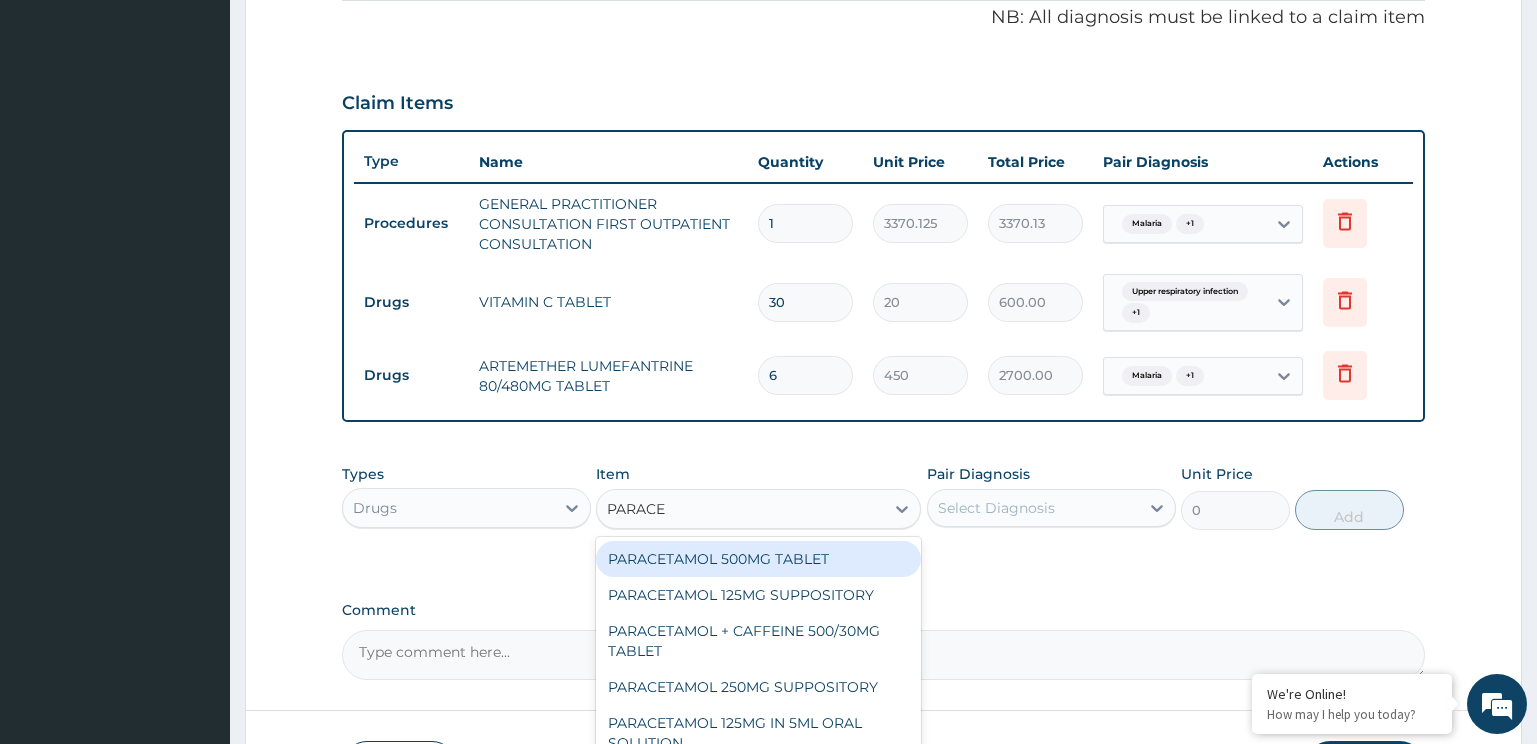 click on "PARACETAMOL 500MG TABLET" at bounding box center [758, 559] 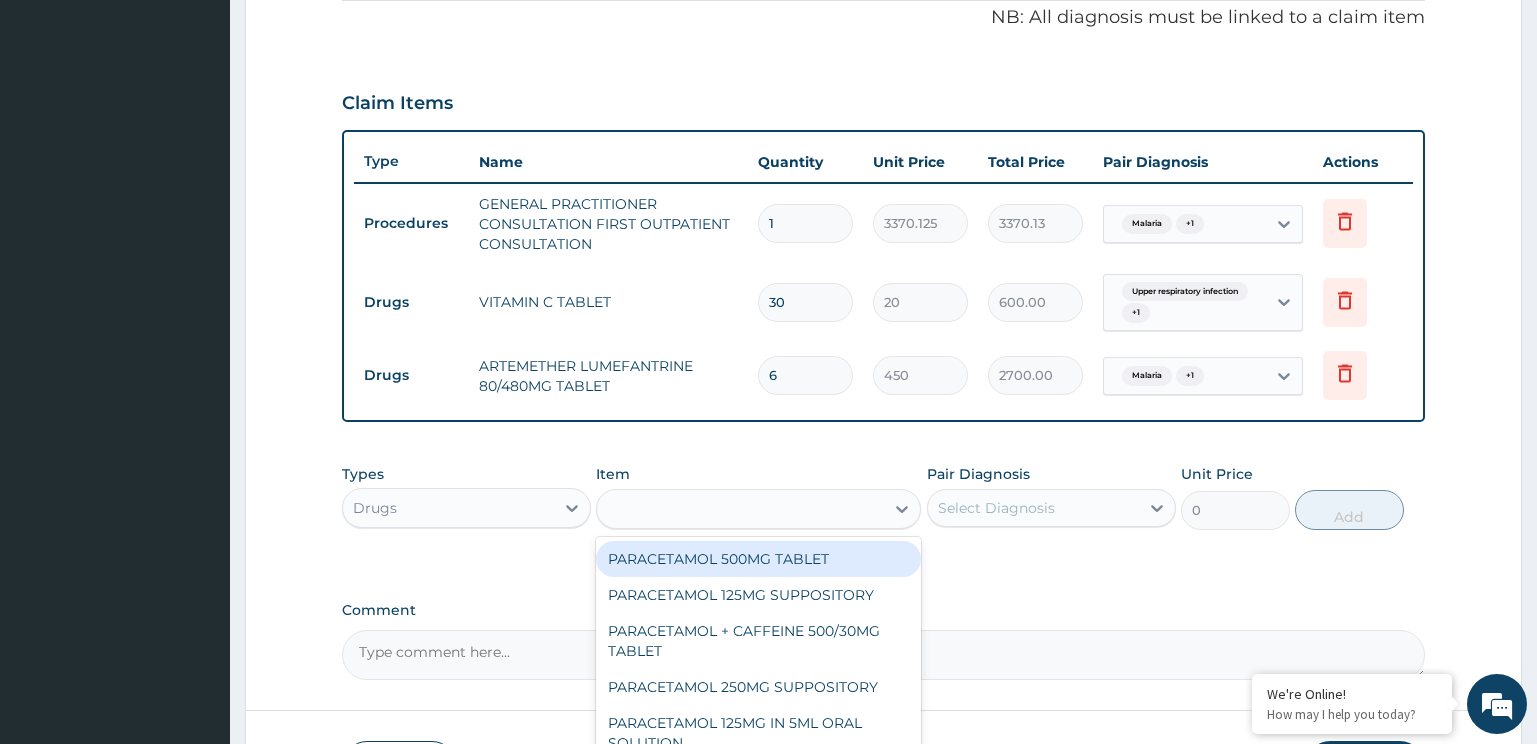 type on "30" 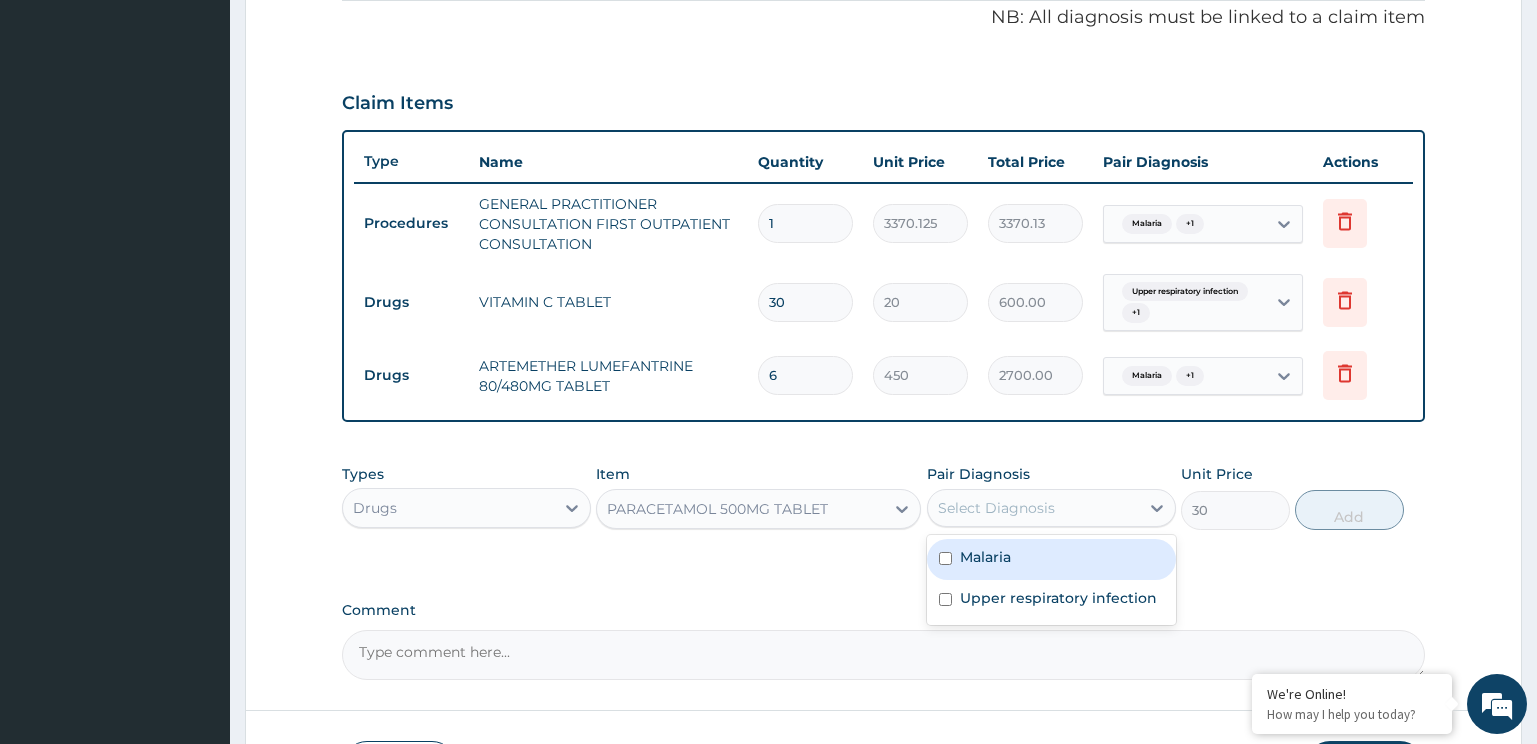 click on "Select Diagnosis" at bounding box center [996, 508] 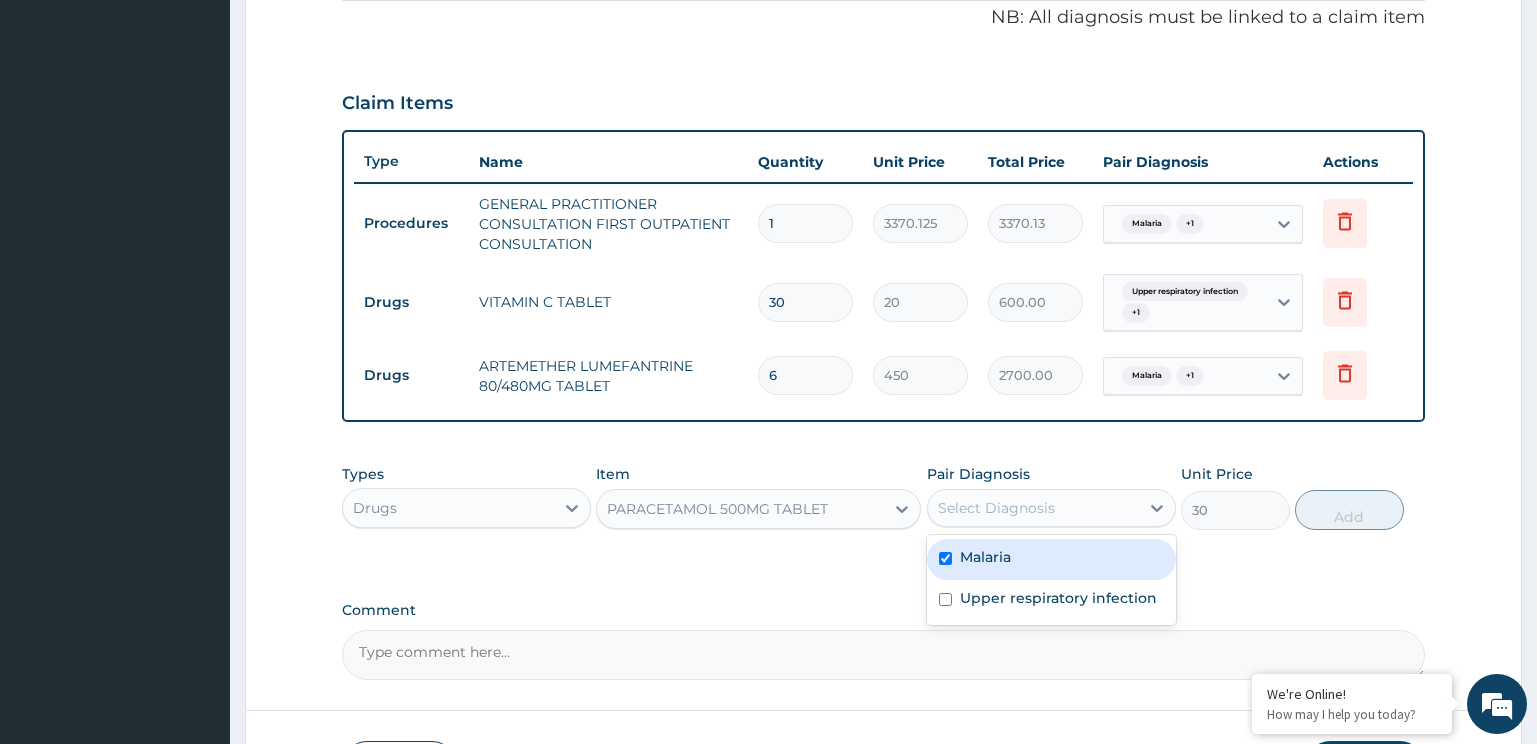 checkbox on "true" 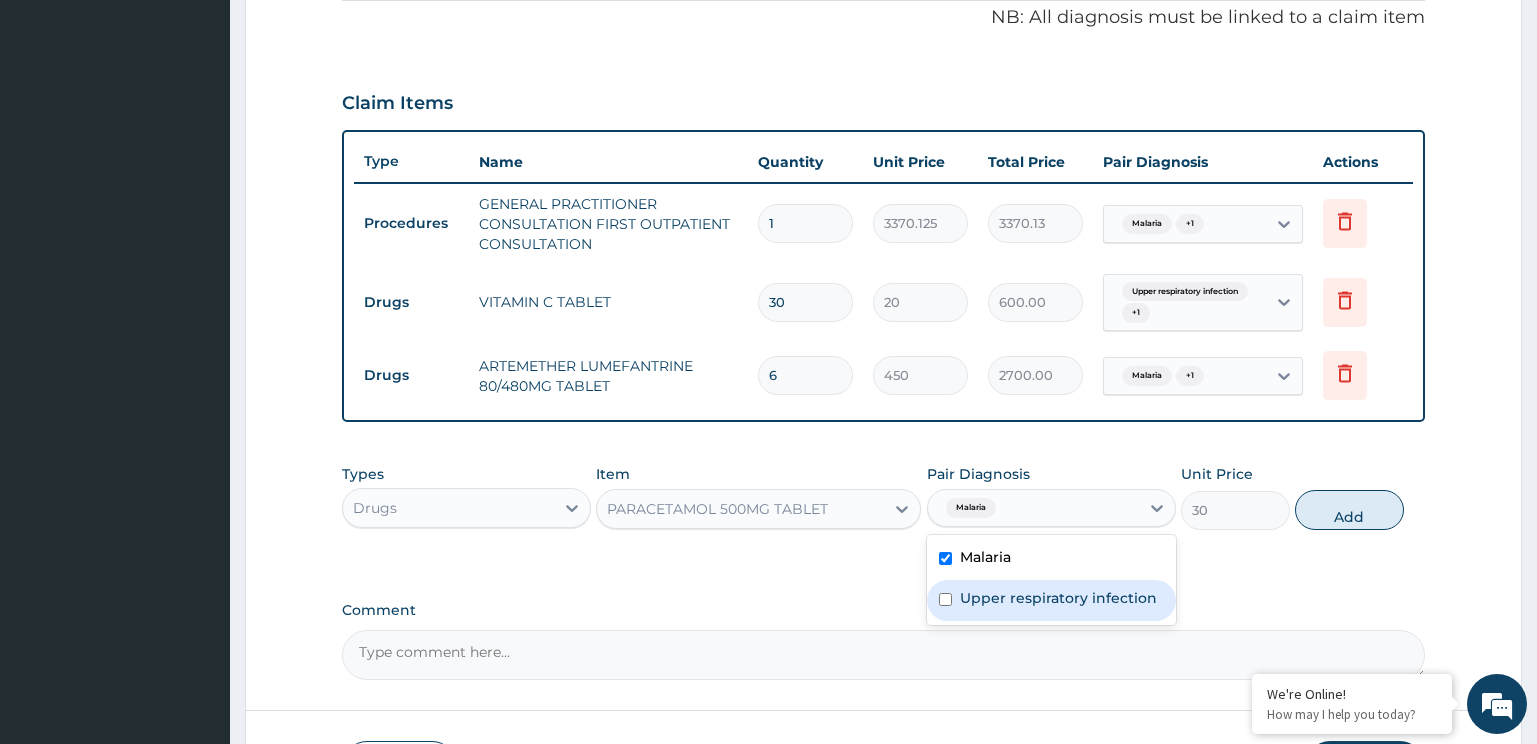 click on "Upper respiratory infection" at bounding box center [1058, 598] 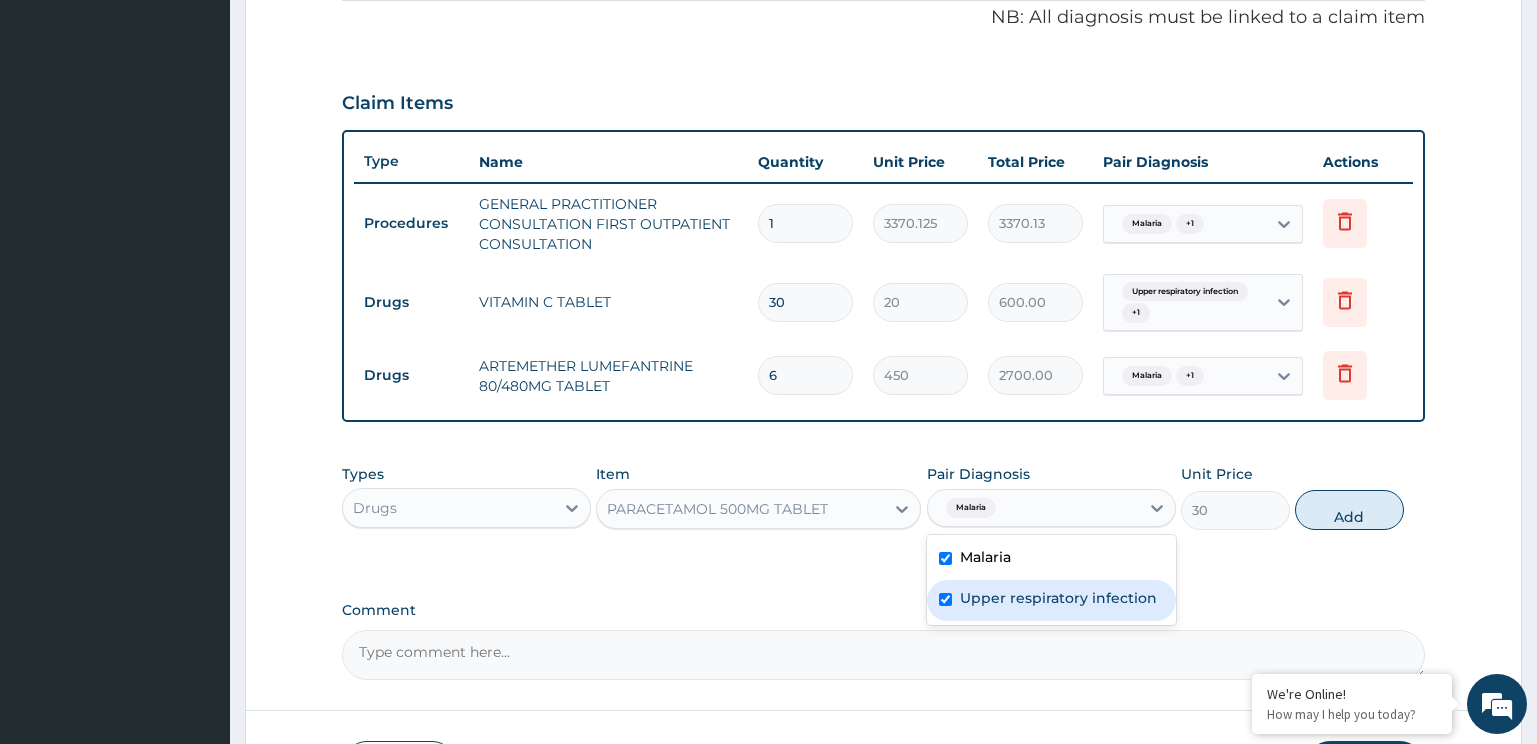 click on "Add" at bounding box center [1349, 510] 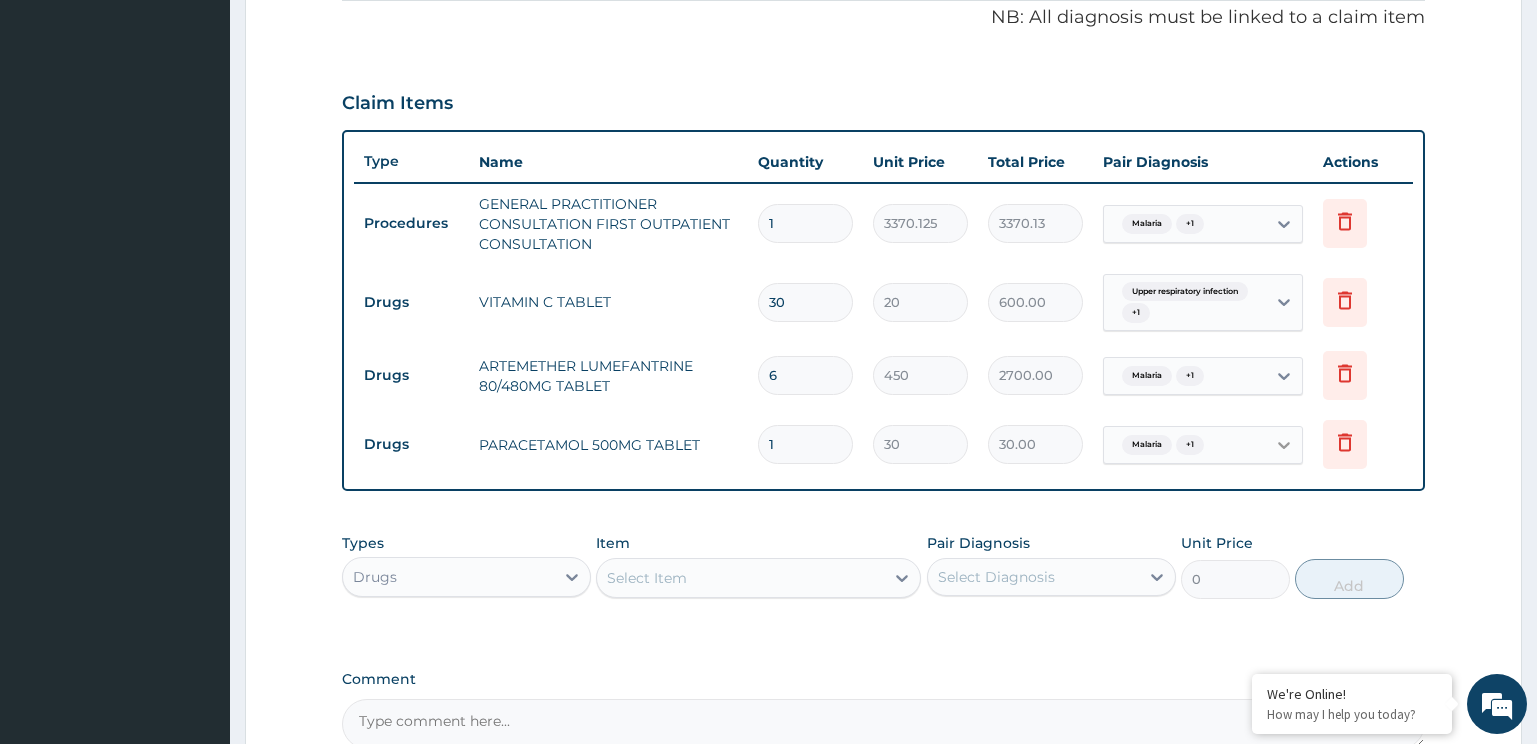 type on "18" 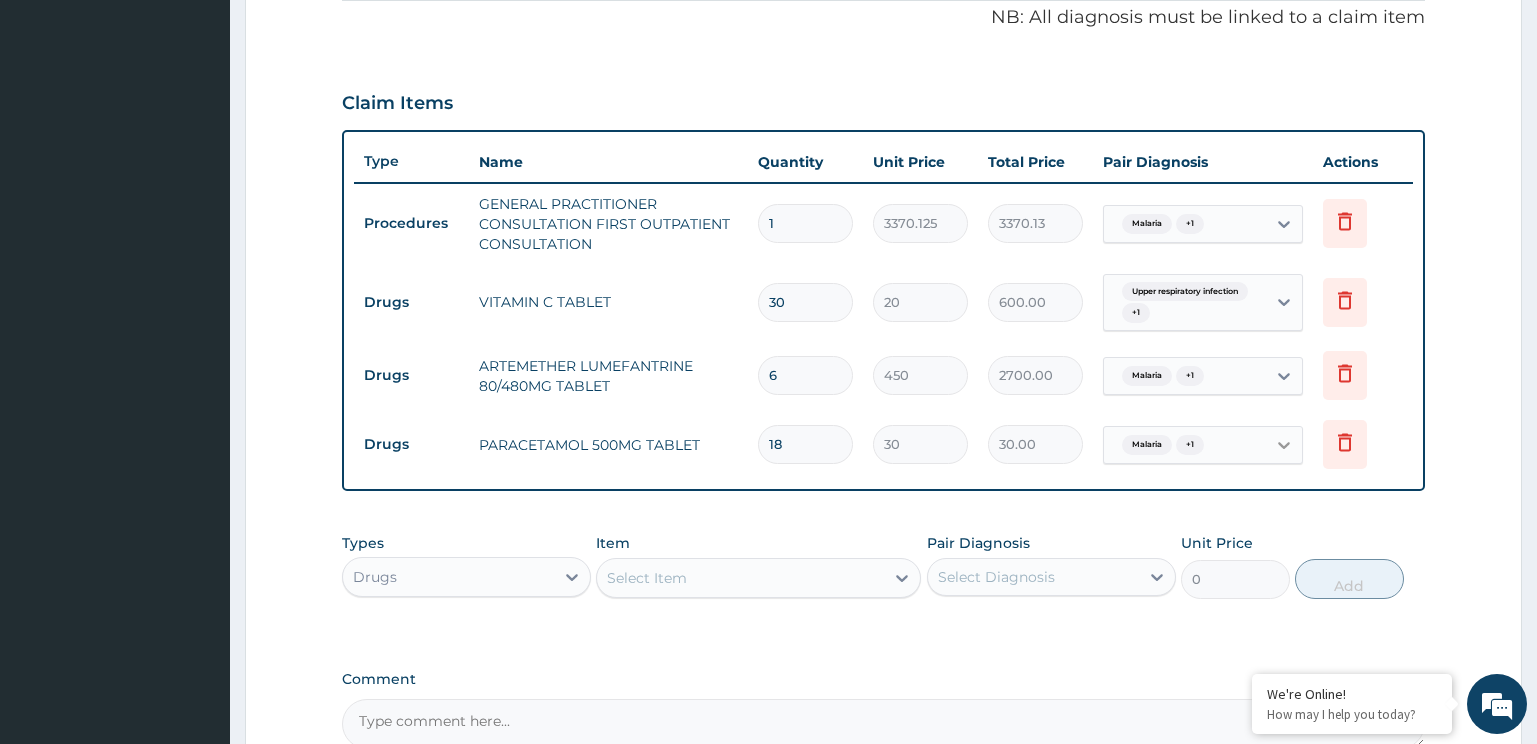 type on "540.00" 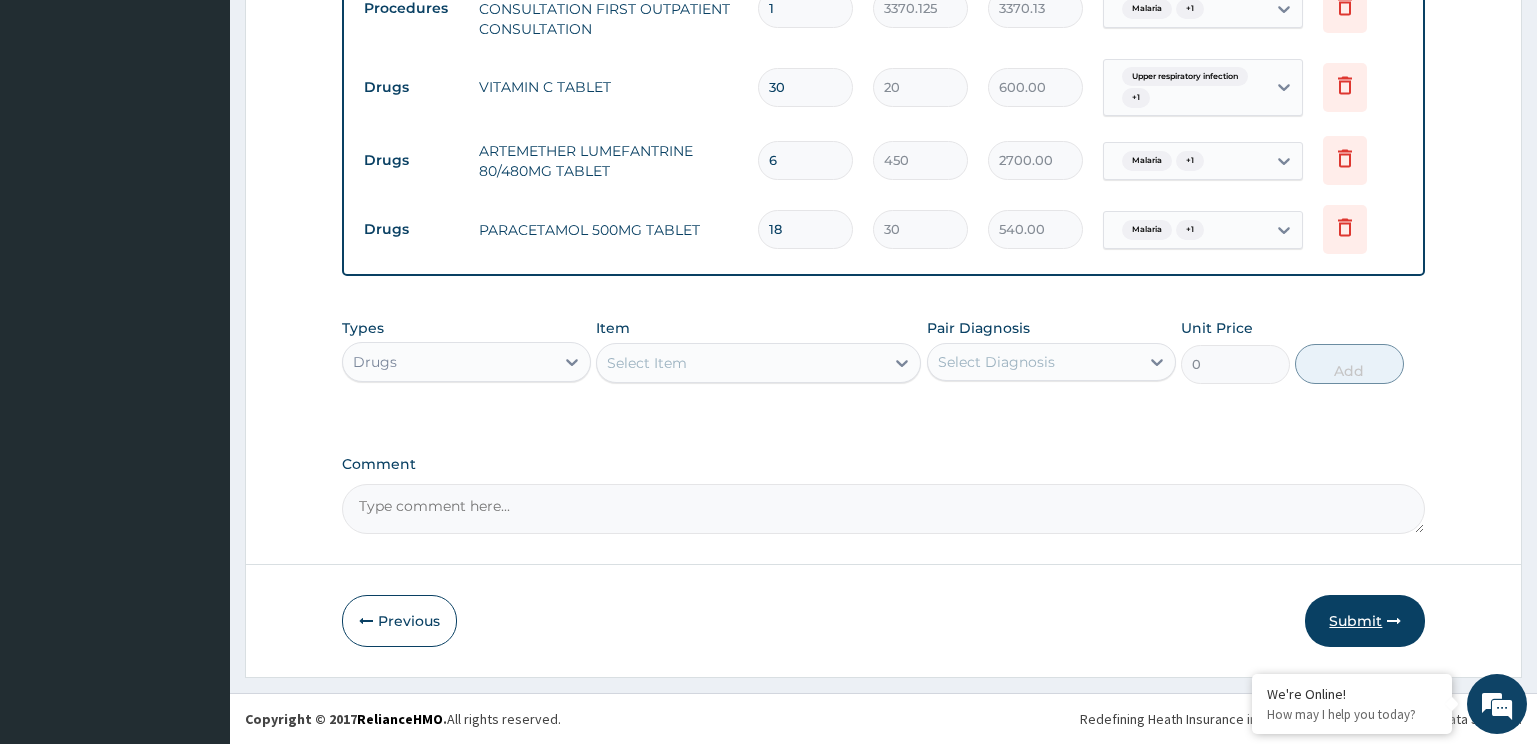 type on "18" 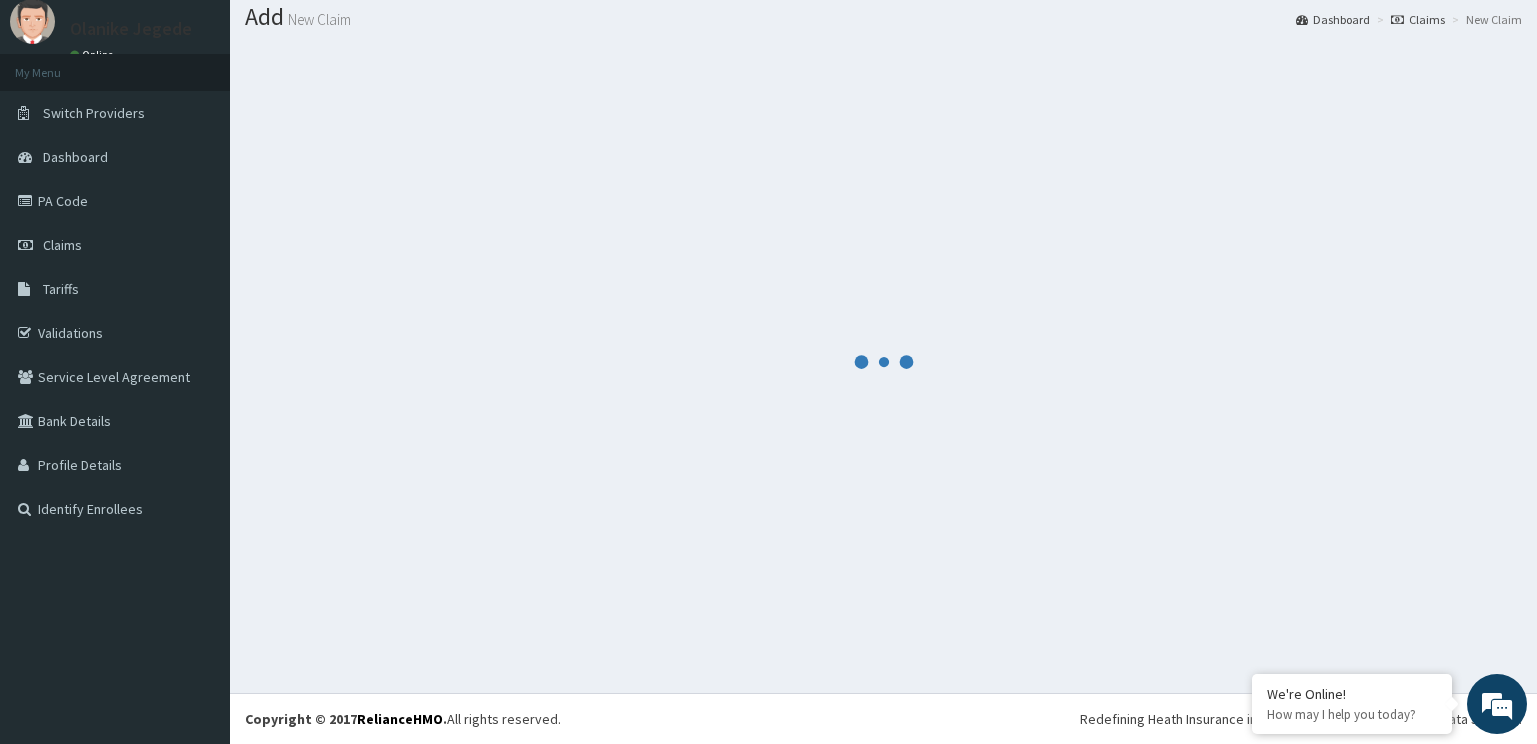 scroll, scrollTop: 61, scrollLeft: 0, axis: vertical 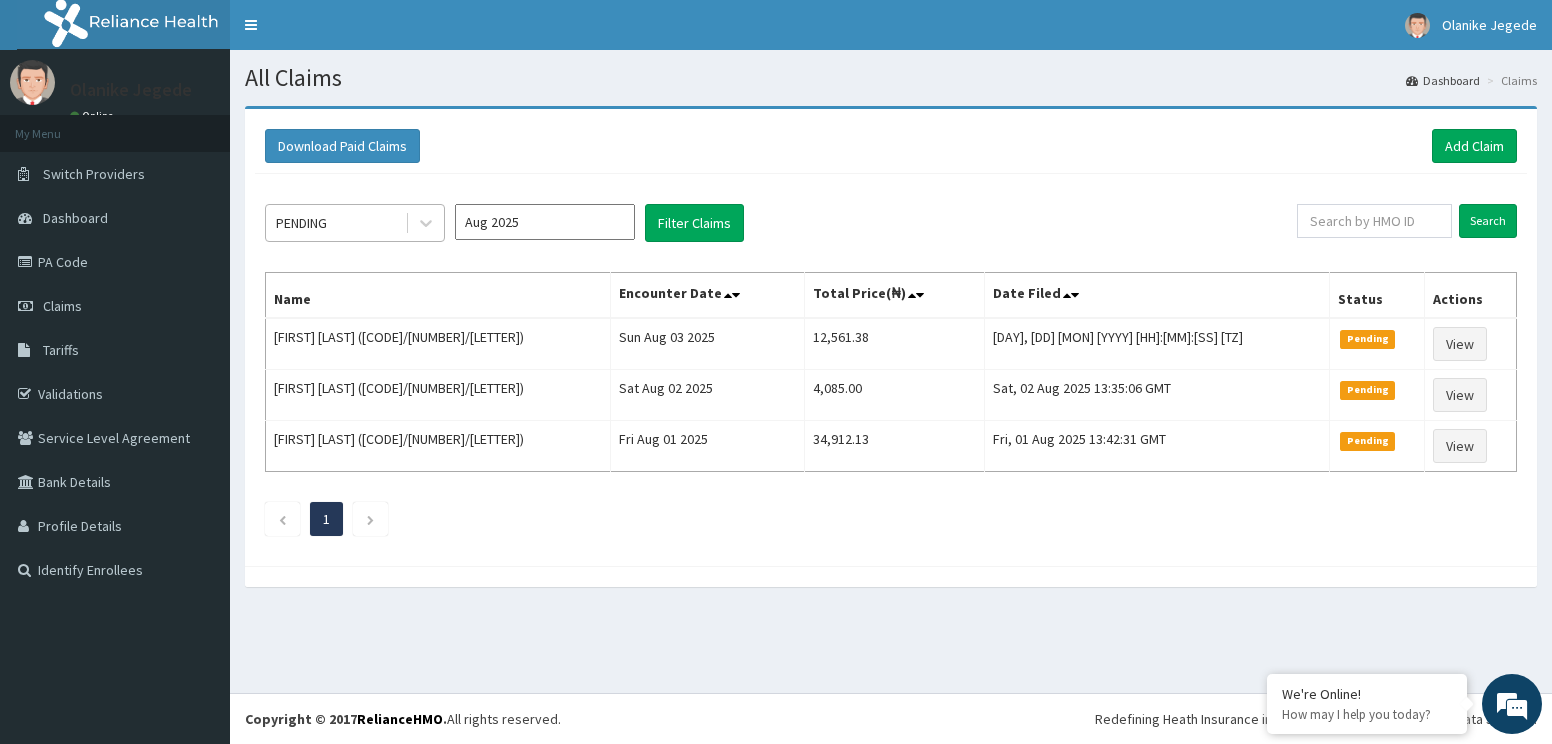 click on "PENDING" at bounding box center (335, 223) 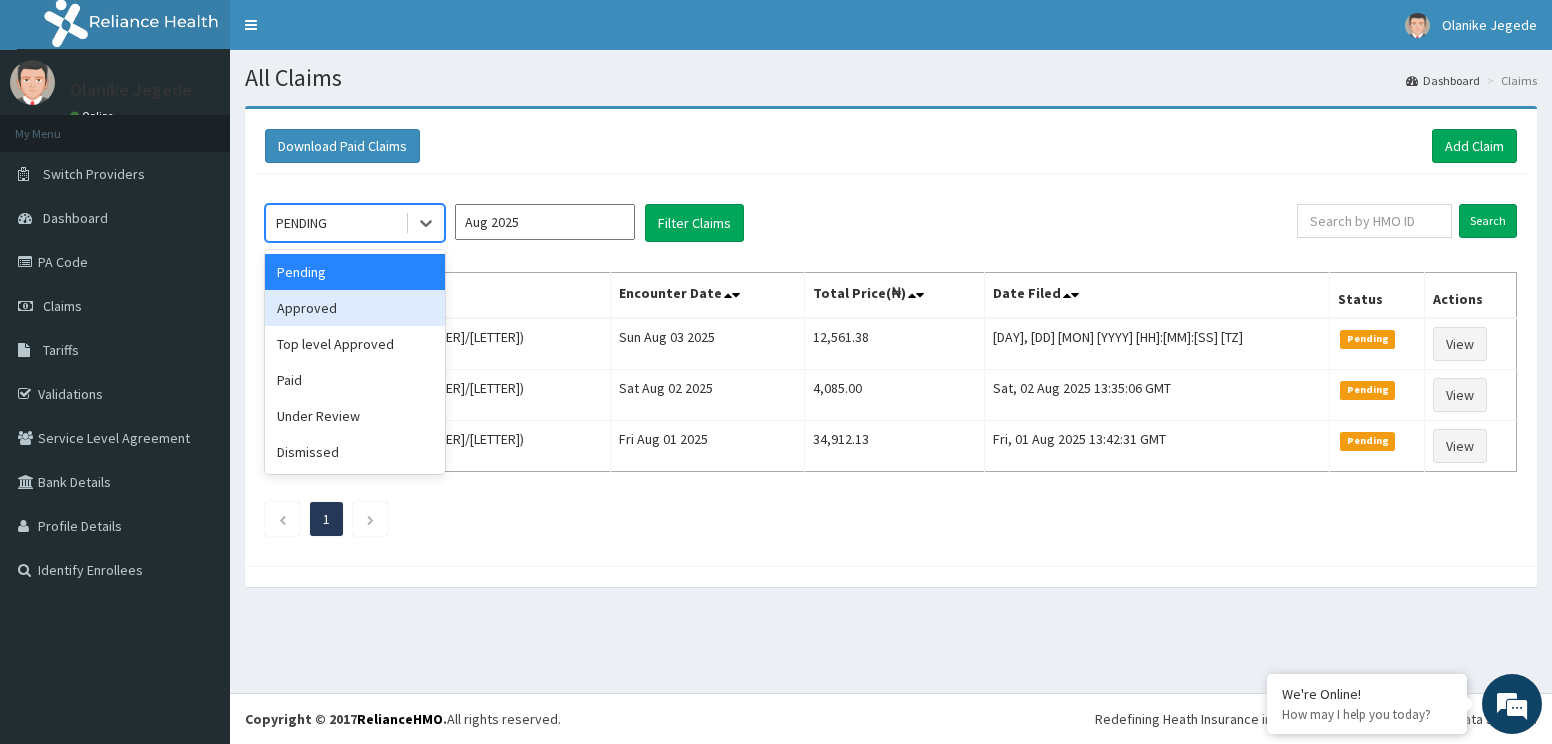 click on "Approved" at bounding box center [355, 308] 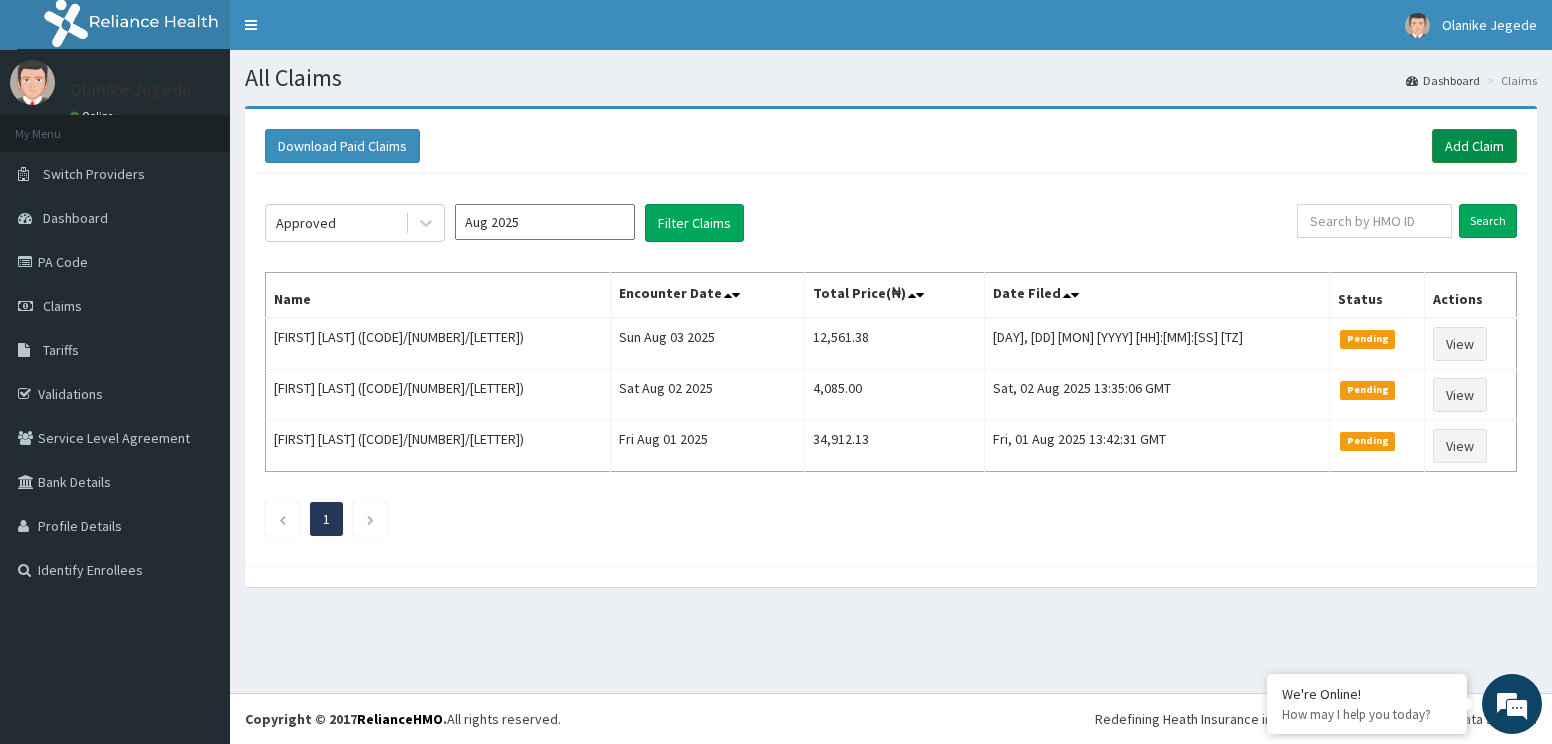 click on "Add Claim" at bounding box center (1474, 146) 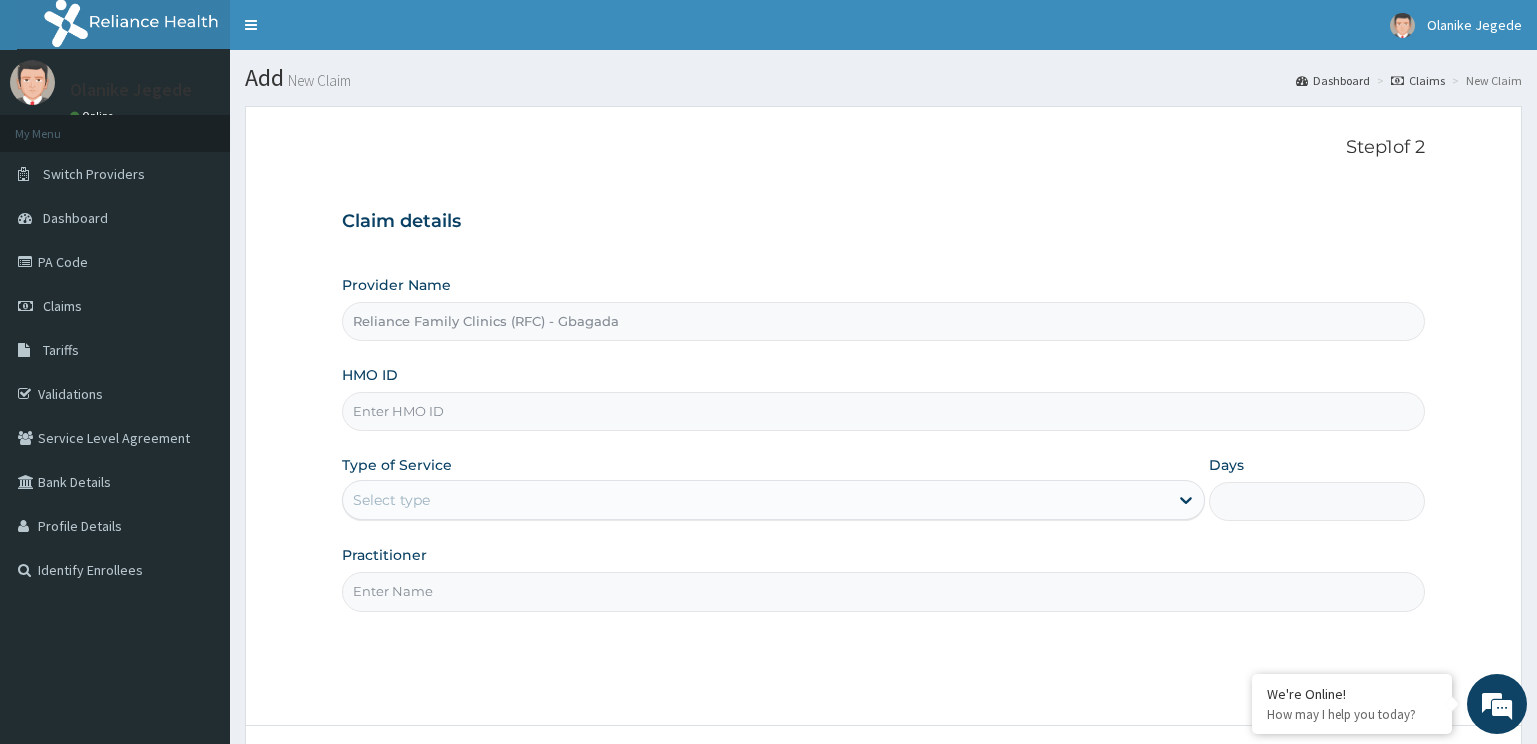 scroll, scrollTop: 0, scrollLeft: 0, axis: both 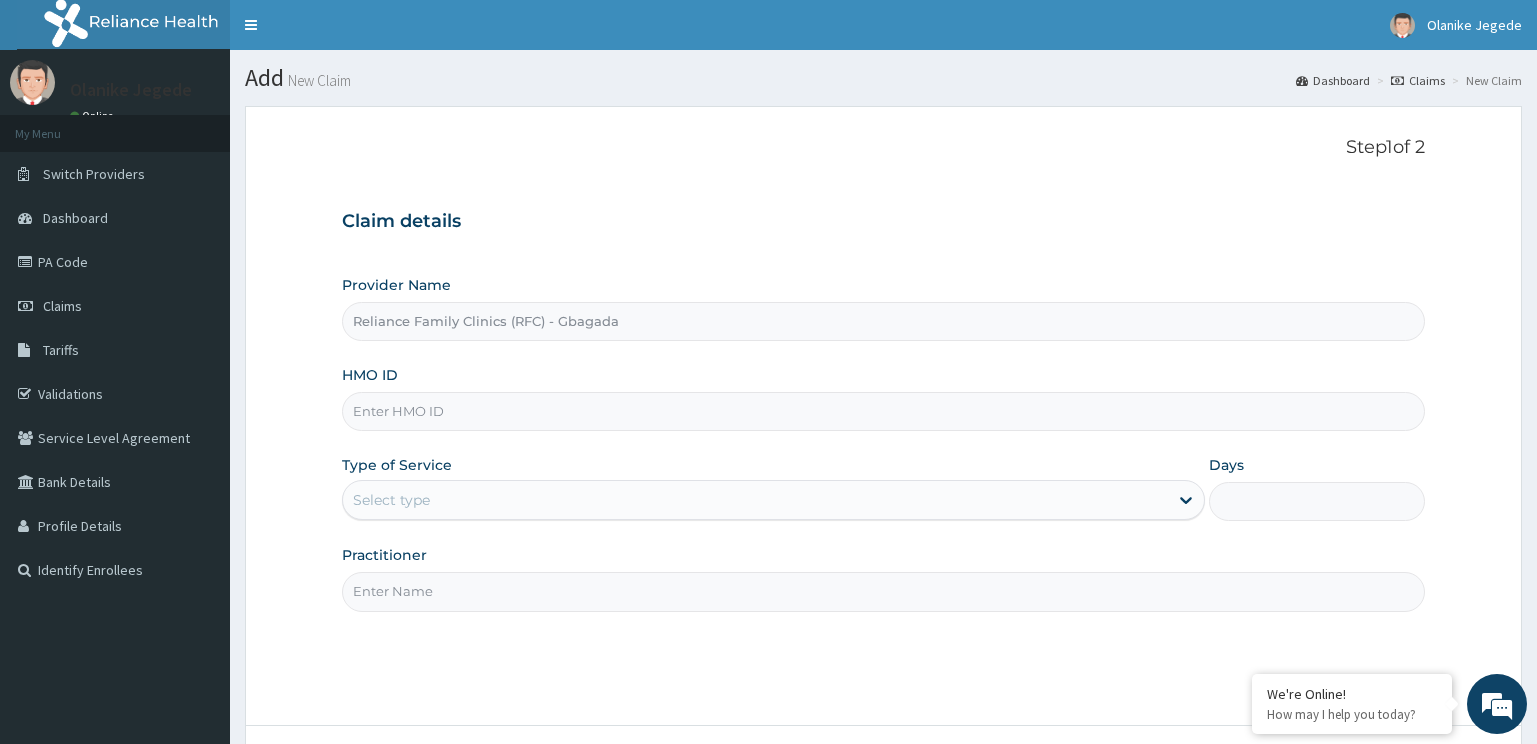 click on "HMO ID" at bounding box center [884, 411] 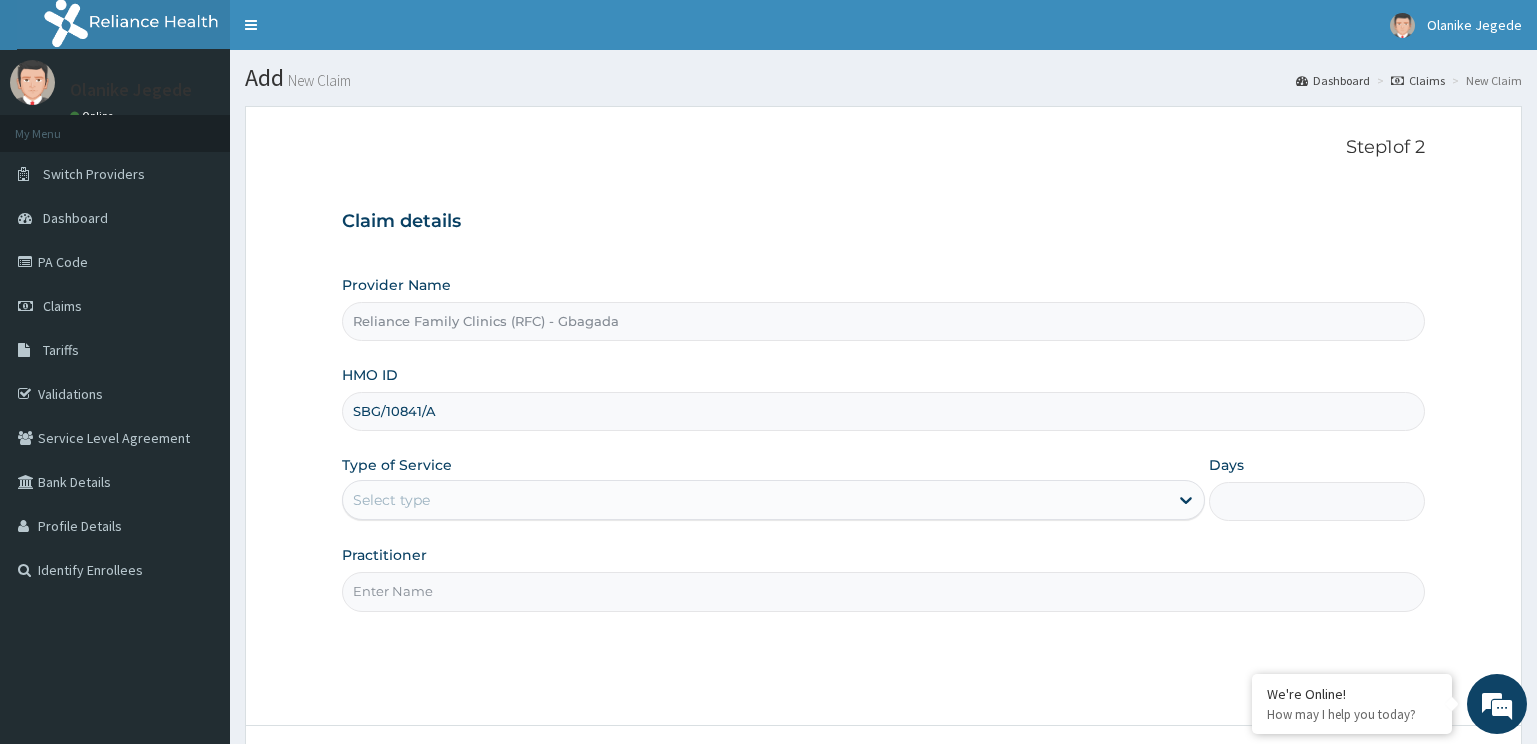 type on "SBG/10841/A" 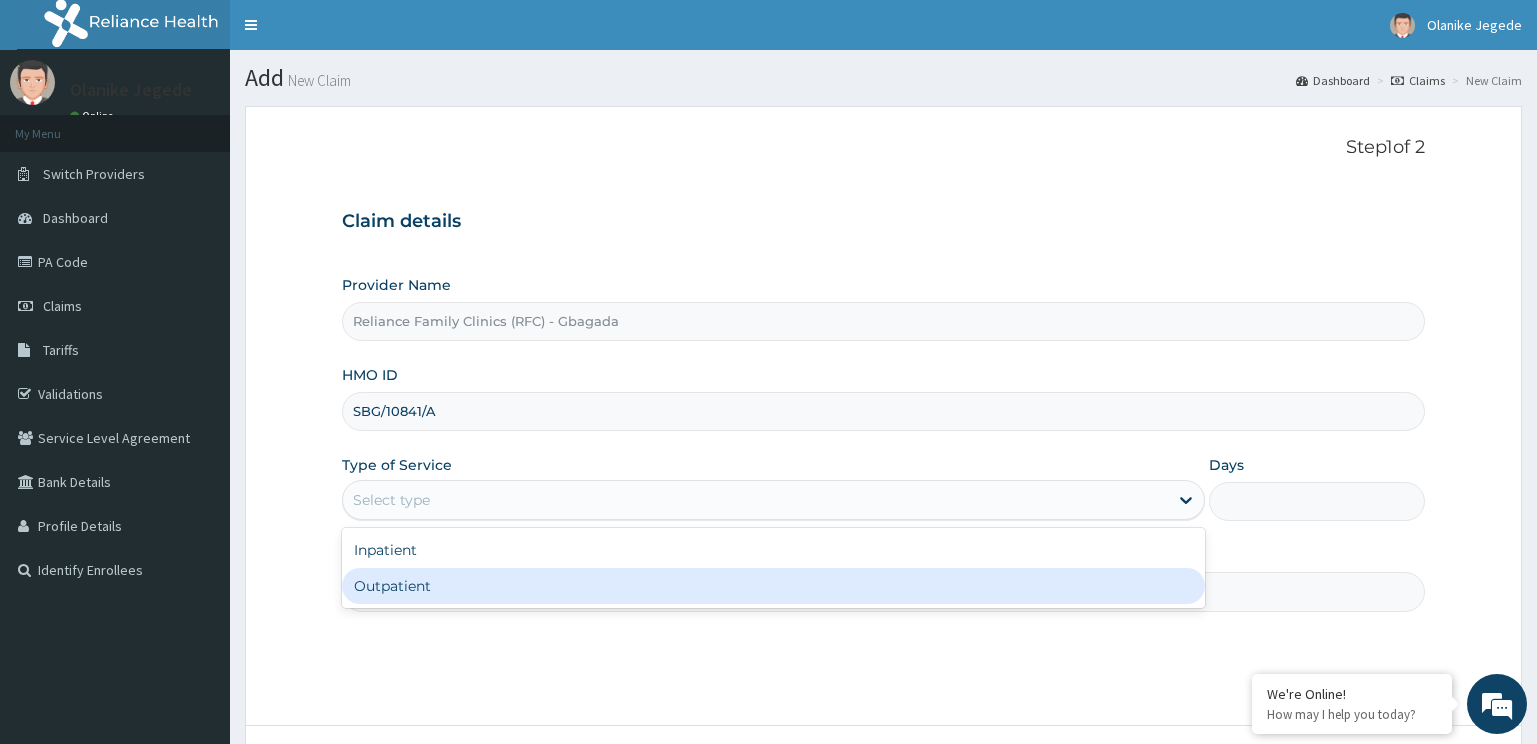 click on "Outpatient" at bounding box center (774, 586) 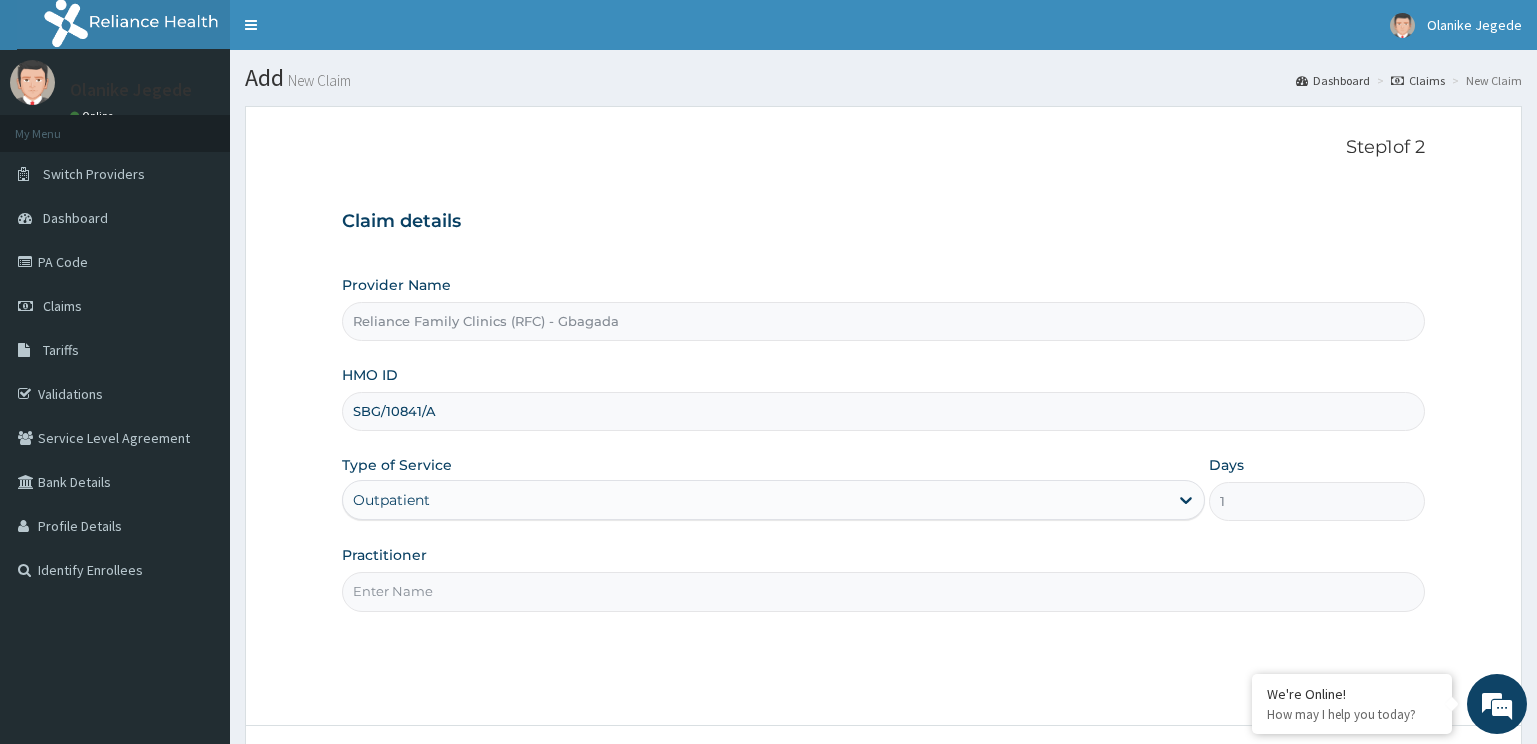 click on "Practitioner" at bounding box center (884, 591) 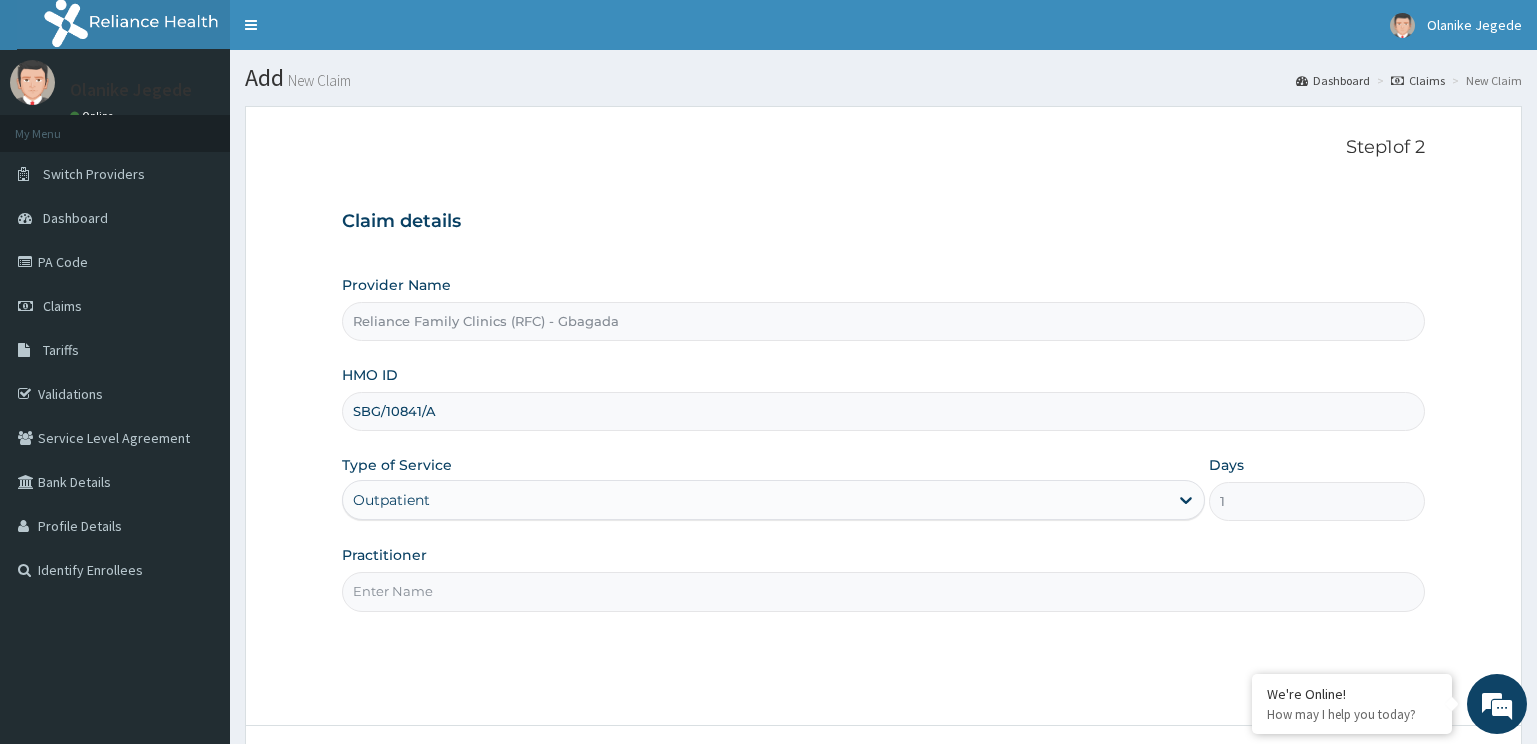 type on "Locum" 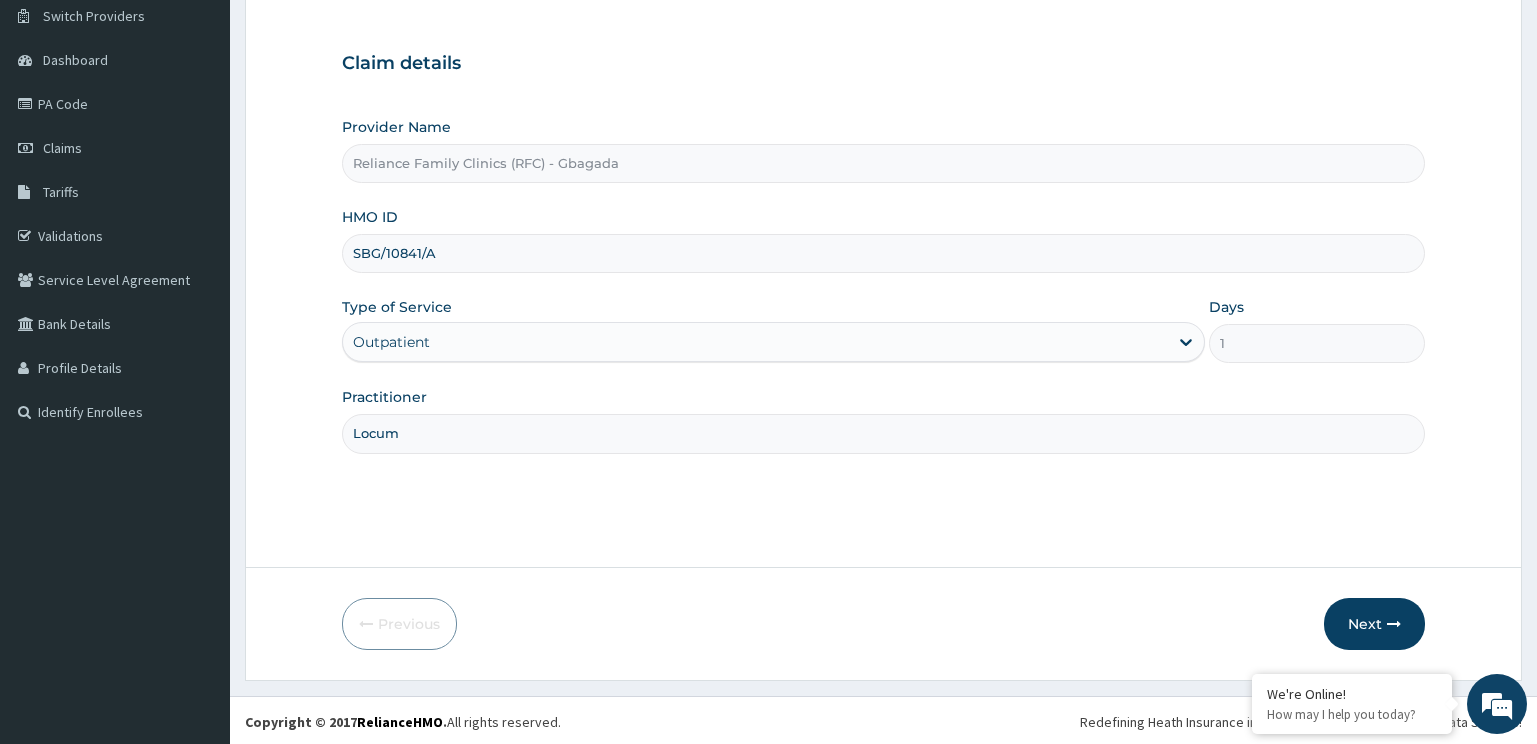 scroll, scrollTop: 161, scrollLeft: 0, axis: vertical 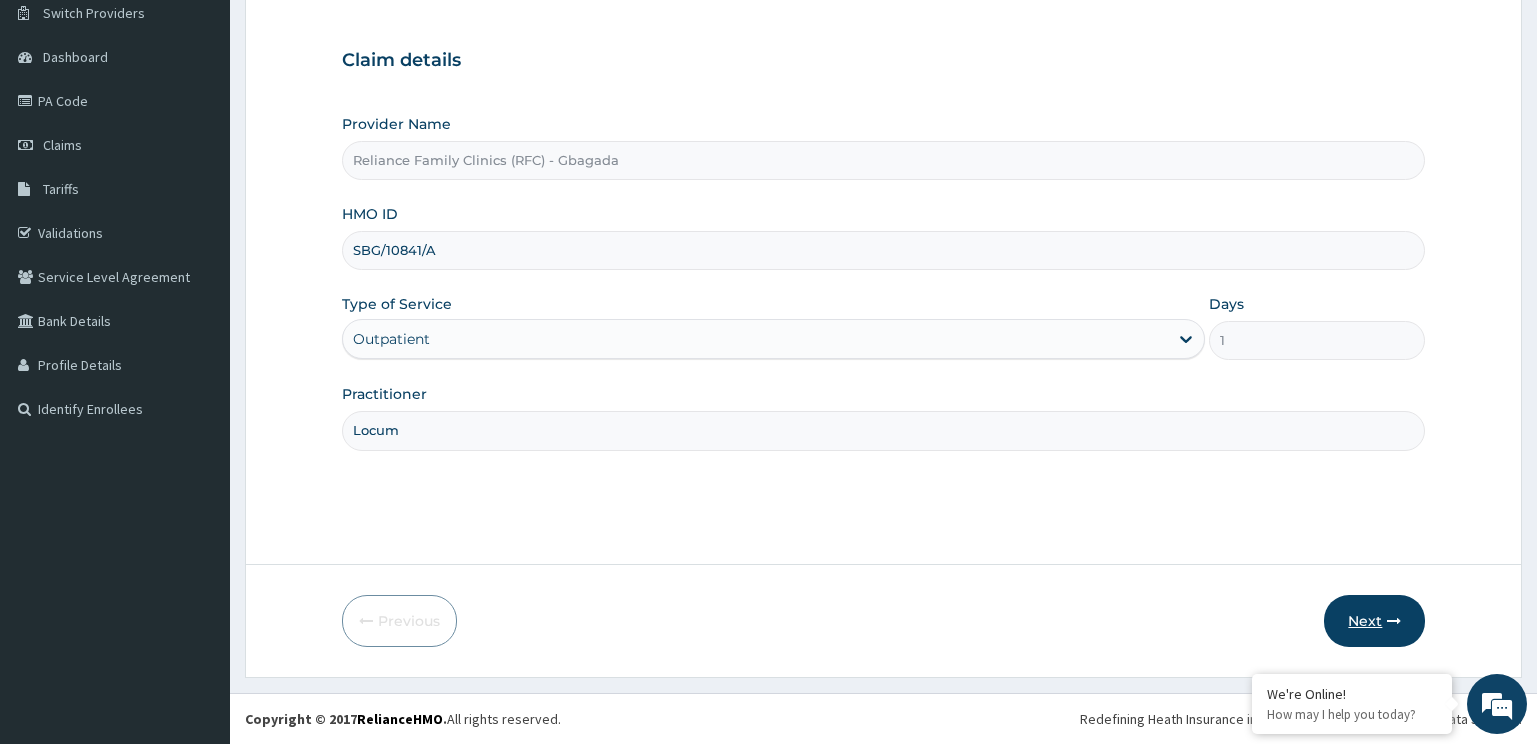 click on "Next" at bounding box center [1374, 621] 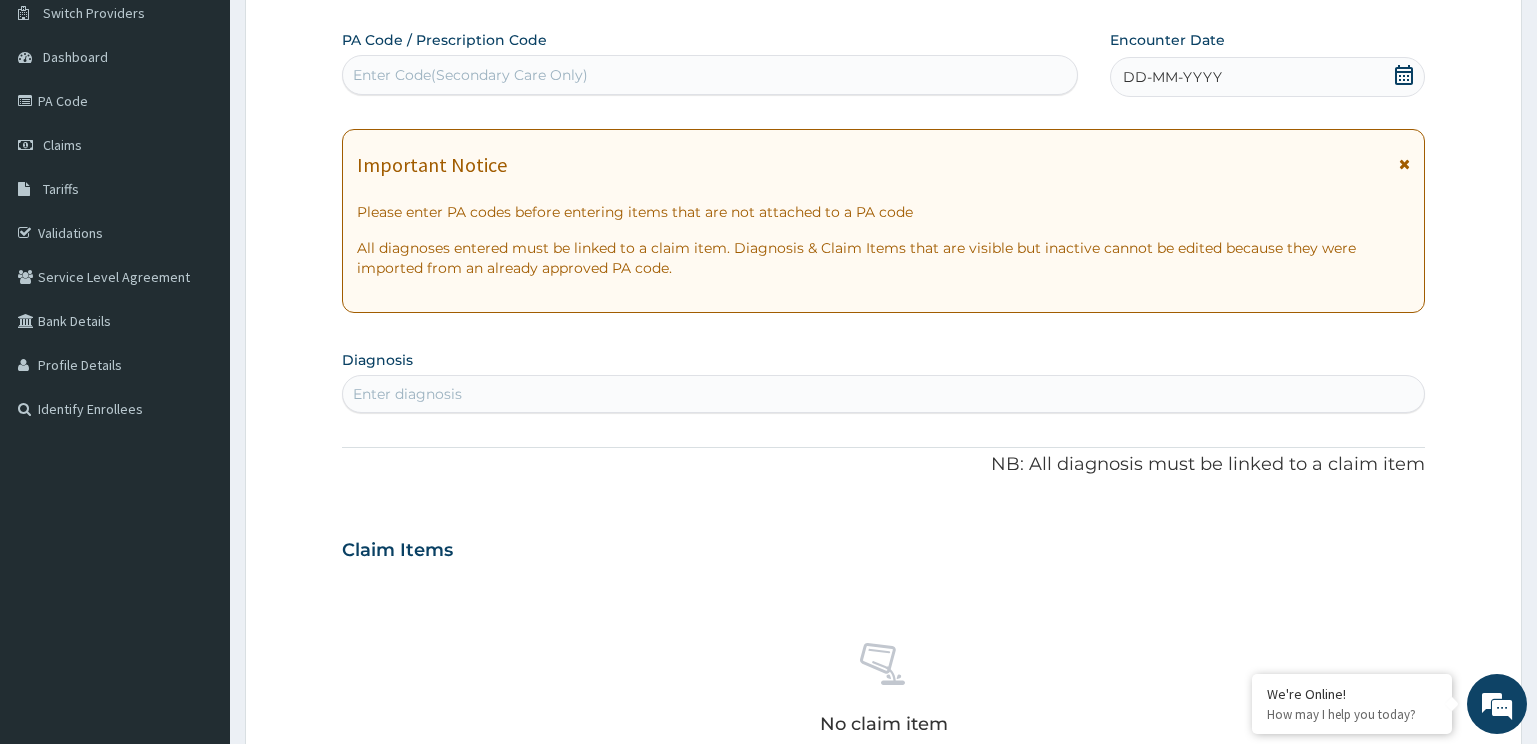 click on "Enter diagnosis" at bounding box center [884, 394] 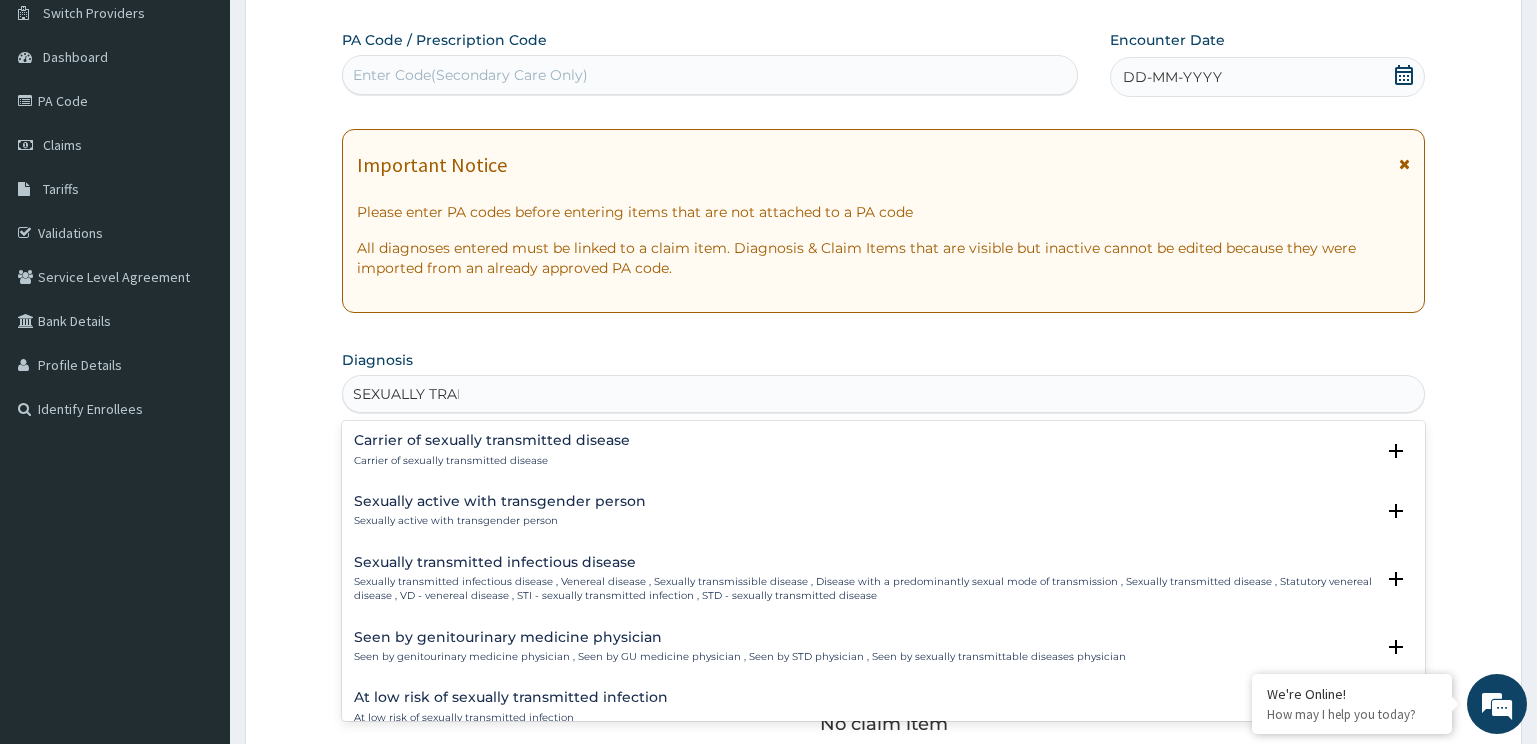 type on "SEXUALLY TRANS" 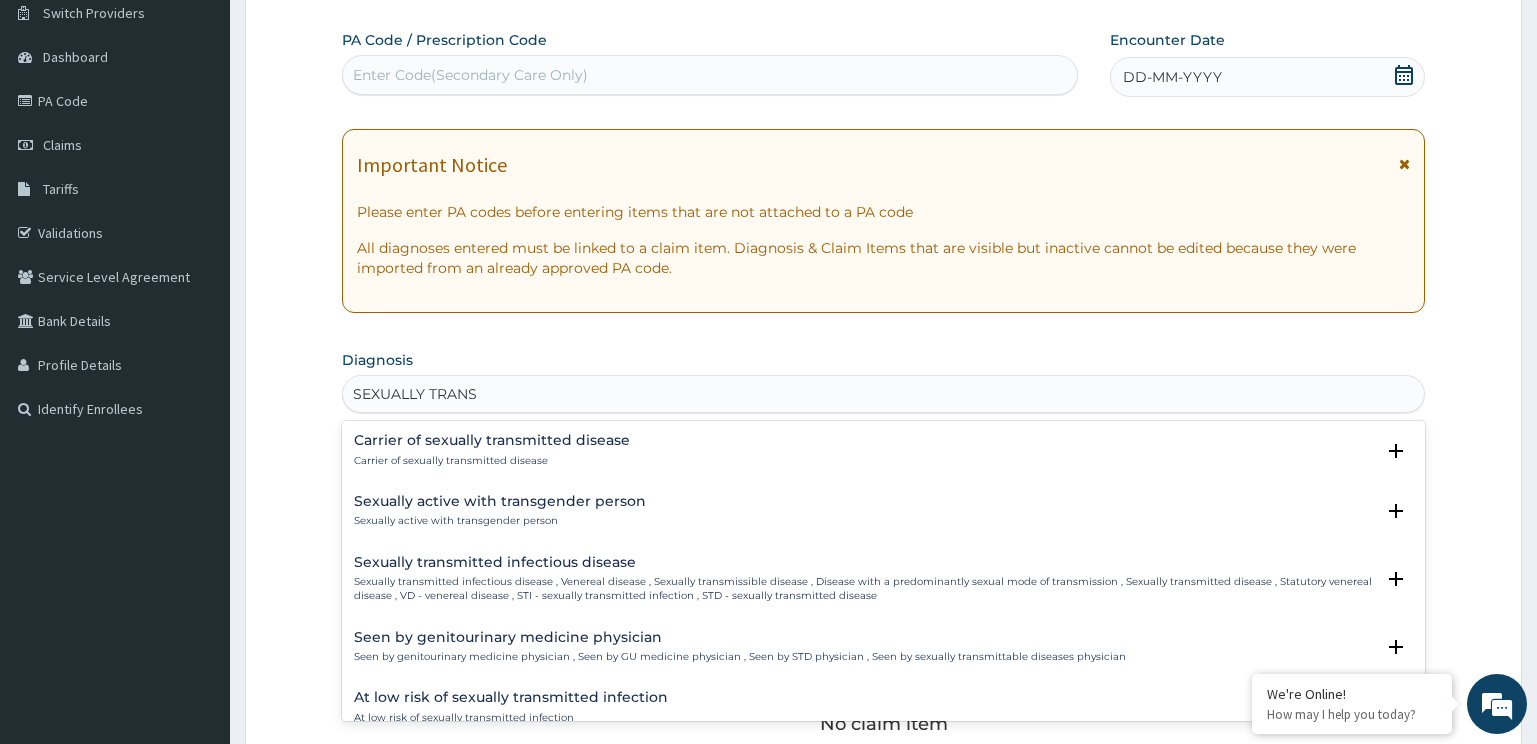 scroll, scrollTop: 0, scrollLeft: 0, axis: both 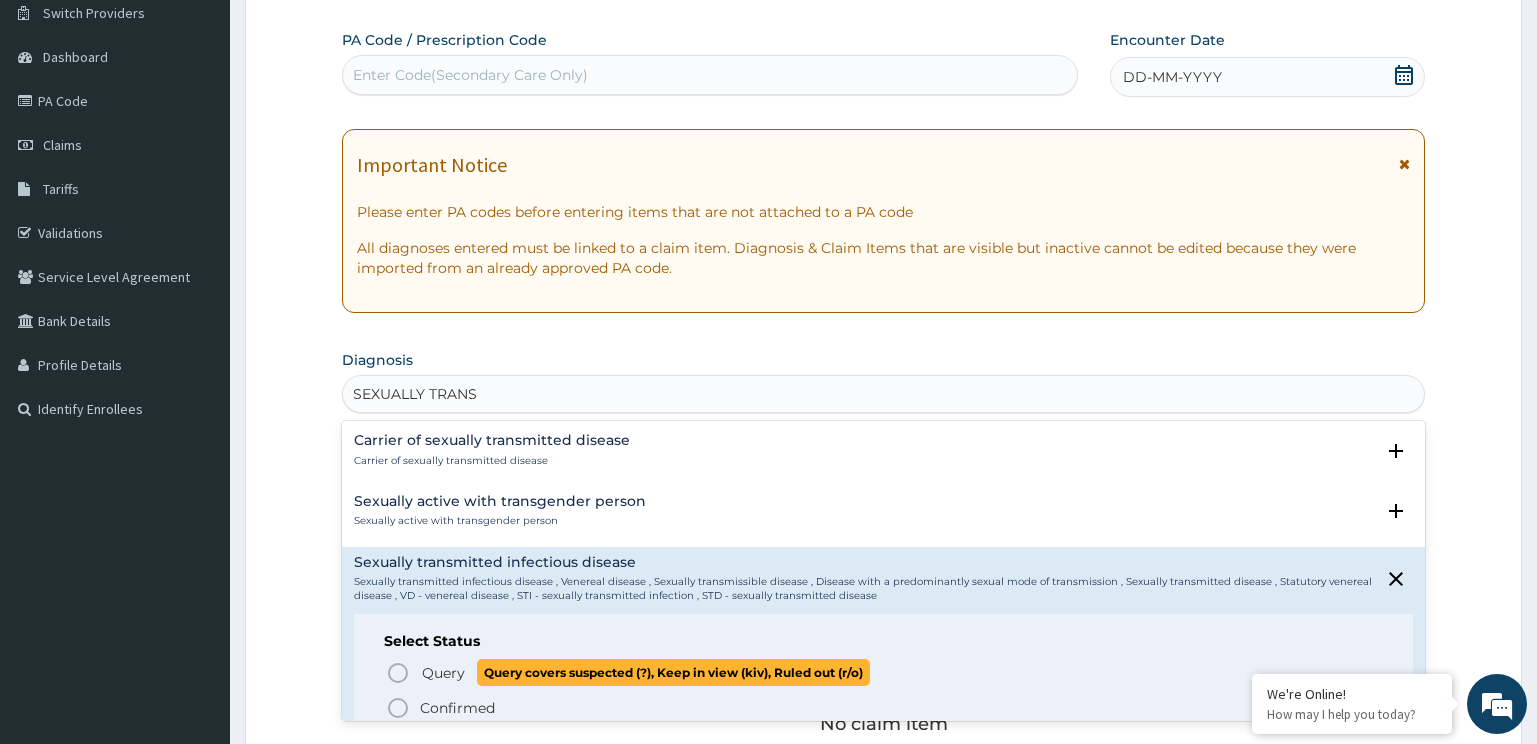 click on "Query" at bounding box center (443, 673) 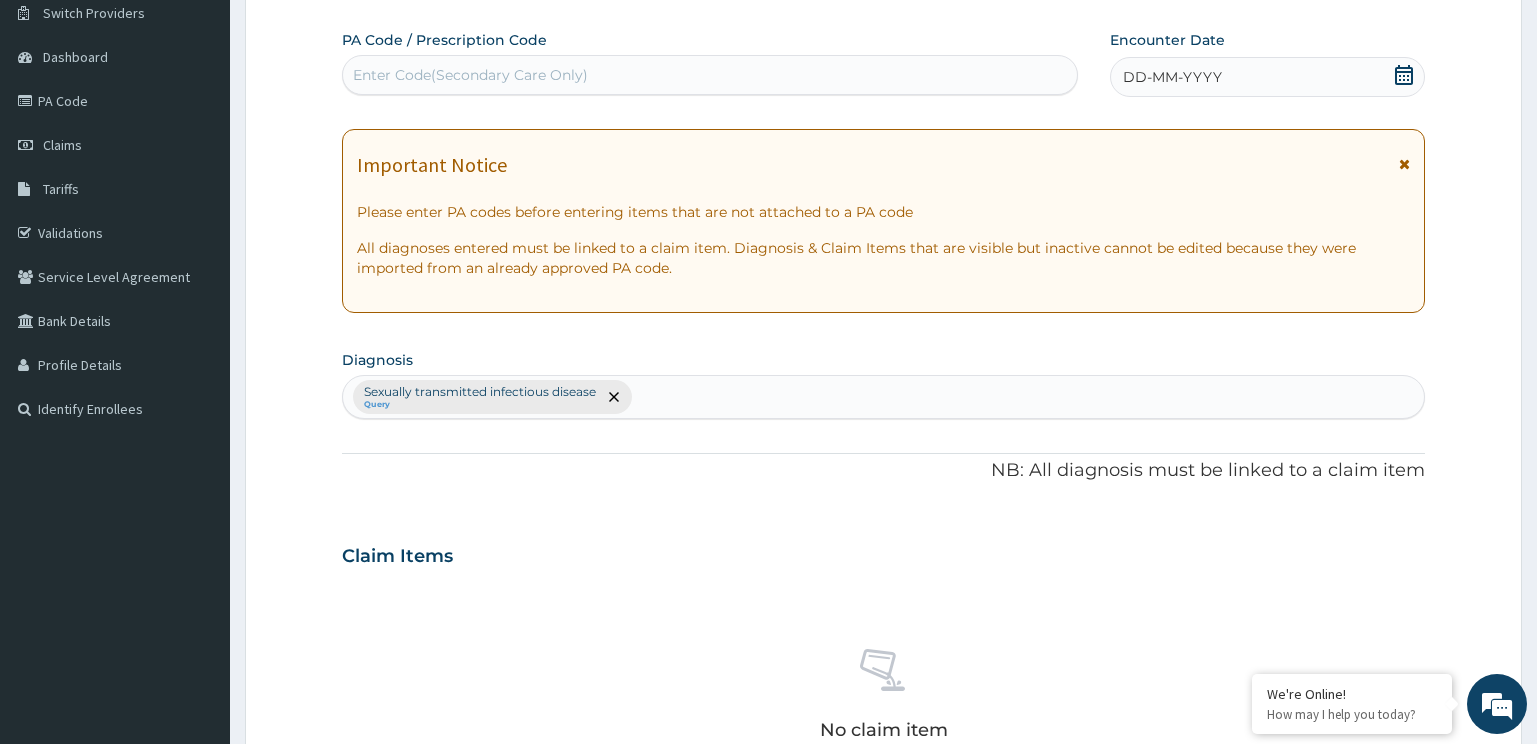 click on "DD-MM-YYYY" at bounding box center [1268, 77] 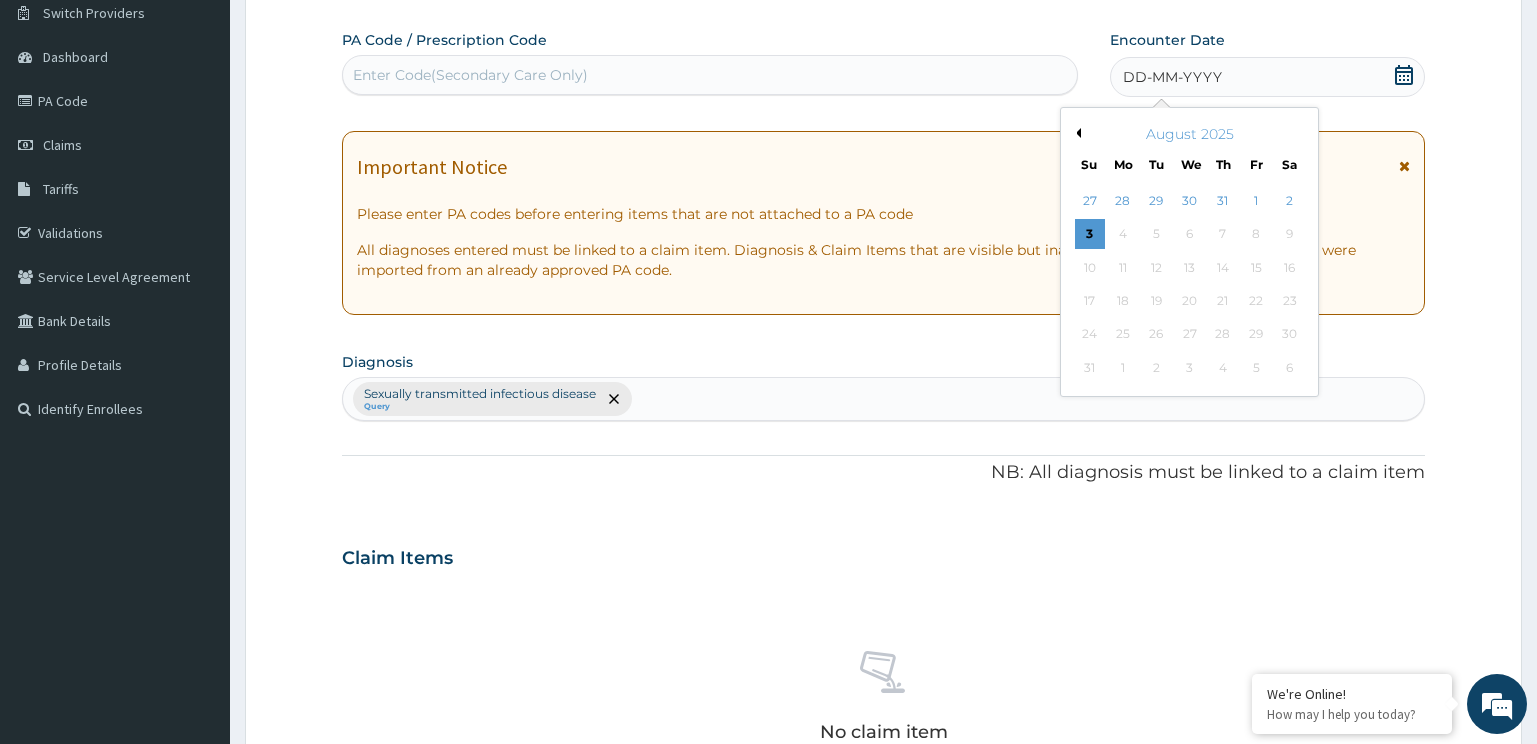 click on "3" at bounding box center [1090, 235] 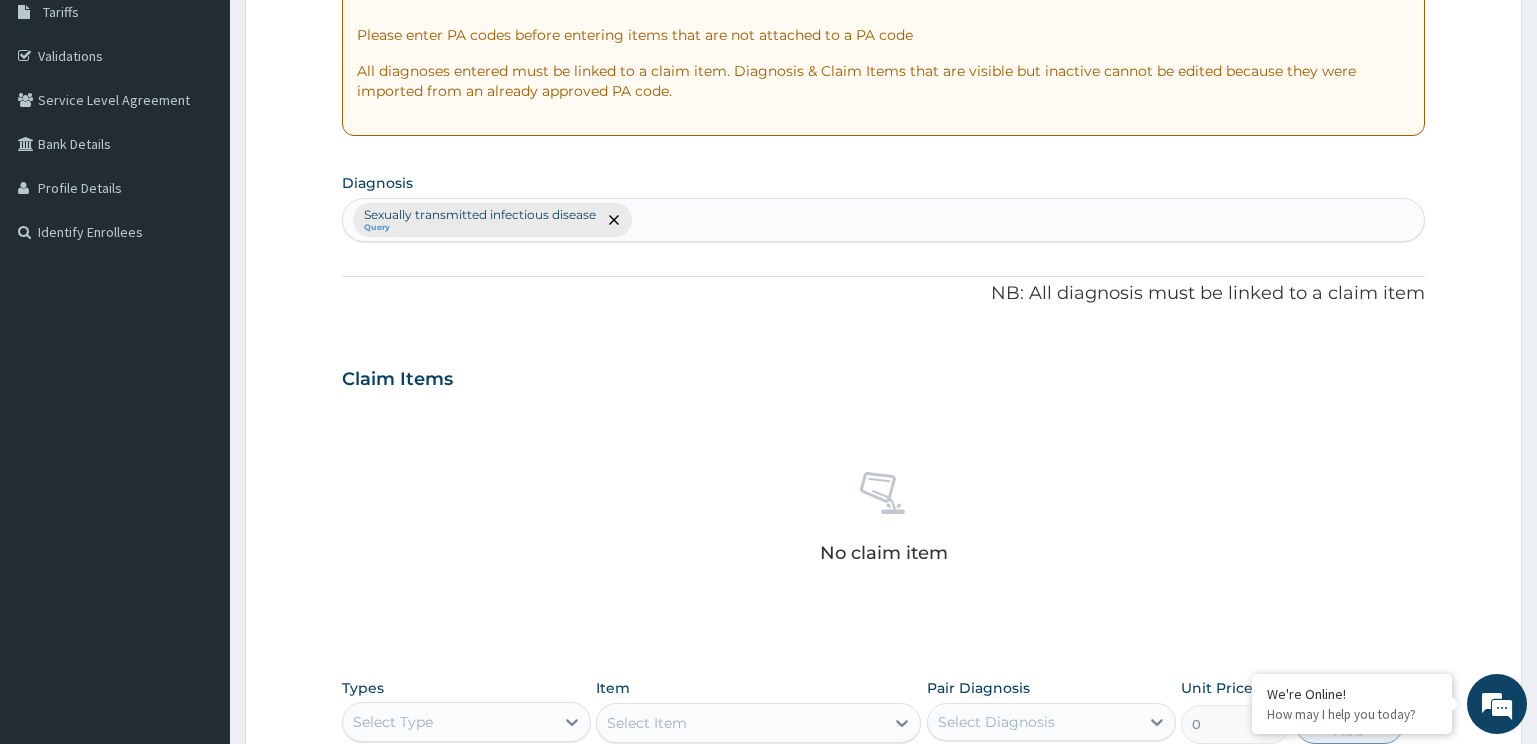 scroll, scrollTop: 661, scrollLeft: 0, axis: vertical 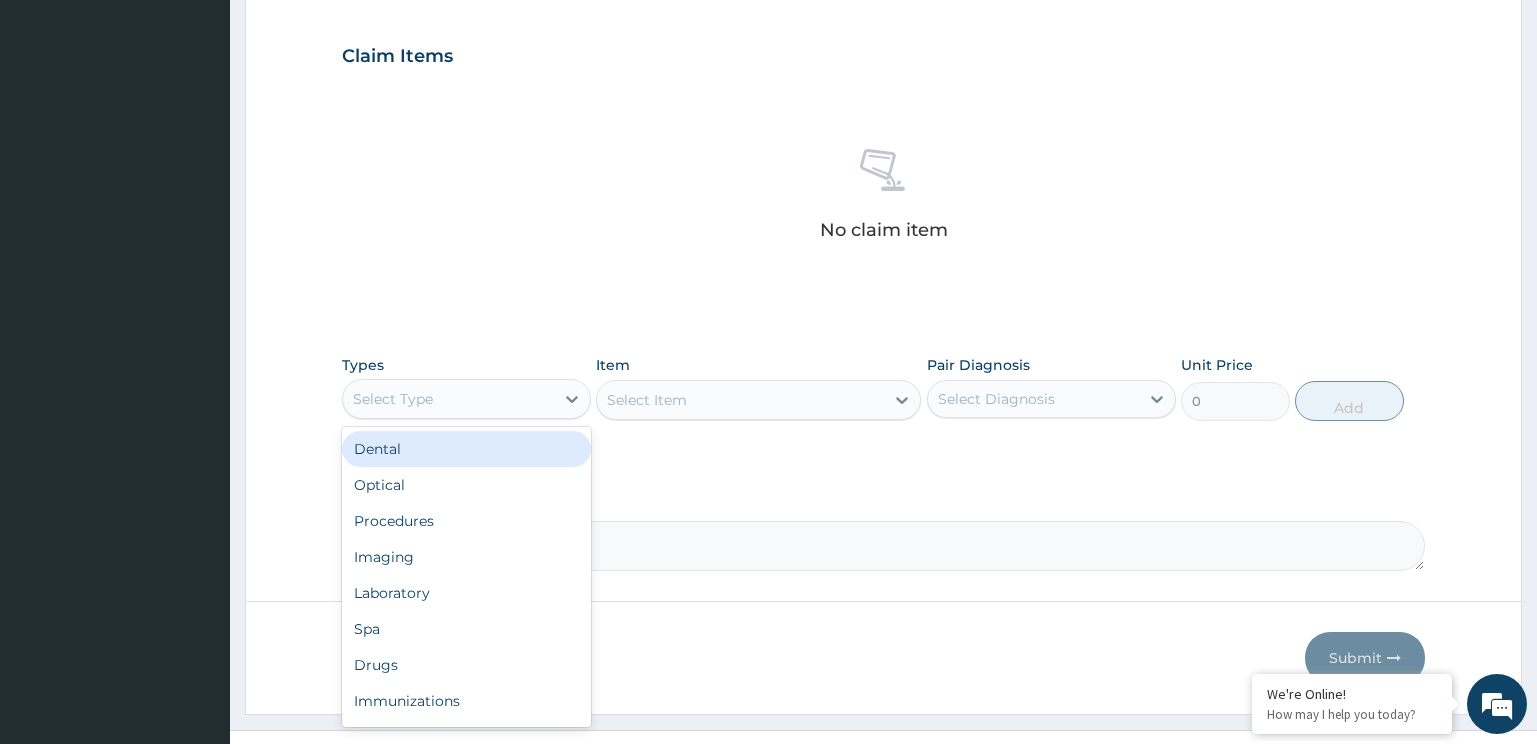 click on "Select Type" at bounding box center (448, 399) 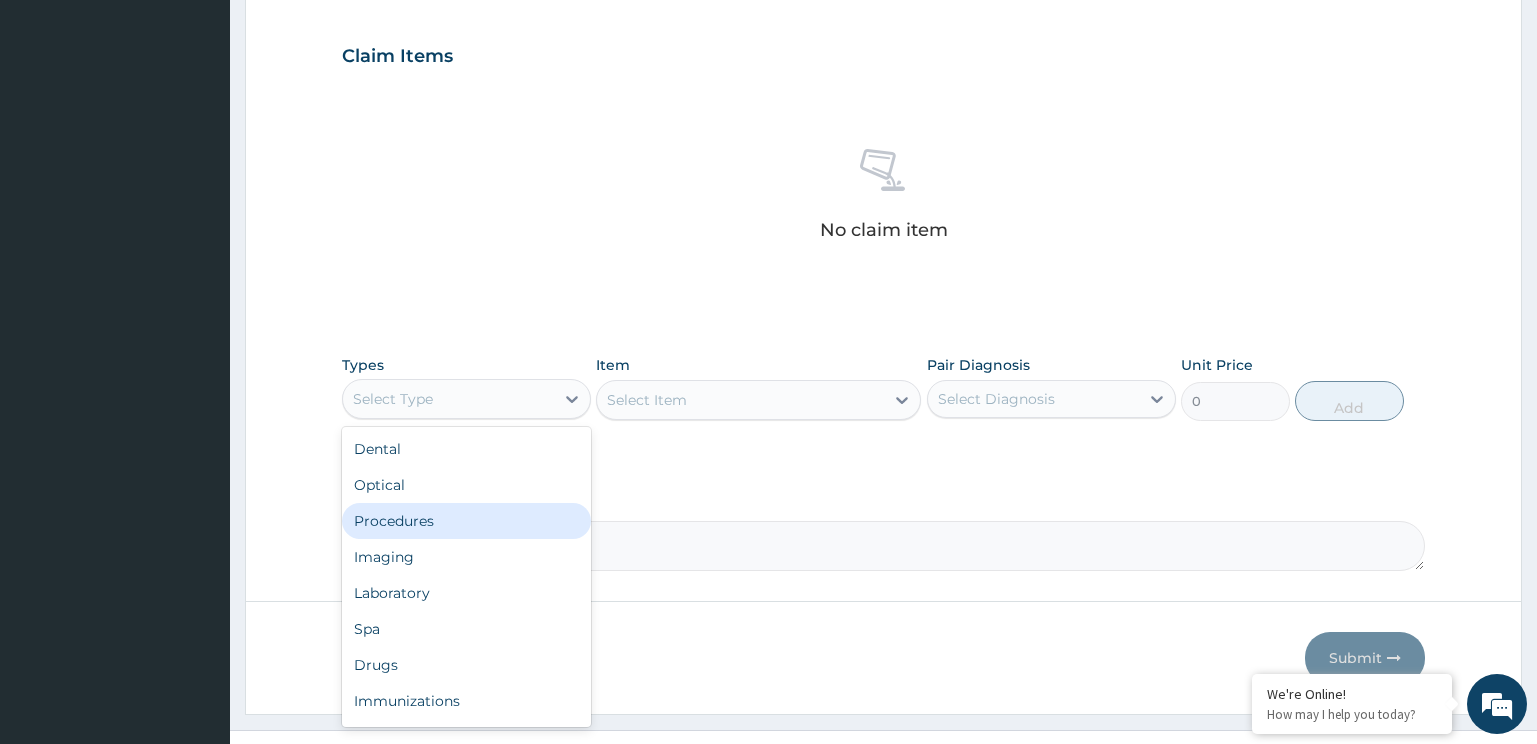 click on "Procedures" at bounding box center [466, 521] 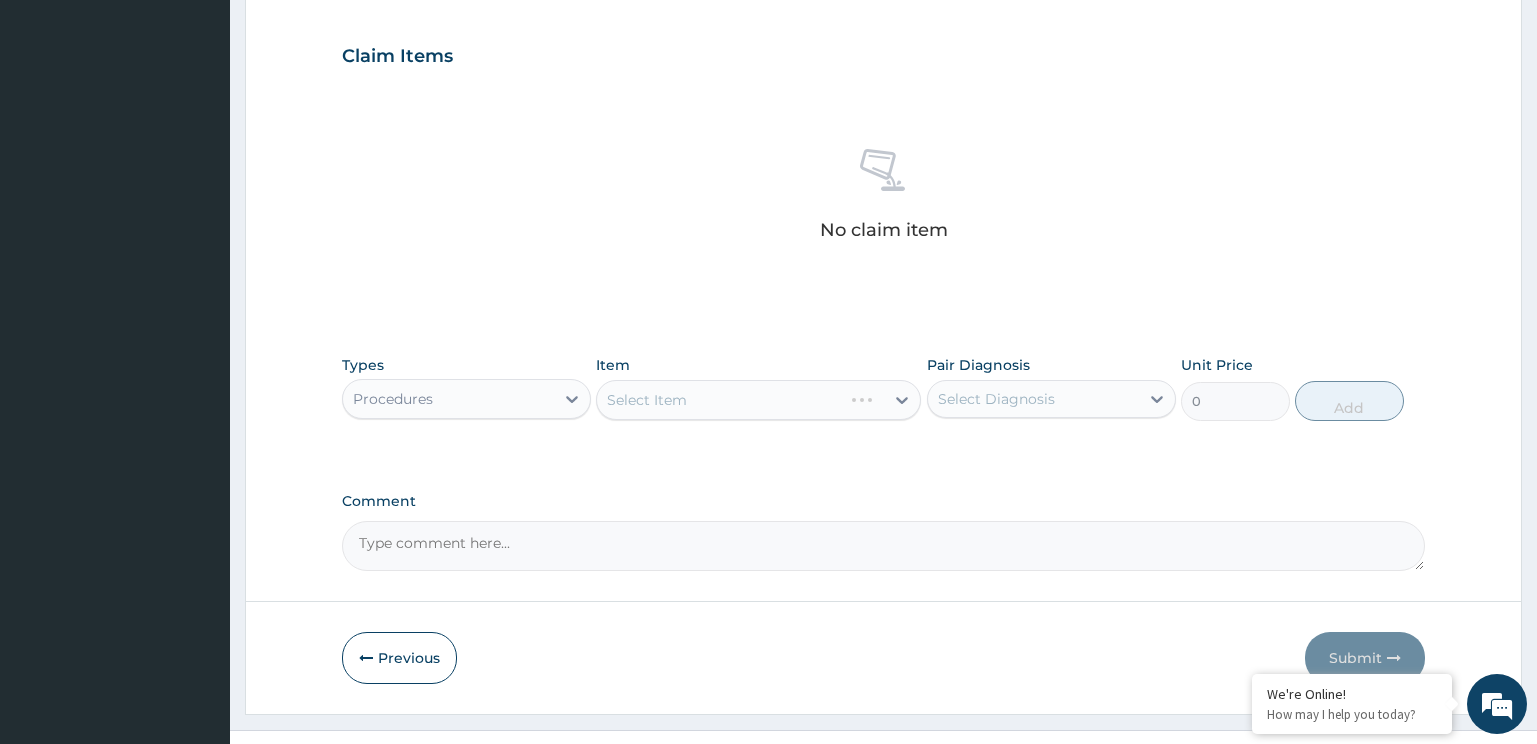 click on "Select Item" at bounding box center (758, 400) 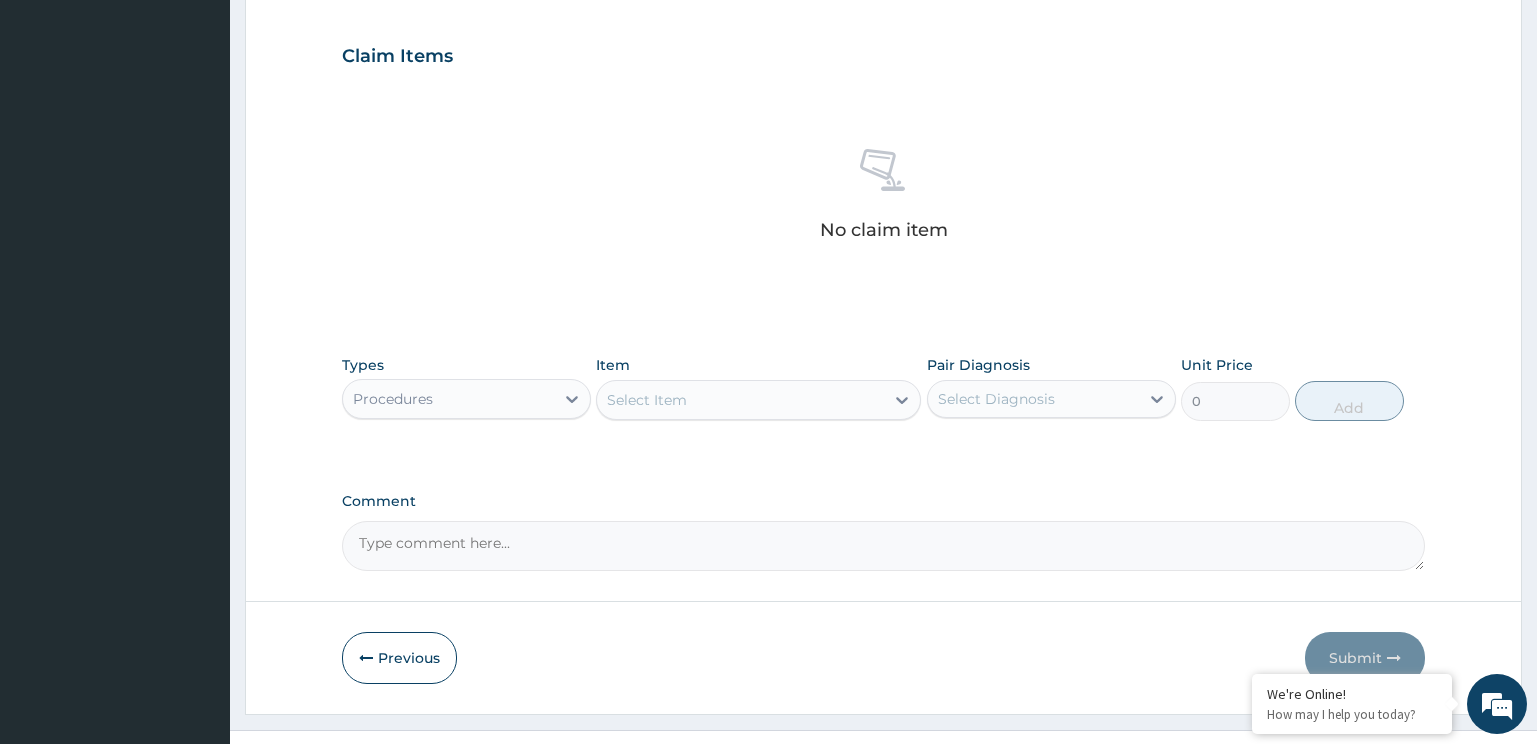 click on "Select Item" at bounding box center (740, 400) 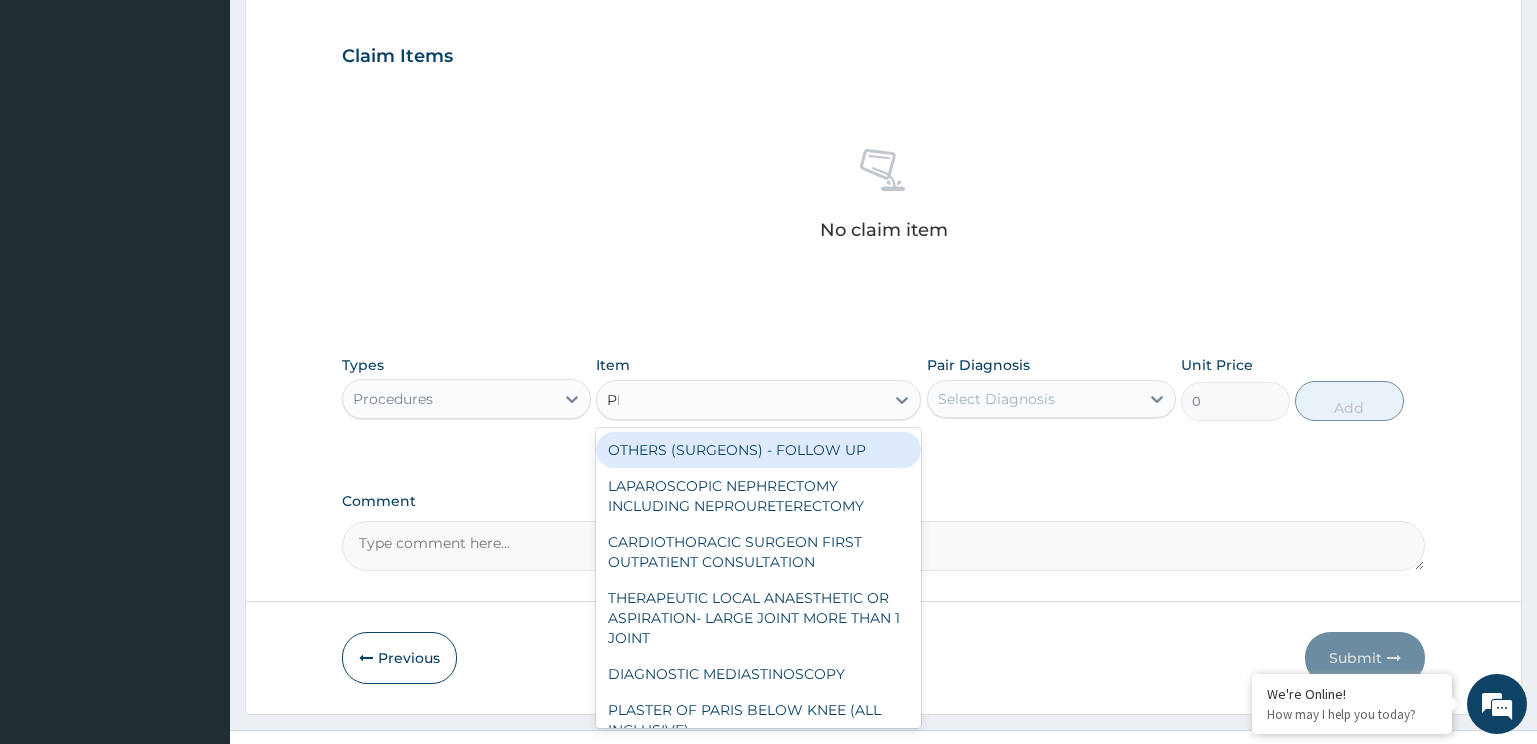 type on "PRAC" 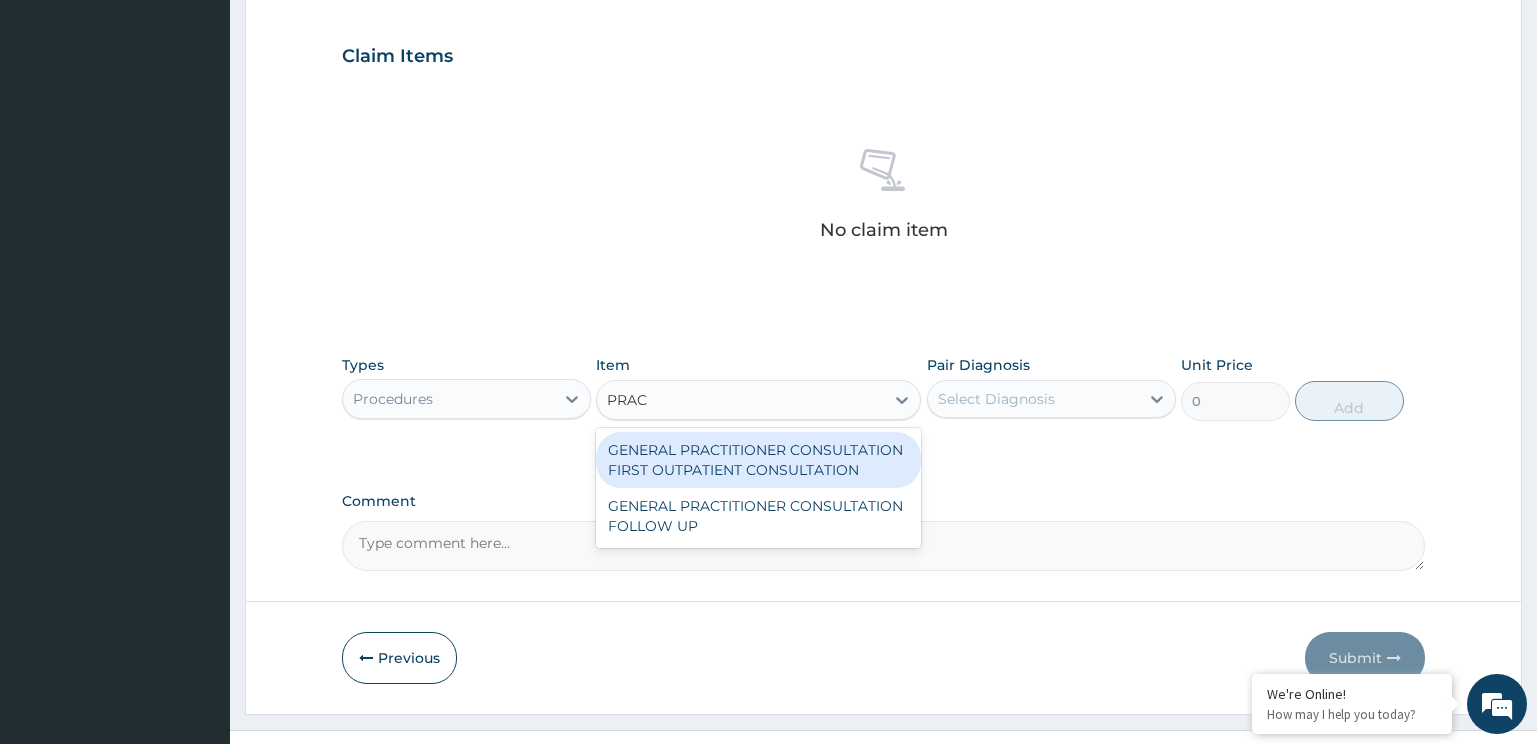 click on "GENERAL PRACTITIONER CONSULTATION FIRST OUTPATIENT CONSULTATION" at bounding box center [758, 460] 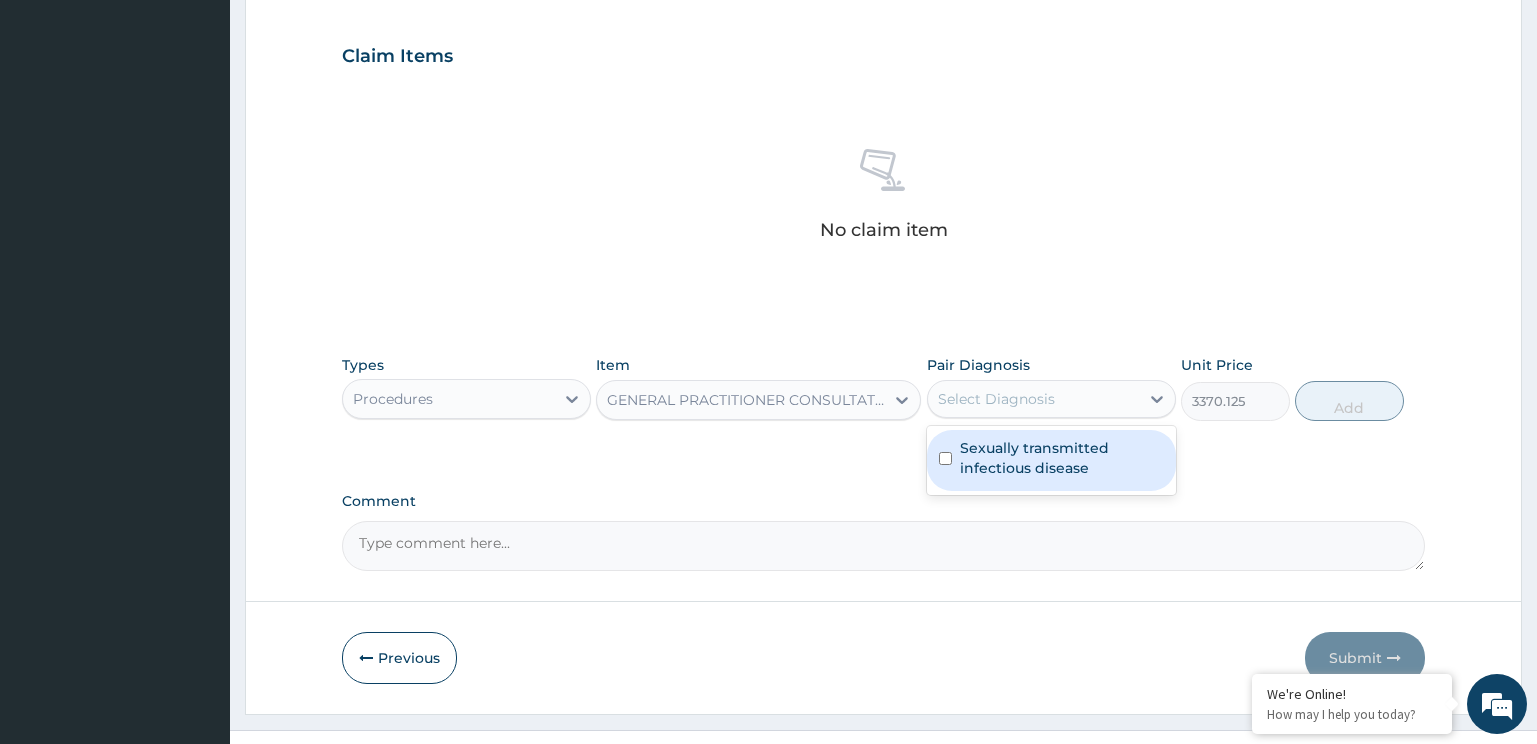 click on "Select Diagnosis" at bounding box center [1033, 399] 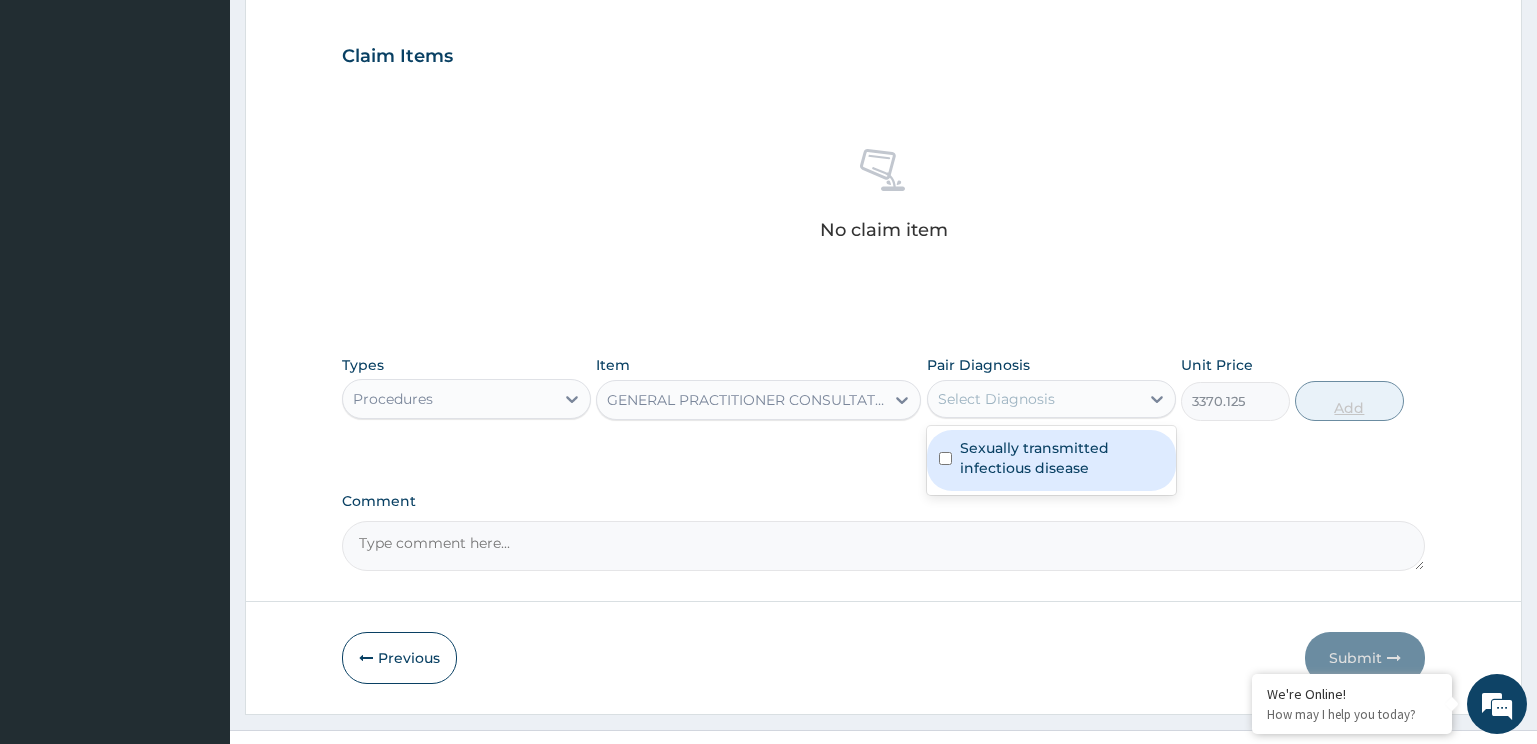click on "Sexually transmitted infectious disease" at bounding box center [1062, 458] 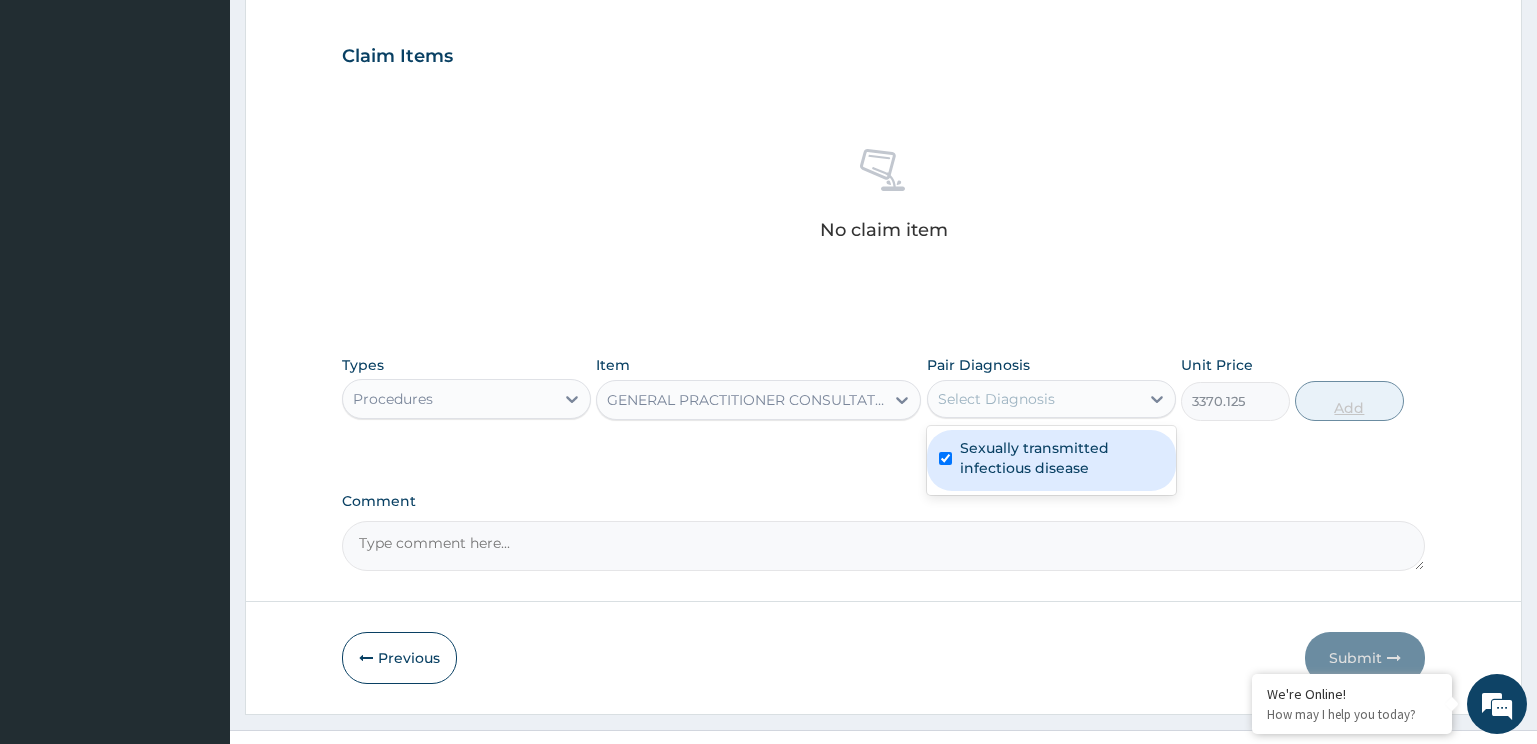 click on "Add" at bounding box center [1349, 401] 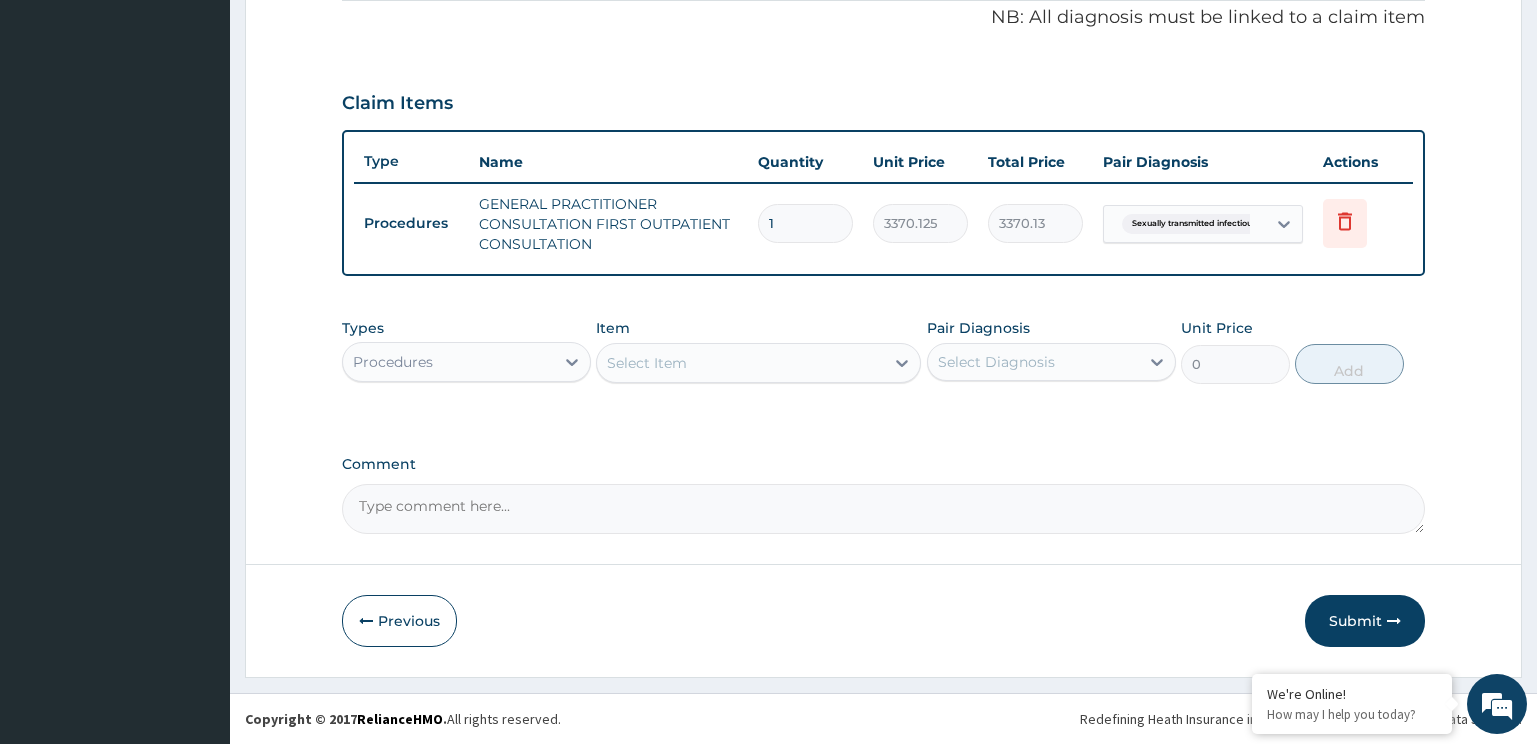 scroll, scrollTop: 614, scrollLeft: 0, axis: vertical 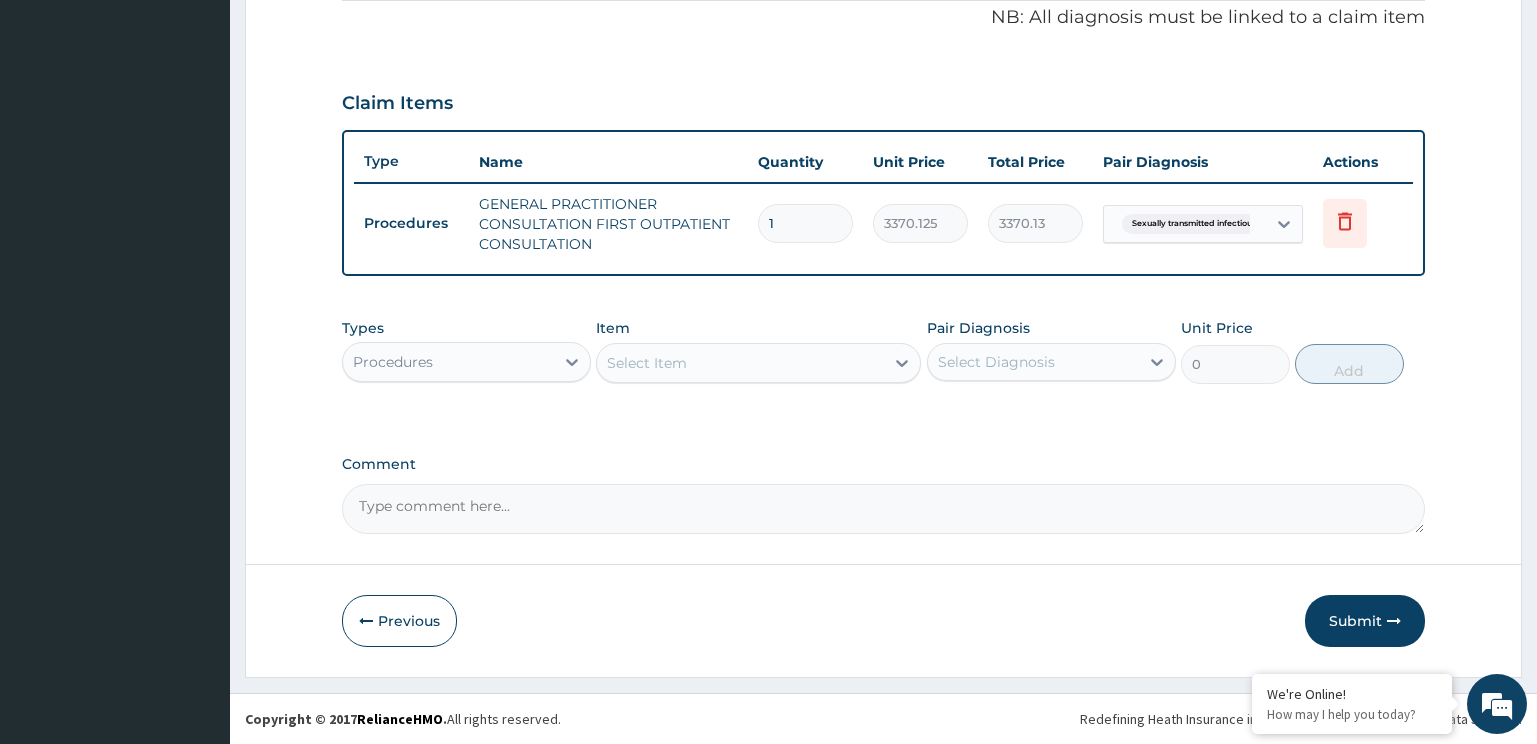 click on "Procedures" at bounding box center (448, 362) 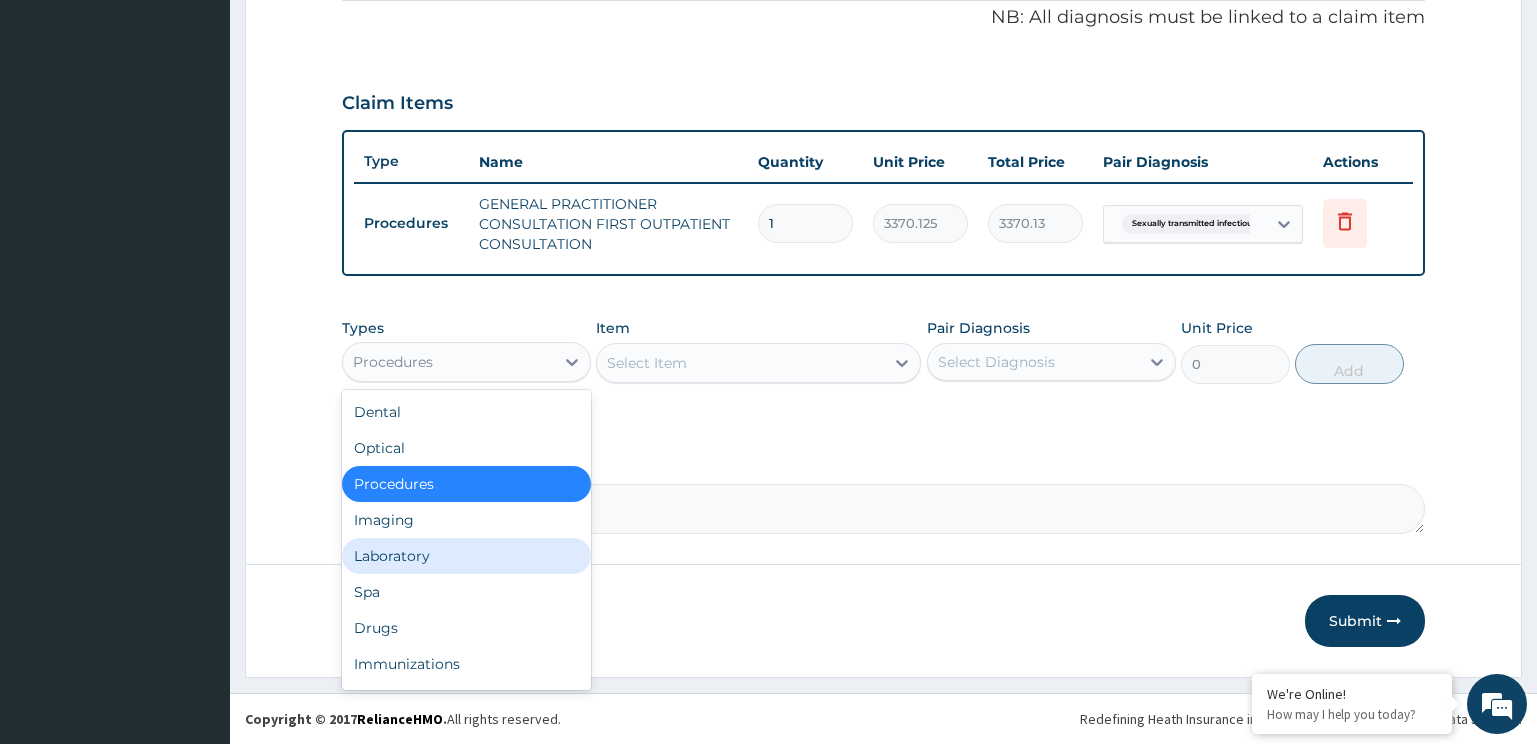 click on "Laboratory" at bounding box center [466, 556] 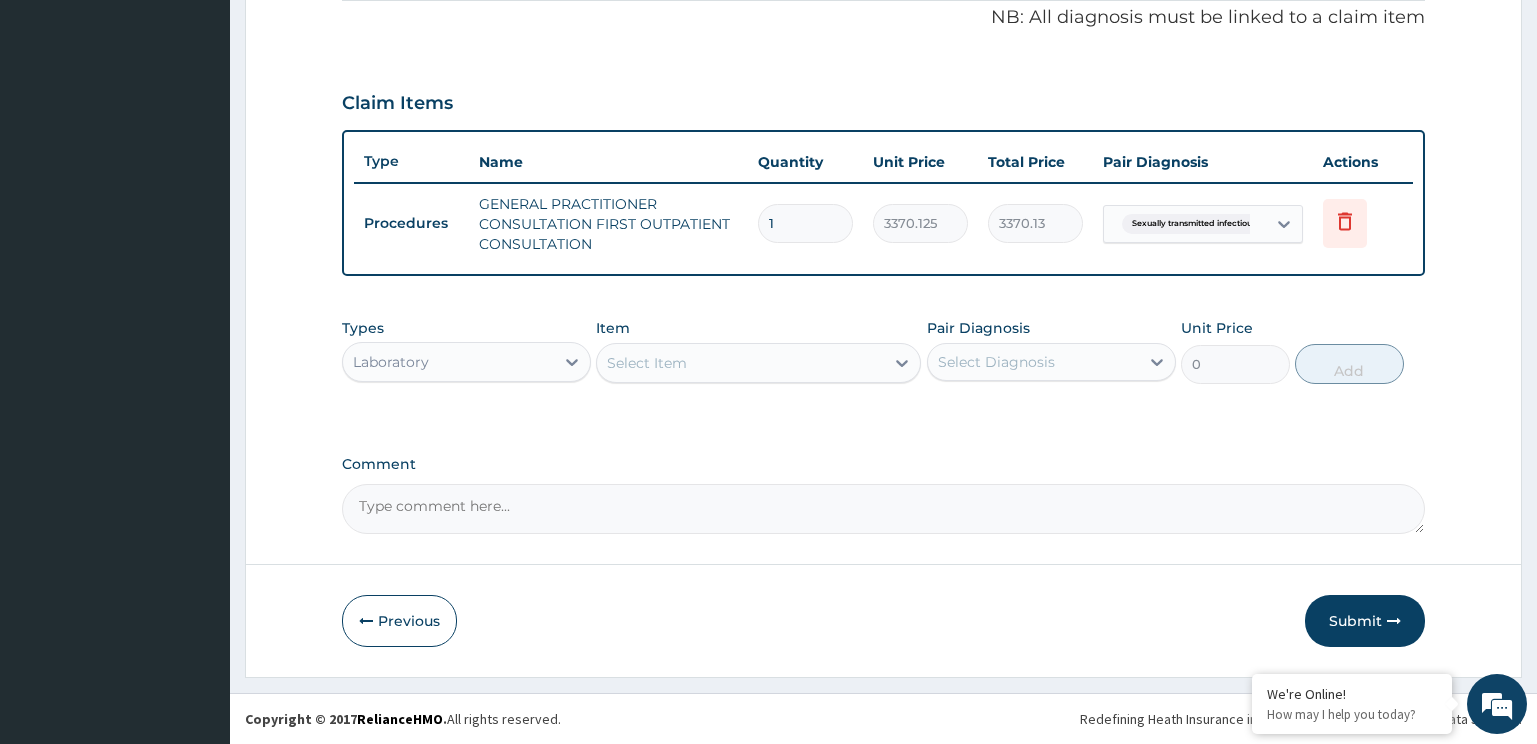 click on "Select Item" at bounding box center [740, 363] 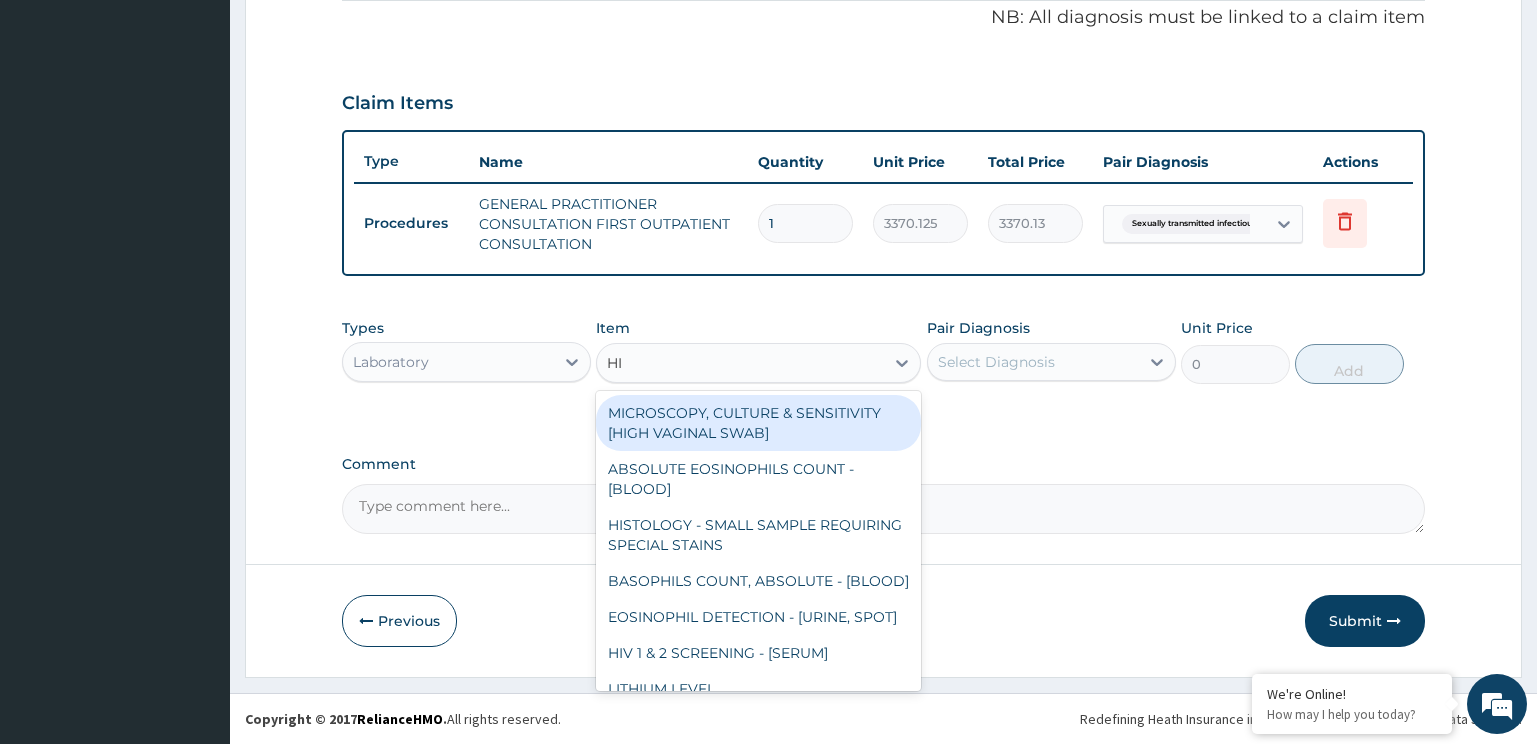 type on "HIV" 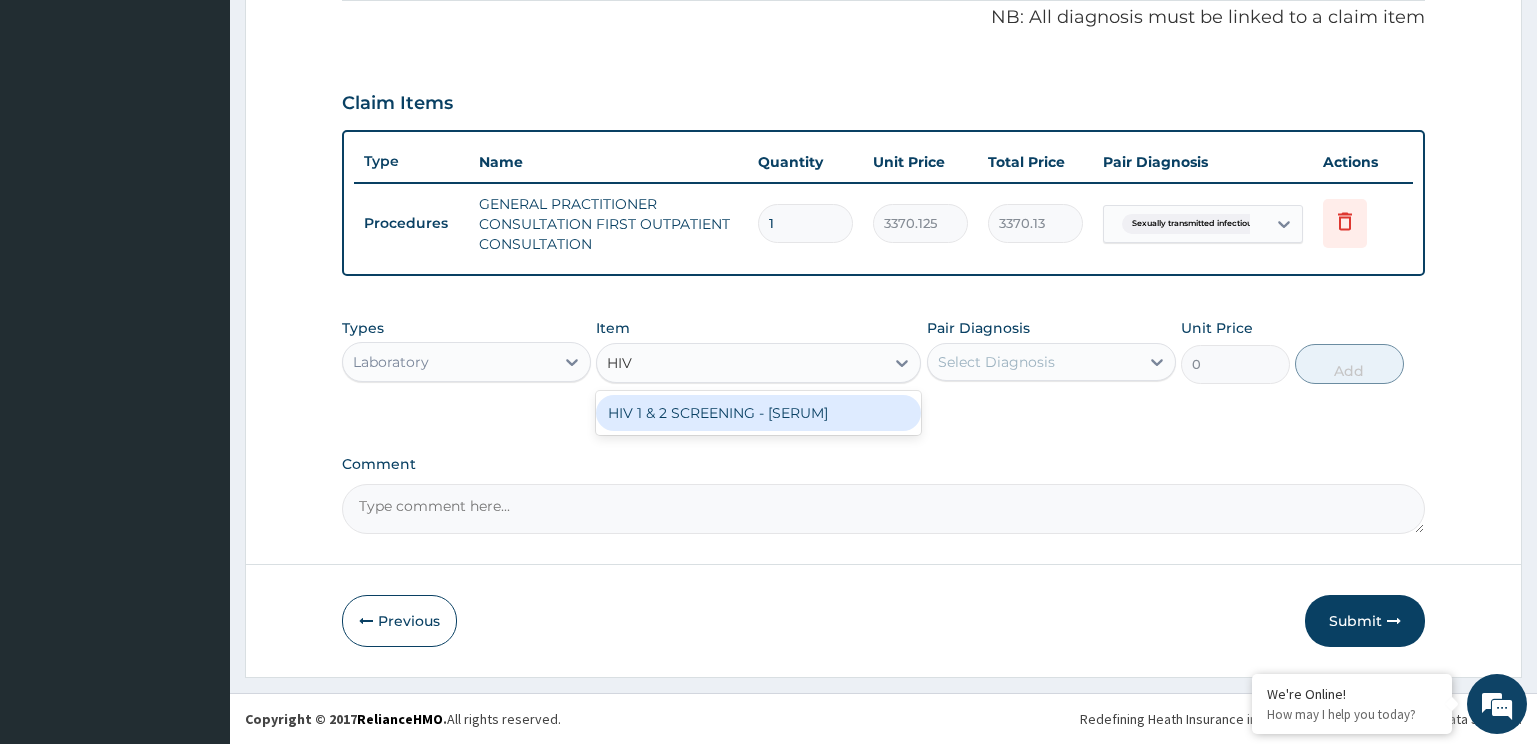 drag, startPoint x: 779, startPoint y: 407, endPoint x: 1188, endPoint y: 342, distance: 414.13284 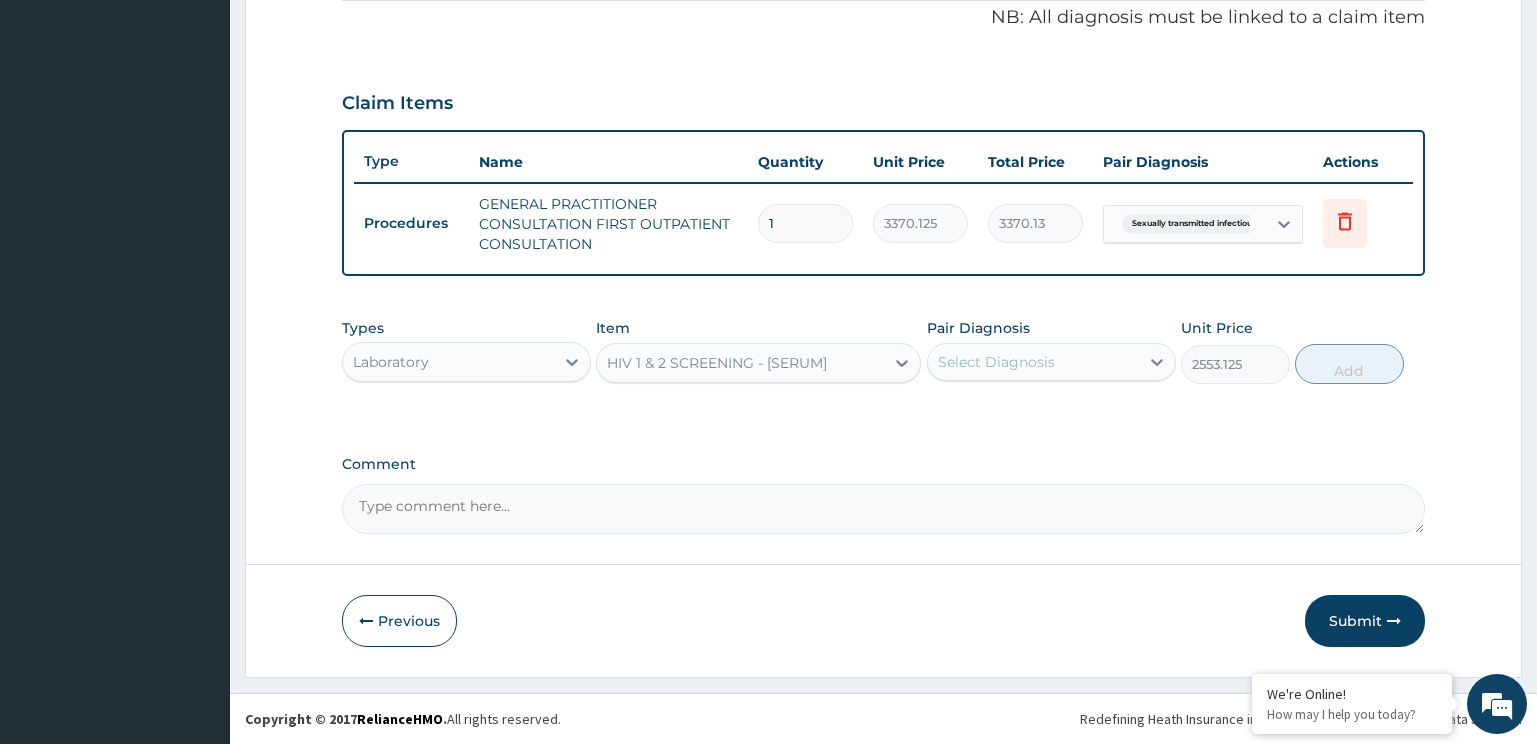 click on "Select Diagnosis" at bounding box center (1033, 362) 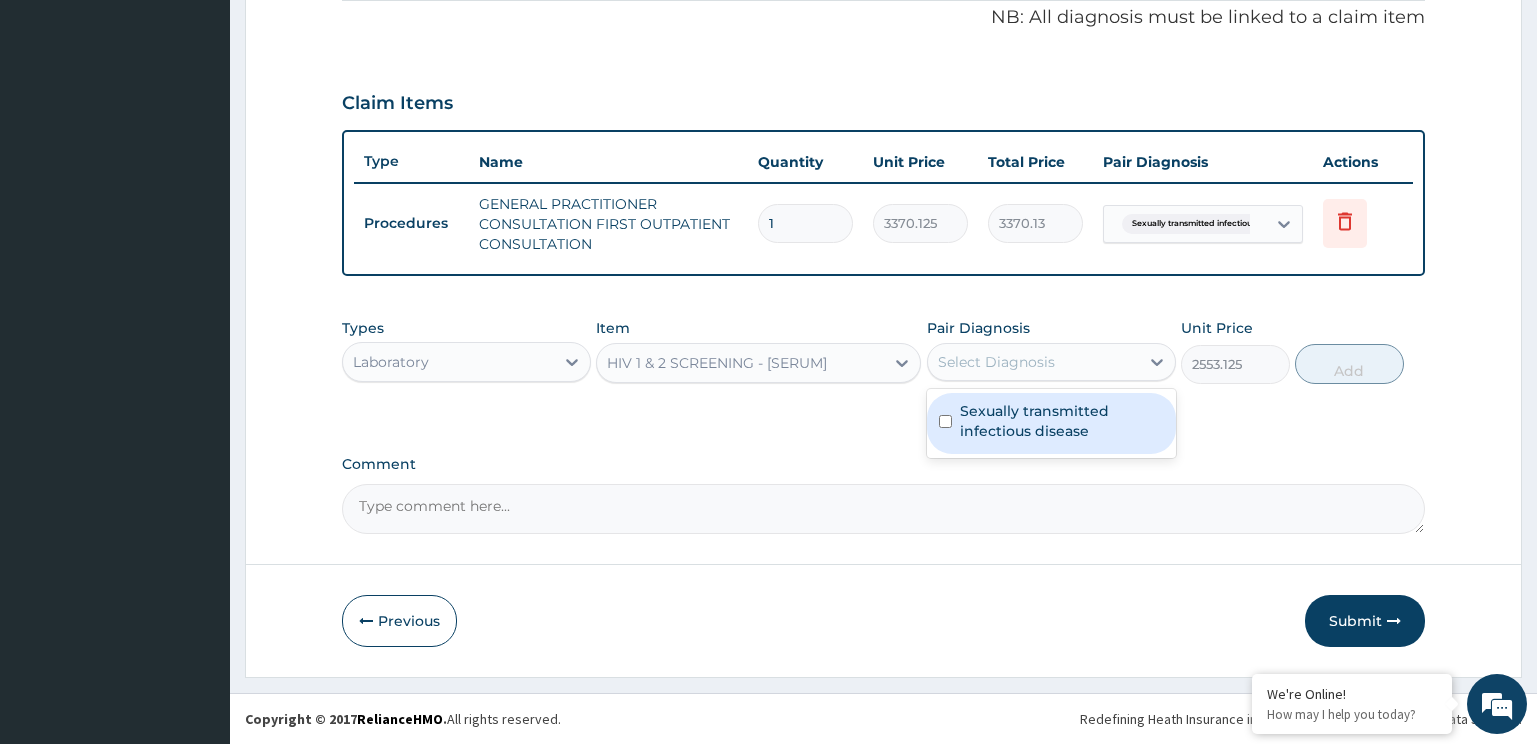 click on "Sexually transmitted infectious disease" at bounding box center [1062, 421] 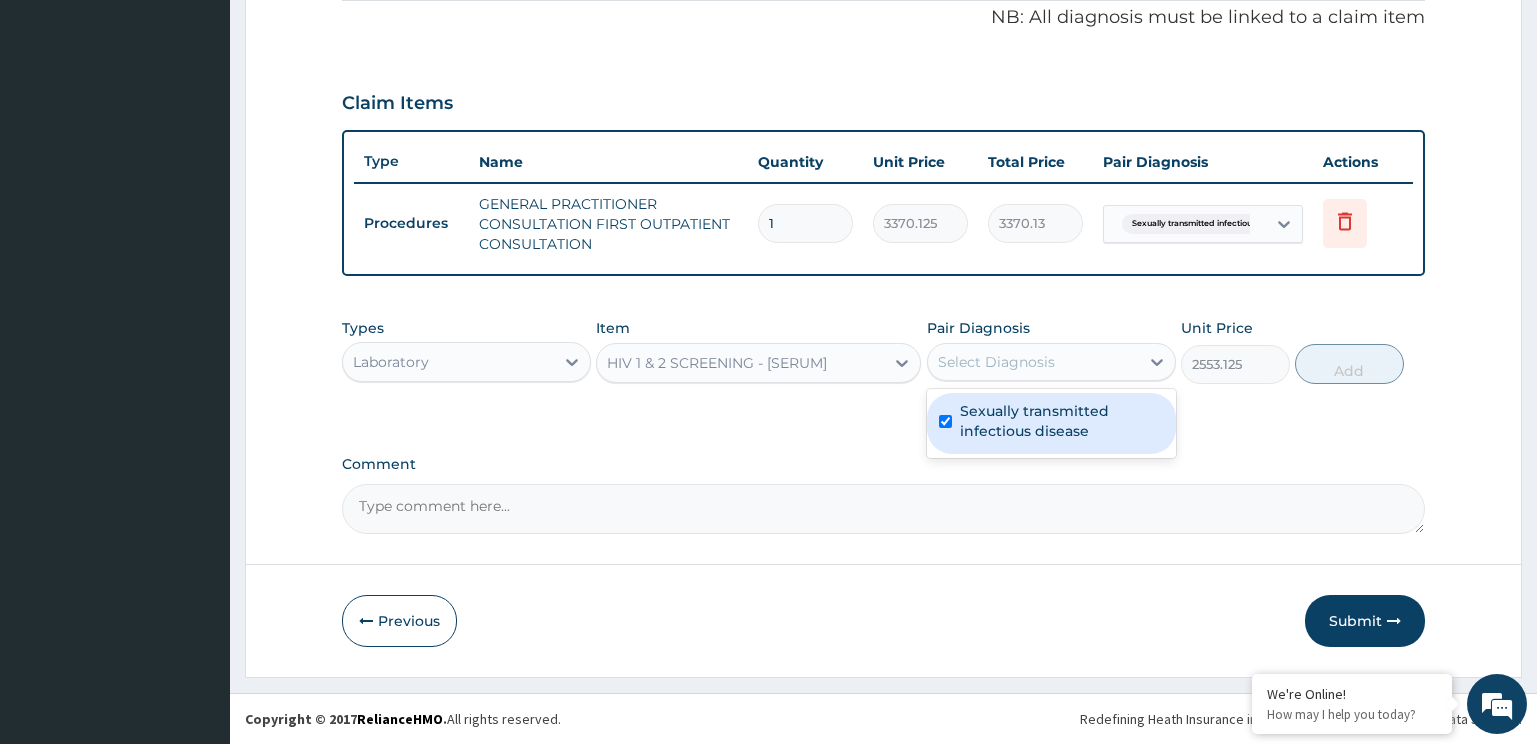 click on "Add" at bounding box center (1349, 364) 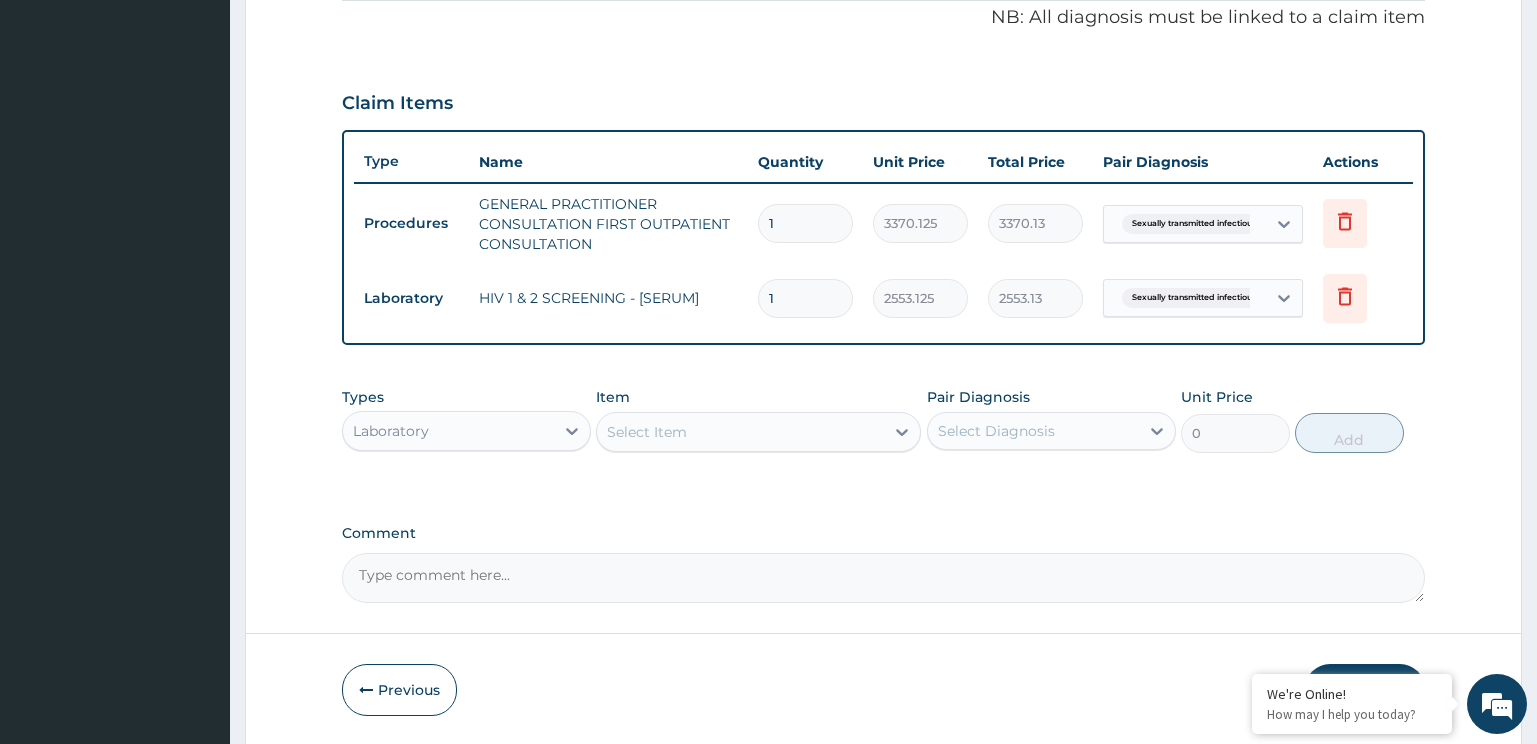 click on "Select Item" at bounding box center (740, 432) 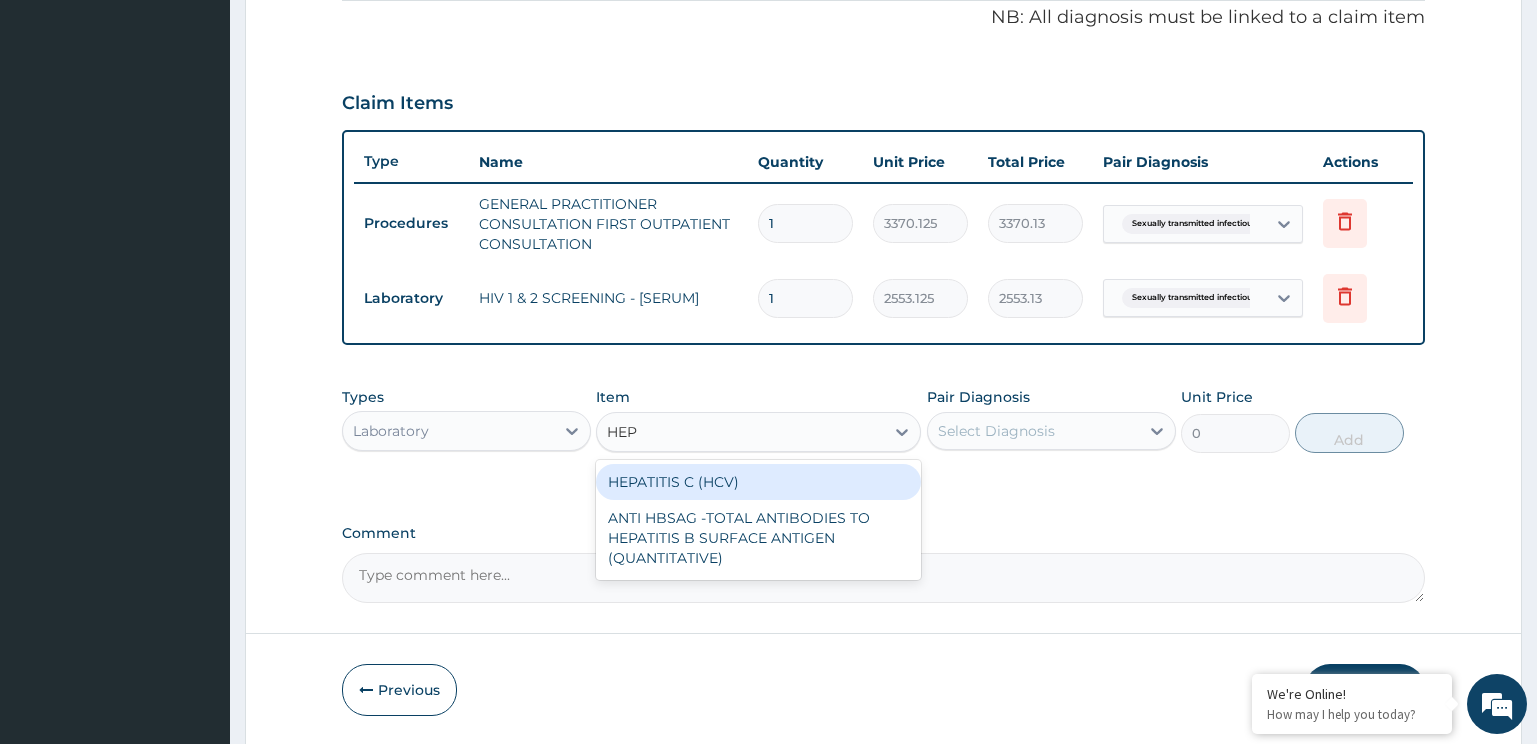 type on "HEPA" 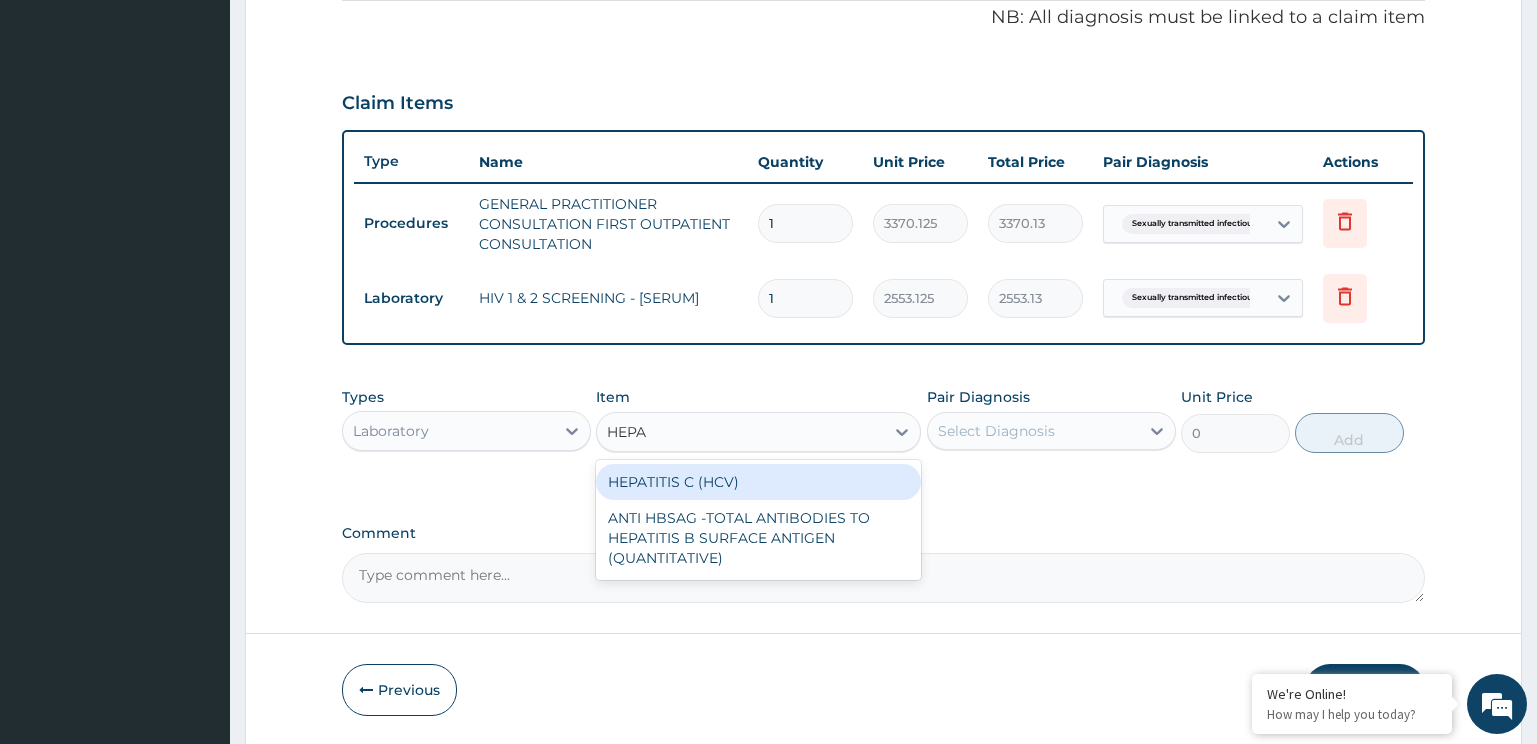 click on "HEPATITIS C (HCV)" at bounding box center [758, 482] 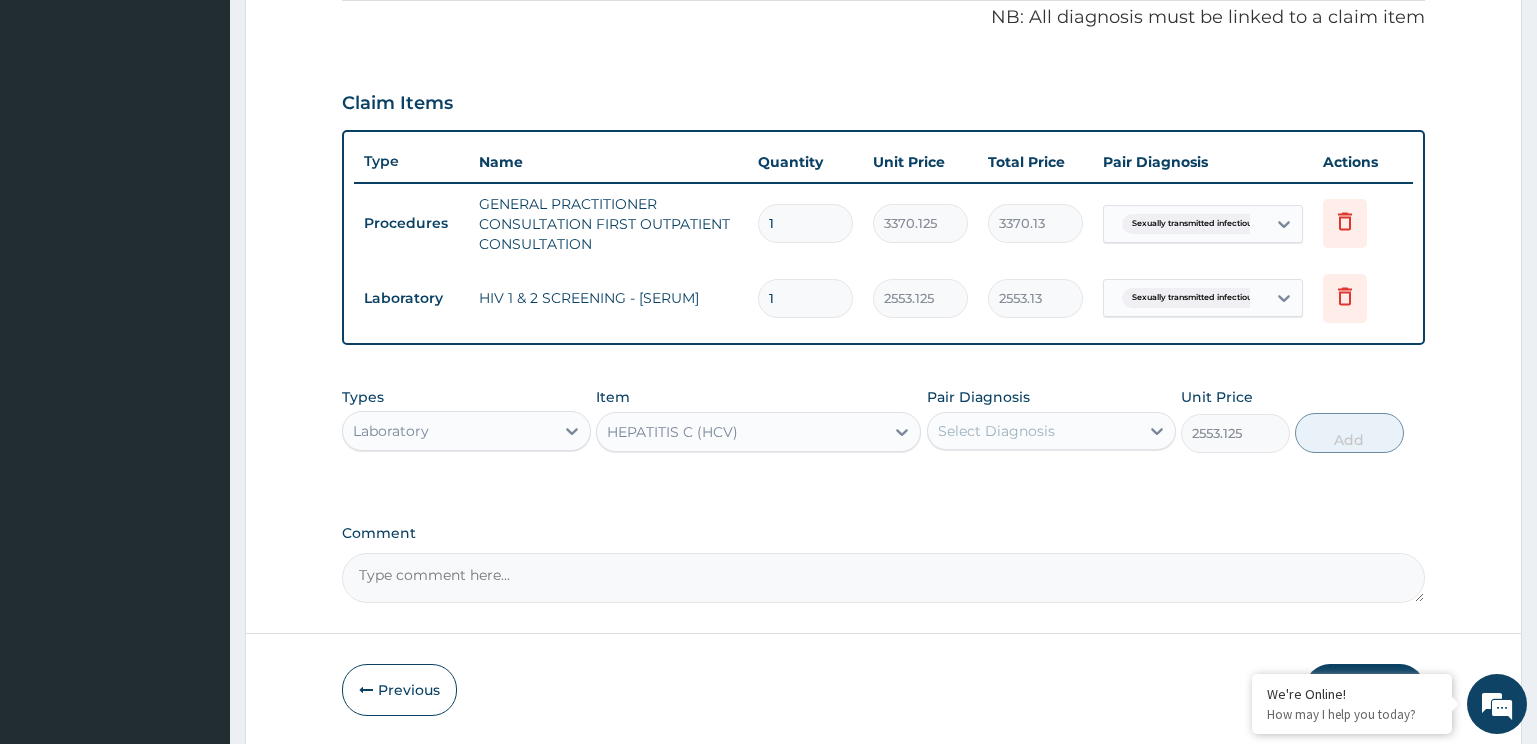 click on "Select Diagnosis" at bounding box center [1033, 431] 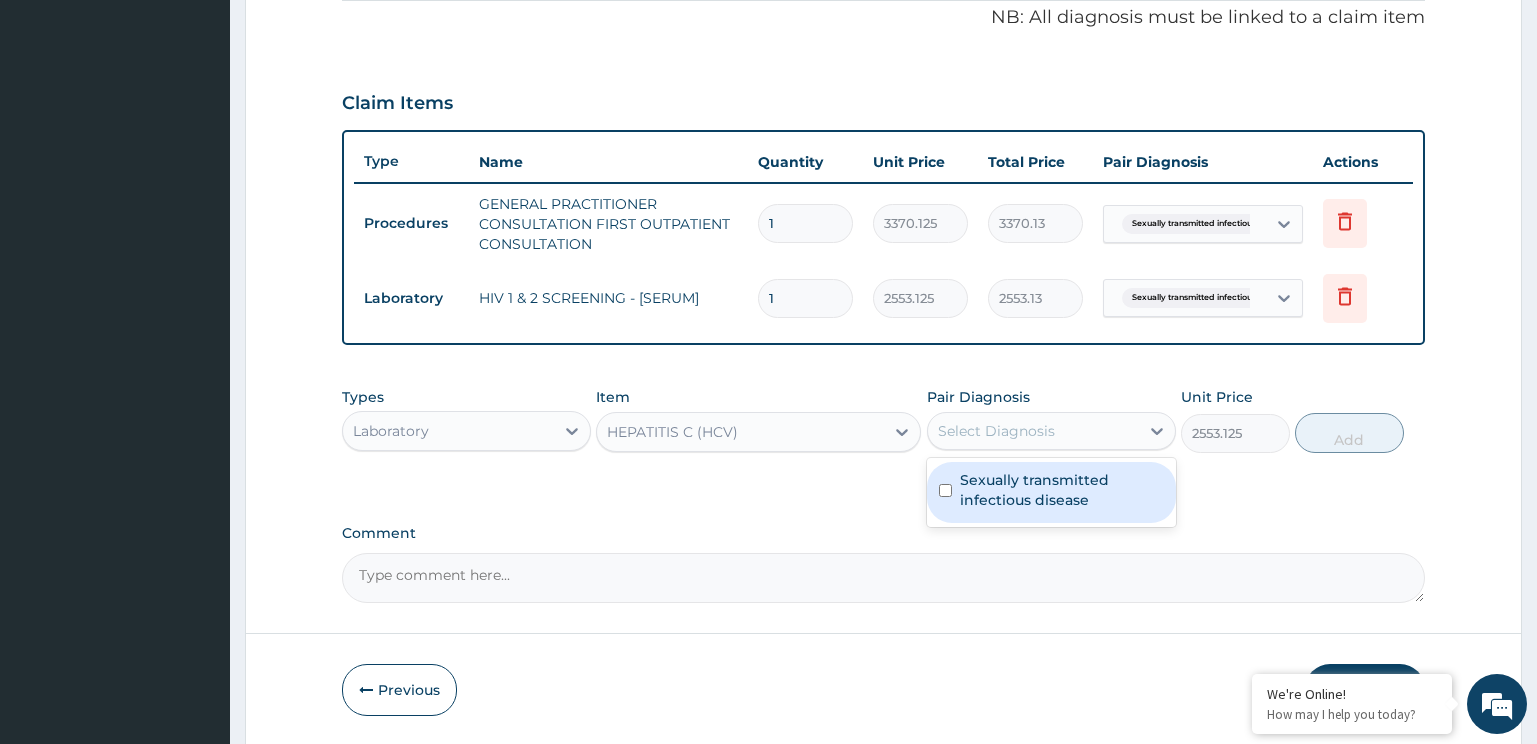 click on "Sexually transmitted infectious disease" at bounding box center [1062, 490] 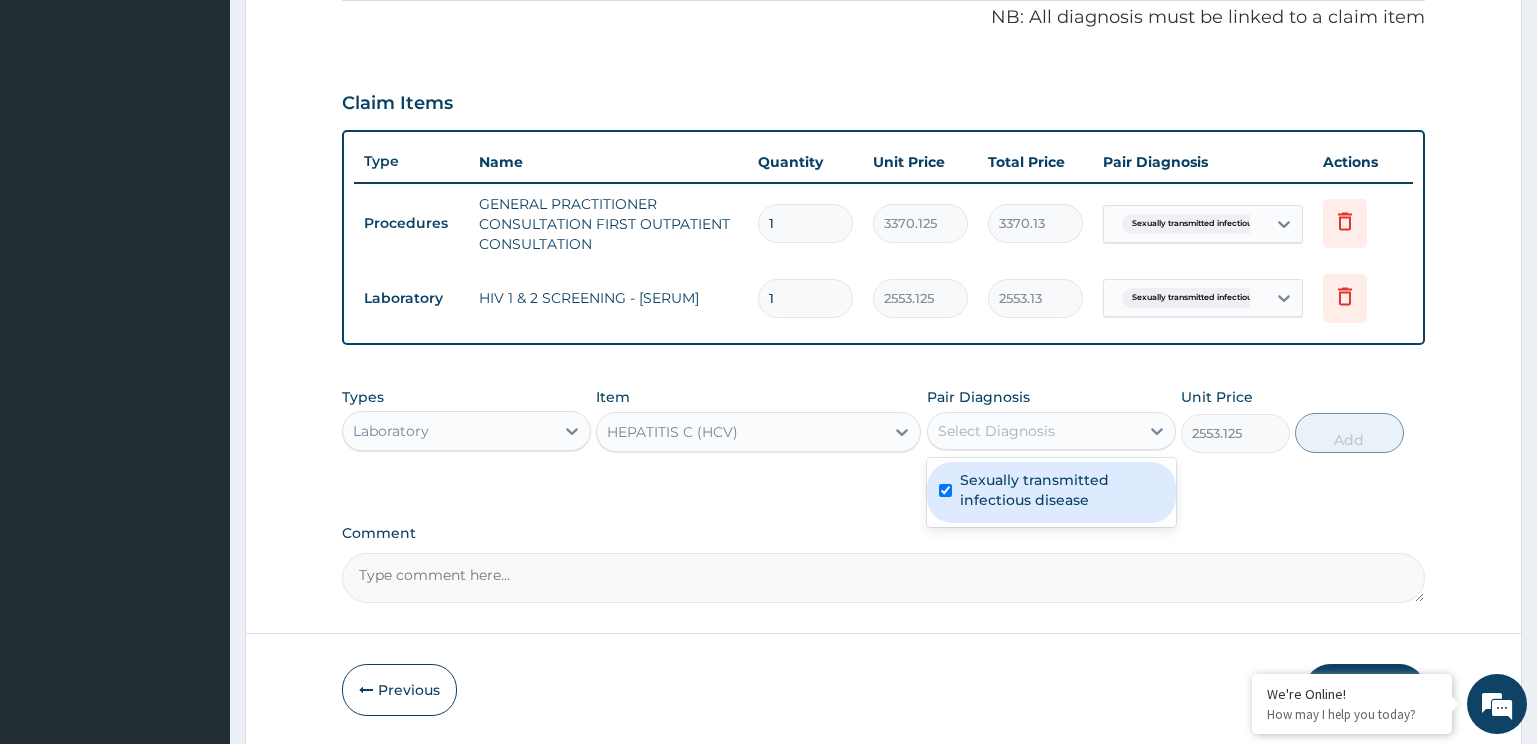 click on "Add" at bounding box center [1349, 433] 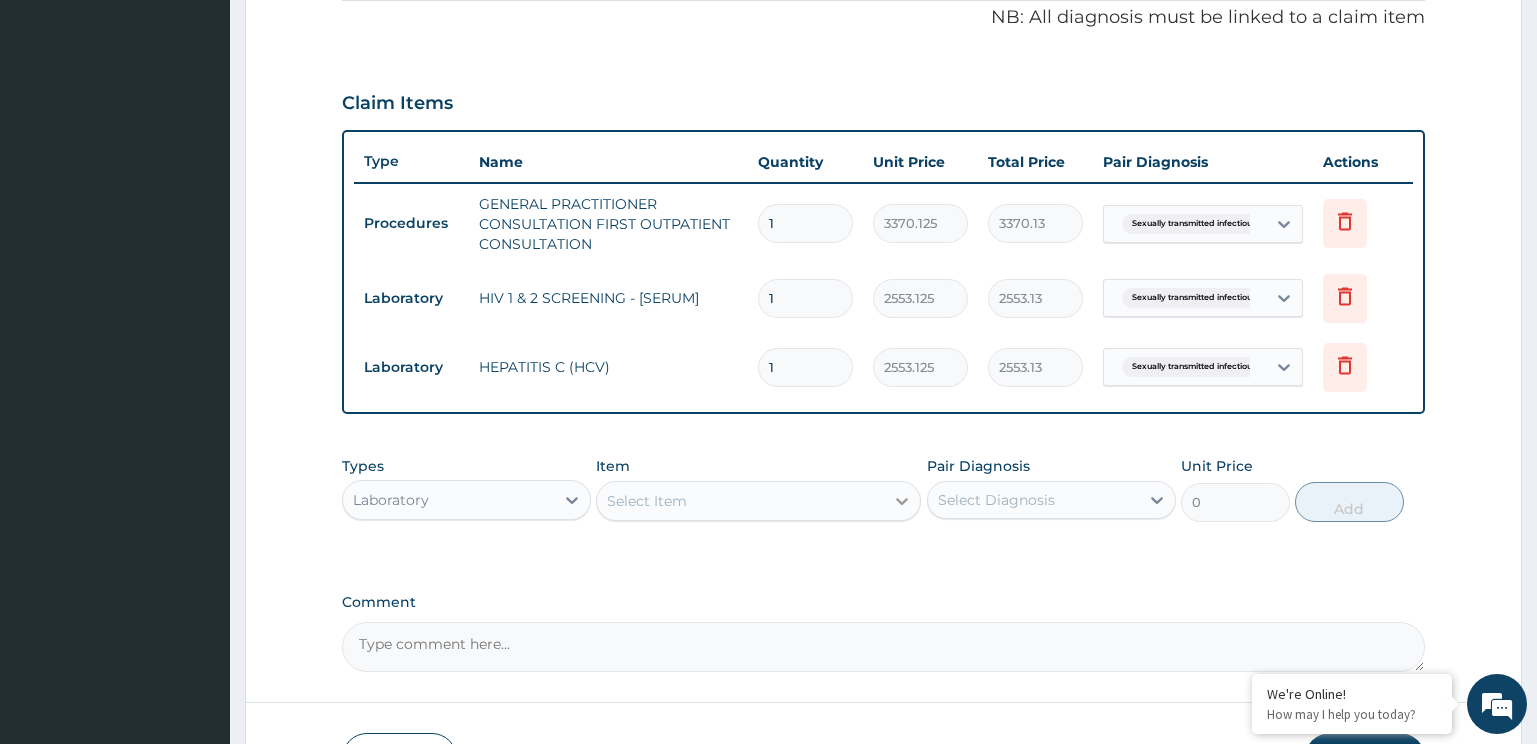 click at bounding box center (902, 501) 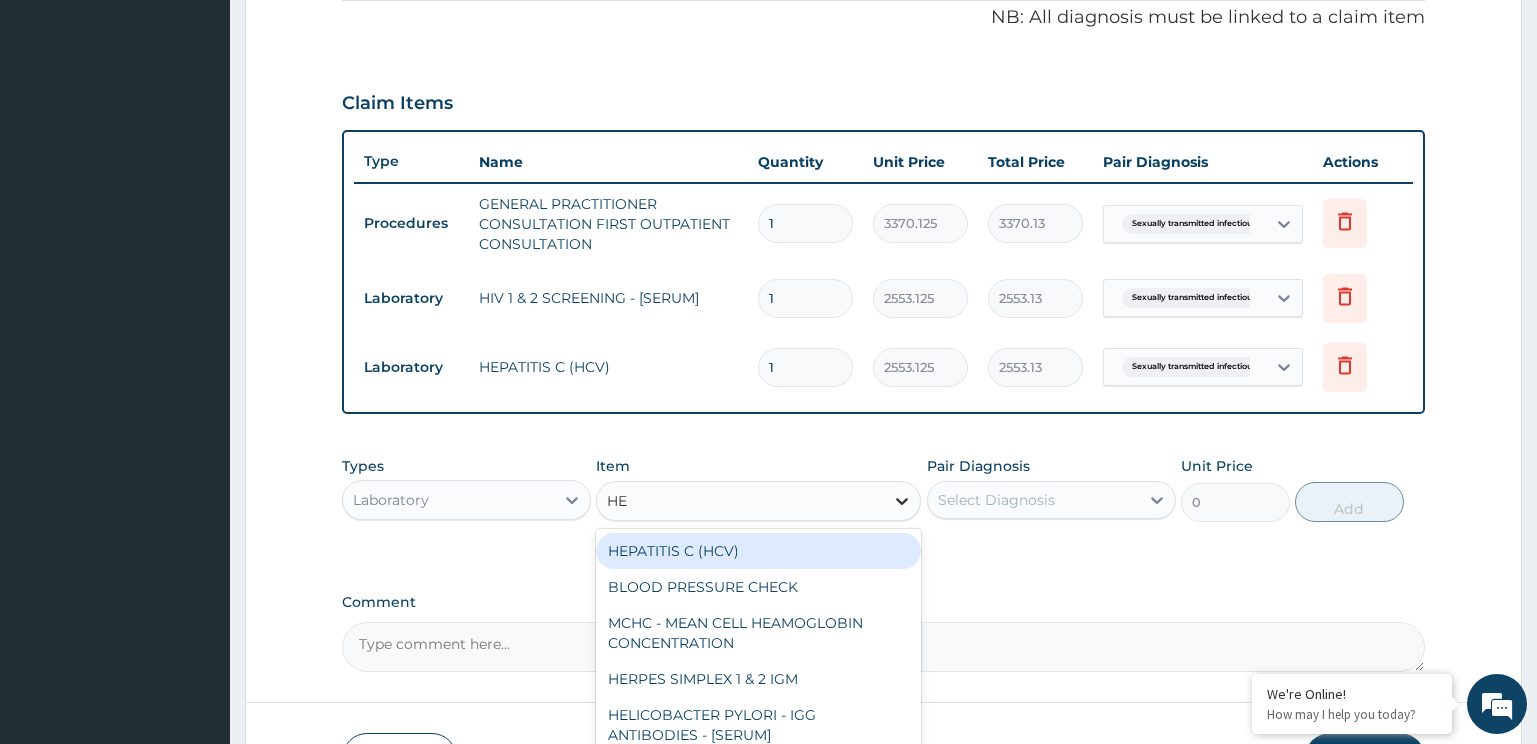type on "HEP" 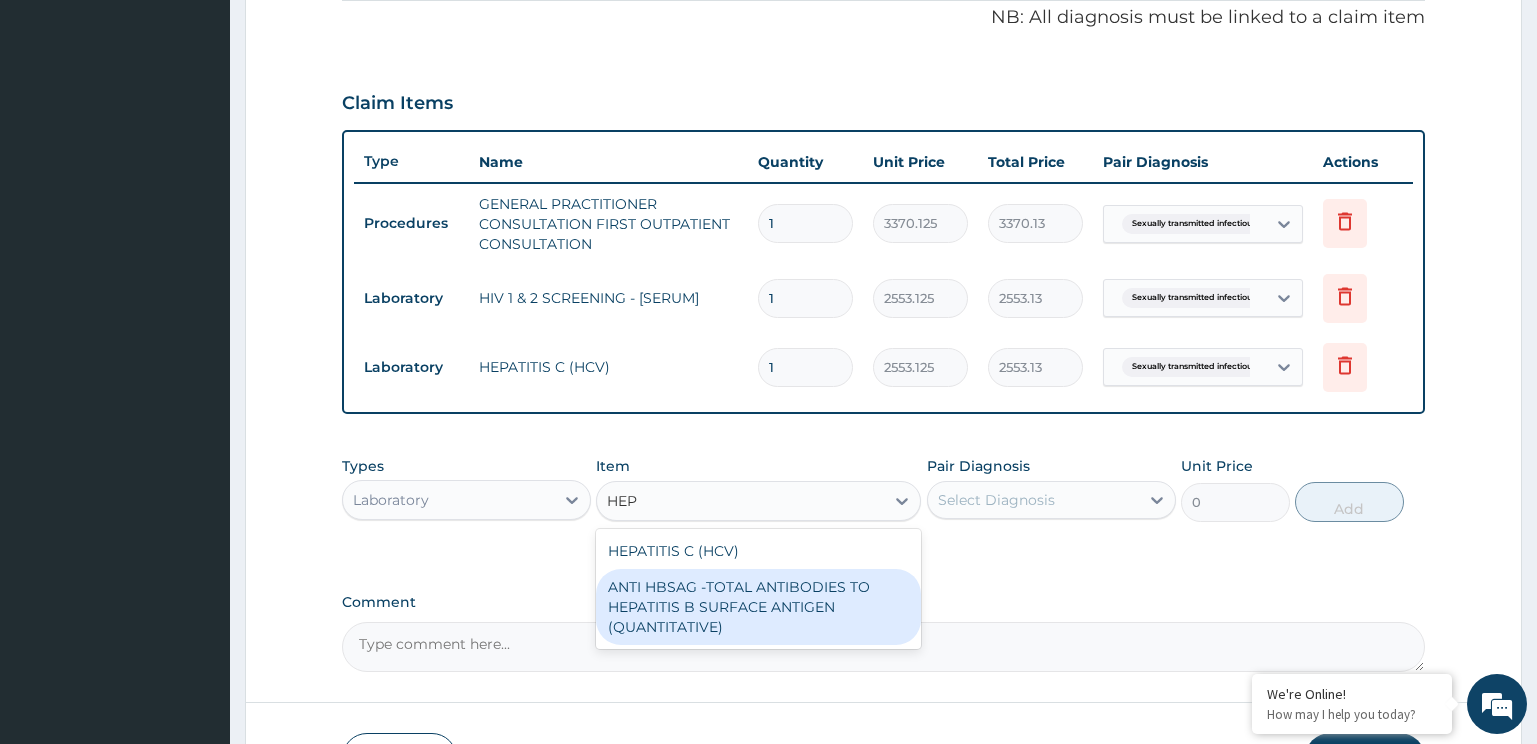 click on "ANTI HBSAG -TOTAL ANTIBODIES TO HEPATITIS B SURFACE ANTIGEN (QUANTITATIVE)" at bounding box center (758, 607) 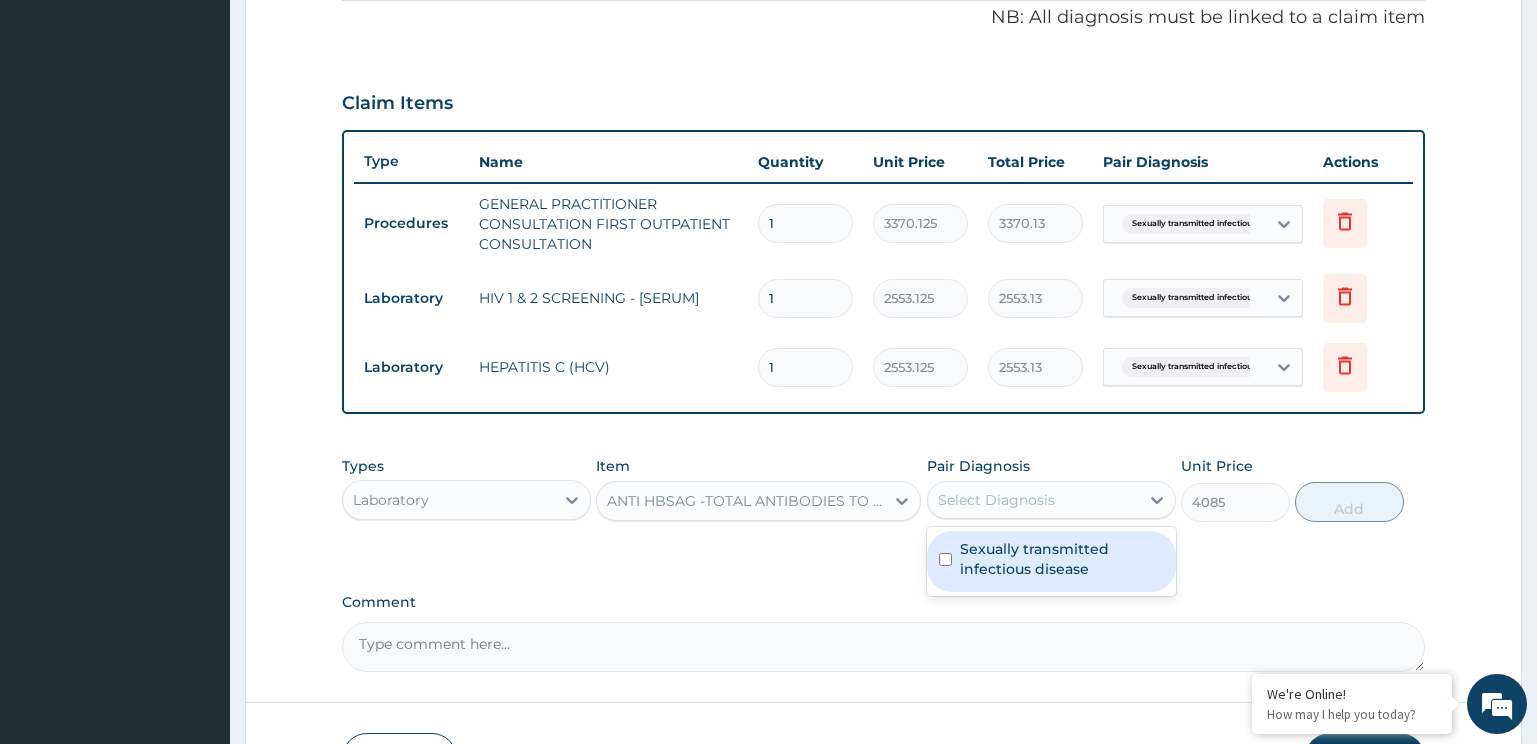 click on "Select Diagnosis" at bounding box center (1033, 500) 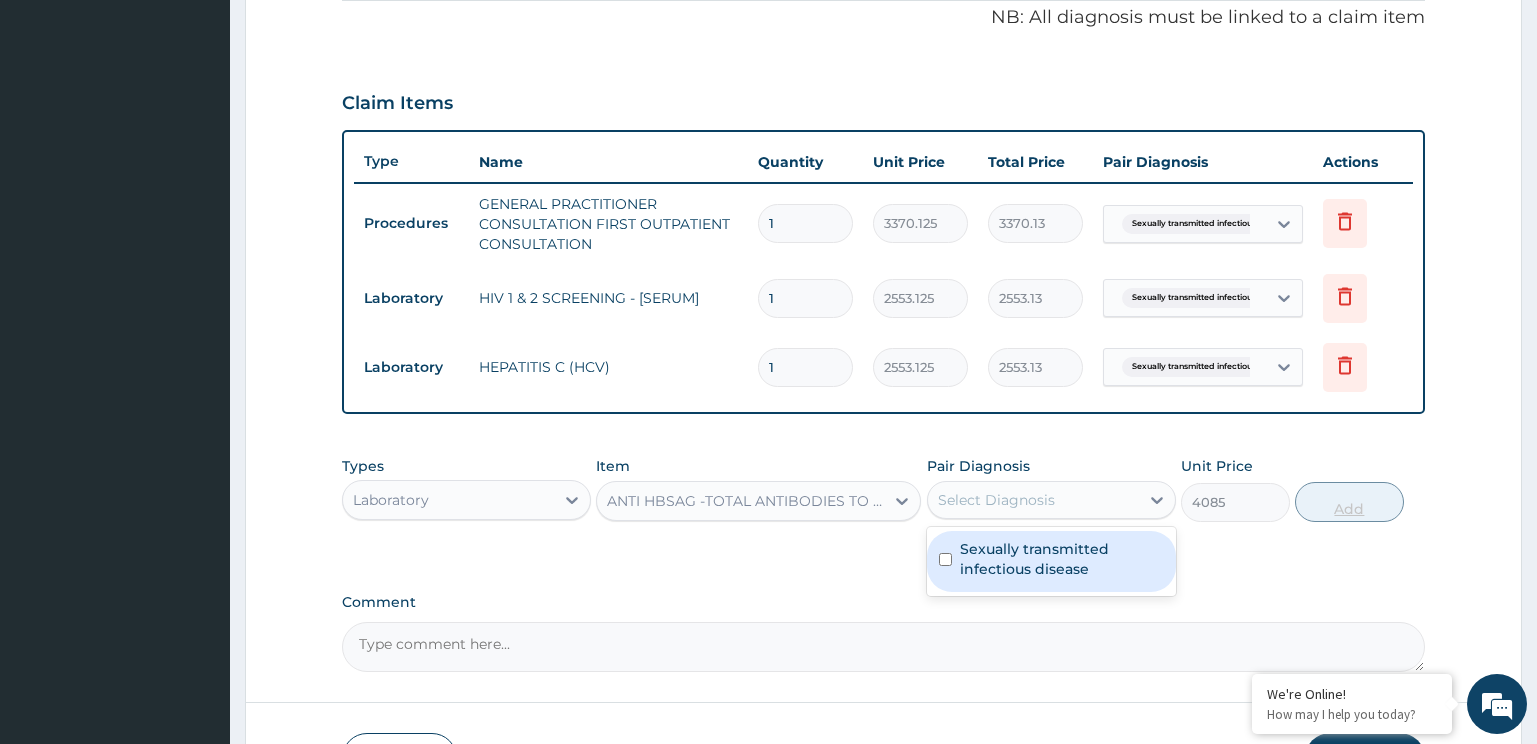 click on "Sexually transmitted infectious disease" at bounding box center [1062, 559] 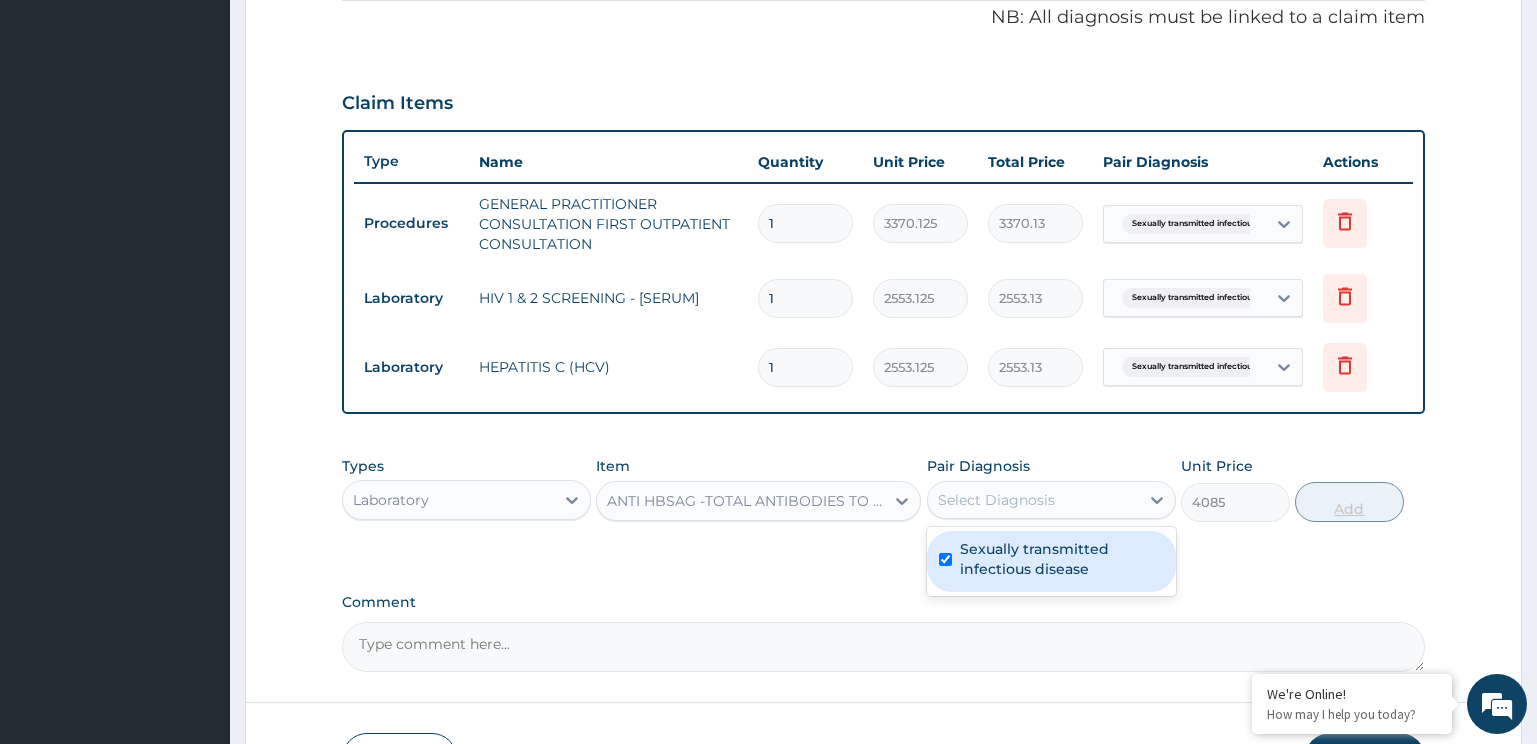 click on "Add" at bounding box center [1349, 502] 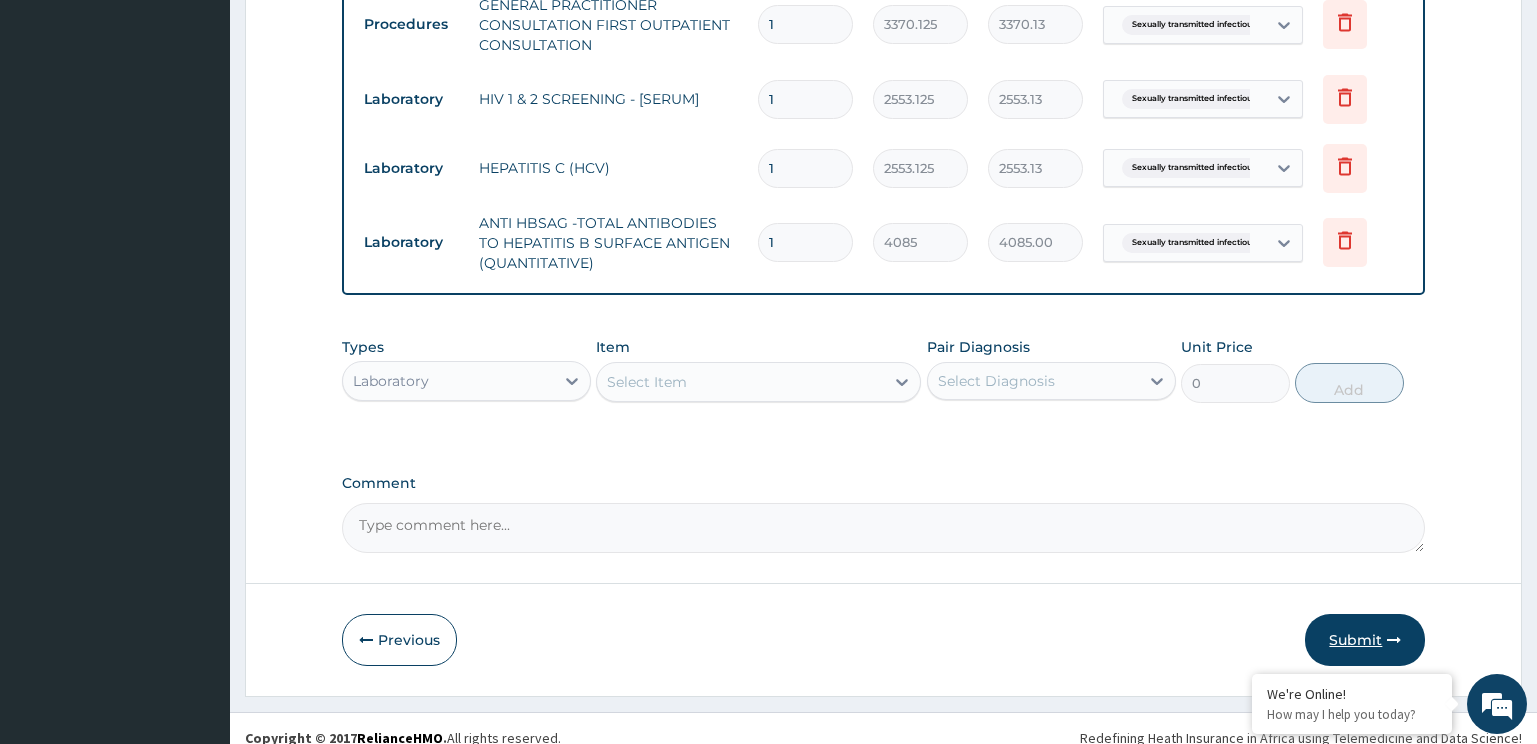 scroll, scrollTop: 832, scrollLeft: 0, axis: vertical 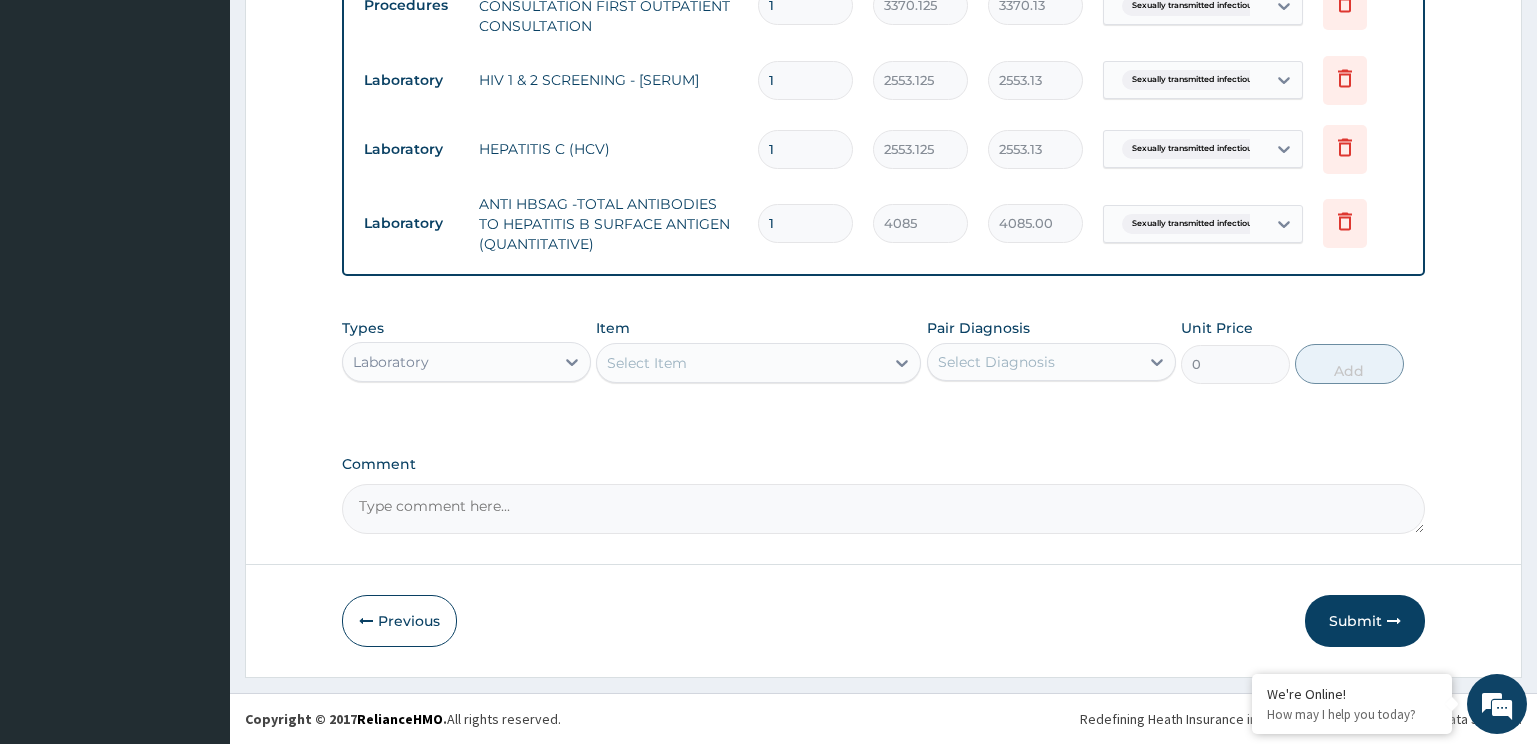 click on "Step  2  of 2 PA Code / Prescription Code Enter Code(Secondary Care Only) Encounter Date 03-08-2025 Important Notice Please enter PA codes before entering items that are not attached to a PA code   All diagnoses entered must be linked to a claim item. Diagnosis & Claim Items that are visible but inactive cannot be edited because they were imported from an already approved PA code. Diagnosis Sexually transmitted infectious disease Query NB: All diagnosis must be linked to a claim item Claim Items Type Name Quantity Unit Price Total Price Pair Diagnosis Actions Procedures GENERAL PRACTITIONER CONSULTATION FIRST OUTPATIENT CONSULTATION 1 3370.125 3370.13 Sexually transmitted infectiou... Delete Laboratory HIV 1 & 2 SCREENING - [SERUM] 1 2553.125 2553.13 Sexually transmitted infectiou... Delete Laboratory HEPATITIS C (HCV) 1 2553.125 2553.13 Sexually transmitted infectiou... Delete Laboratory ANTI HBSAG -TOTAL ANTIBODIES TO HEPATITIS B SURFACE ANTIGEN (QUANTITATIVE) 1 4085 4085.00 Delete Types Laboratory Item 0" at bounding box center (883, -25) 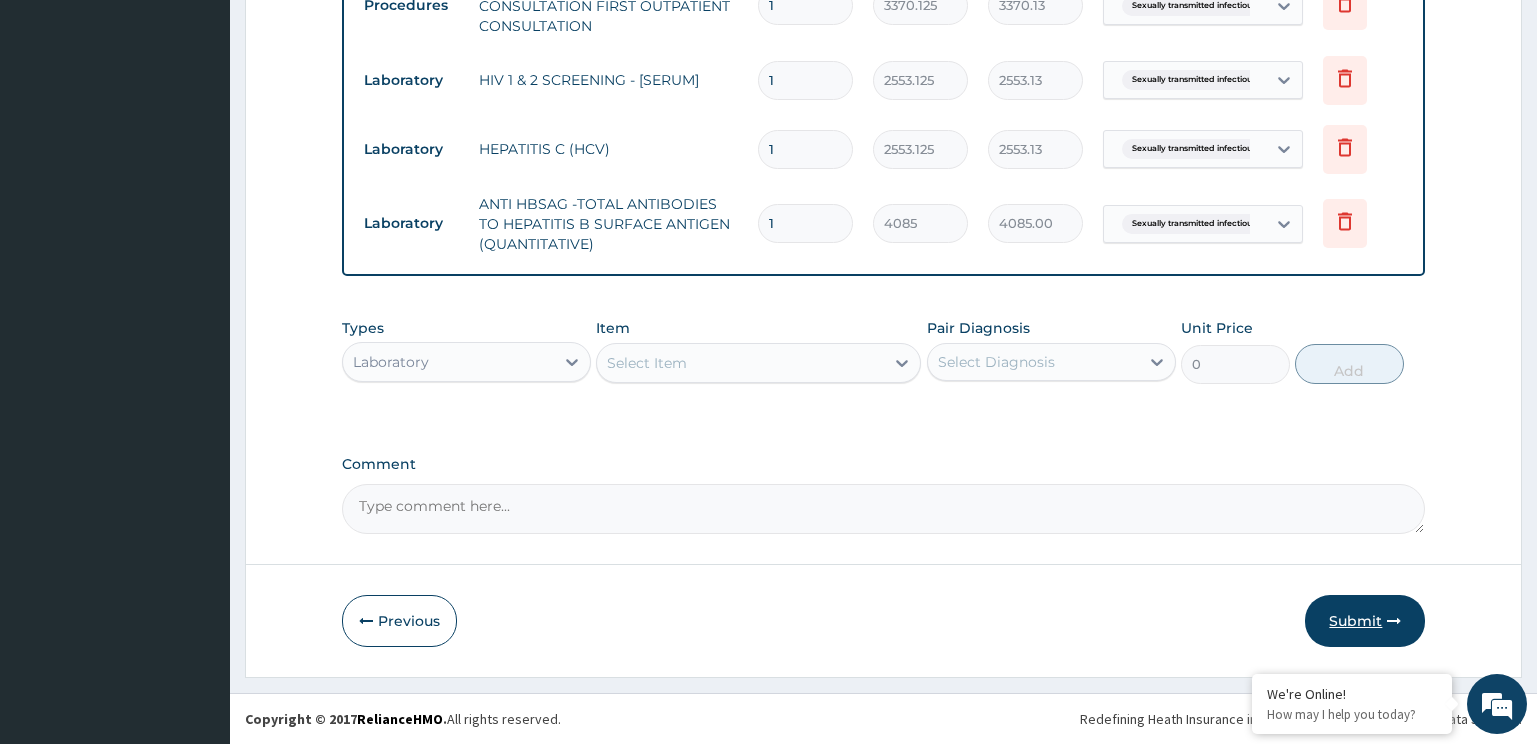 click on "Submit" at bounding box center [1365, 621] 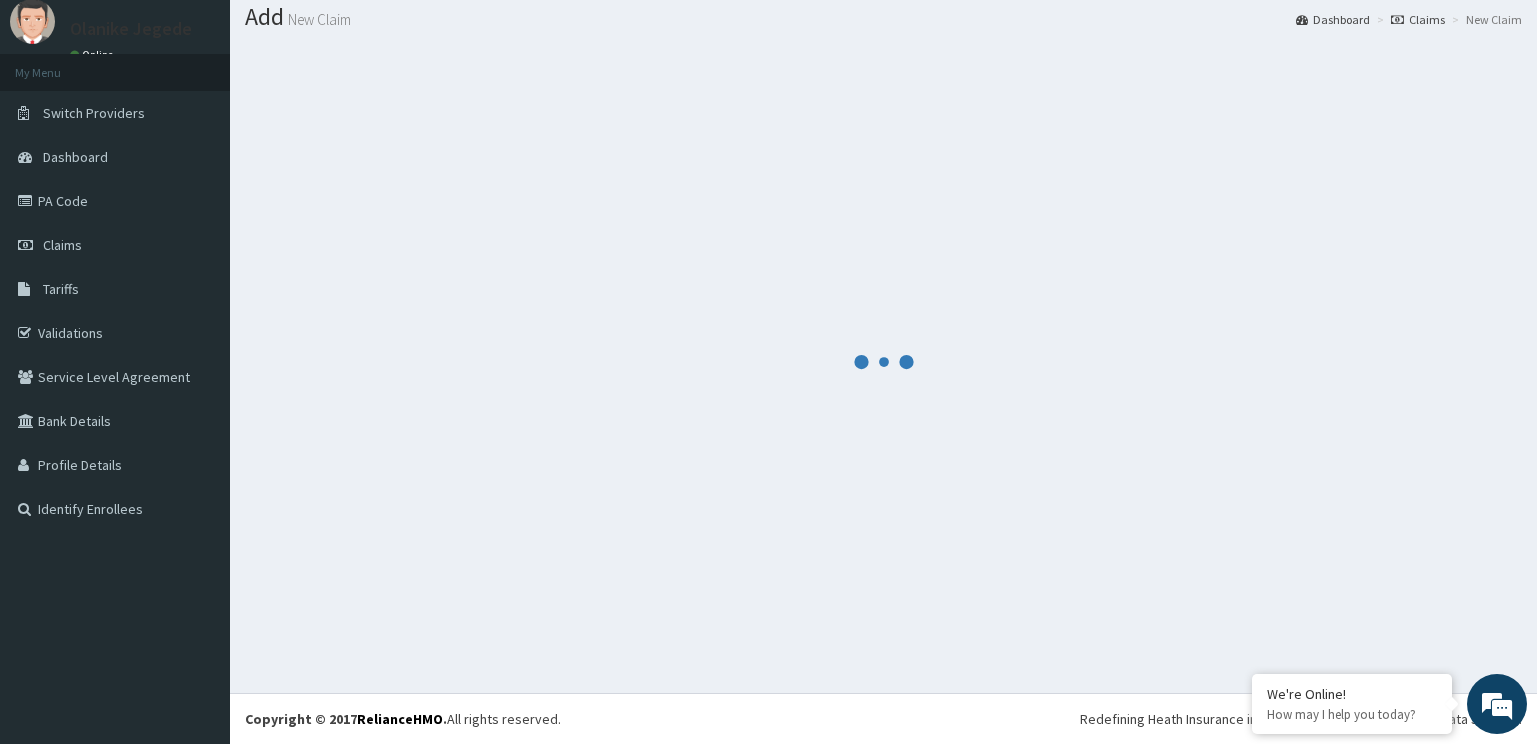 scroll, scrollTop: 61, scrollLeft: 0, axis: vertical 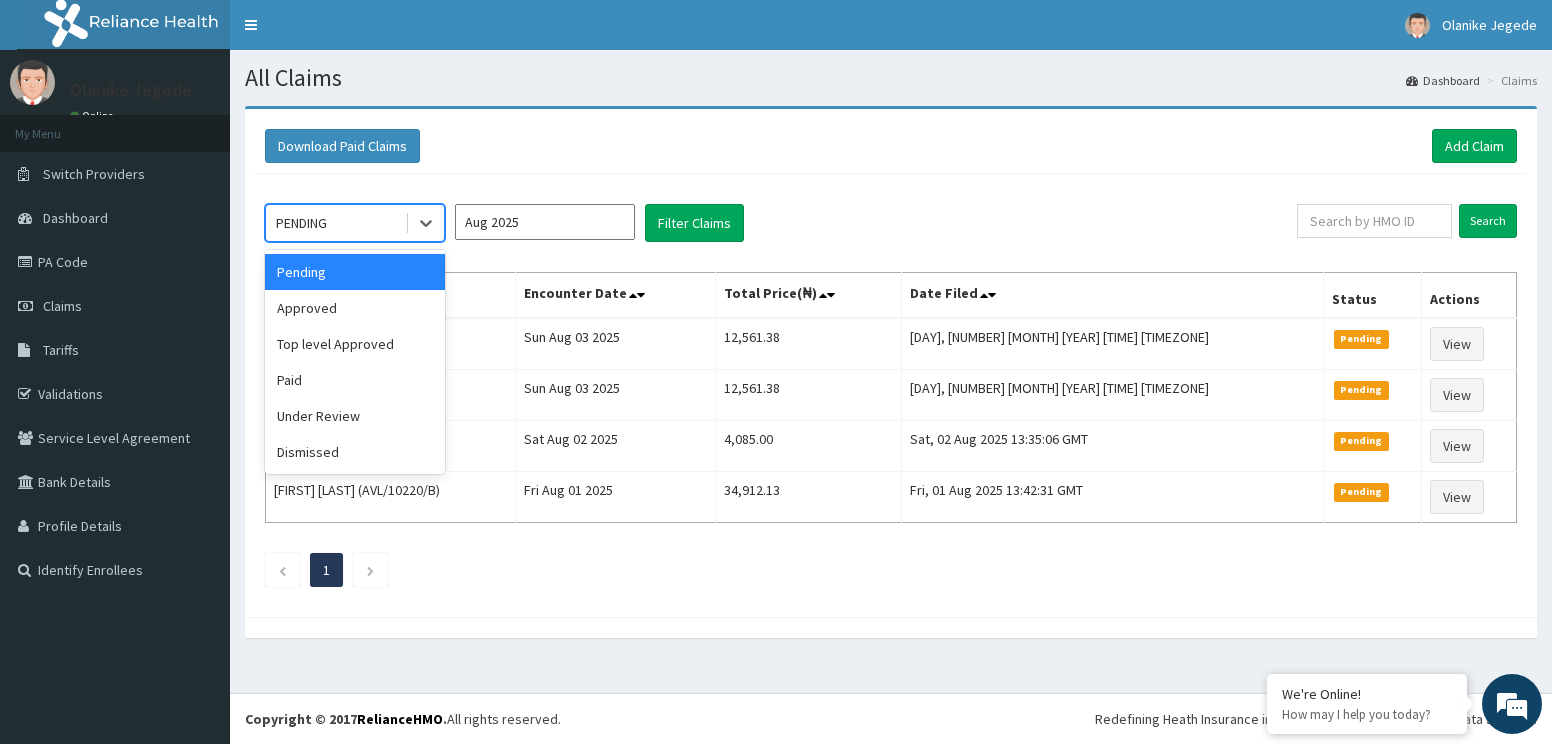 click on "PENDING" at bounding box center [301, 223] 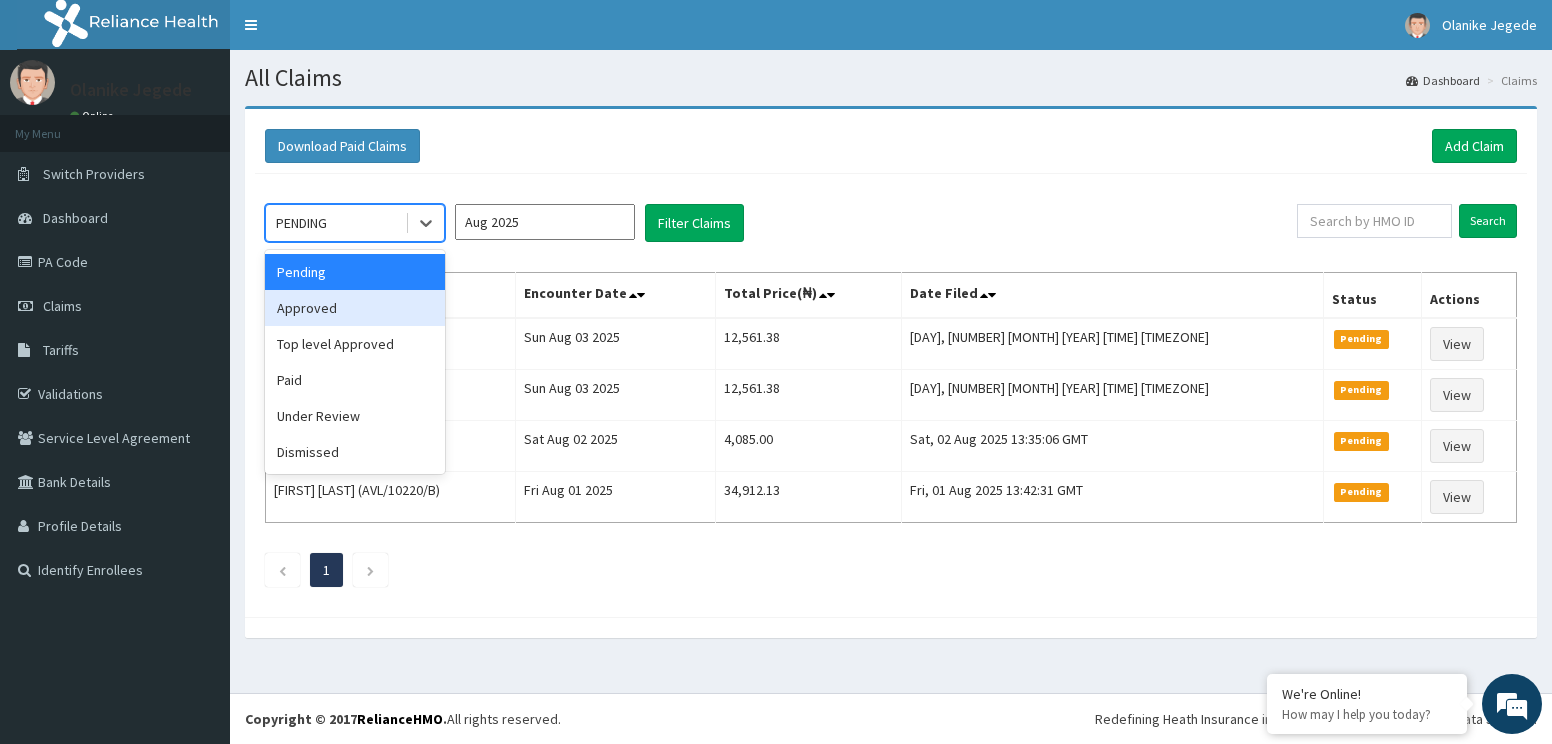 click on "Approved" at bounding box center (355, 308) 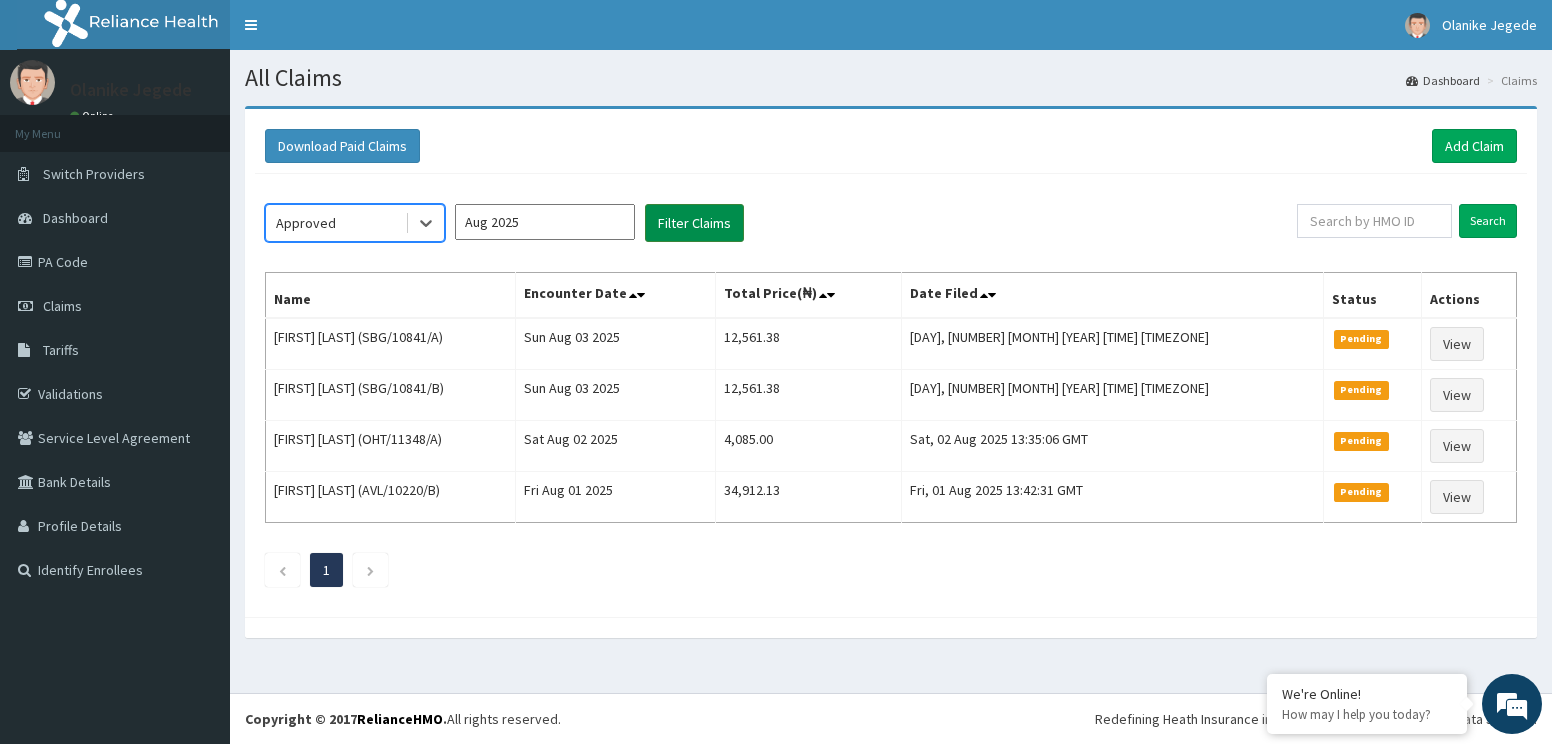 click on "Filter Claims" at bounding box center [694, 223] 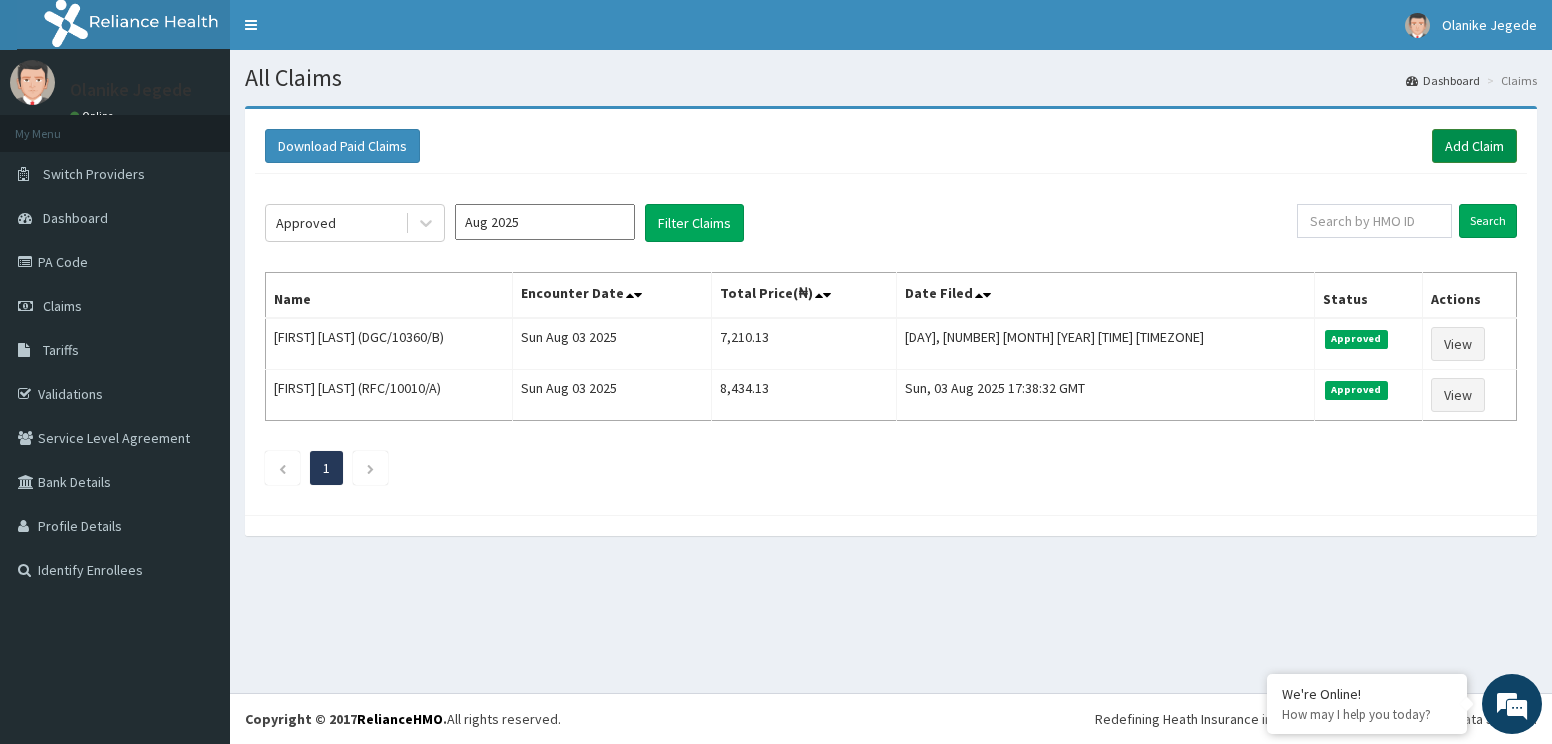 click on "Add Claim" at bounding box center [1474, 146] 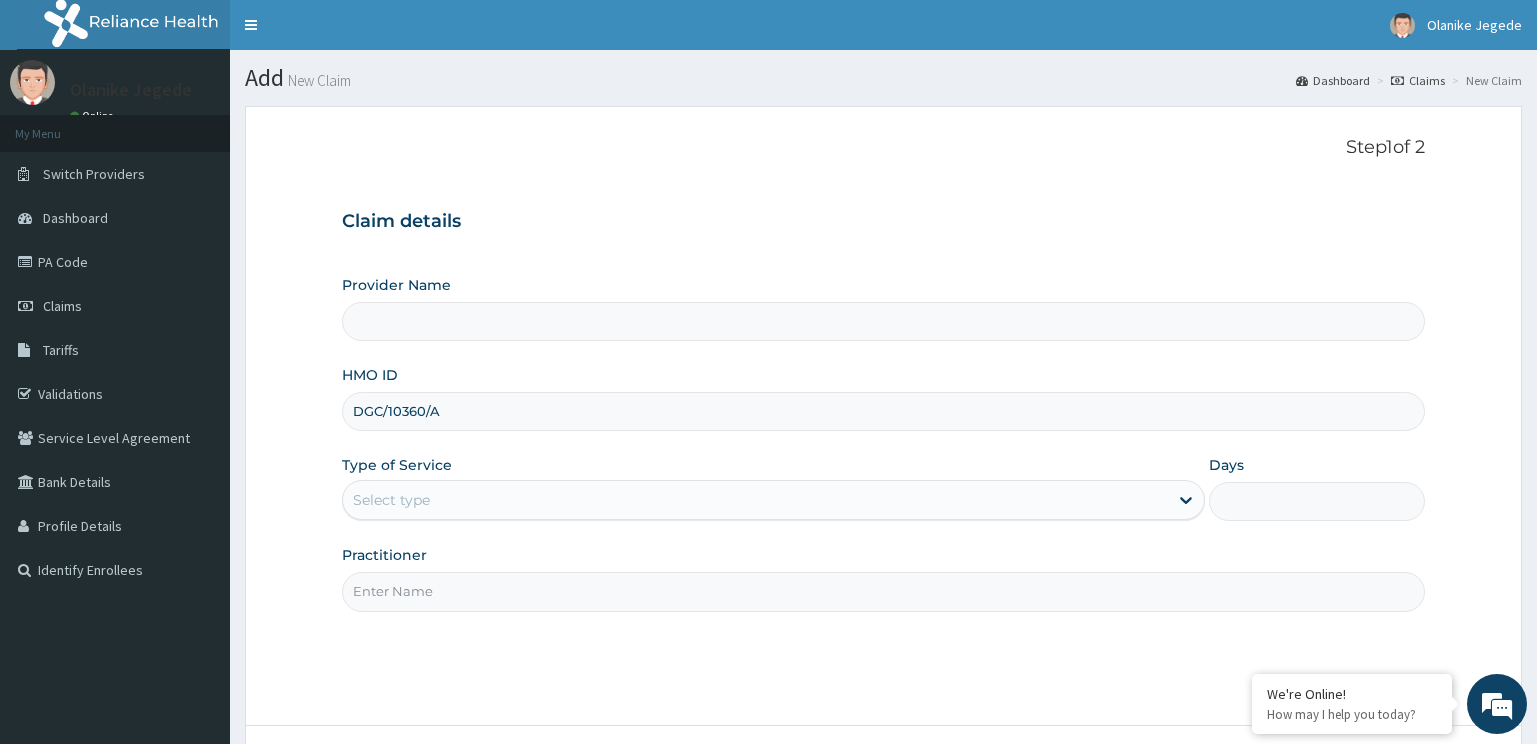 scroll, scrollTop: 0, scrollLeft: 0, axis: both 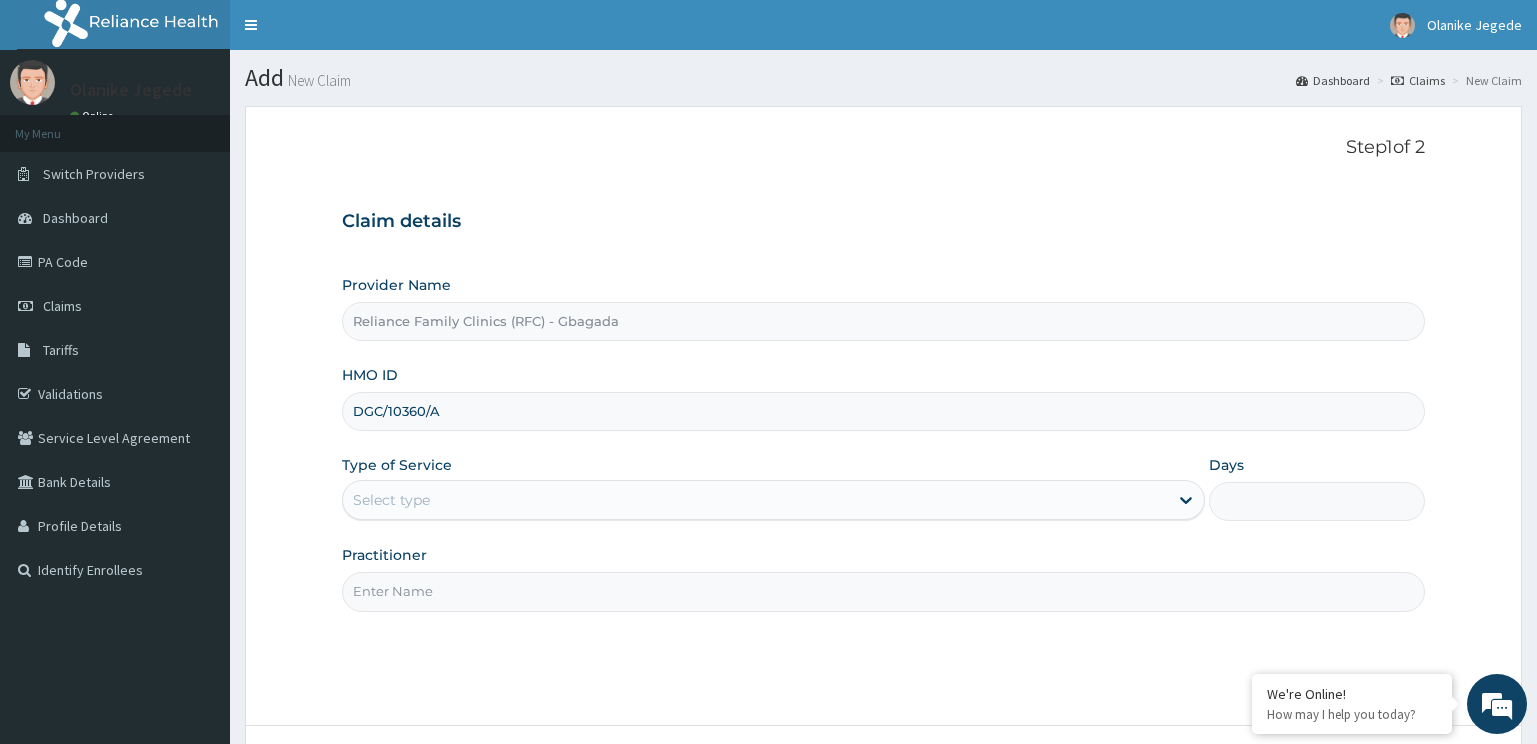 type on "Reliance Family Clinics (RFC) - Gbagada" 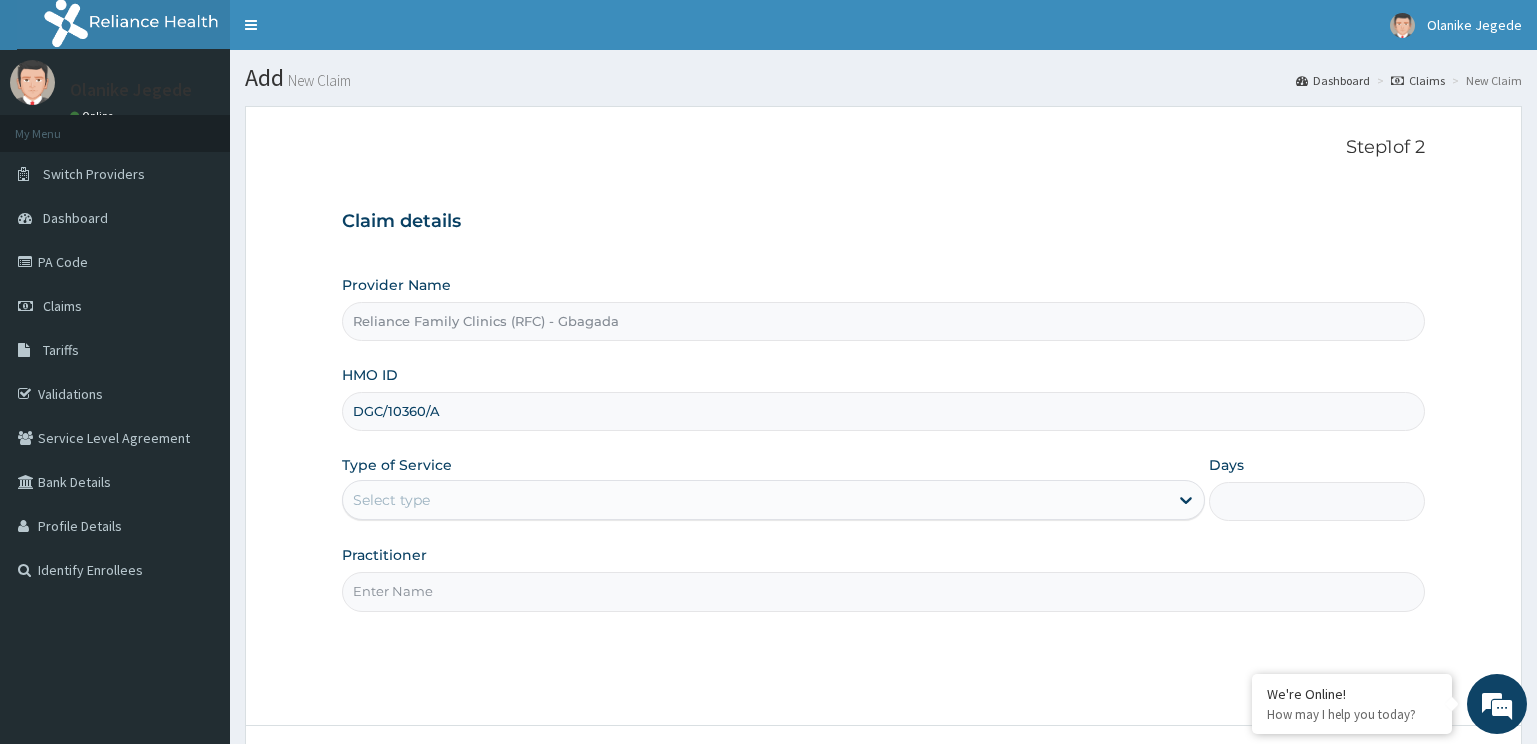 scroll, scrollTop: 0, scrollLeft: 0, axis: both 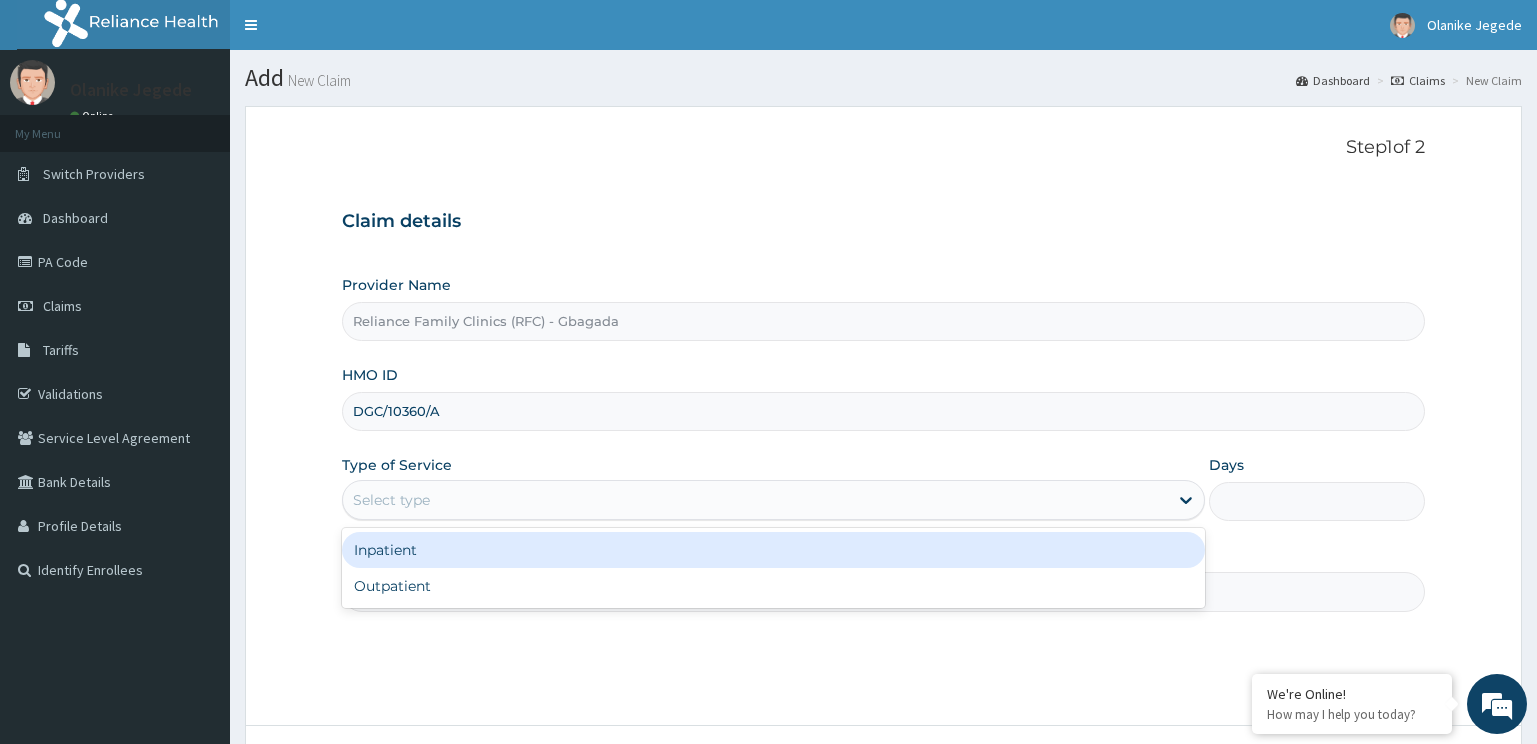 click on "Select type" at bounding box center (756, 500) 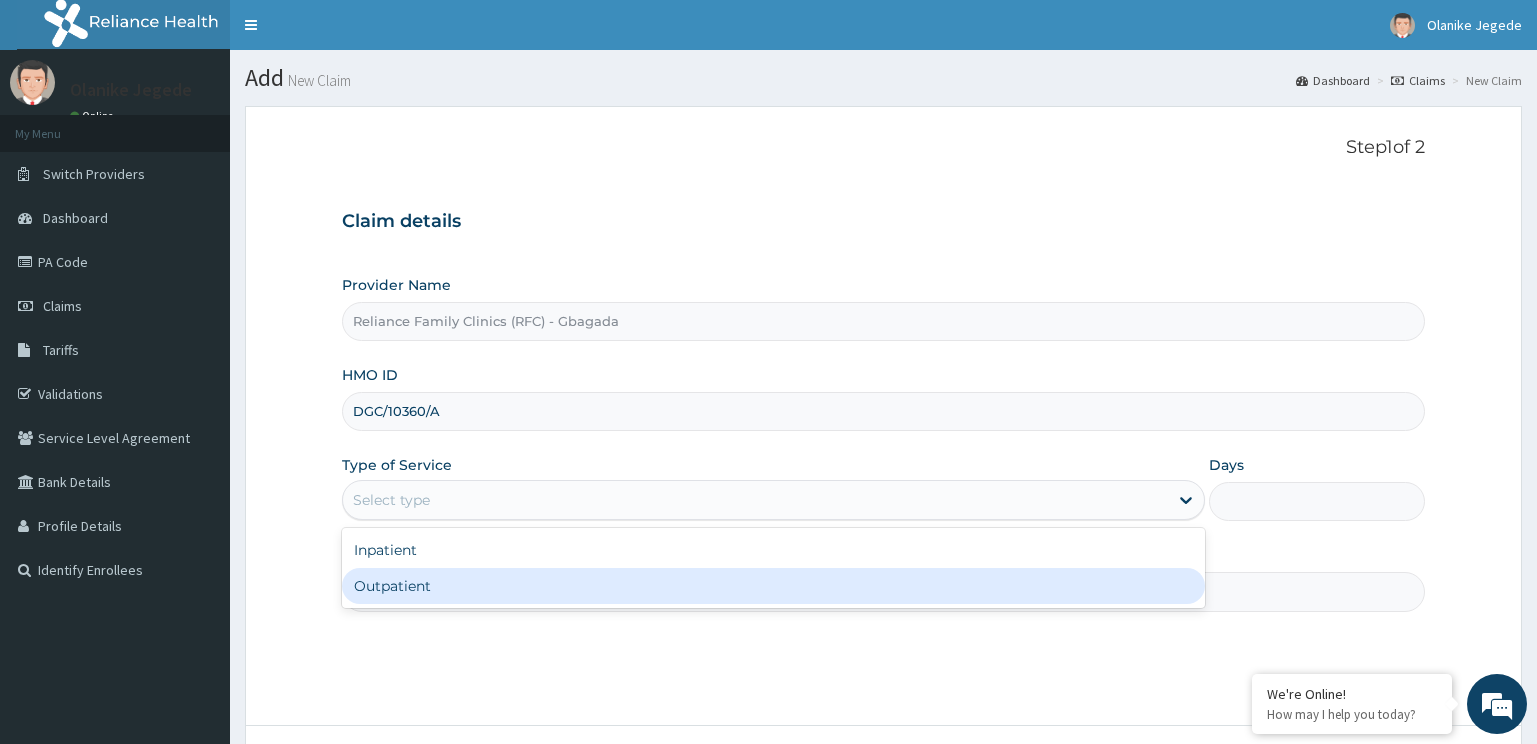 click on "Inpatient Outpatient" at bounding box center (774, 568) 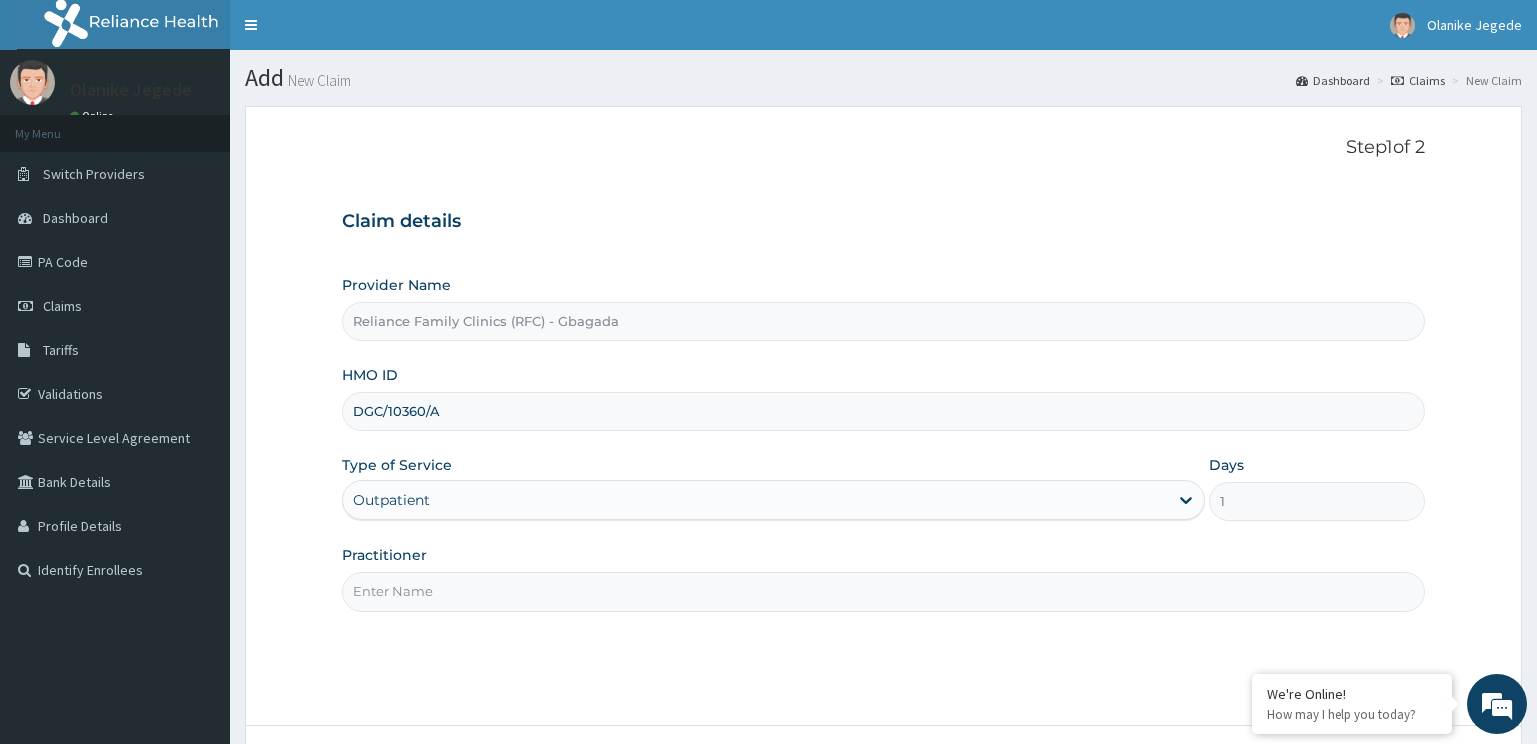 click on "Practitioner" at bounding box center [884, 591] 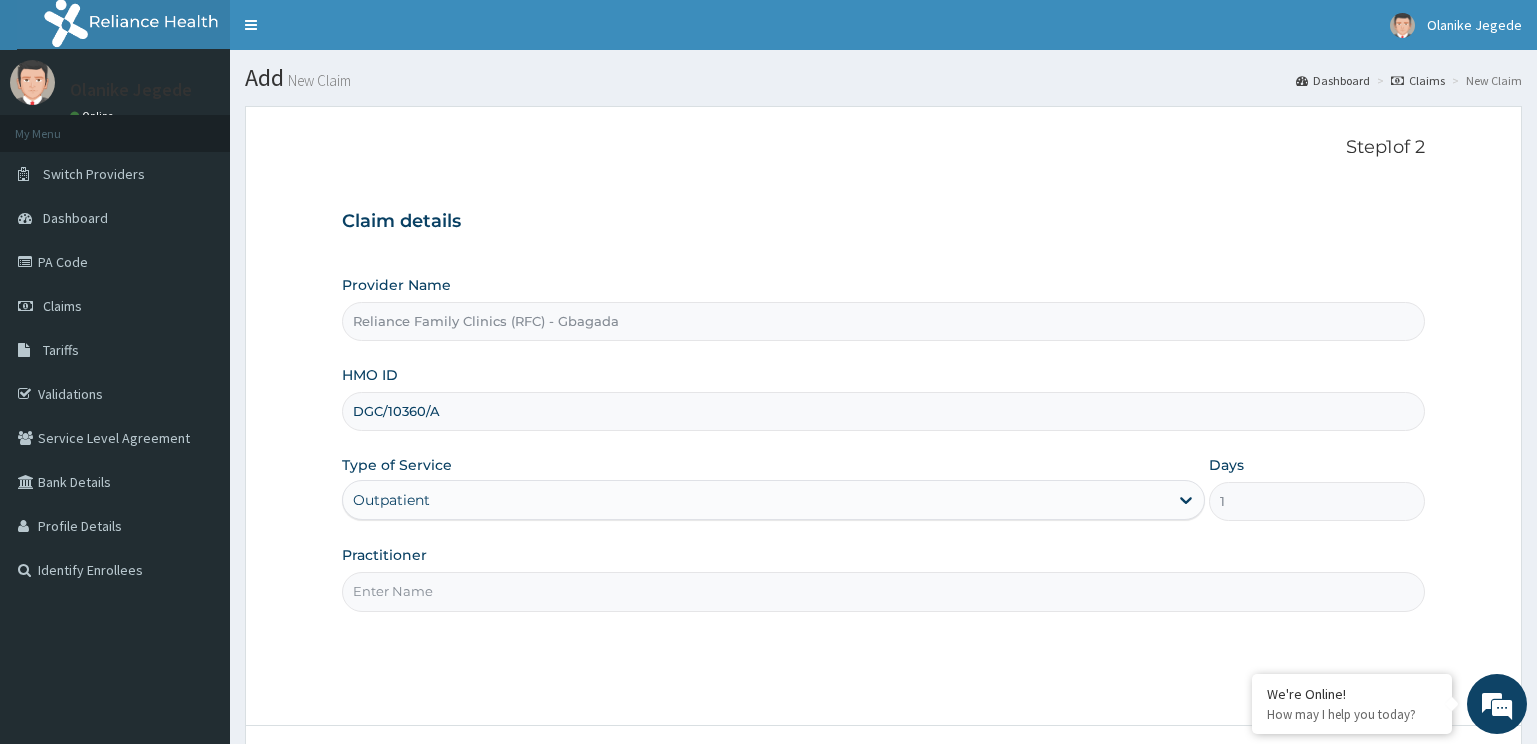 type on "Locum" 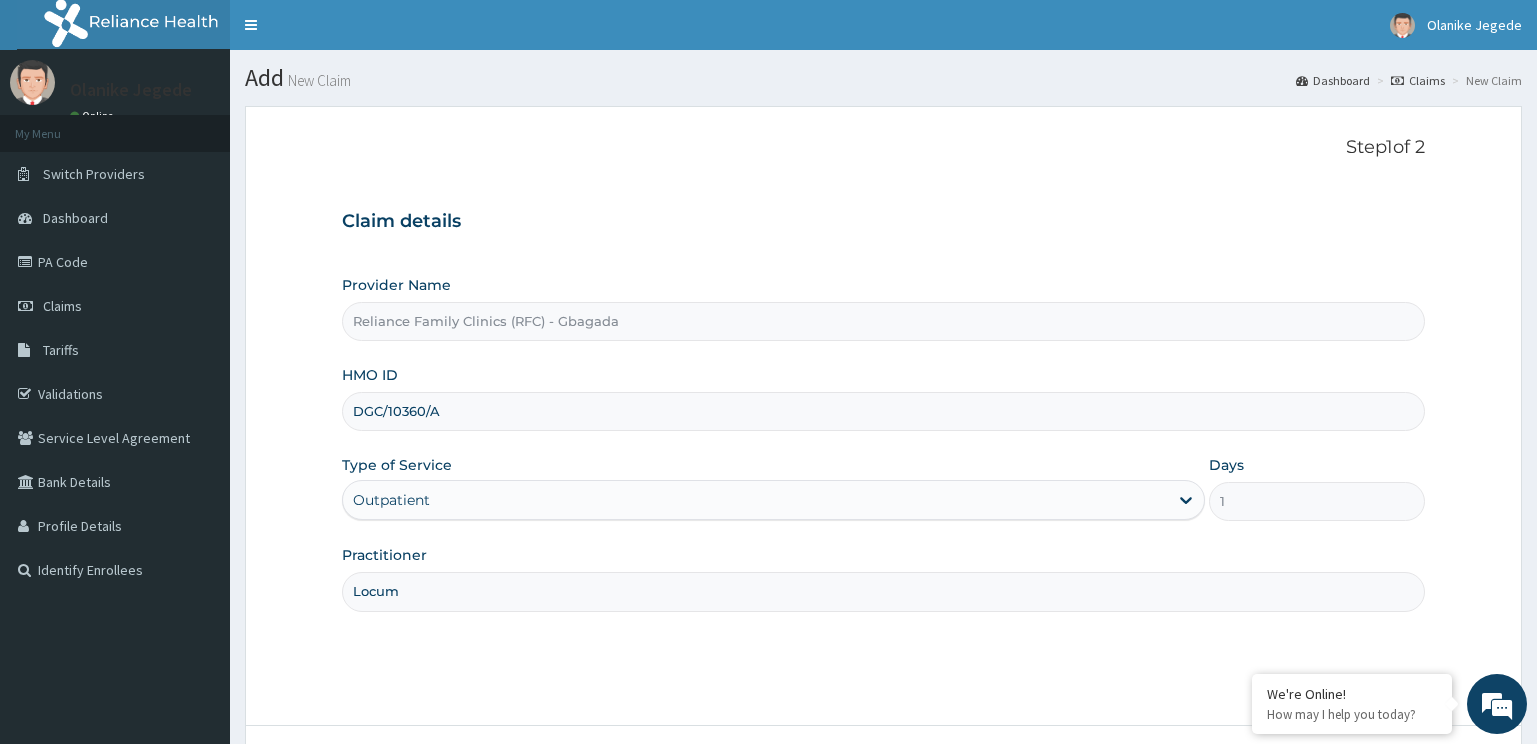 scroll, scrollTop: 161, scrollLeft: 0, axis: vertical 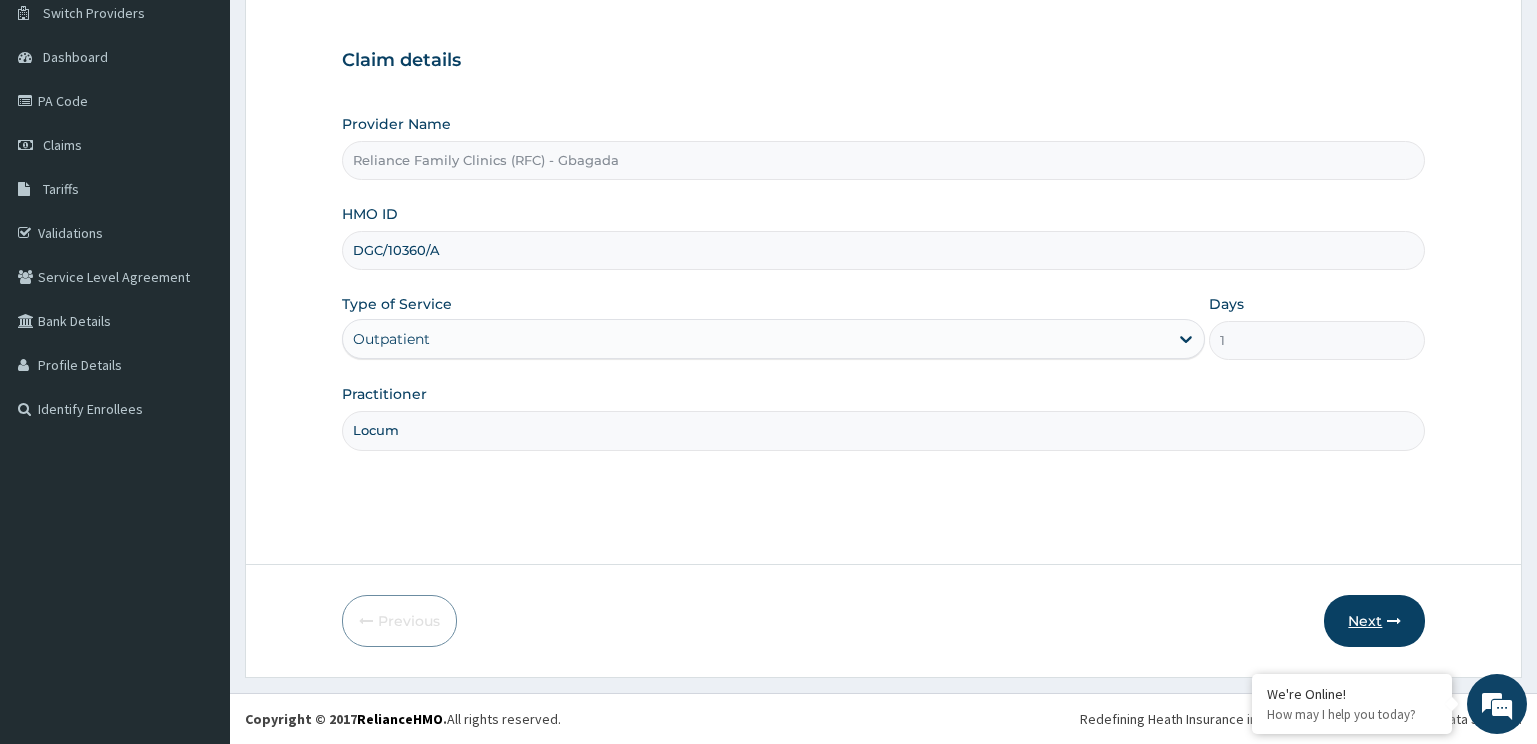 click on "Next" at bounding box center [1374, 621] 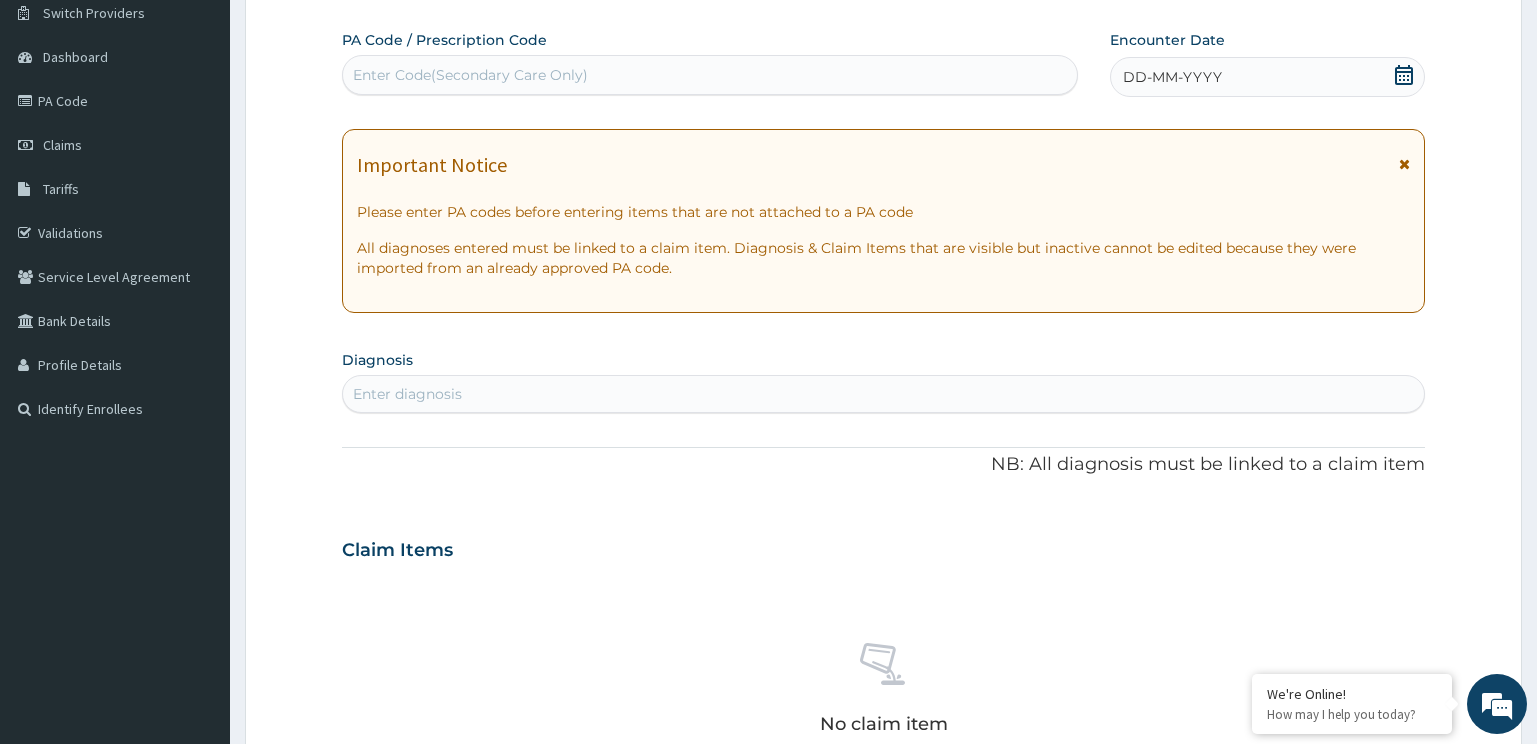 click on "Enter diagnosis" at bounding box center (884, 394) 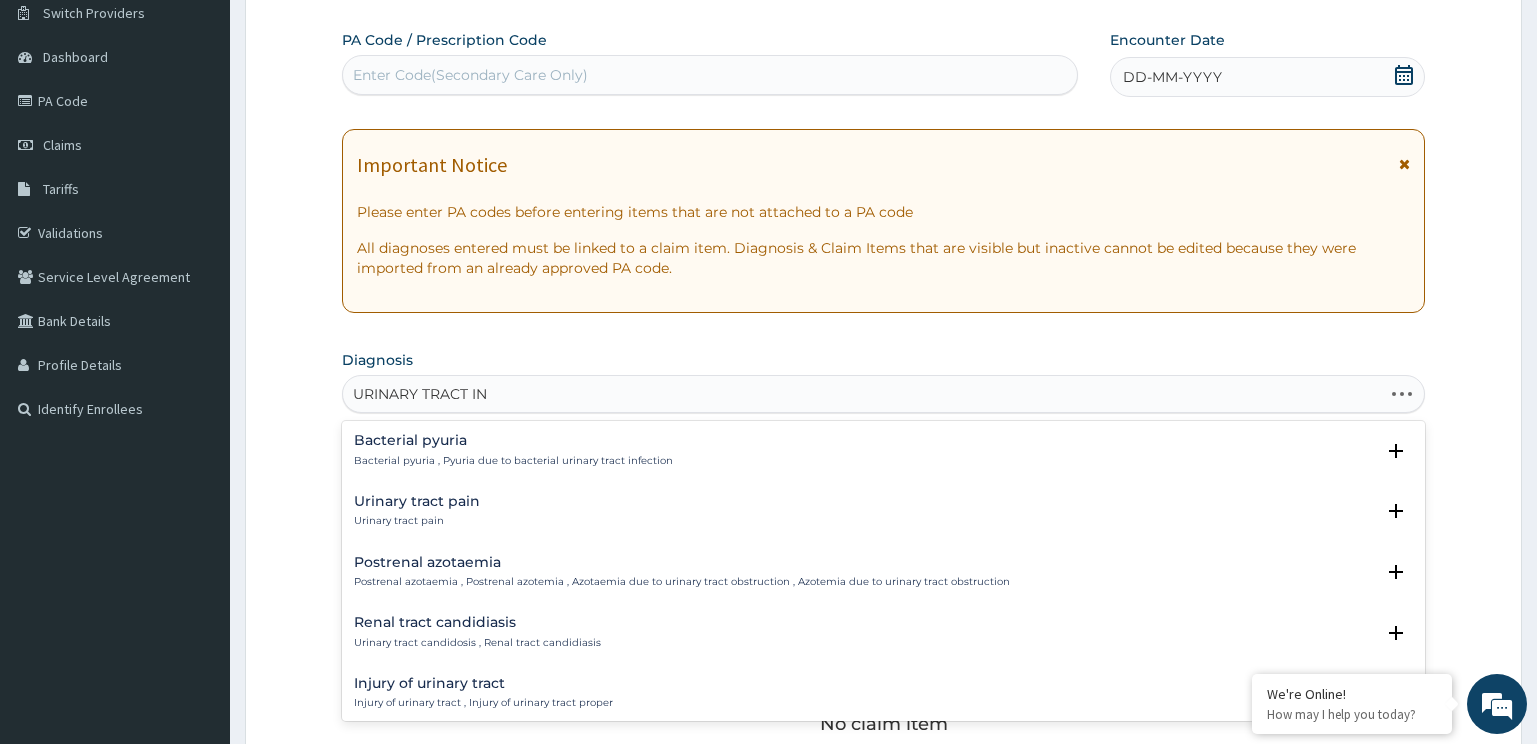 type on "URINARY TRACT INF" 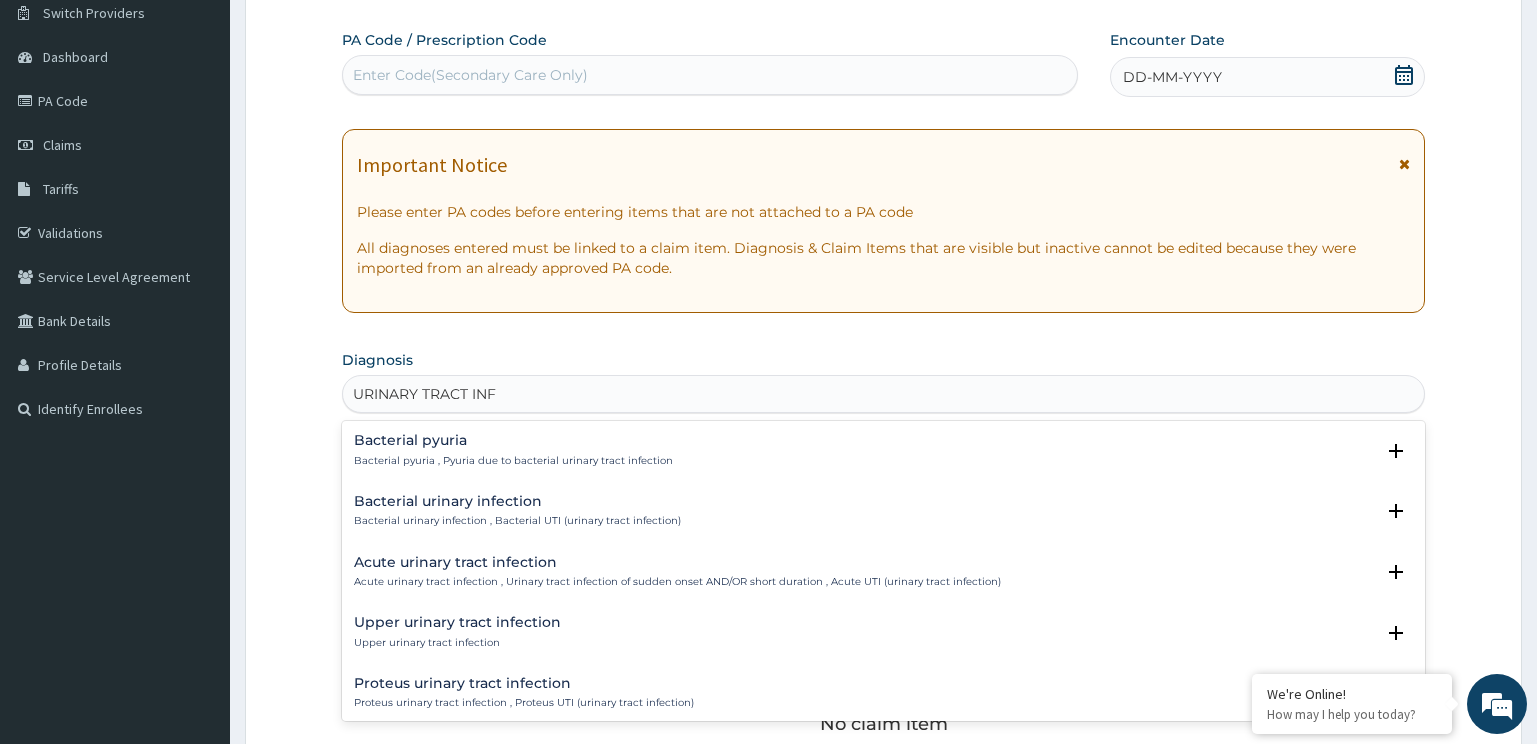 scroll, scrollTop: 200, scrollLeft: 0, axis: vertical 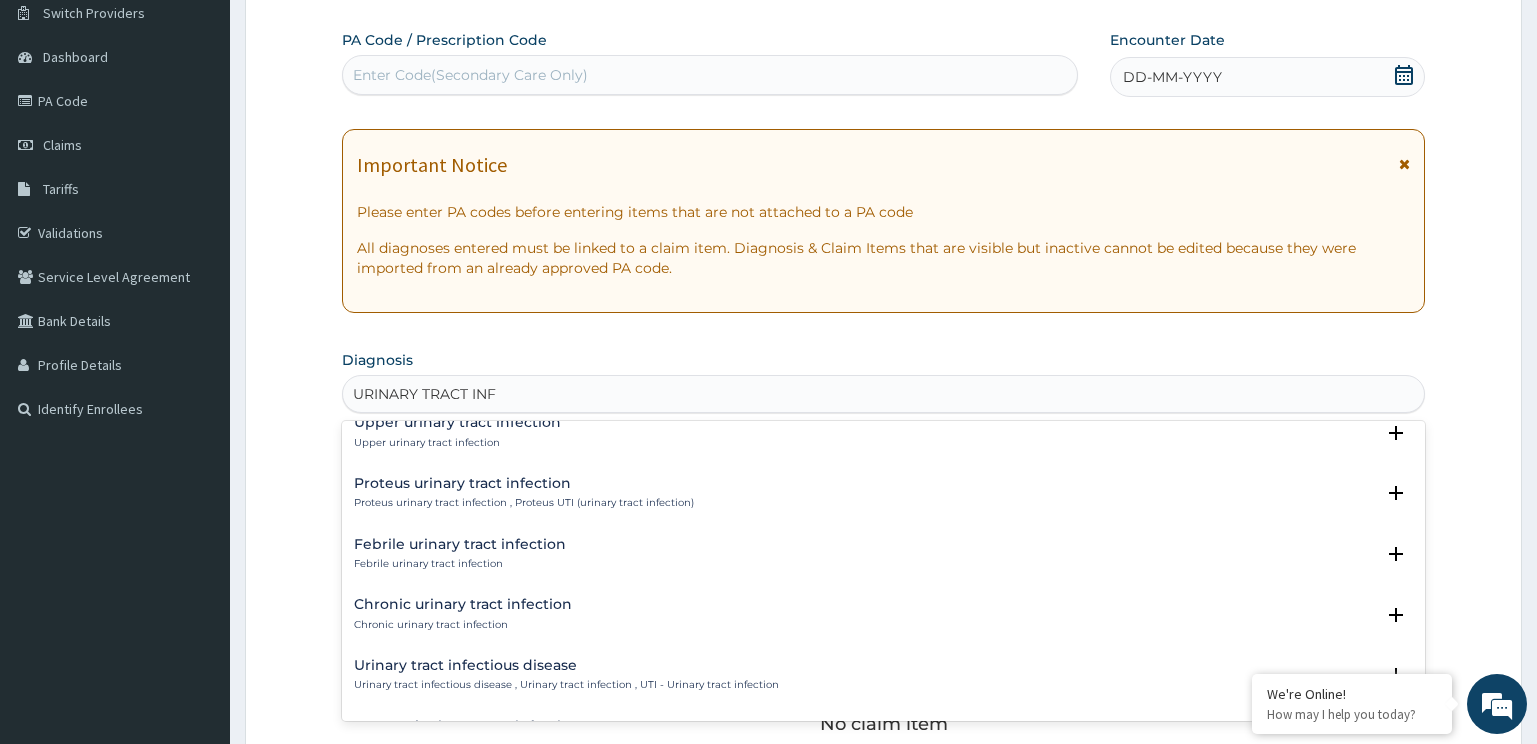 click on "Urinary tract infectious disease , Urinary tract infection , UTI - Urinary tract infection" at bounding box center [566, 685] 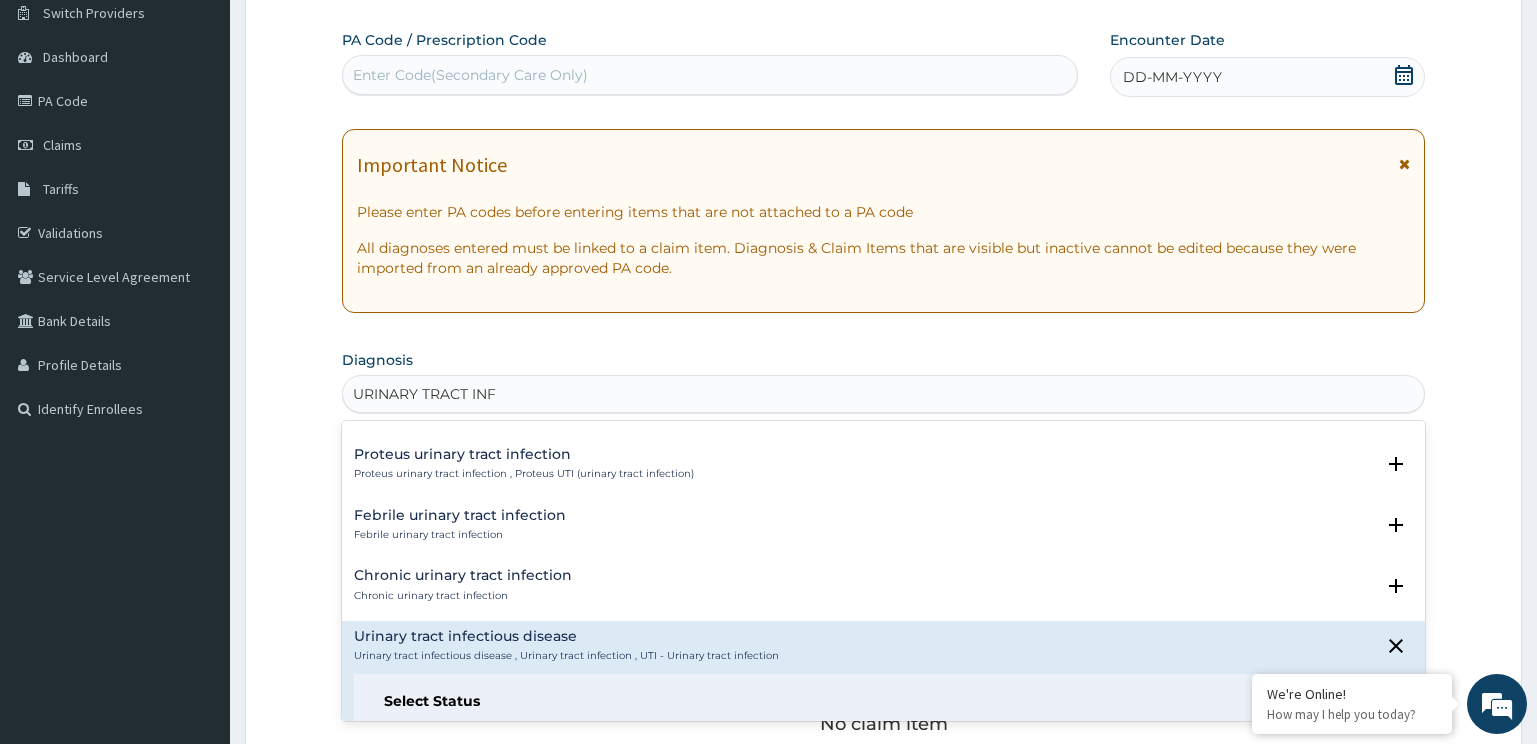 scroll, scrollTop: 400, scrollLeft: 0, axis: vertical 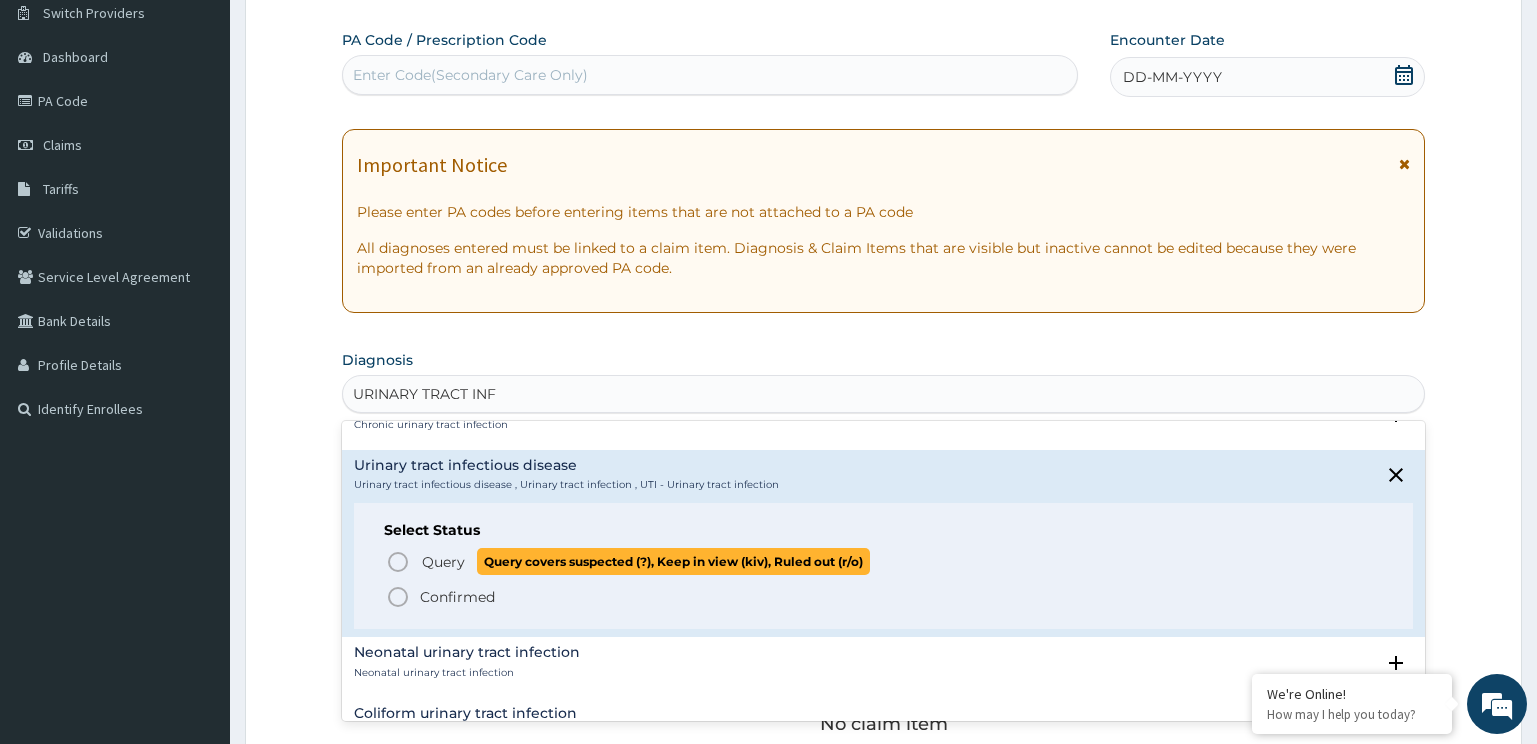 click on "Query" at bounding box center (443, 562) 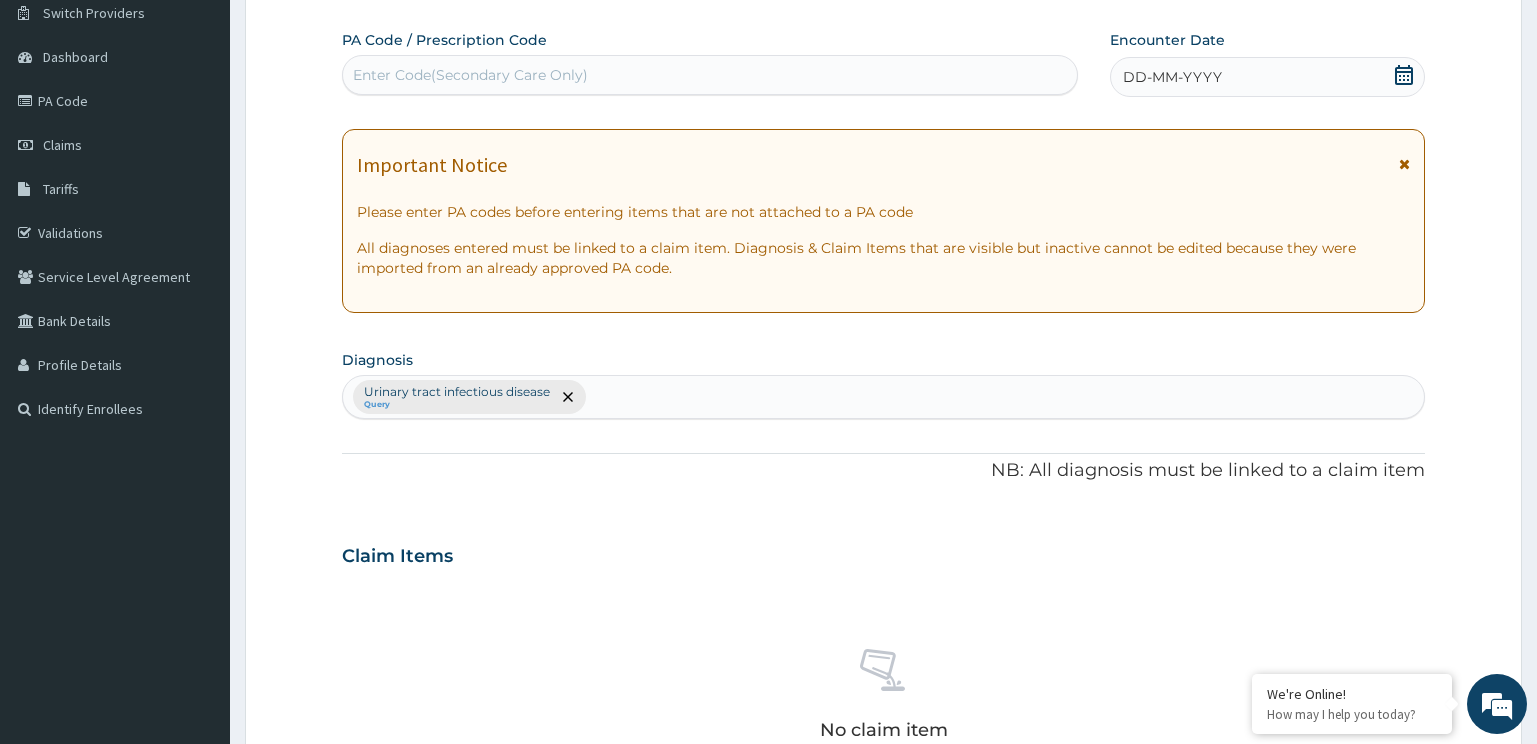click on "DD-MM-YYYY" at bounding box center (1268, 77) 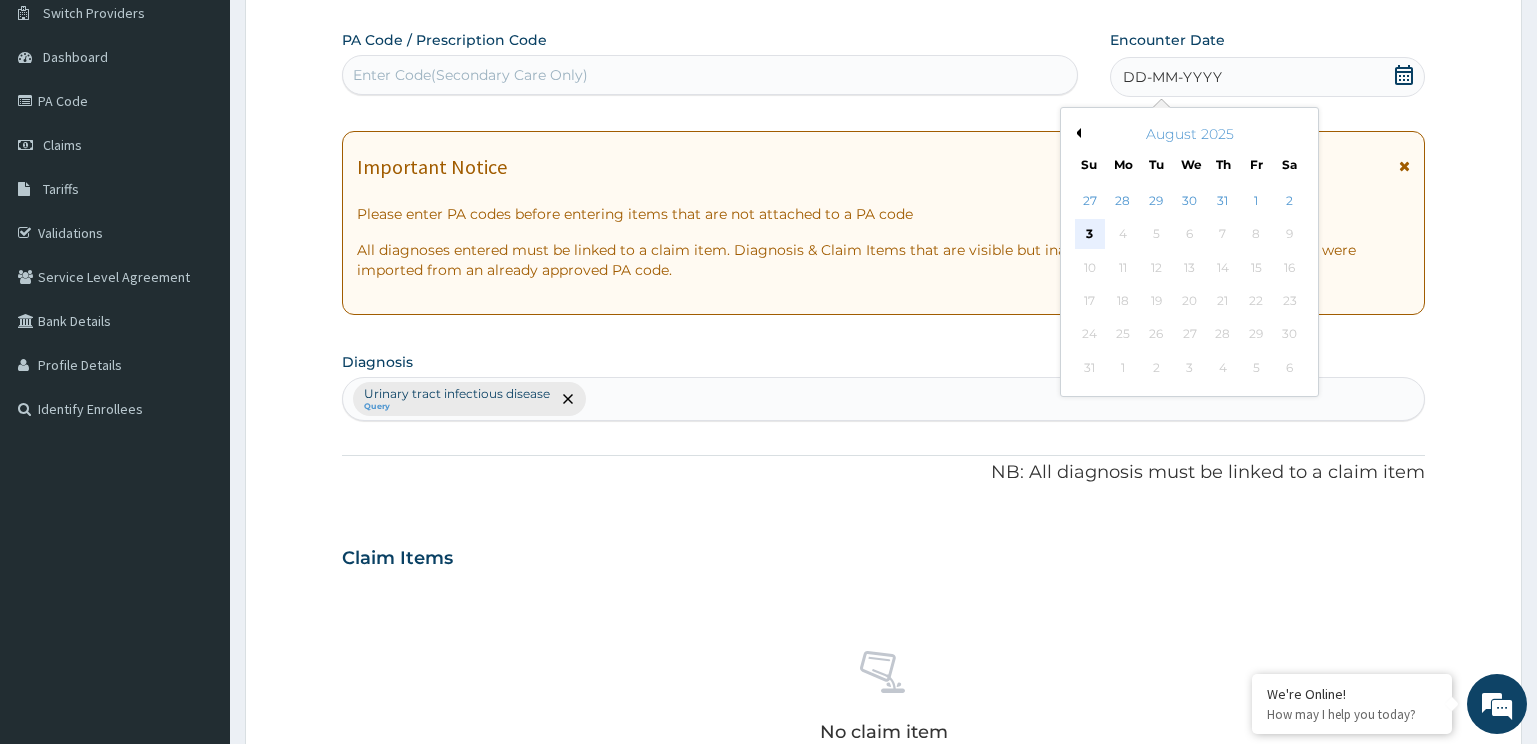 click on "3" at bounding box center (1090, 235) 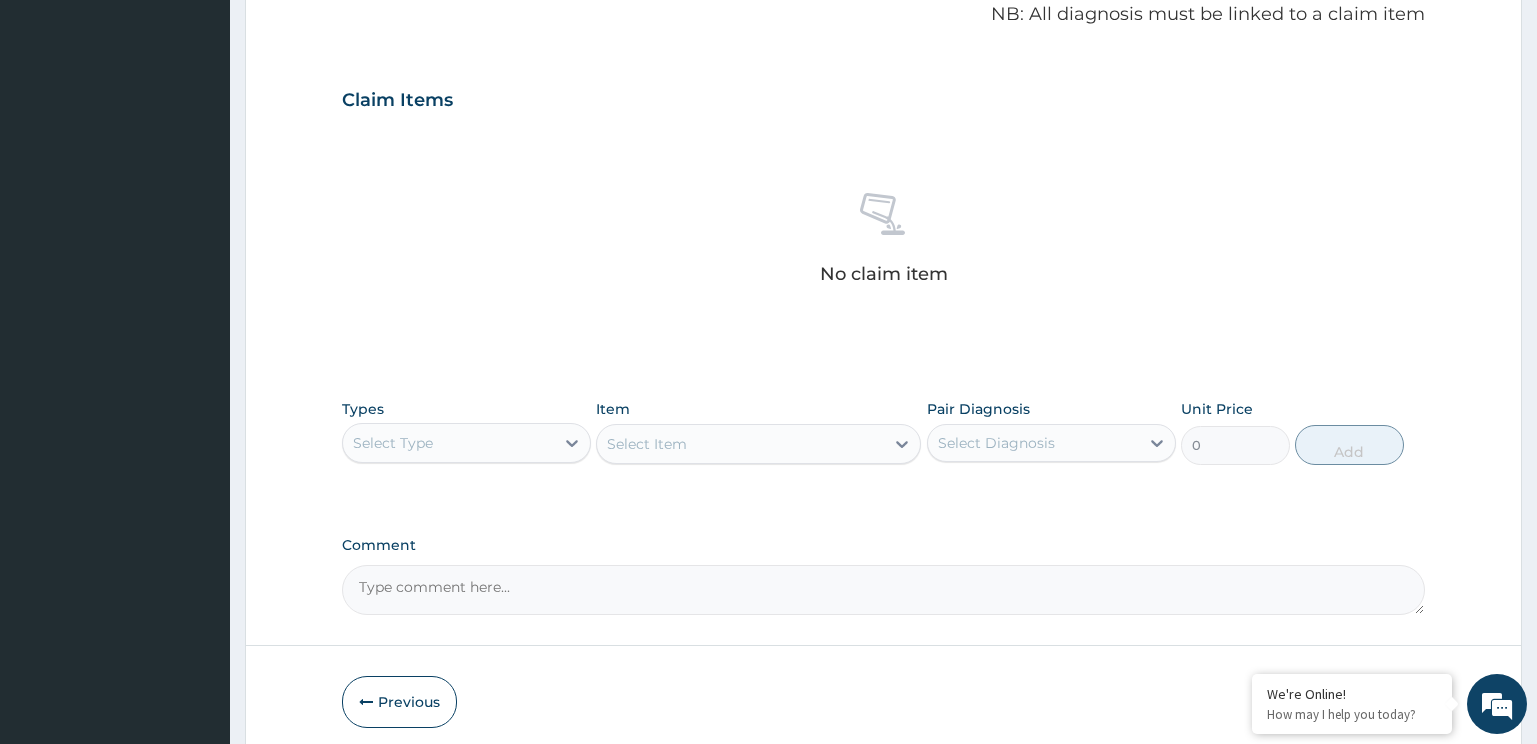 scroll, scrollTop: 661, scrollLeft: 0, axis: vertical 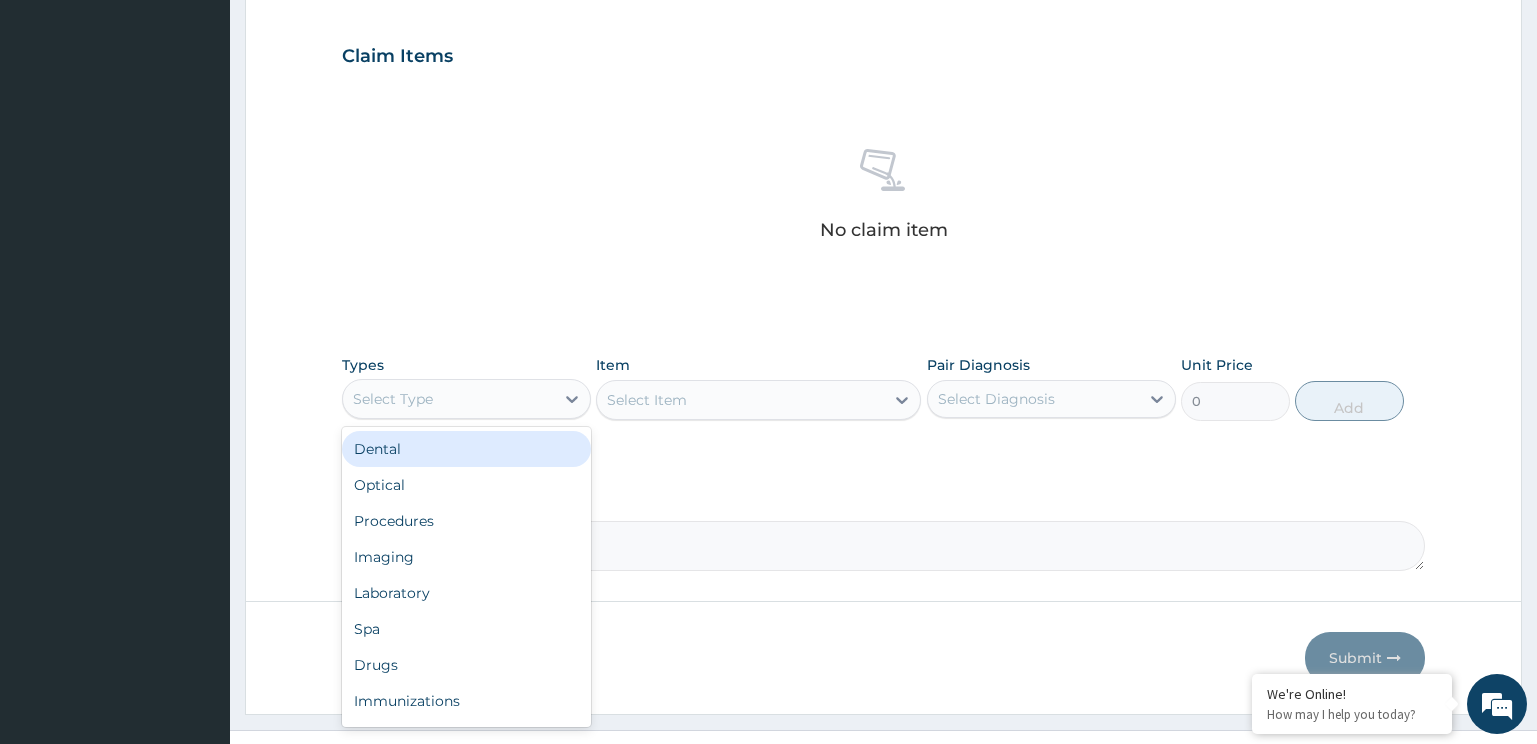 click on "Select Type" at bounding box center (448, 399) 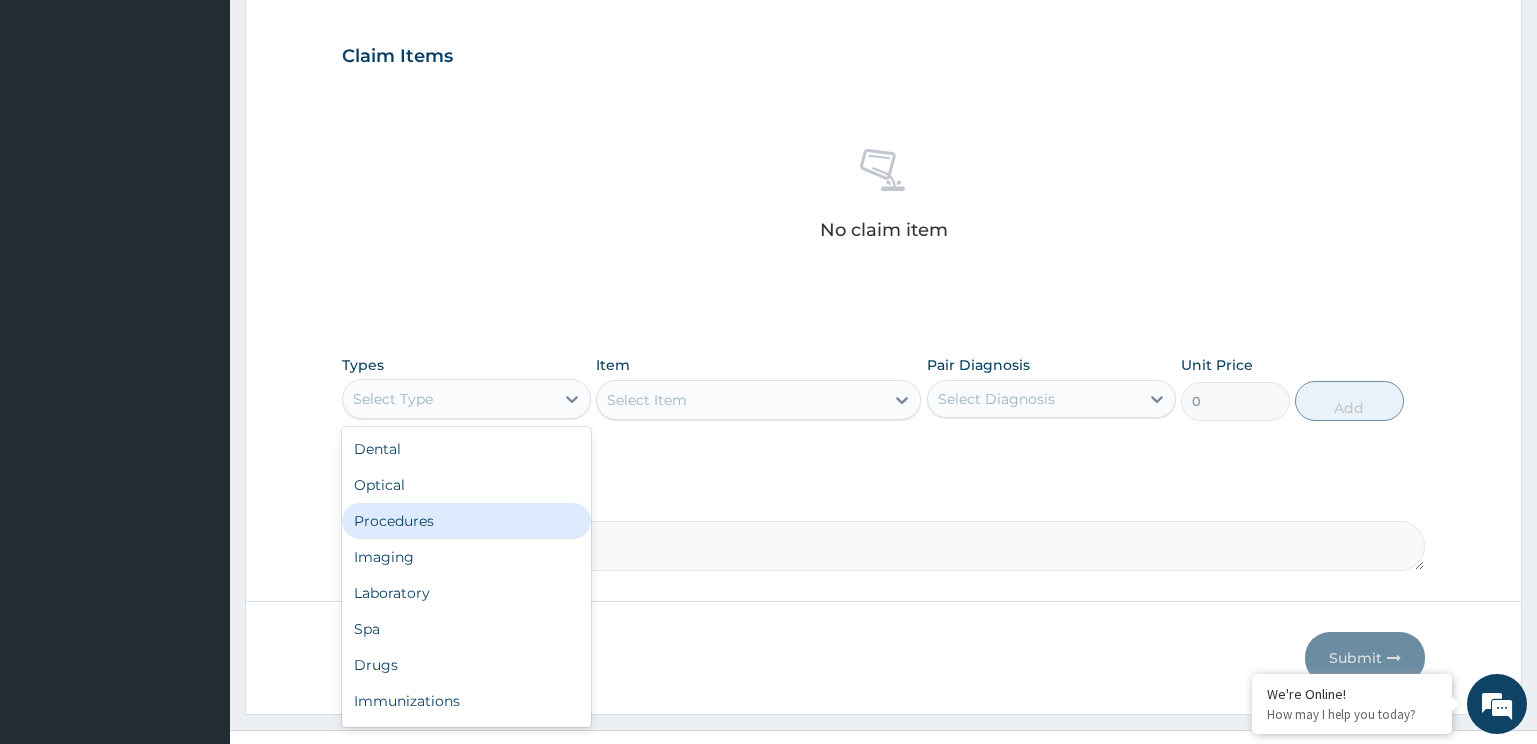drag, startPoint x: 441, startPoint y: 531, endPoint x: 497, endPoint y: 499, distance: 64.49806 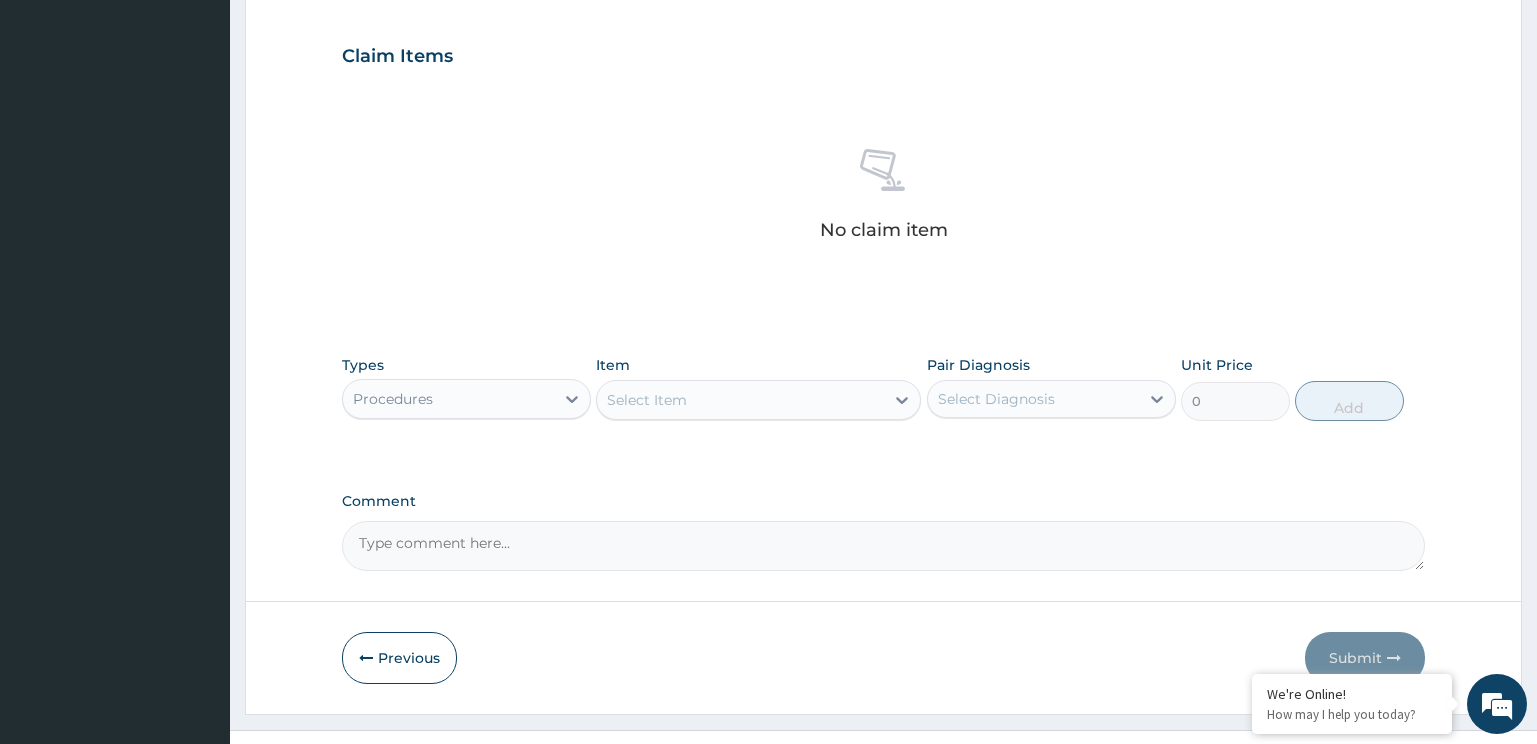 click on "Select Item" at bounding box center (740, 400) 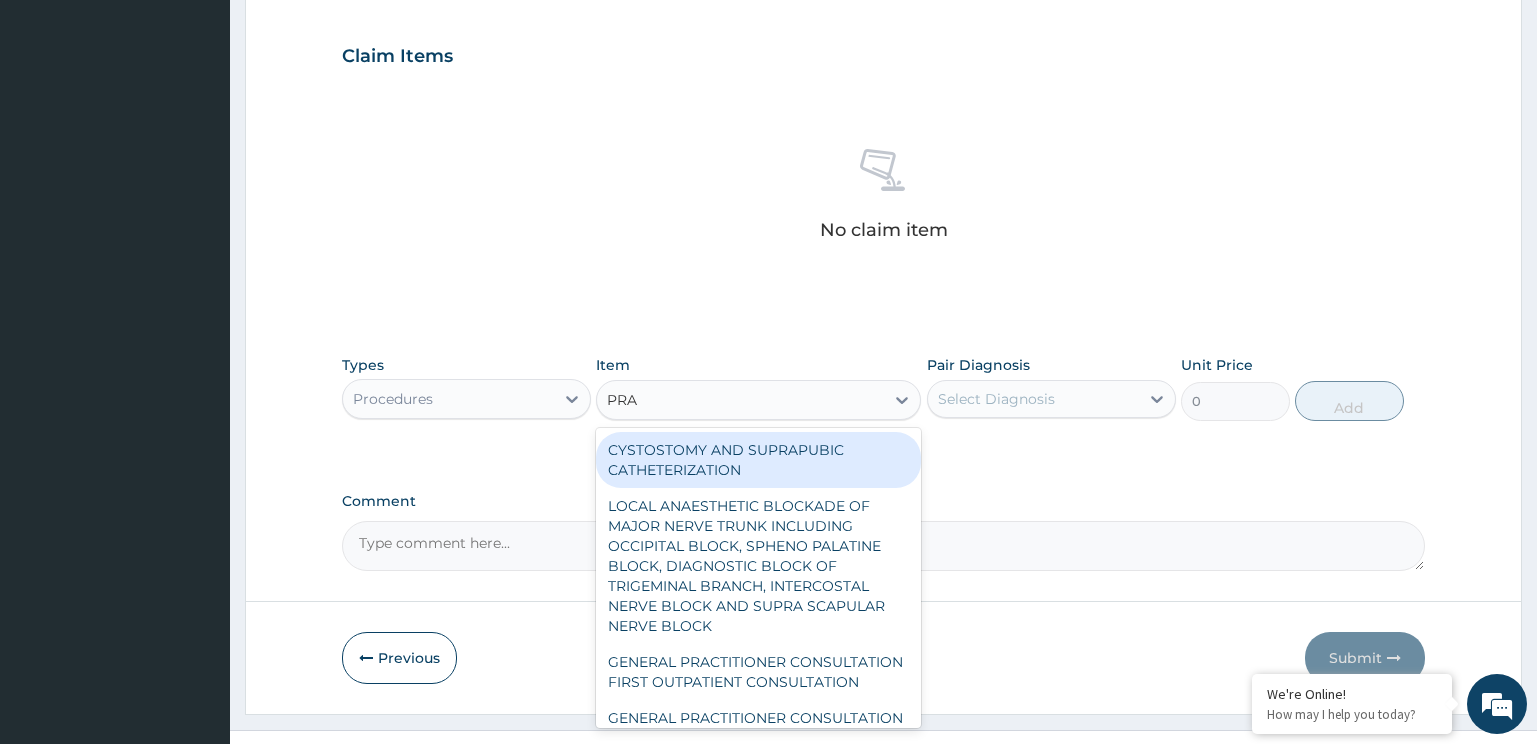 type on "PRAC" 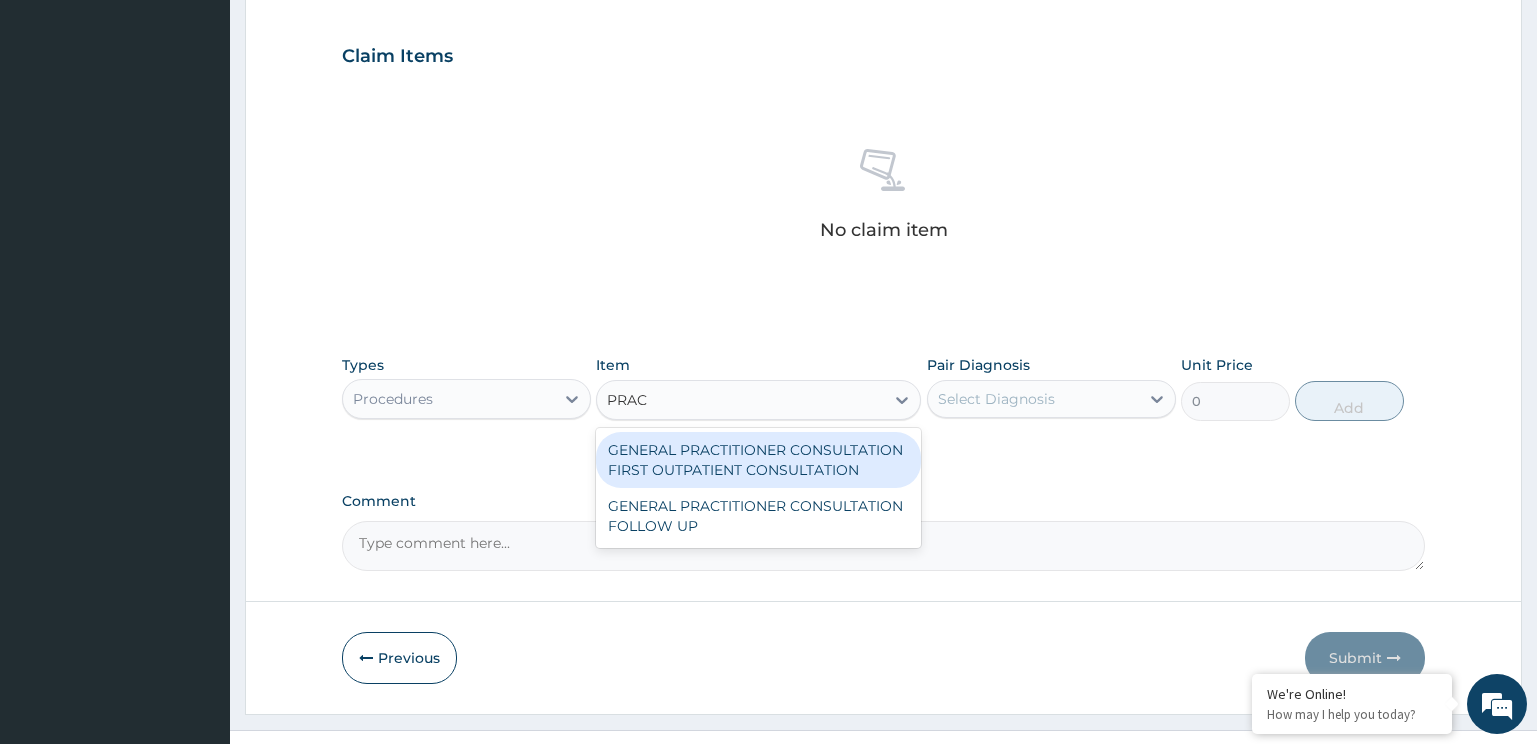 click on "GENERAL PRACTITIONER CONSULTATION FIRST OUTPATIENT CONSULTATION" at bounding box center (758, 460) 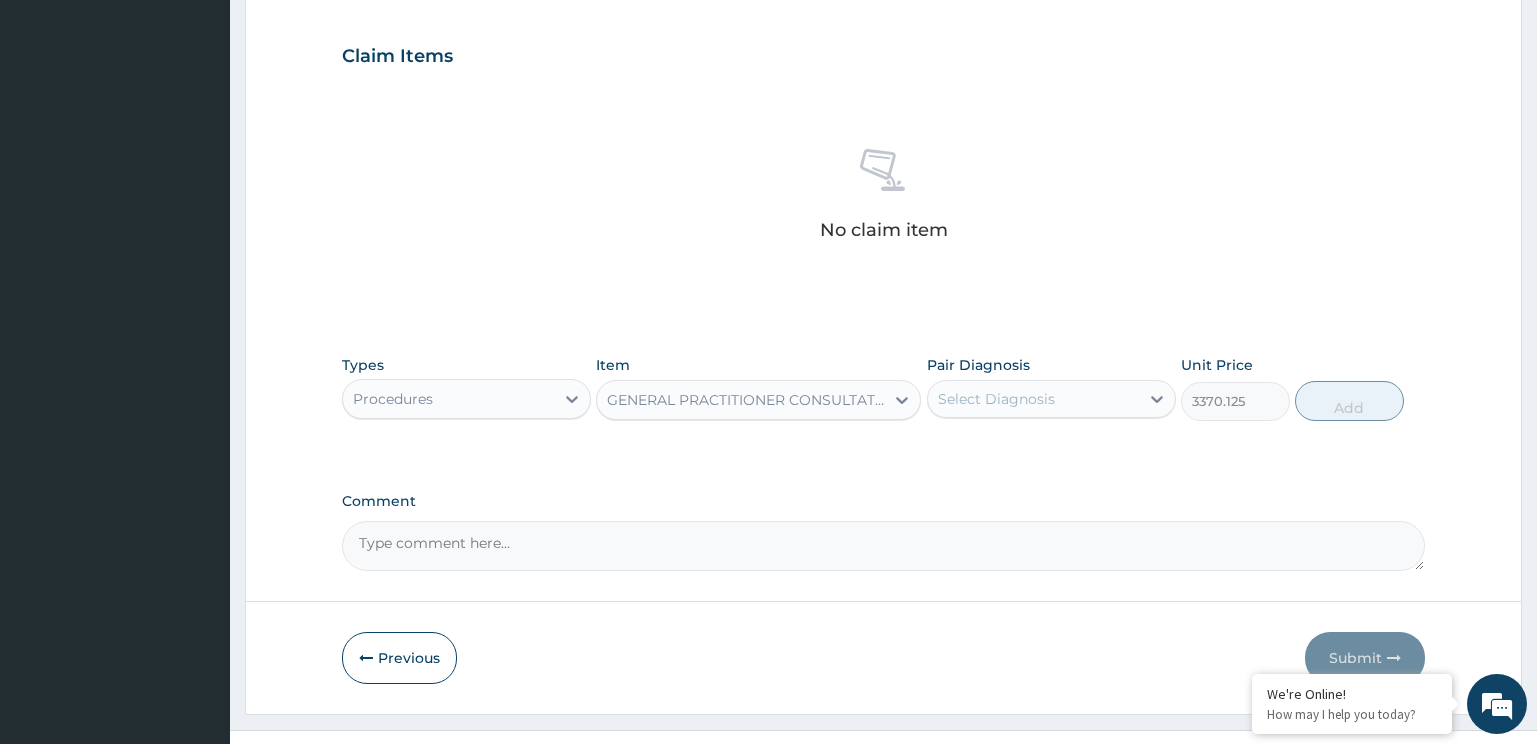 click on "Select Diagnosis" at bounding box center [996, 399] 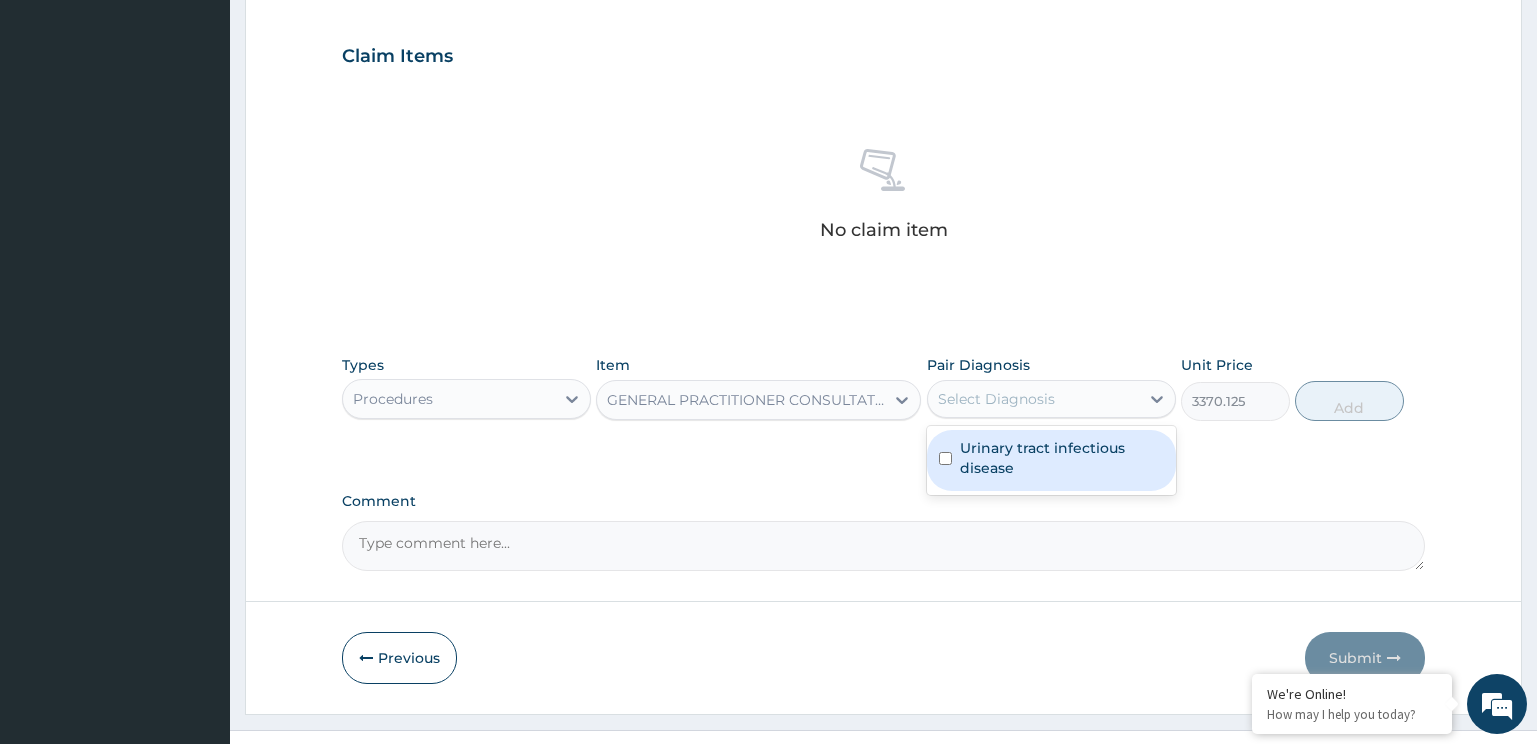 click on "Urinary tract infectious disease" at bounding box center [1051, 460] 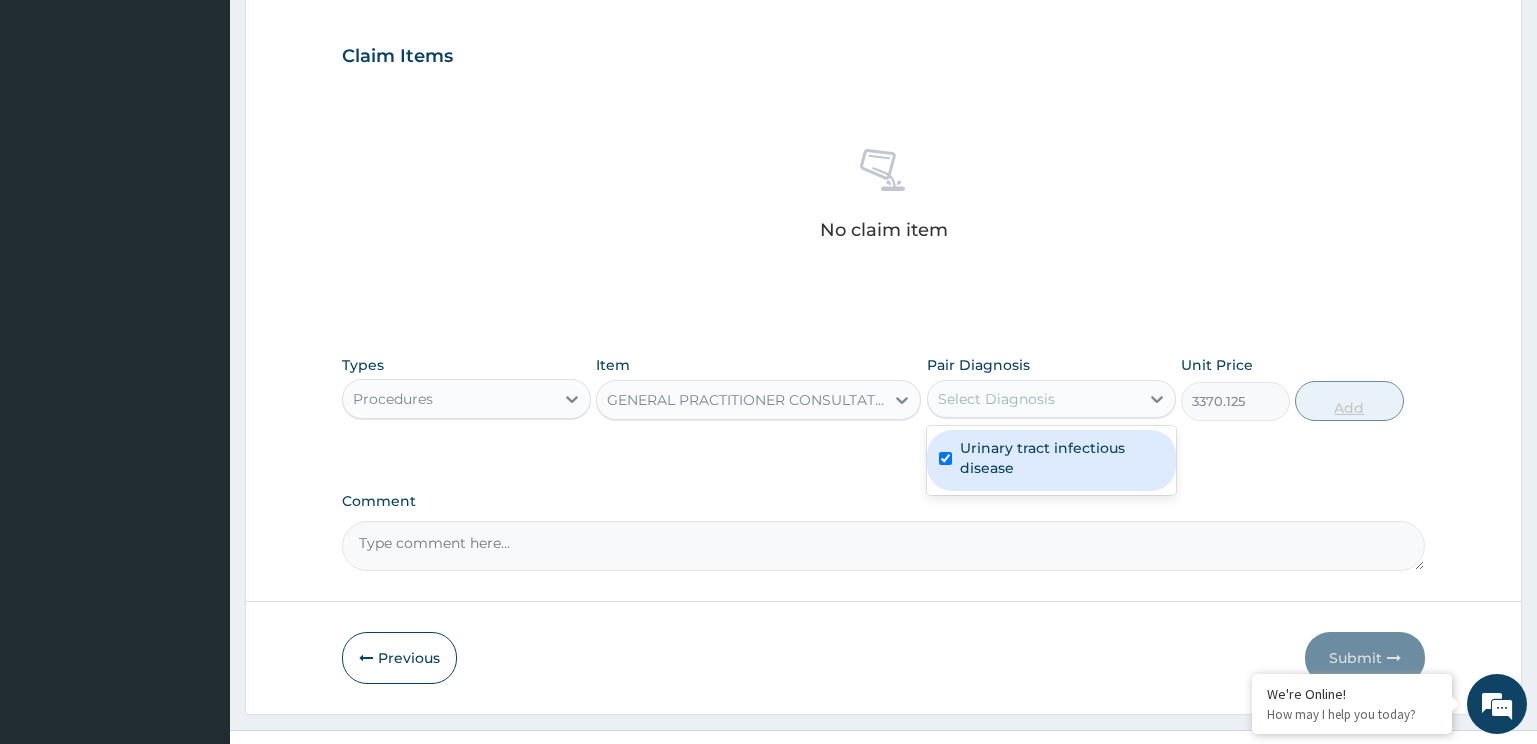 checkbox on "true" 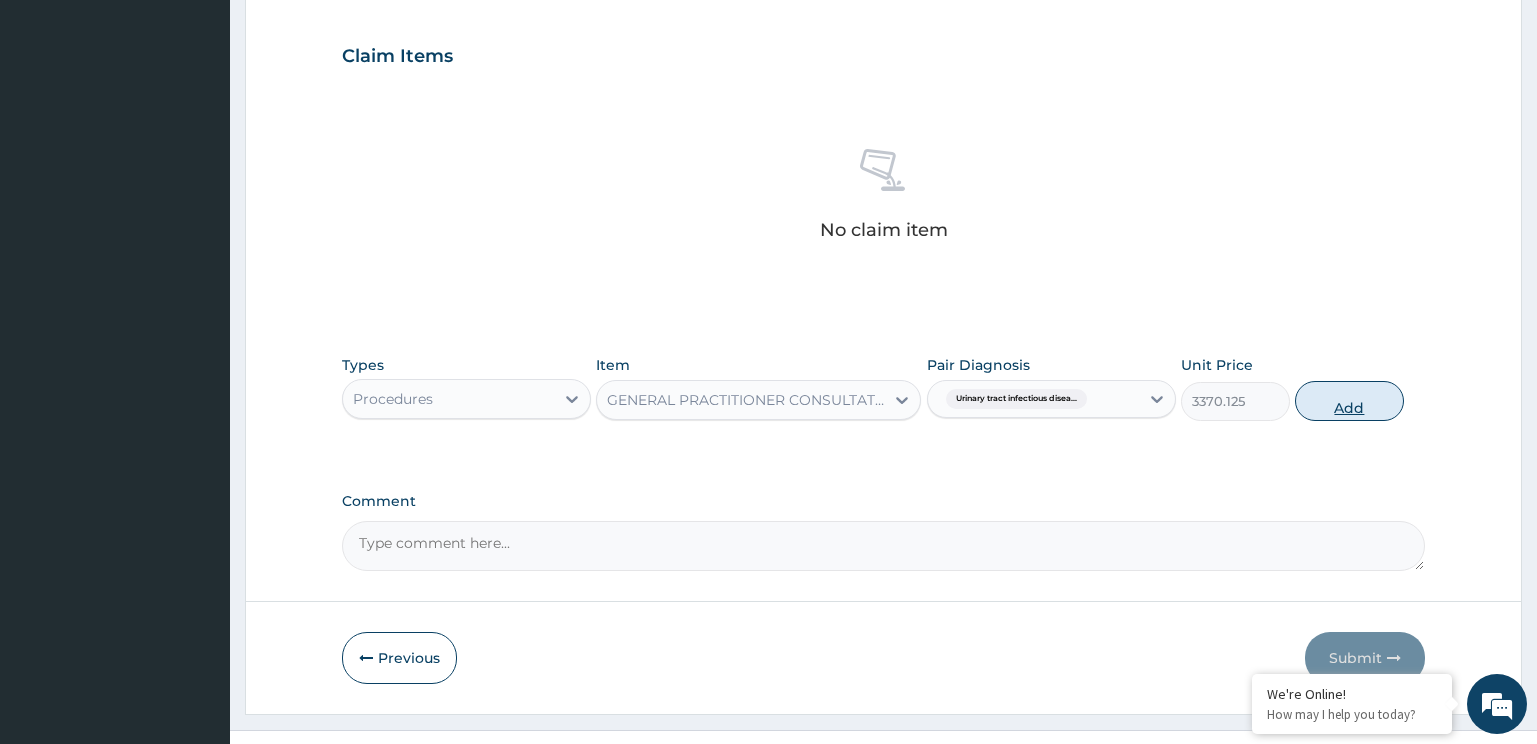 click on "Add" at bounding box center [1349, 401] 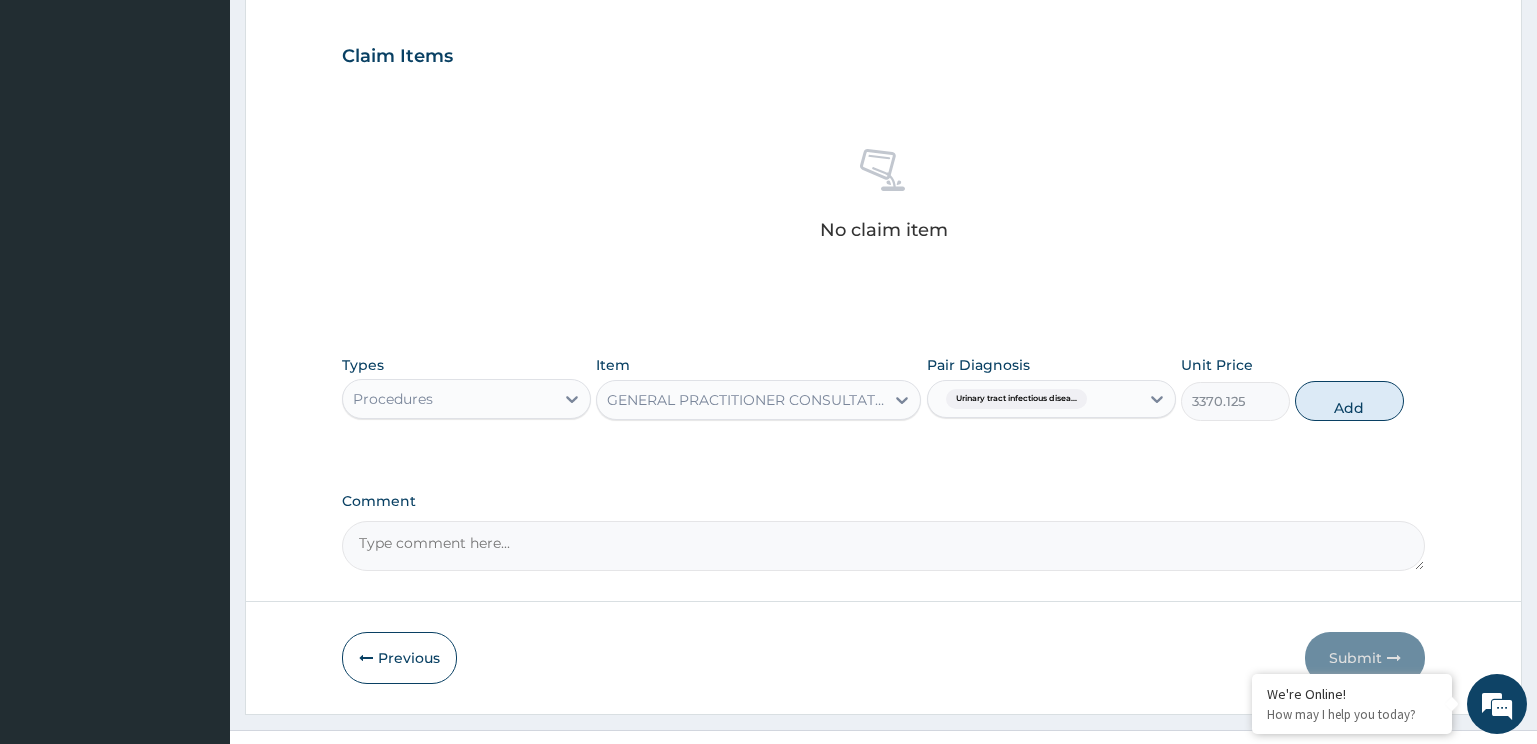 type on "0" 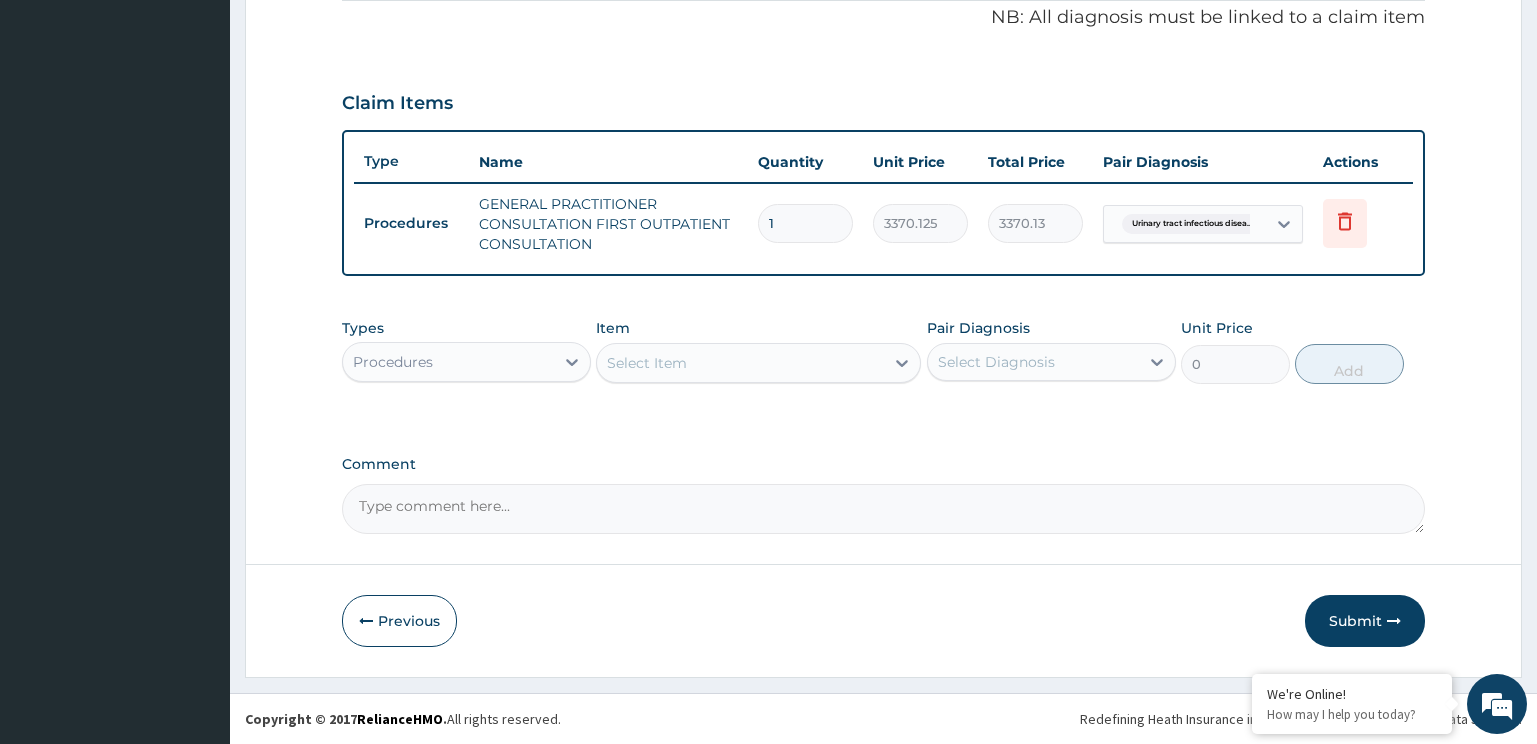scroll, scrollTop: 614, scrollLeft: 0, axis: vertical 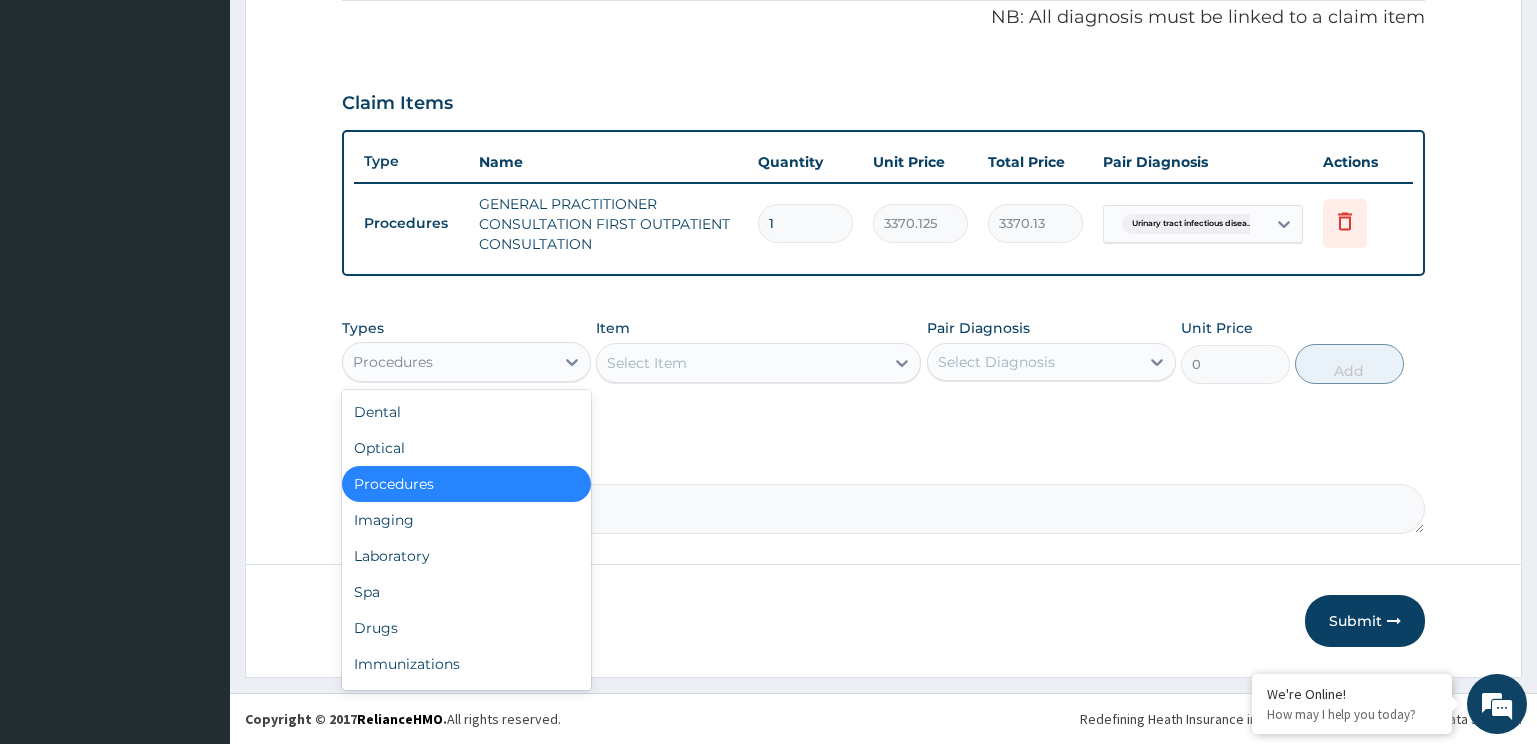 click on "Procedures" at bounding box center (448, 362) 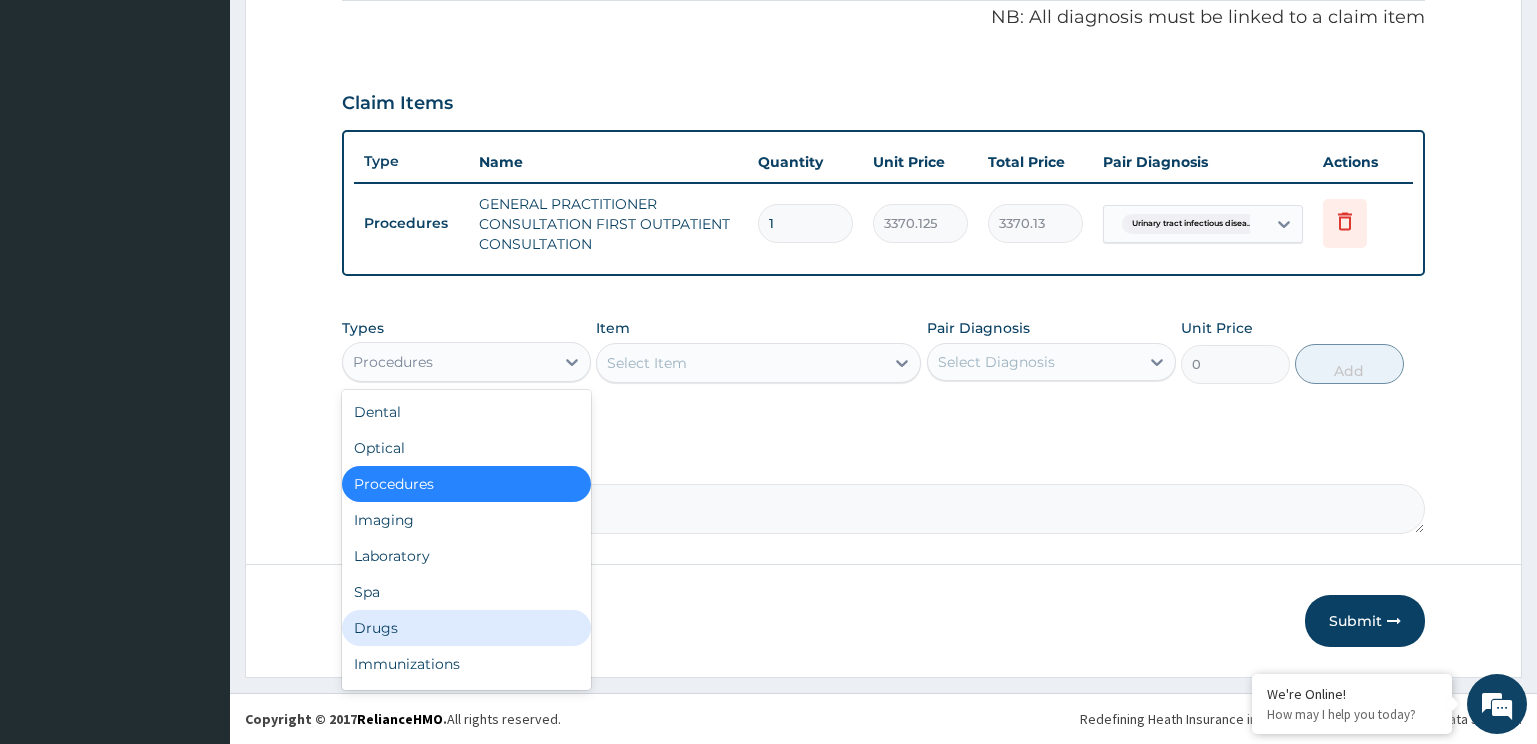 click on "Drugs" at bounding box center (466, 628) 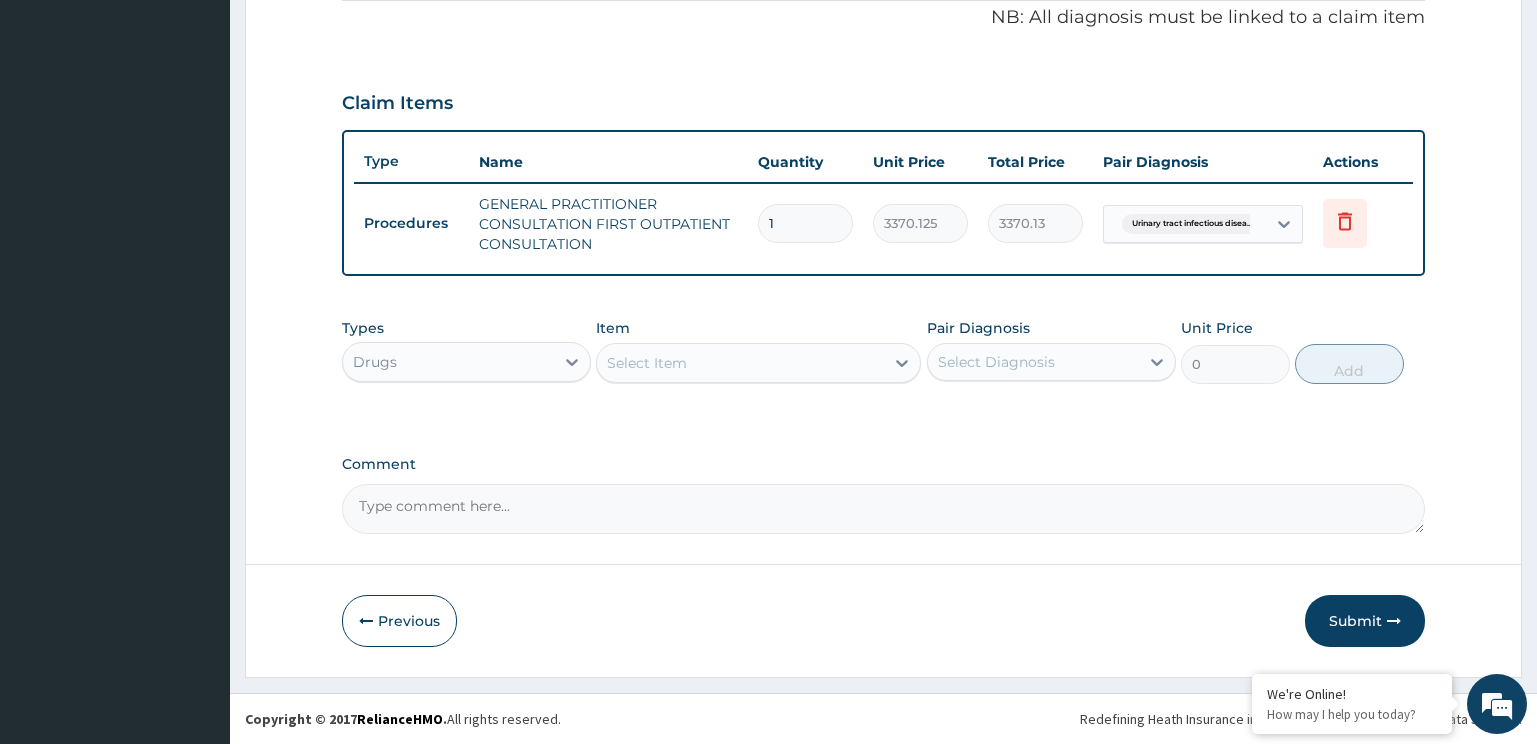 click on "Select Item" at bounding box center [740, 363] 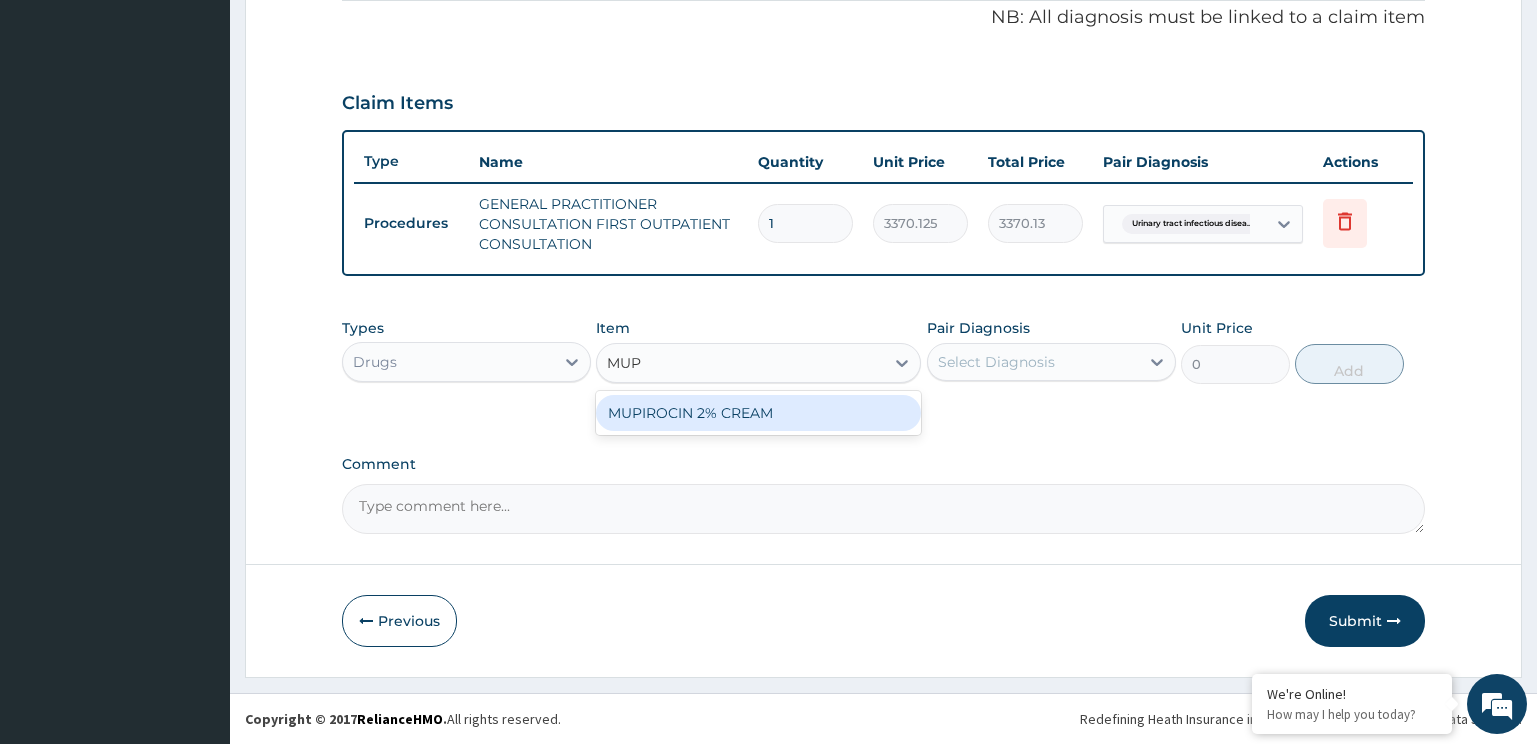 type on "MUPI" 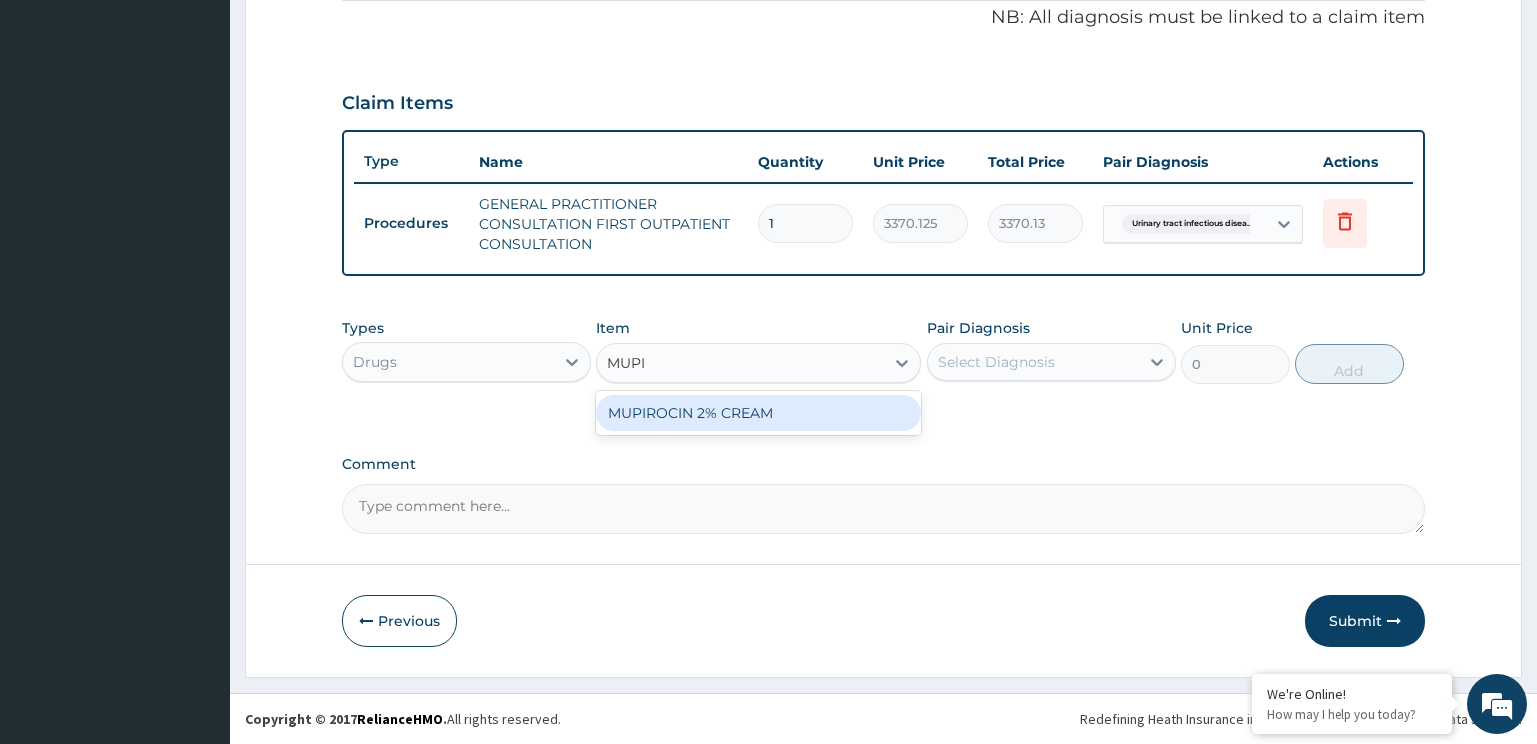 click on "MUPIROCIN 2% CREAM" at bounding box center (758, 413) 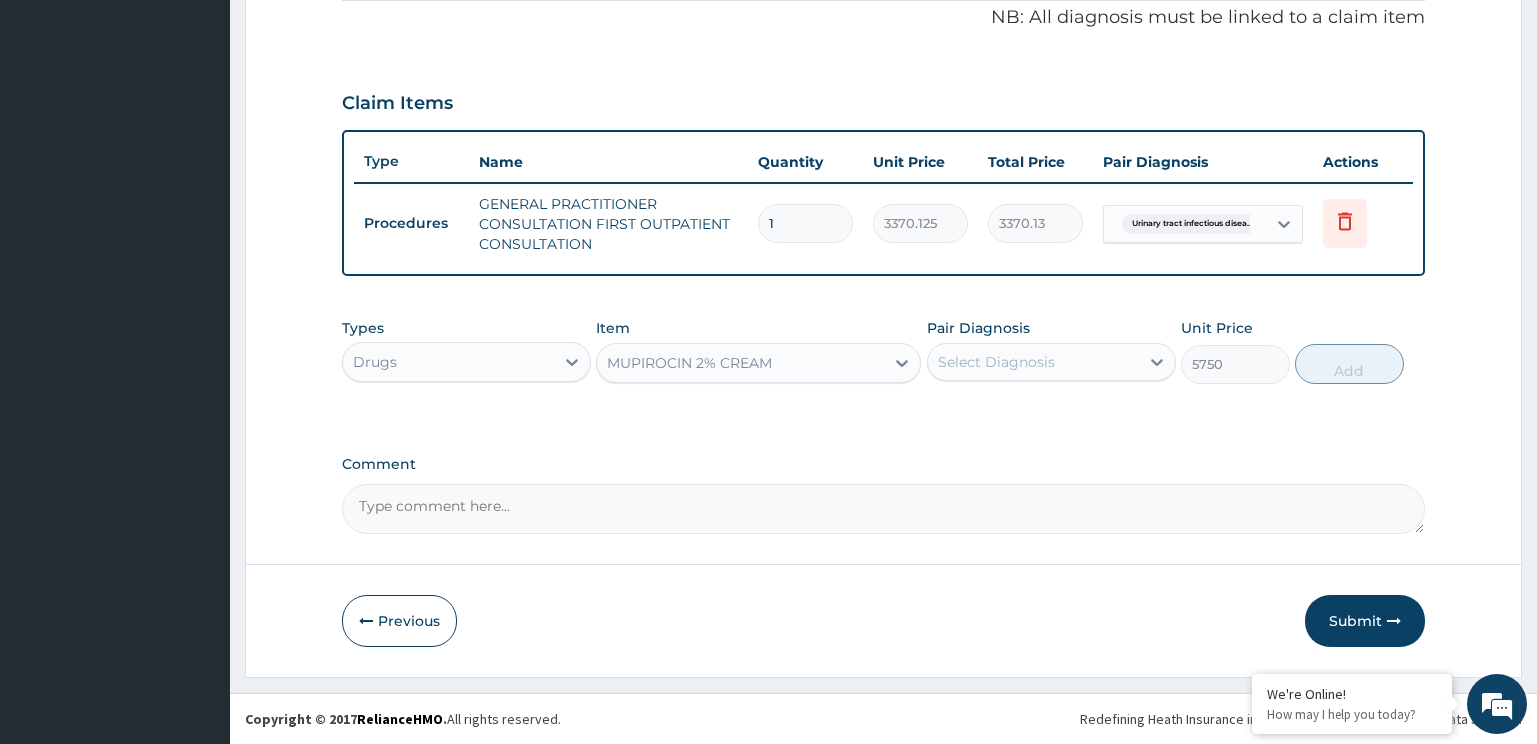 click on "Select Diagnosis" at bounding box center (996, 362) 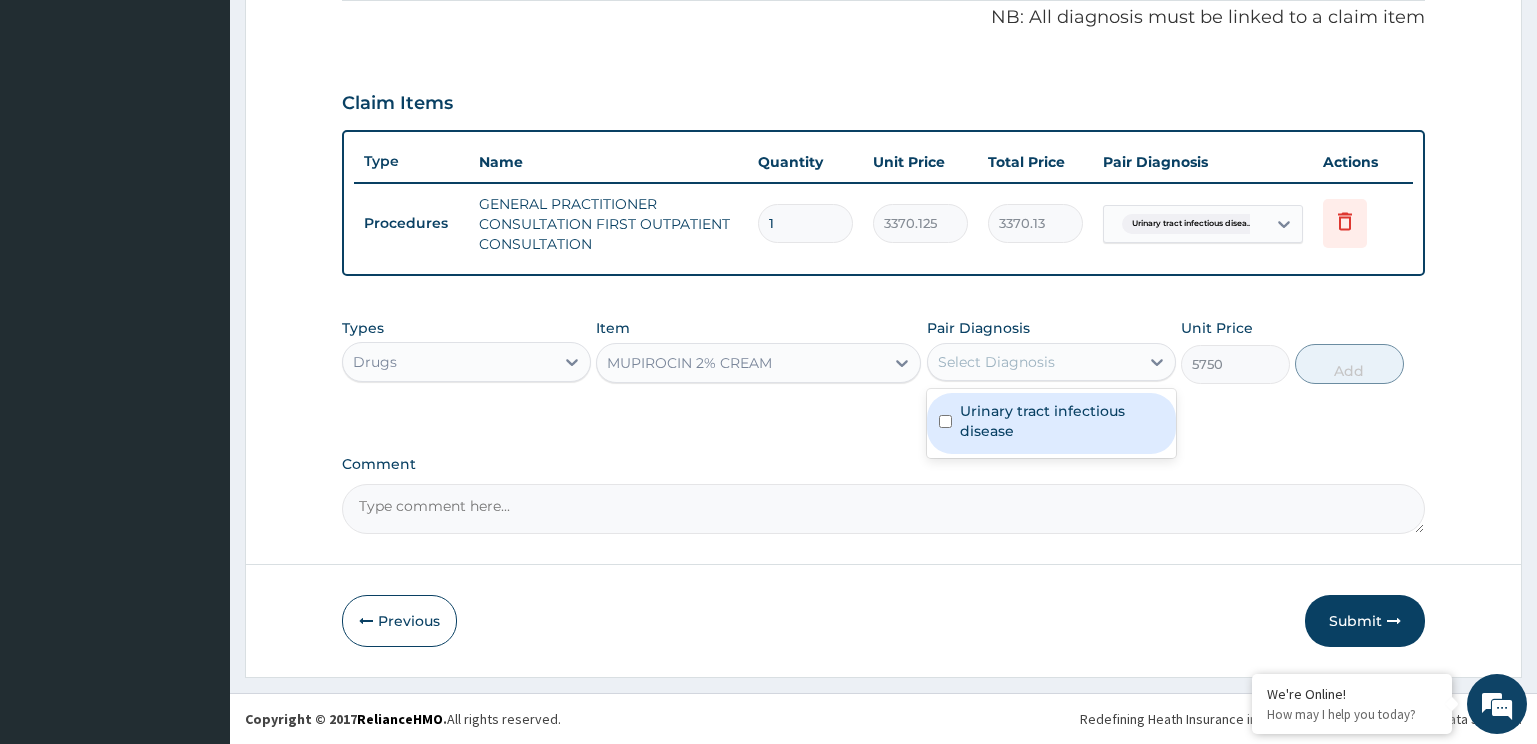 click on "Urinary tract infectious disease" at bounding box center [1062, 421] 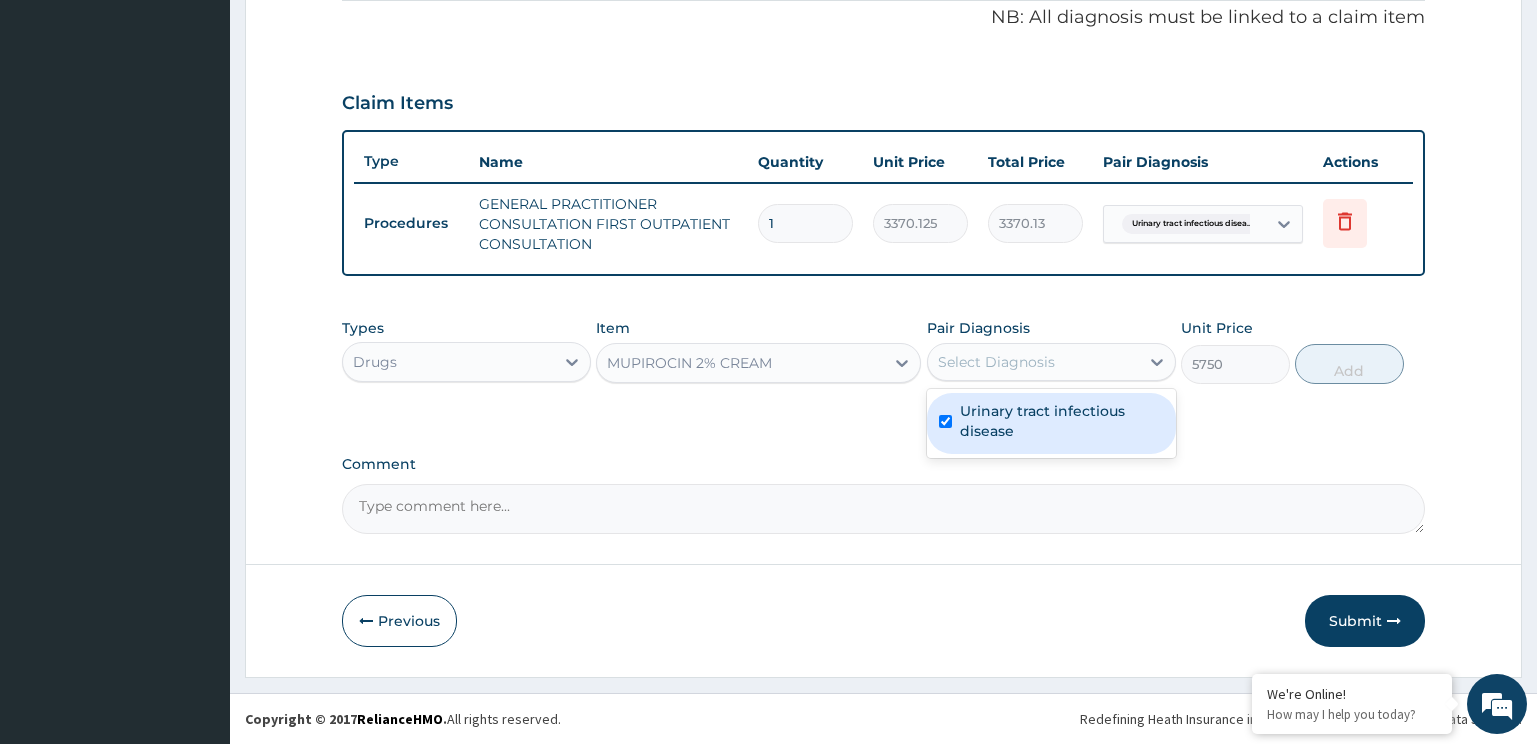 checkbox on "true" 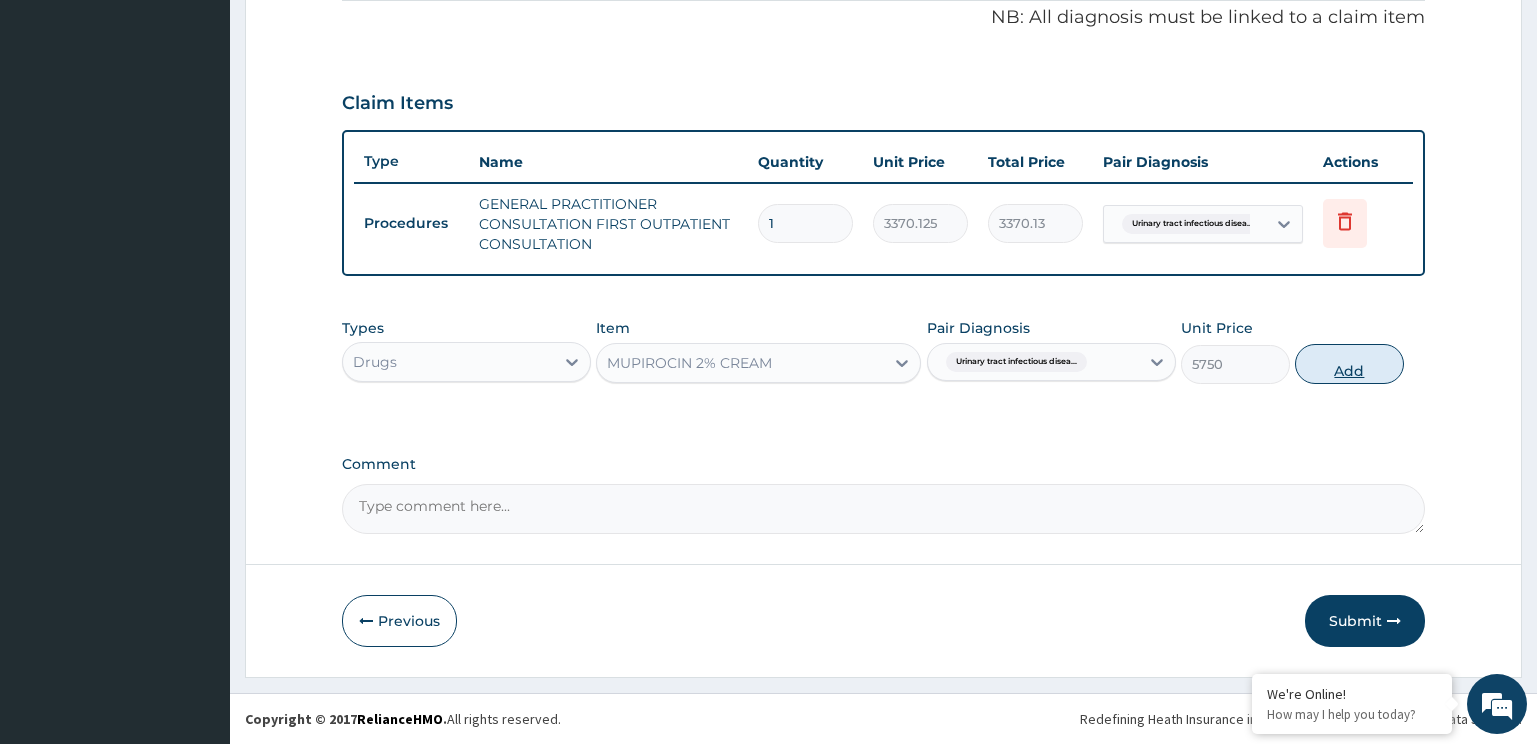 click on "Add" at bounding box center (1349, 364) 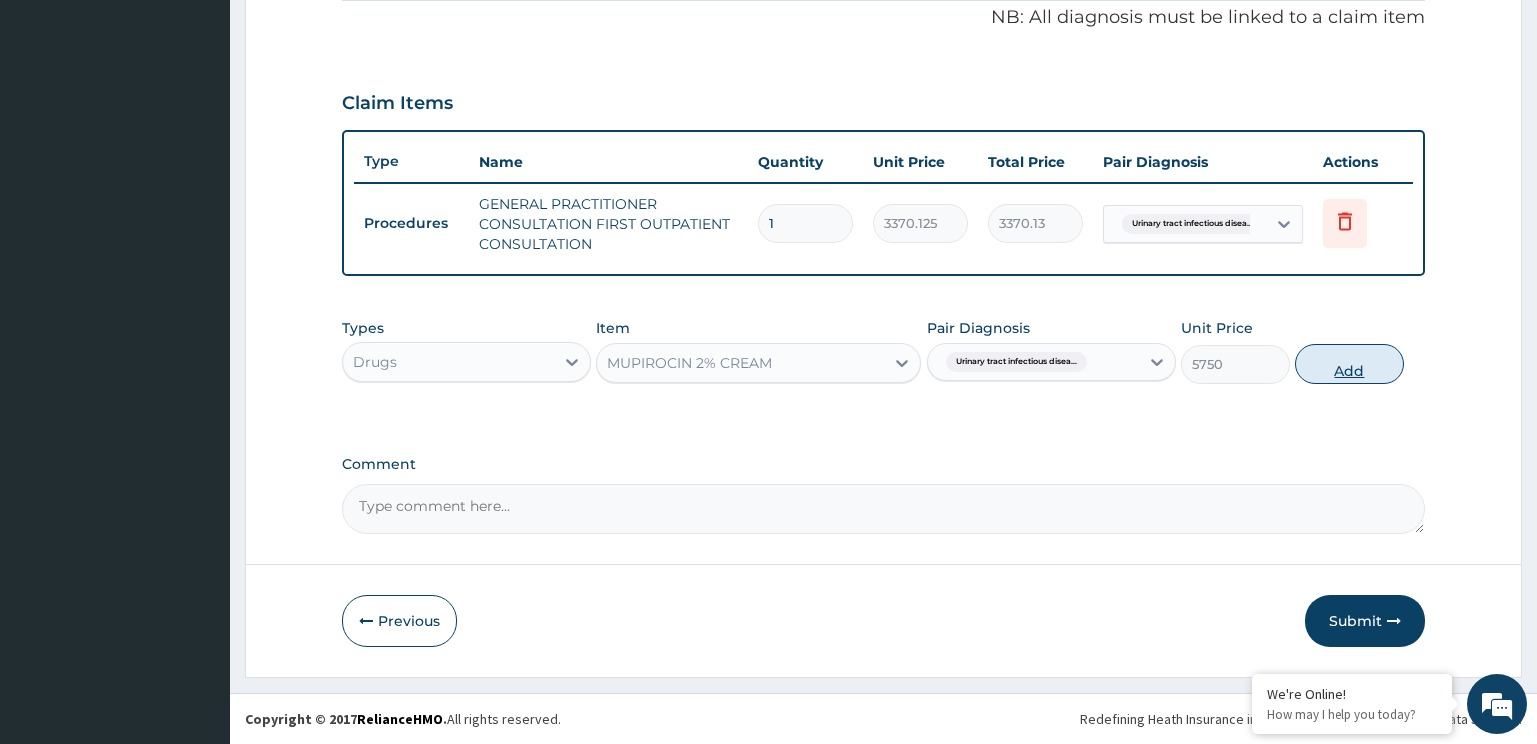 type on "0" 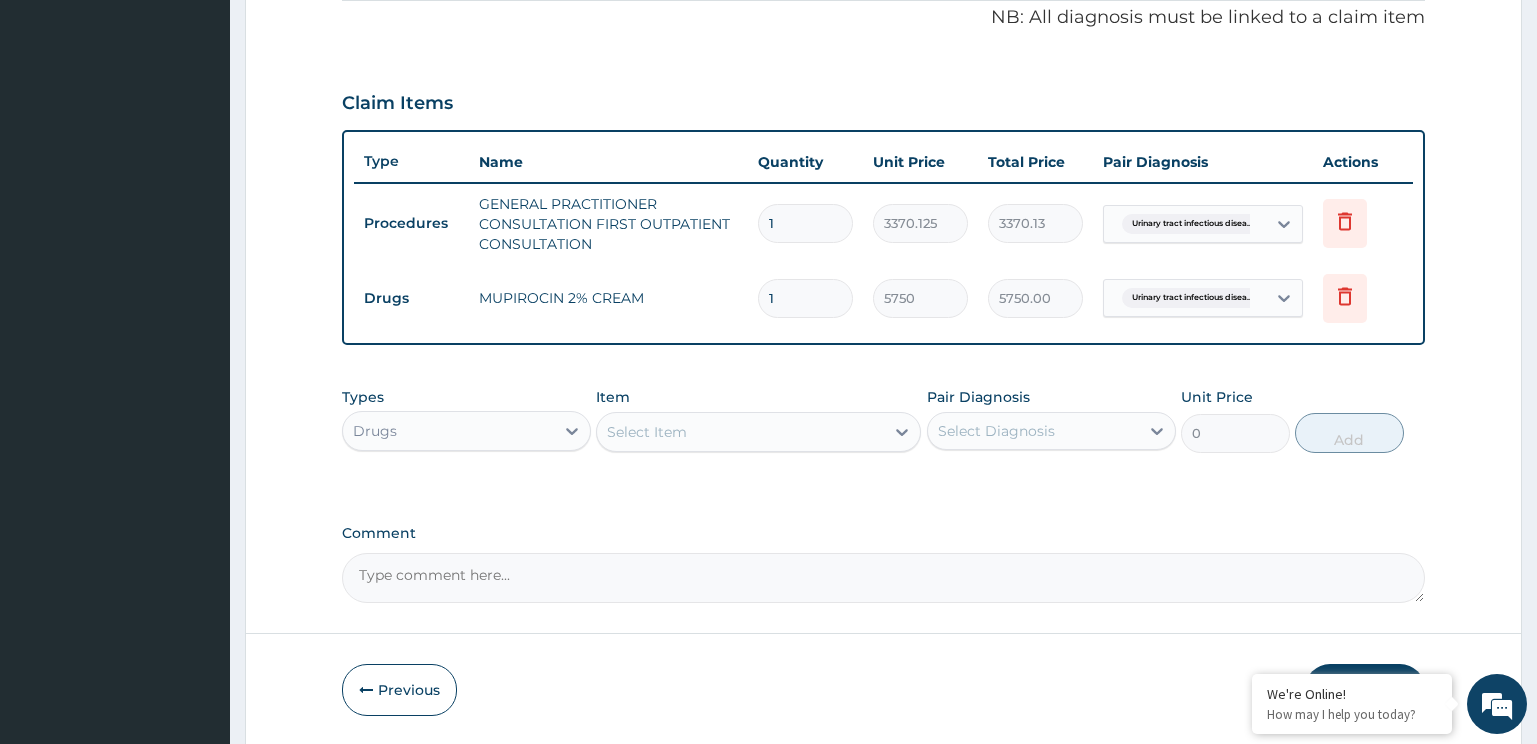 click on "Select Item" at bounding box center (740, 432) 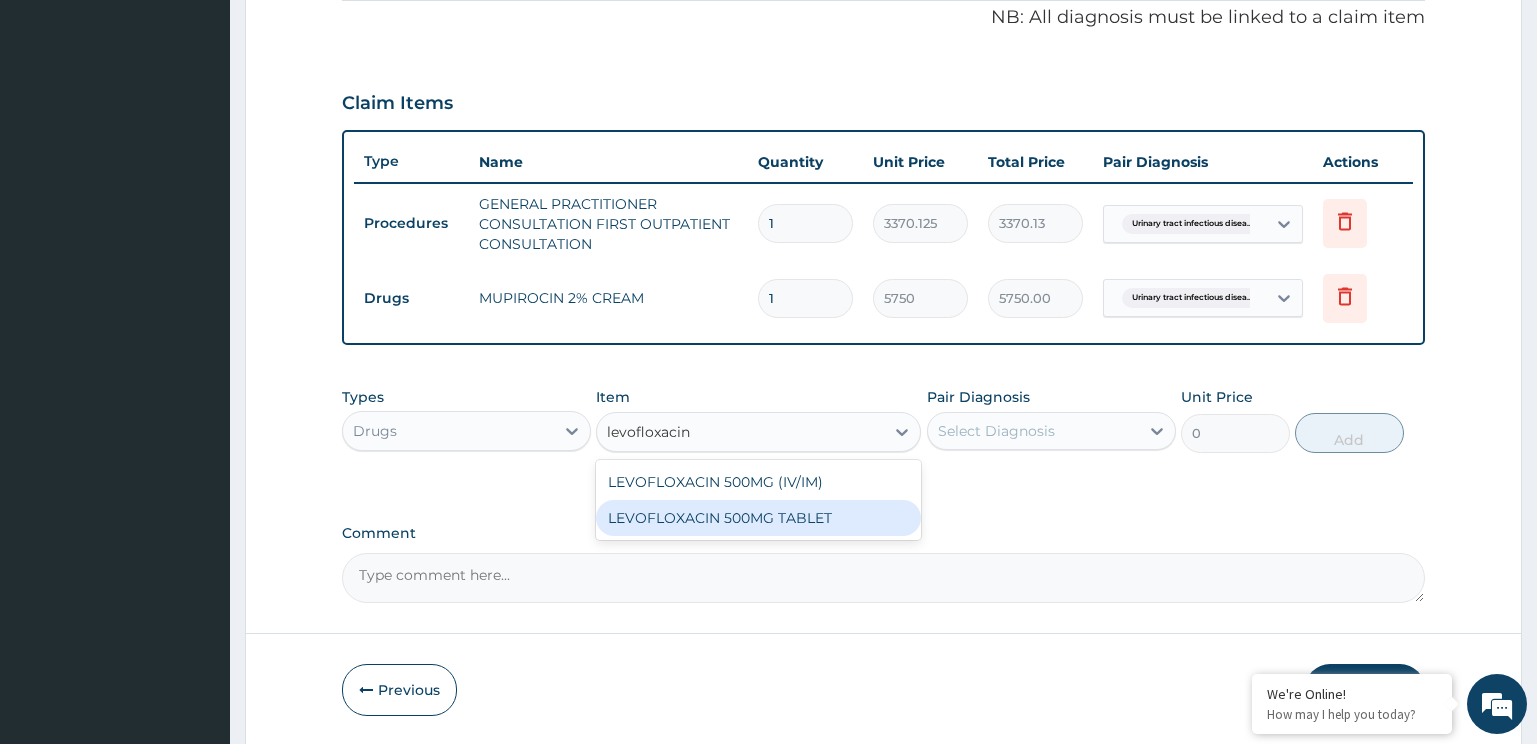 click on "LEVOFLOXACIN 500MG TABLET" at bounding box center [758, 518] 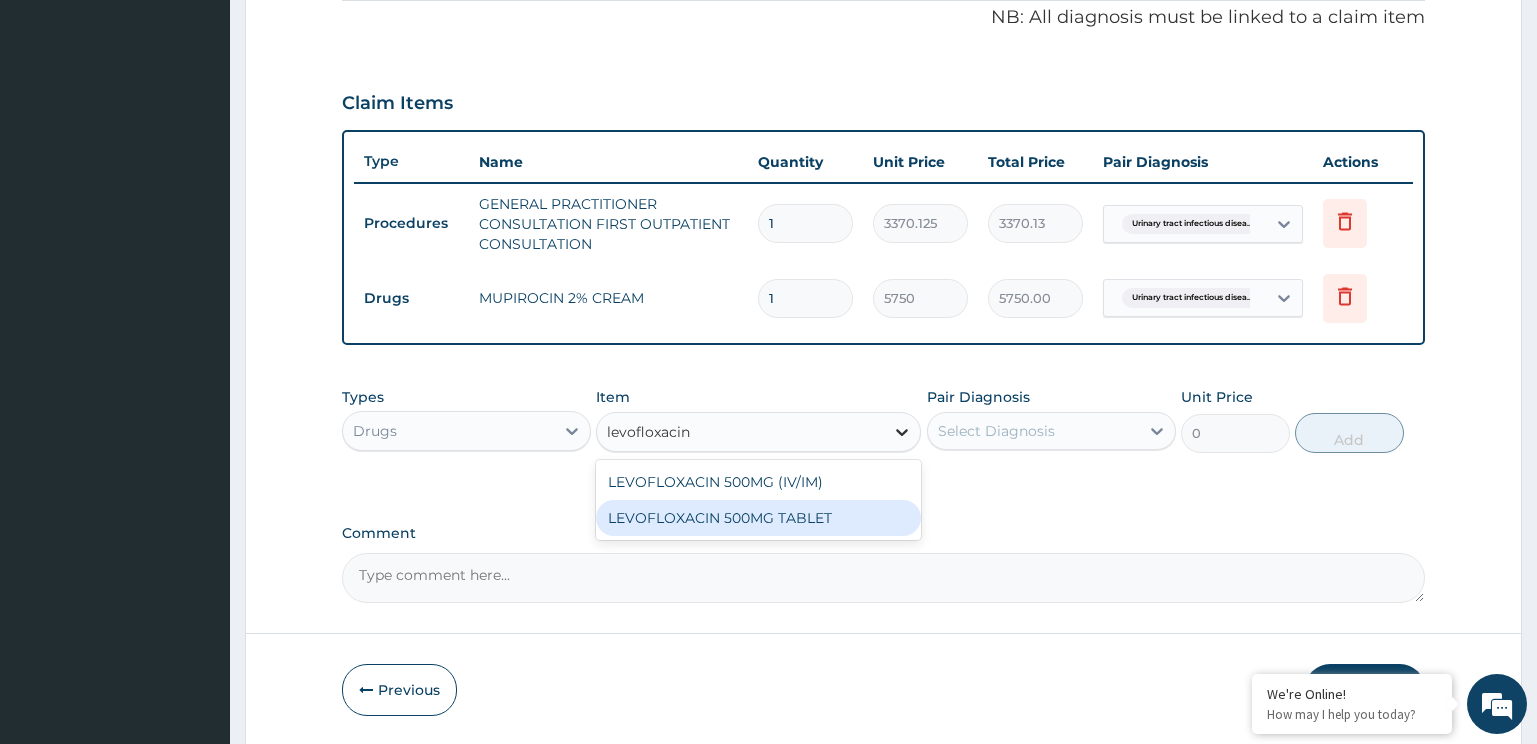 type 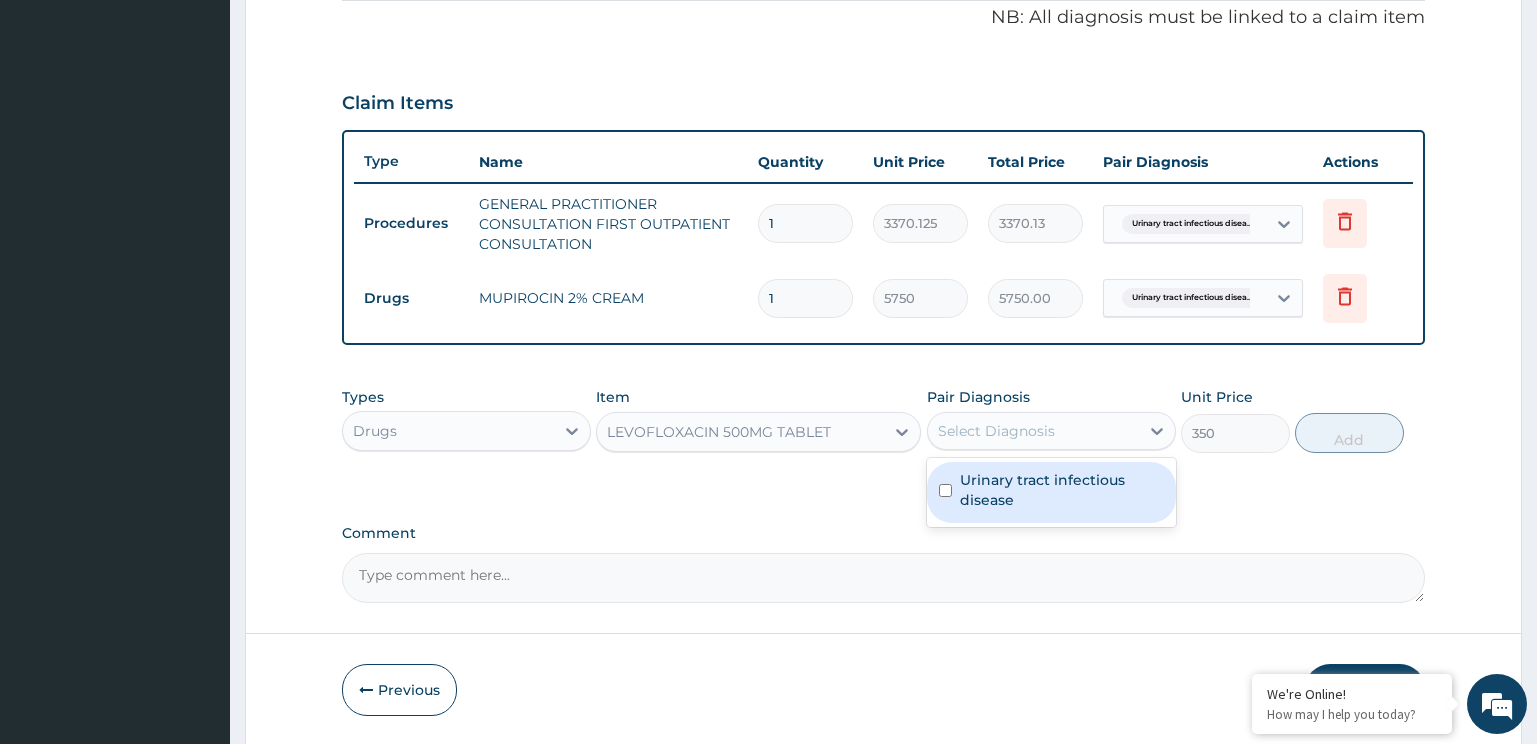 click on "Select Diagnosis" at bounding box center [996, 431] 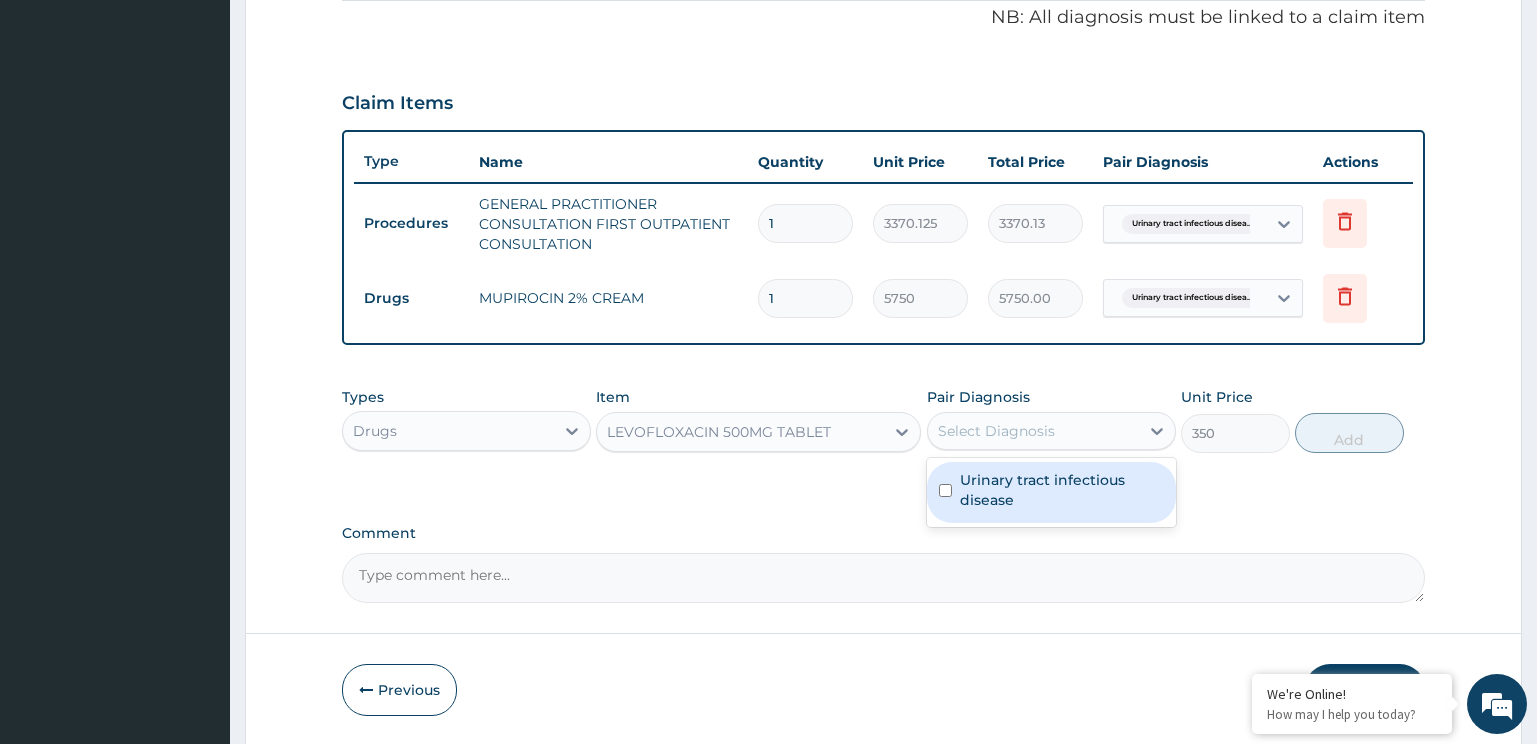 click on "Urinary tract infectious disease" at bounding box center [1062, 490] 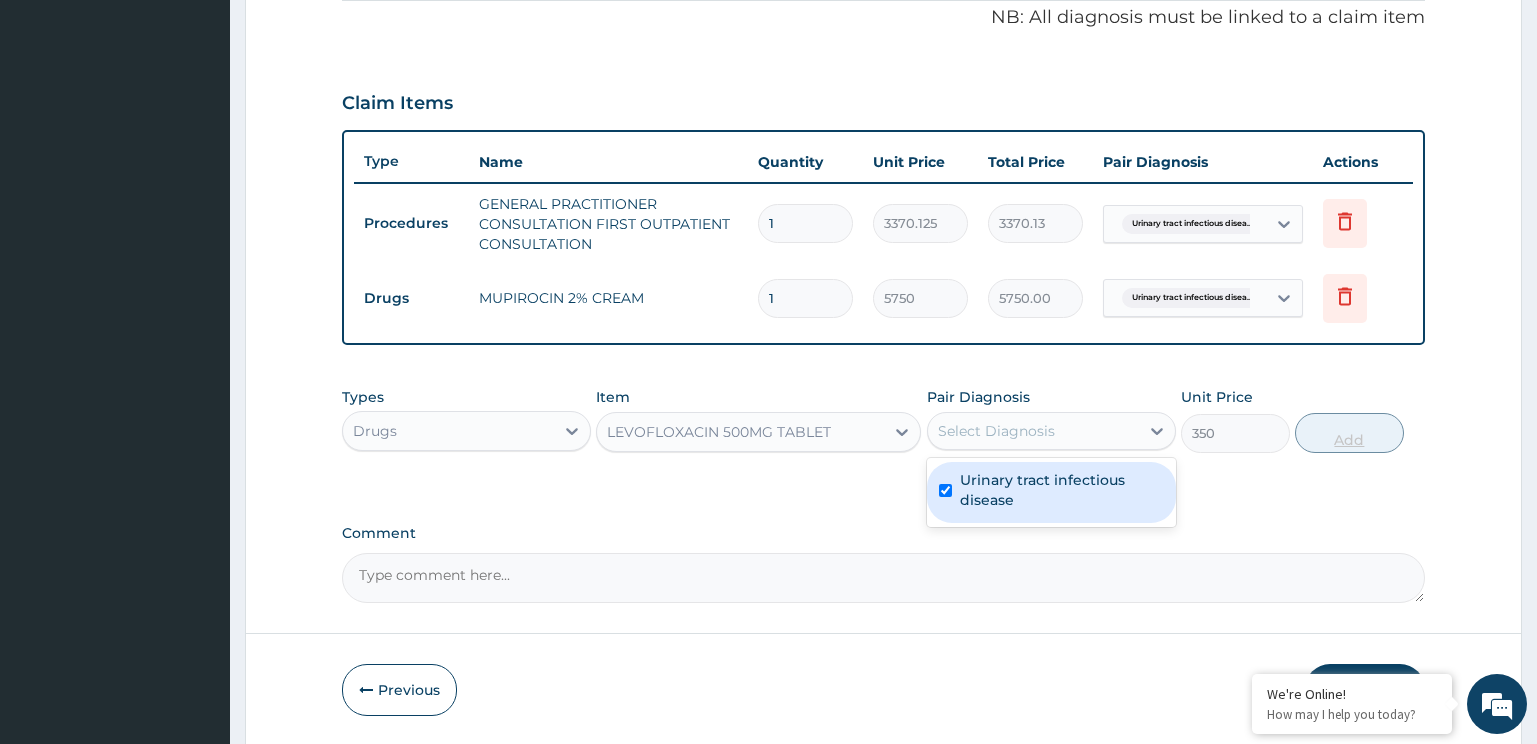 checkbox on "true" 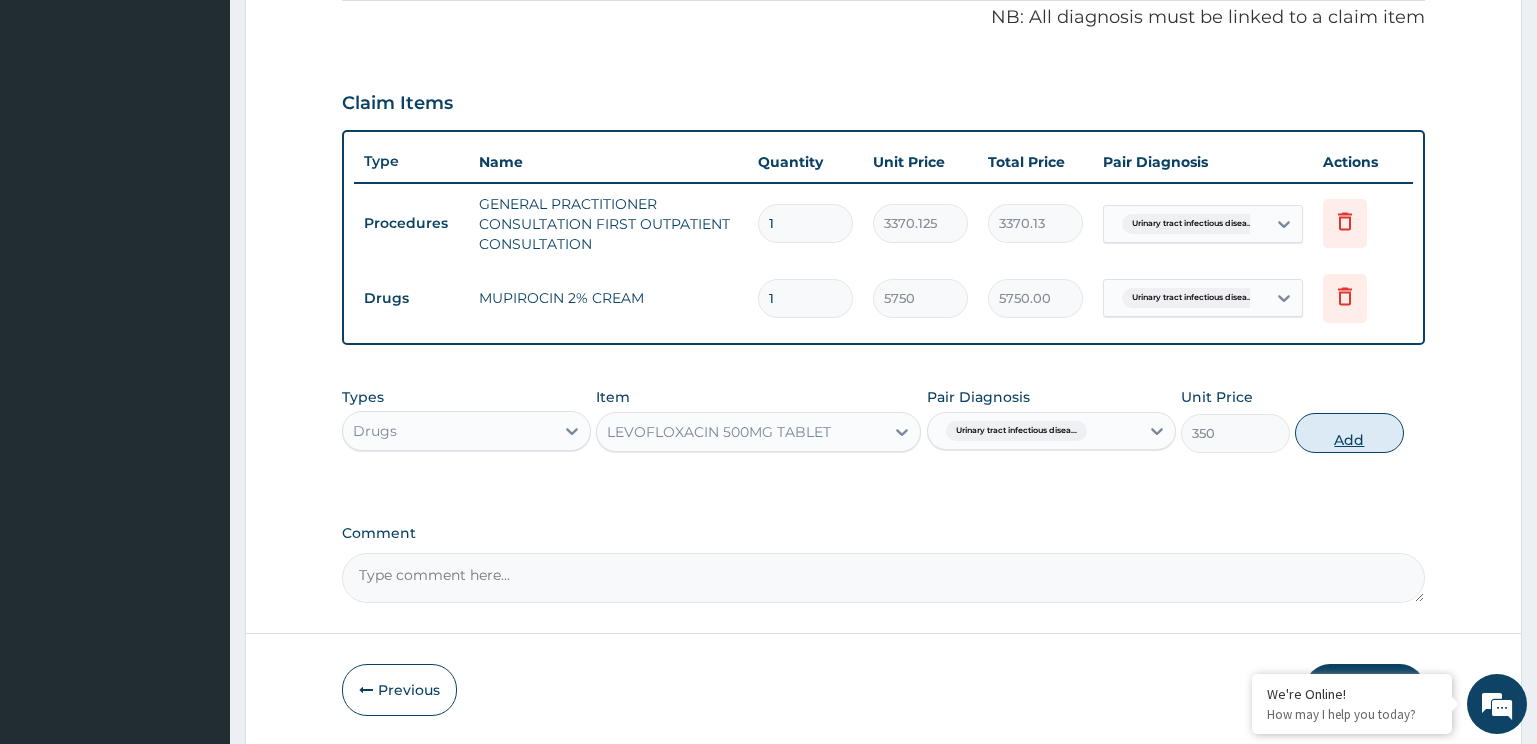 click on "Add" at bounding box center (1349, 433) 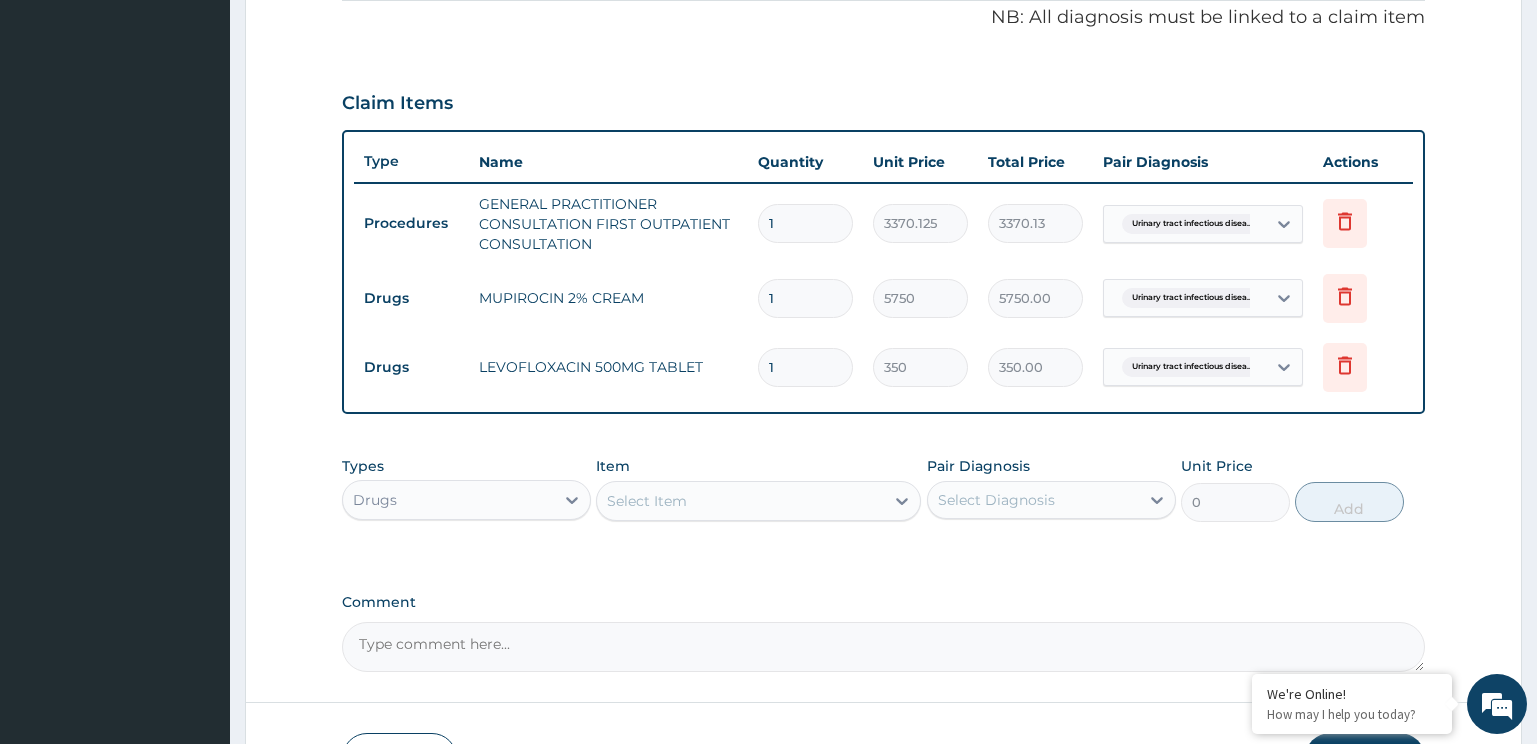 click on "Drugs LEVOFLOXACIN 500MG TABLET 1 350 350.00 Urinary tract infectious disea... Delete" at bounding box center [884, 367] 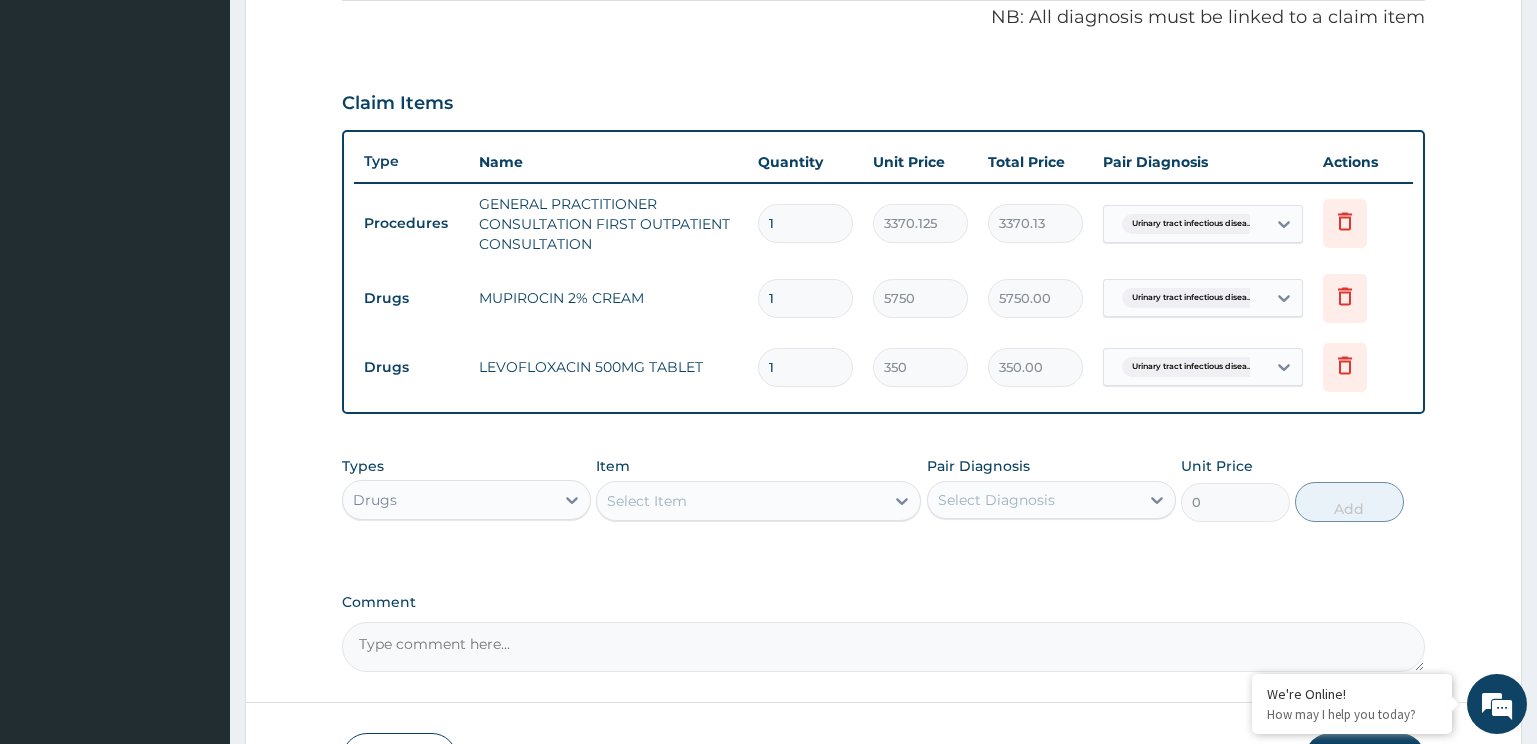 type on "7" 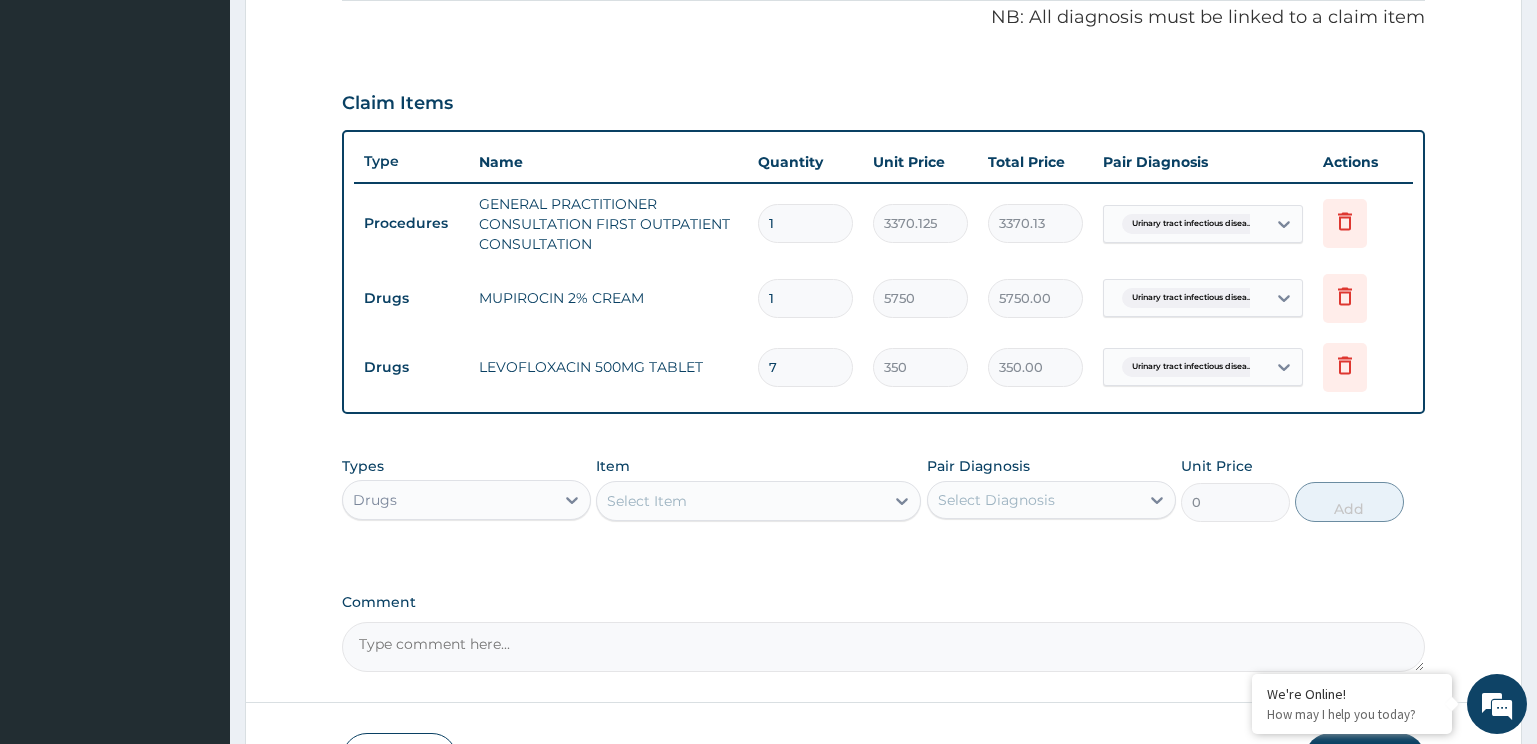type on "2450.00" 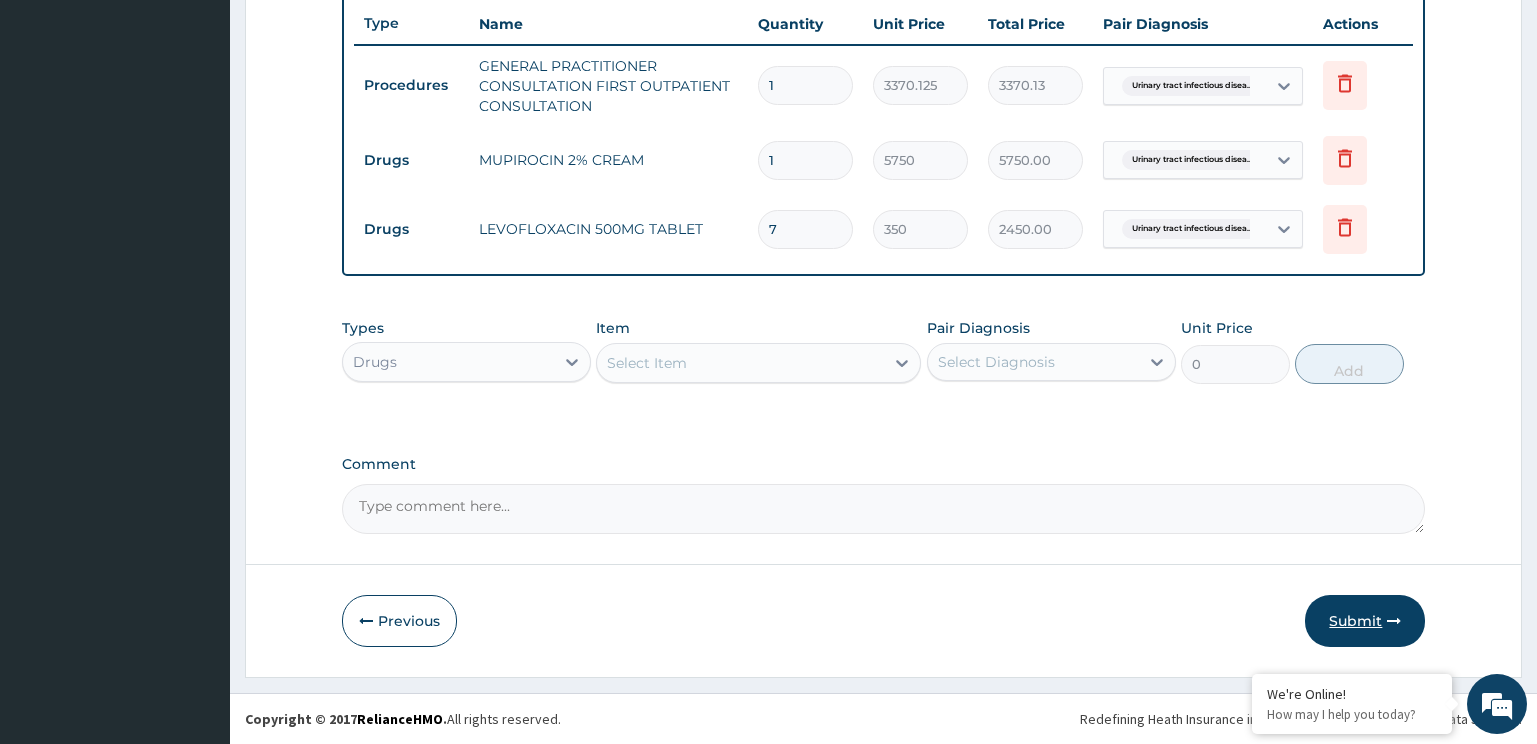 type on "7" 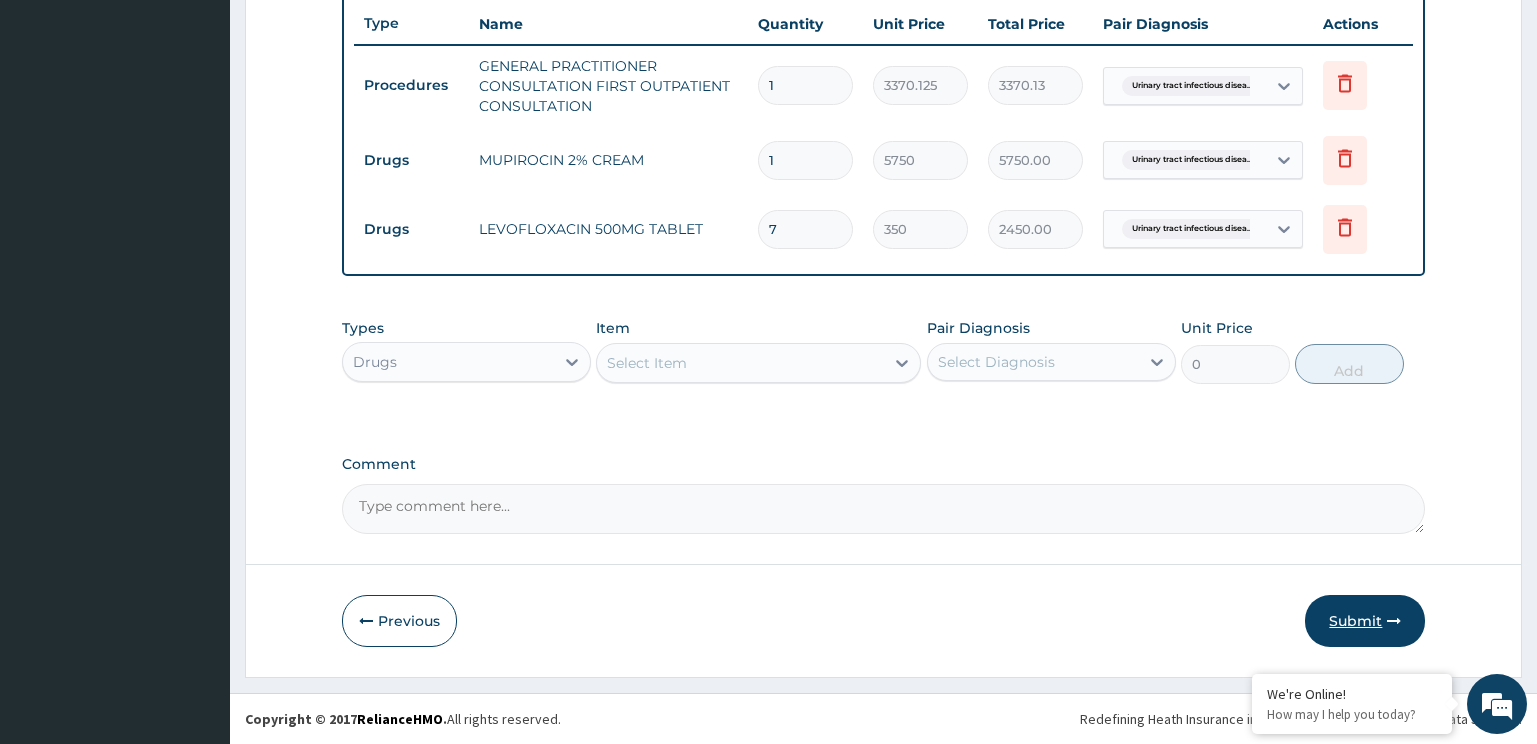 click on "Submit" at bounding box center (1365, 621) 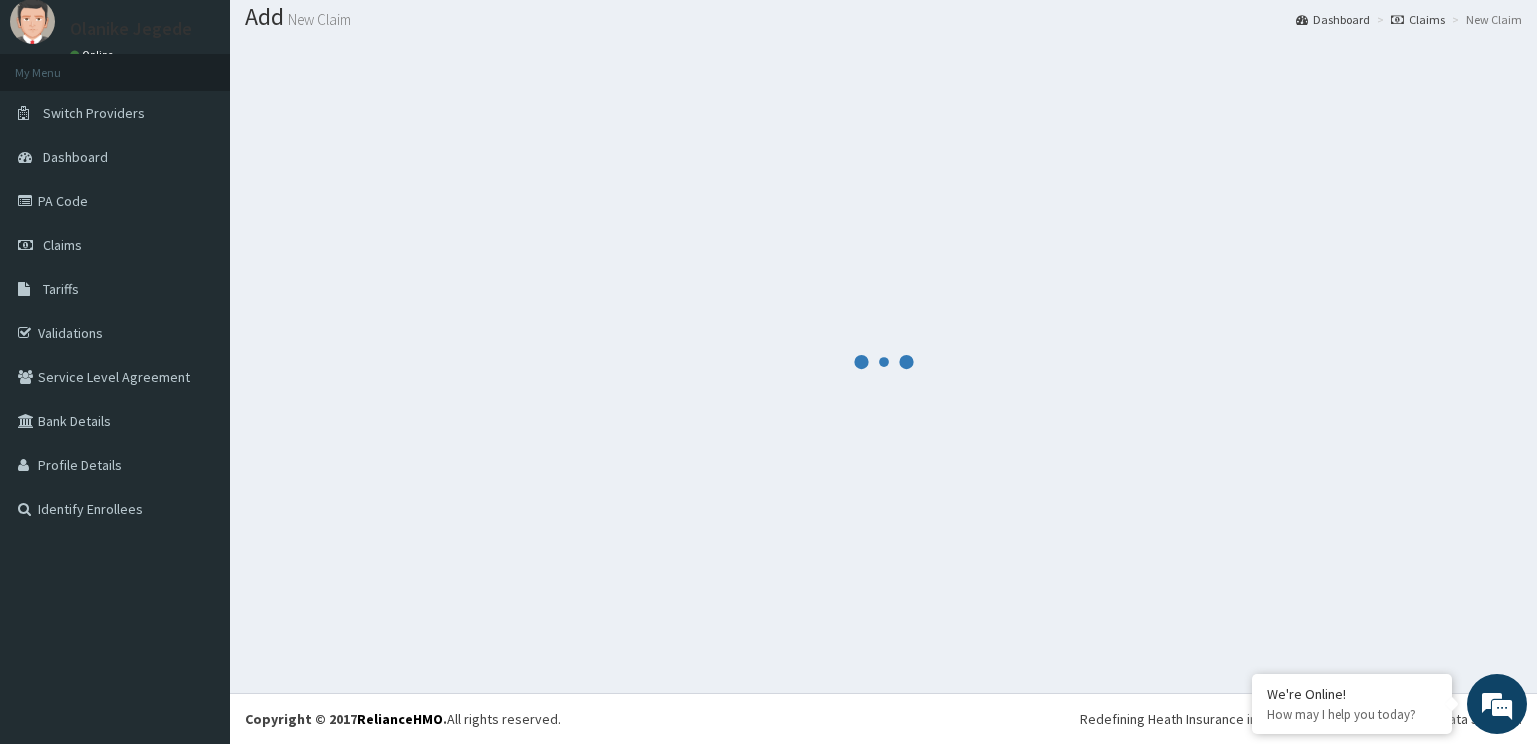 scroll, scrollTop: 752, scrollLeft: 0, axis: vertical 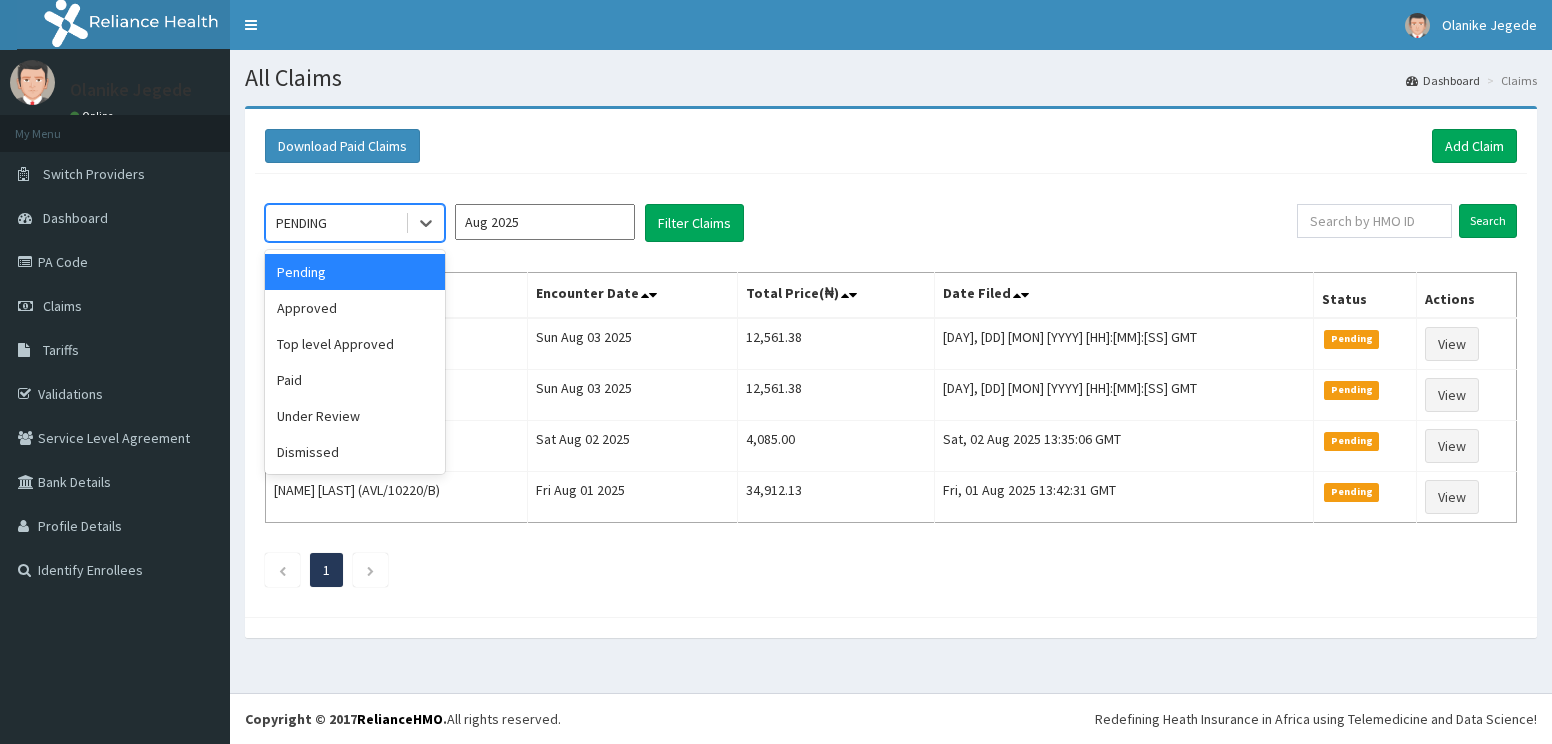 click on "PENDING" at bounding box center [335, 223] 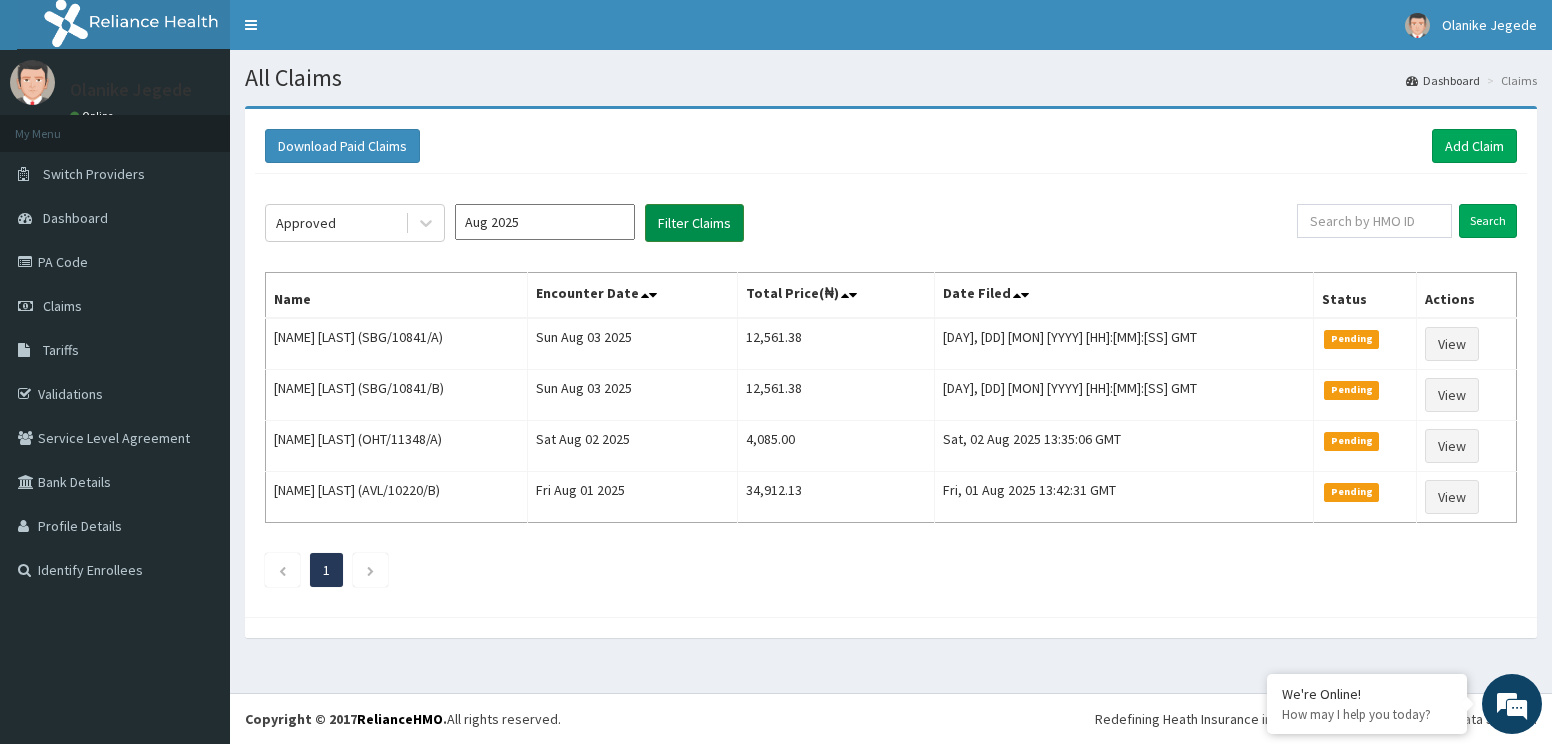 click on "Filter Claims" at bounding box center (694, 223) 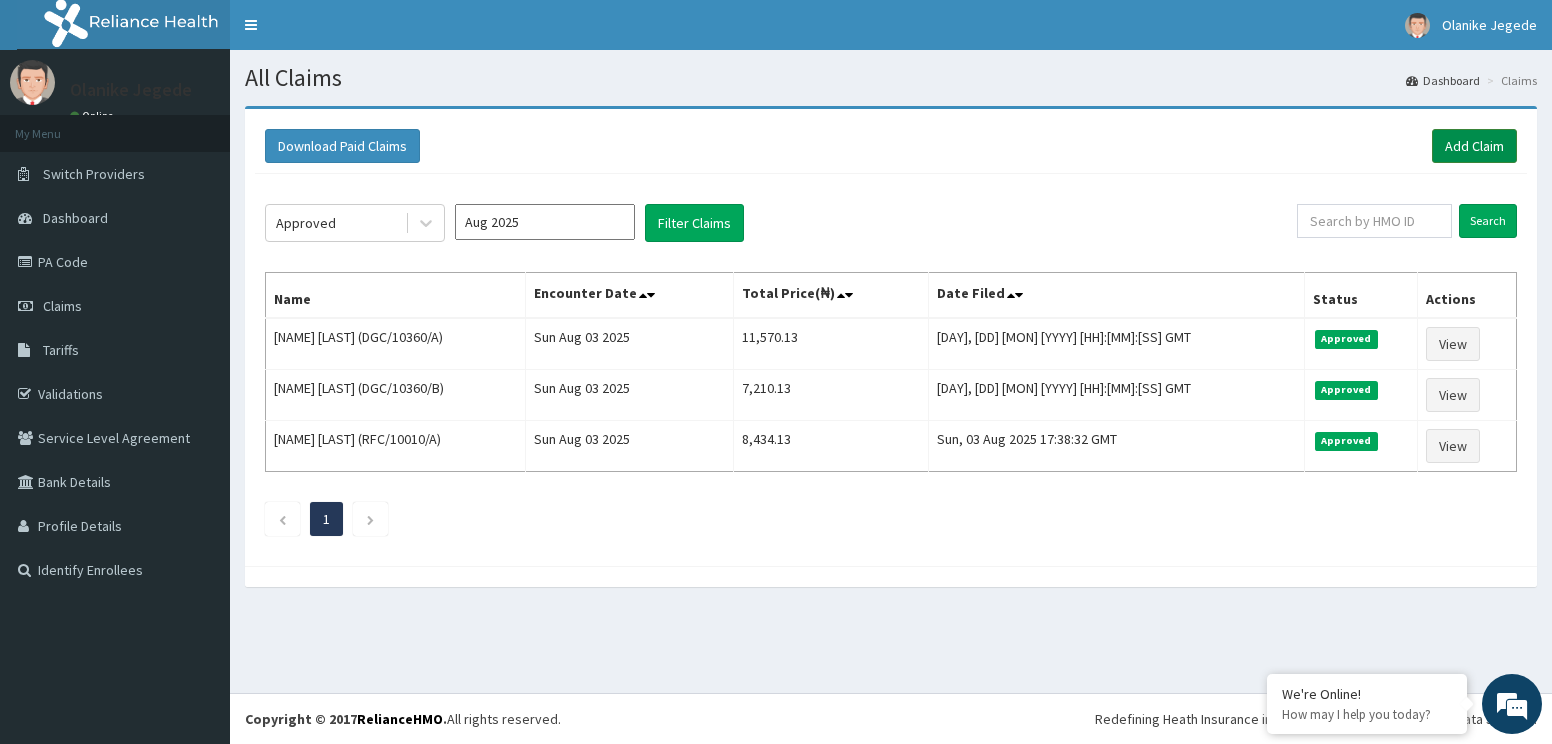 click on "Add Claim" at bounding box center [1474, 146] 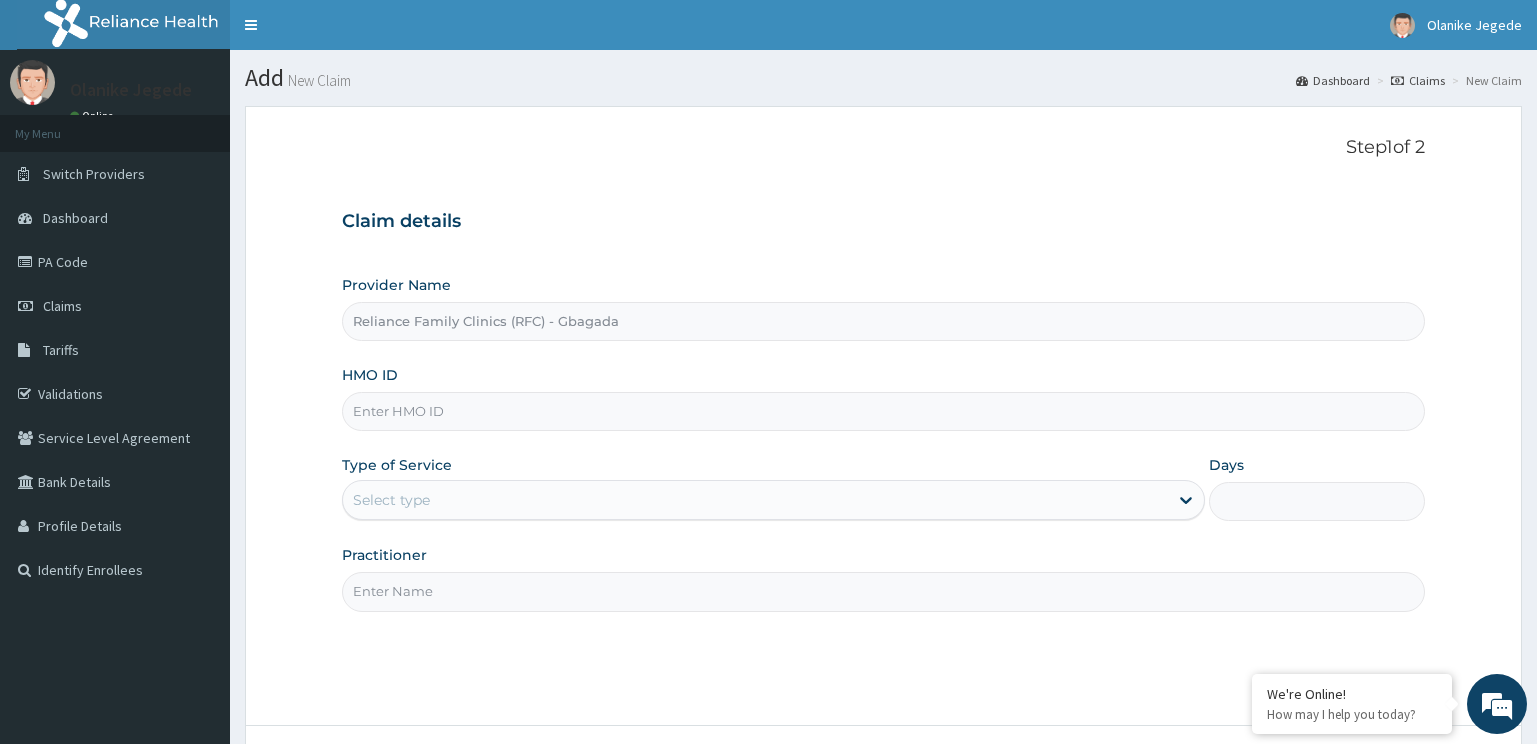scroll, scrollTop: 0, scrollLeft: 0, axis: both 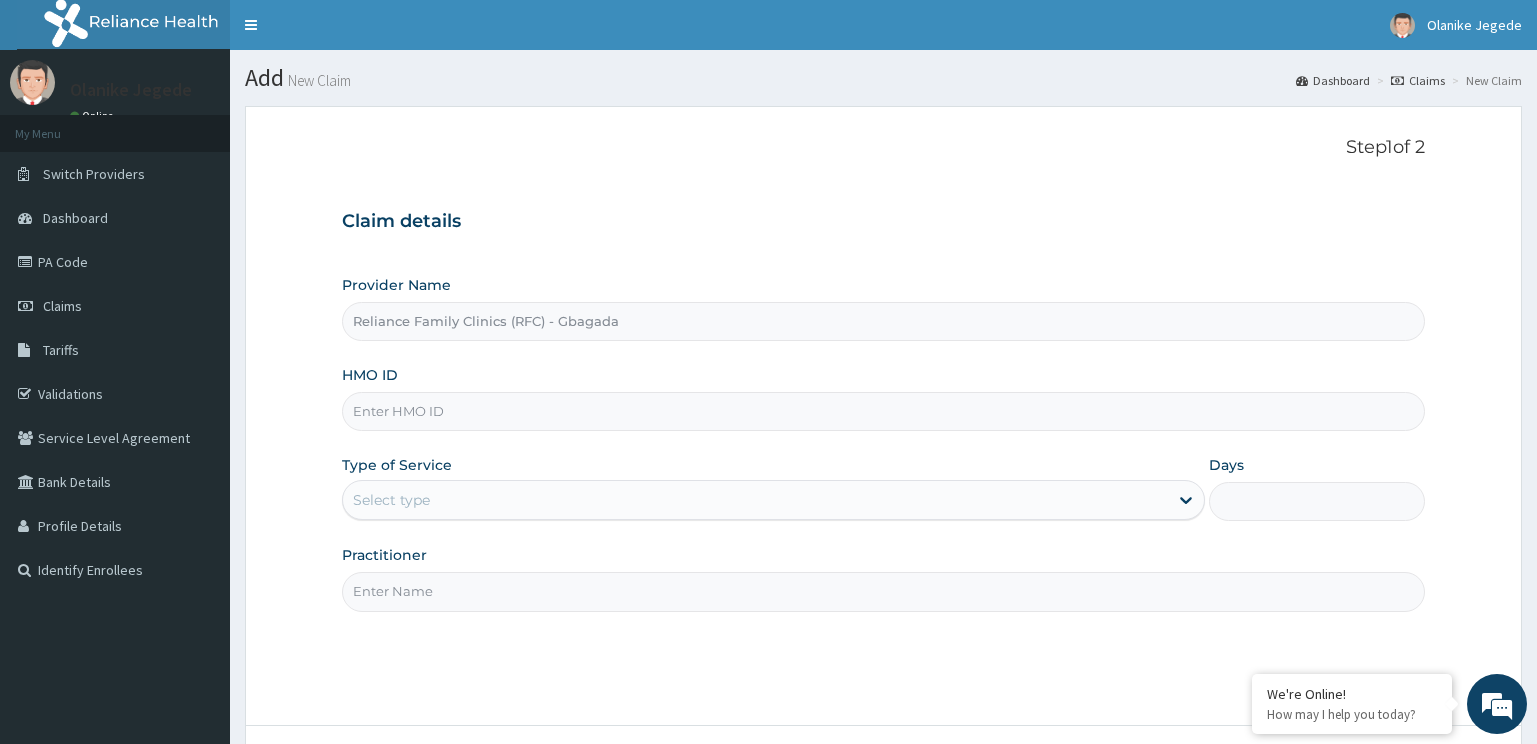 click on "HMO ID" at bounding box center (884, 411) 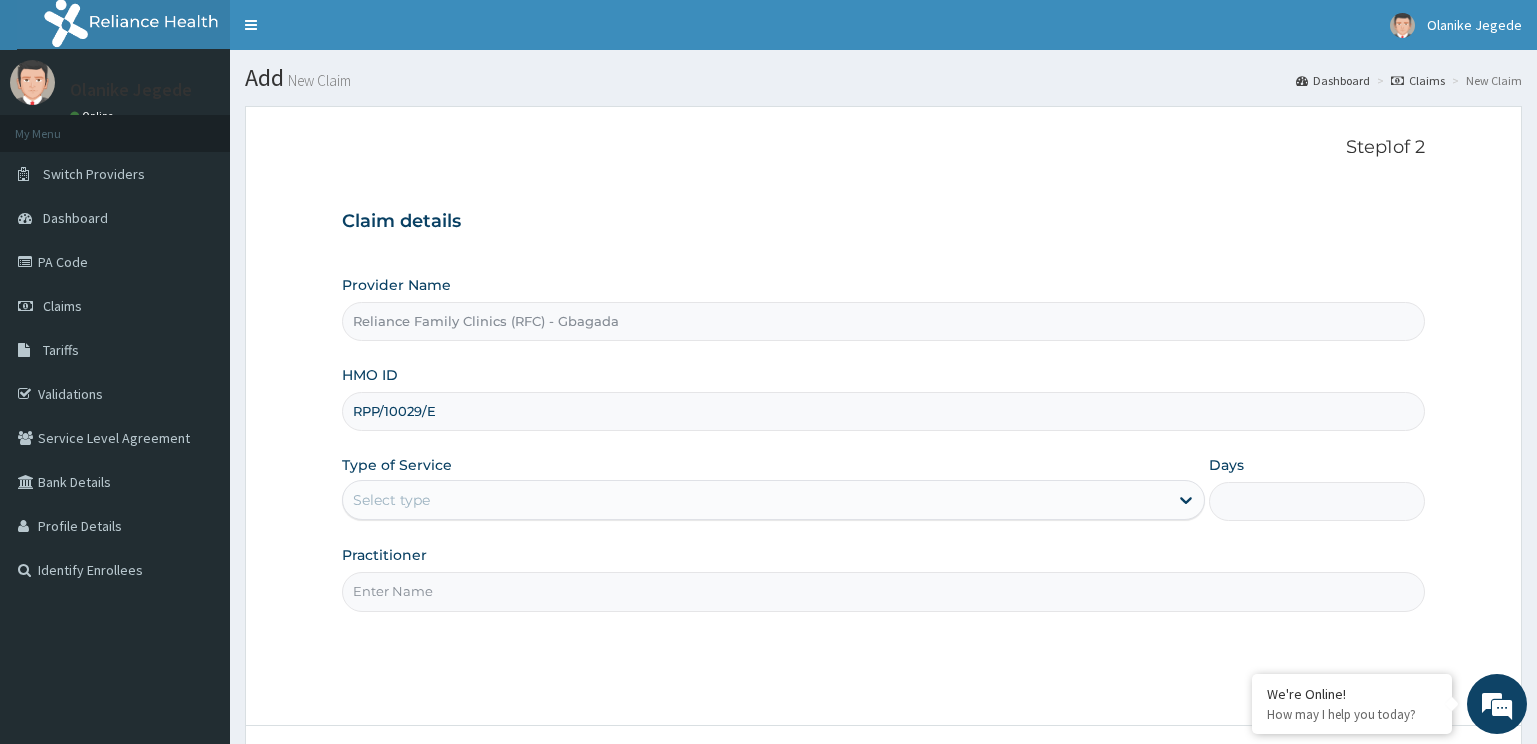 type on "RPP/10029/E" 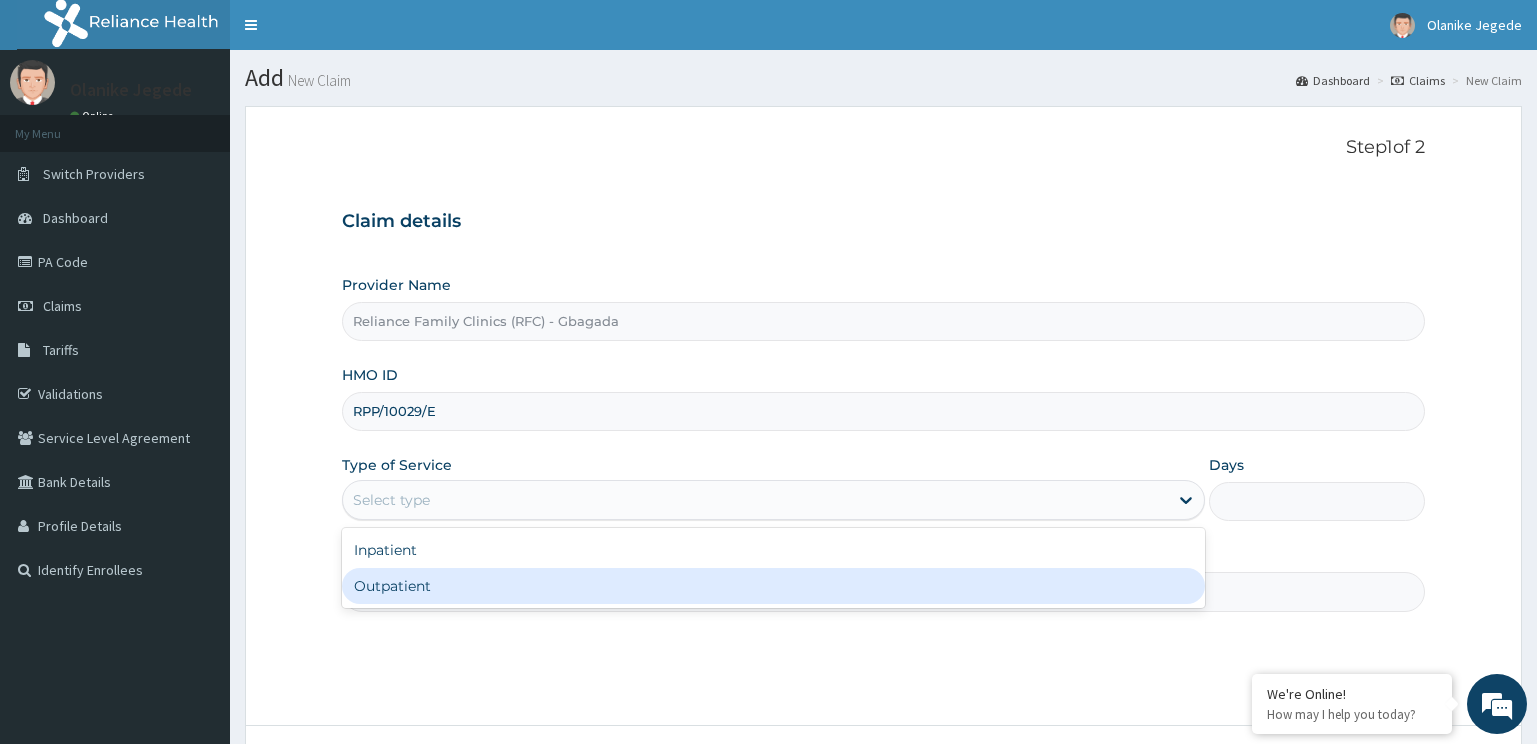 click on "Outpatient" at bounding box center [774, 586] 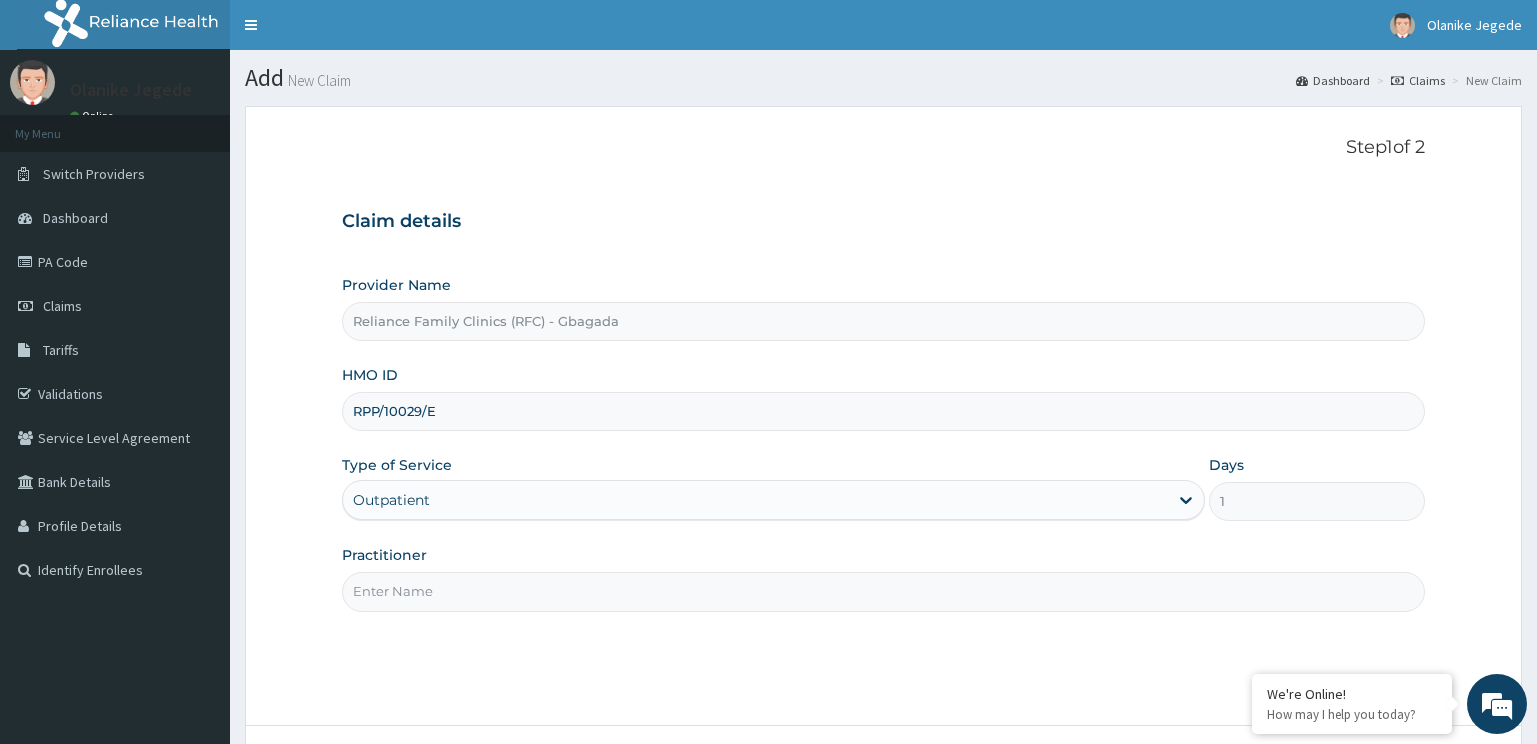 click on "Practitioner" at bounding box center (884, 591) 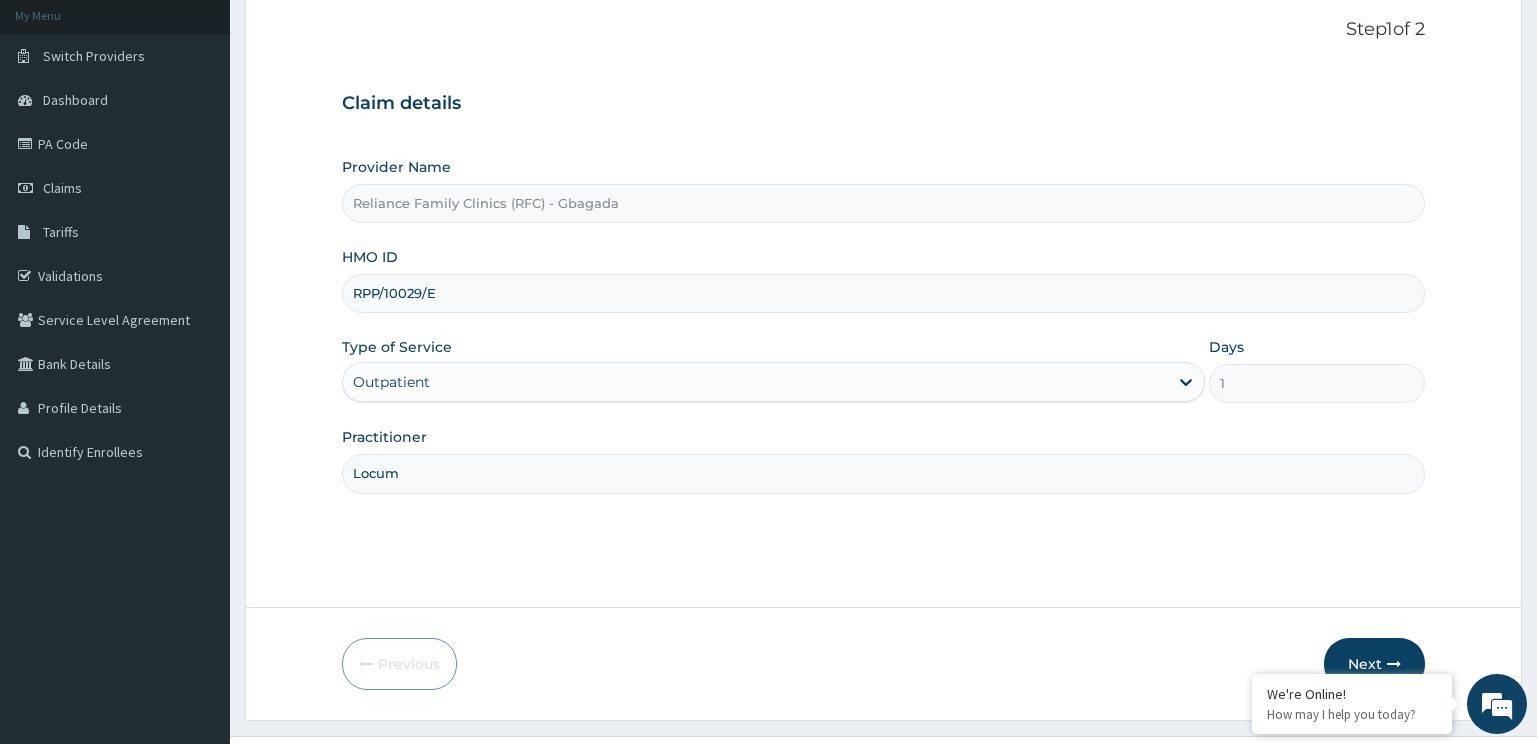 scroll, scrollTop: 161, scrollLeft: 0, axis: vertical 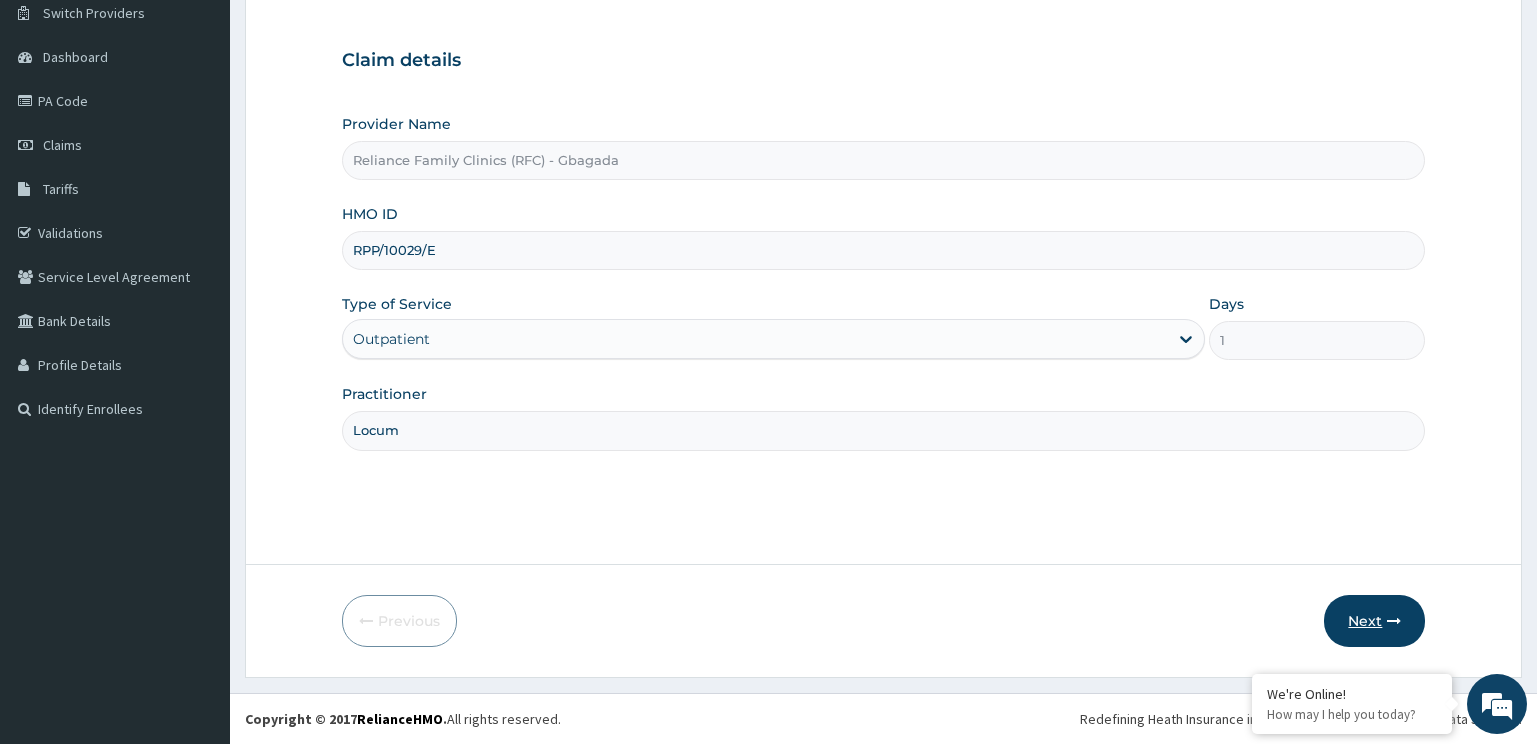 click on "Next" at bounding box center [1374, 621] 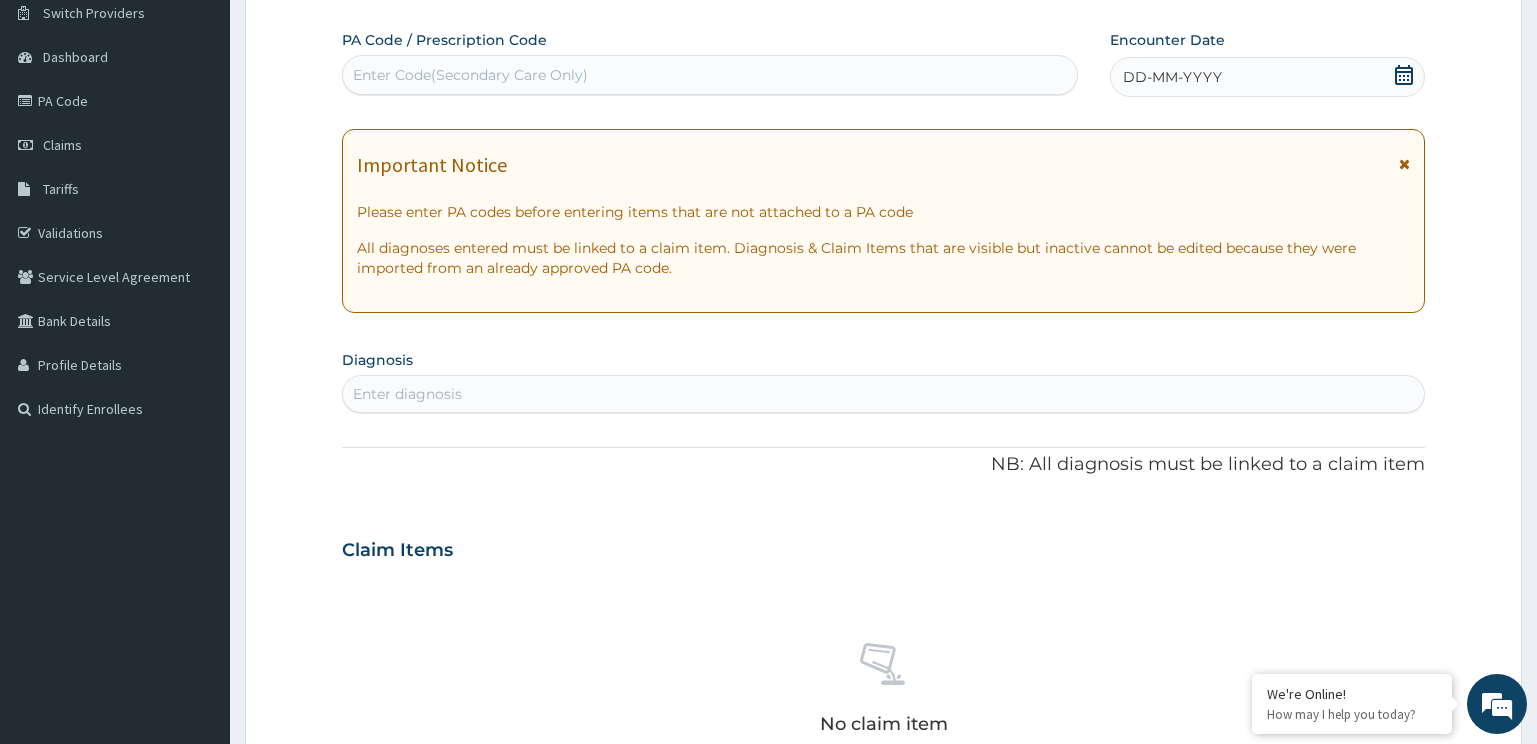 click on "Enter diagnosis" at bounding box center [884, 394] 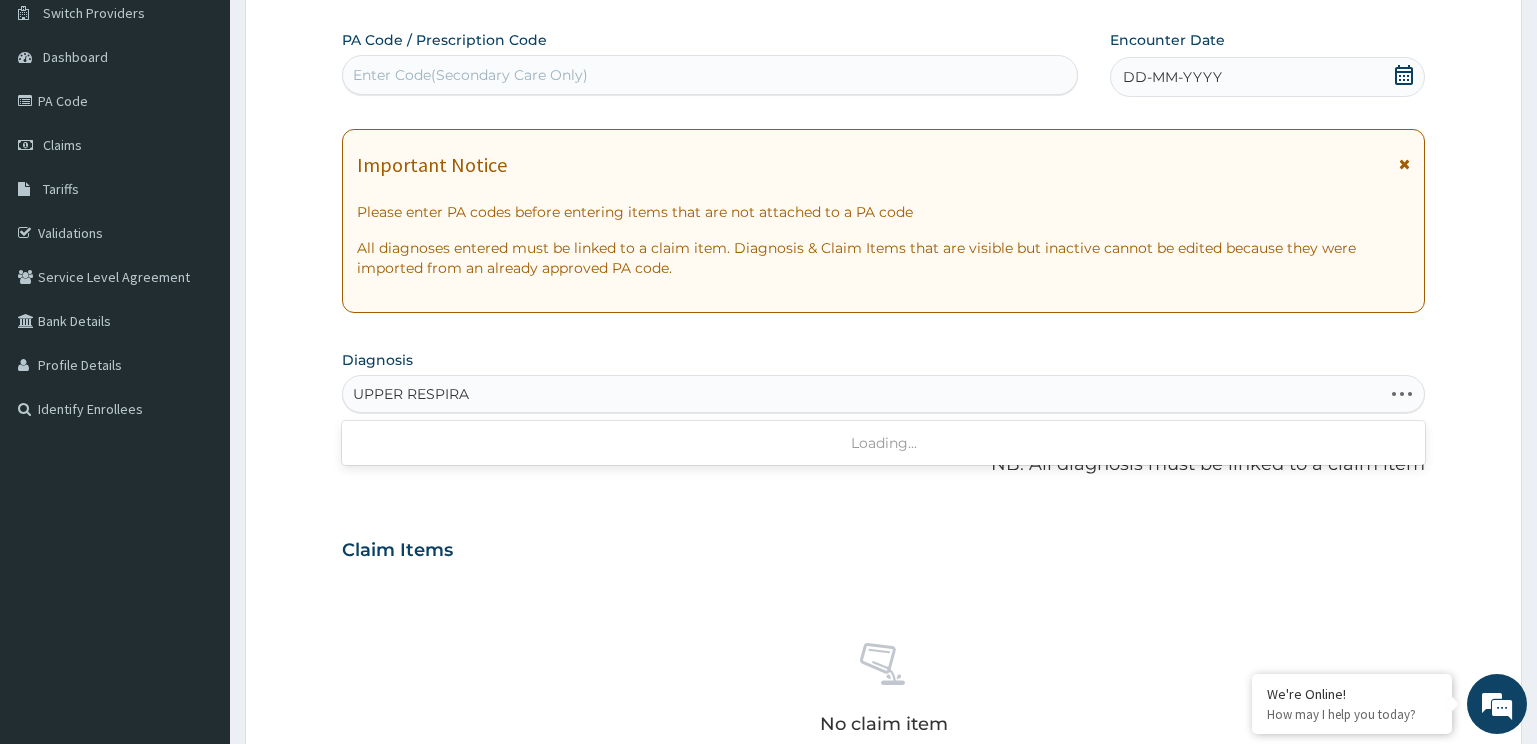 type on "UPPER RESPIRAT" 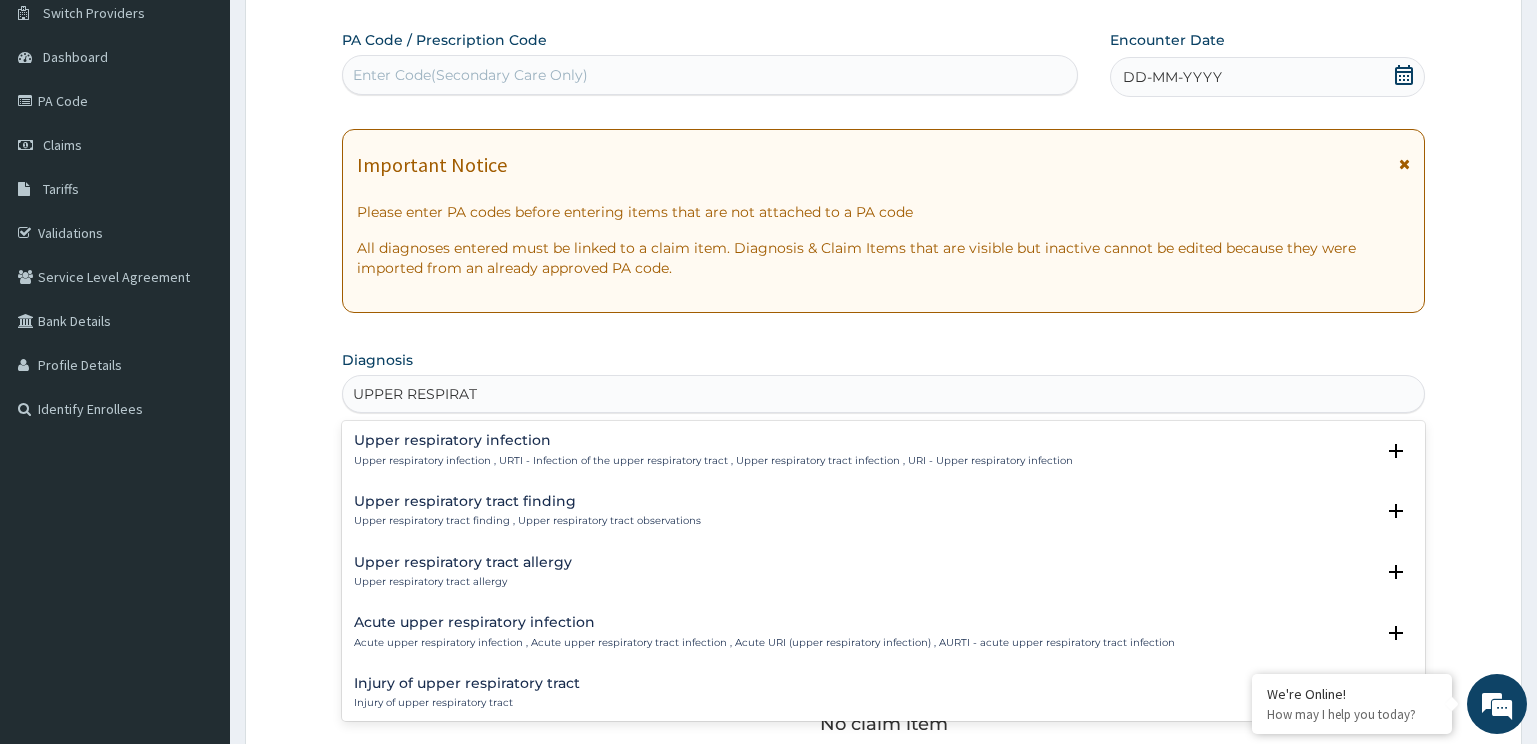 click on "Upper respiratory infection Upper respiratory infection , URTI - Infection of the upper respiratory tract , Upper respiratory tract infection , URI - Upper respiratory infection" at bounding box center [713, 450] 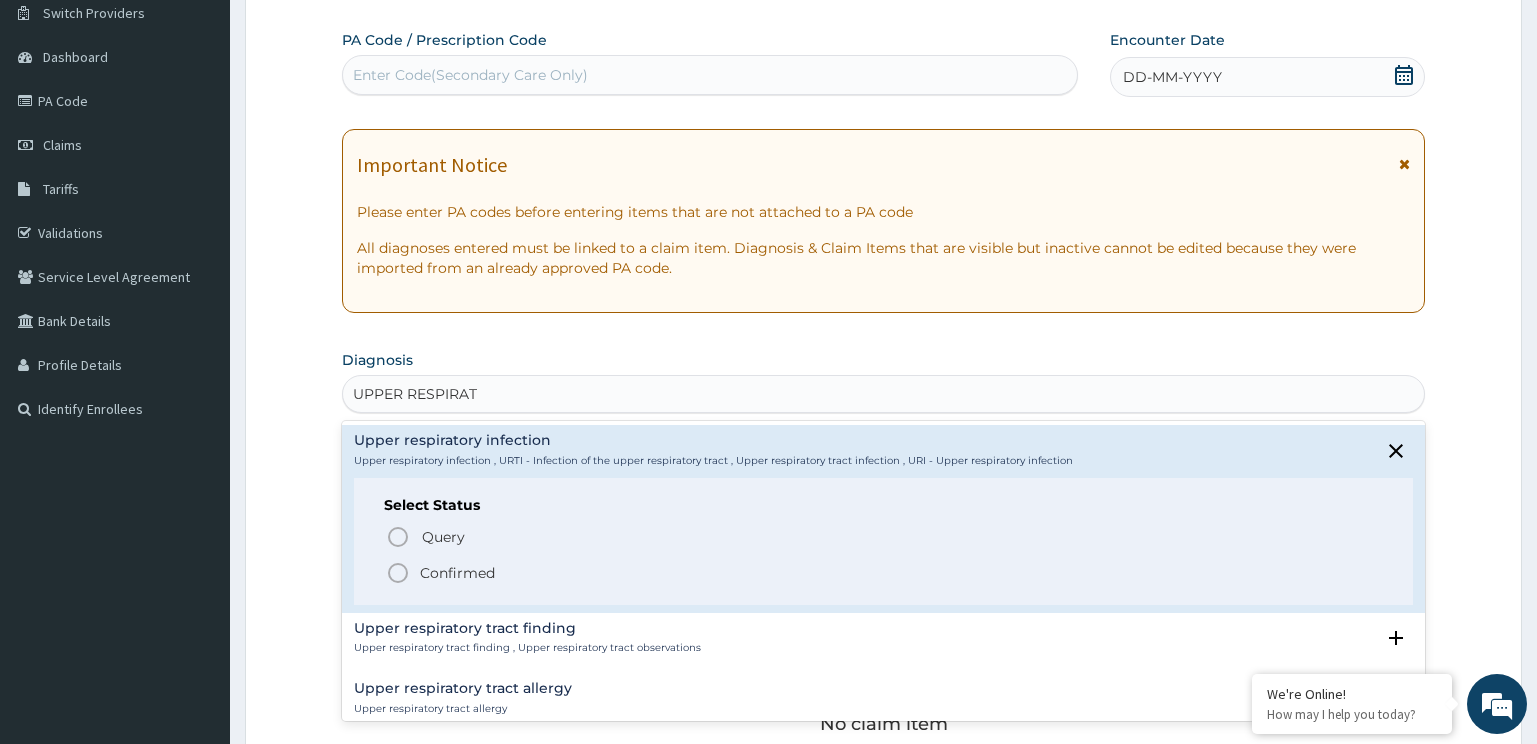 click on "Confirmed" at bounding box center (457, 573) 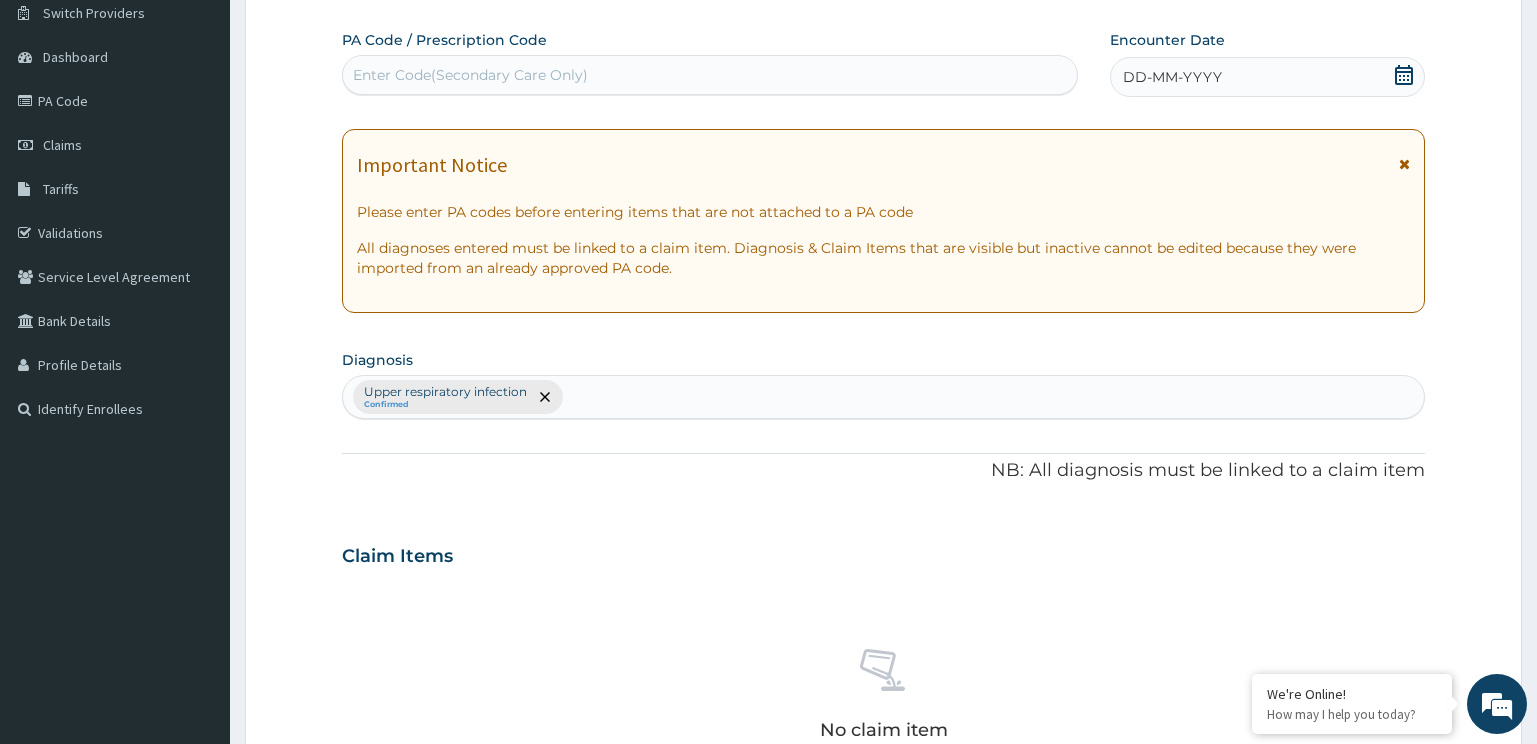 click on "DD-MM-YYYY" at bounding box center (1268, 77) 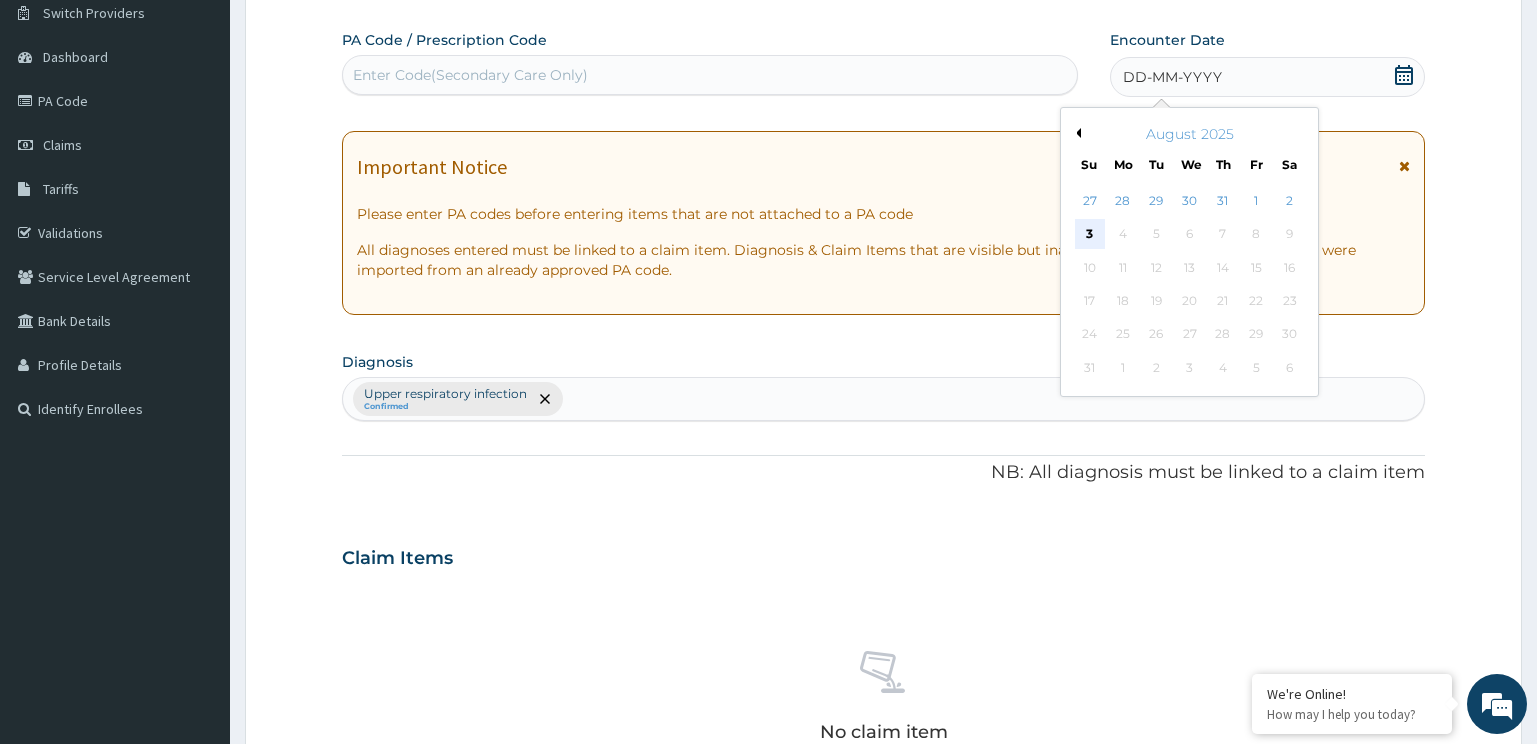 click on "3" at bounding box center (1090, 235) 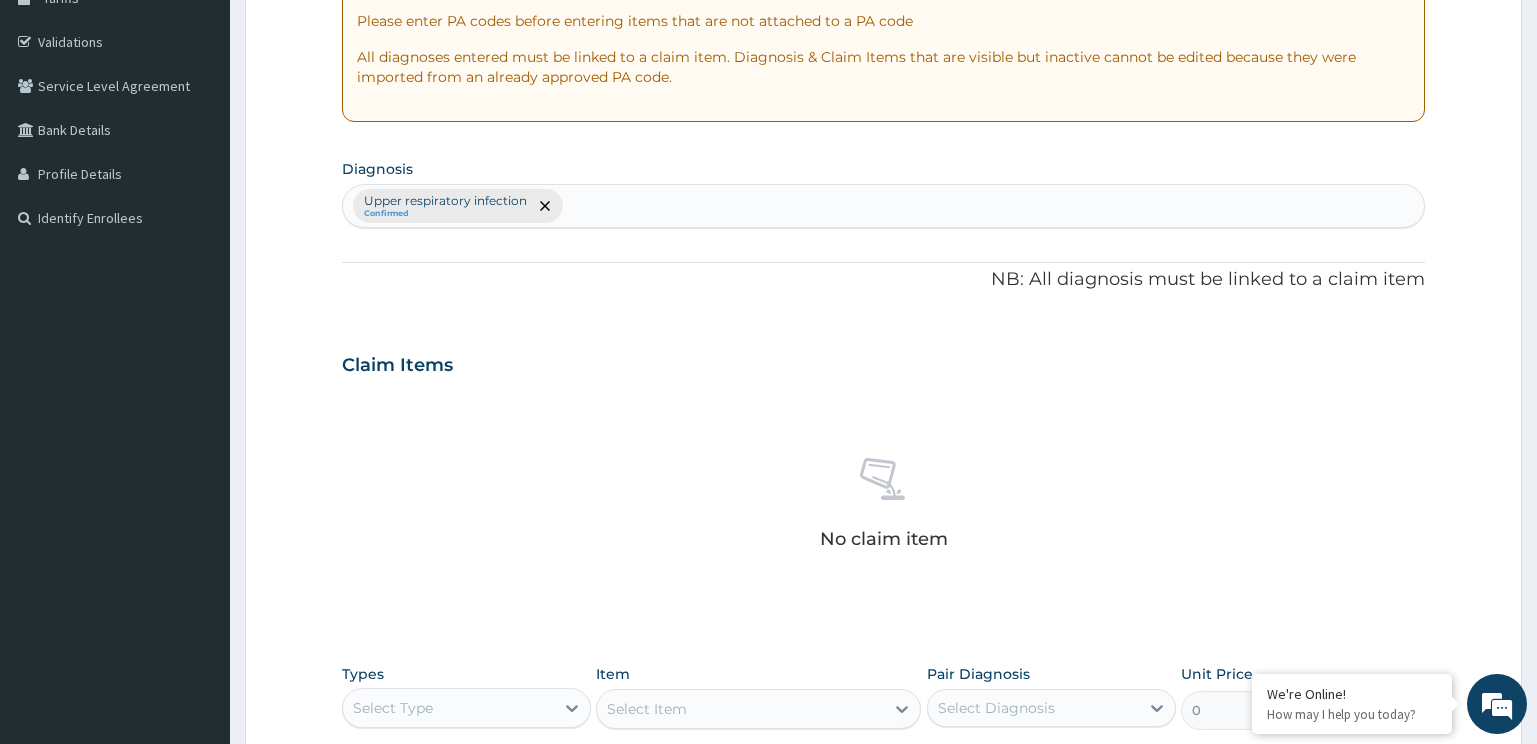 scroll, scrollTop: 561, scrollLeft: 0, axis: vertical 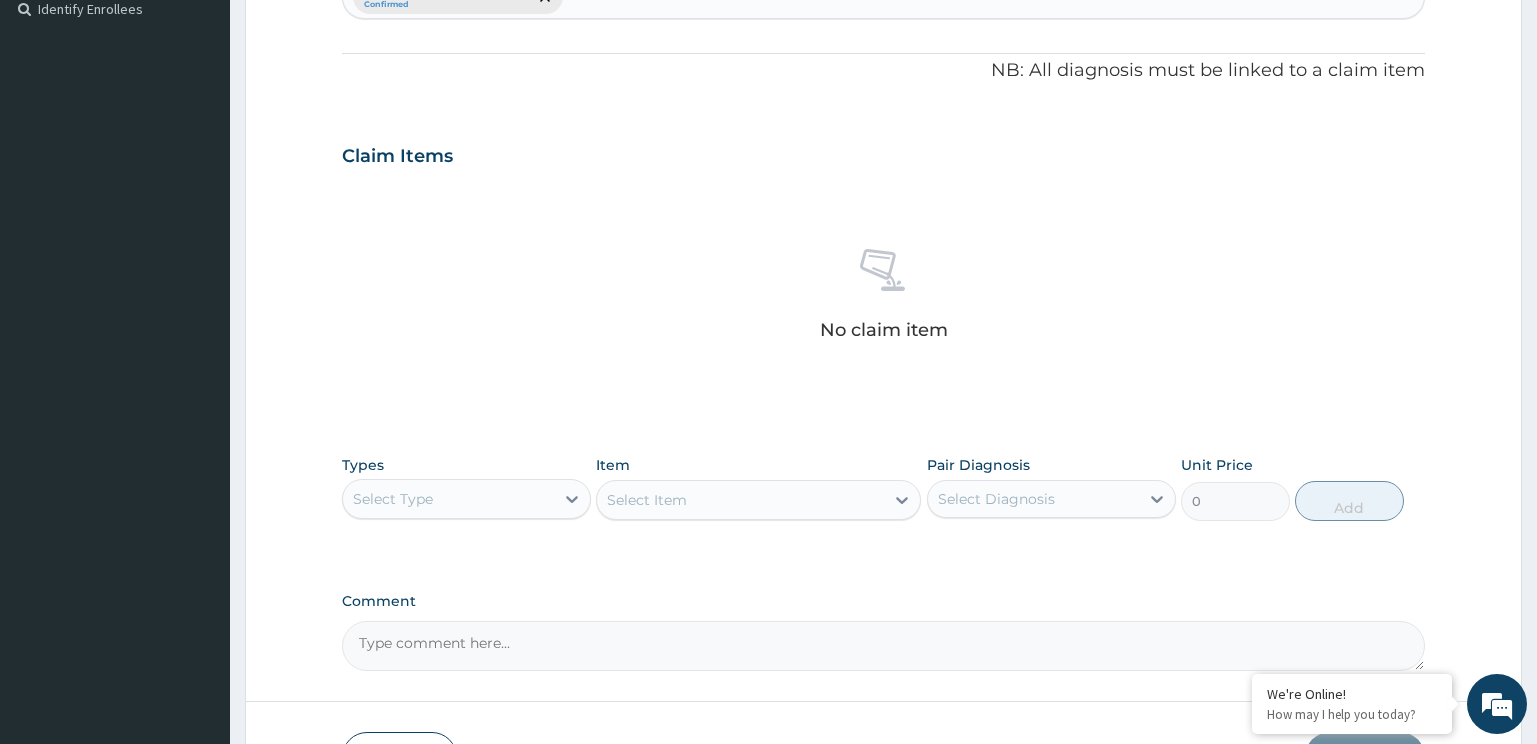 click on "Select Type" at bounding box center (393, 499) 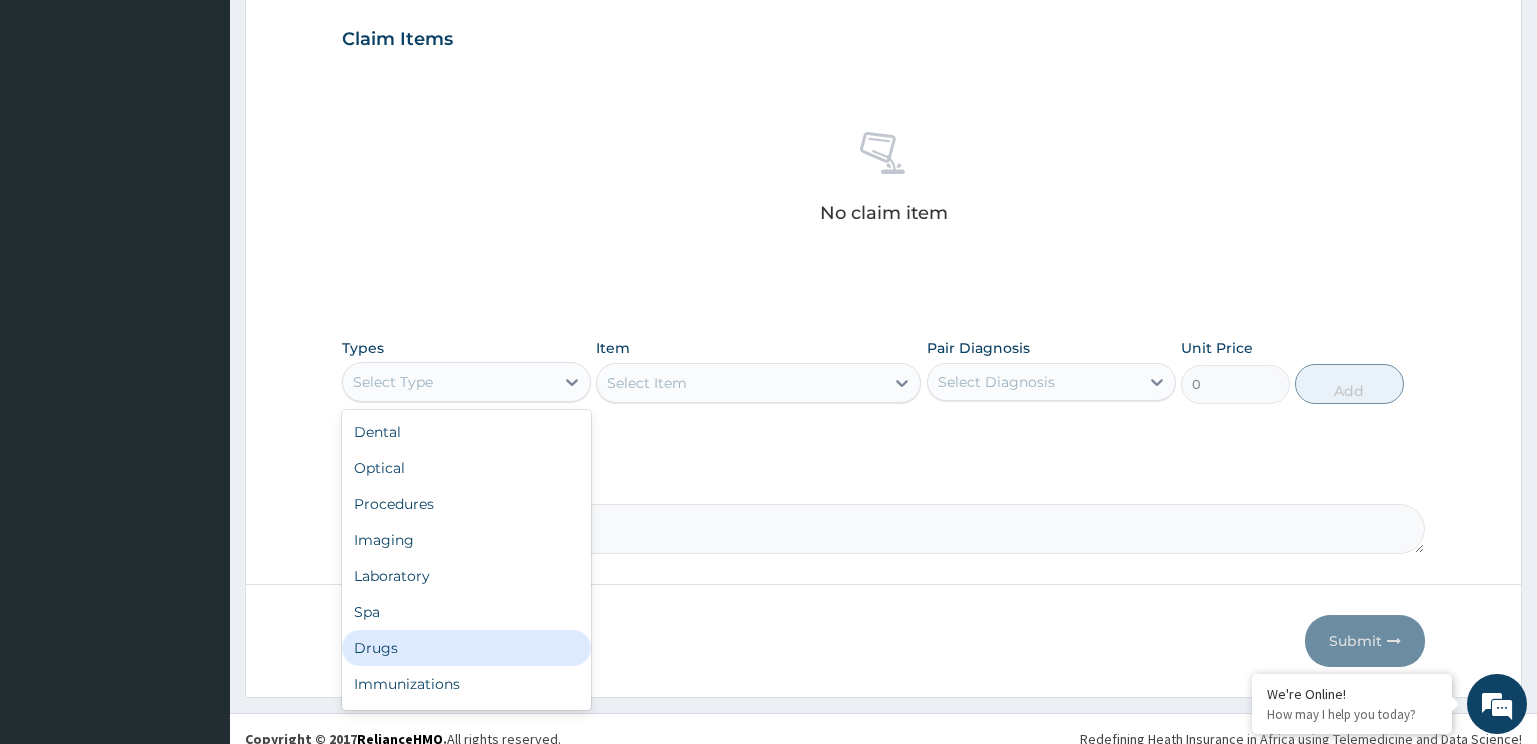 scroll, scrollTop: 698, scrollLeft: 0, axis: vertical 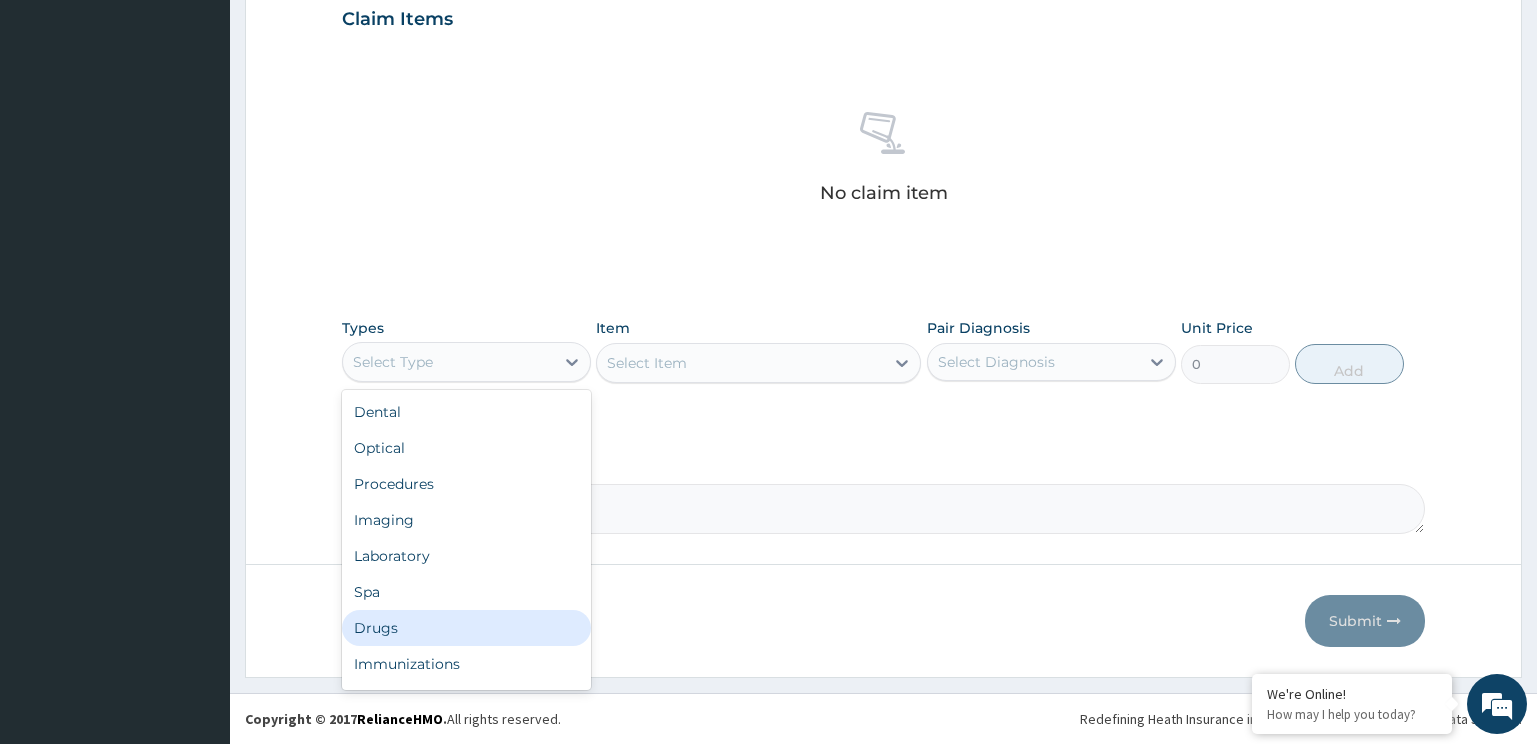 click on "Drugs" at bounding box center [466, 628] 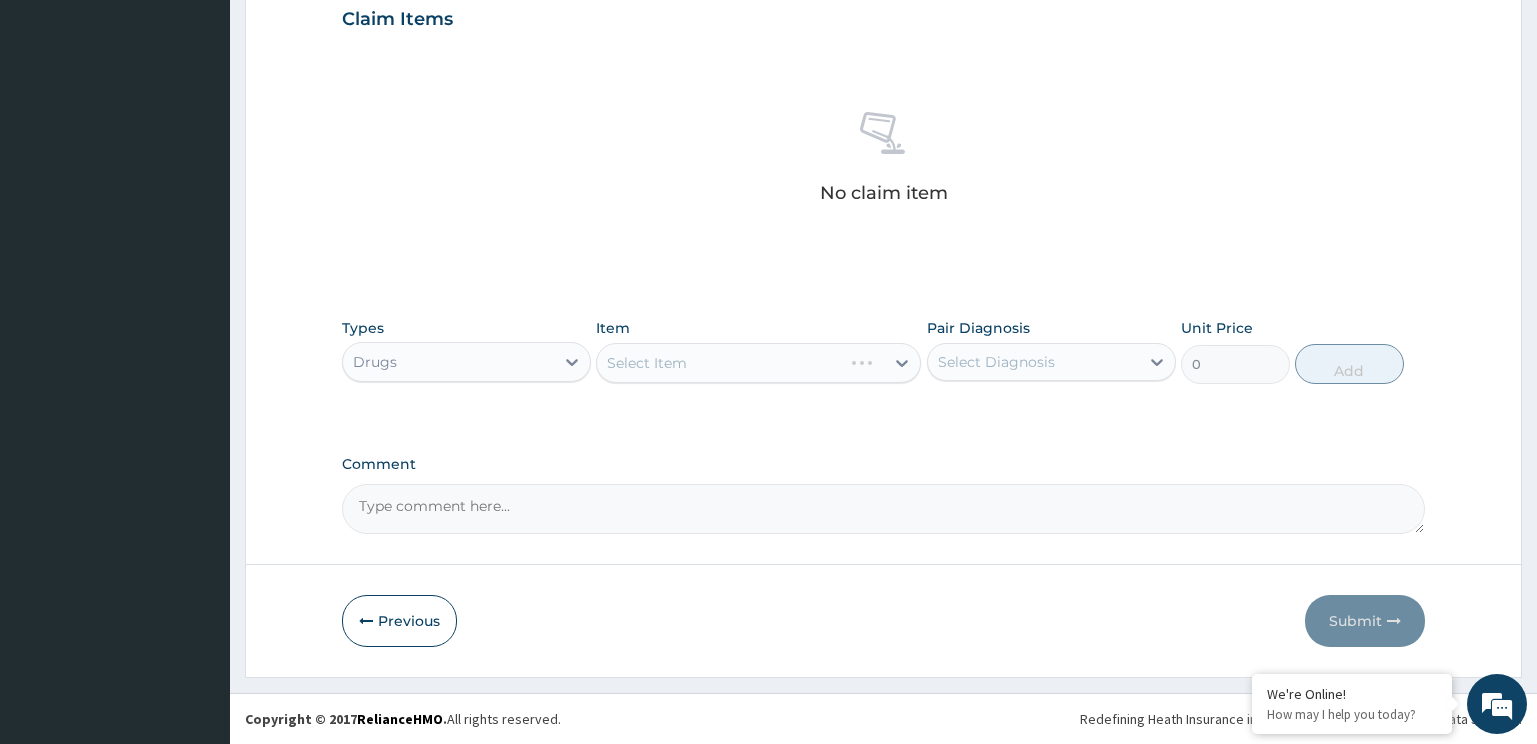 click on "Select Item" at bounding box center (758, 363) 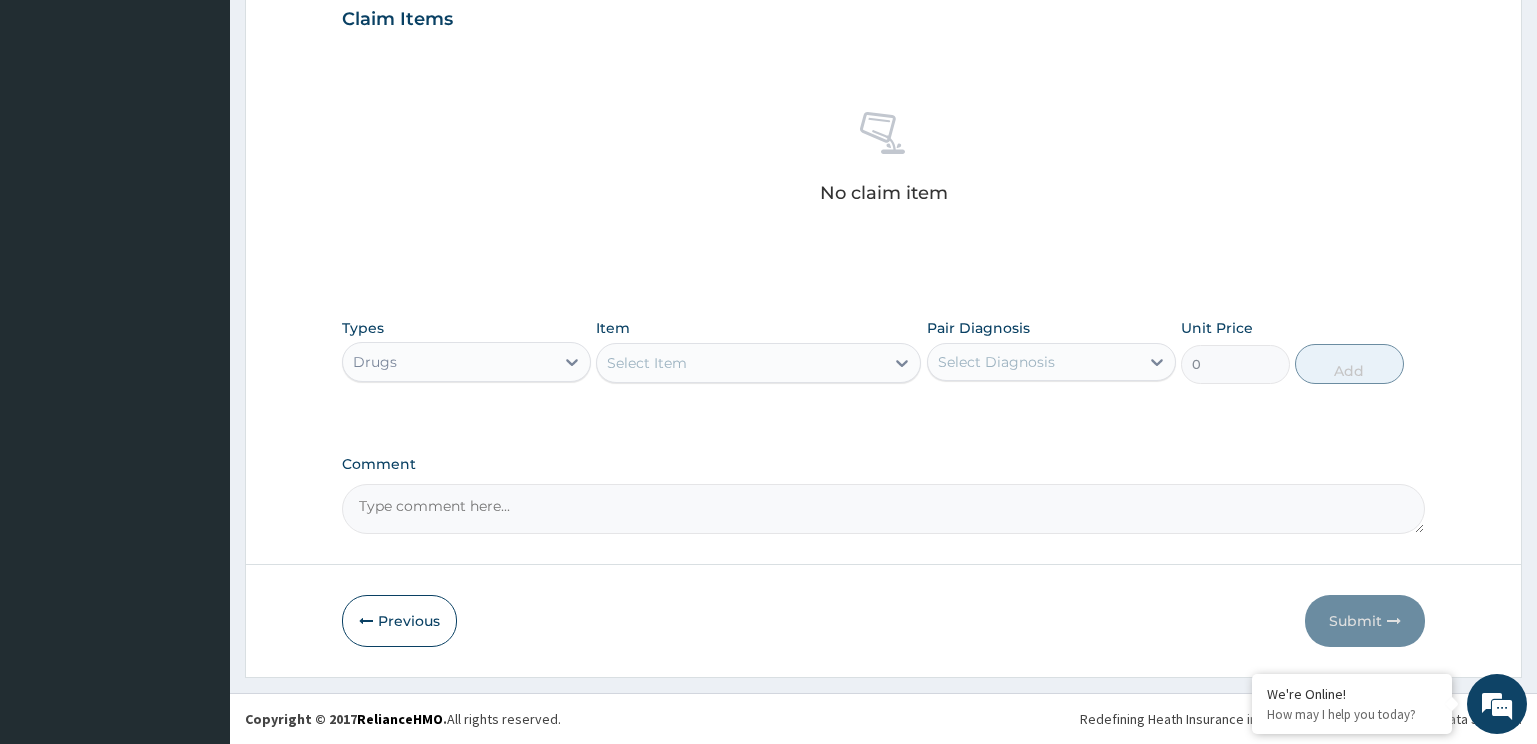 click on "Select Item" at bounding box center [740, 363] 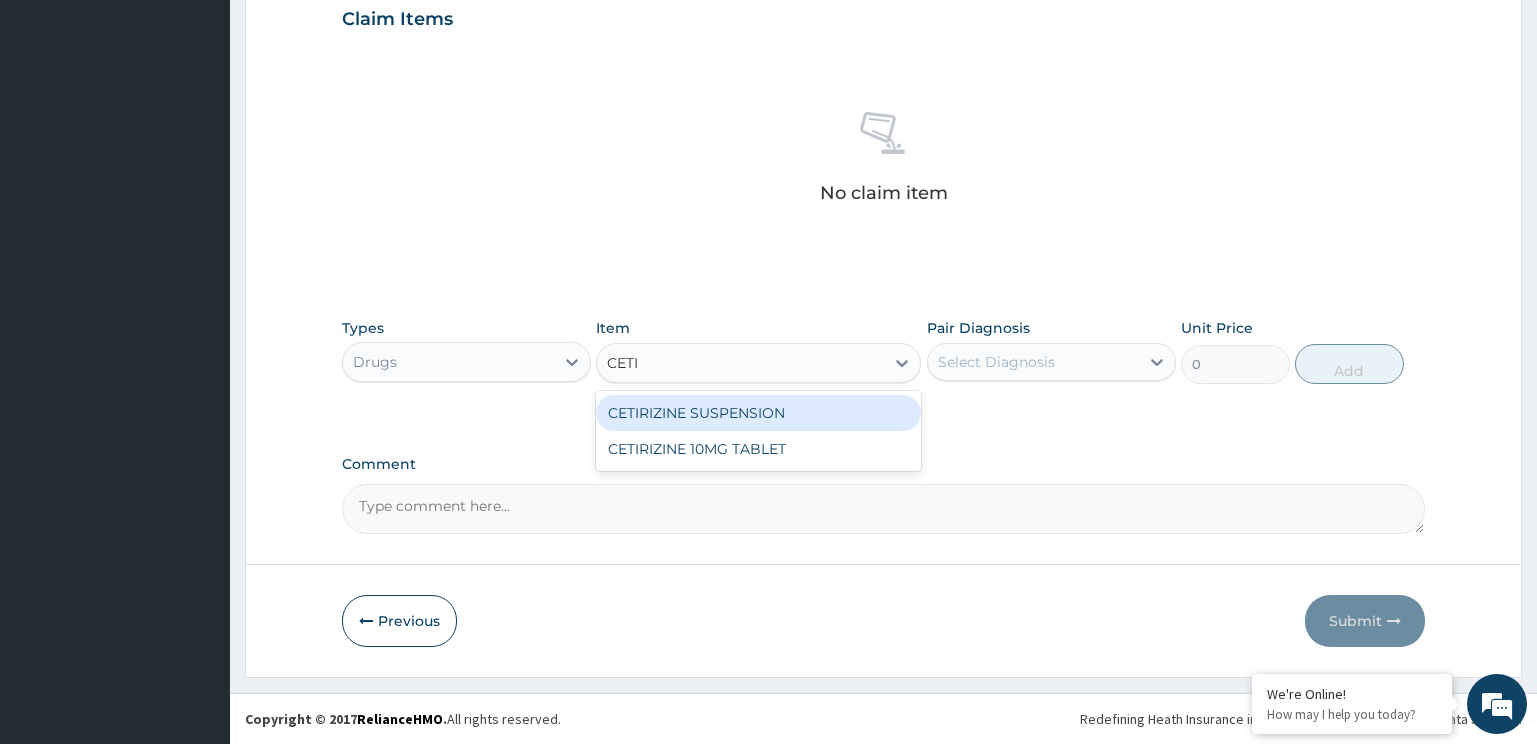 type on "CETI" 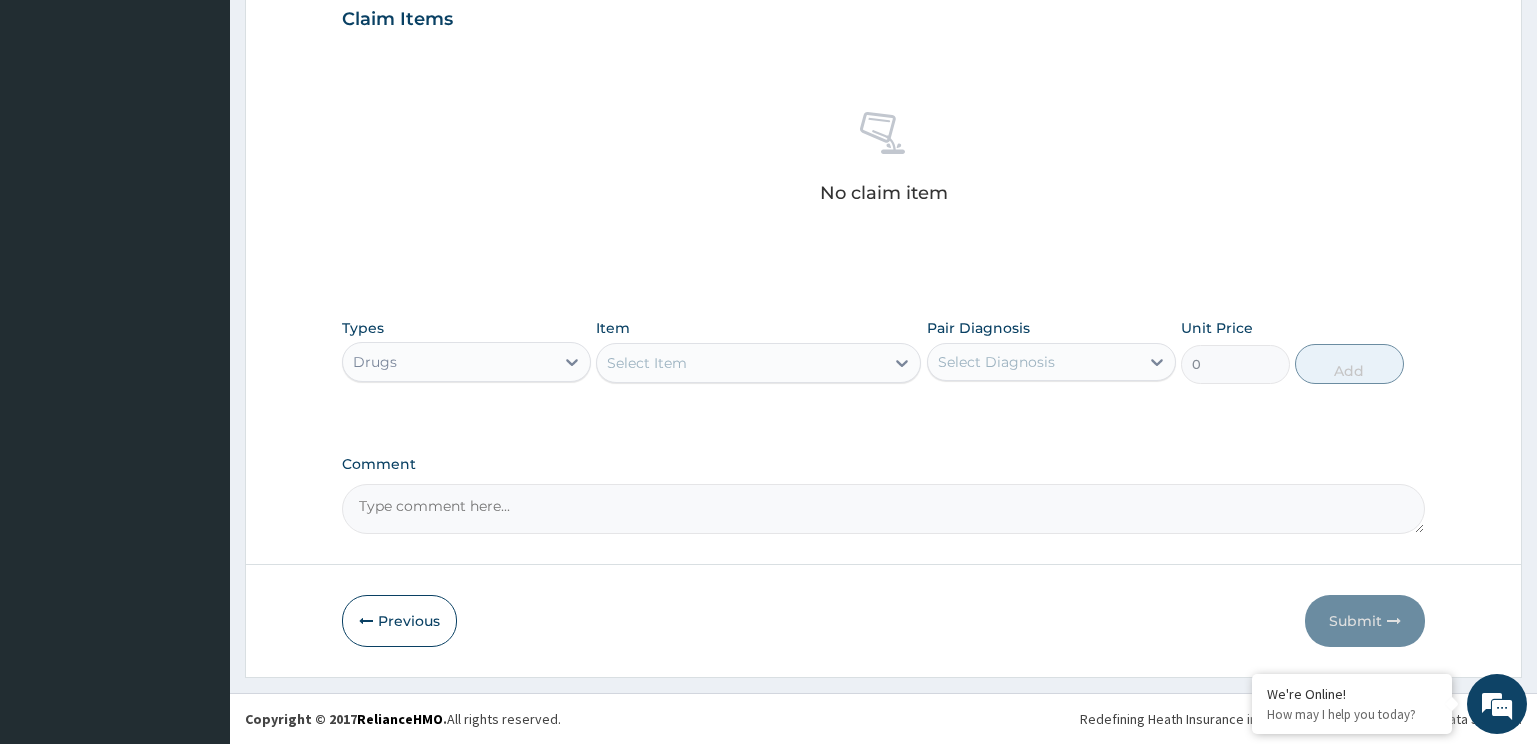 click on "Types Drugs Item Select Item Pair Diagnosis Select Diagnosis Unit Price 0 Add" at bounding box center [884, 351] 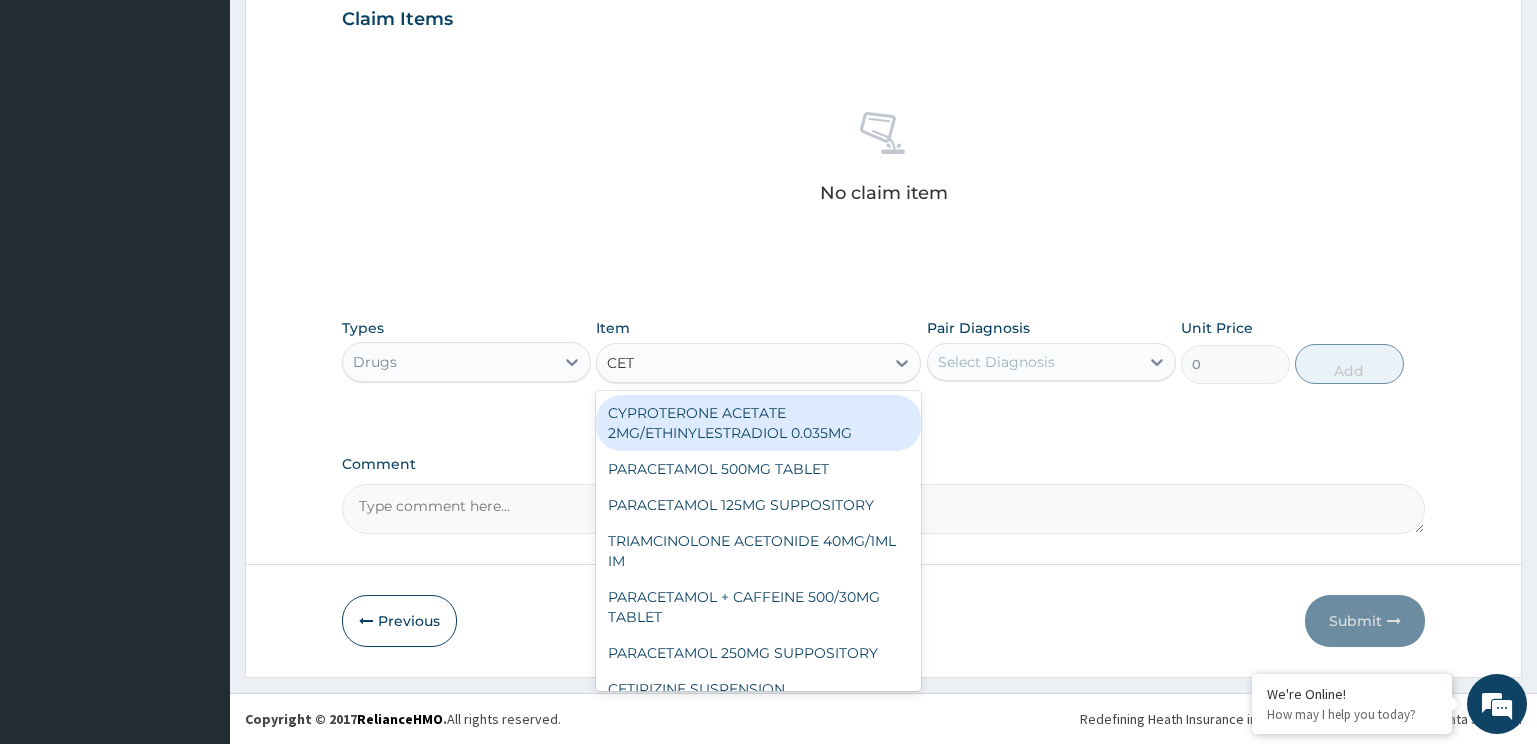 type on "CETI" 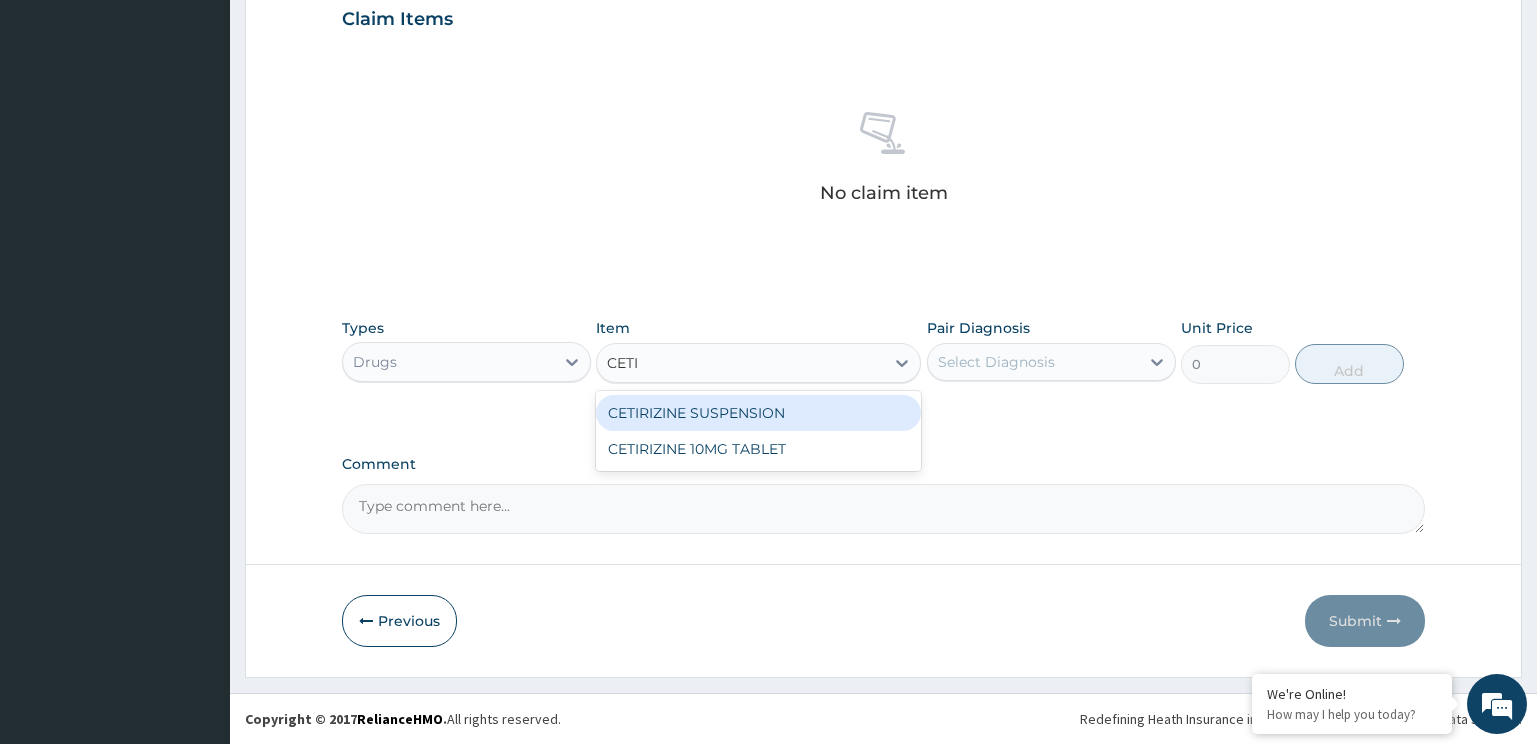 click on "CETIRIZINE SUSPENSION" at bounding box center (758, 413) 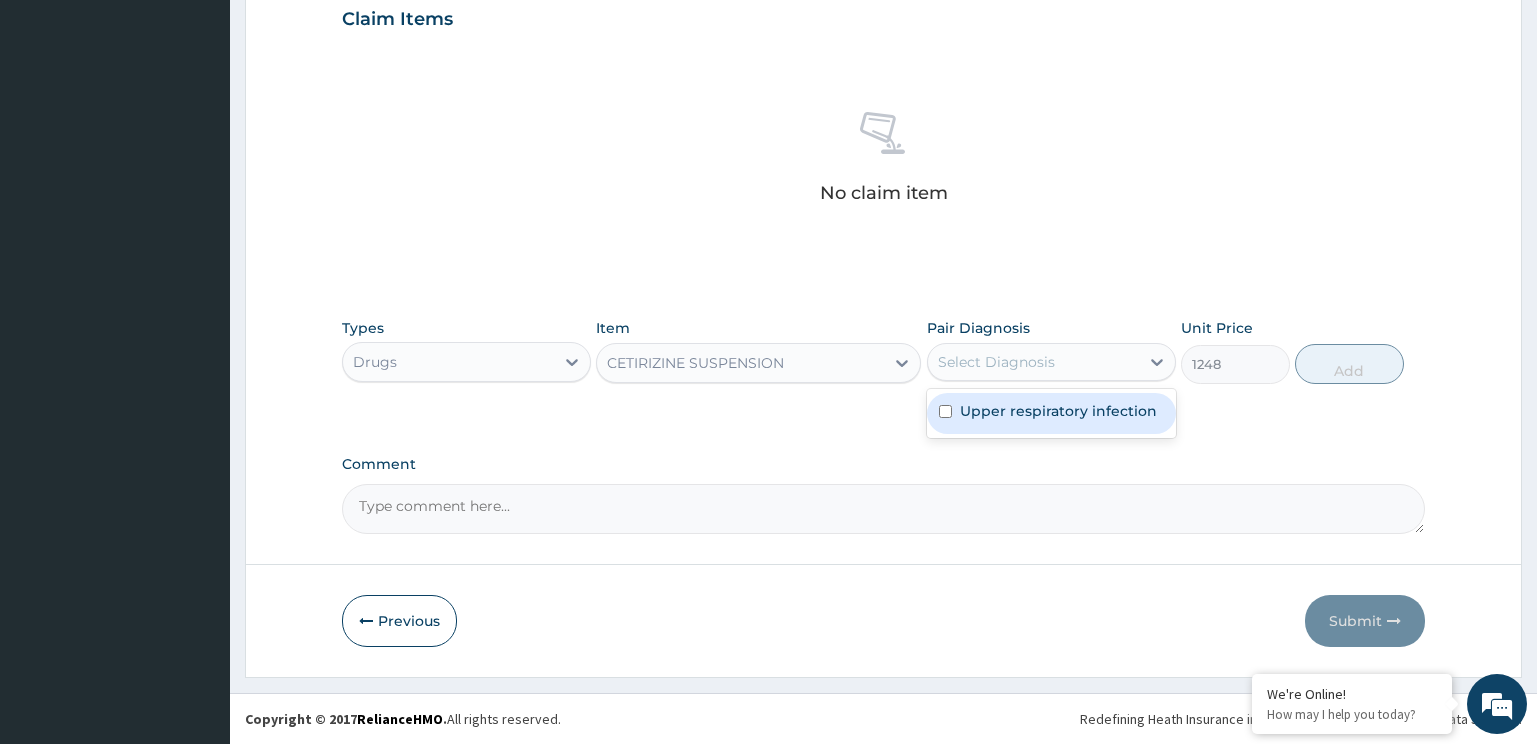 click on "Select Diagnosis" at bounding box center [996, 362] 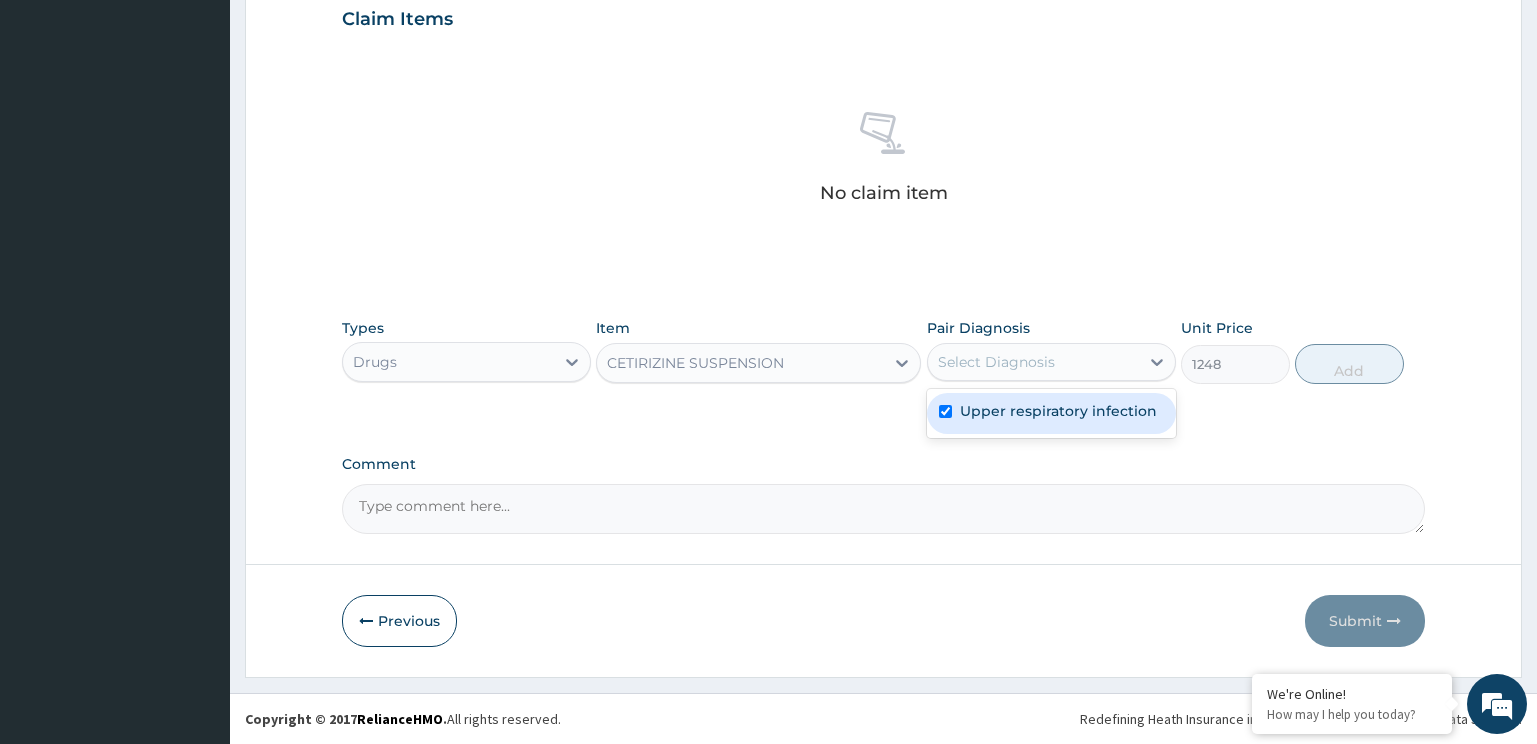 checkbox on "true" 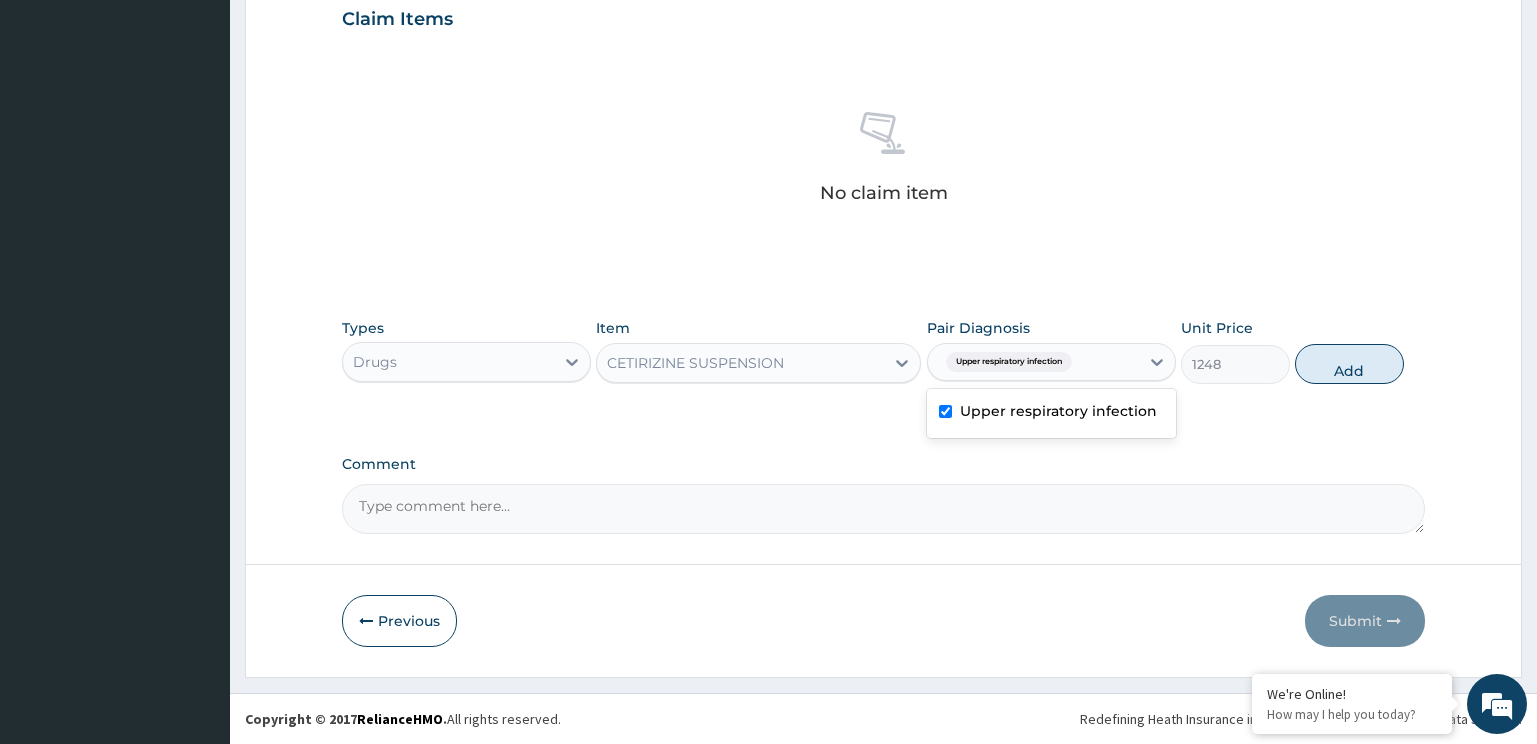 click on "Add" at bounding box center (1349, 364) 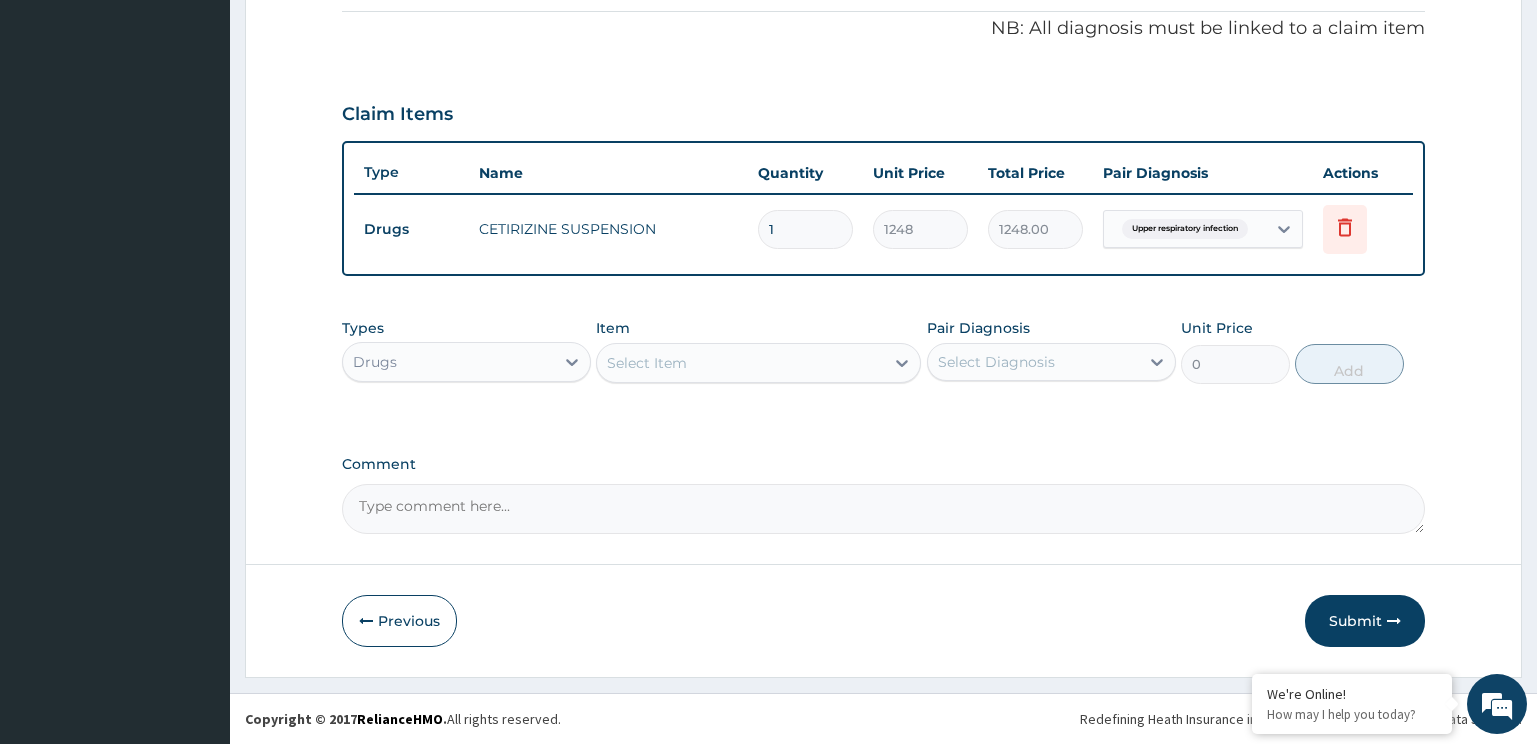 scroll, scrollTop: 603, scrollLeft: 0, axis: vertical 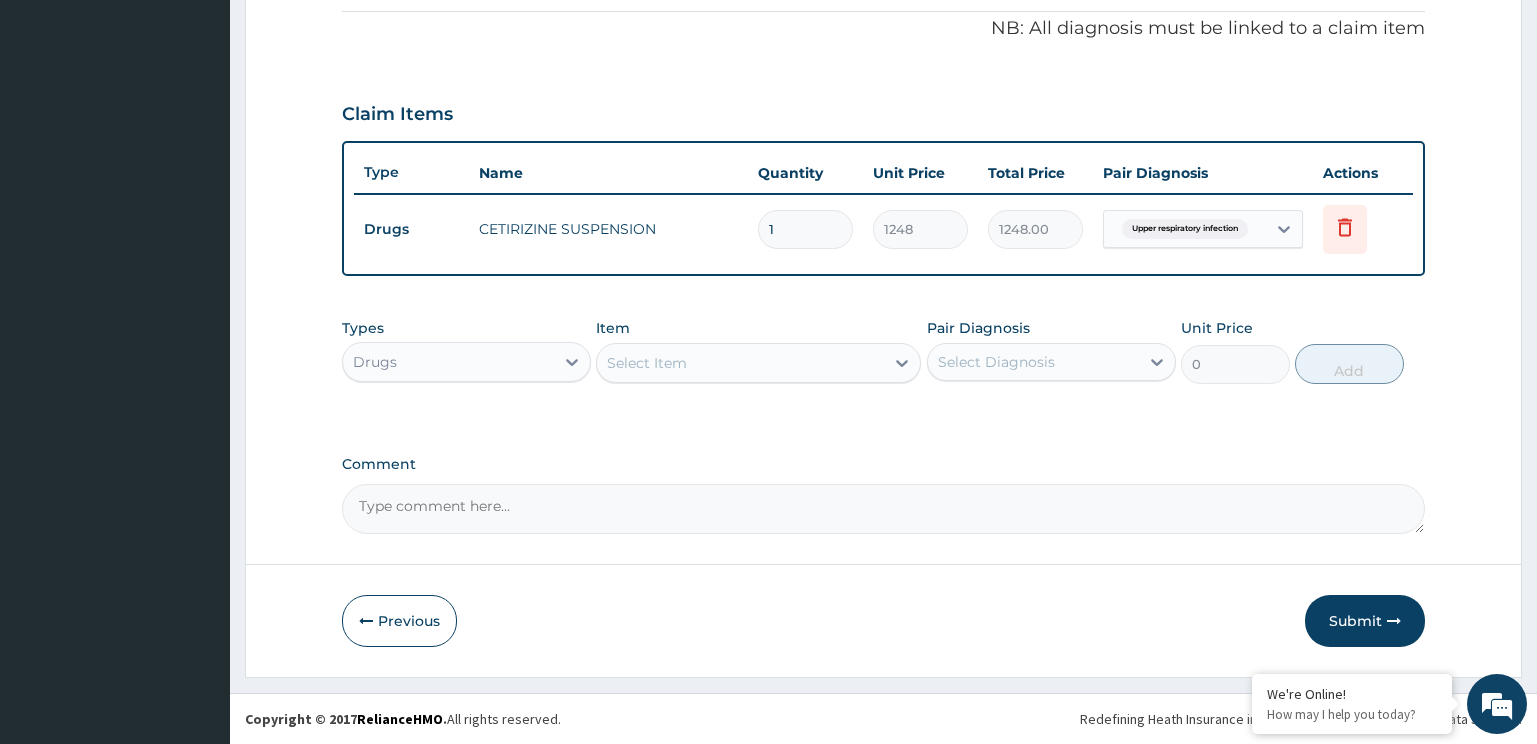 click on "Select Item" at bounding box center (740, 363) 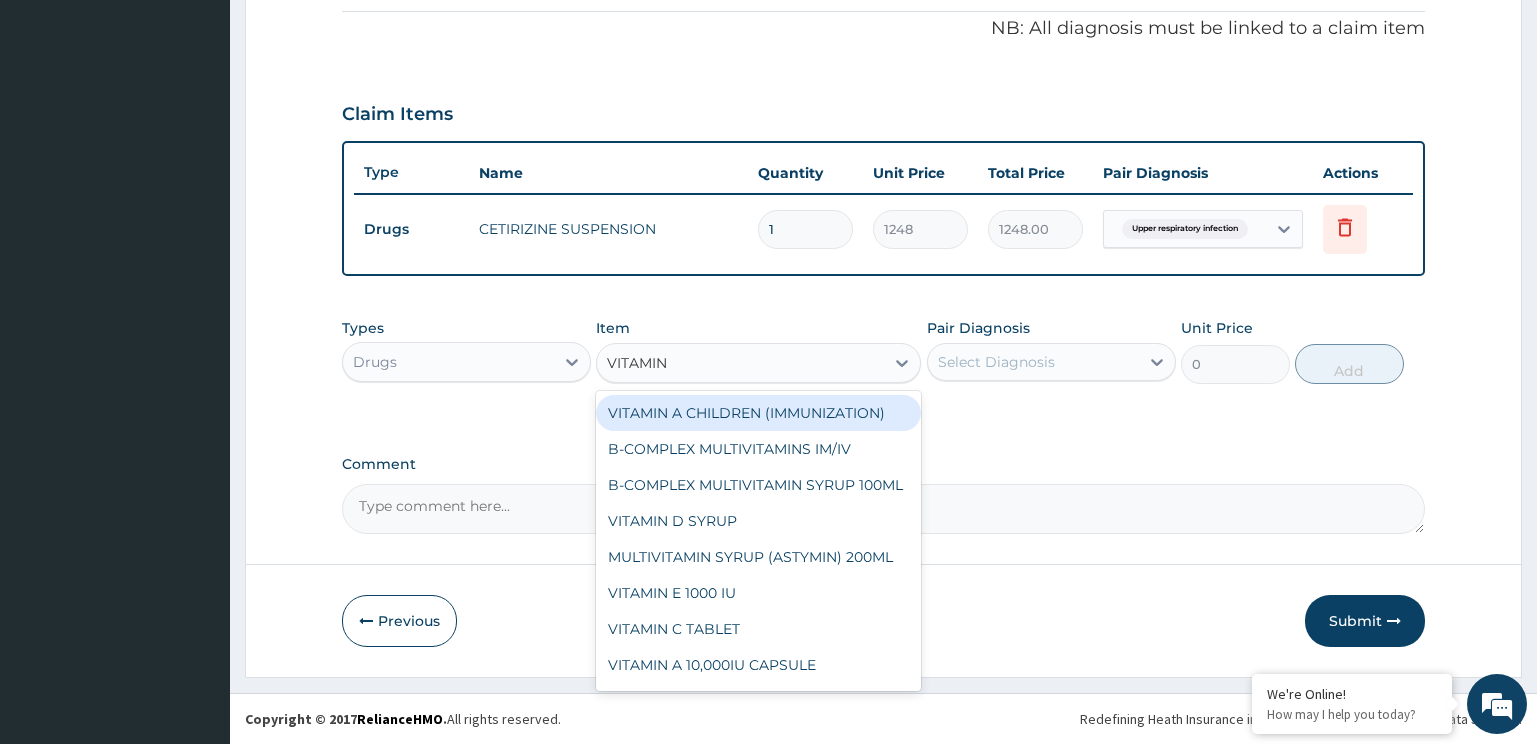 type on "VITAMIN C" 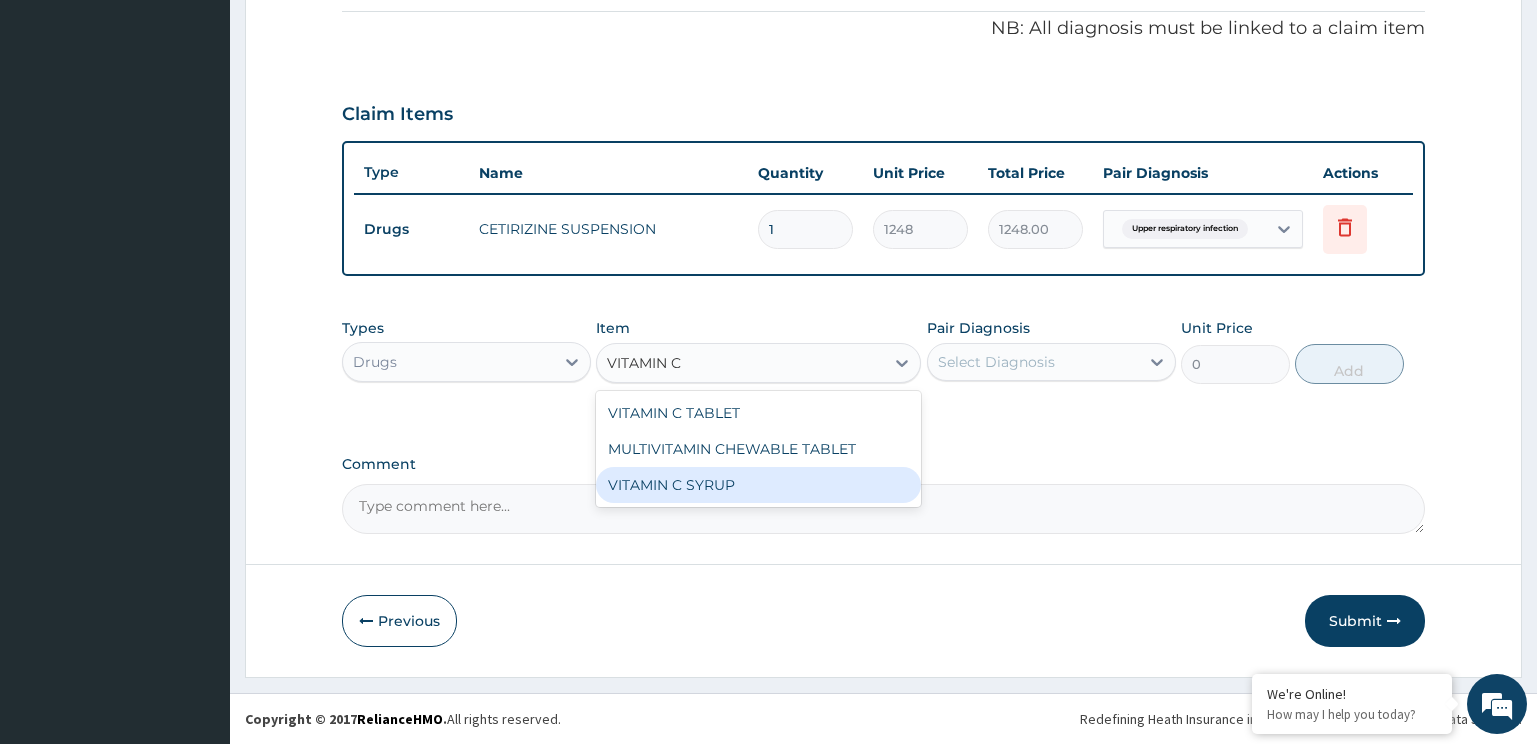 drag, startPoint x: 703, startPoint y: 482, endPoint x: 892, endPoint y: 406, distance: 203.70813 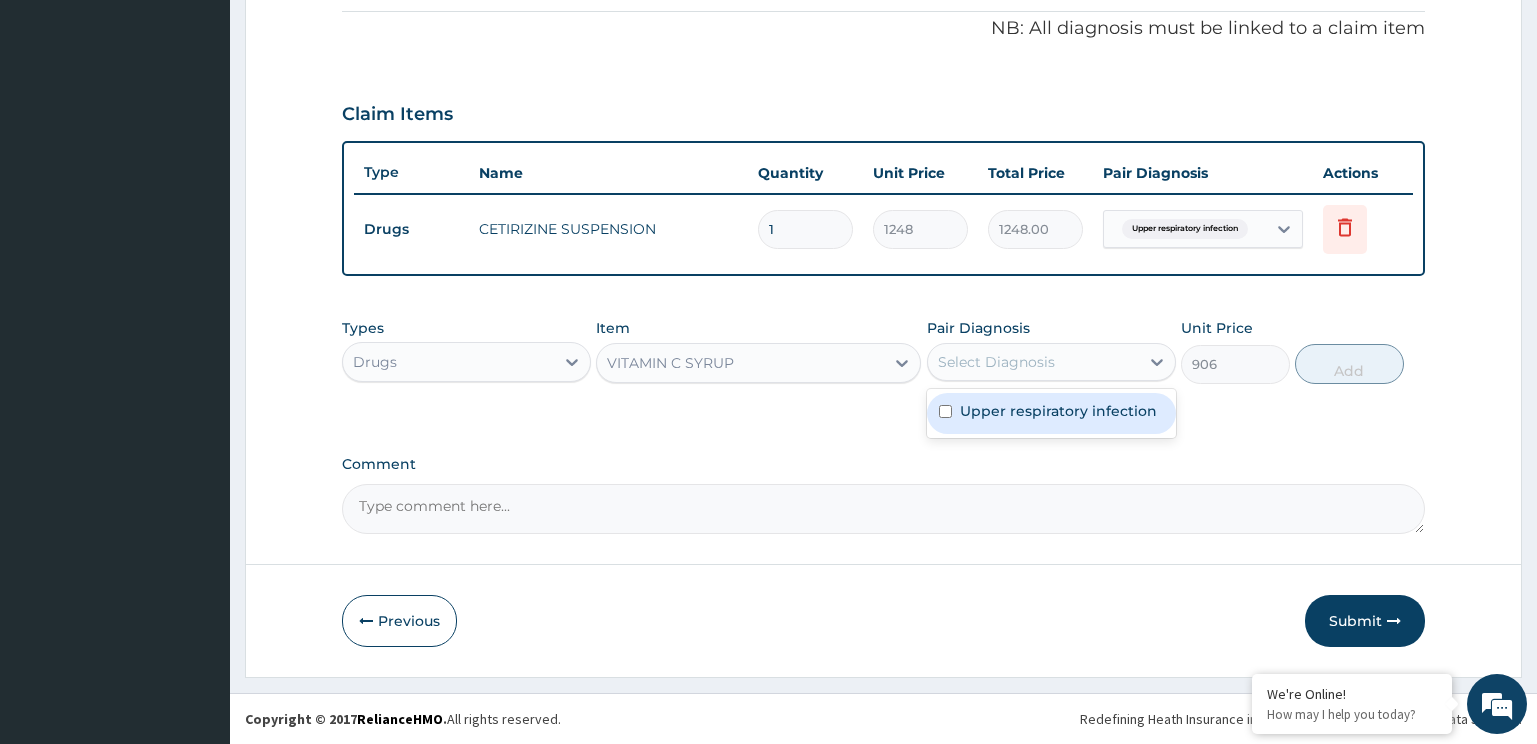 click on "Select Diagnosis" at bounding box center (996, 362) 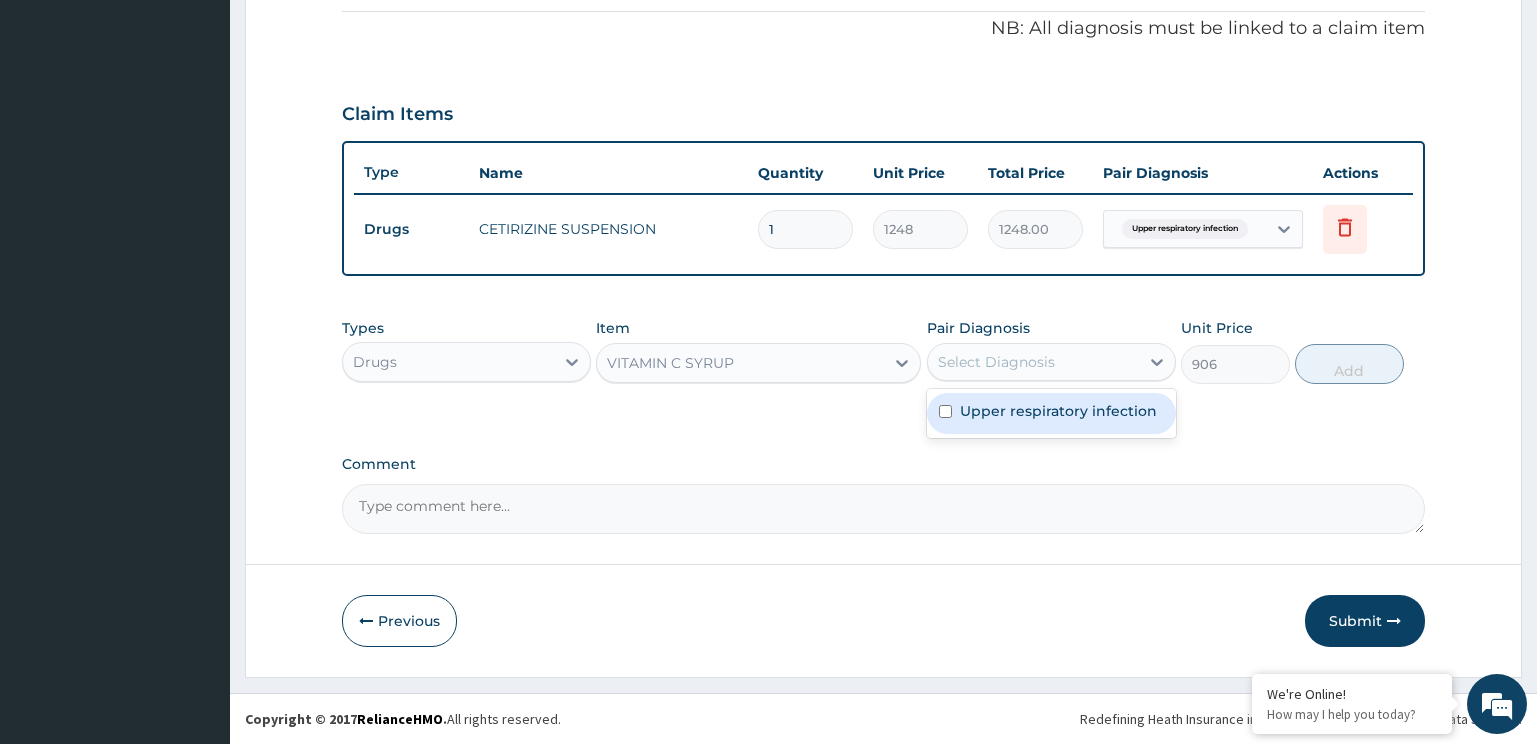 click on "Upper respiratory infection" at bounding box center [1058, 411] 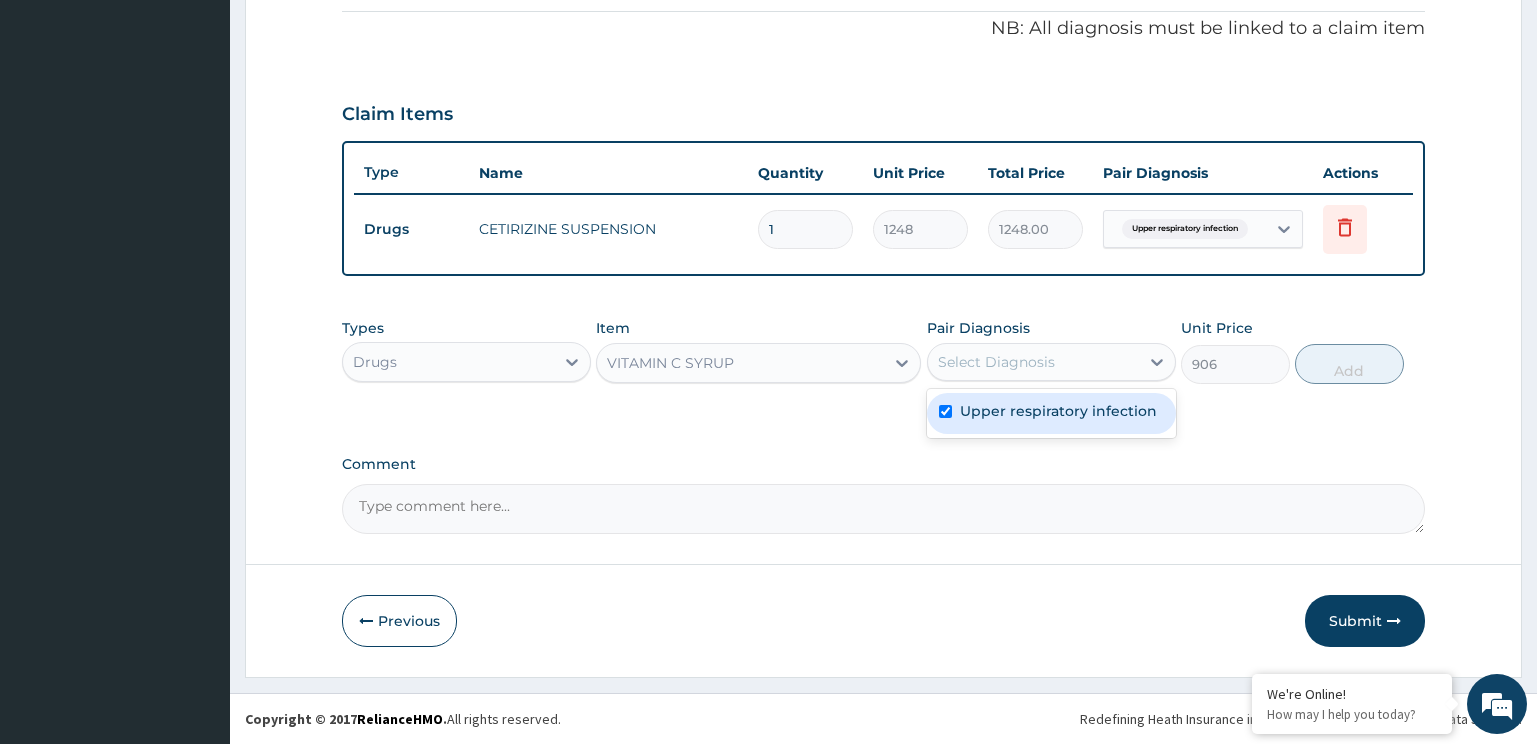 click on "Add" at bounding box center [1349, 364] 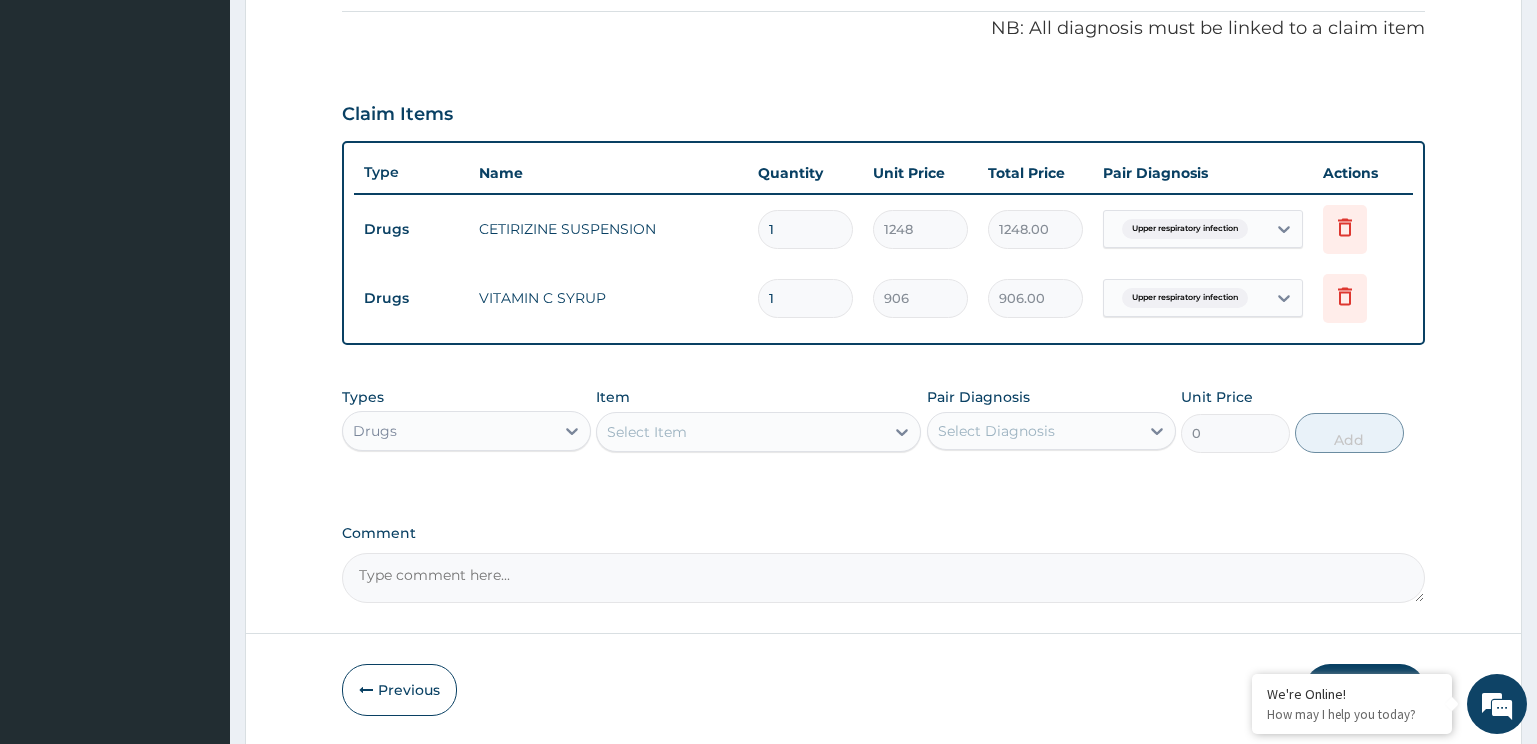 click on "Select Item" at bounding box center [740, 432] 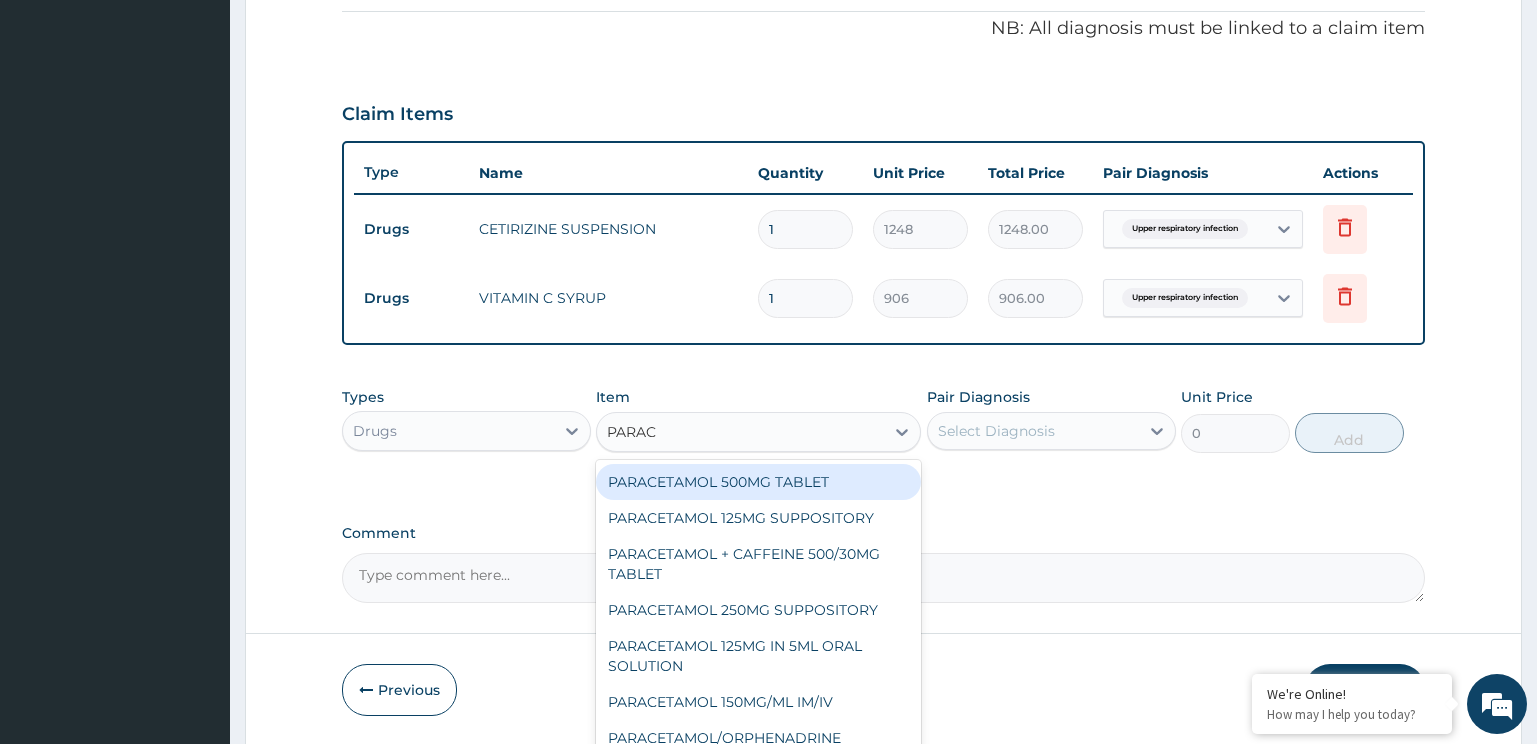 type on "PARACE" 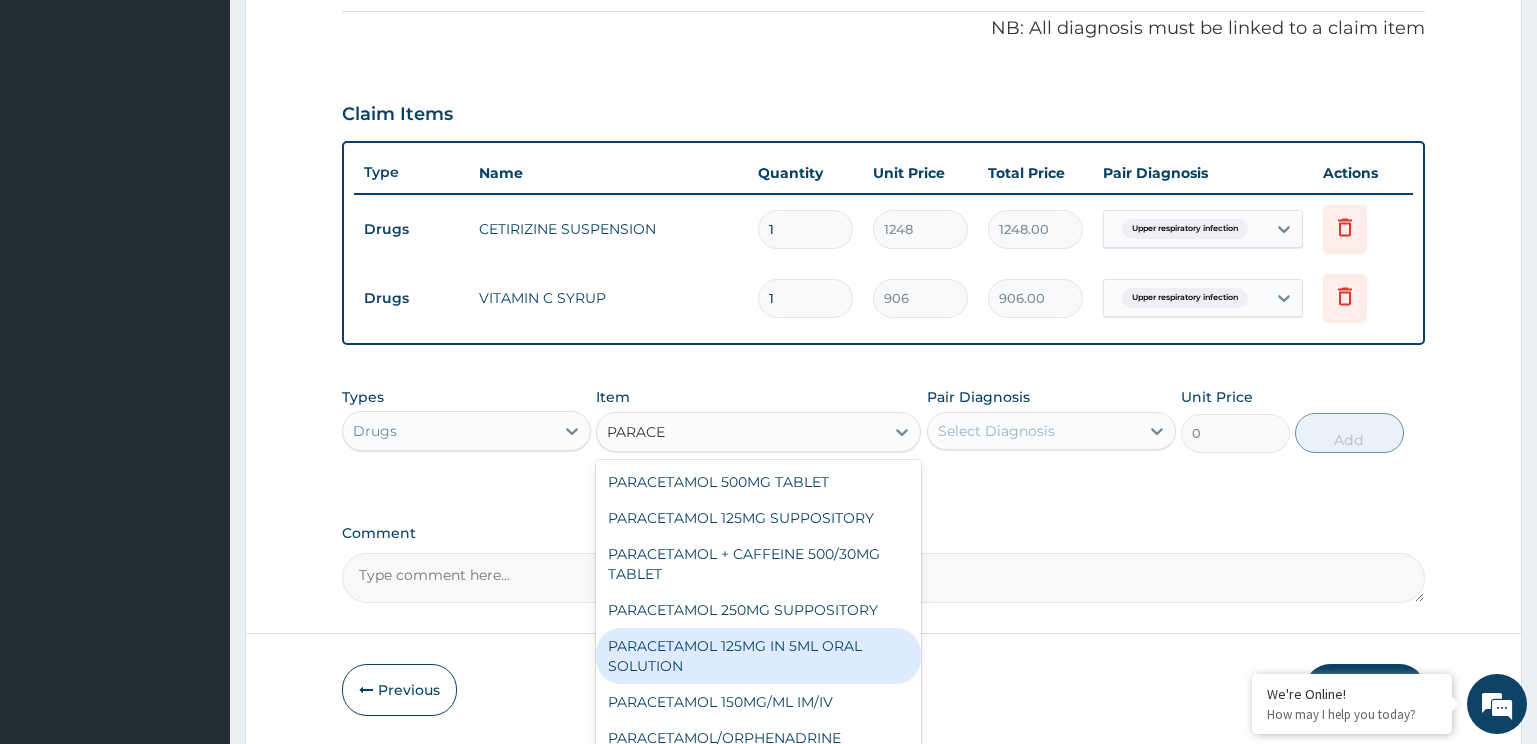 click on "PARACETAMOL 125MG IN 5ML ORAL SOLUTION" at bounding box center (758, 656) 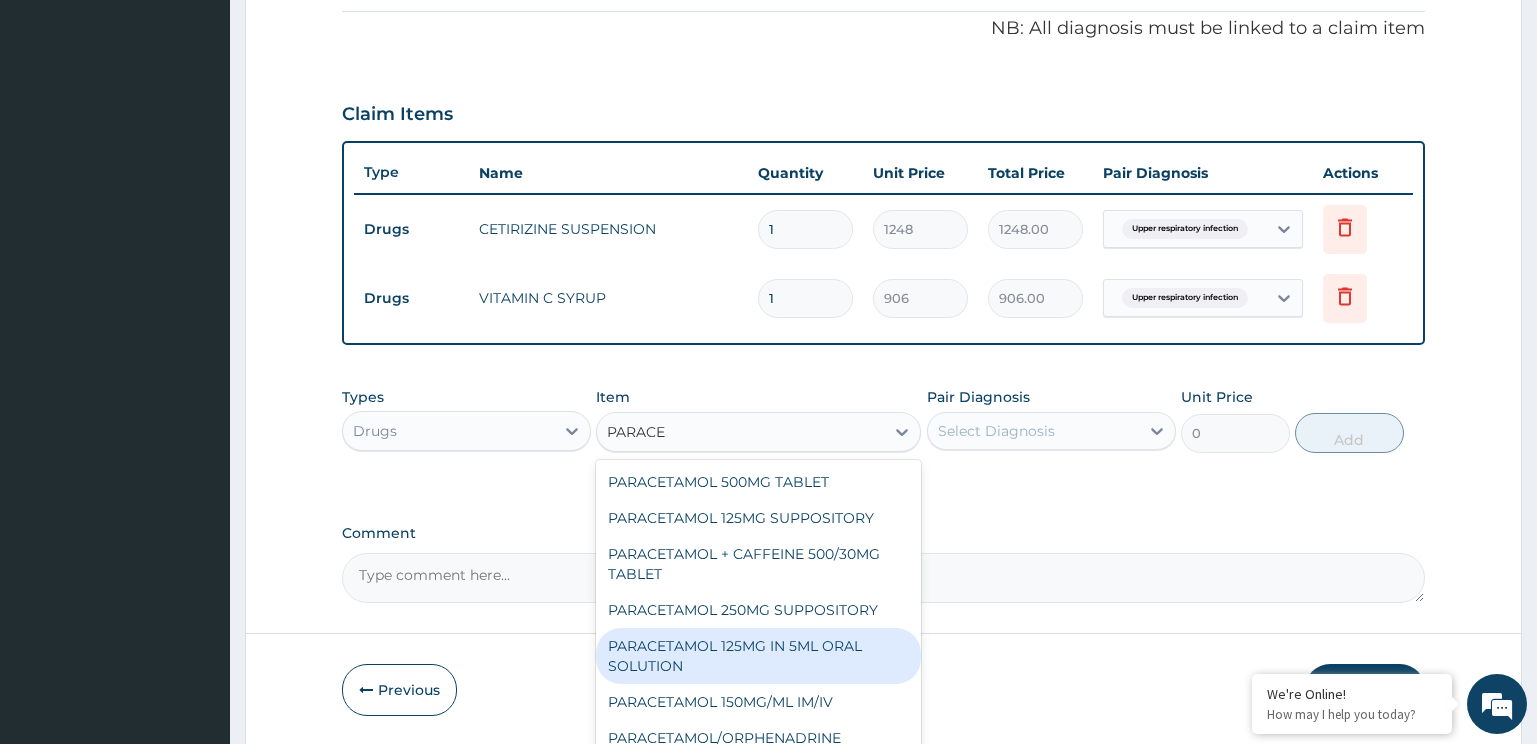 type 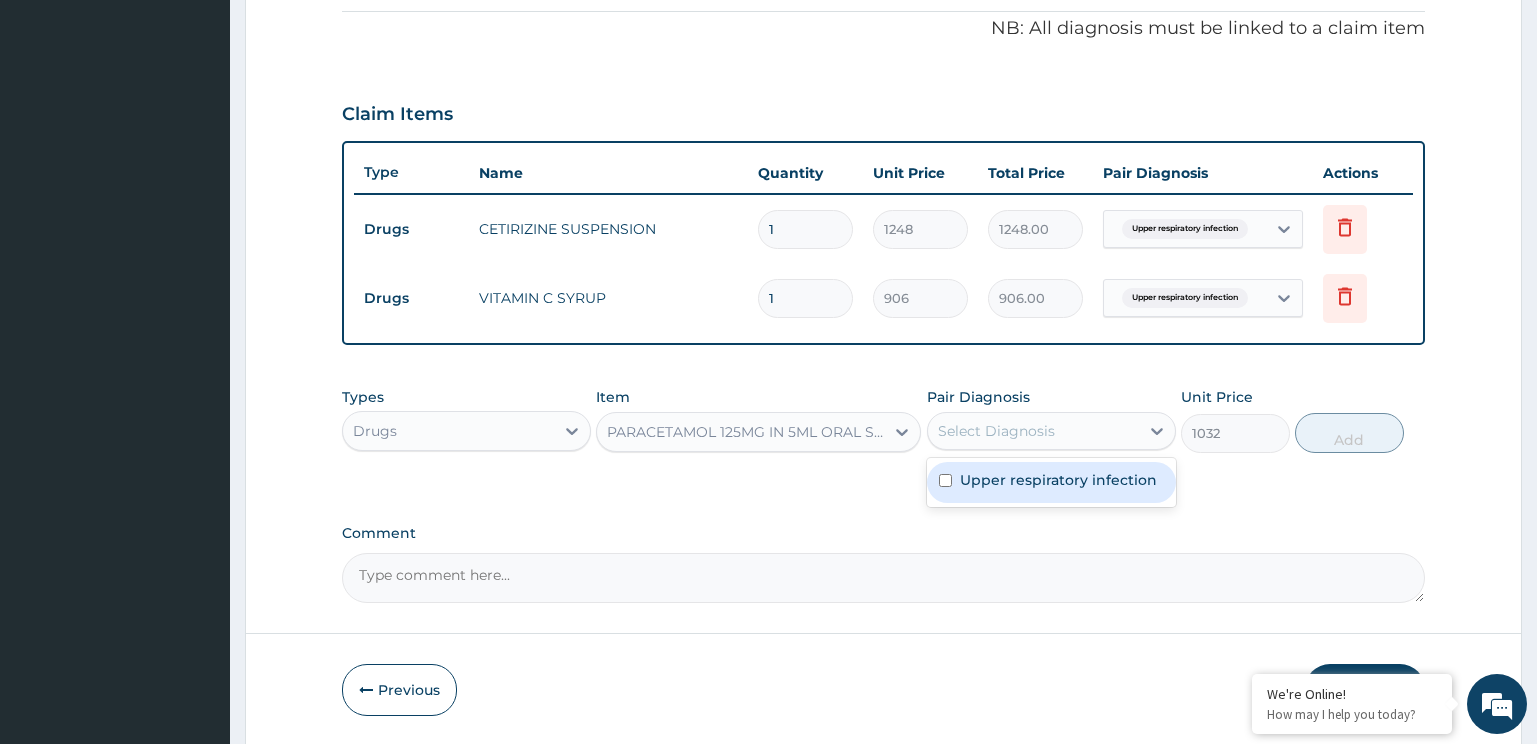 click on "Select Diagnosis" at bounding box center (1033, 431) 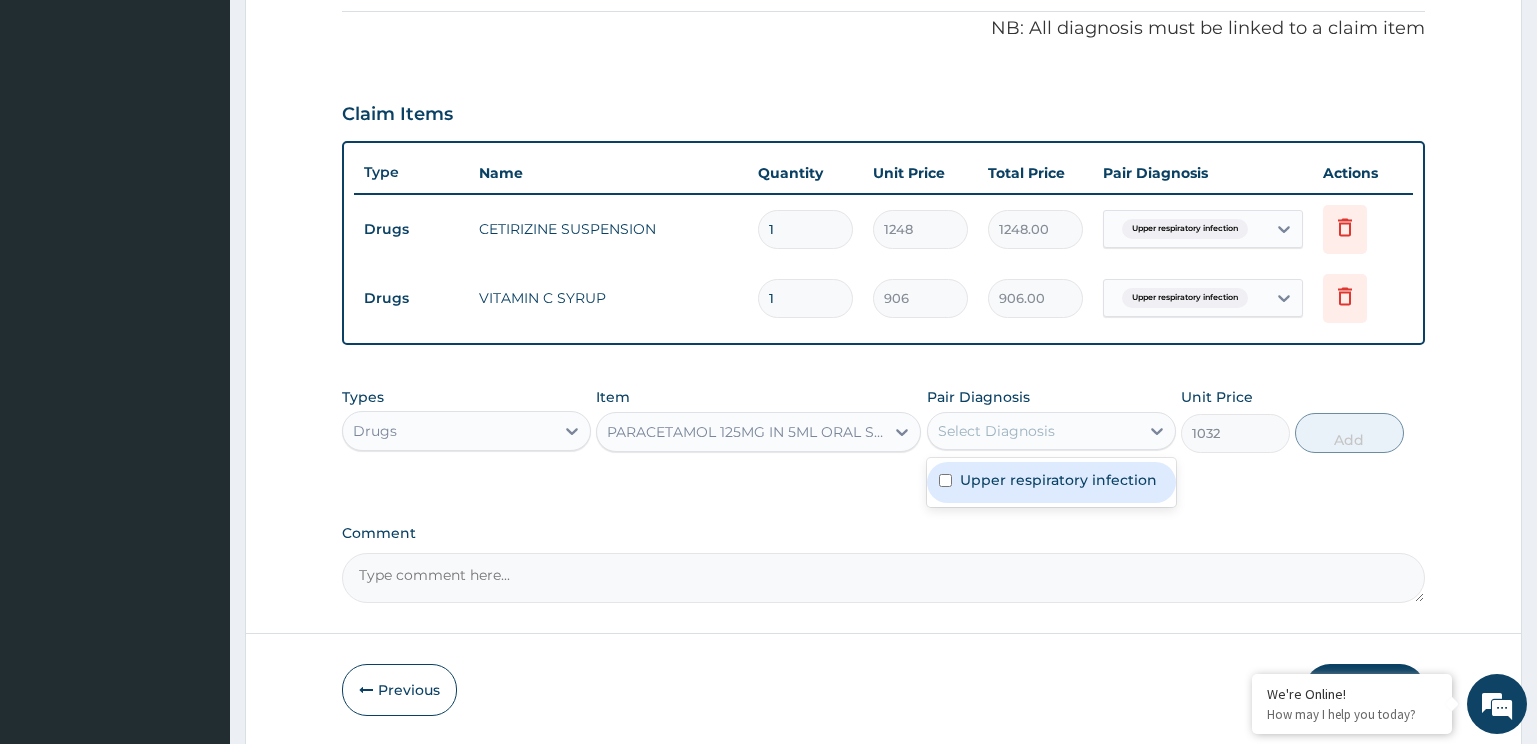 click on "Upper respiratory infection" at bounding box center (1058, 480) 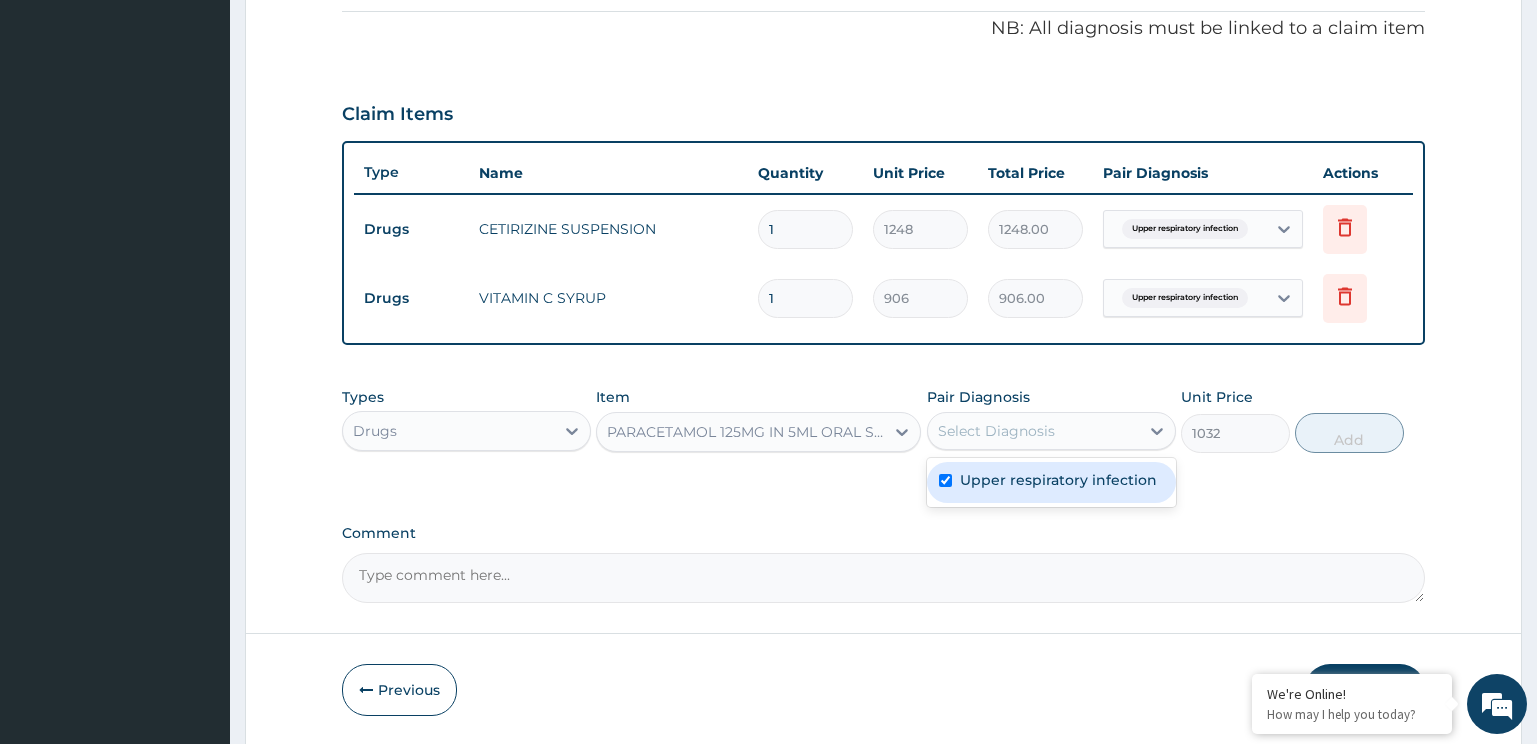 click on "Add" at bounding box center (1349, 433) 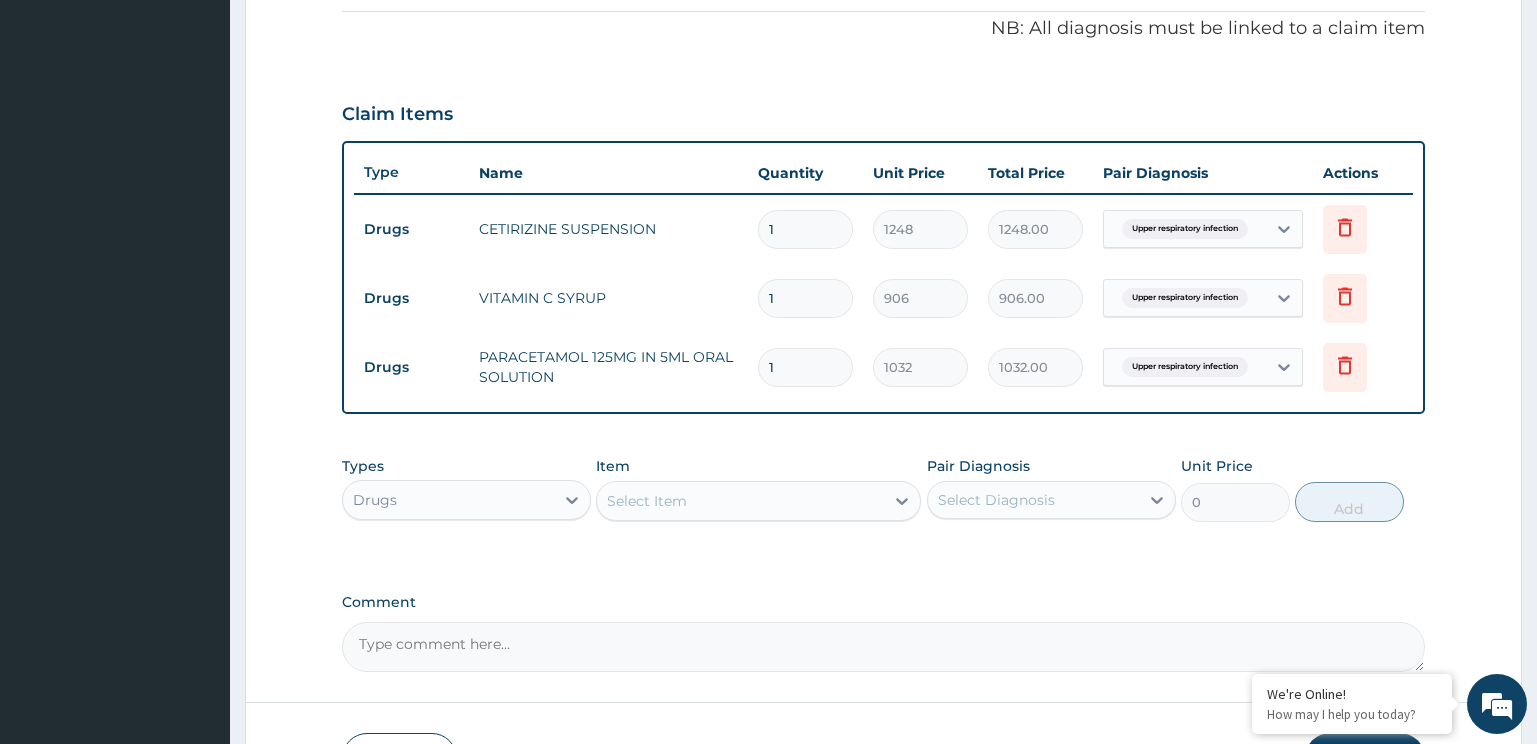 click on "Drugs" at bounding box center [448, 500] 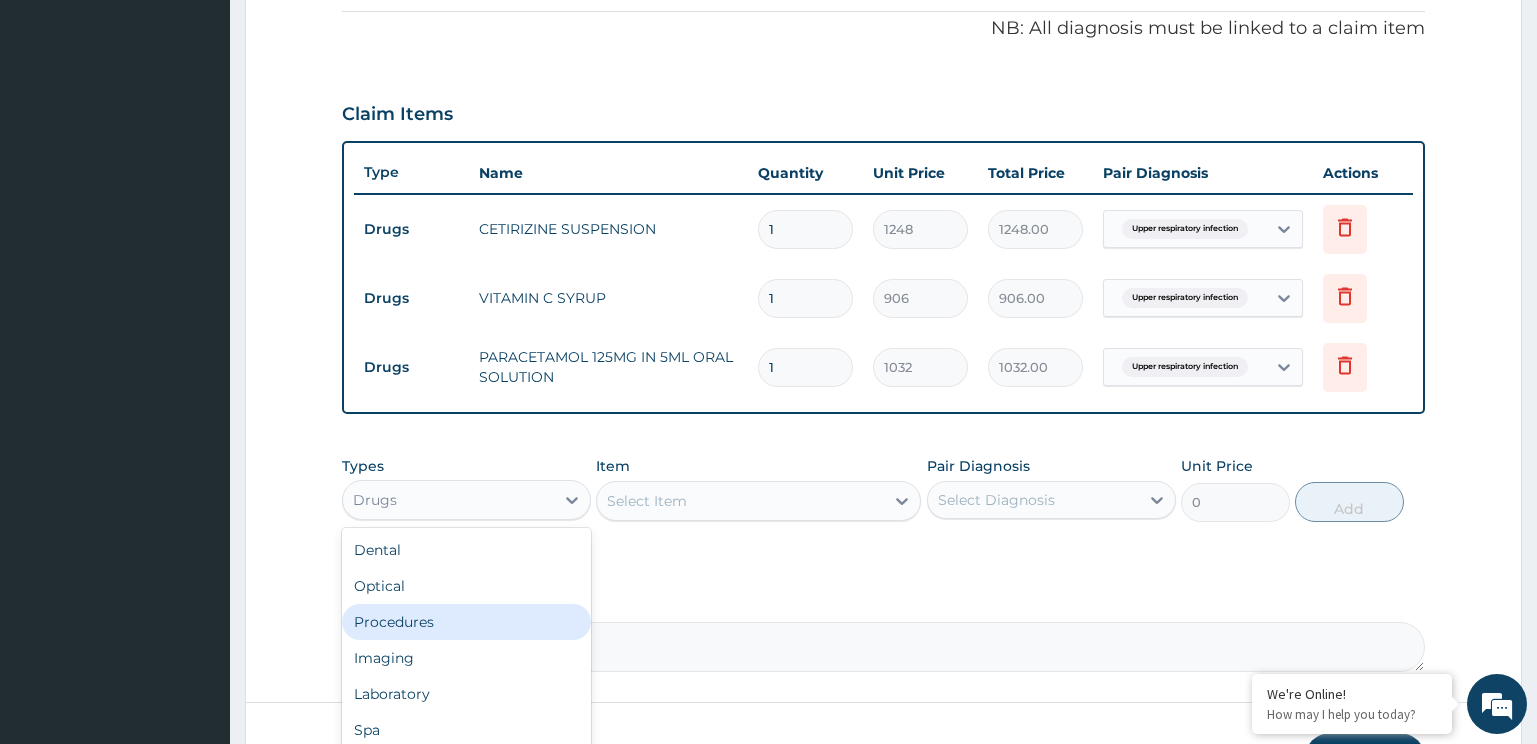 click on "Procedures" at bounding box center [466, 622] 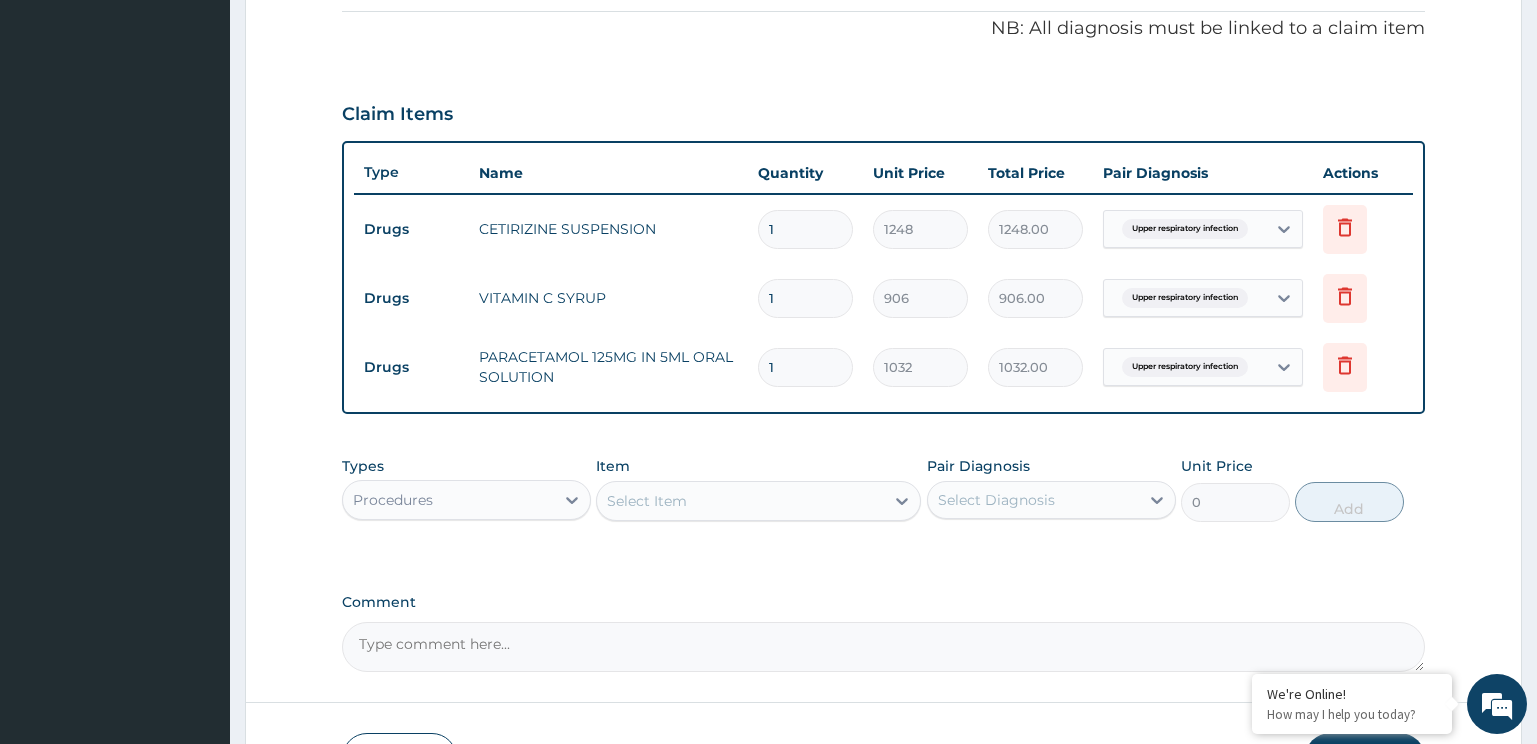 click on "Select Item" at bounding box center [740, 501] 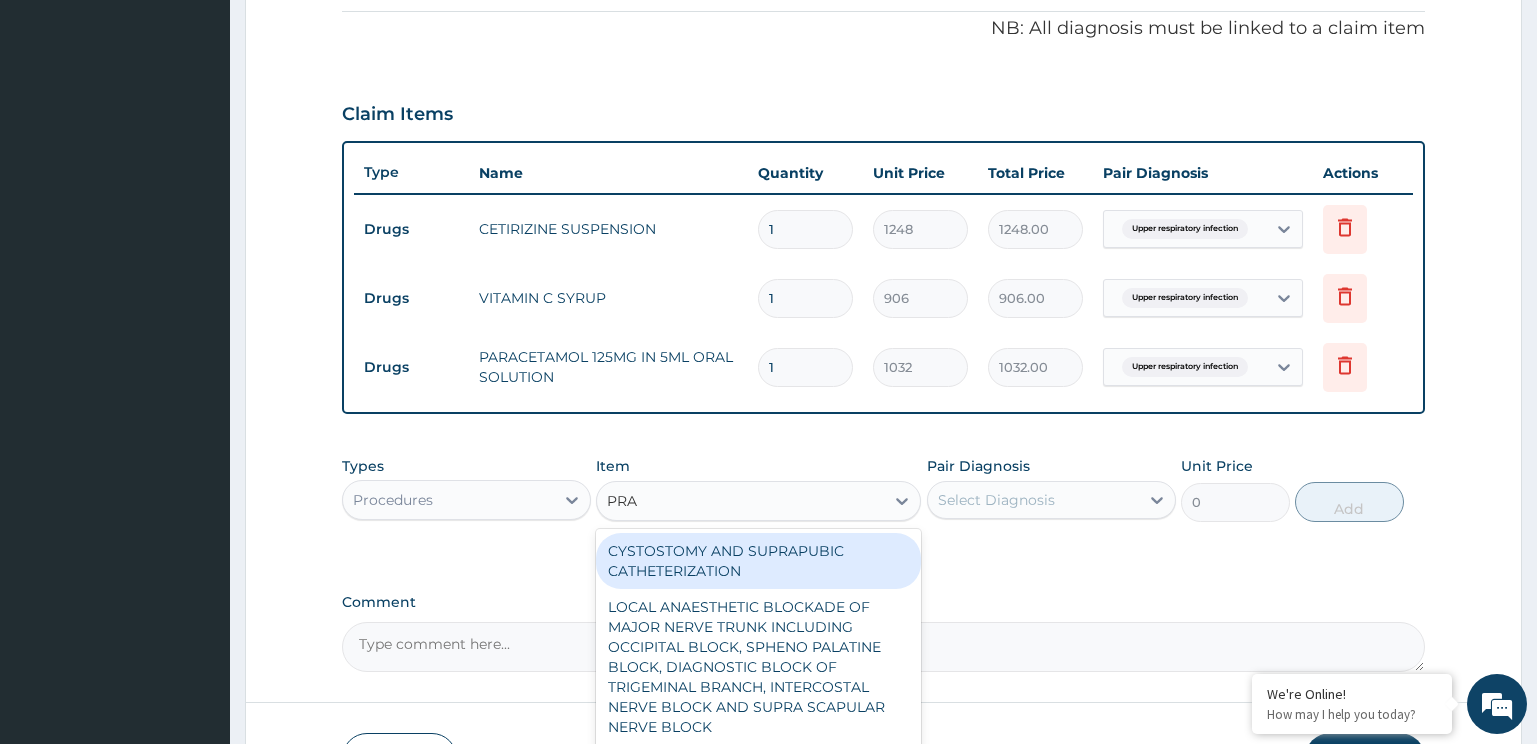 type on "PRAC" 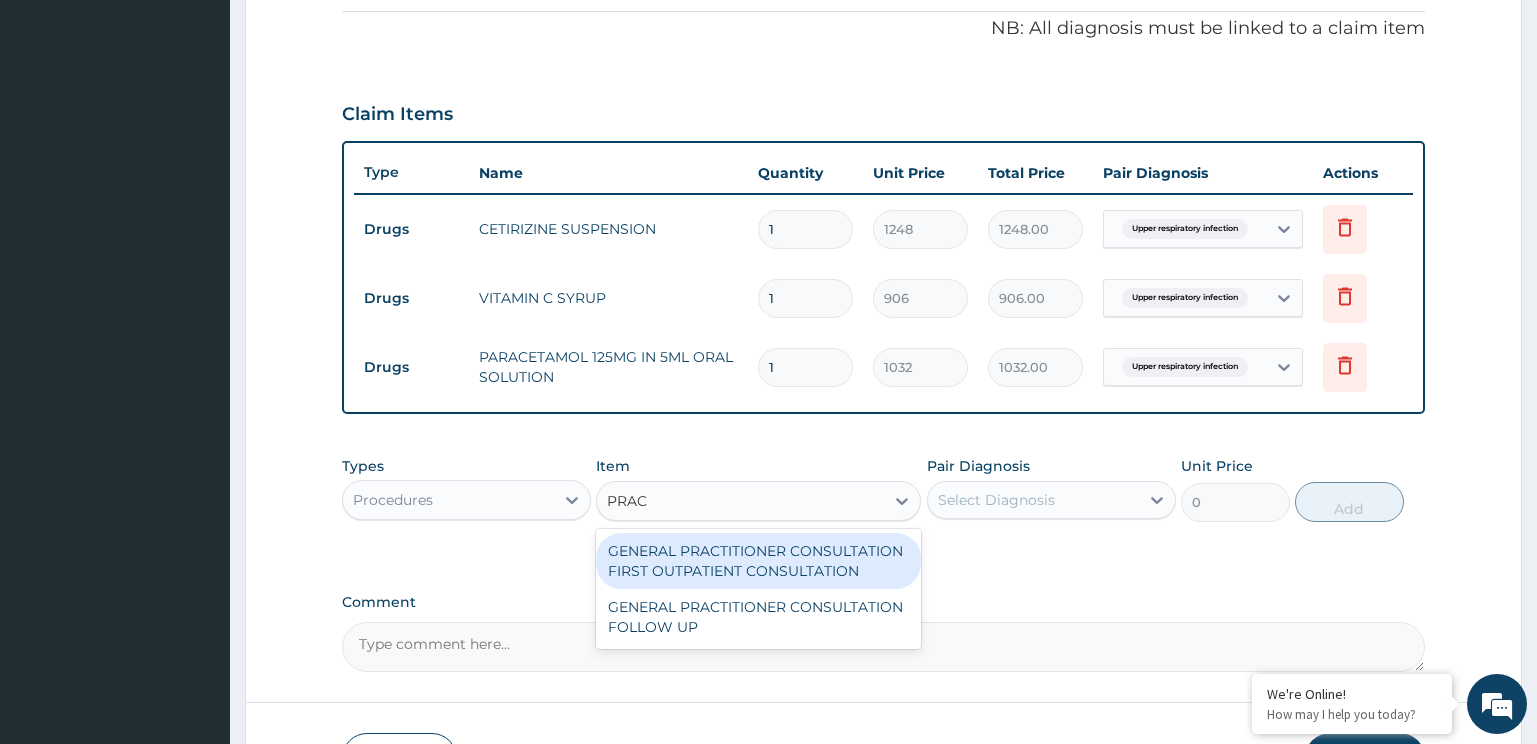 click on "GENERAL PRACTITIONER CONSULTATION FIRST OUTPATIENT CONSULTATION" at bounding box center [758, 561] 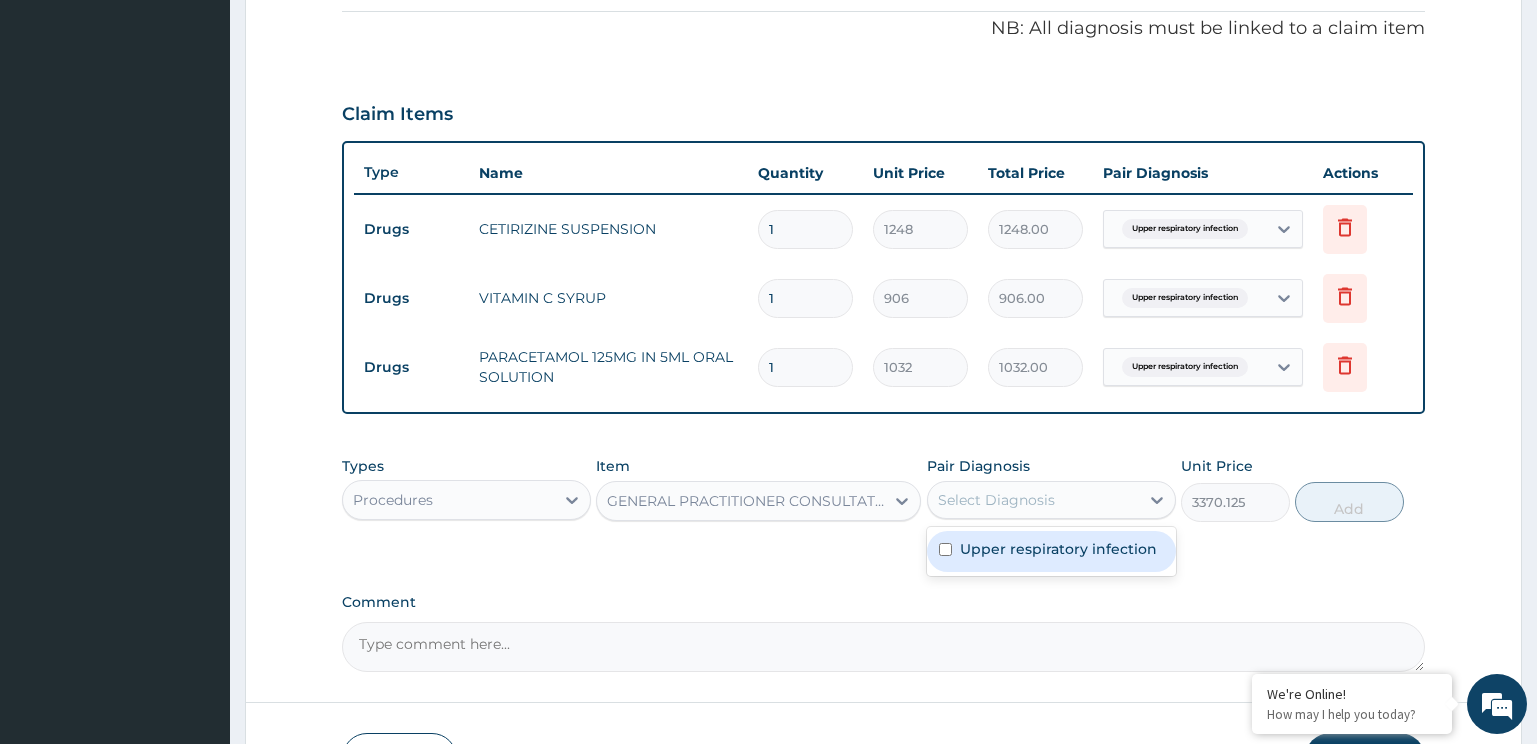 click on "Select Diagnosis" at bounding box center [1033, 500] 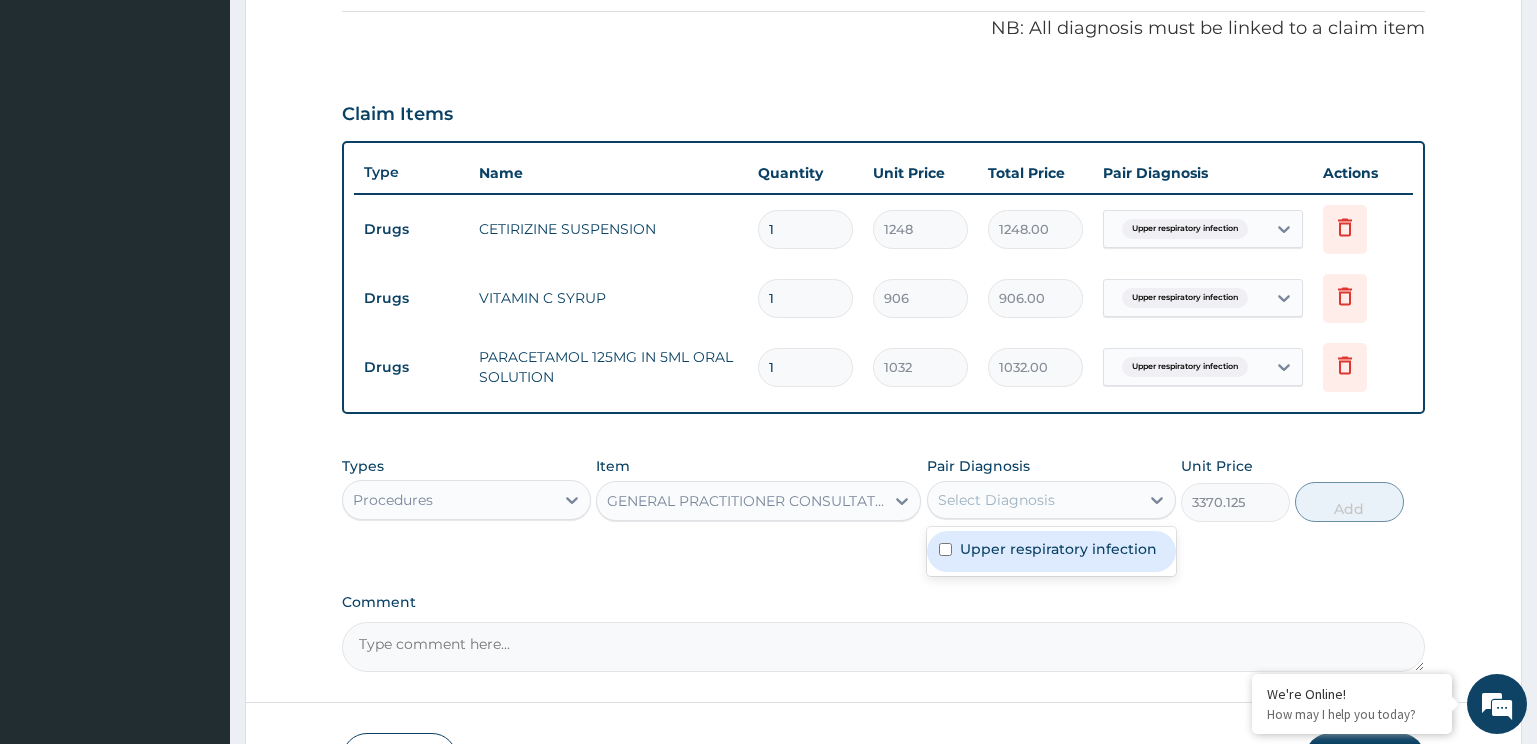 click on "Upper respiratory infection" at bounding box center [1051, 551] 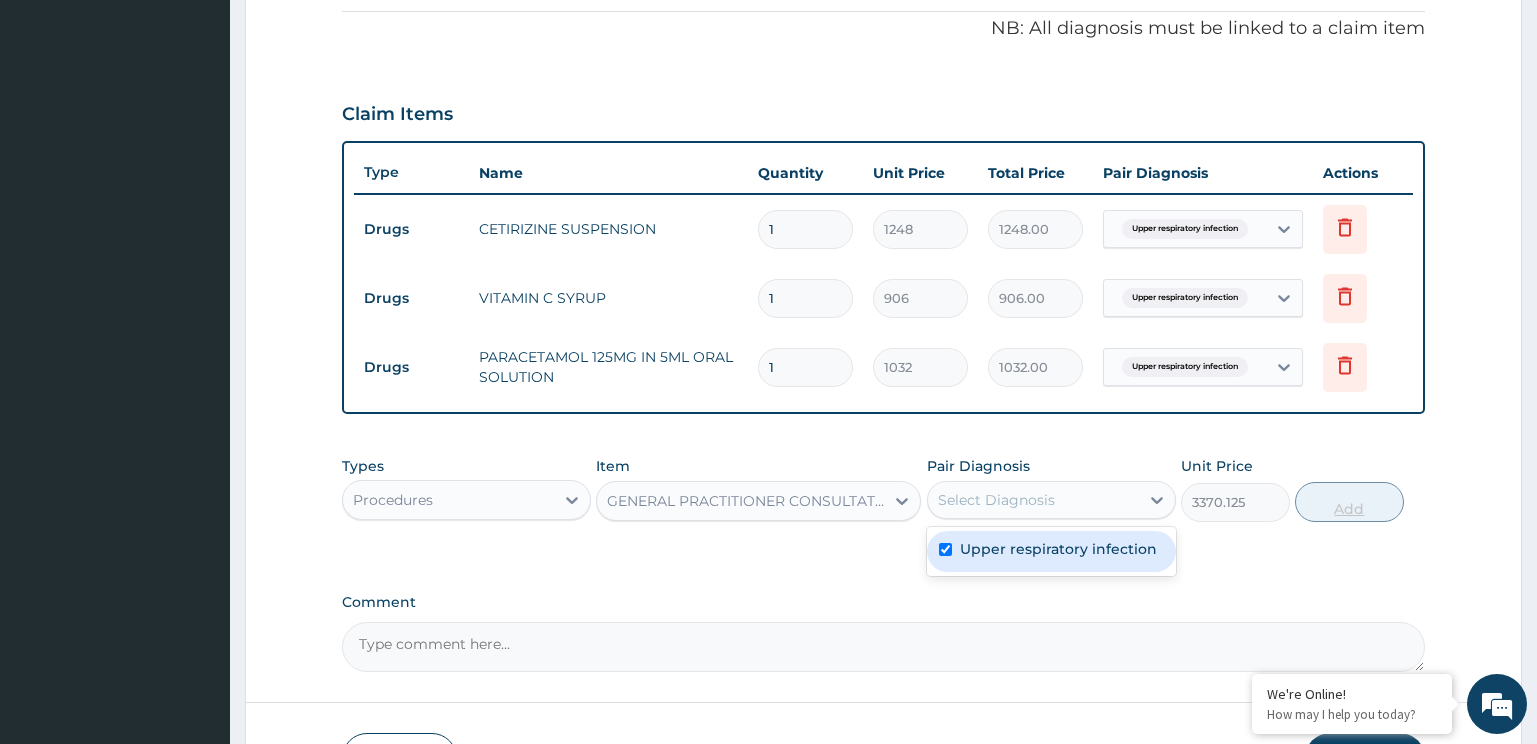 checkbox on "true" 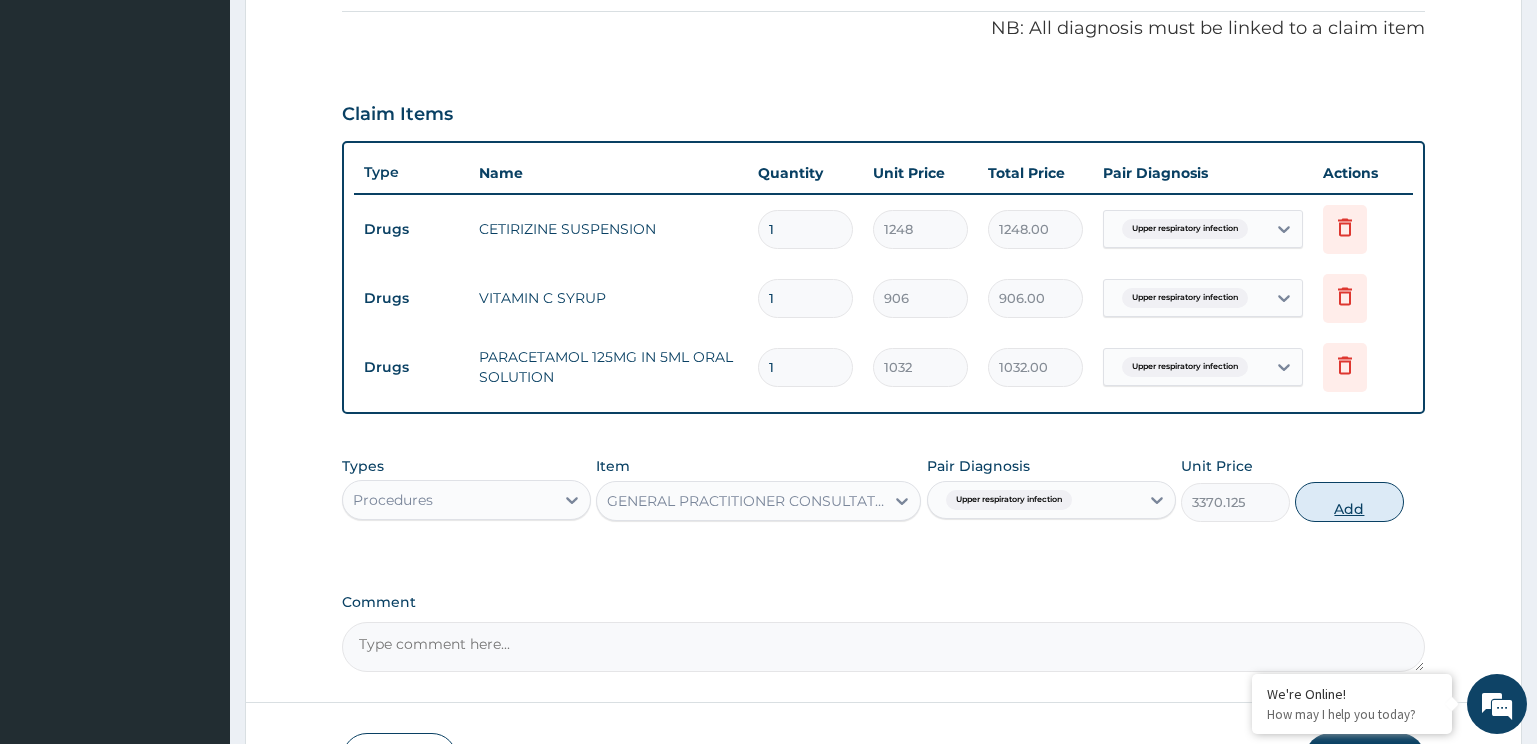 click on "Add" at bounding box center (1349, 502) 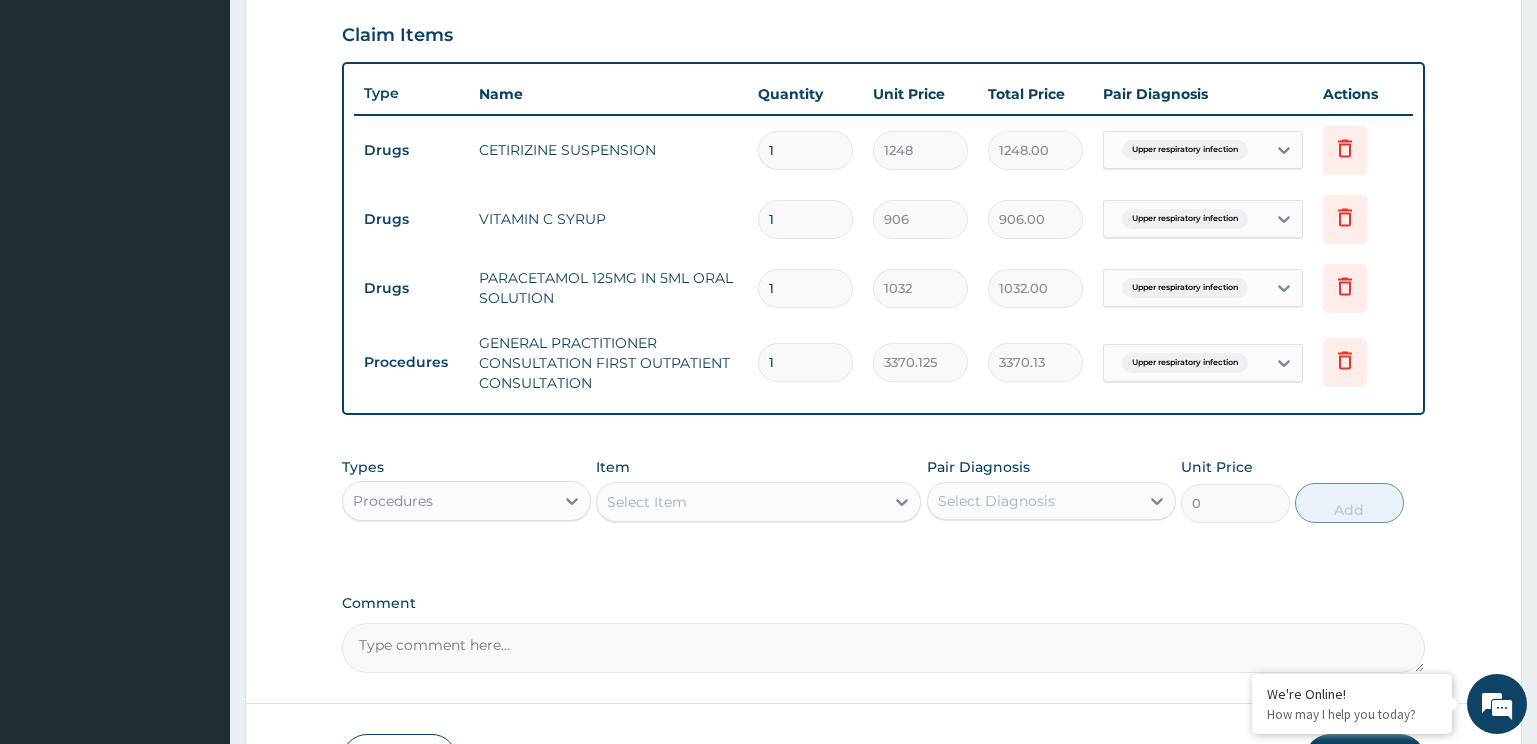 scroll, scrollTop: 821, scrollLeft: 0, axis: vertical 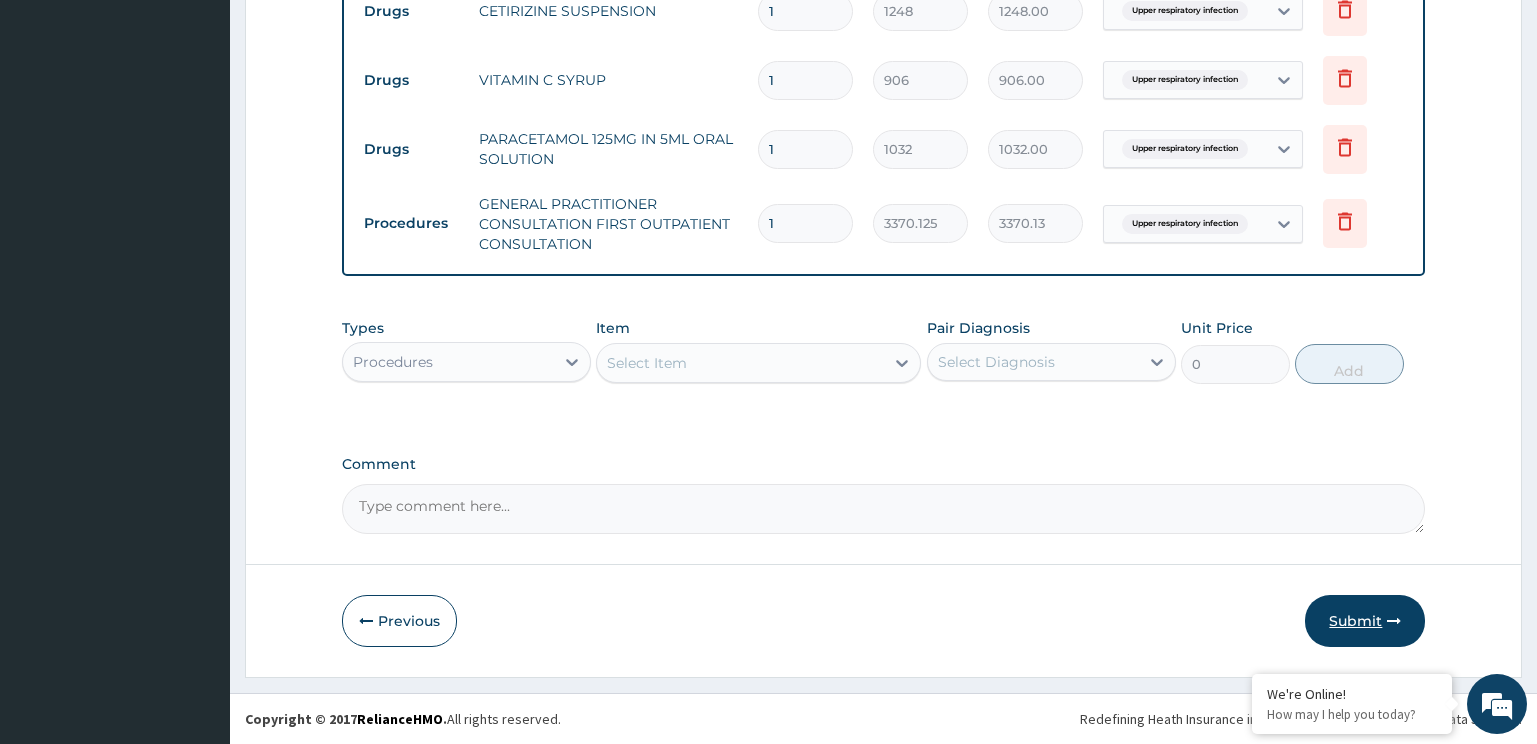 click on "Submit" at bounding box center [1365, 621] 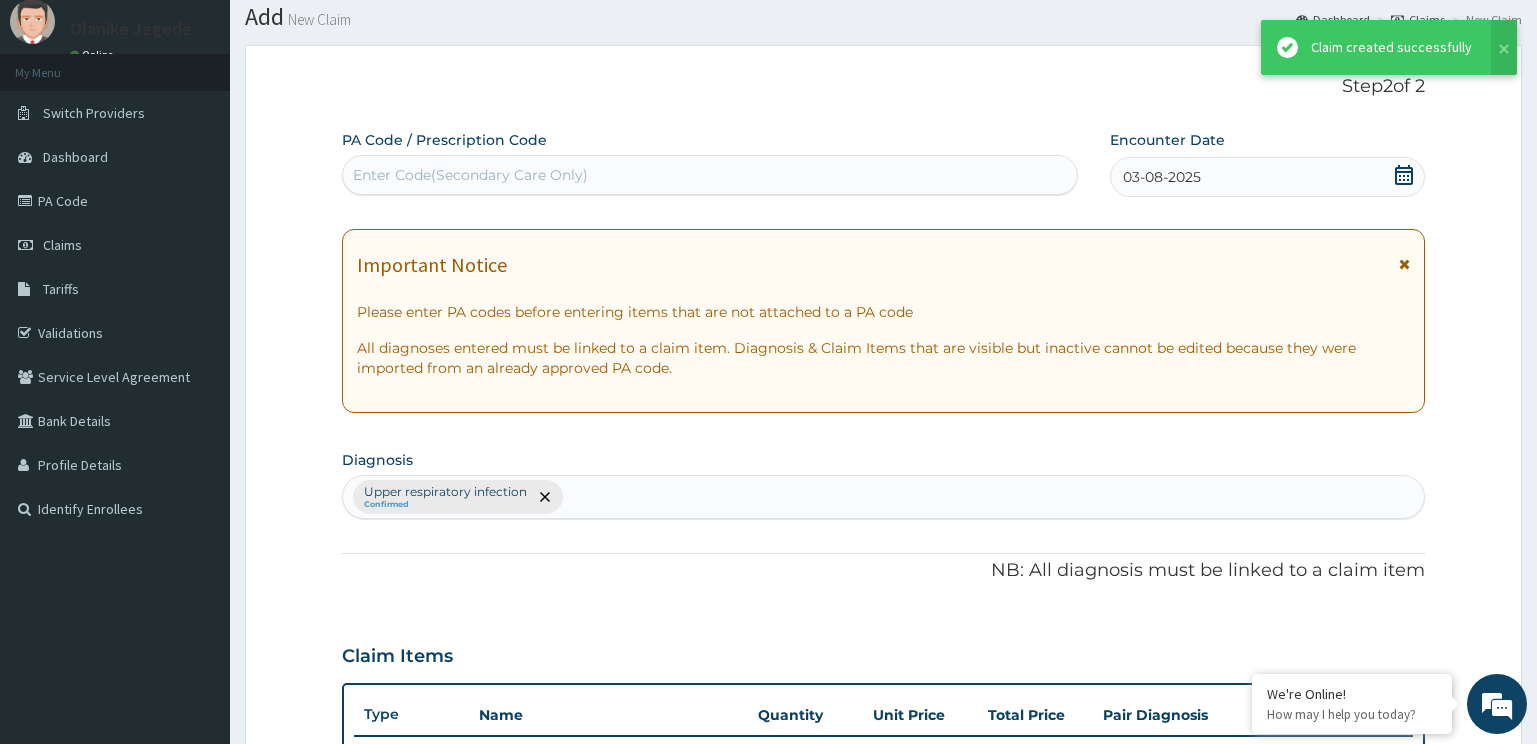 scroll, scrollTop: 821, scrollLeft: 0, axis: vertical 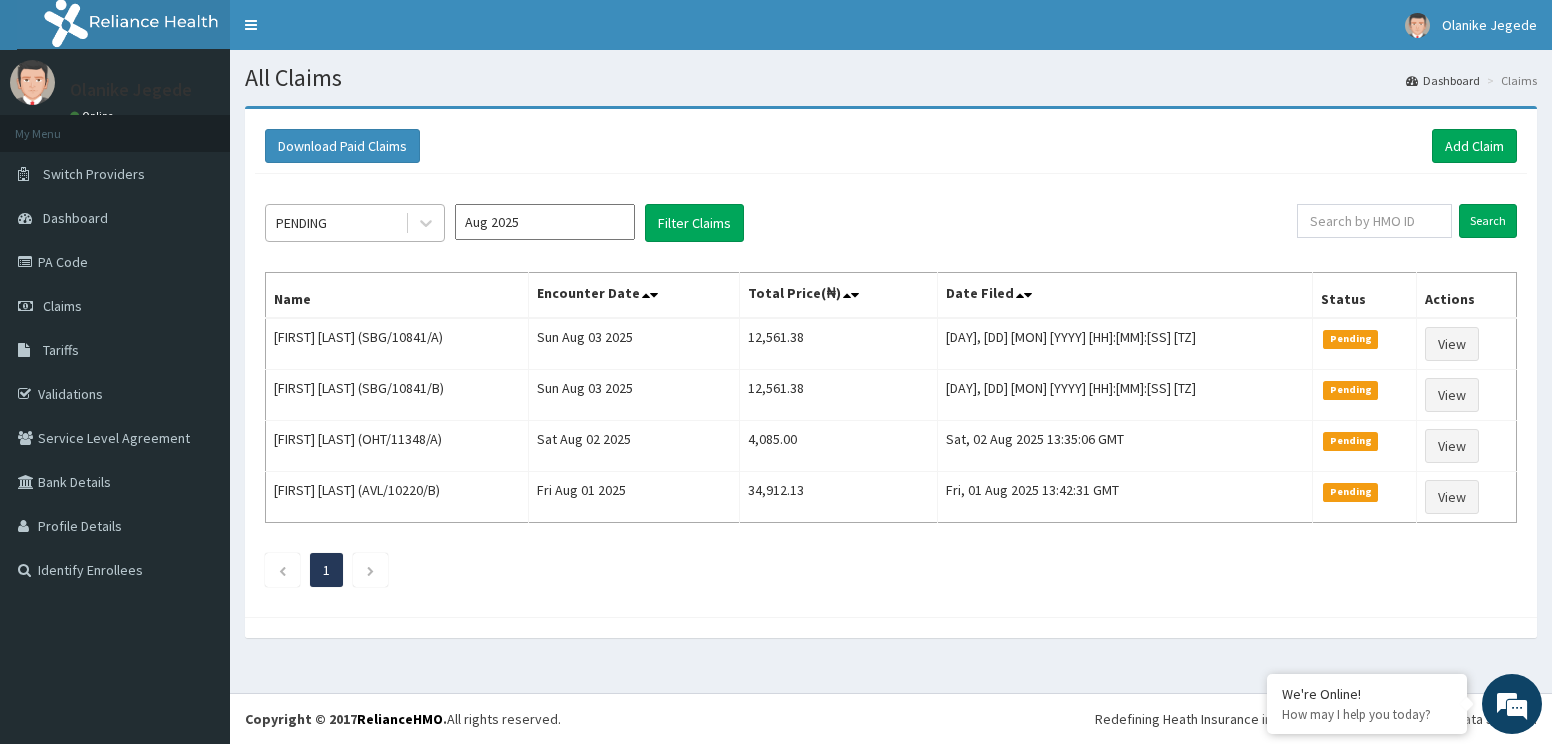 click on "PENDING" at bounding box center [335, 223] 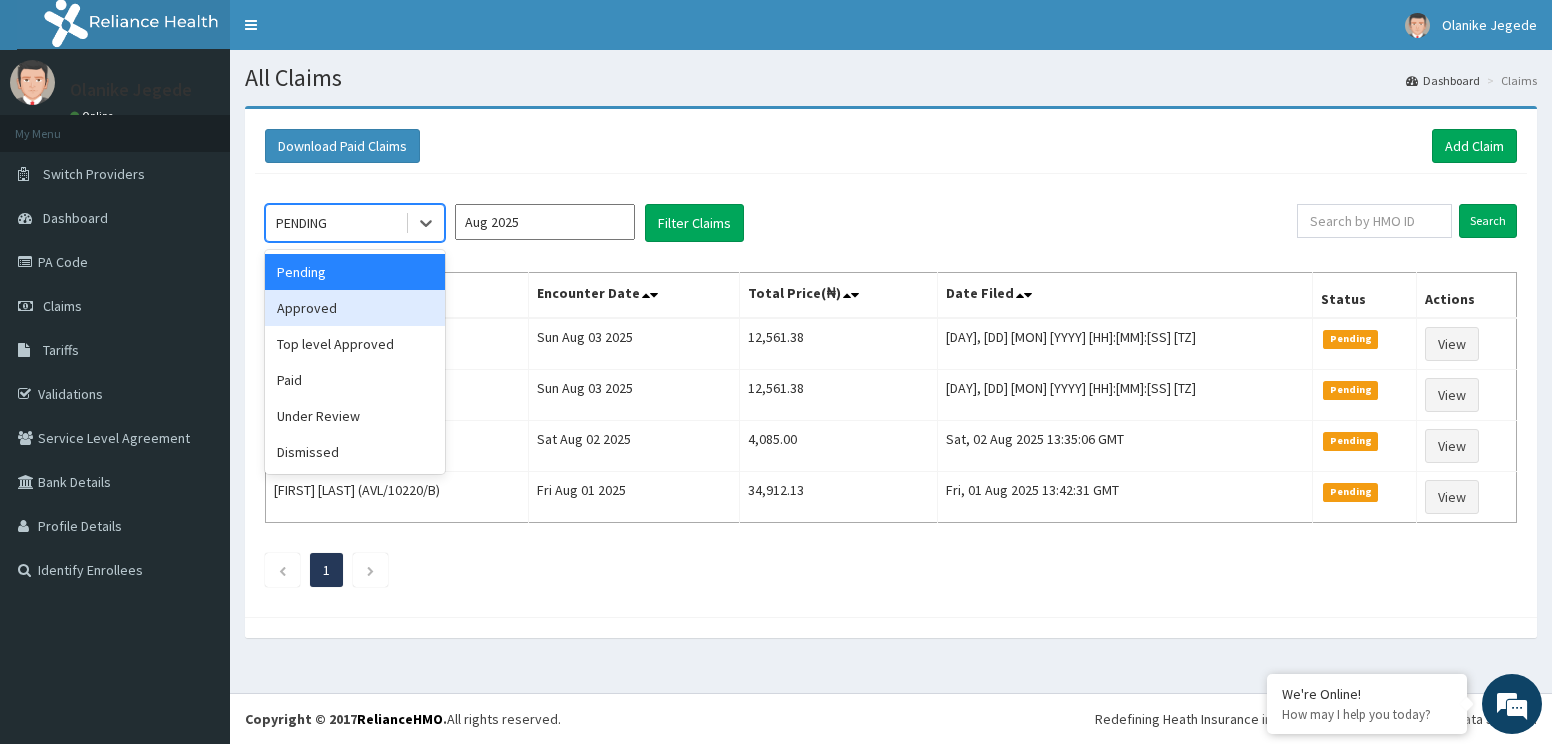 click on "Approved" at bounding box center (355, 308) 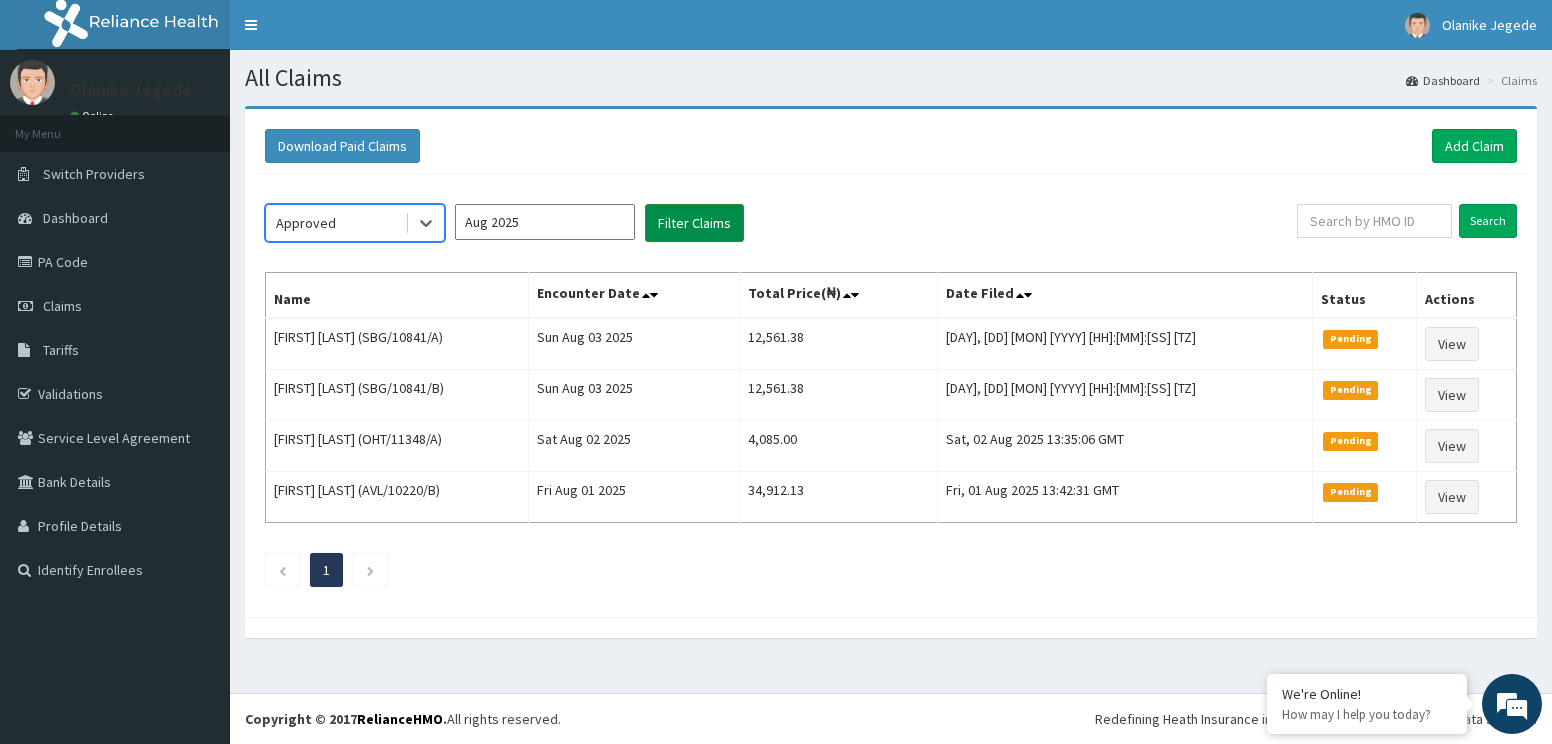 click on "Filter Claims" at bounding box center (694, 223) 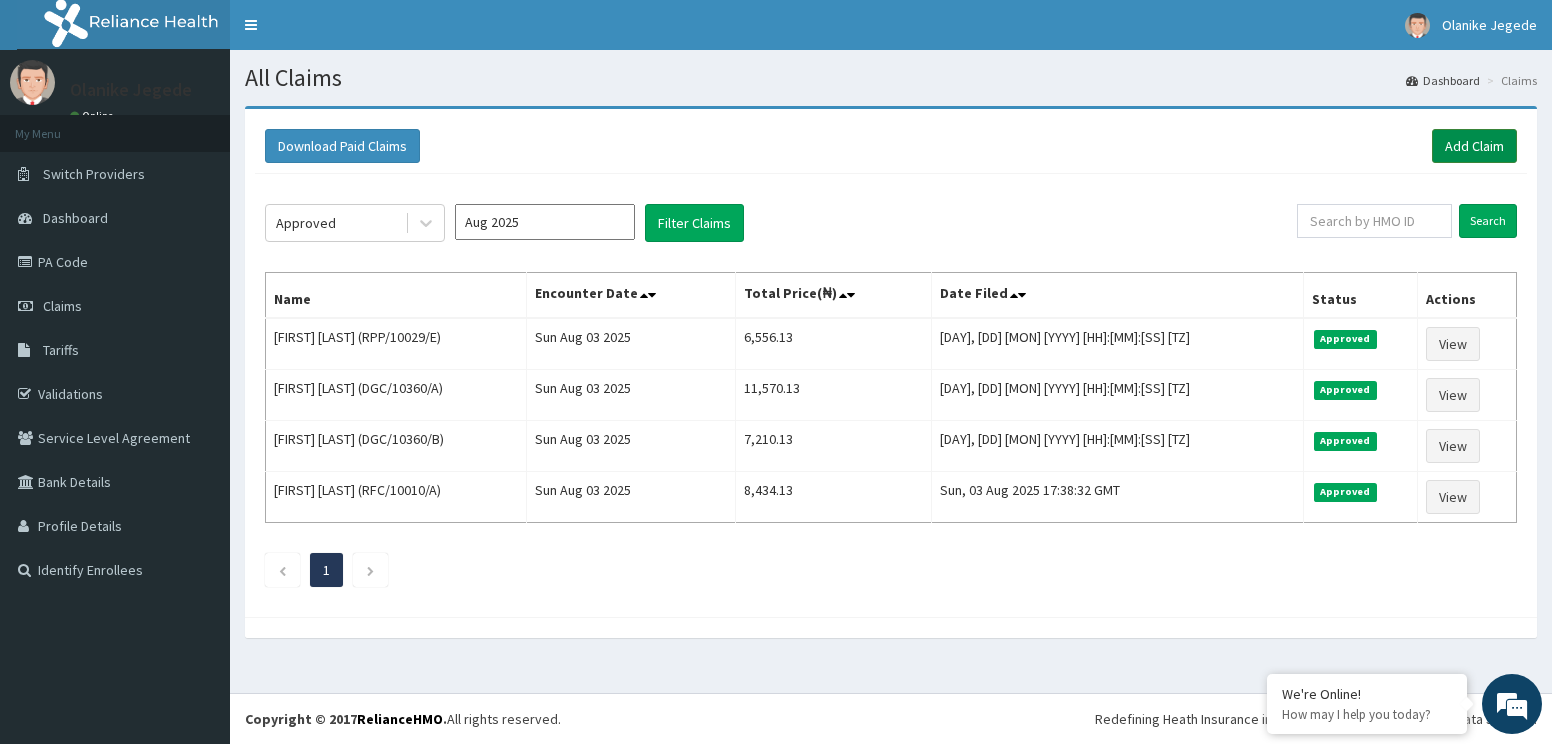 click on "Add Claim" at bounding box center (1474, 146) 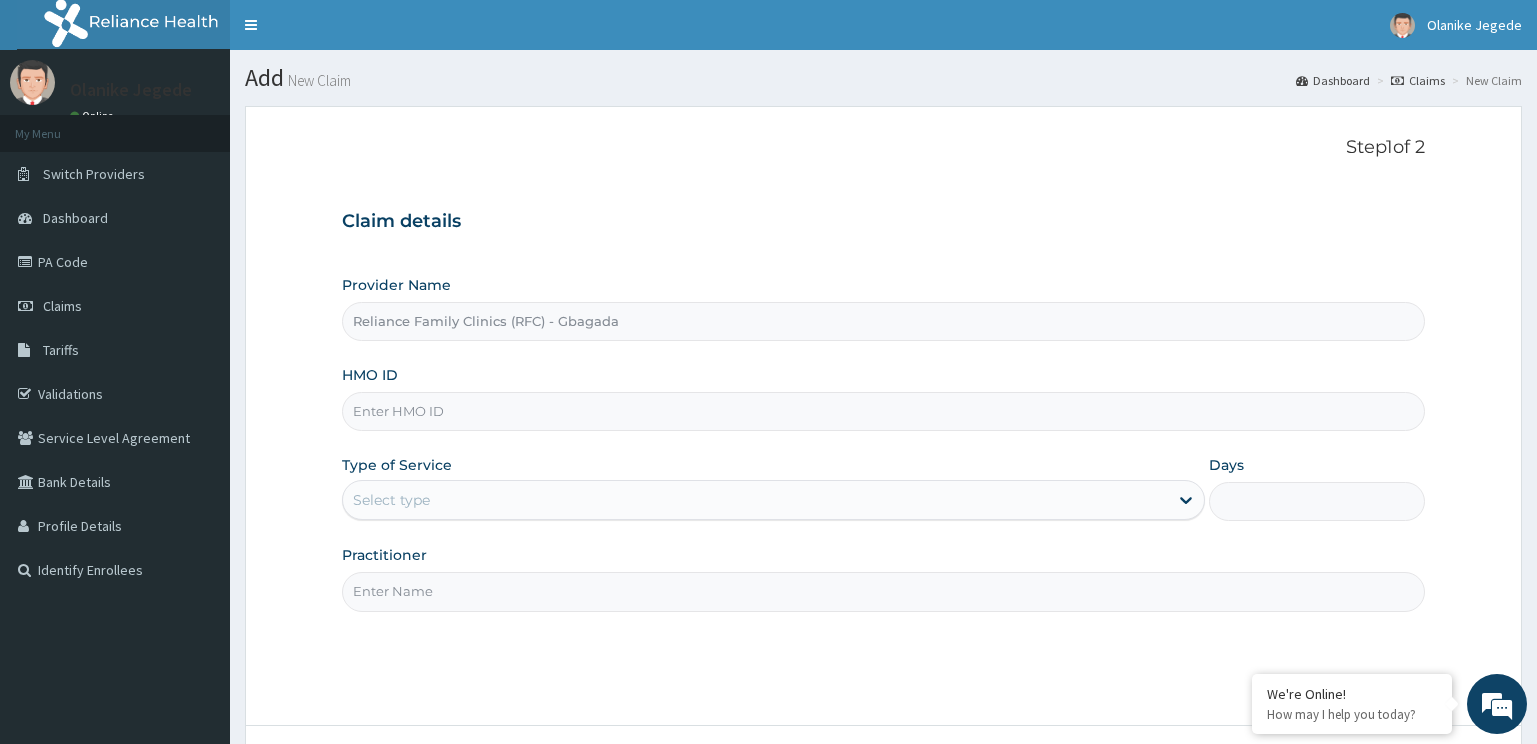 scroll, scrollTop: 0, scrollLeft: 0, axis: both 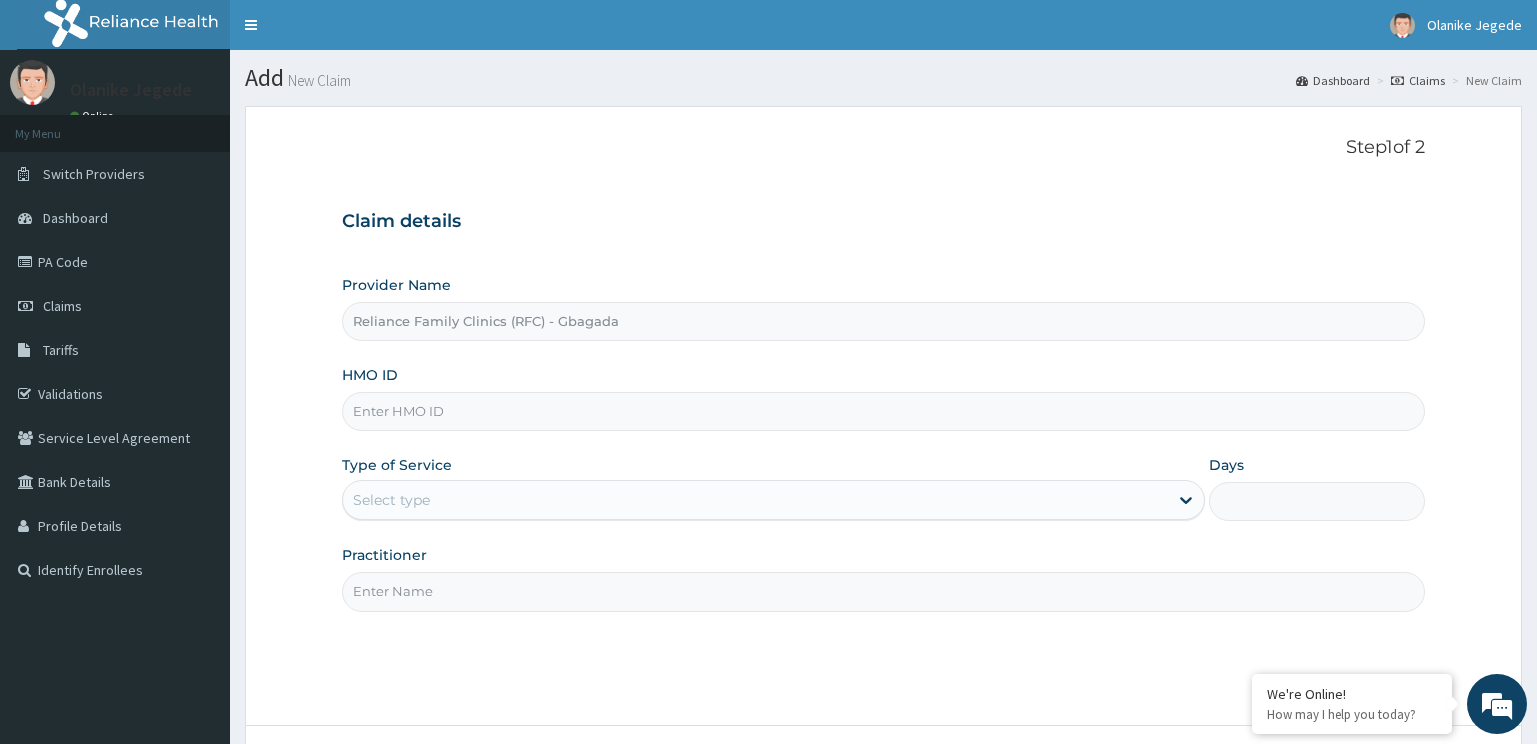 click on "HMO ID" at bounding box center (884, 411) 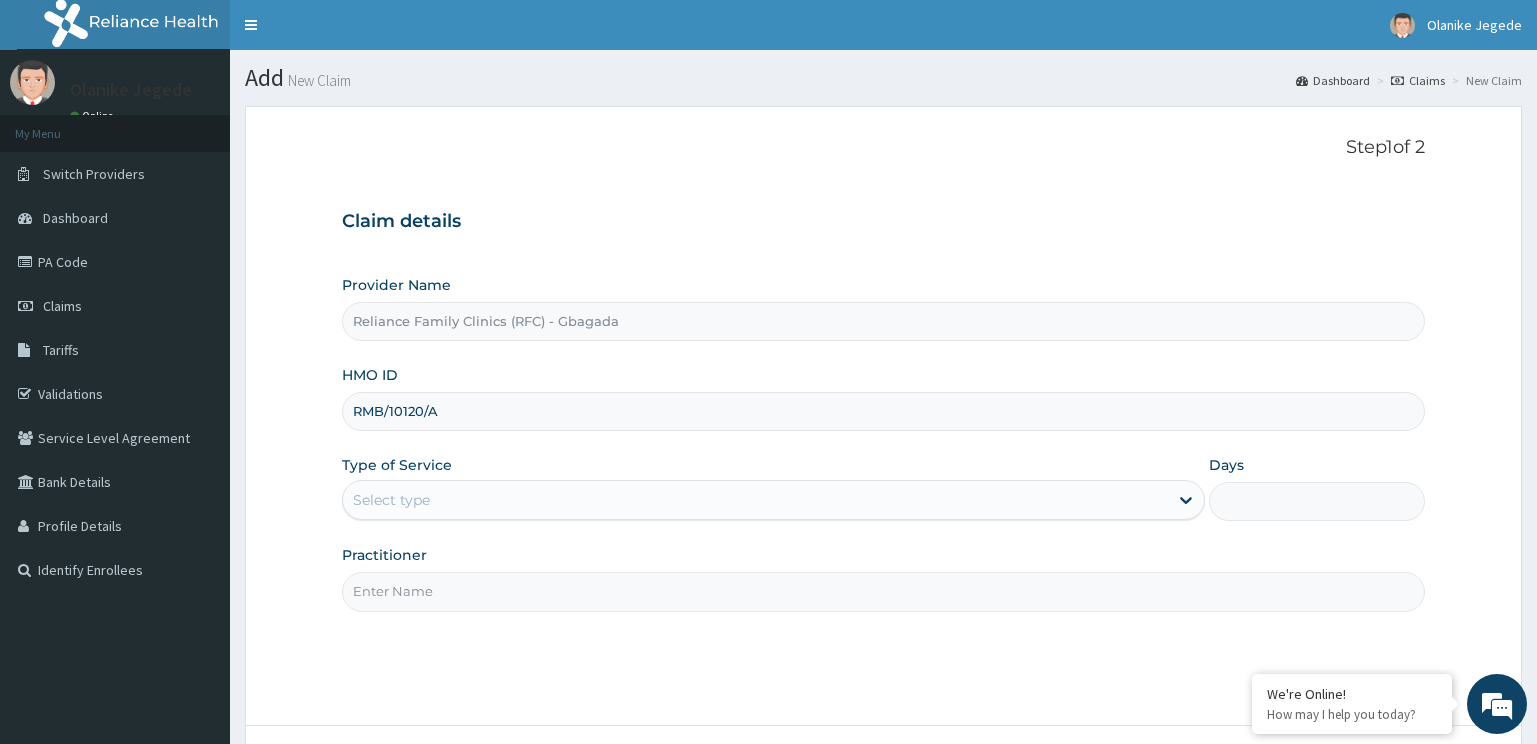 type on "RMB/10120/A" 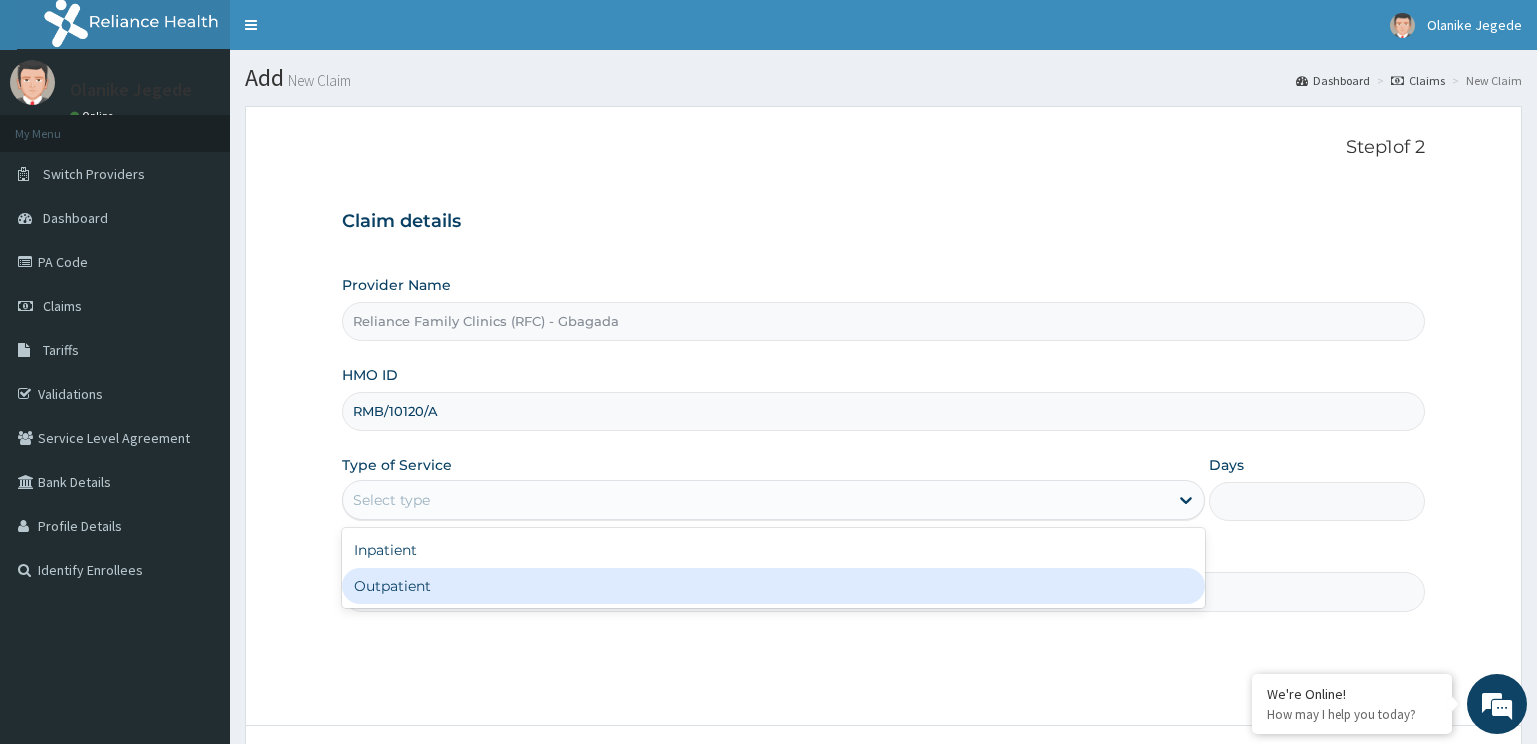 click on "Outpatient" at bounding box center [774, 586] 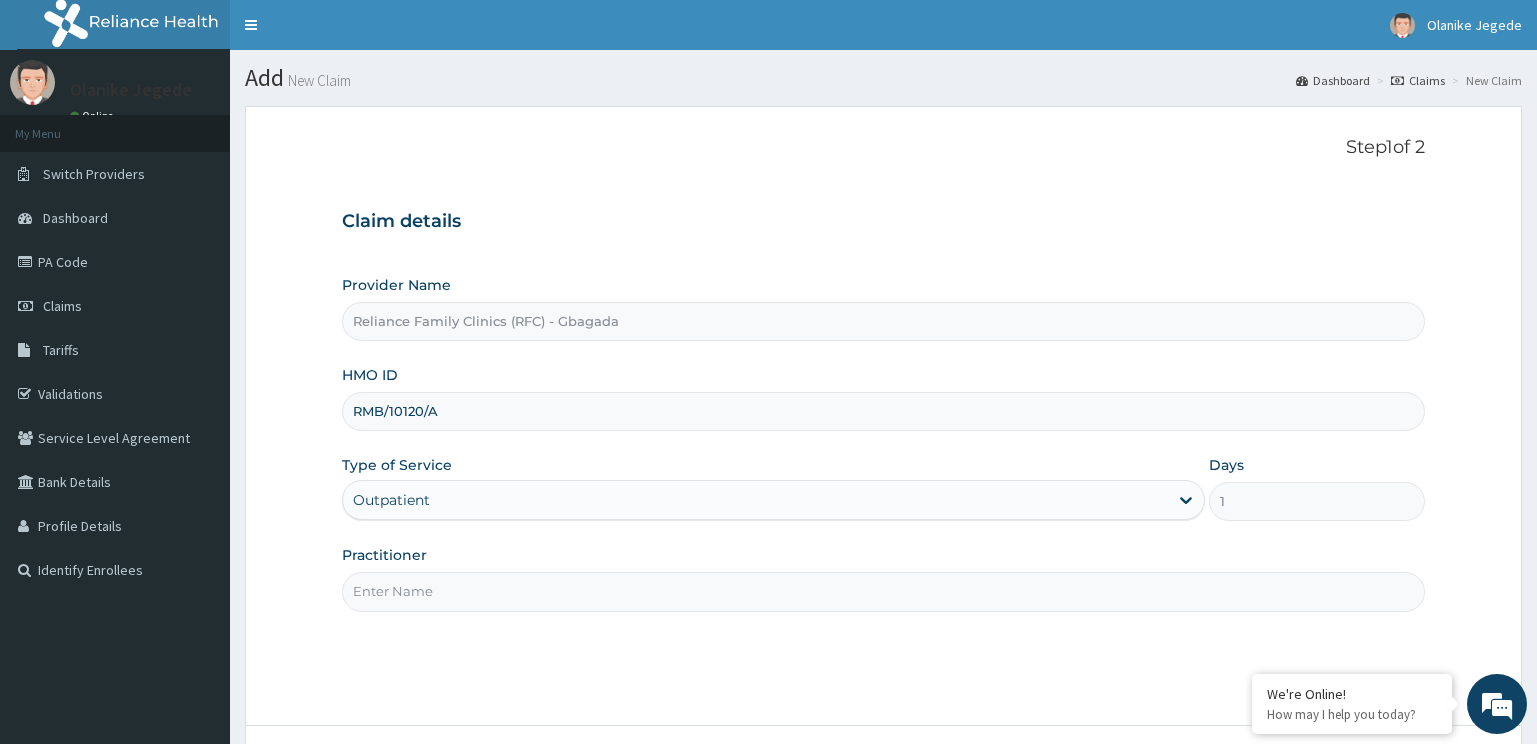 click on "Practitioner" at bounding box center (884, 591) 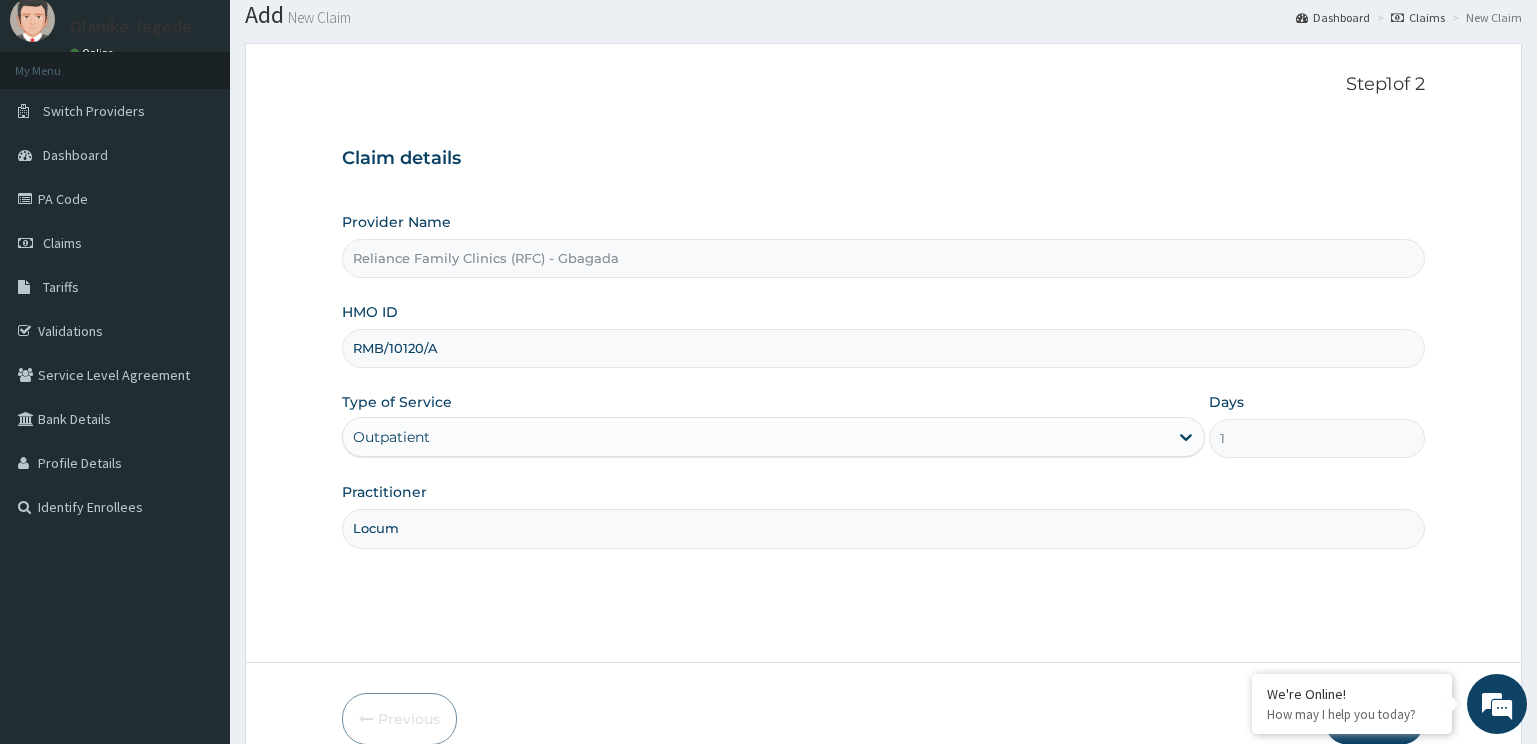scroll, scrollTop: 161, scrollLeft: 0, axis: vertical 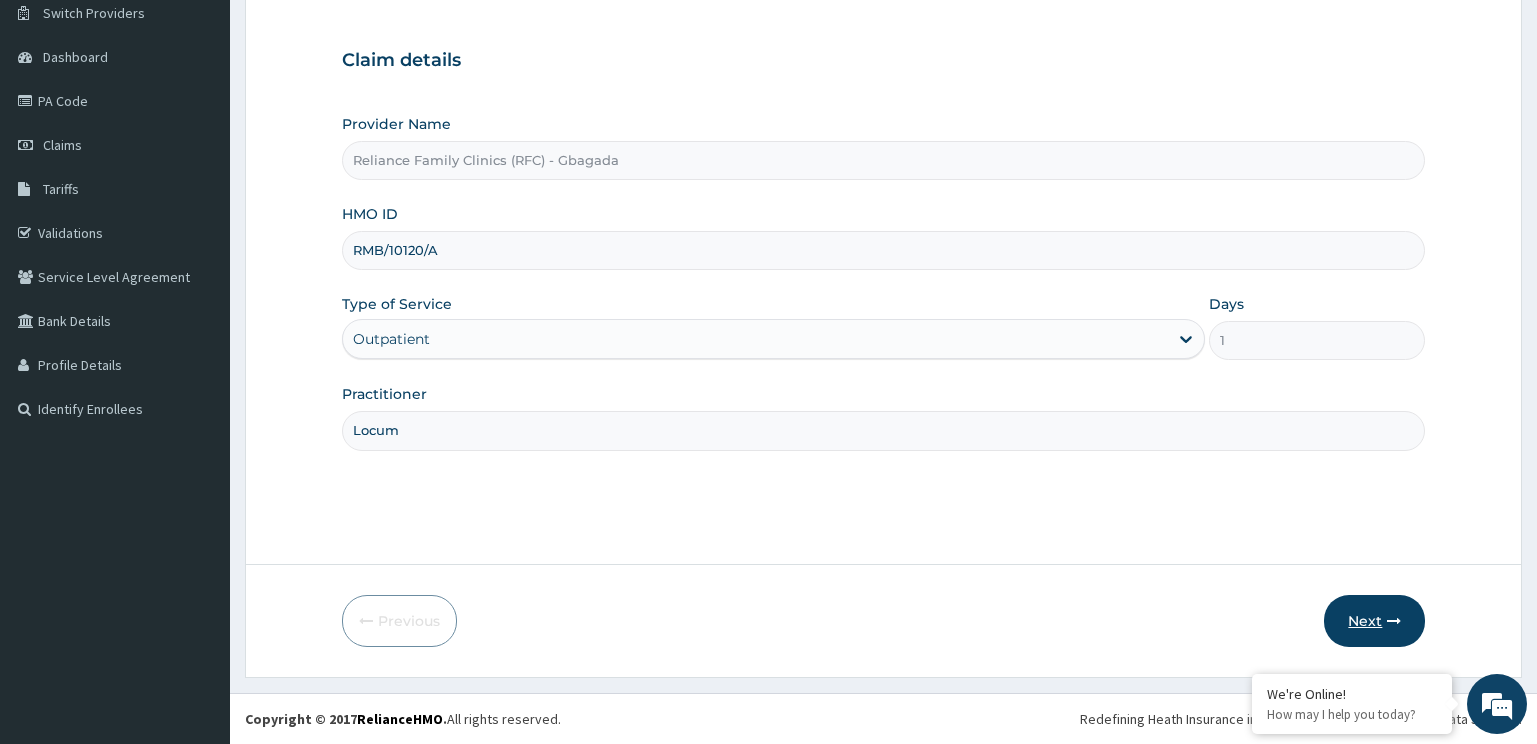 click on "Next" at bounding box center [1374, 621] 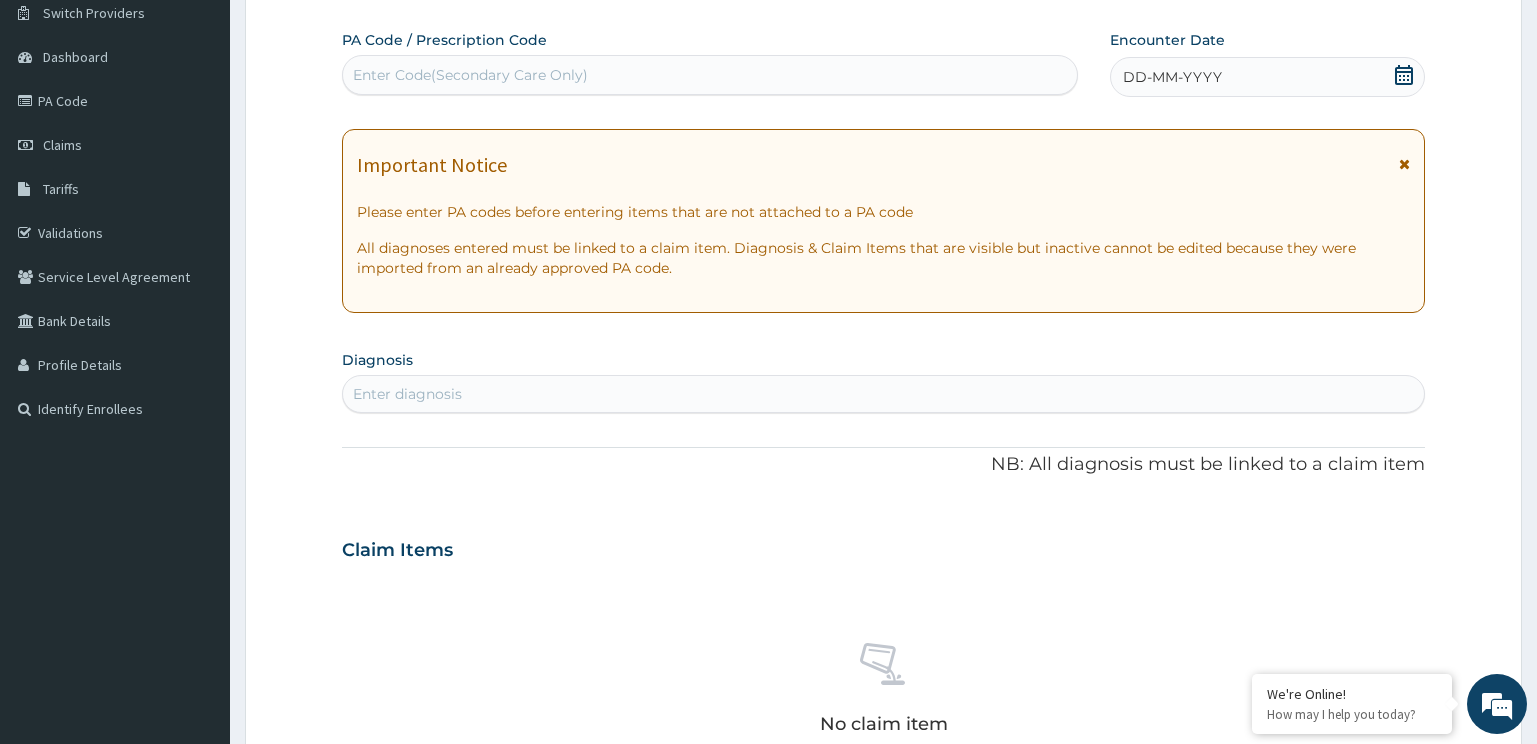 click on "DD-MM-YYYY" at bounding box center (1268, 77) 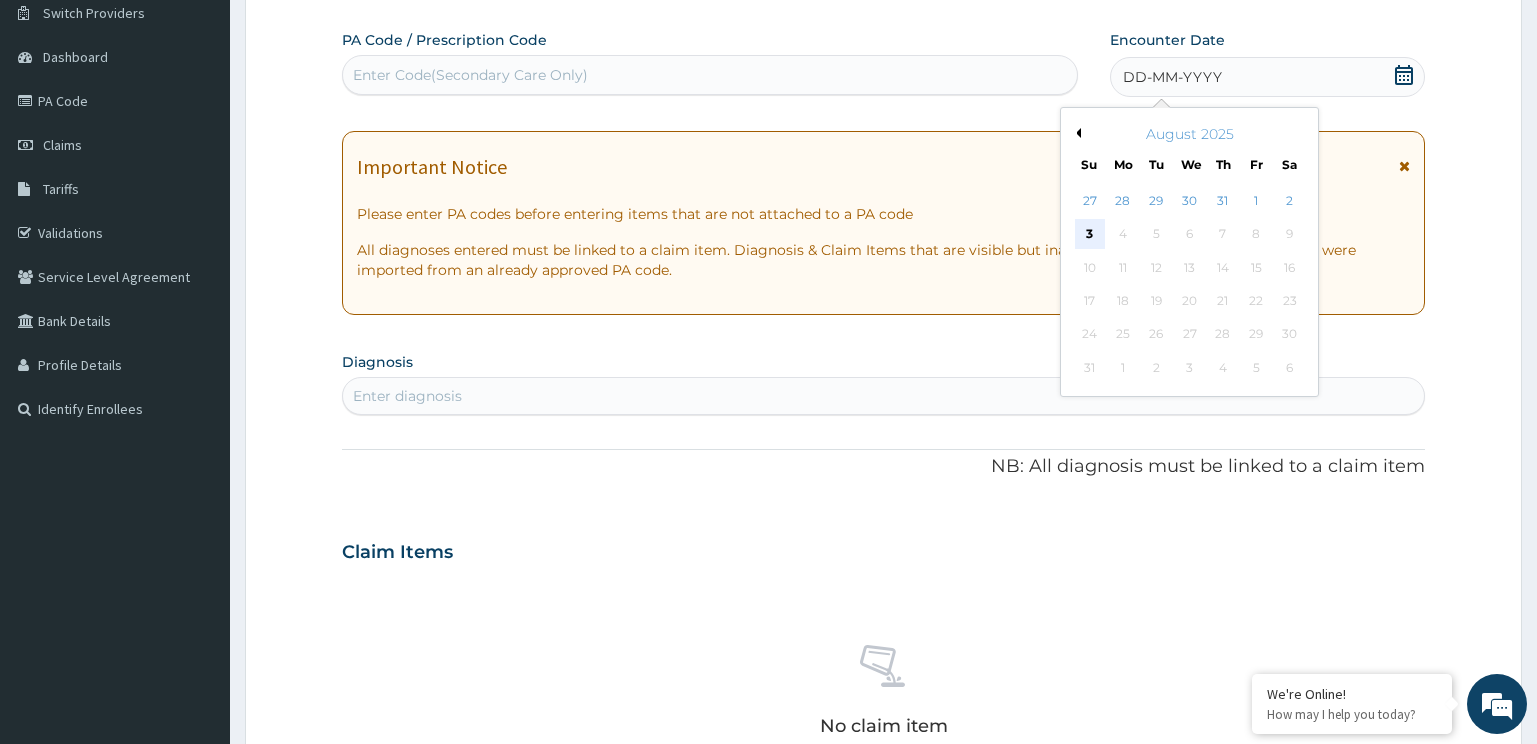 click on "3" at bounding box center (1090, 235) 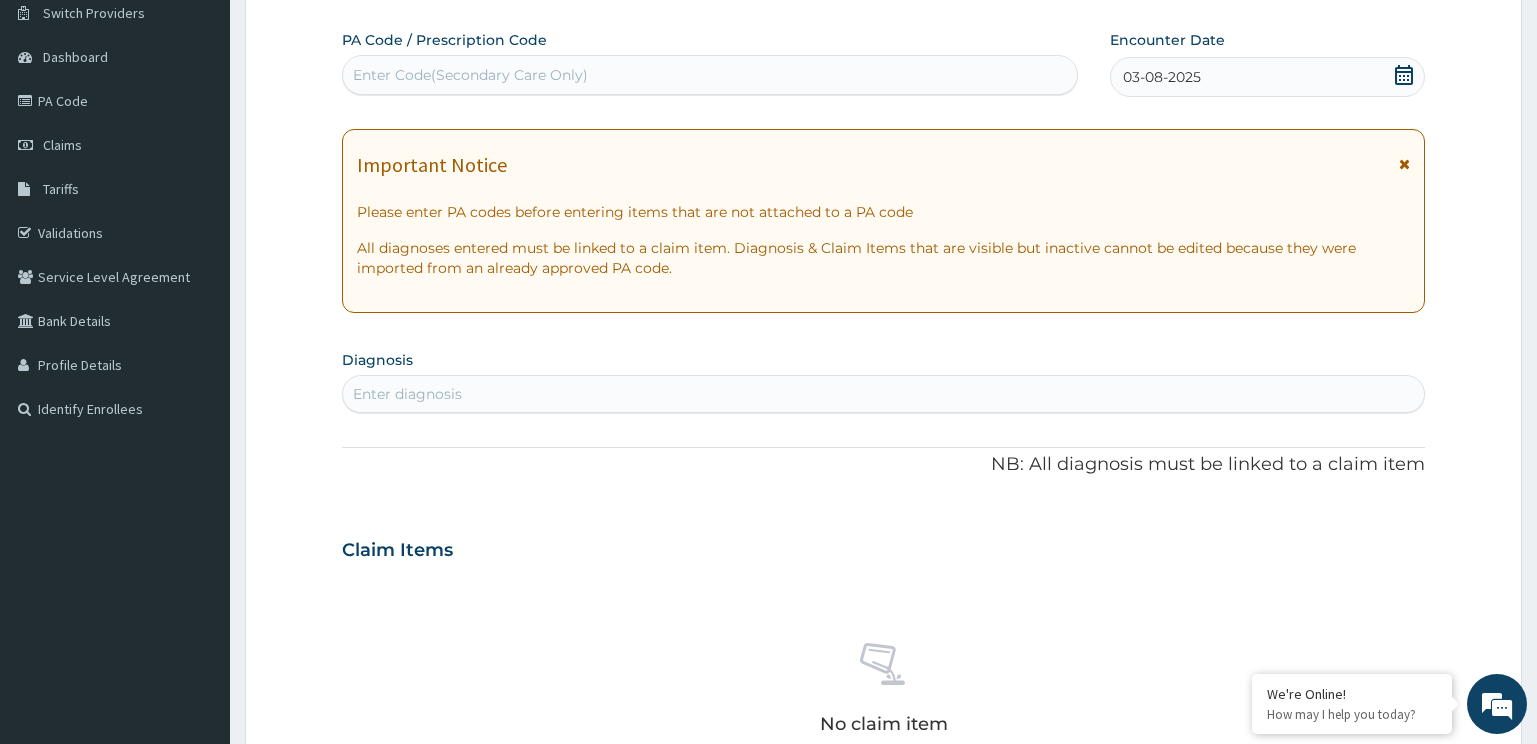 click at bounding box center (1404, 164) 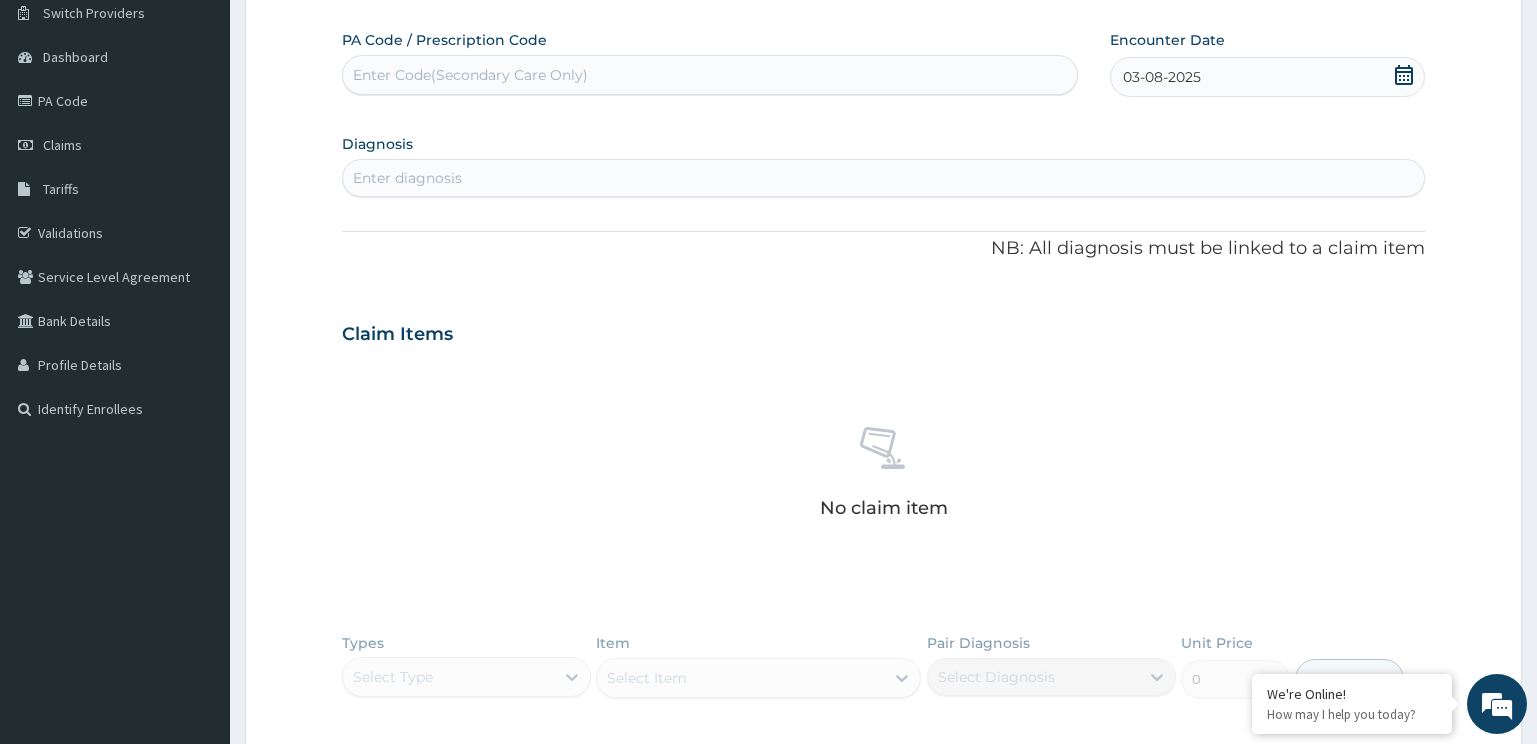click on "Enter diagnosis" at bounding box center (884, 178) 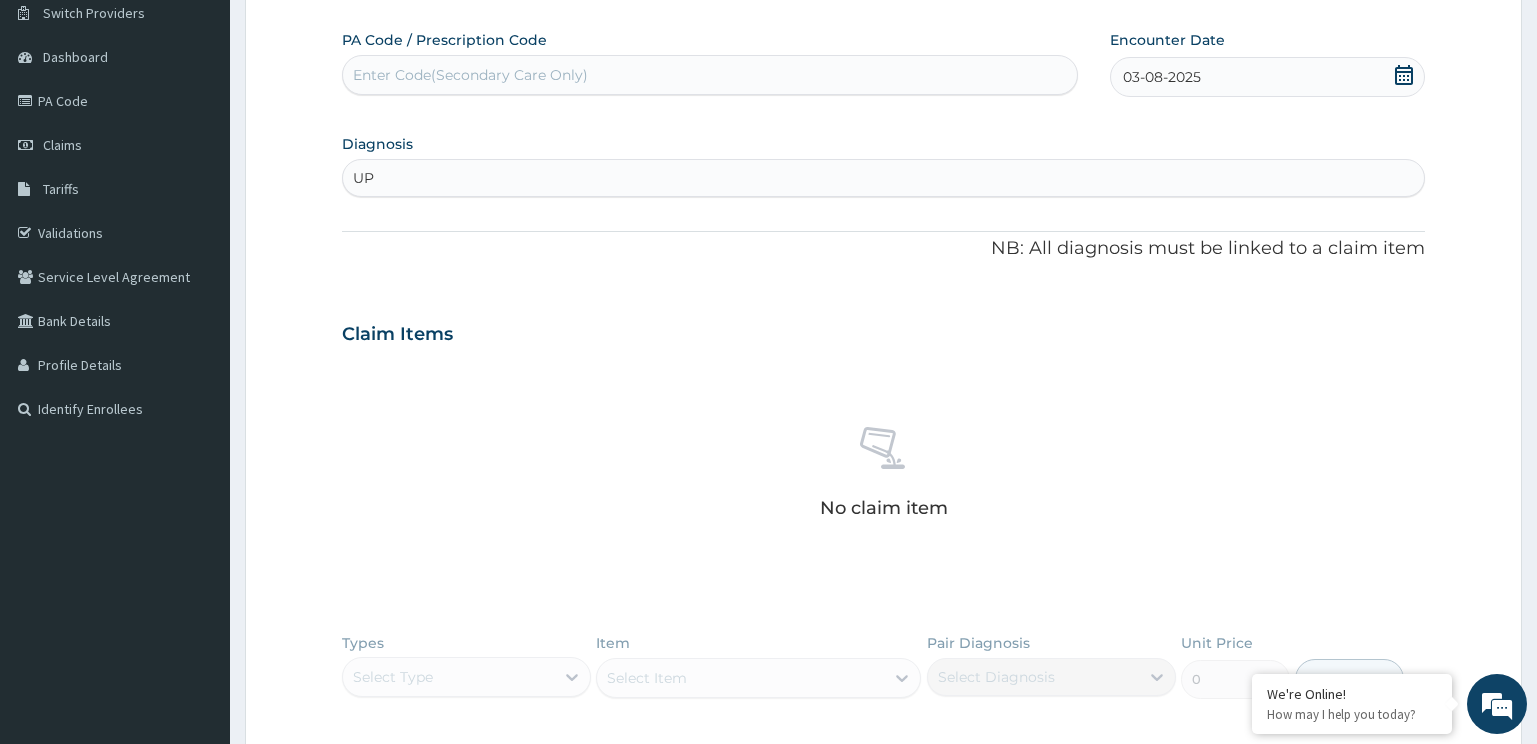 type on "U" 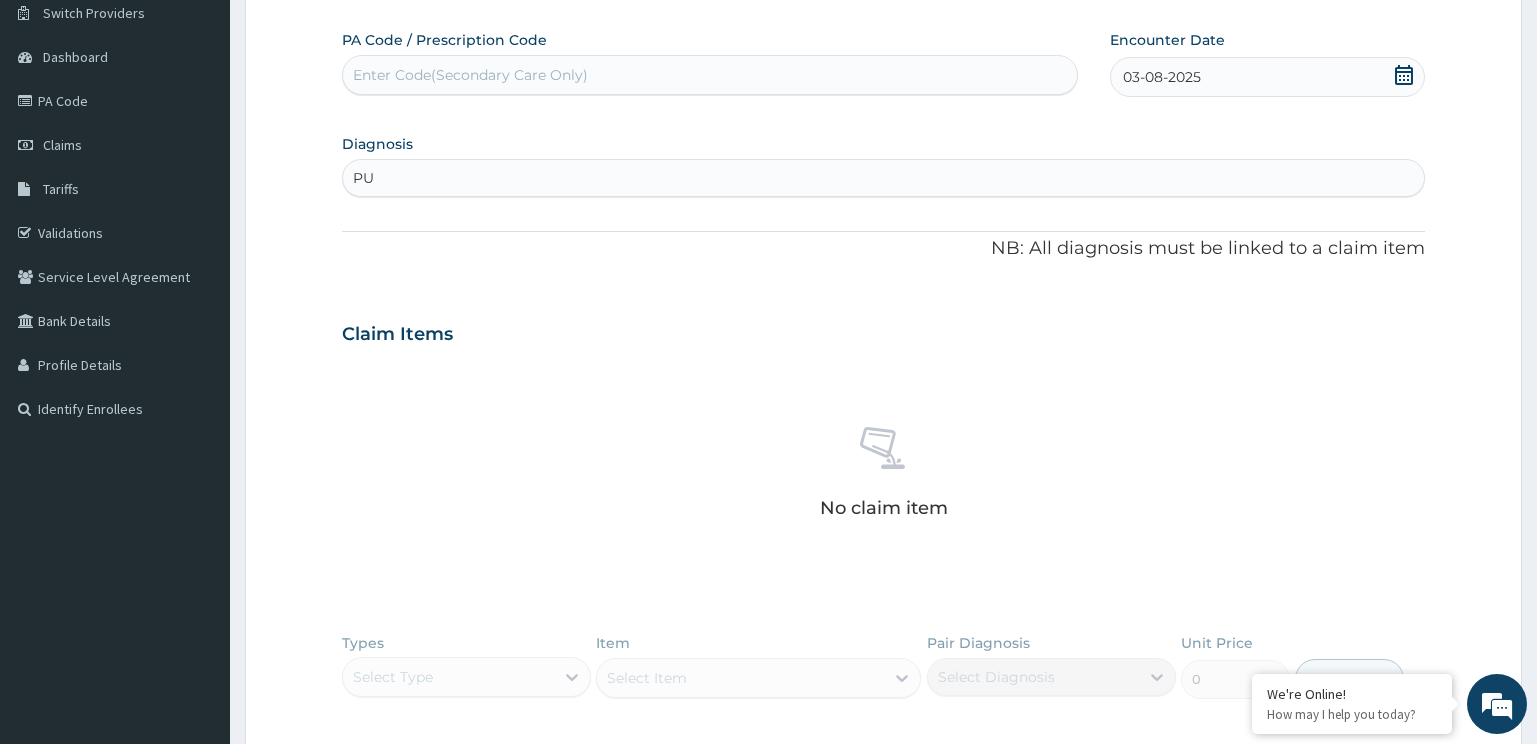 type on "PUD" 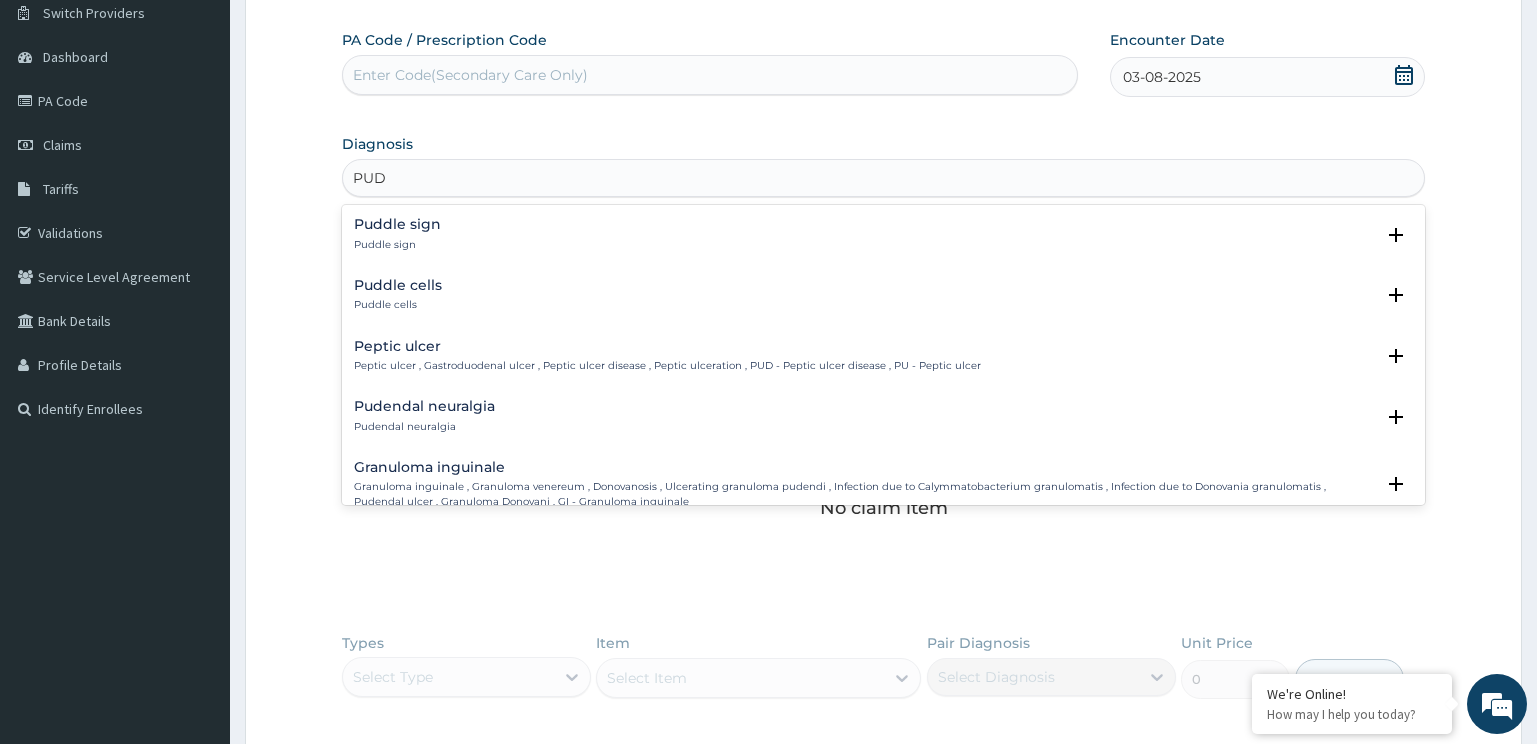 click on "Peptic ulcer" at bounding box center (667, 346) 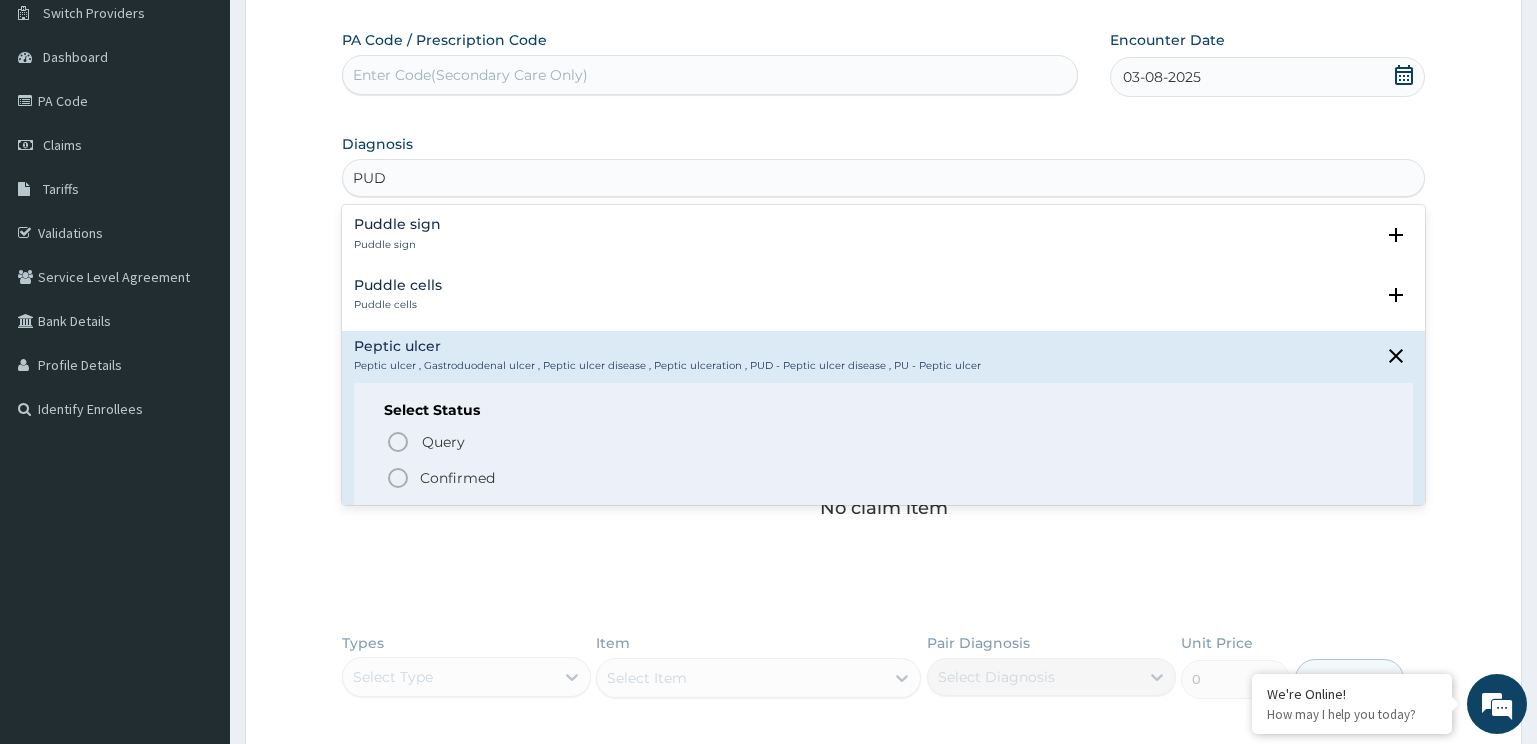 click on "Confirmed" at bounding box center (457, 478) 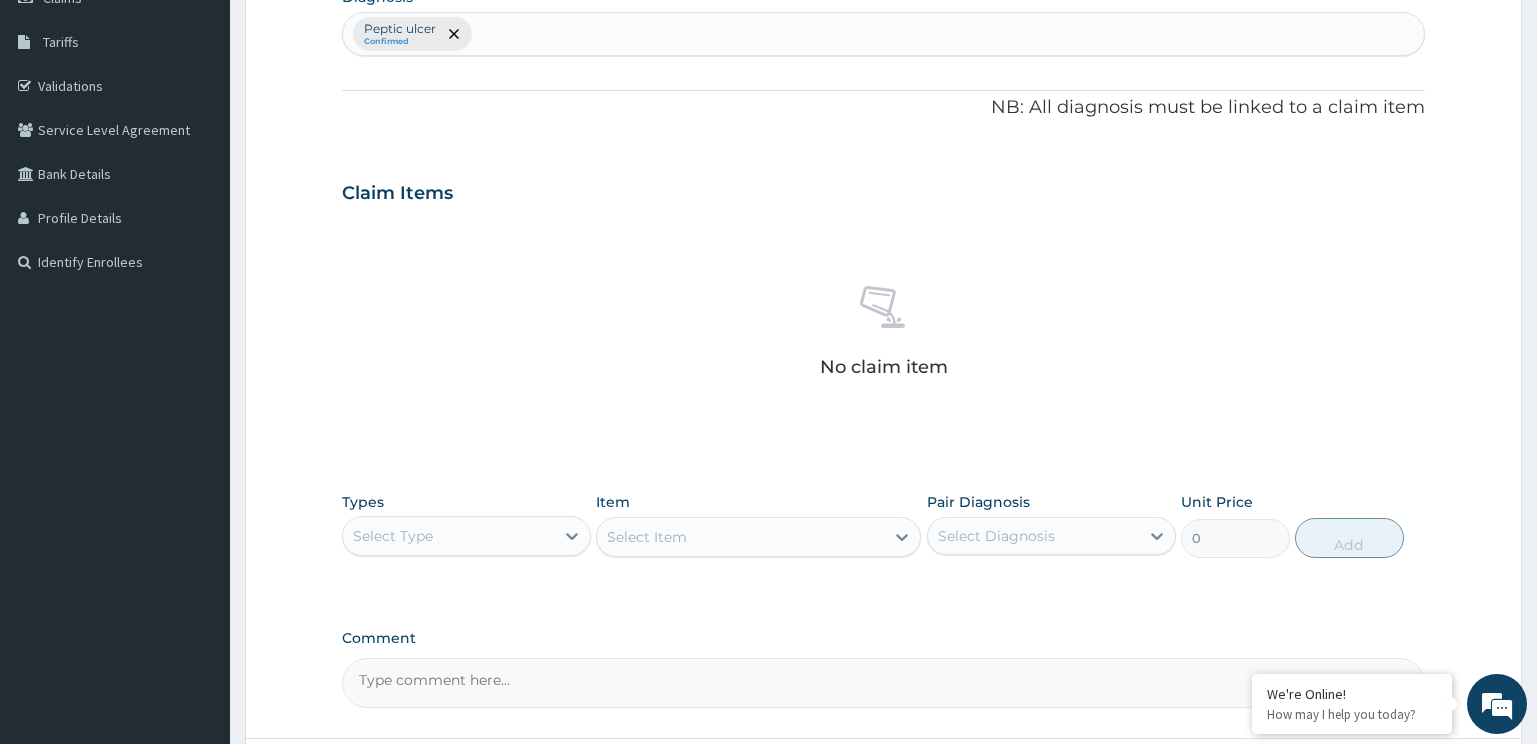 scroll, scrollTop: 482, scrollLeft: 0, axis: vertical 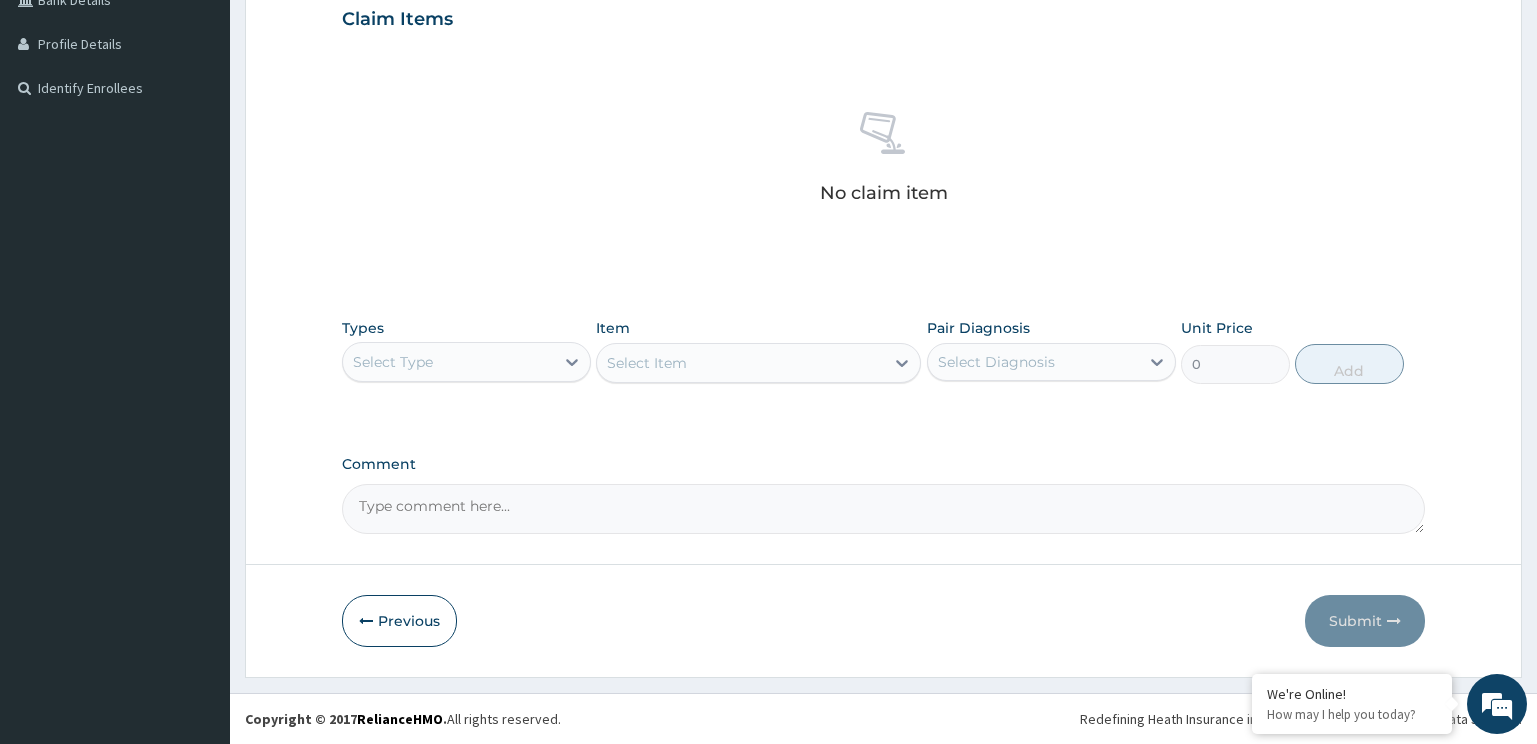 click on "Types Select Type" at bounding box center (466, 351) 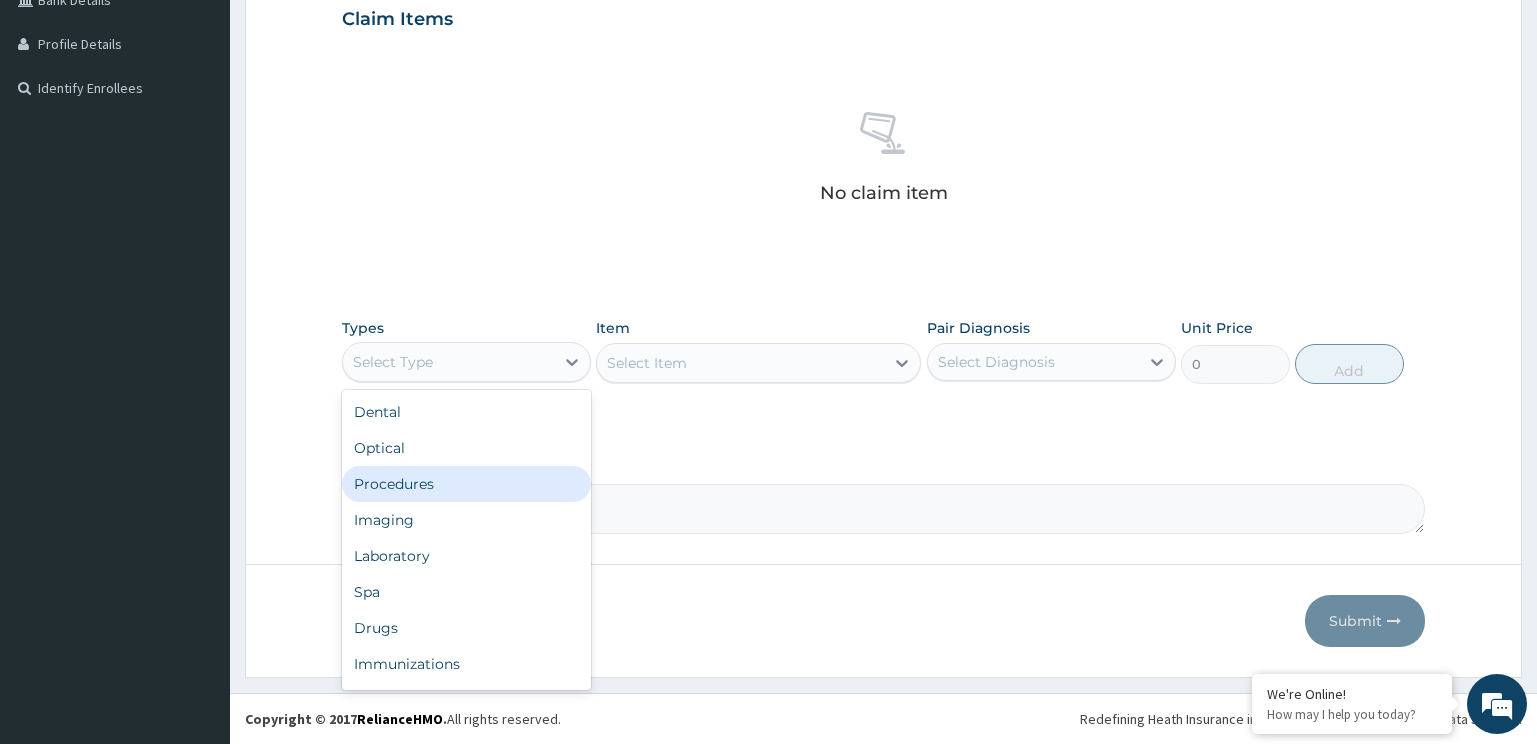 click on "Procedures" at bounding box center (466, 484) 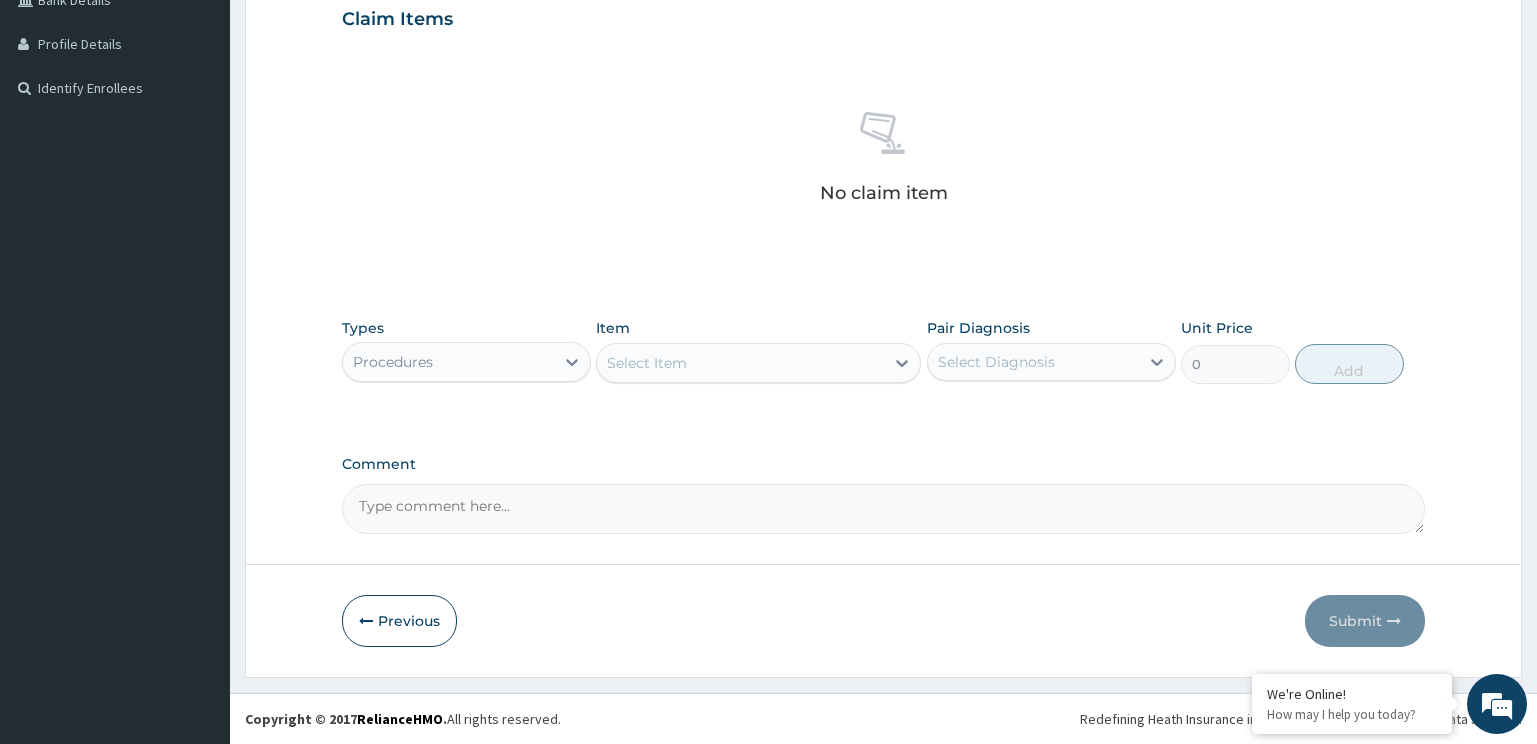 click on "Select Item" at bounding box center (740, 363) 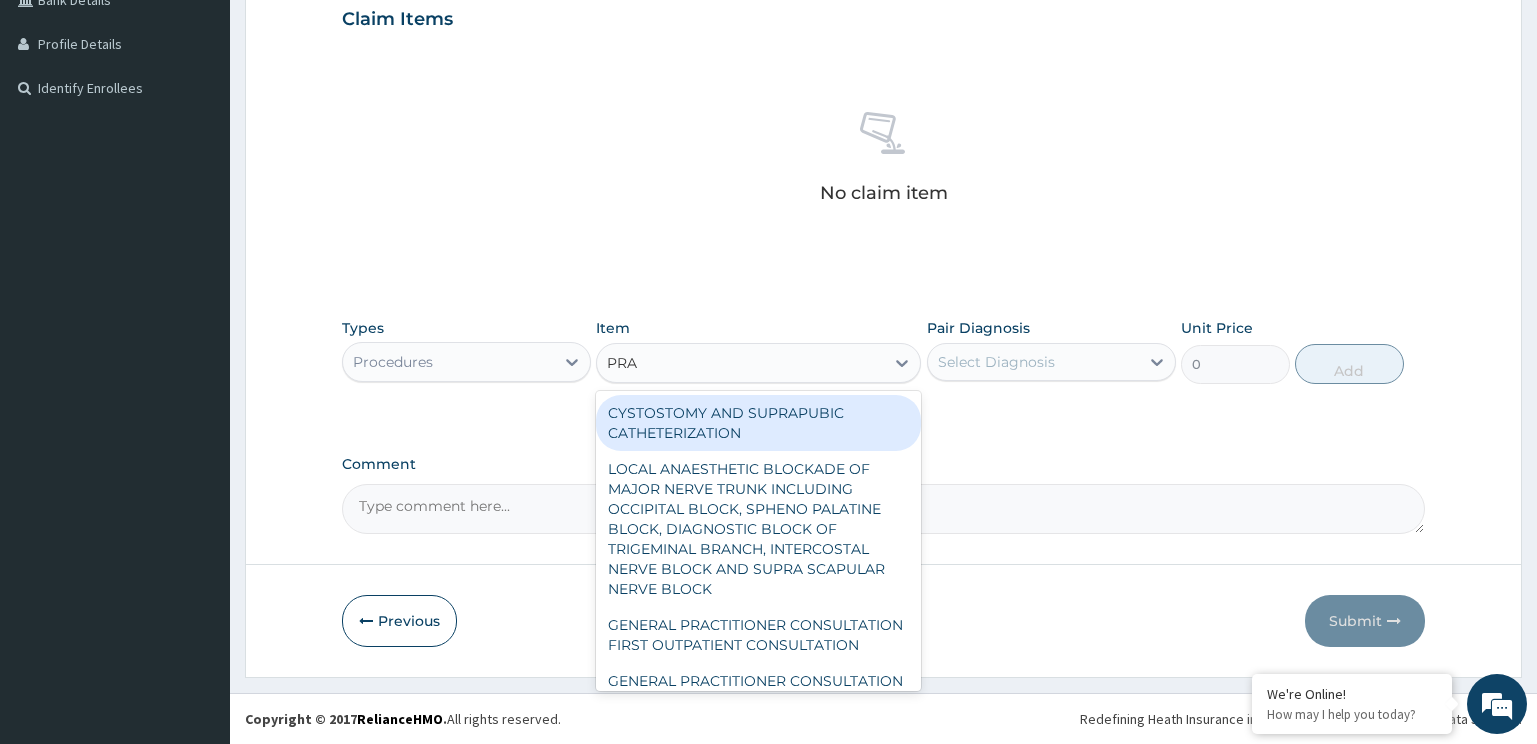 type on "PRAC" 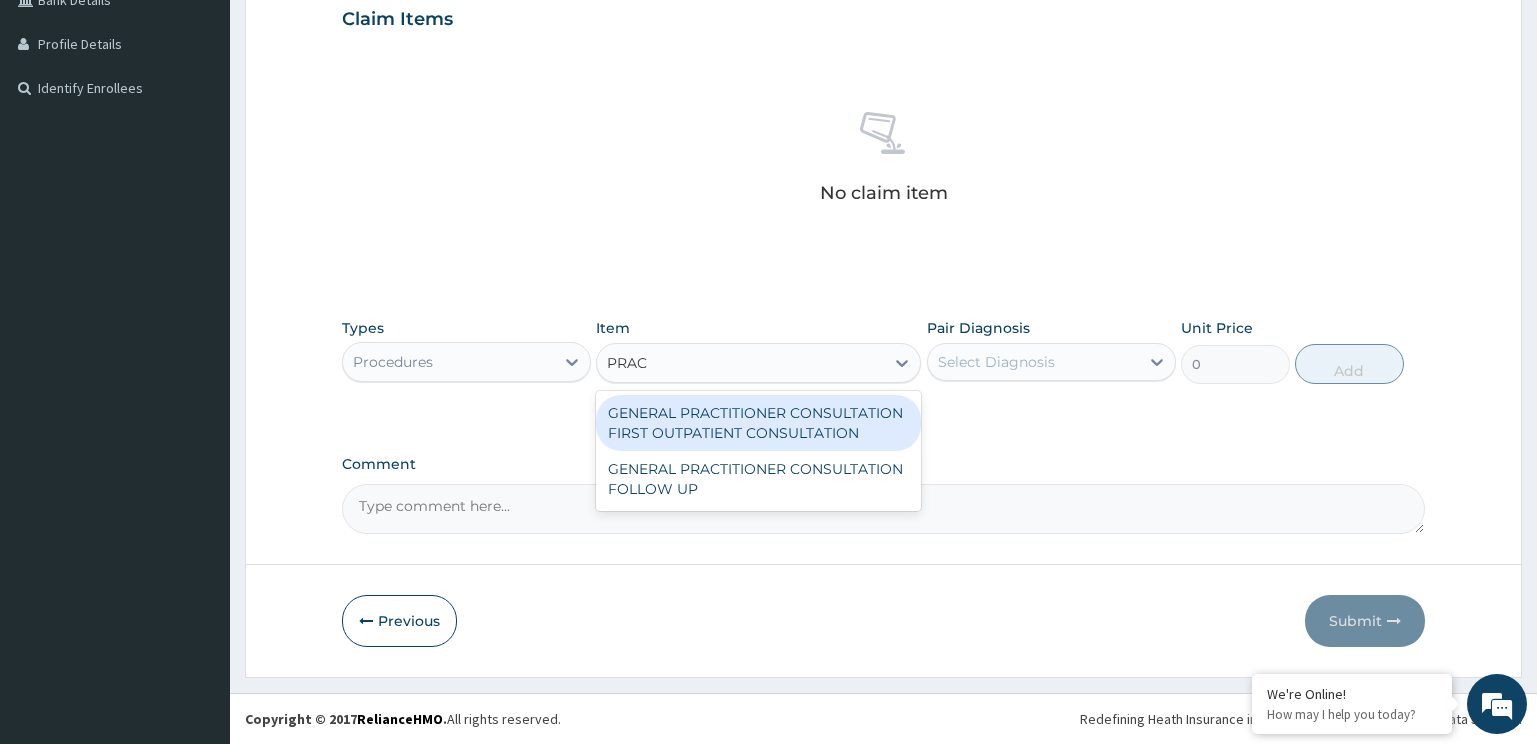 click on "GENERAL PRACTITIONER CONSULTATION FIRST OUTPATIENT CONSULTATION" at bounding box center (758, 423) 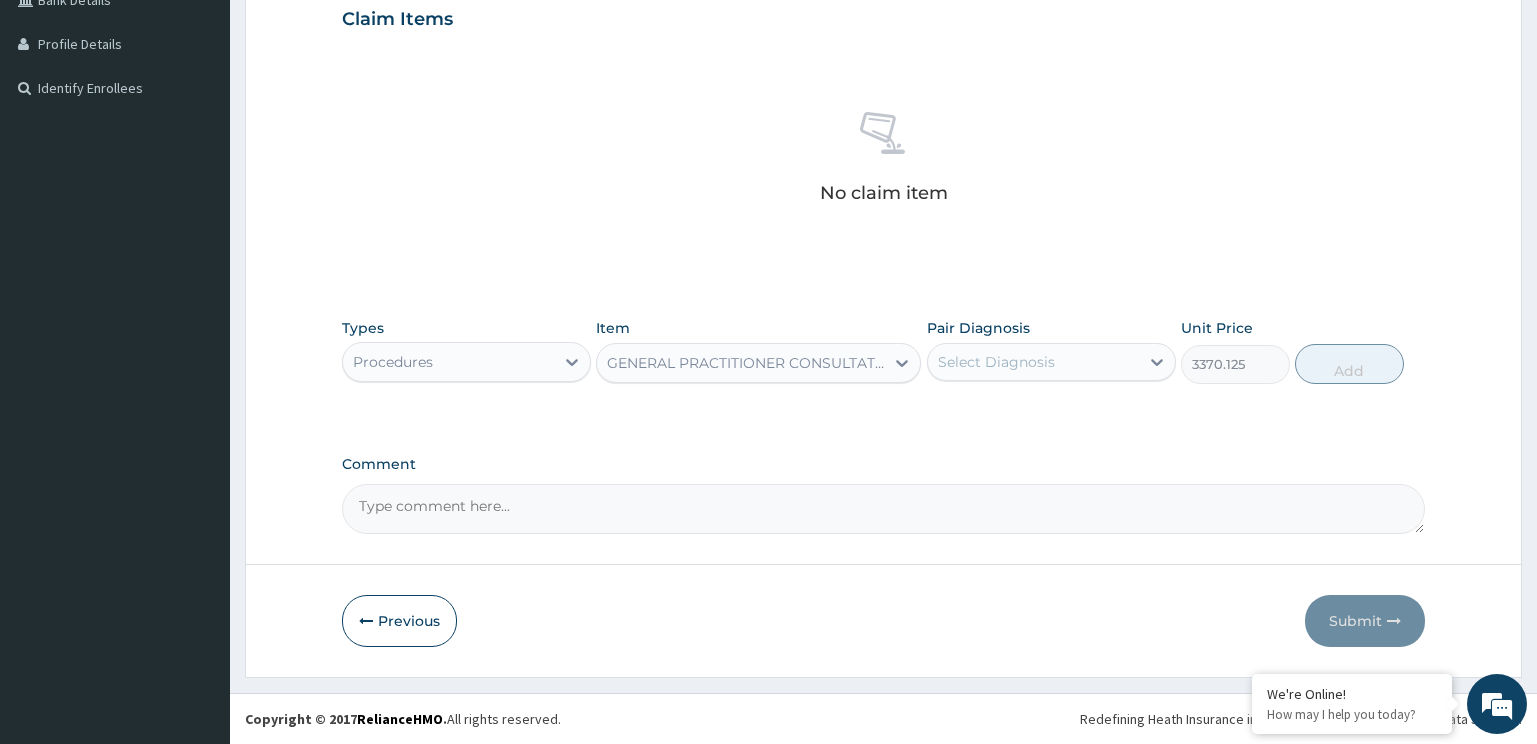 click on "Select Diagnosis" at bounding box center [1033, 362] 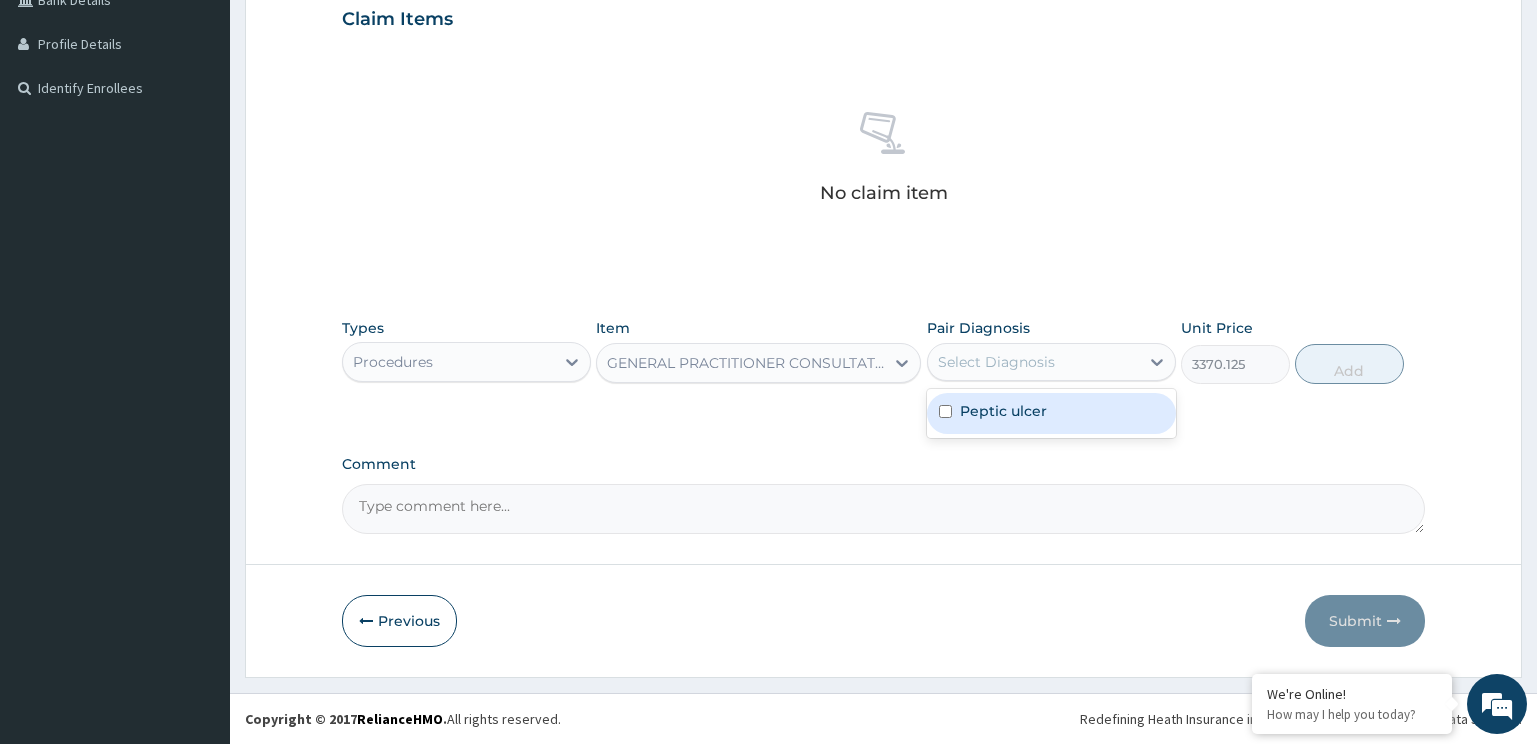 click on "Peptic ulcer" at bounding box center (1003, 411) 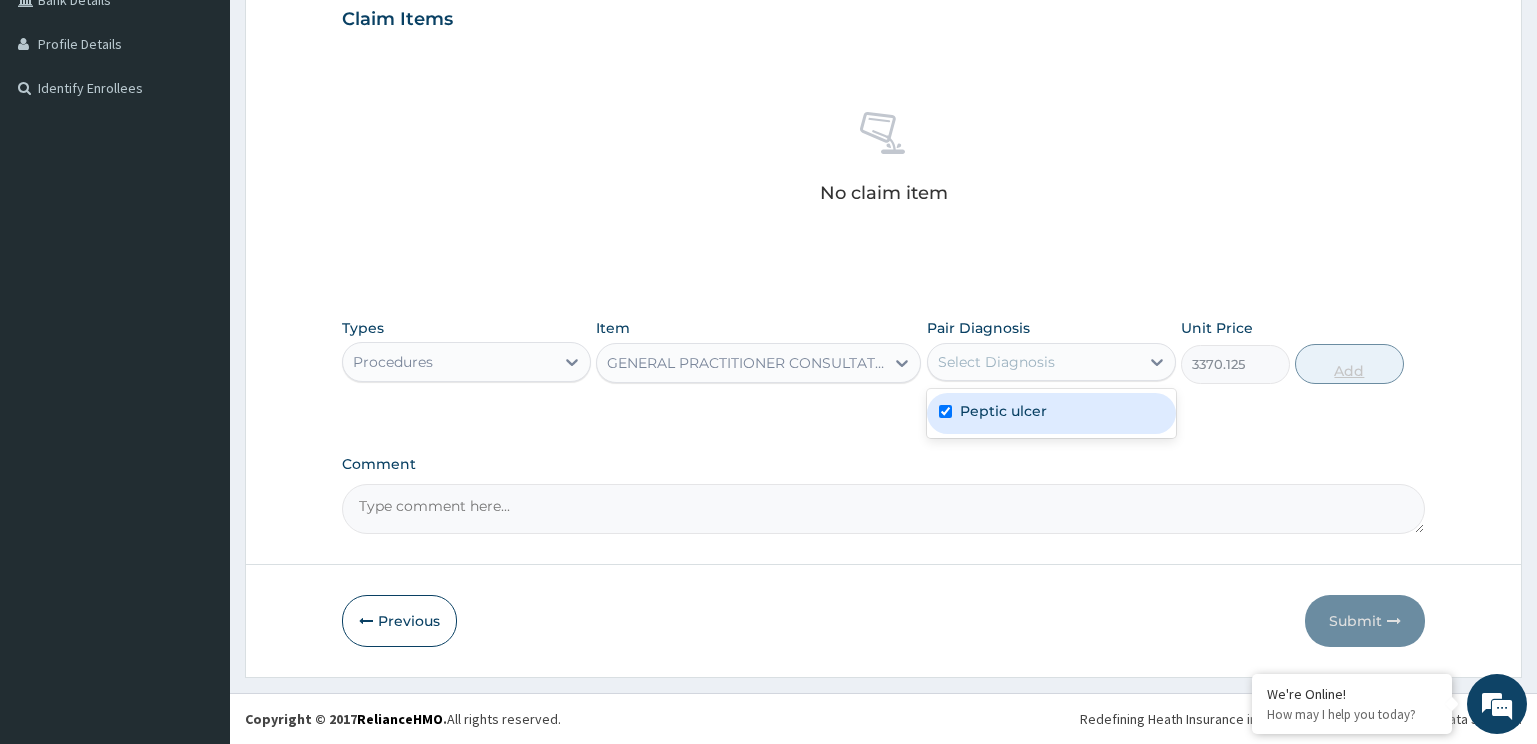 checkbox on "true" 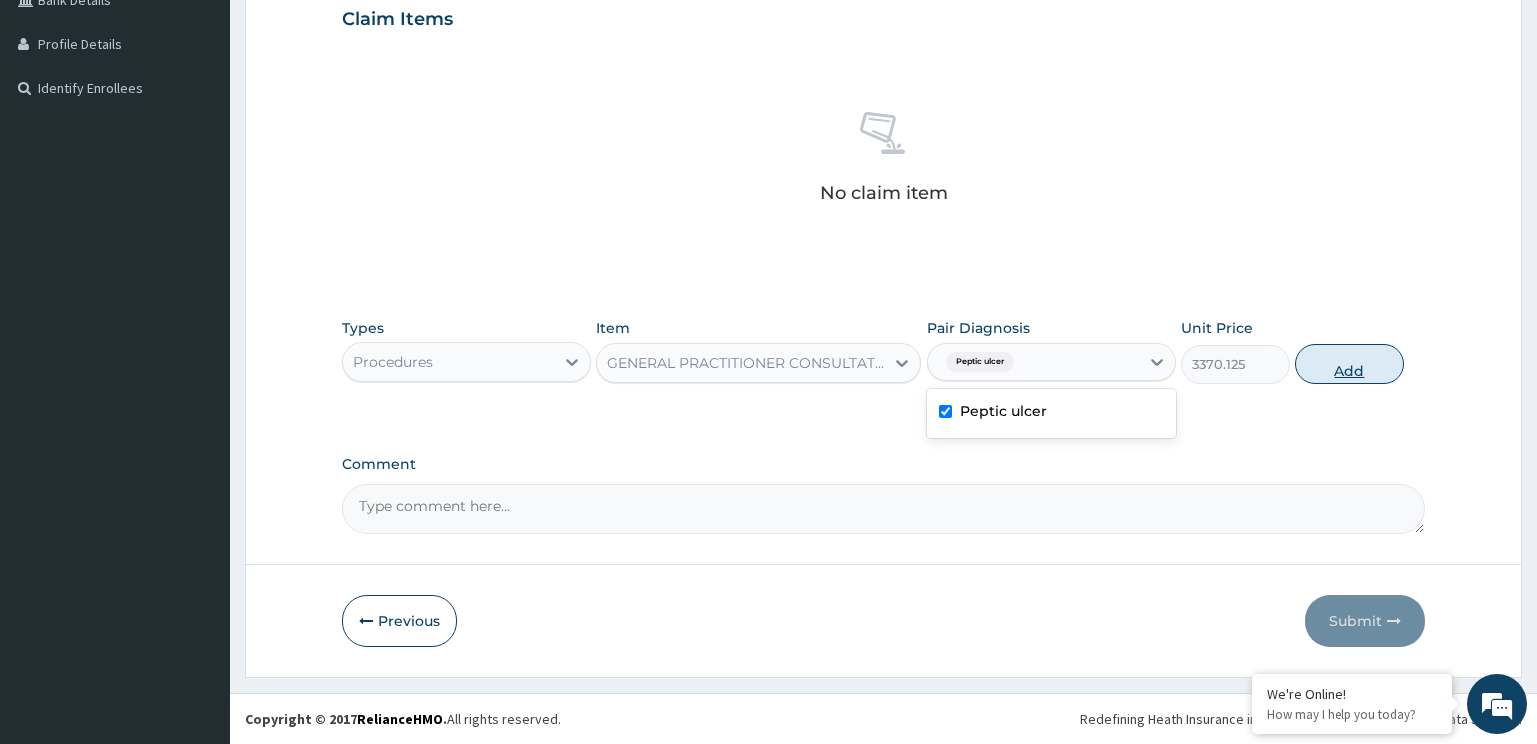 click on "Add" at bounding box center (1349, 364) 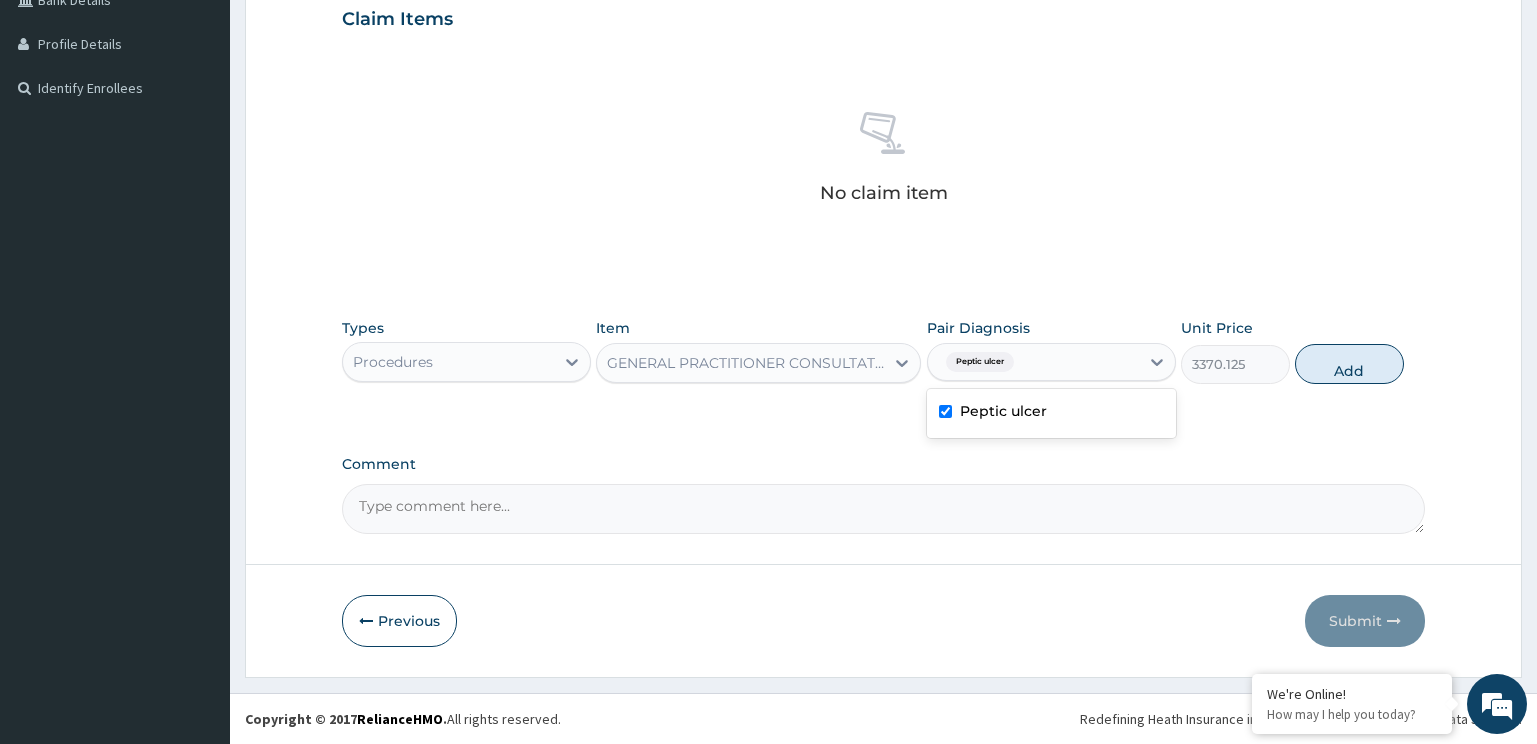 type on "0" 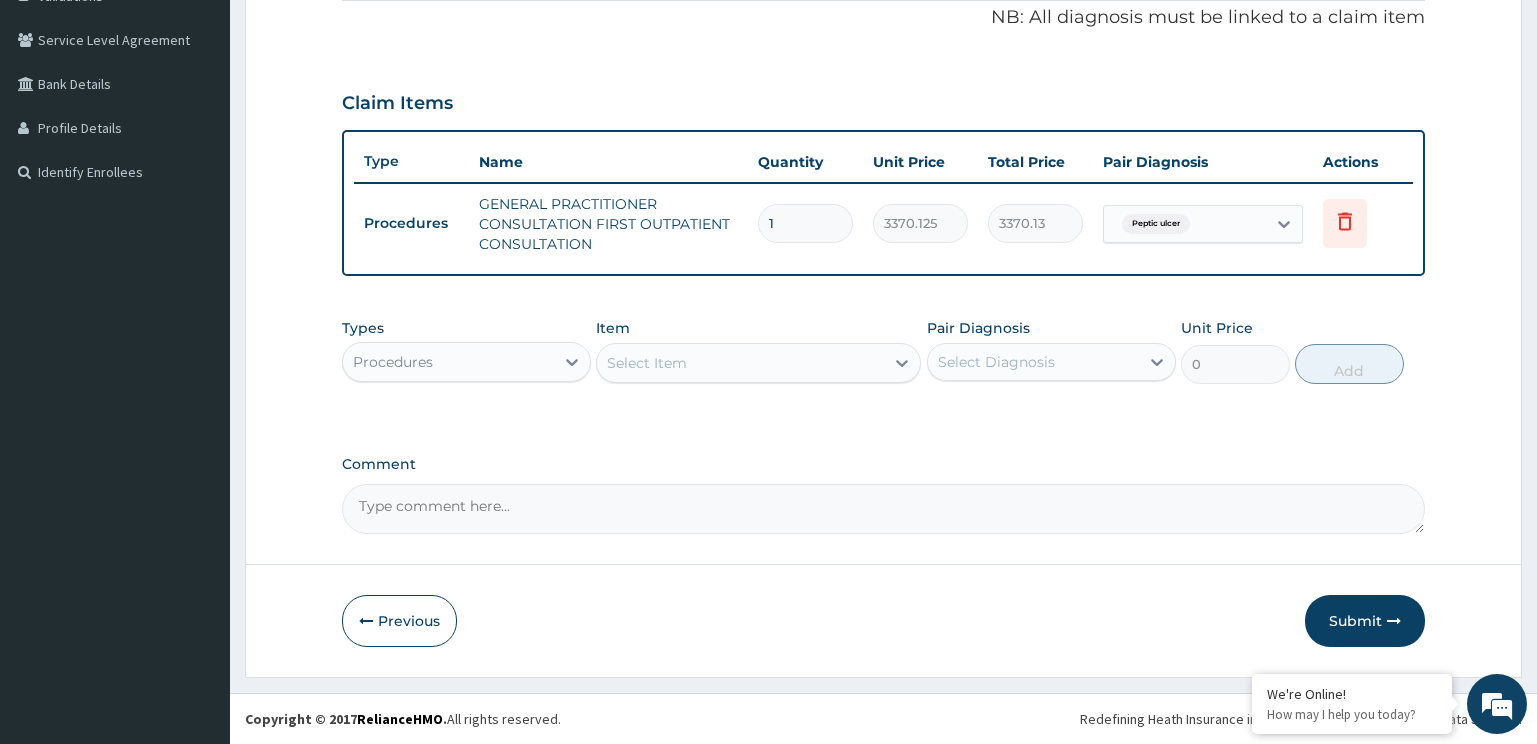 scroll, scrollTop: 398, scrollLeft: 0, axis: vertical 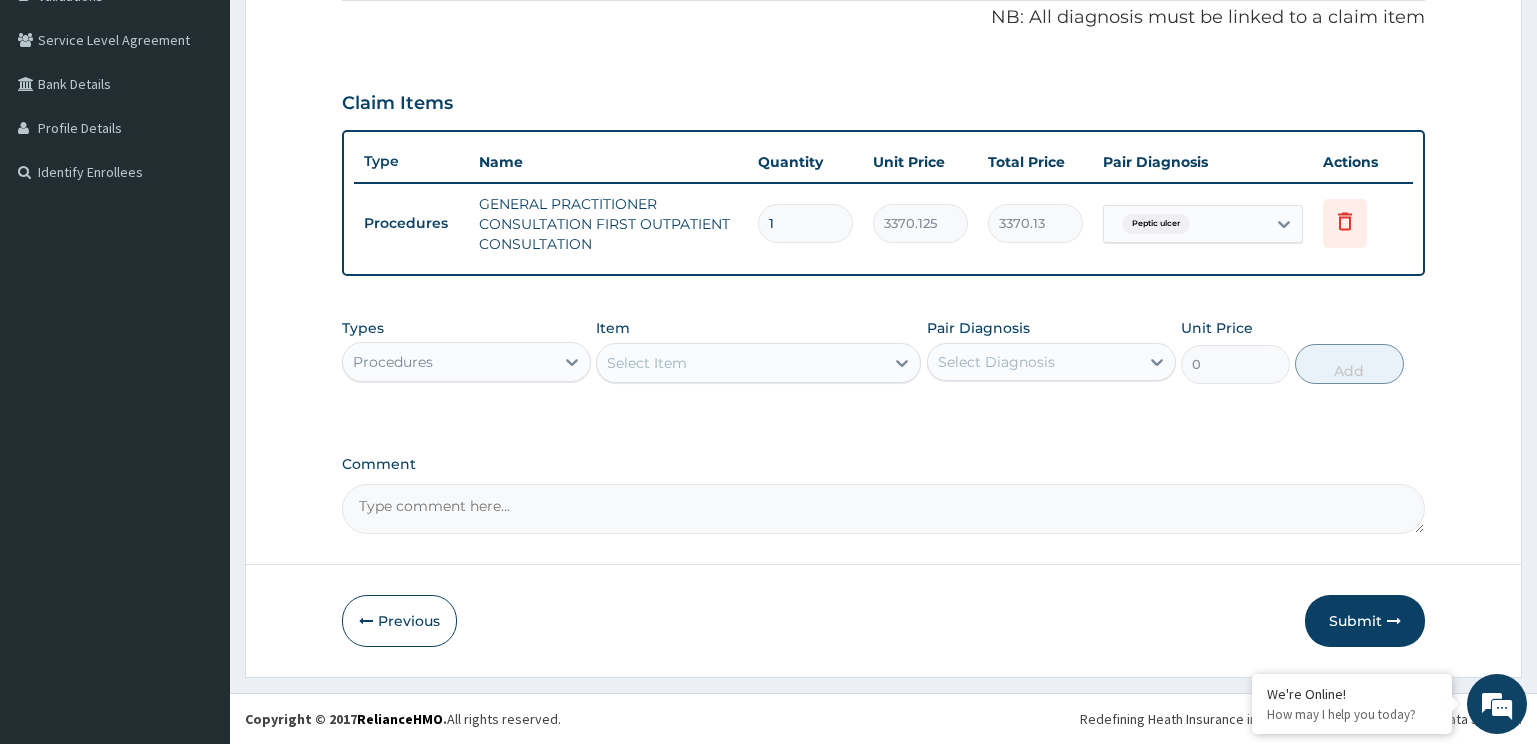 click on "Procedures" at bounding box center [448, 362] 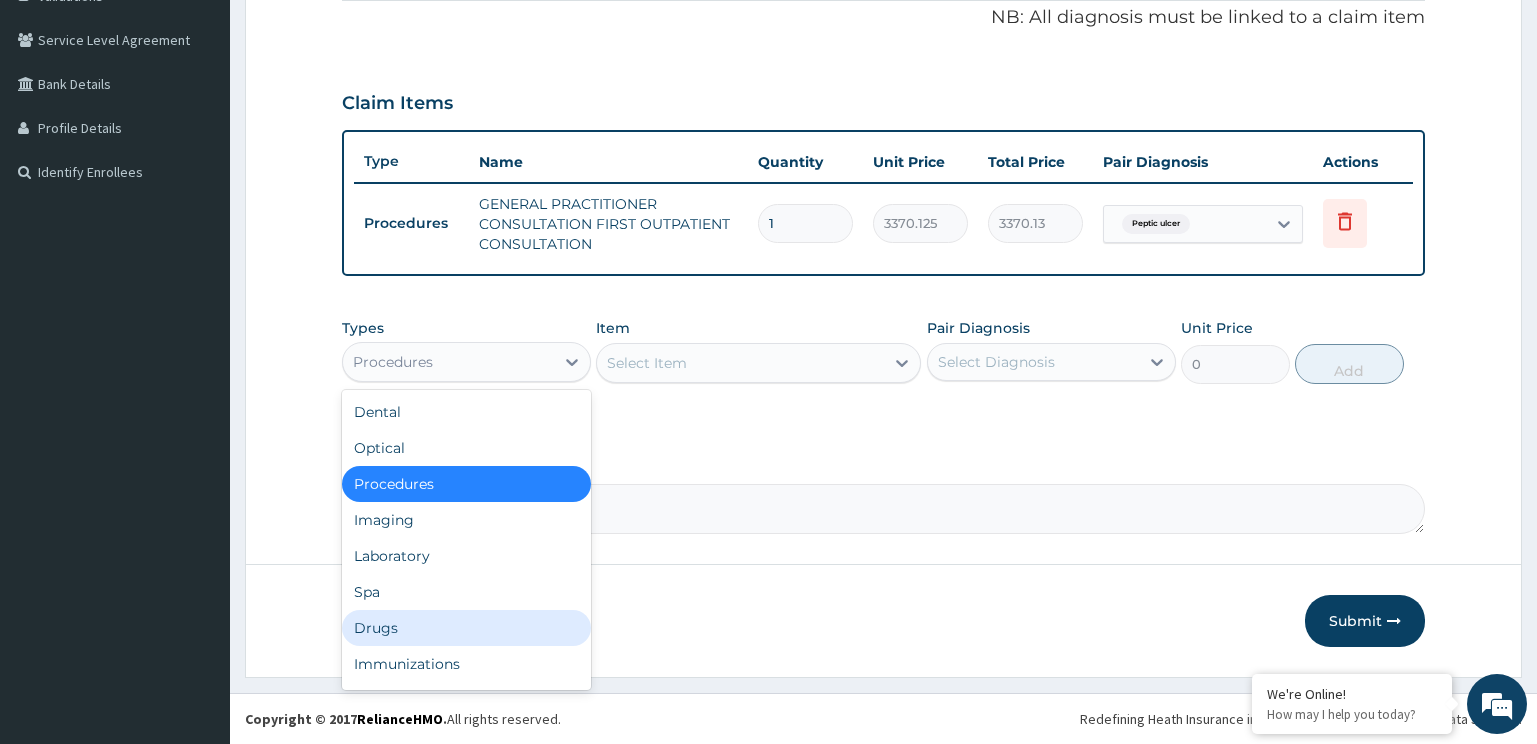 click on "Drugs" at bounding box center (466, 628) 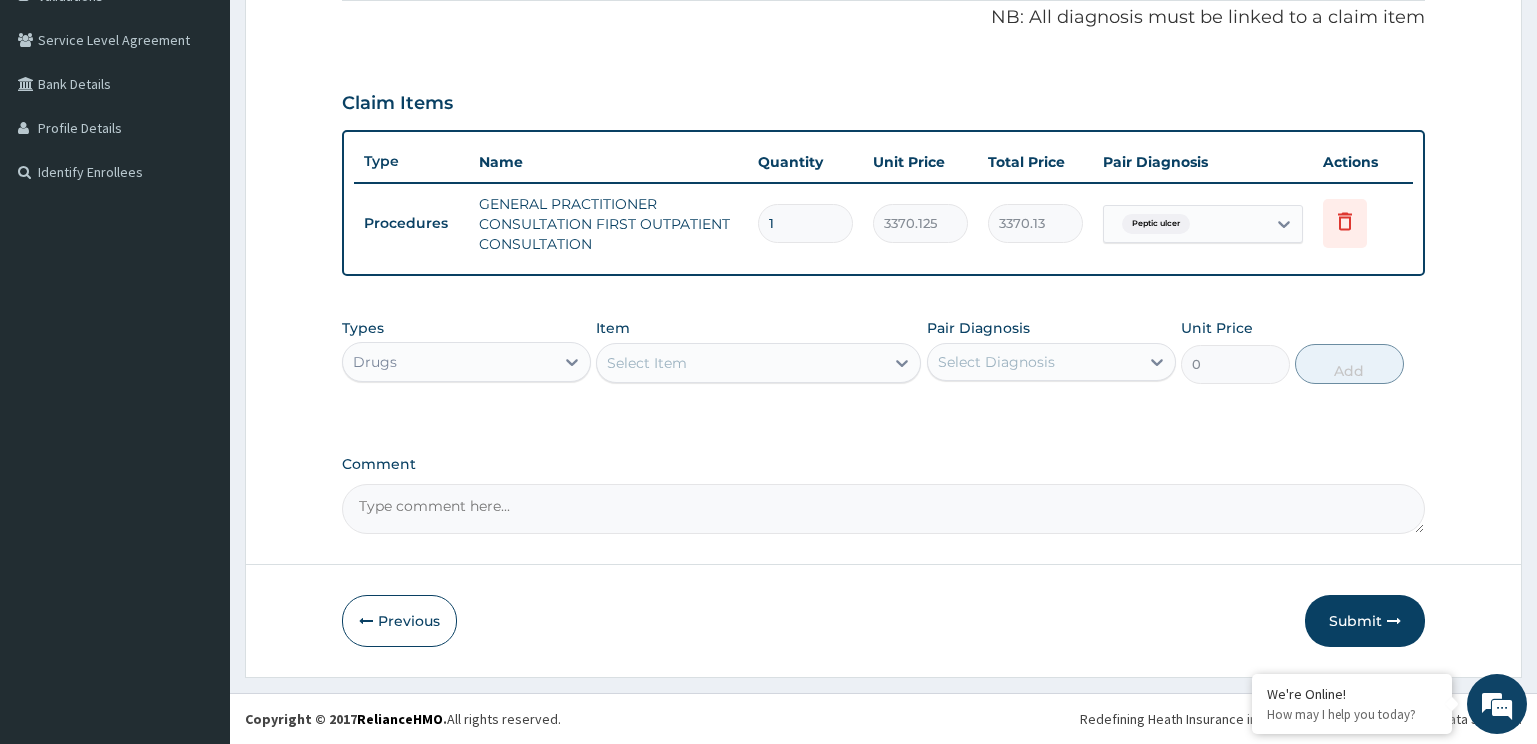 click on "Select Item" at bounding box center (740, 363) 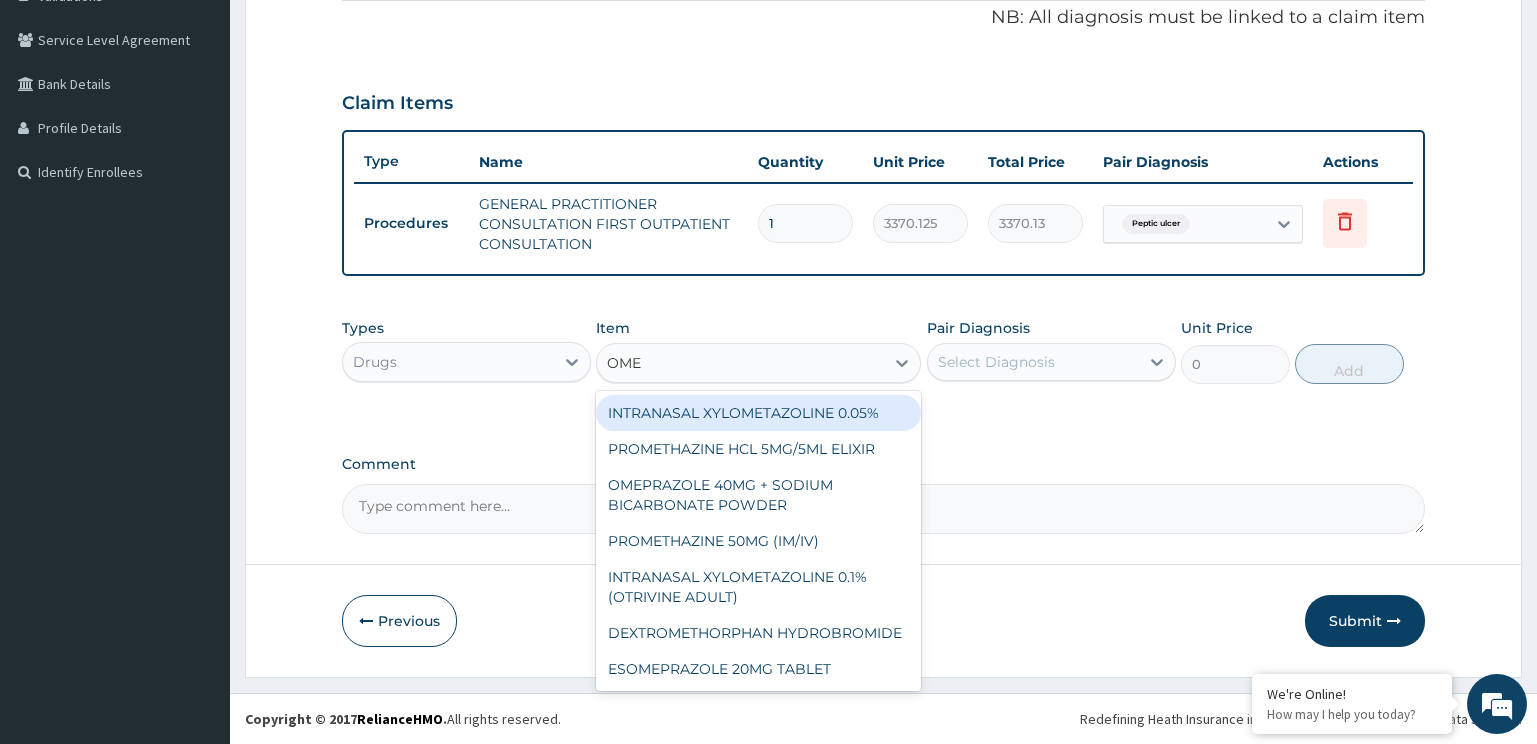 type on "OMEP" 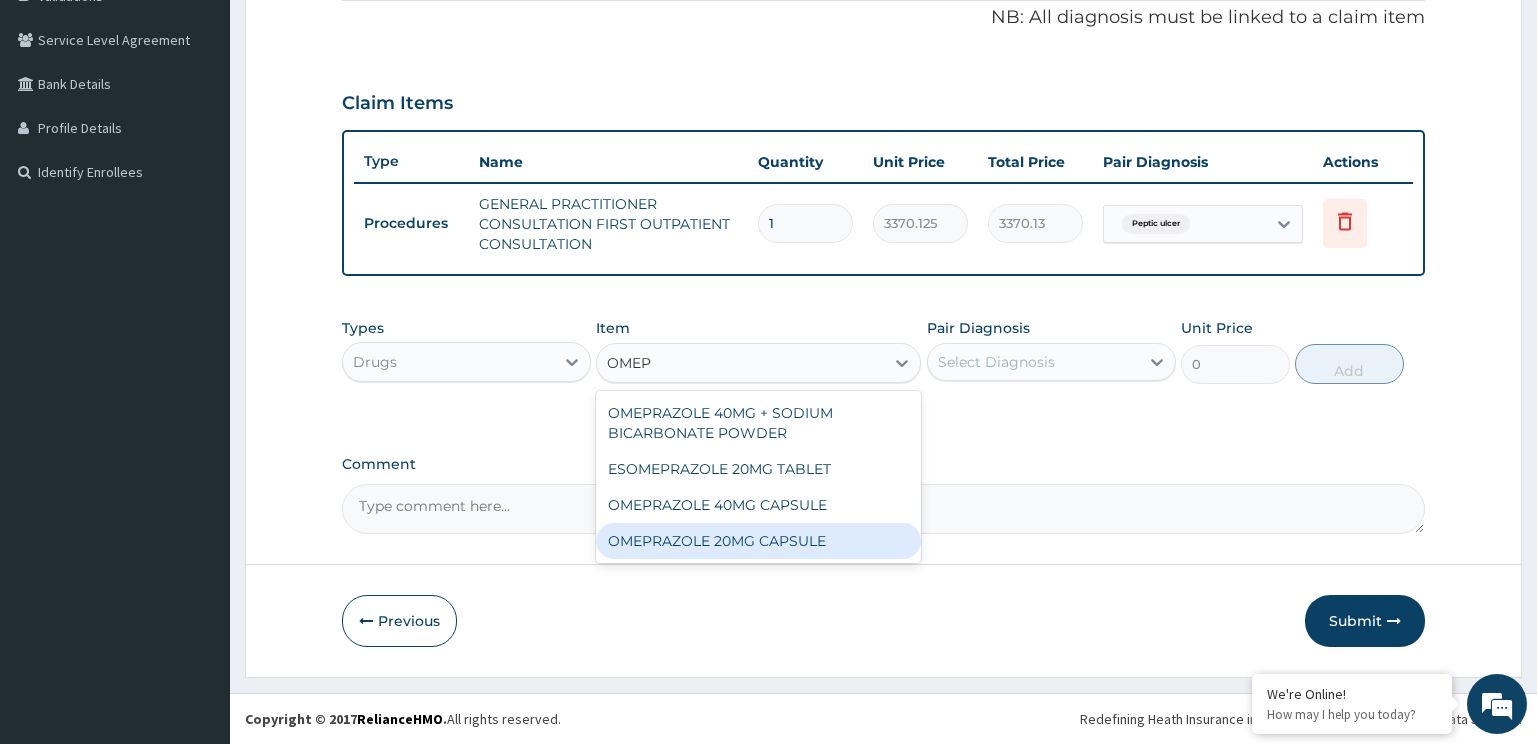 click on "OMEPRAZOLE 20MG CAPSULE" at bounding box center [758, 541] 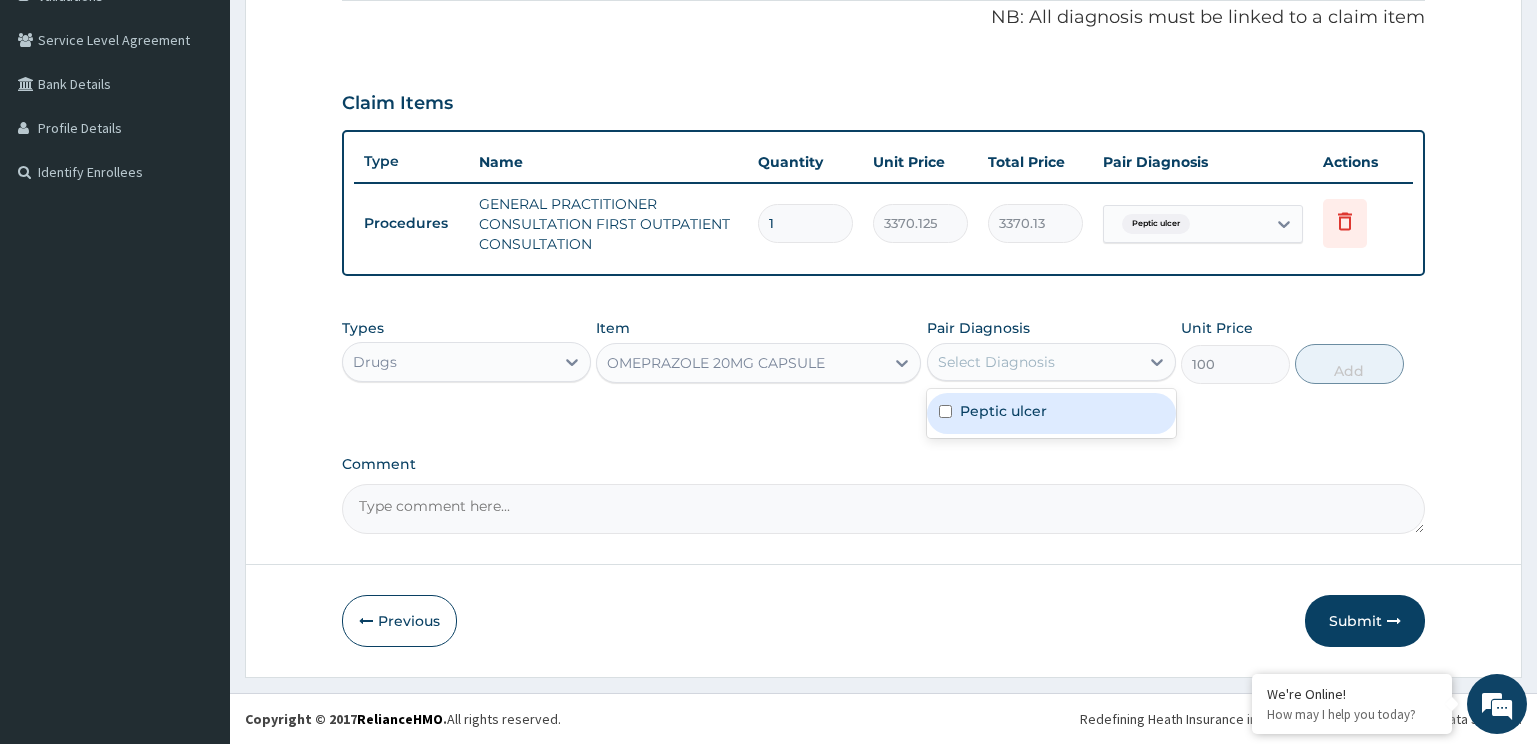 click on "Select Diagnosis" at bounding box center (996, 362) 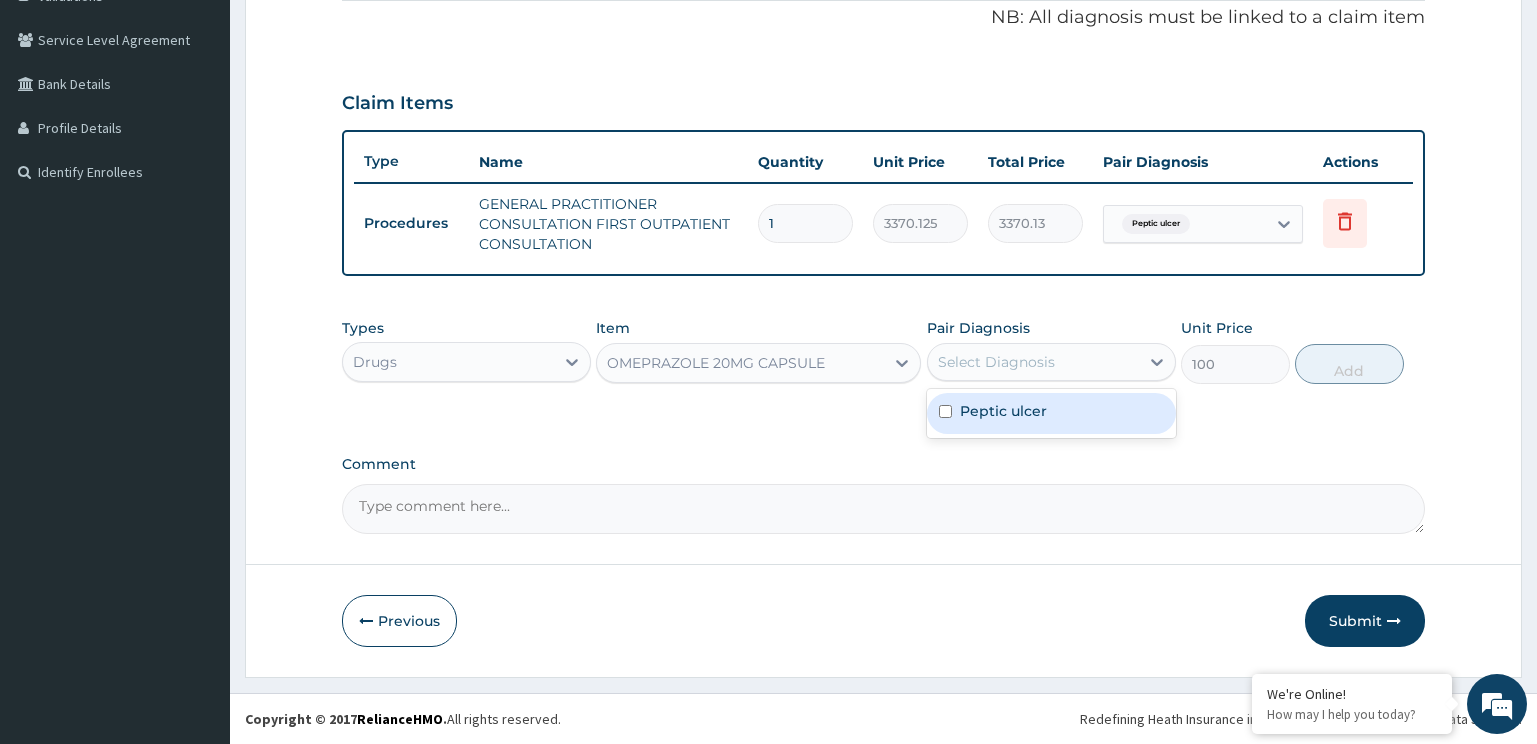 click on "Peptic ulcer" at bounding box center [1051, 413] 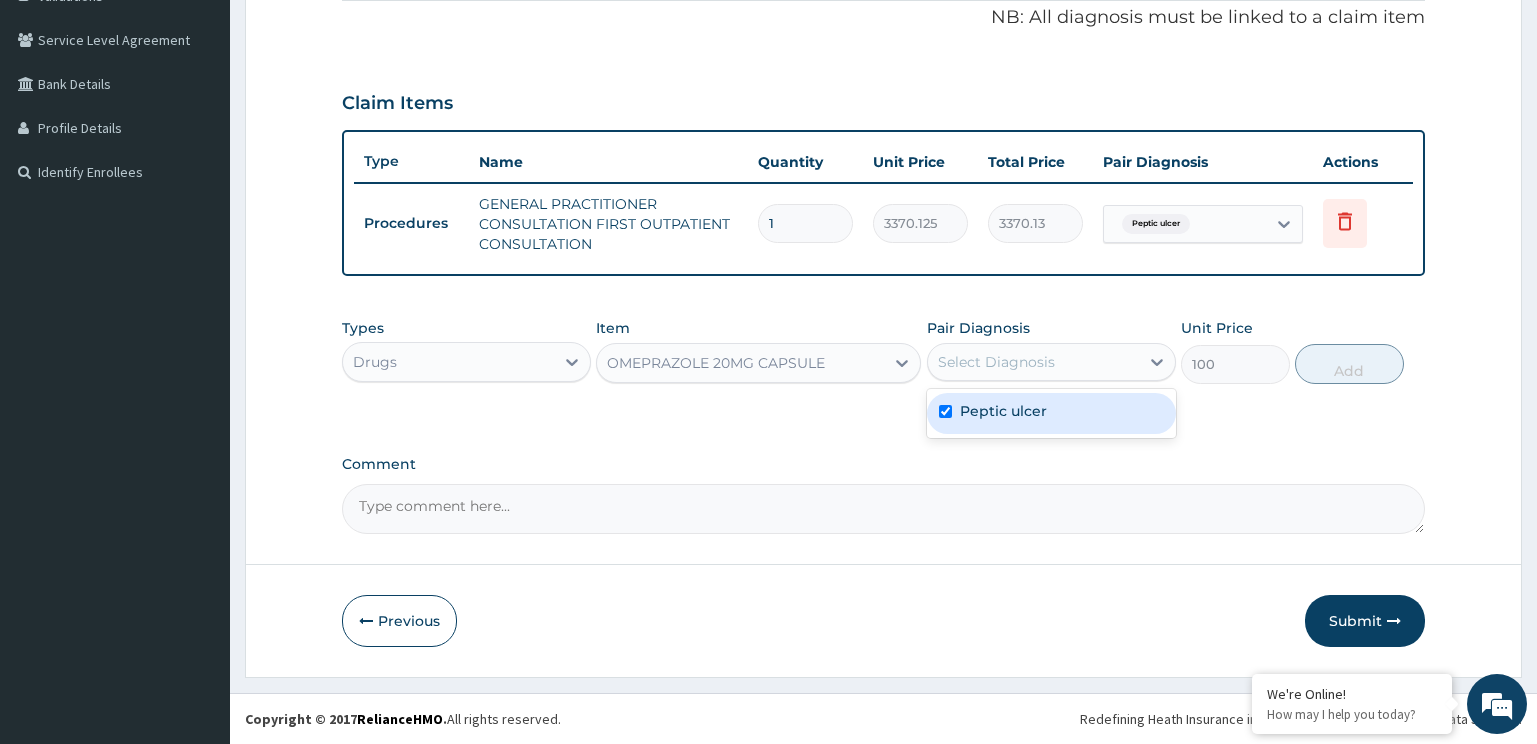 checkbox on "true" 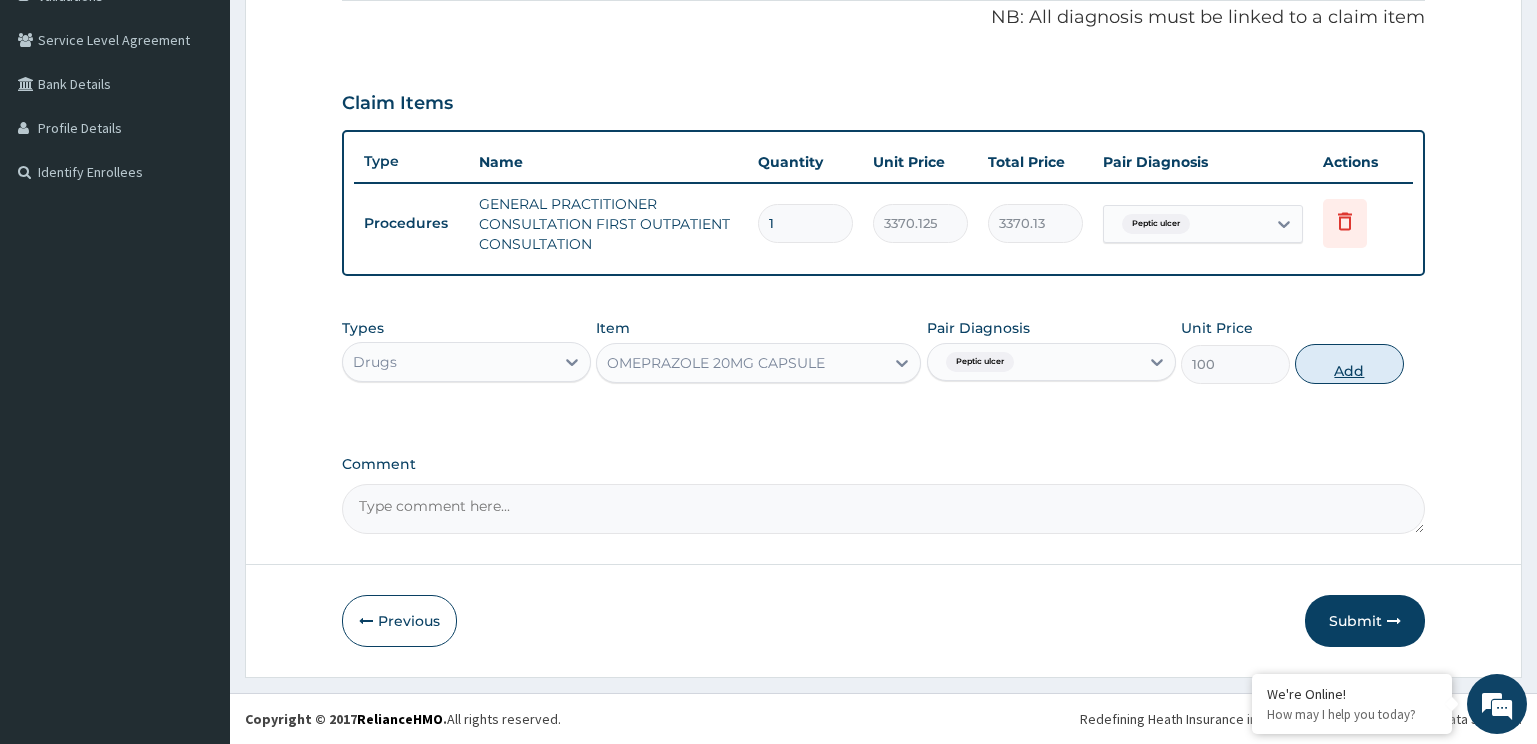 click on "Add" at bounding box center (1349, 364) 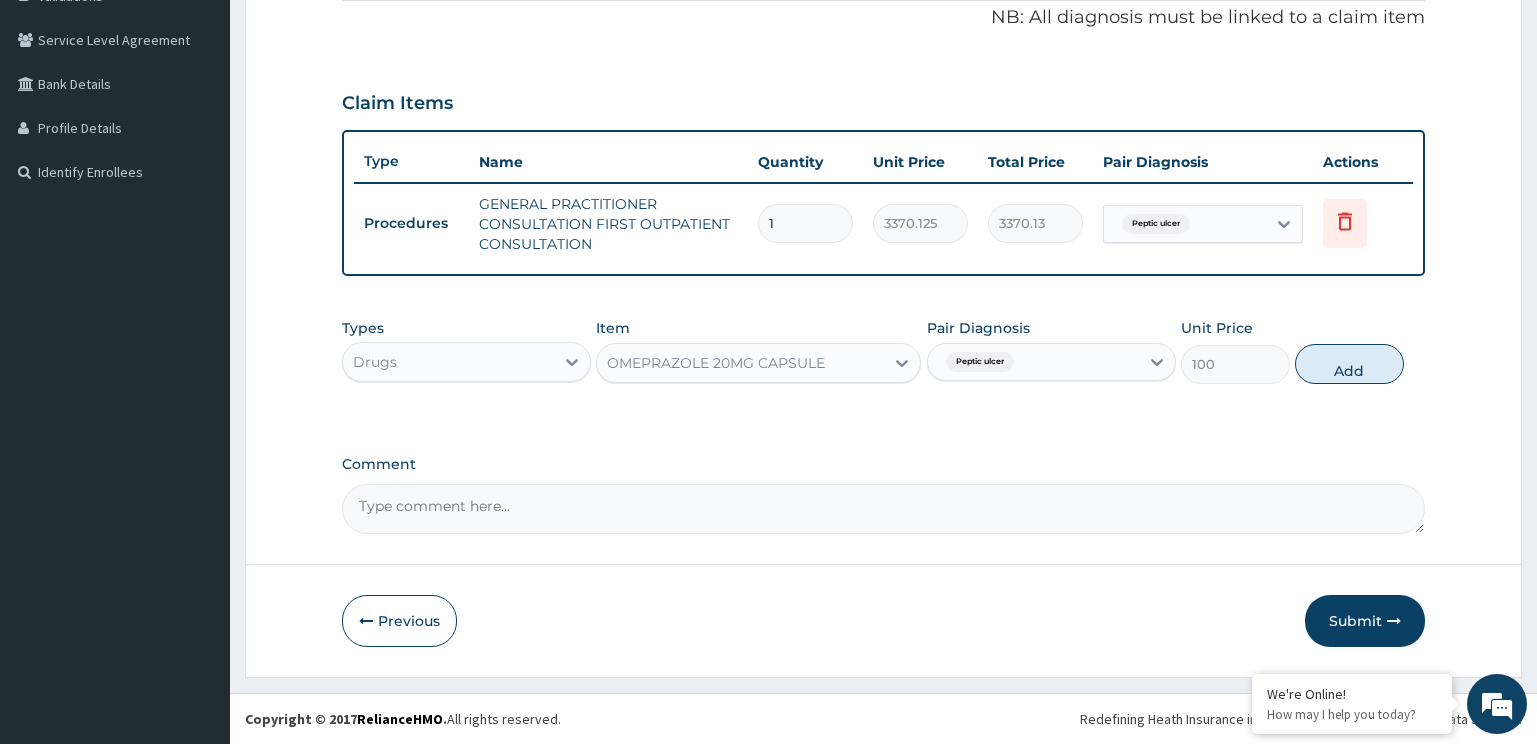 type on "0" 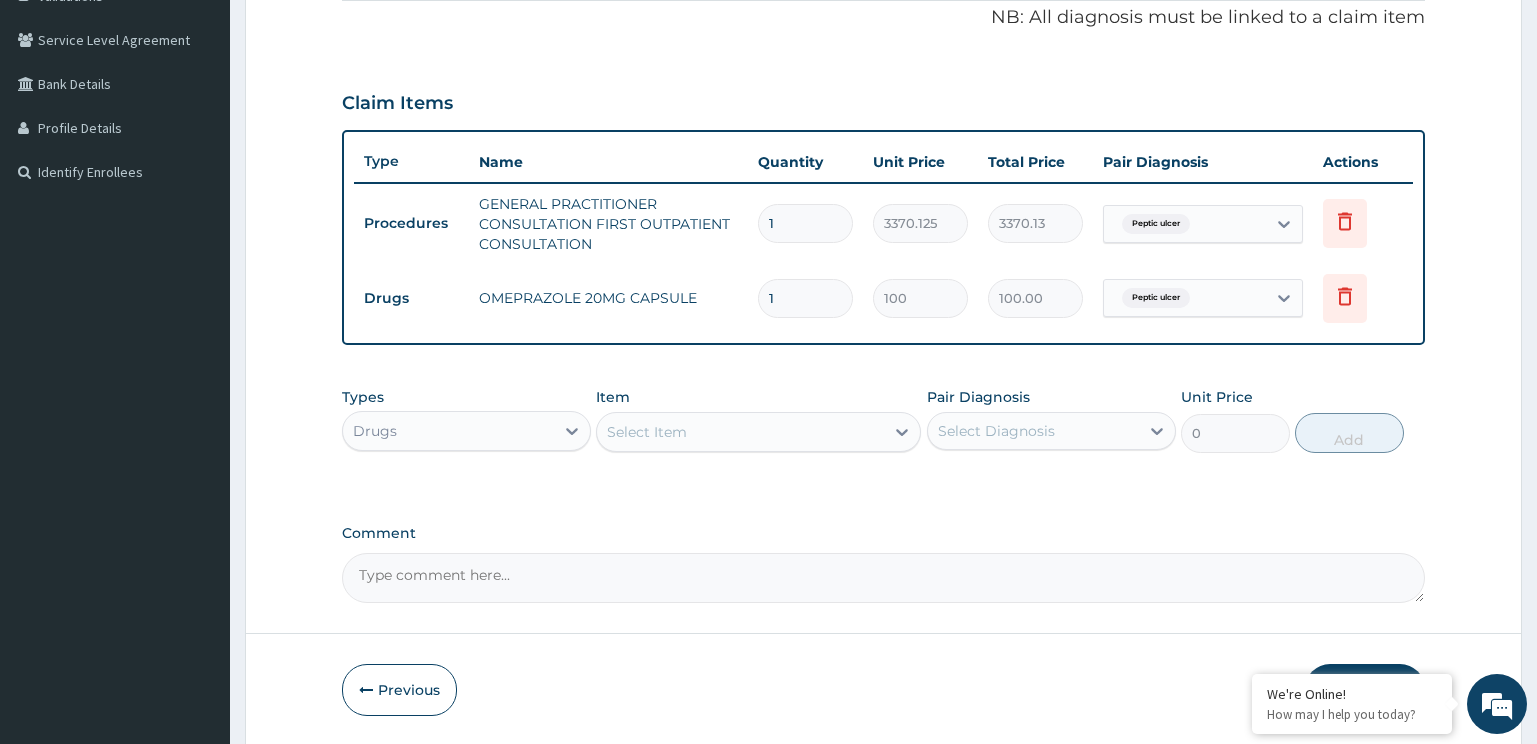 click on "Select Item" at bounding box center [740, 432] 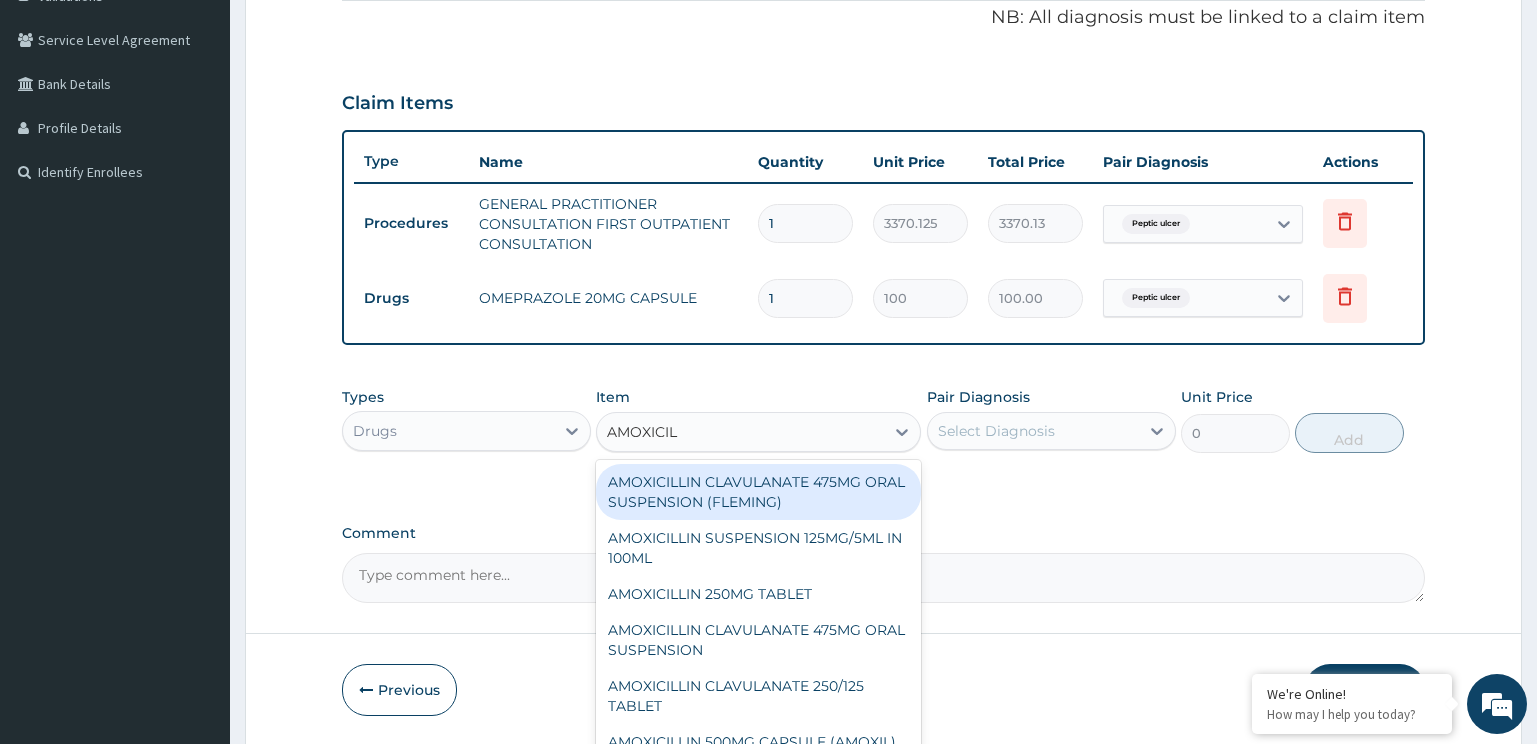 type on "AMOXICILL" 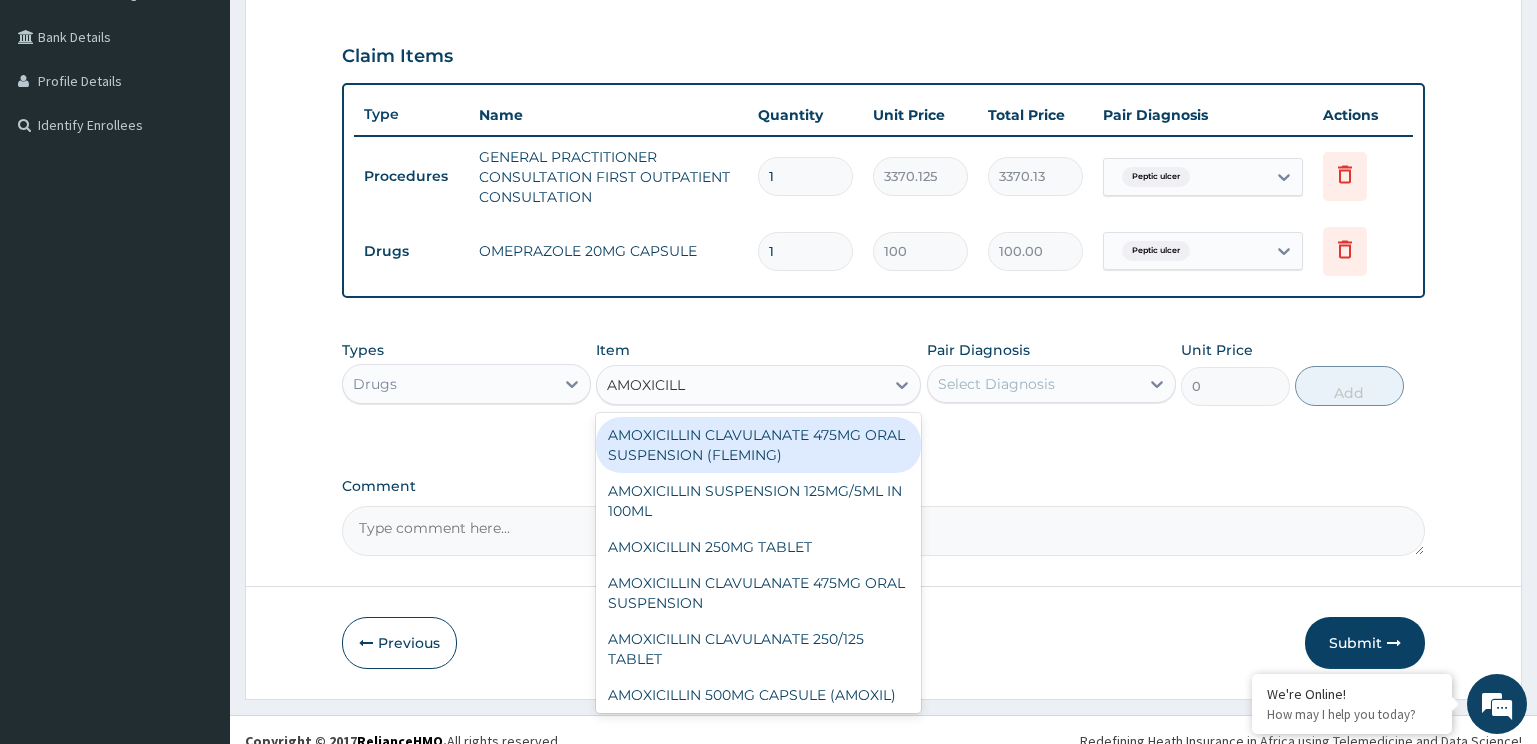 scroll, scrollTop: 467, scrollLeft: 0, axis: vertical 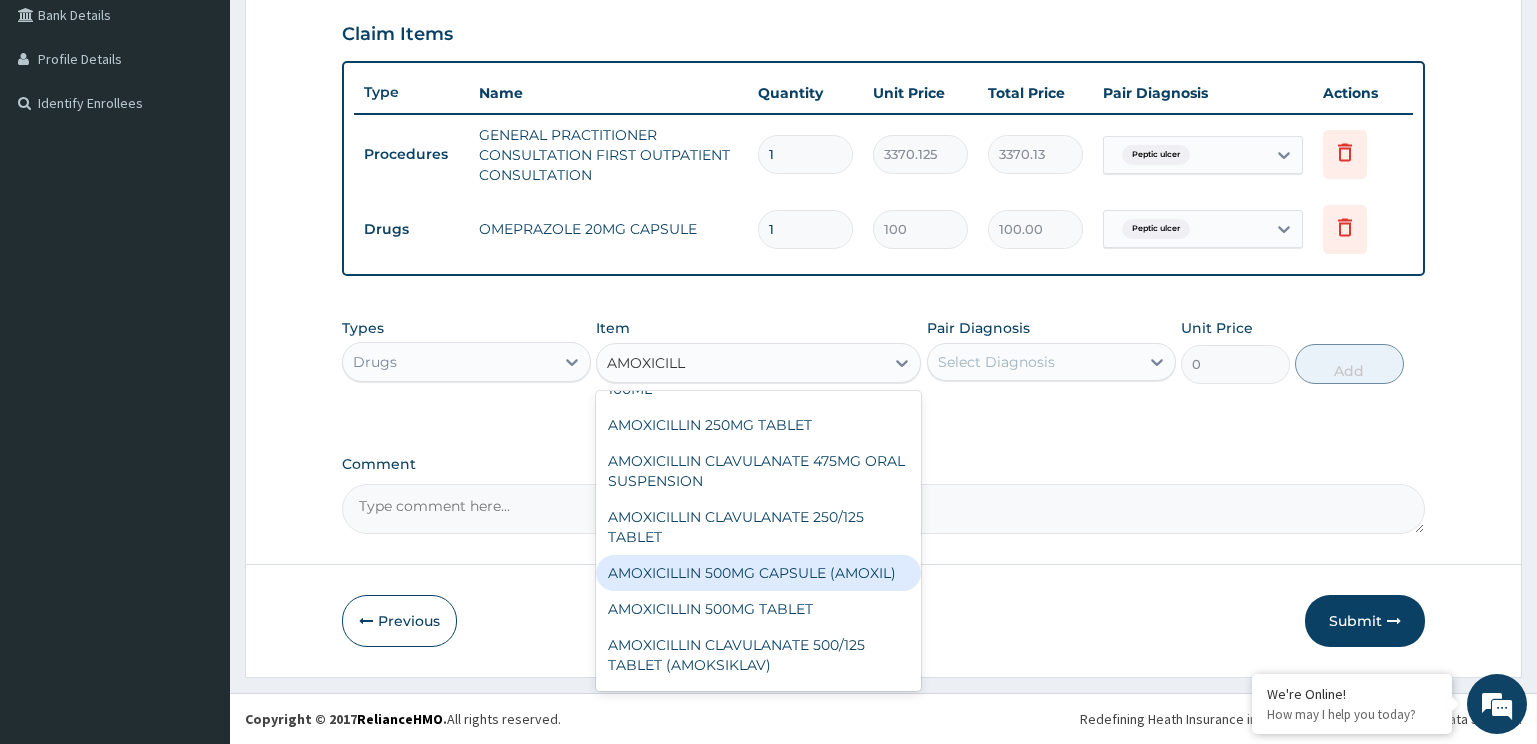 click on "AMOXICILLIN 500MG CAPSULE (AMOXIL)" at bounding box center [758, 573] 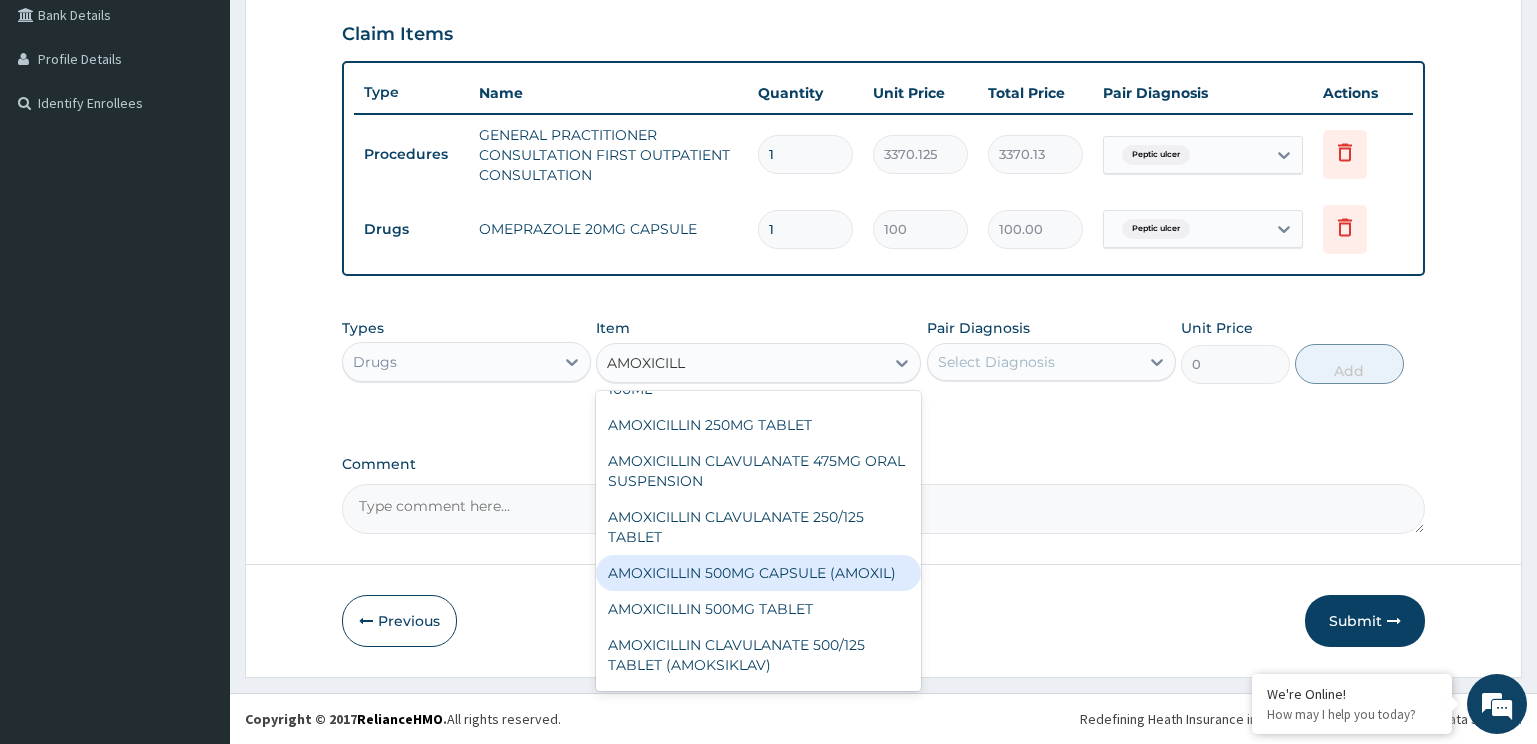 type 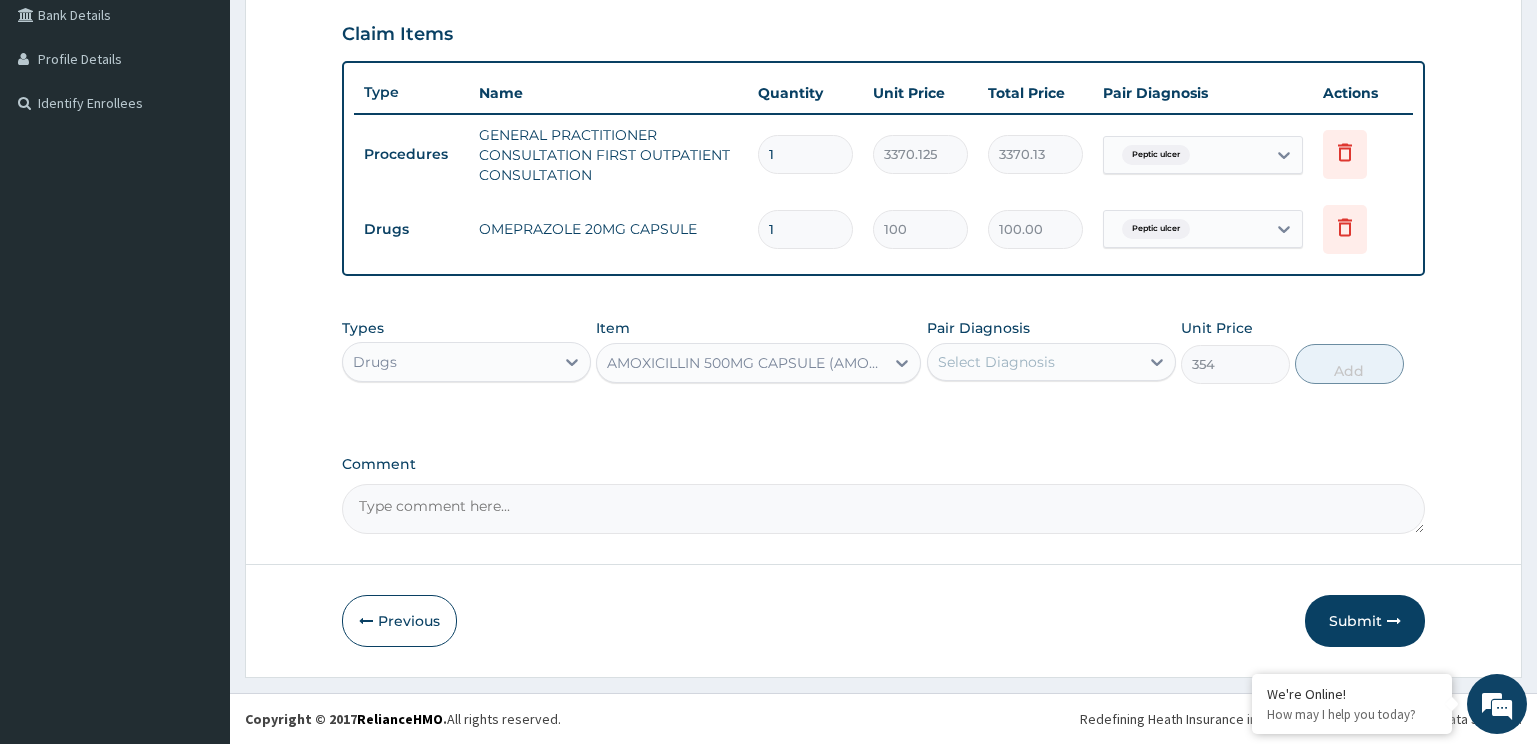 click on "Select Diagnosis" at bounding box center (996, 362) 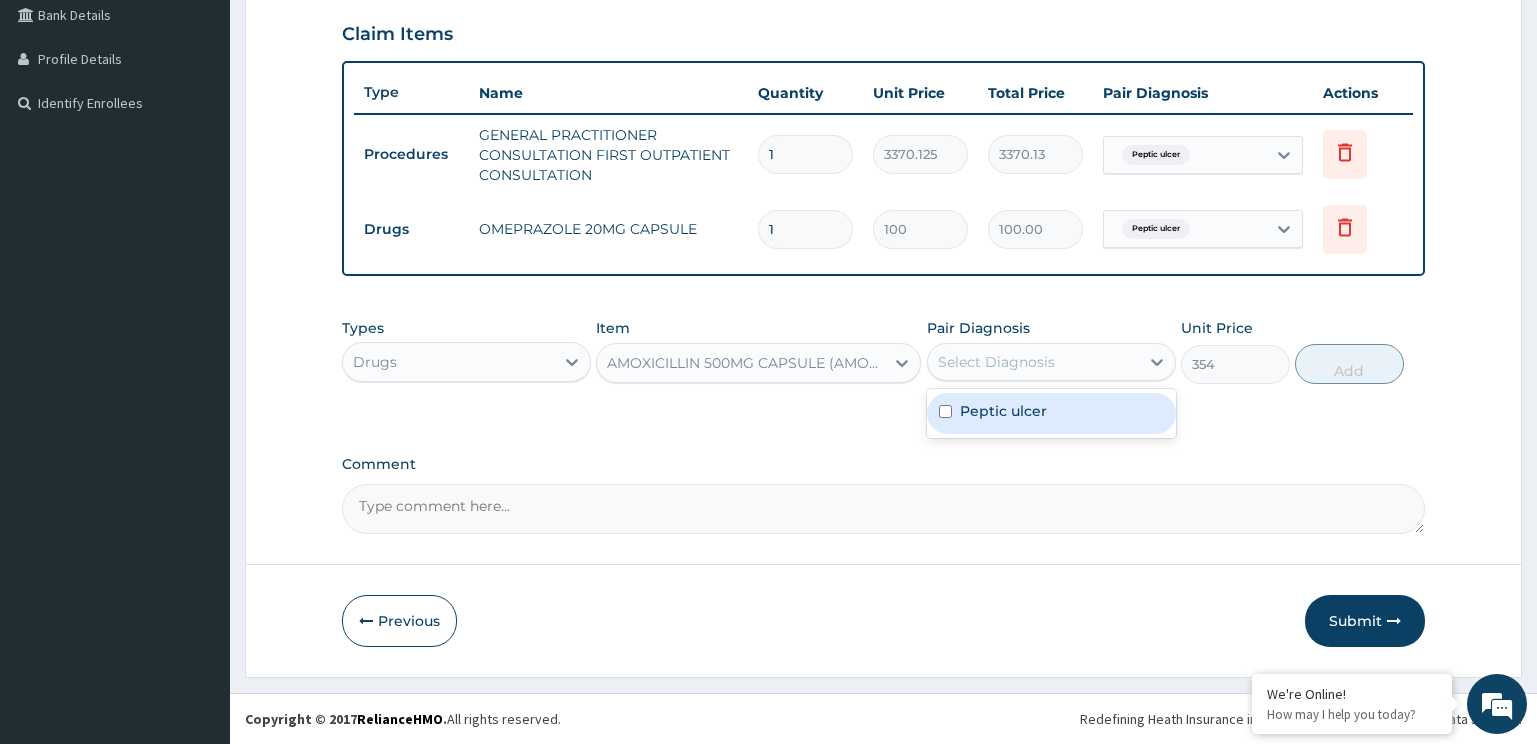 click on "Peptic ulcer" at bounding box center [1003, 411] 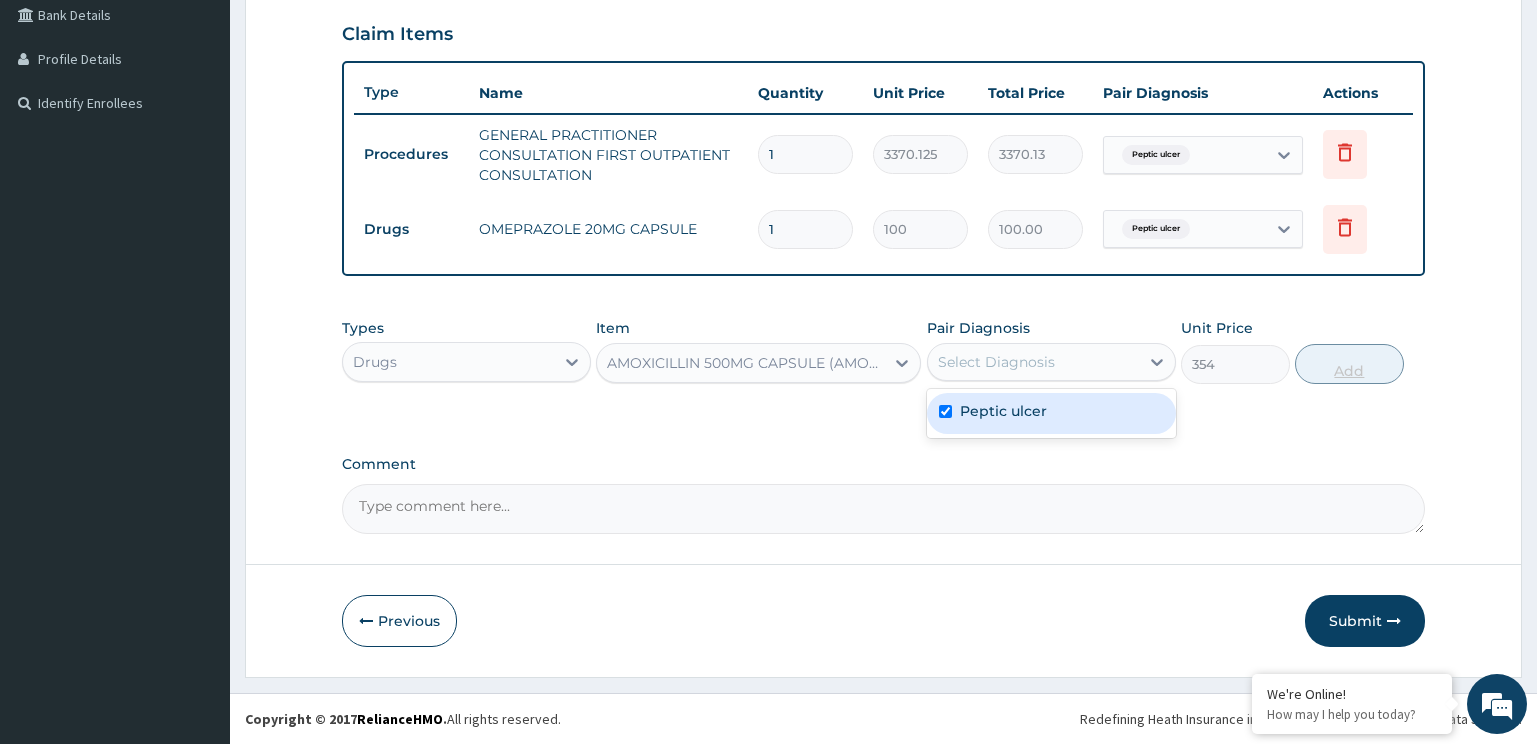 click on "Add" at bounding box center (1349, 364) 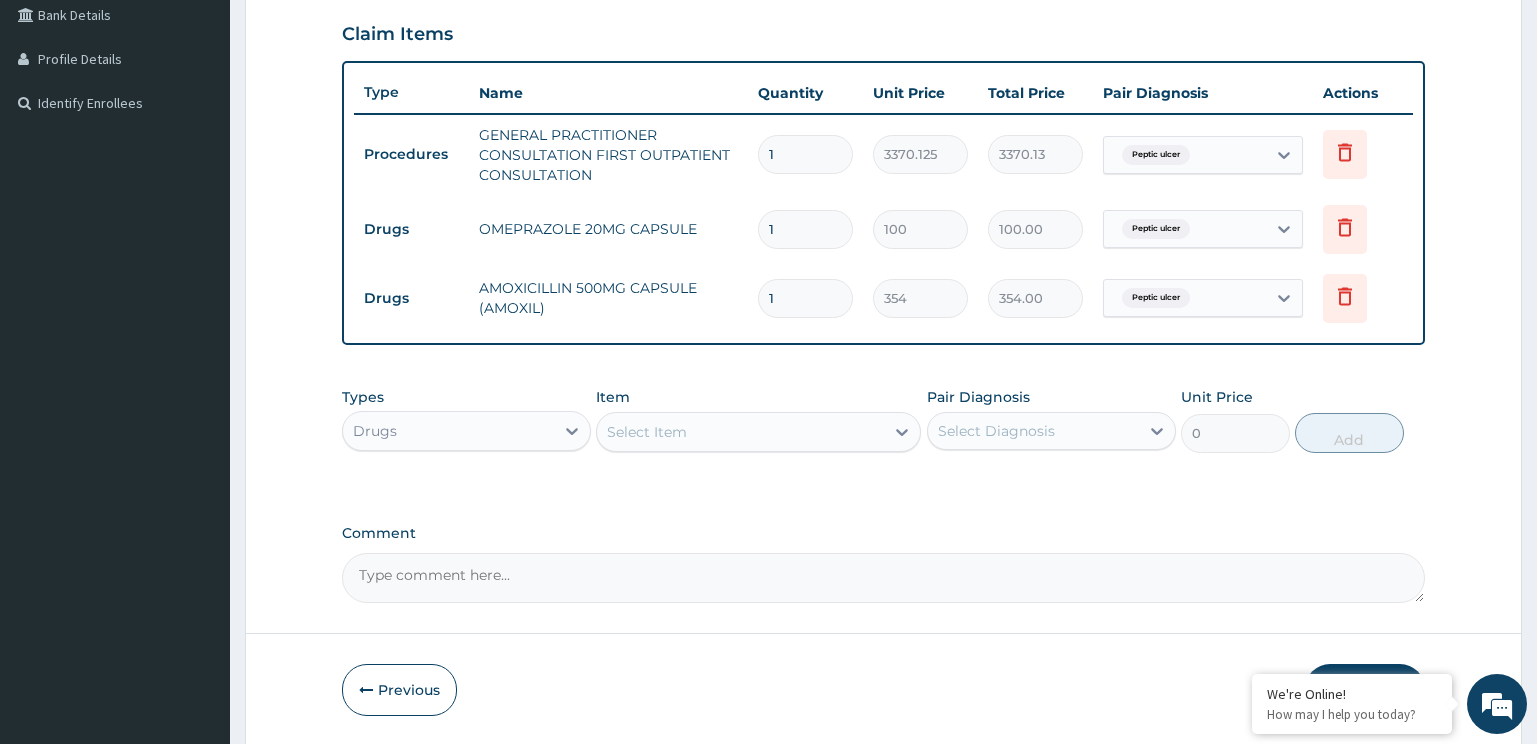 click on "Select Item" at bounding box center (647, 432) 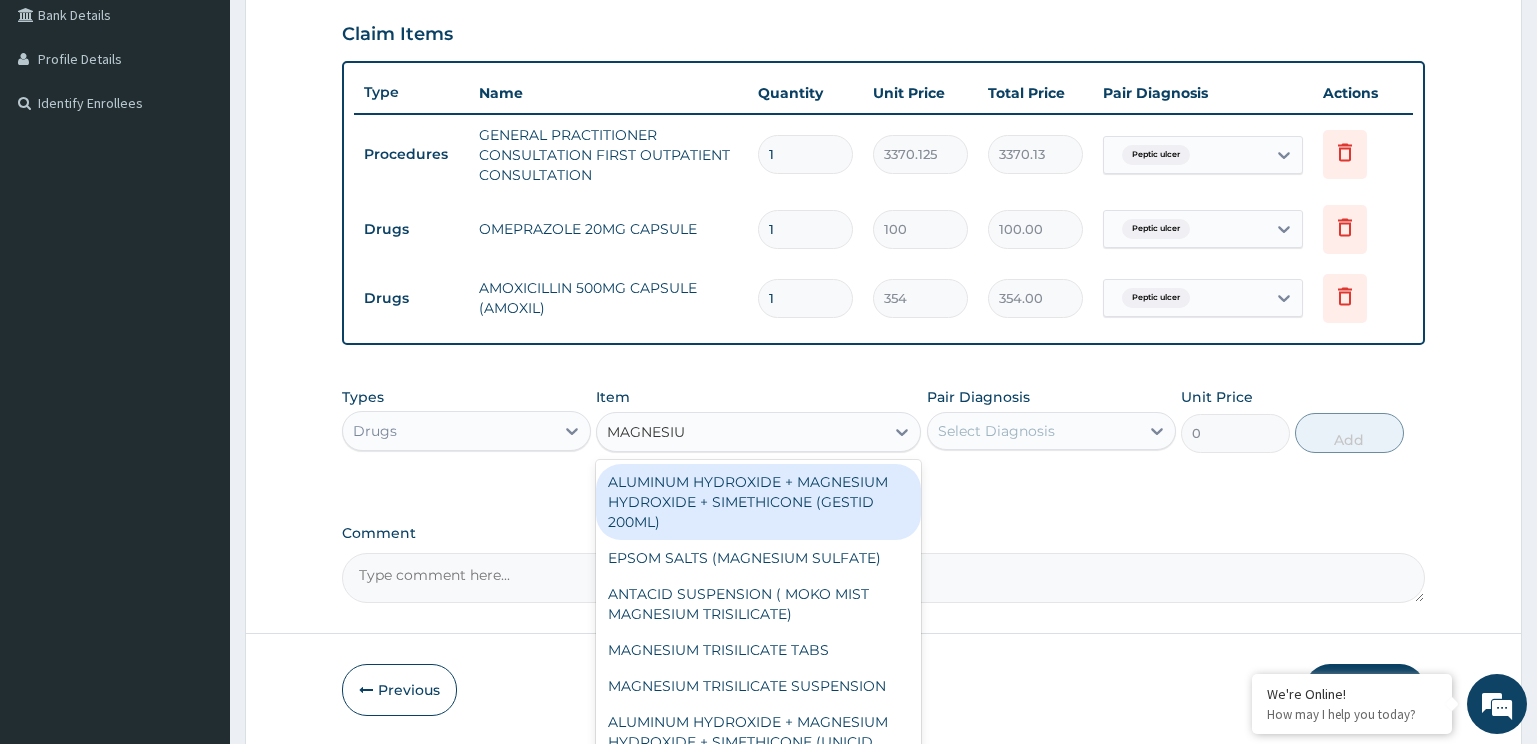 type on "MAGNESIUM" 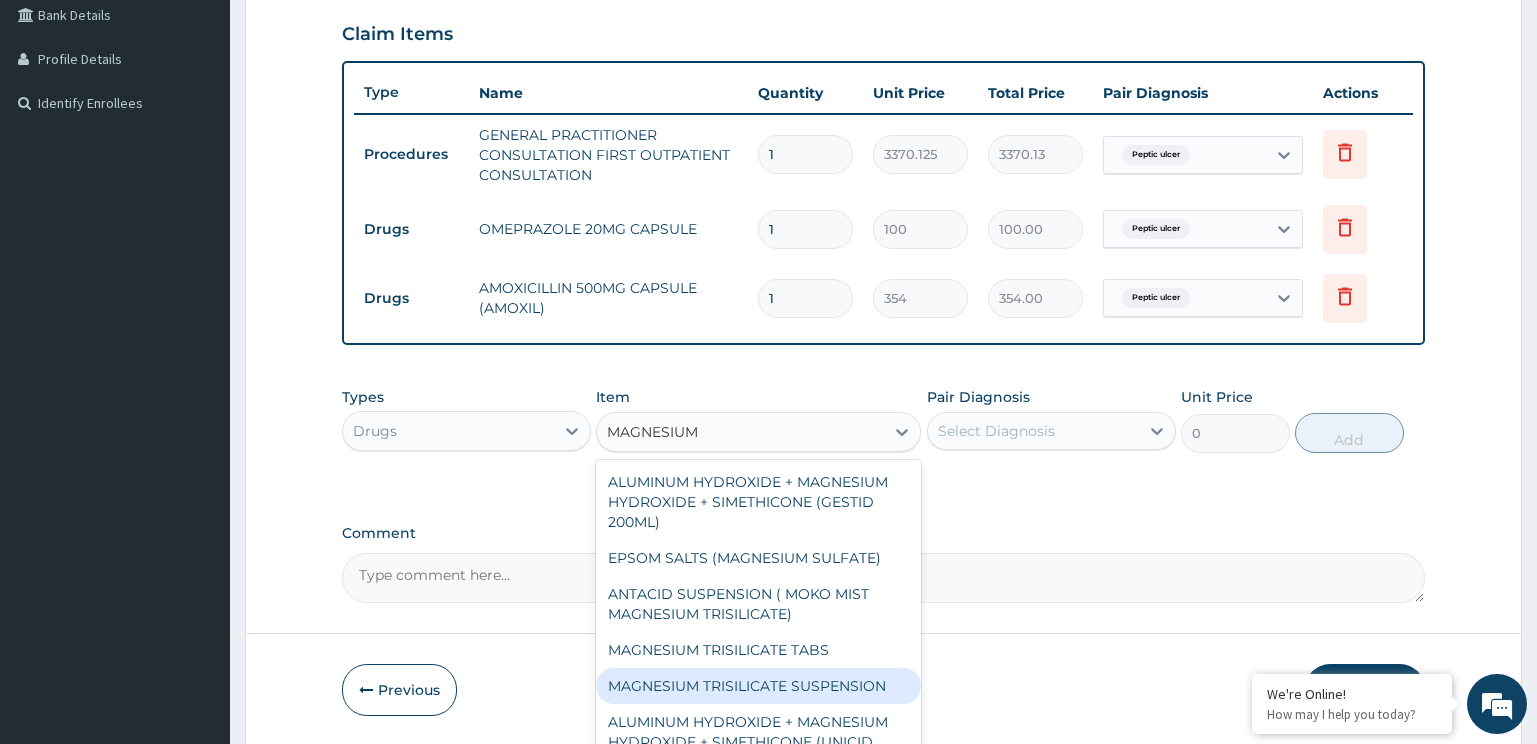 click on "MAGNESIUM TRISILICATE SUSPENSION" at bounding box center [758, 686] 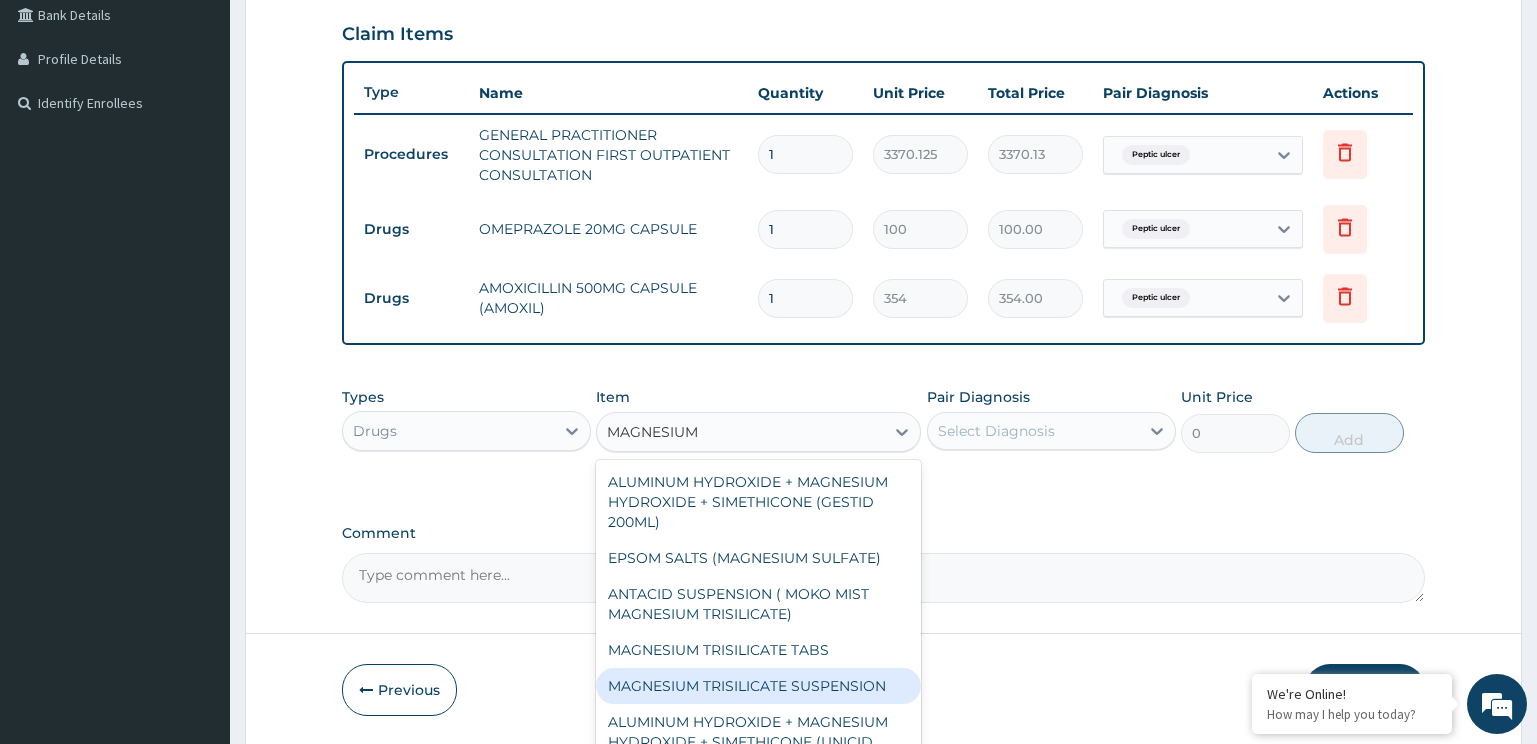 type 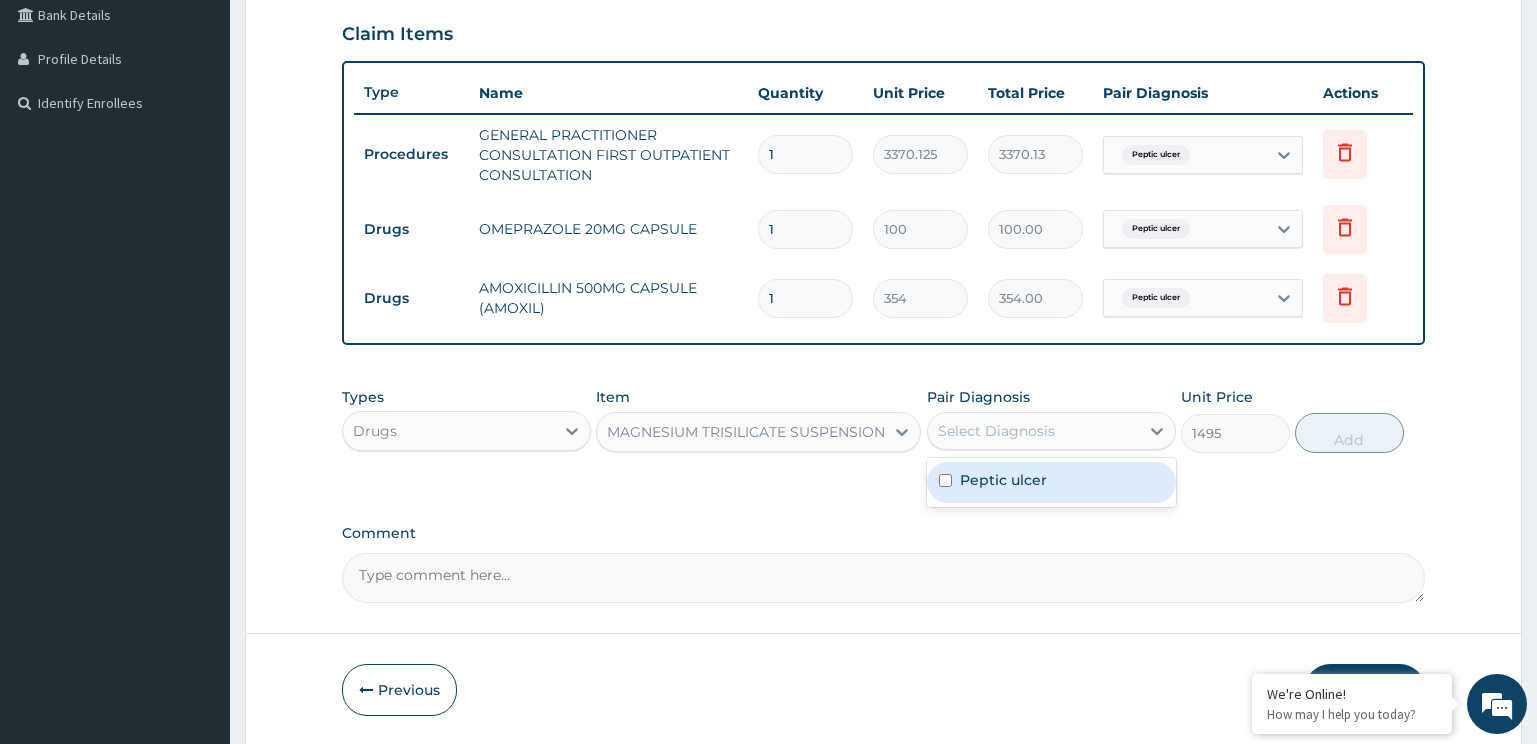 click on "Select Diagnosis" at bounding box center [1033, 431] 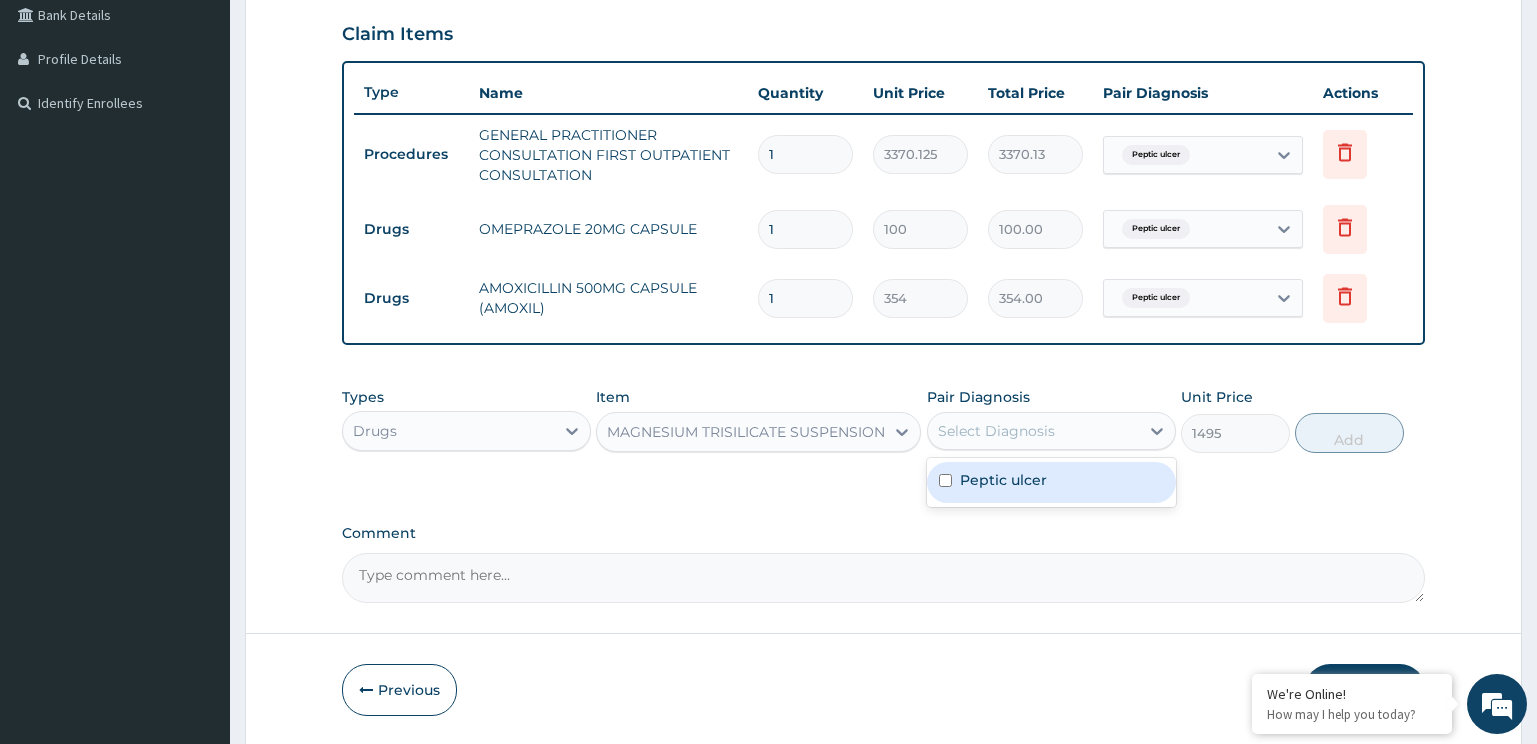 click on "Peptic ulcer" at bounding box center [1003, 480] 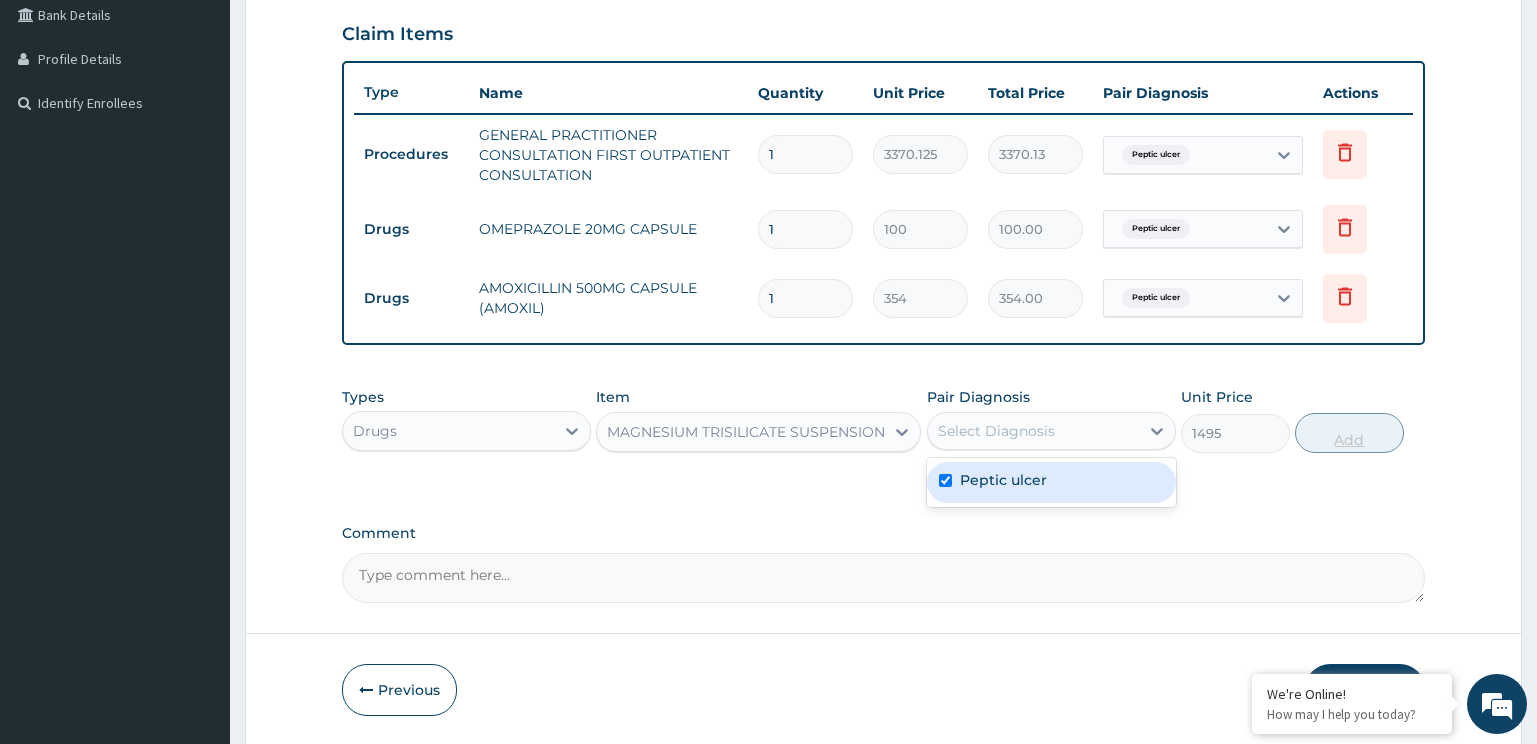 click on "Add" at bounding box center (1349, 433) 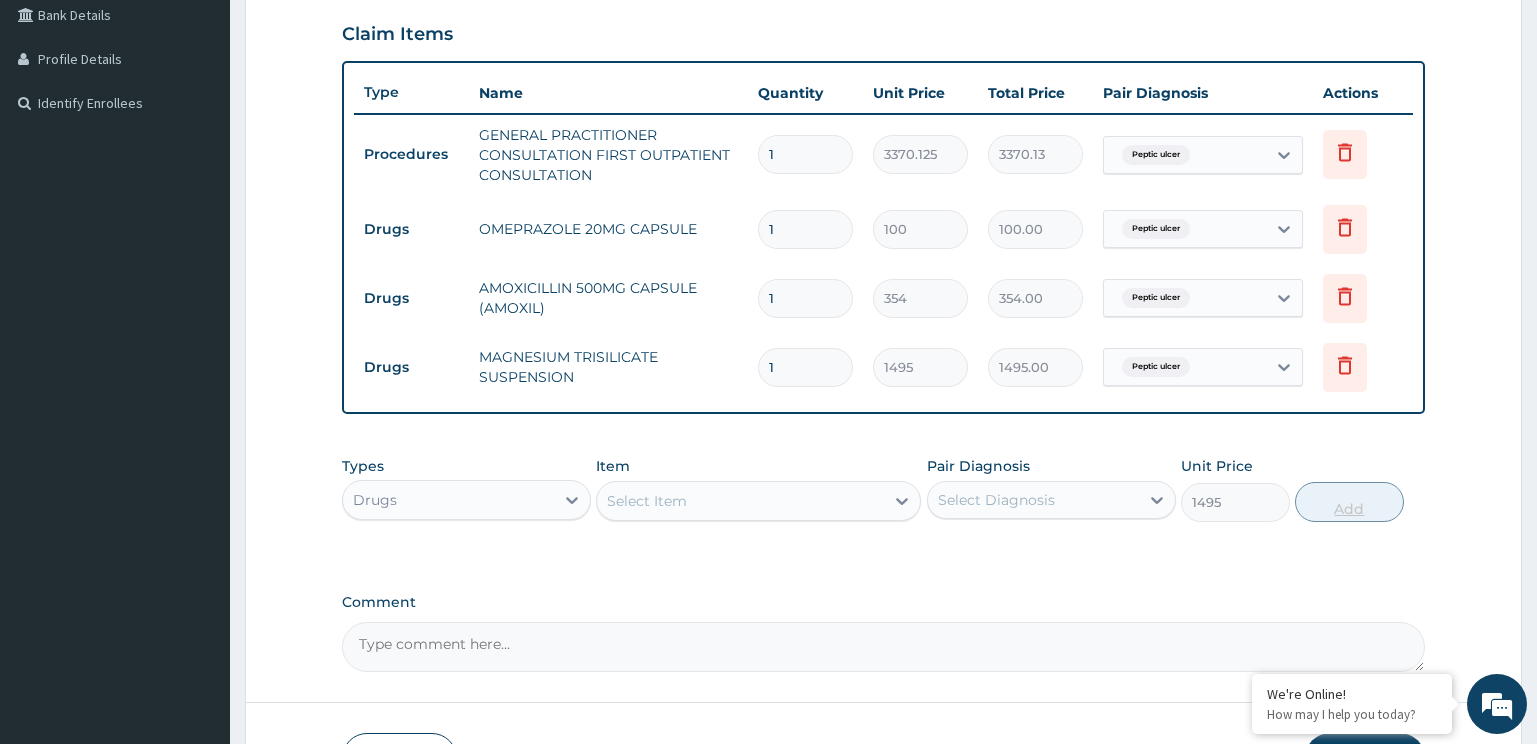 type on "0" 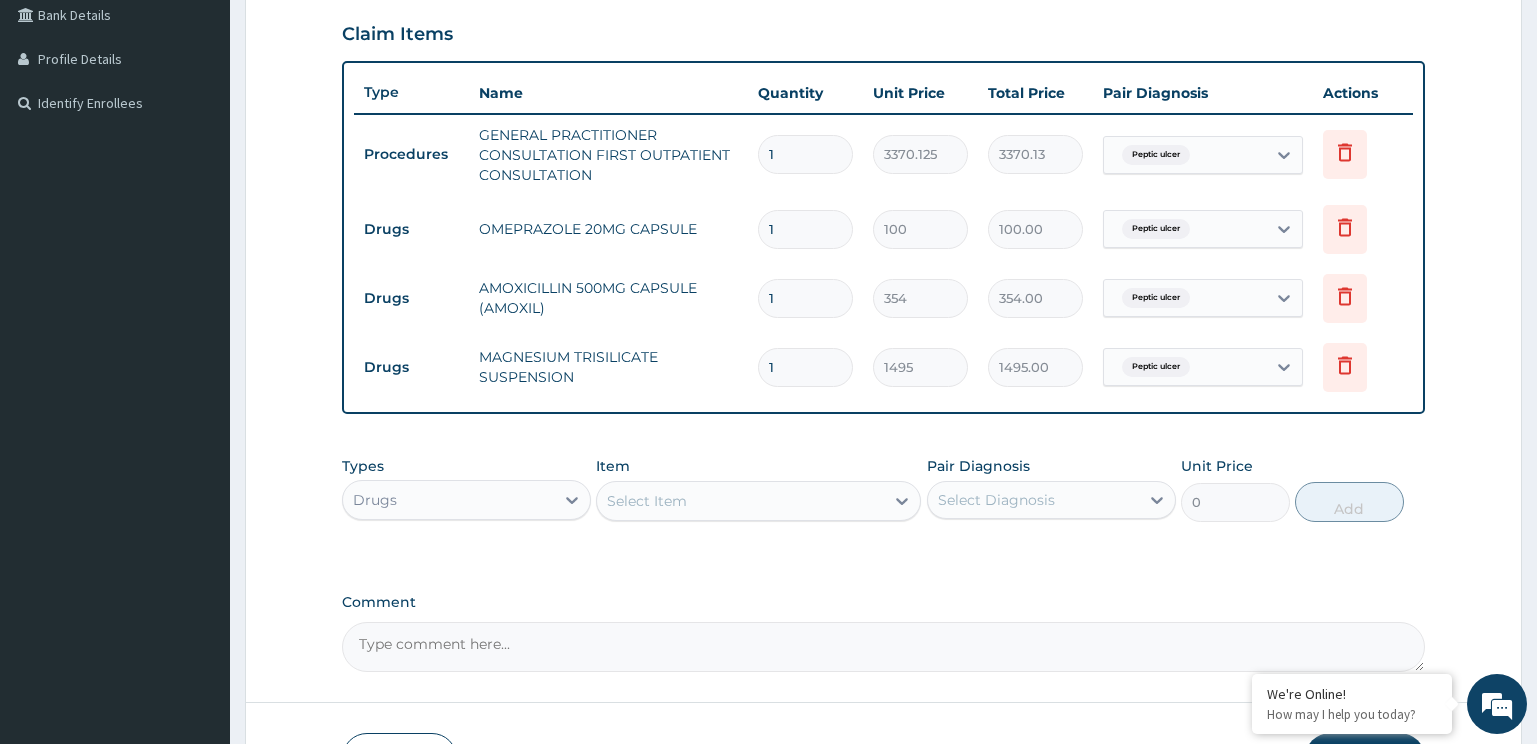 drag, startPoint x: 780, startPoint y: 287, endPoint x: 675, endPoint y: 287, distance: 105 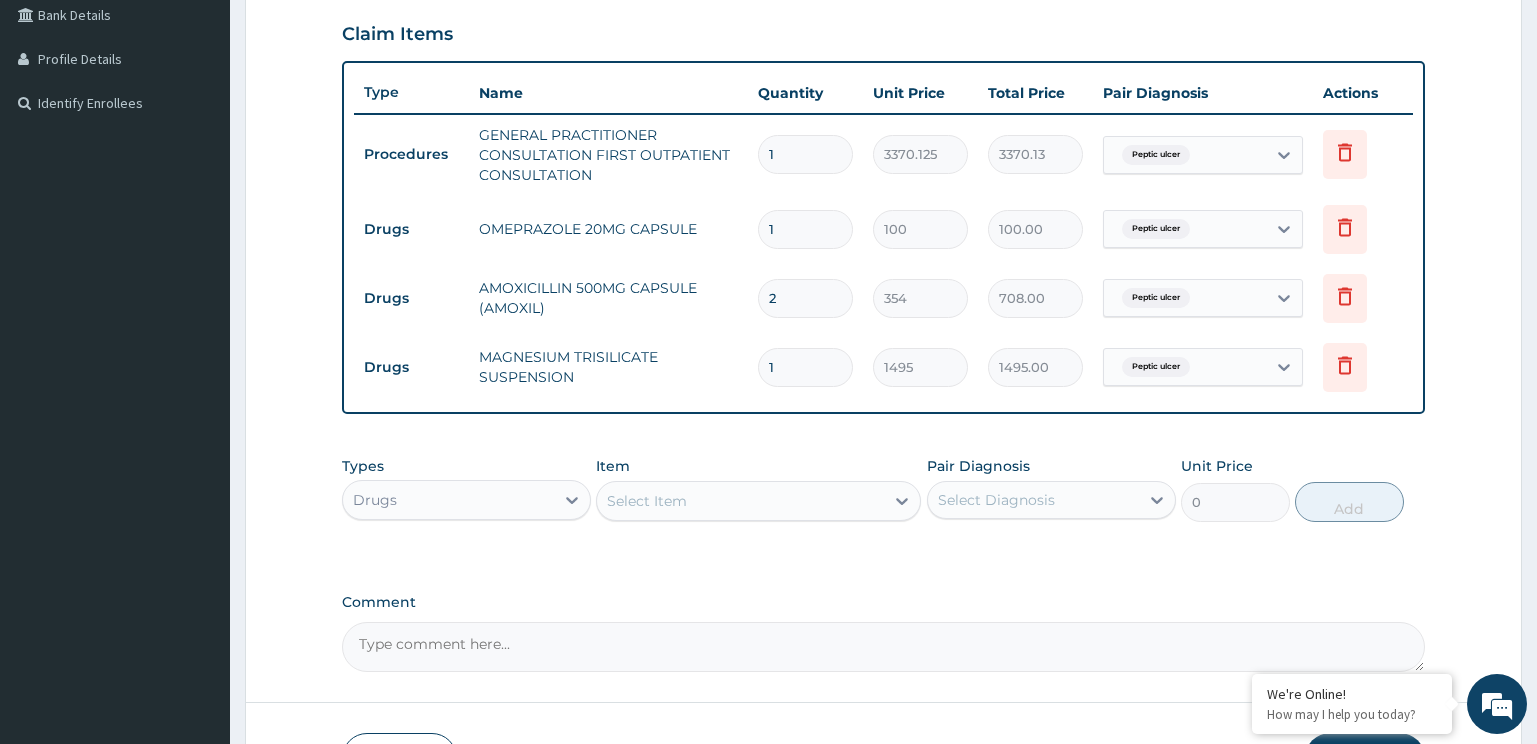 type on "28" 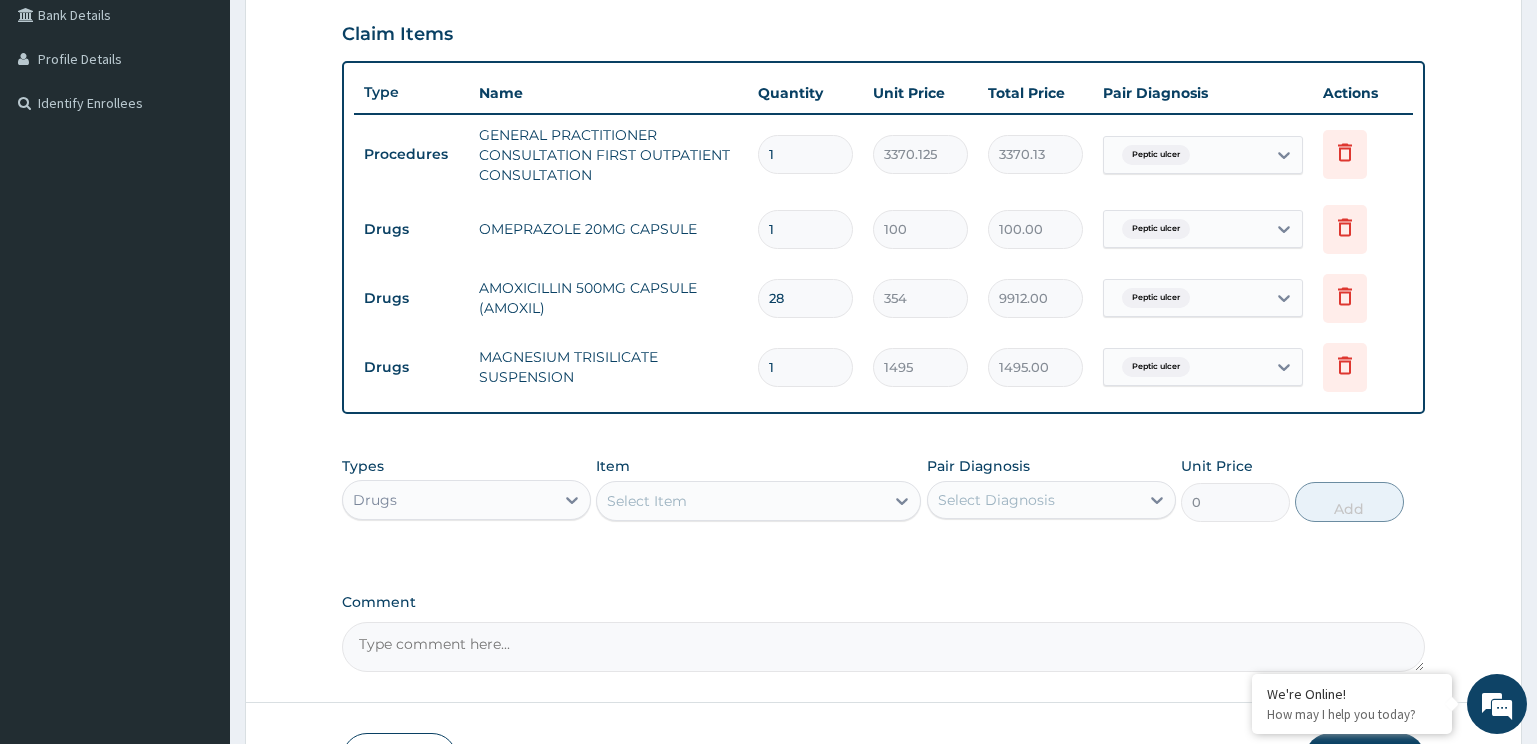 type on "28" 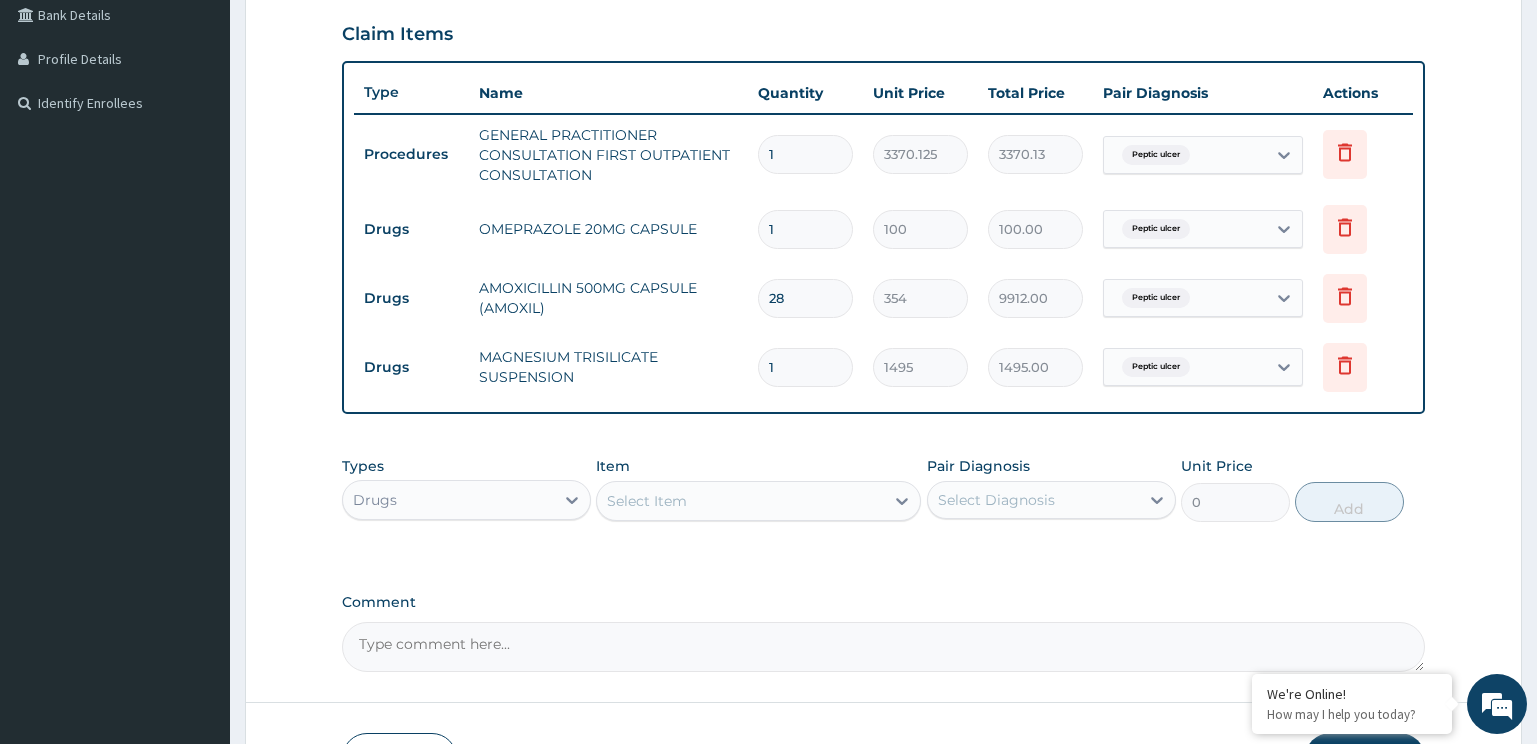 click on "1" at bounding box center (805, 229) 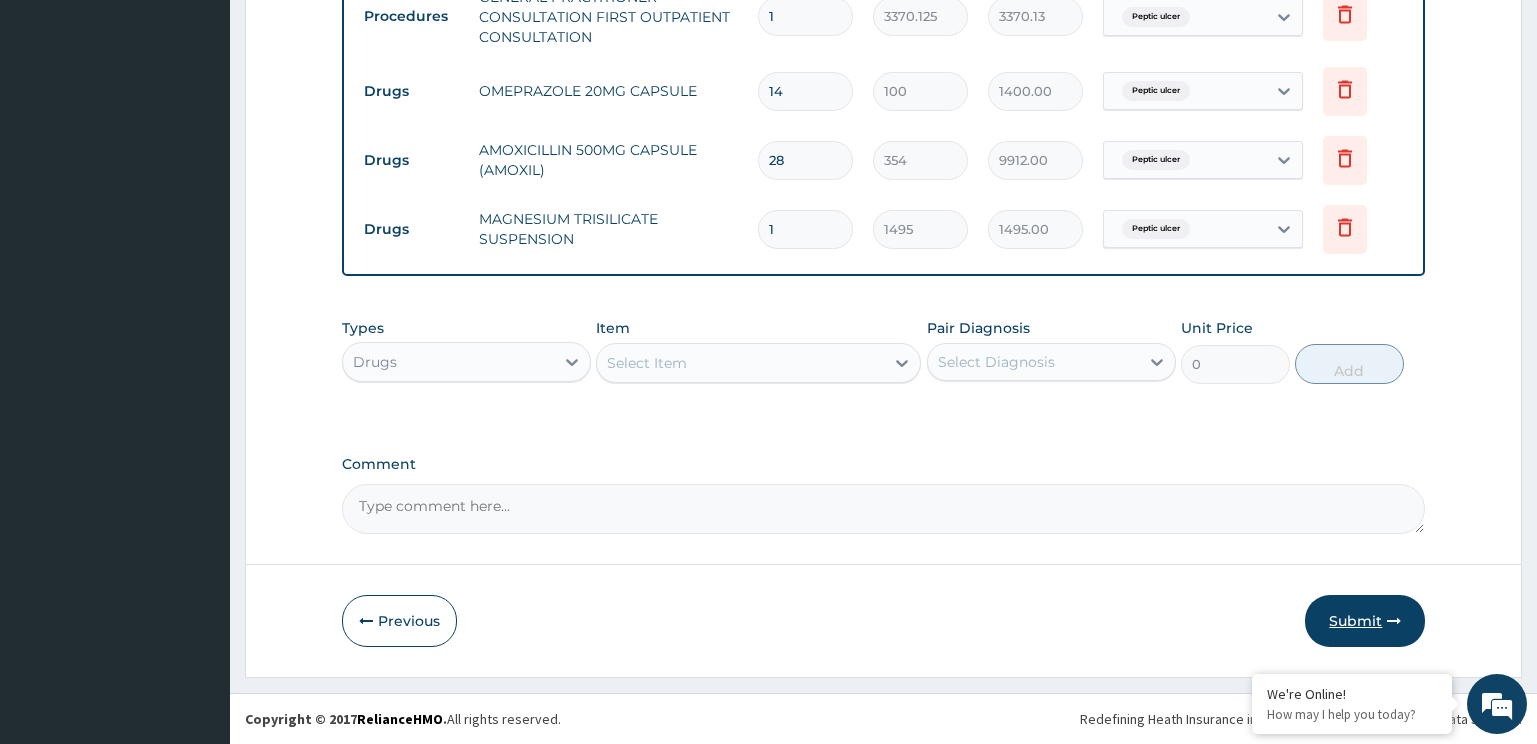 type on "14" 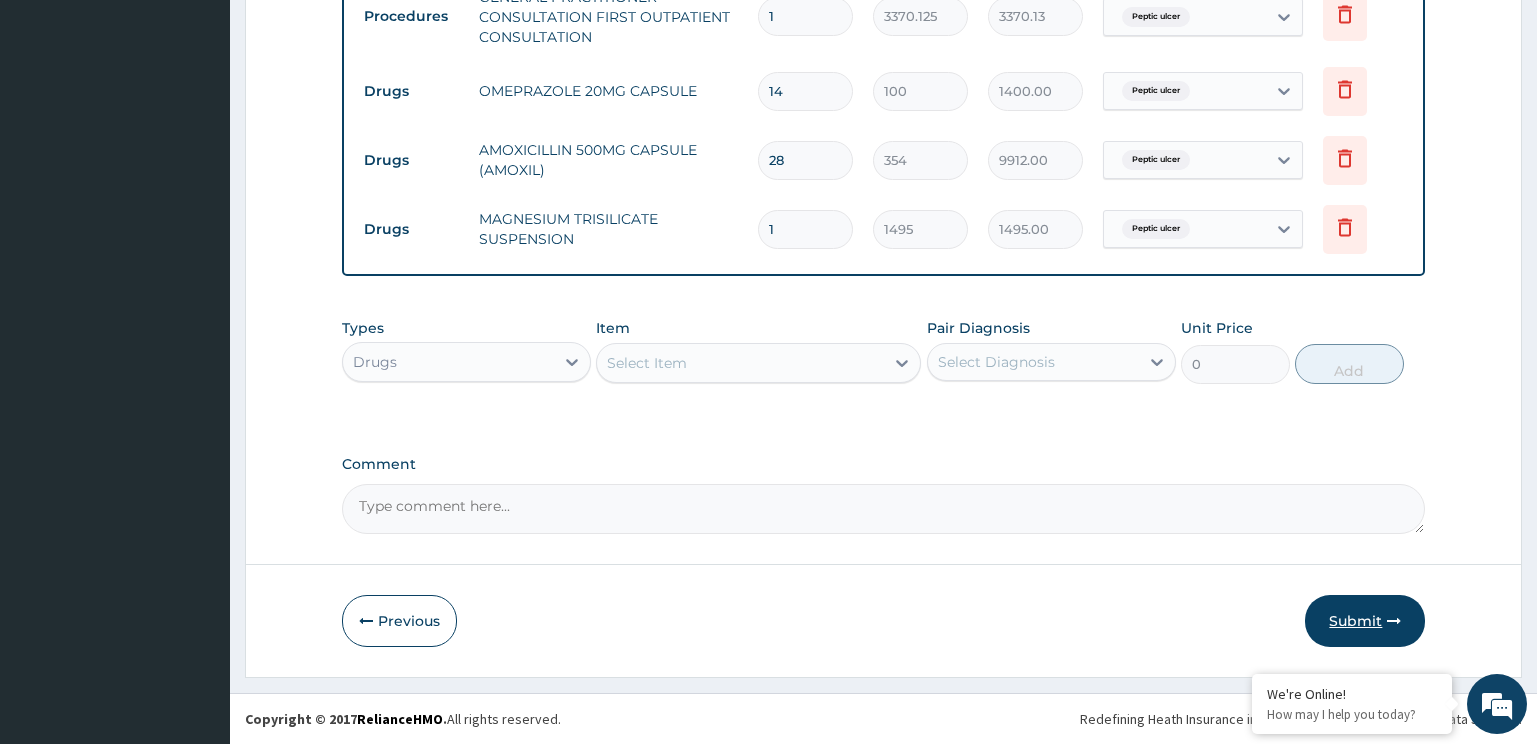 click on "Submit" at bounding box center (1365, 621) 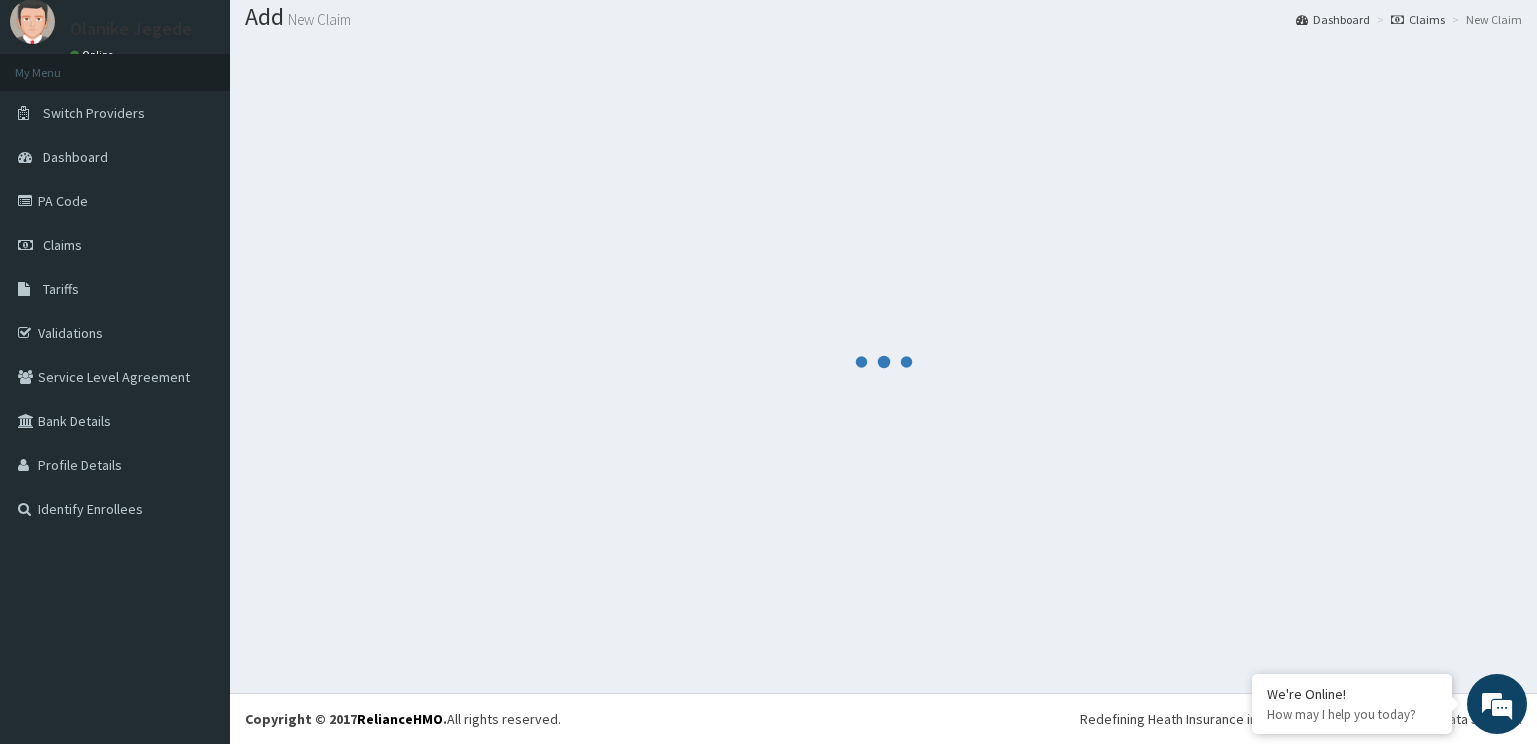 scroll, scrollTop: 605, scrollLeft: 0, axis: vertical 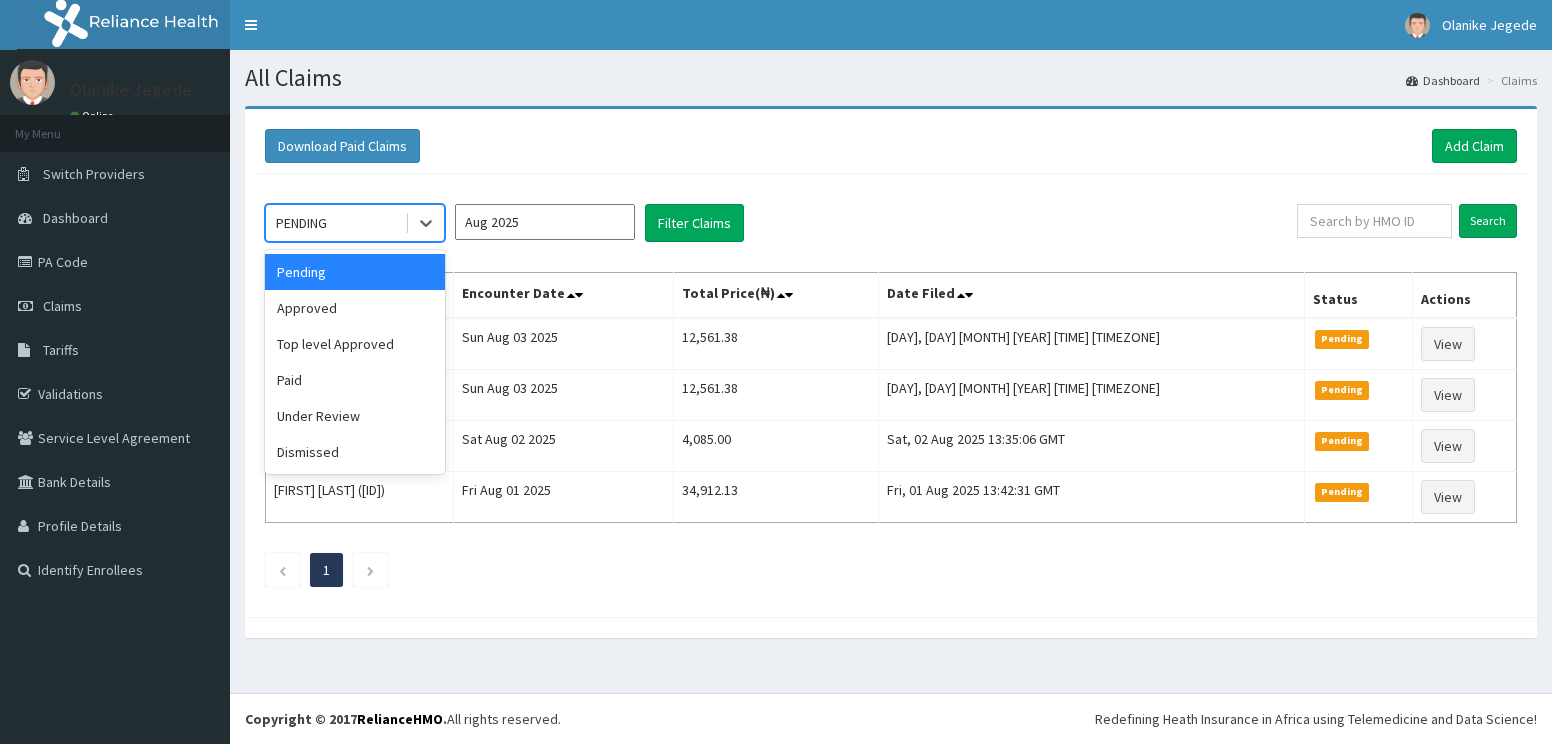 click on "PENDING" at bounding box center (335, 223) 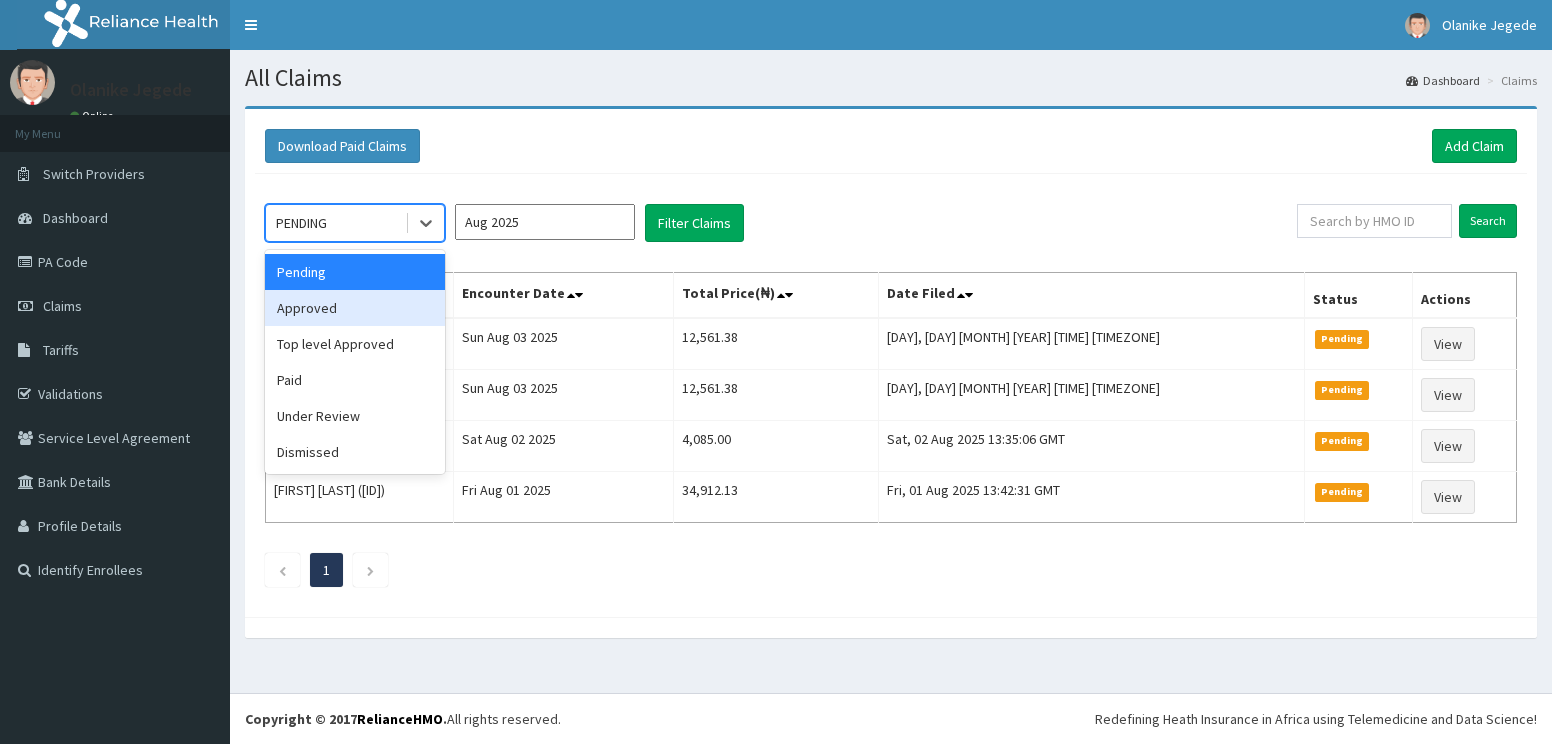 click on "Approved" at bounding box center (355, 308) 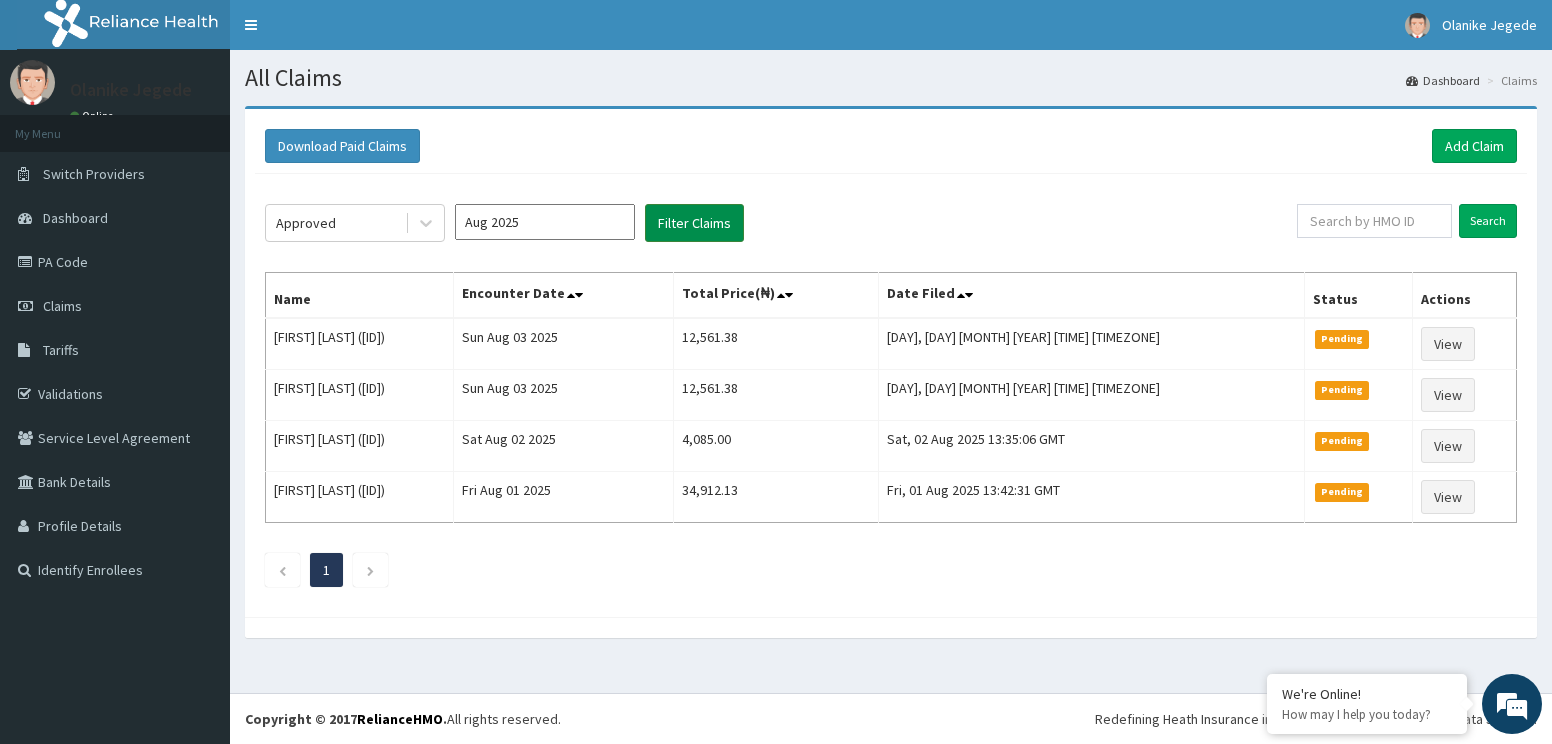 click on "Filter Claims" at bounding box center [694, 223] 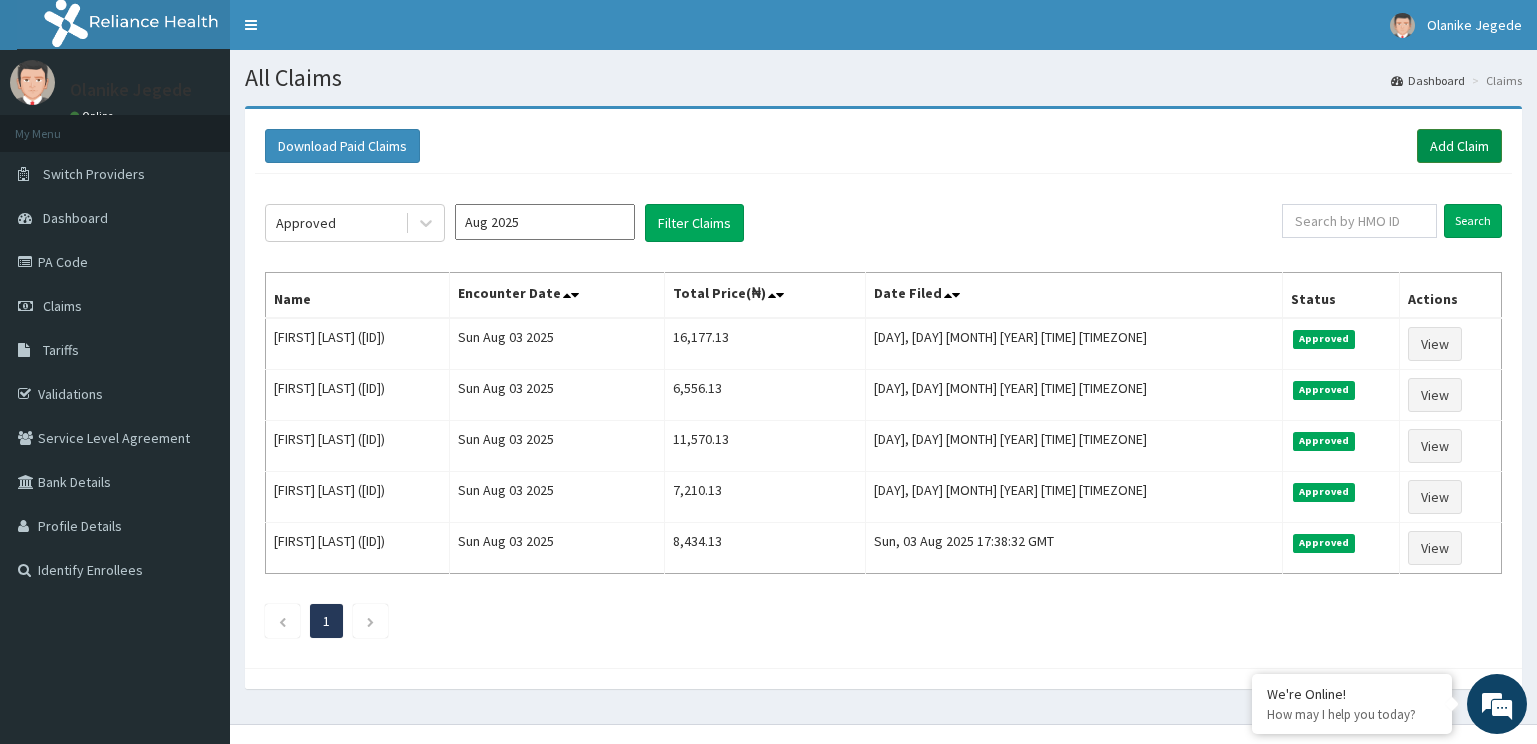 click on "Add Claim" at bounding box center [1459, 146] 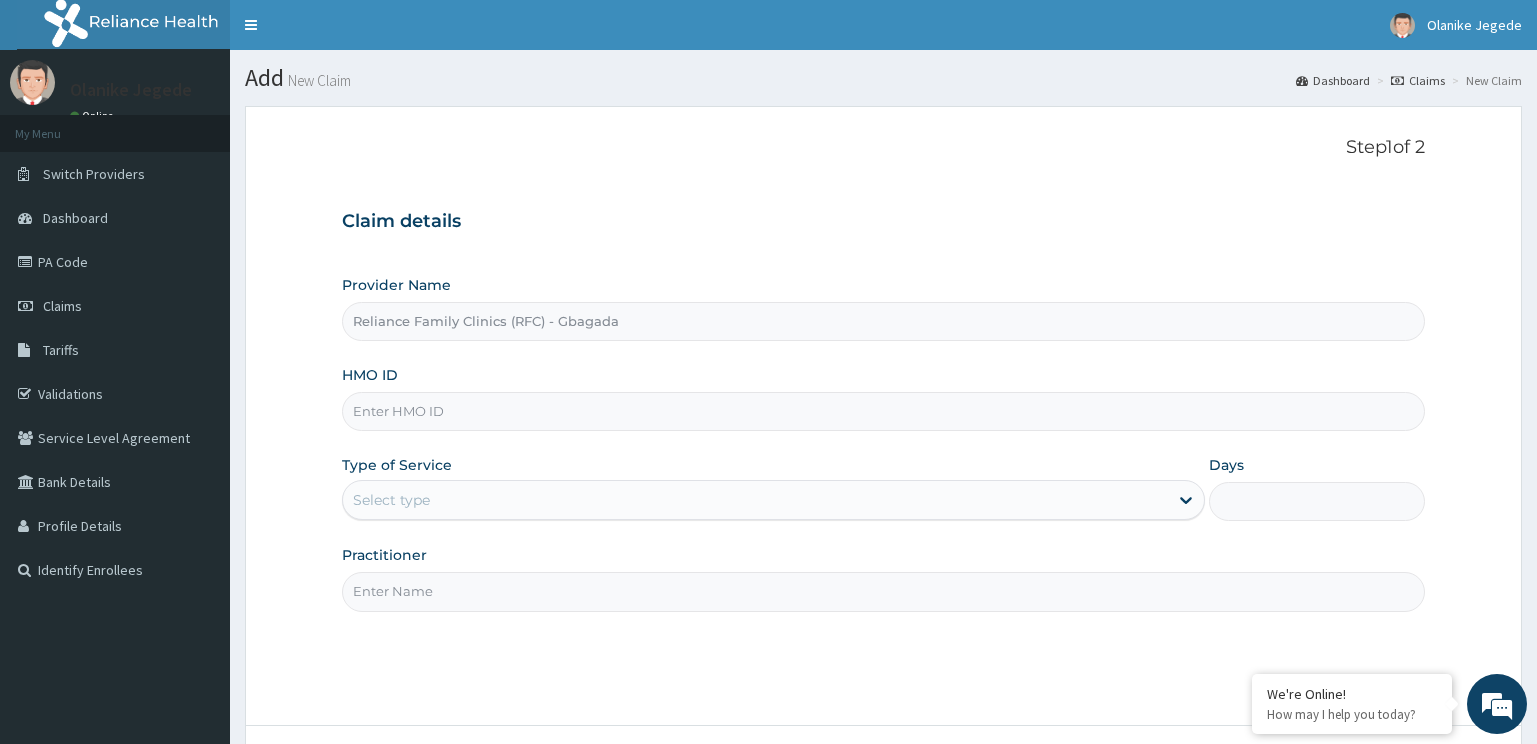 scroll, scrollTop: 0, scrollLeft: 0, axis: both 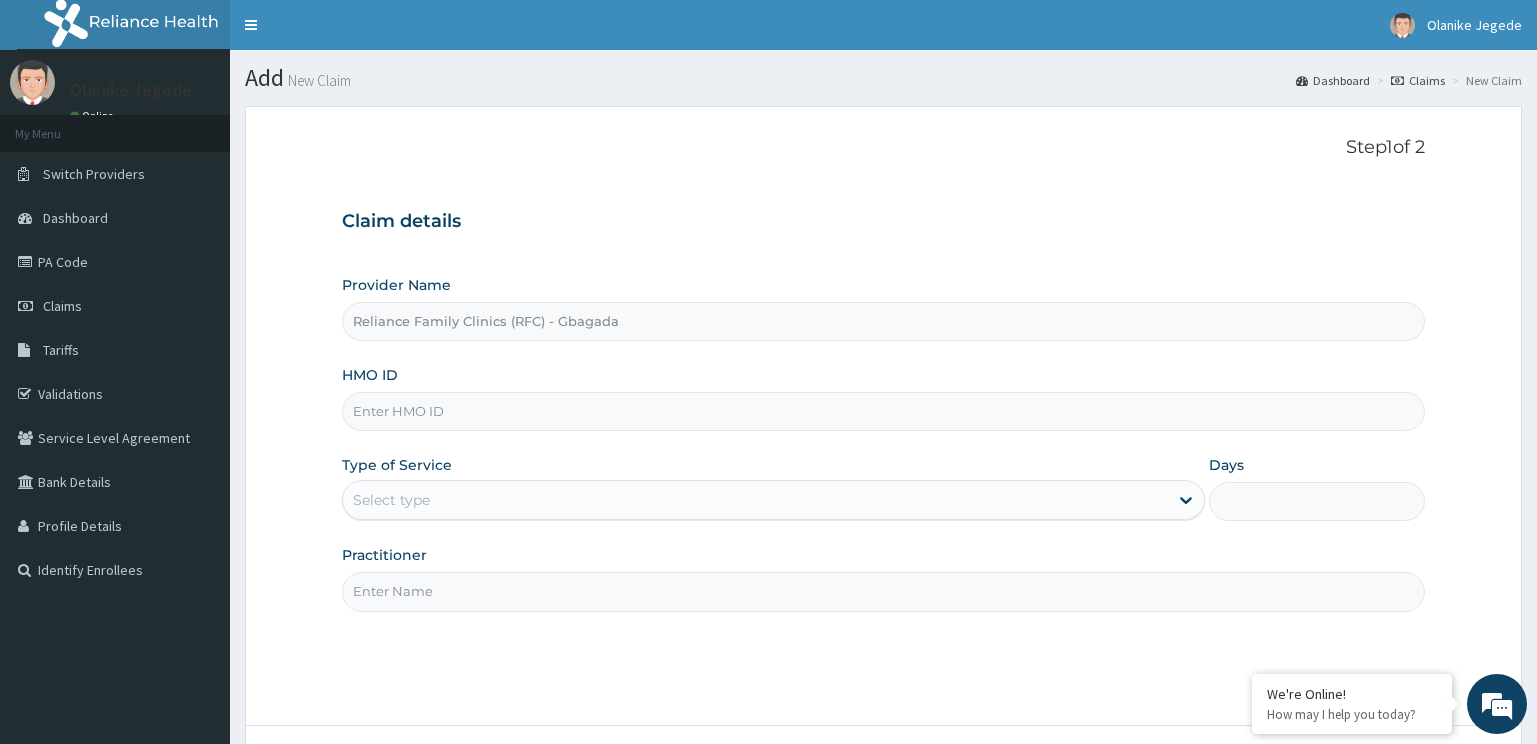 click on "HMO ID" at bounding box center (884, 411) 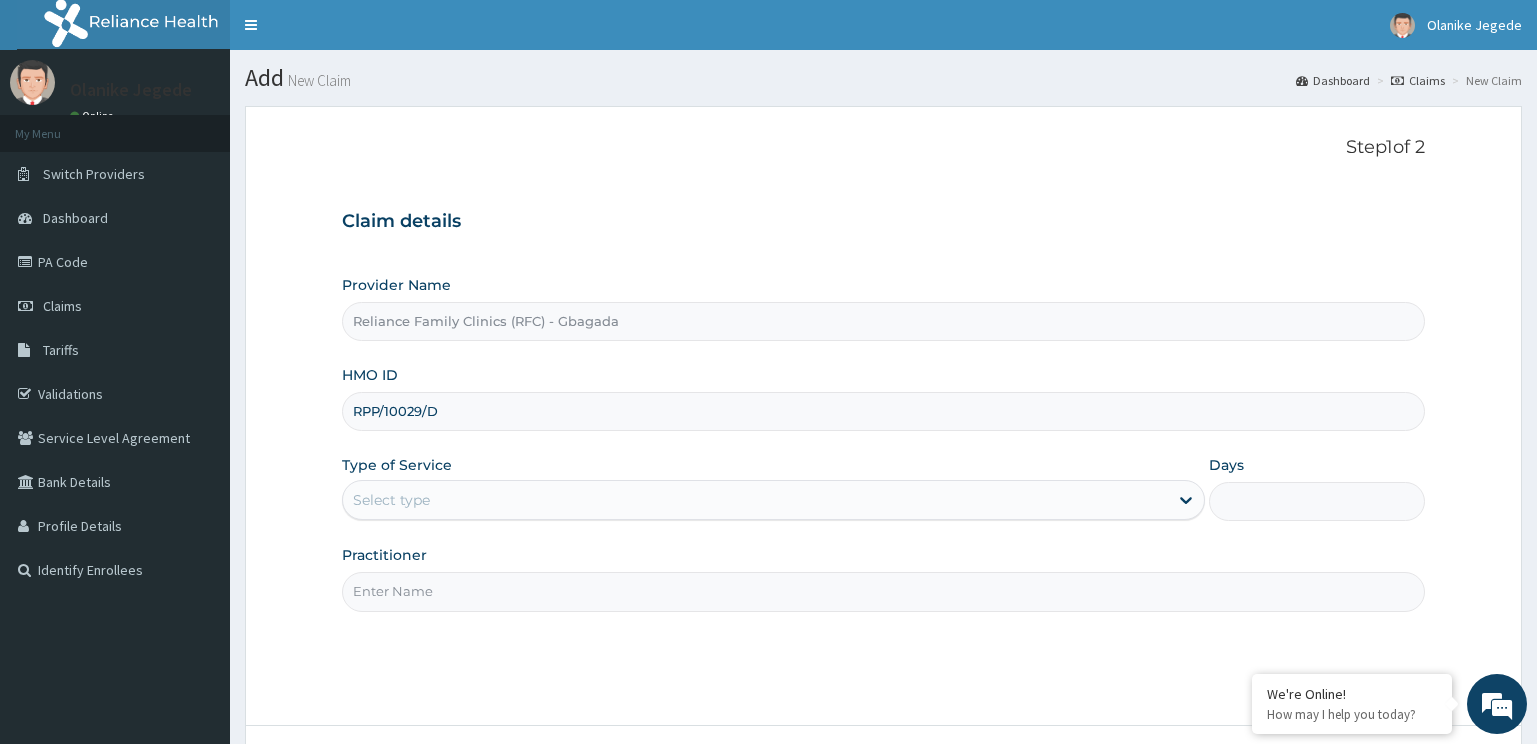 type on "RPP/10029/D" 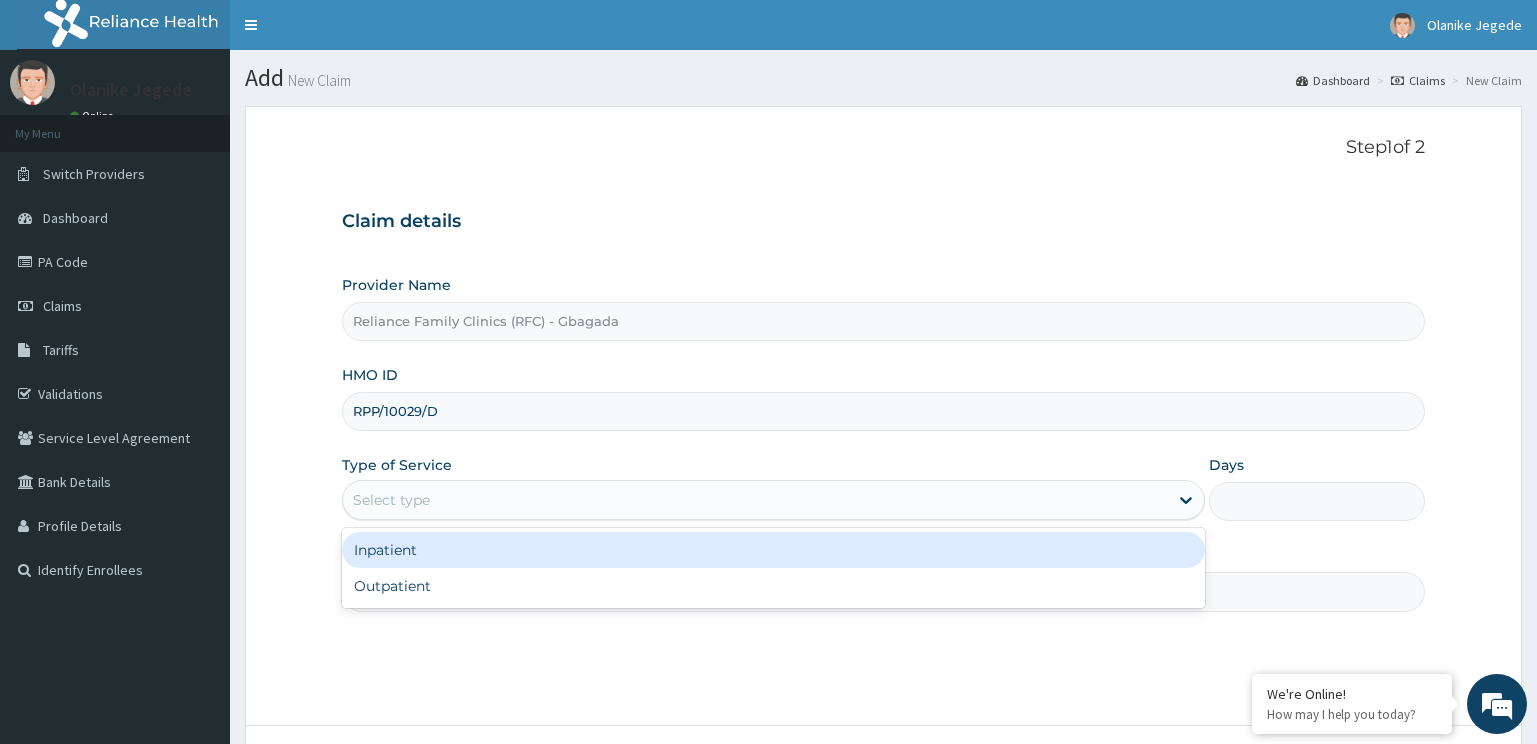 click on "Select type" at bounding box center (391, 500) 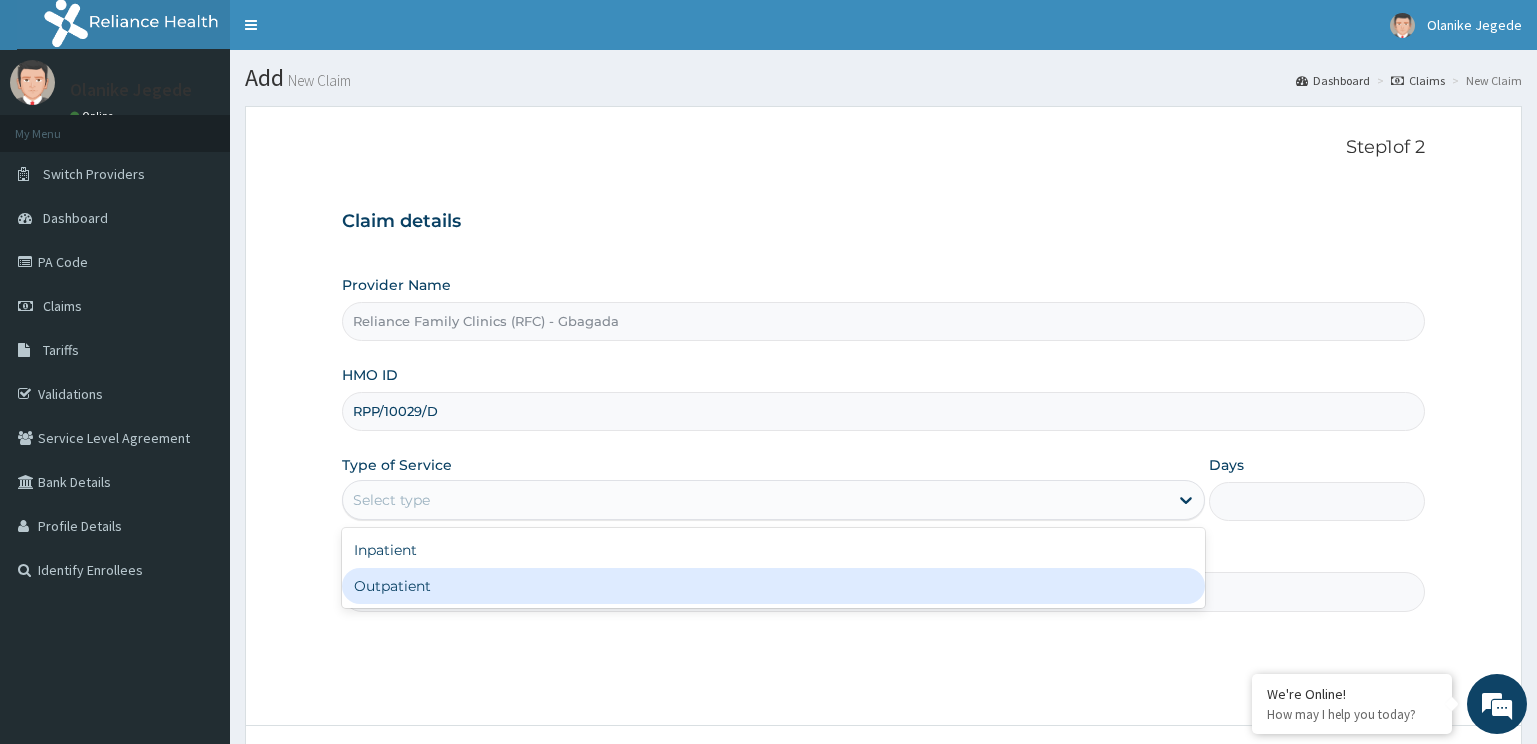click on "Outpatient" at bounding box center (774, 586) 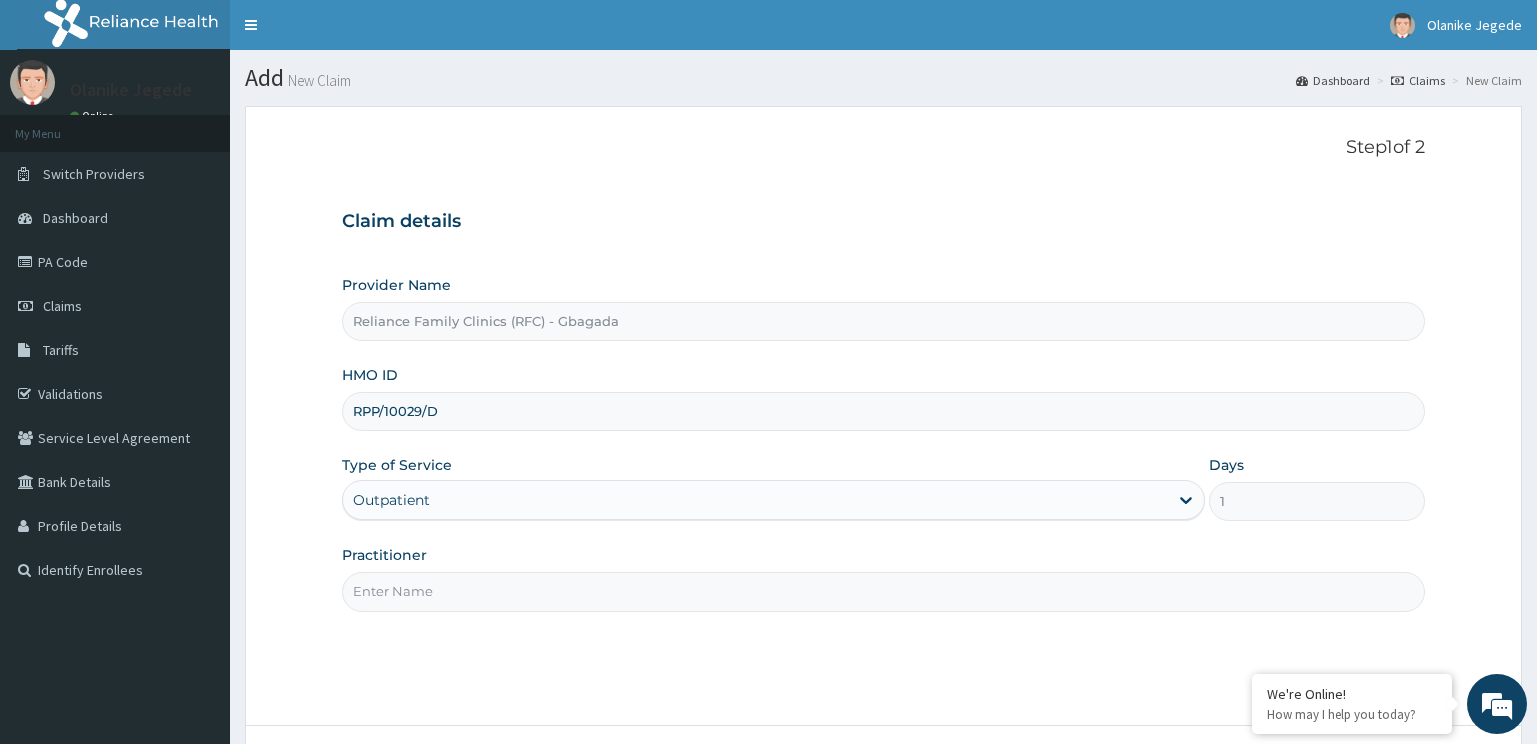 click on "Practitioner" at bounding box center (884, 591) 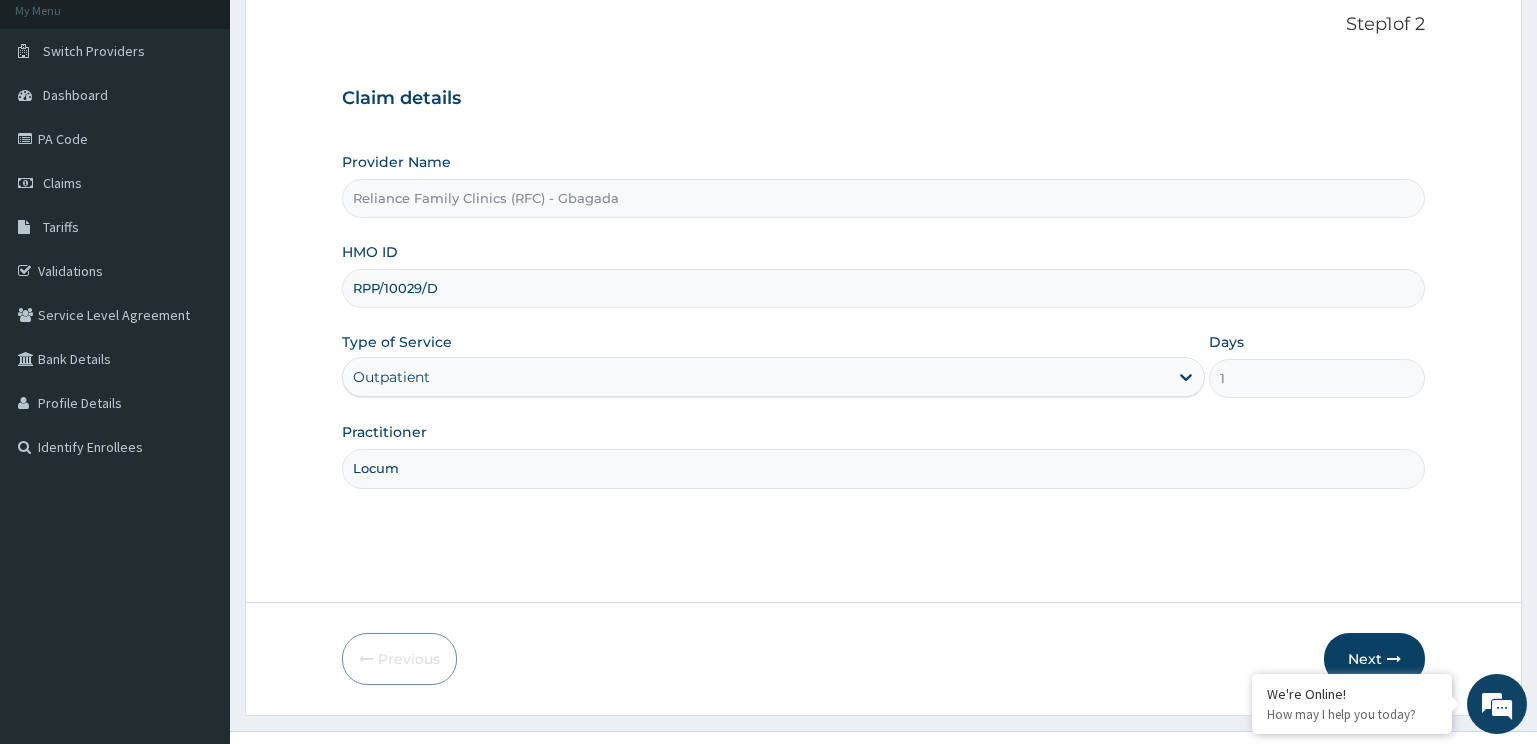 scroll, scrollTop: 161, scrollLeft: 0, axis: vertical 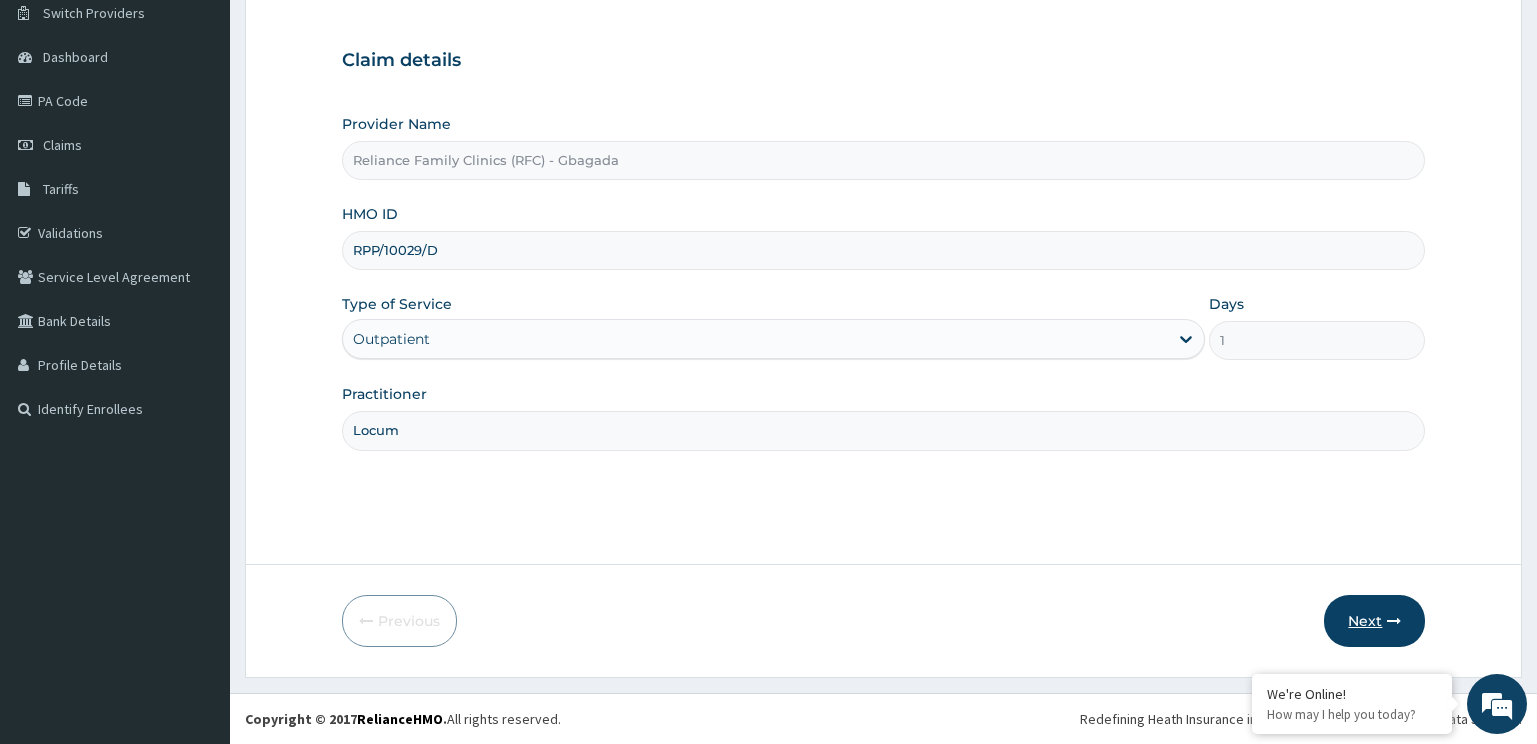 click at bounding box center (1394, 621) 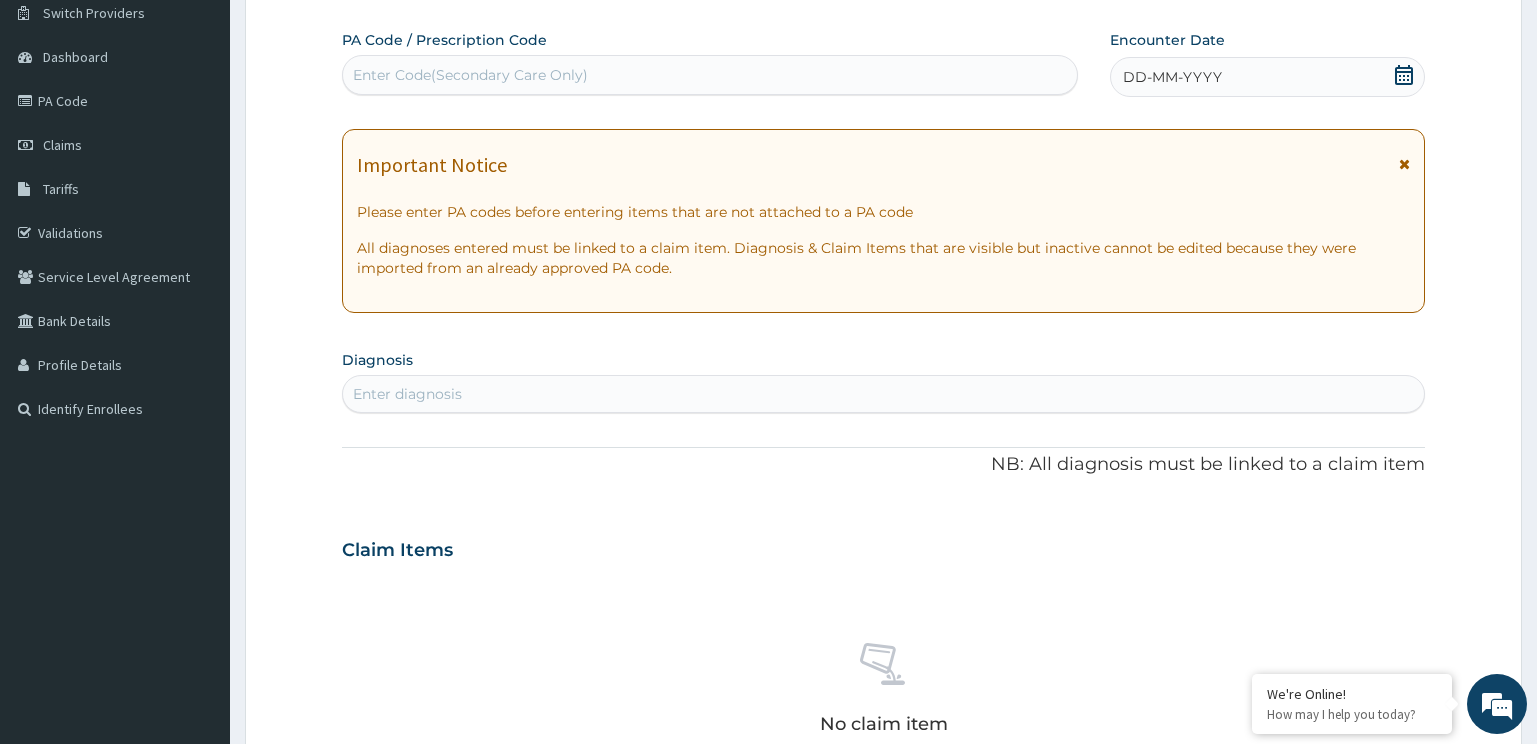 click on "Enter diagnosis" at bounding box center (884, 394) 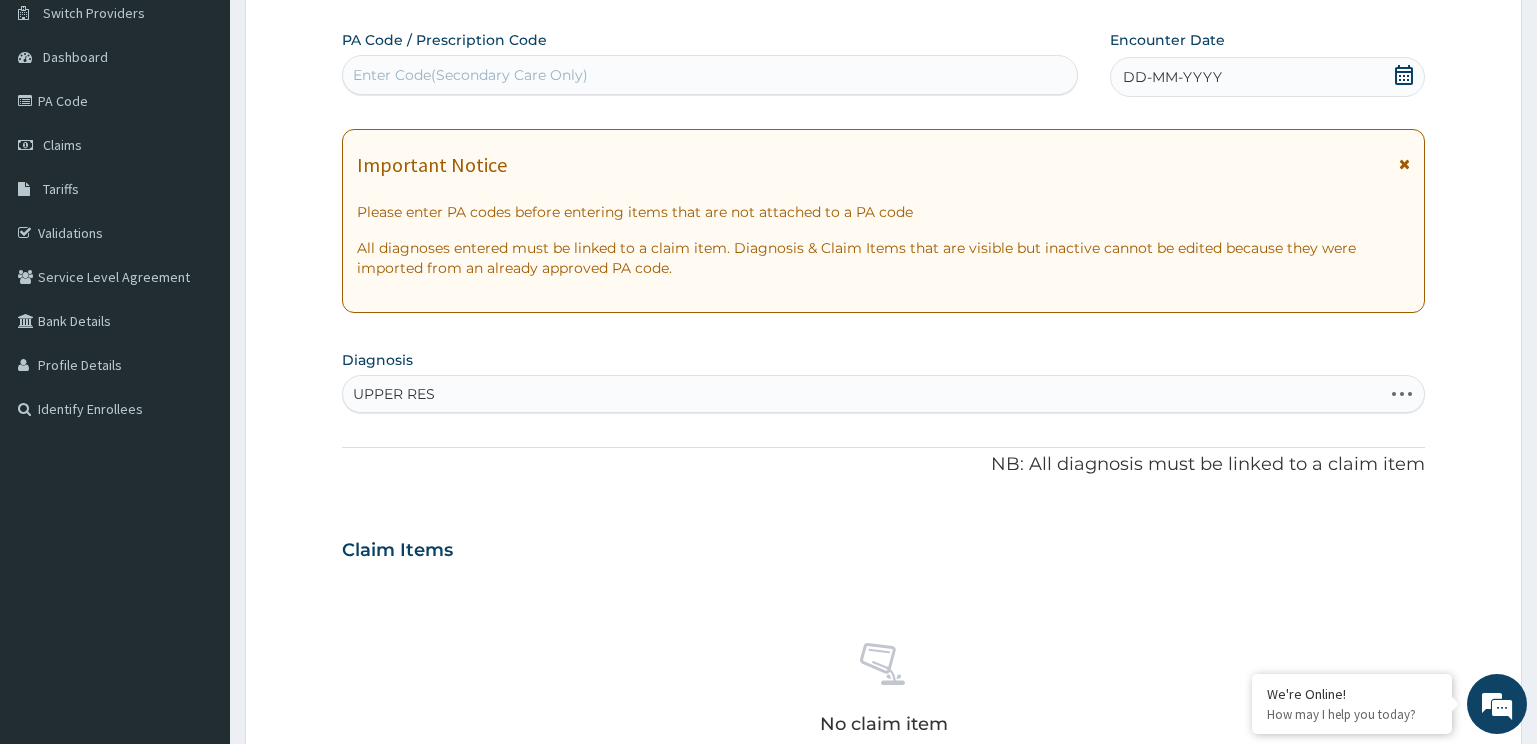 type on "UPPER RESP" 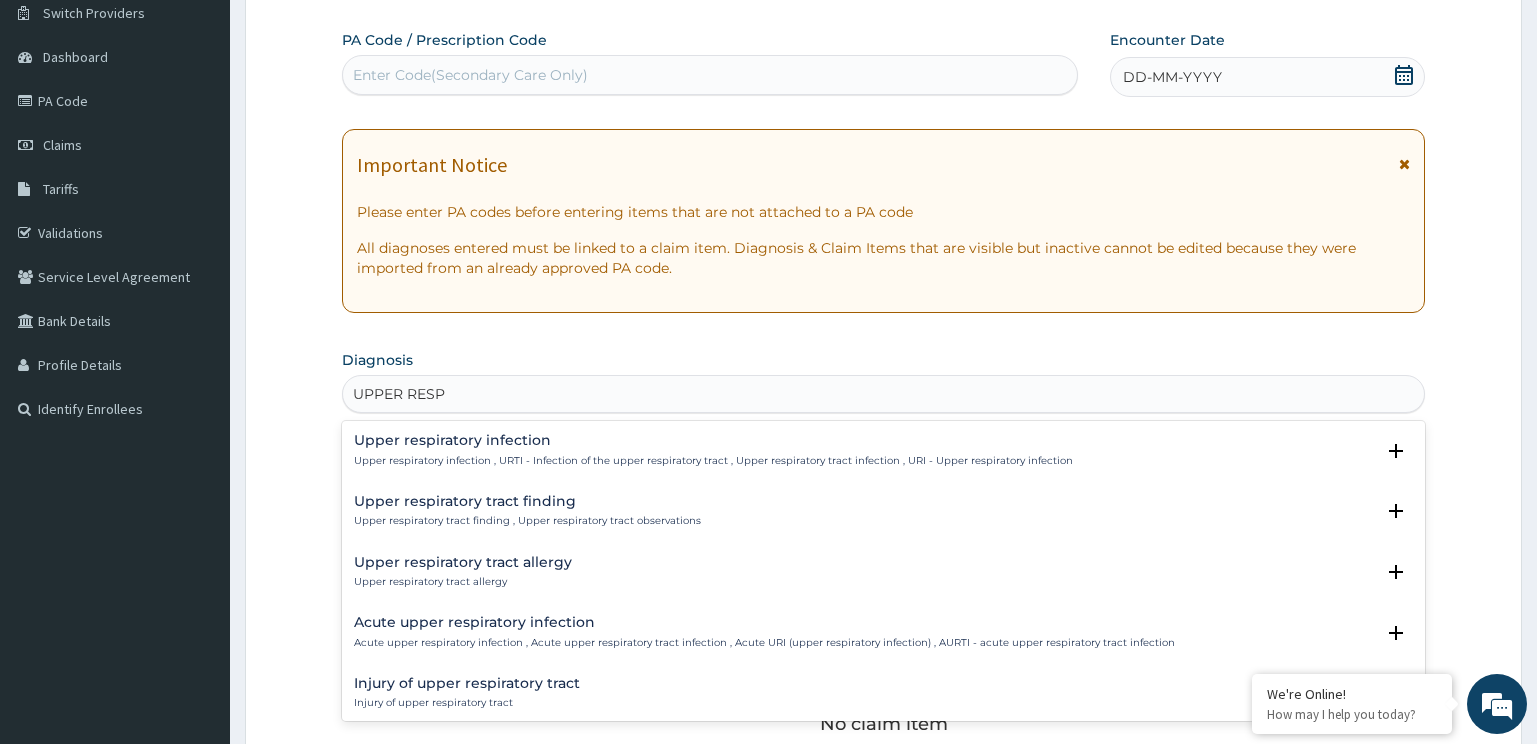 click on "Upper respiratory infection , URTI - Infection of the upper respiratory tract , Upper respiratory tract infection , URI - Upper respiratory infection" at bounding box center (713, 461) 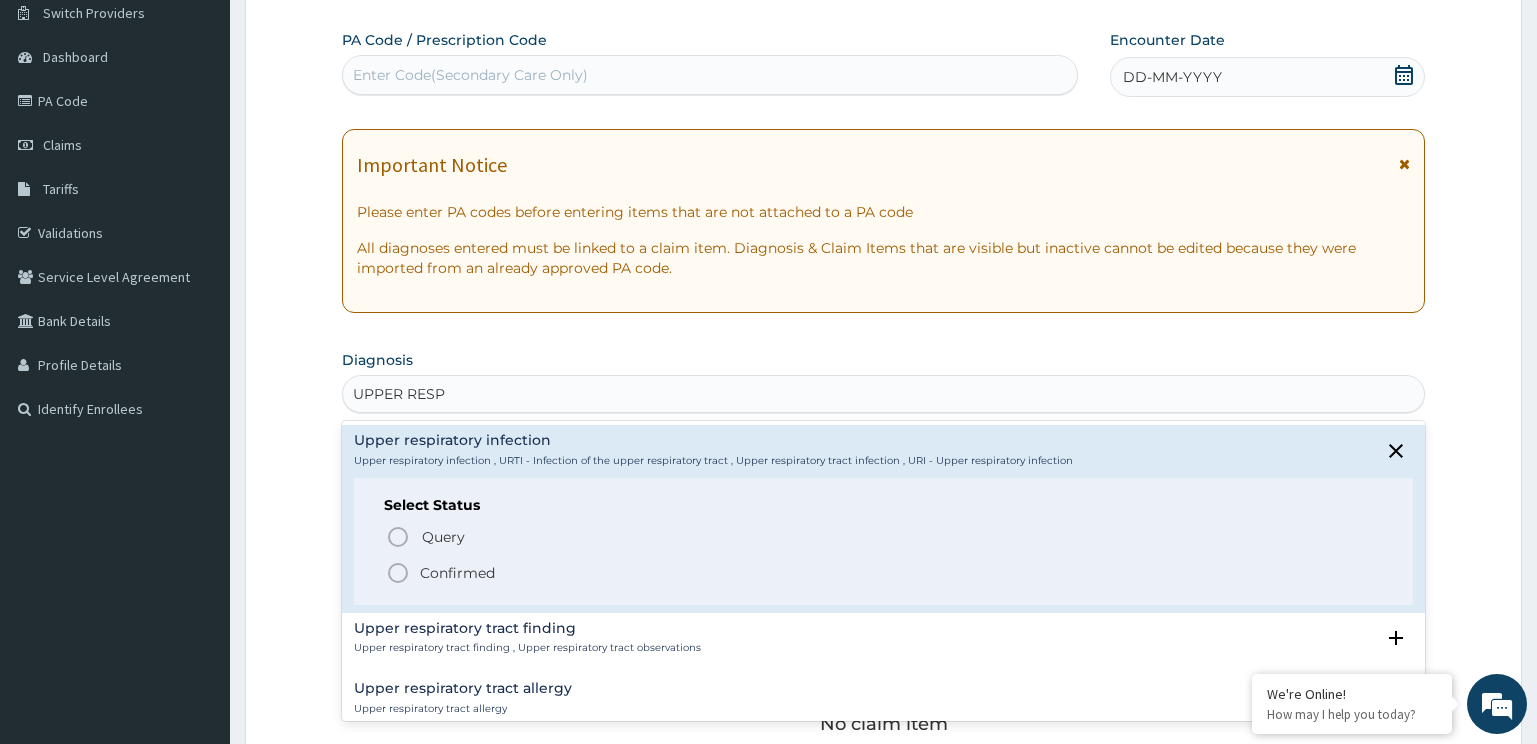 click on "Confirmed" at bounding box center [457, 573] 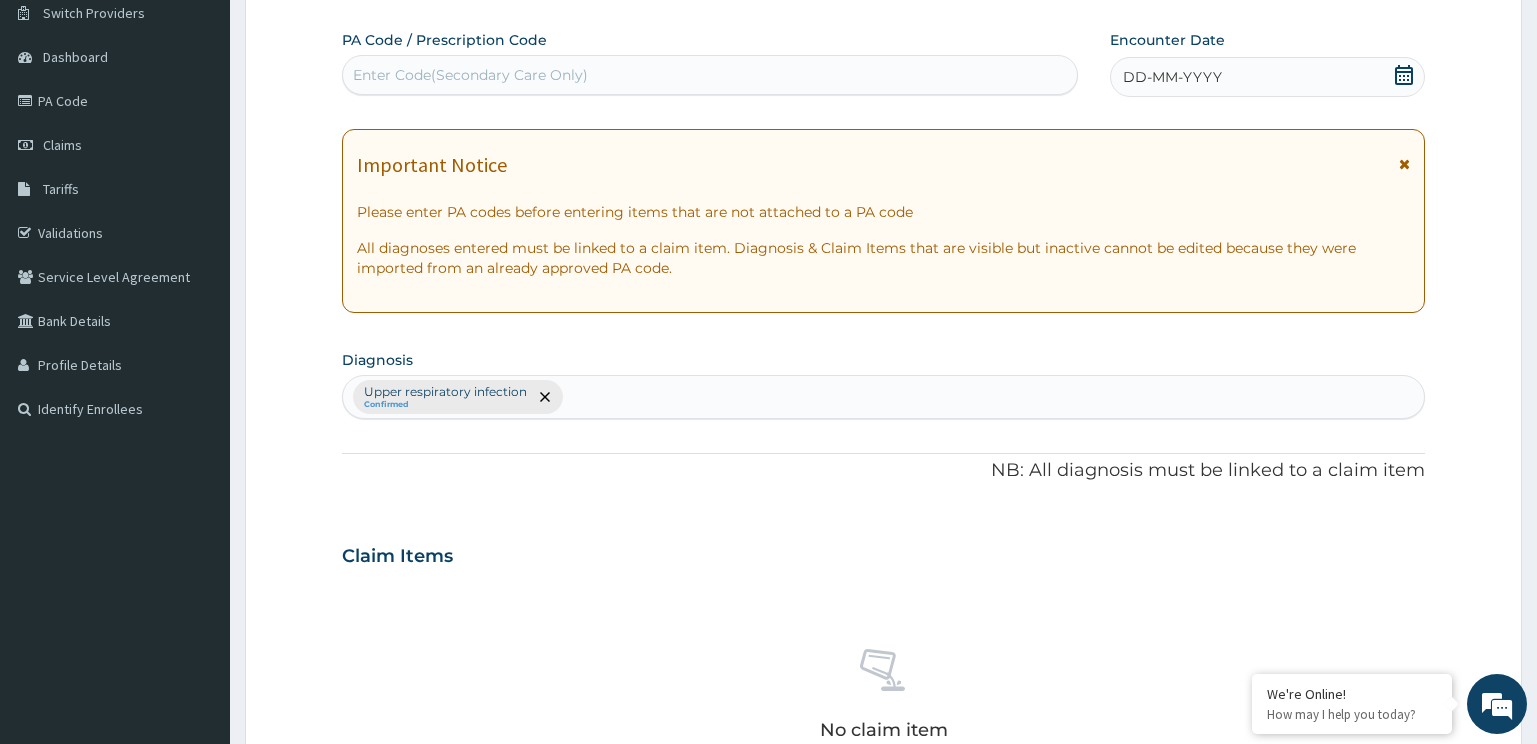 click at bounding box center (1404, 164) 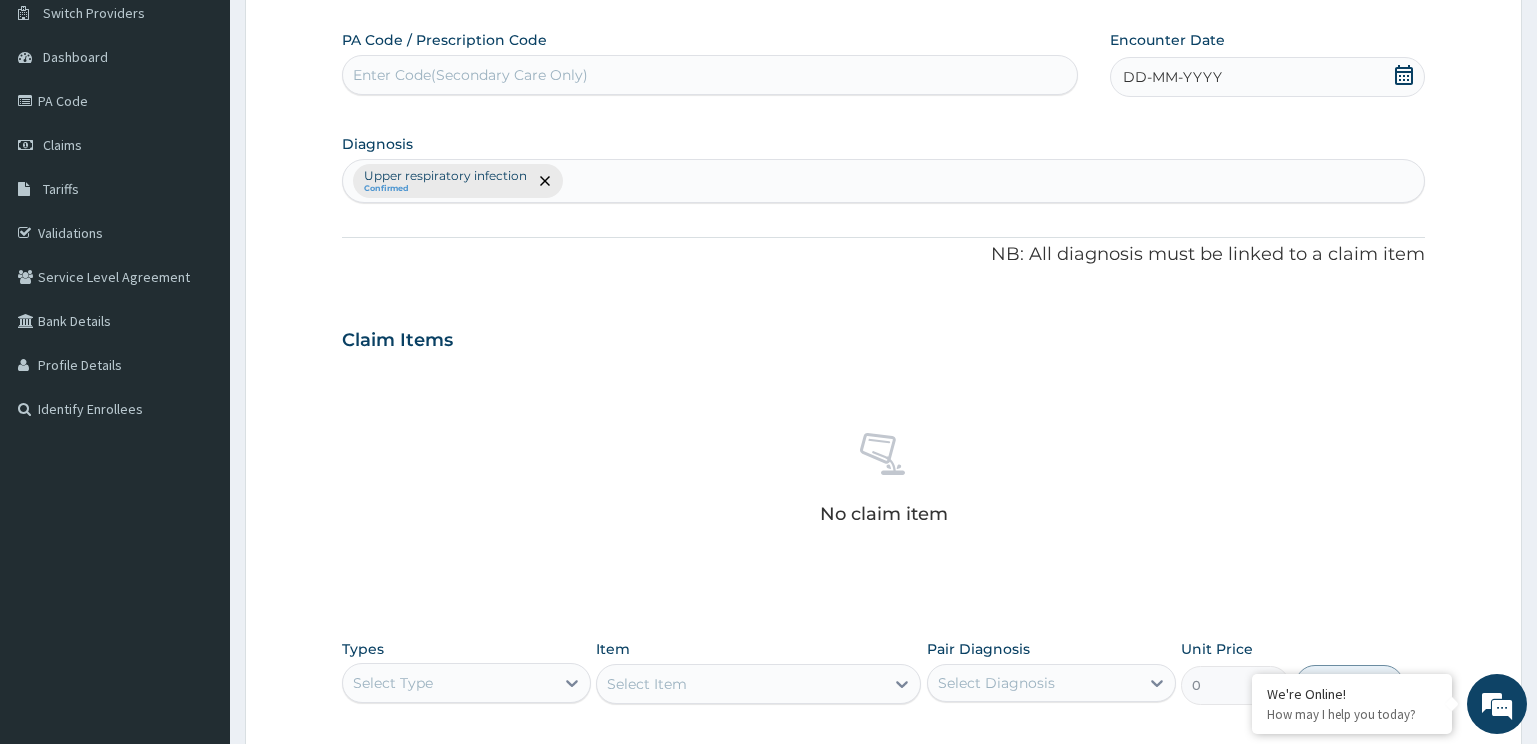click on "DD-MM-YYYY" at bounding box center (1268, 77) 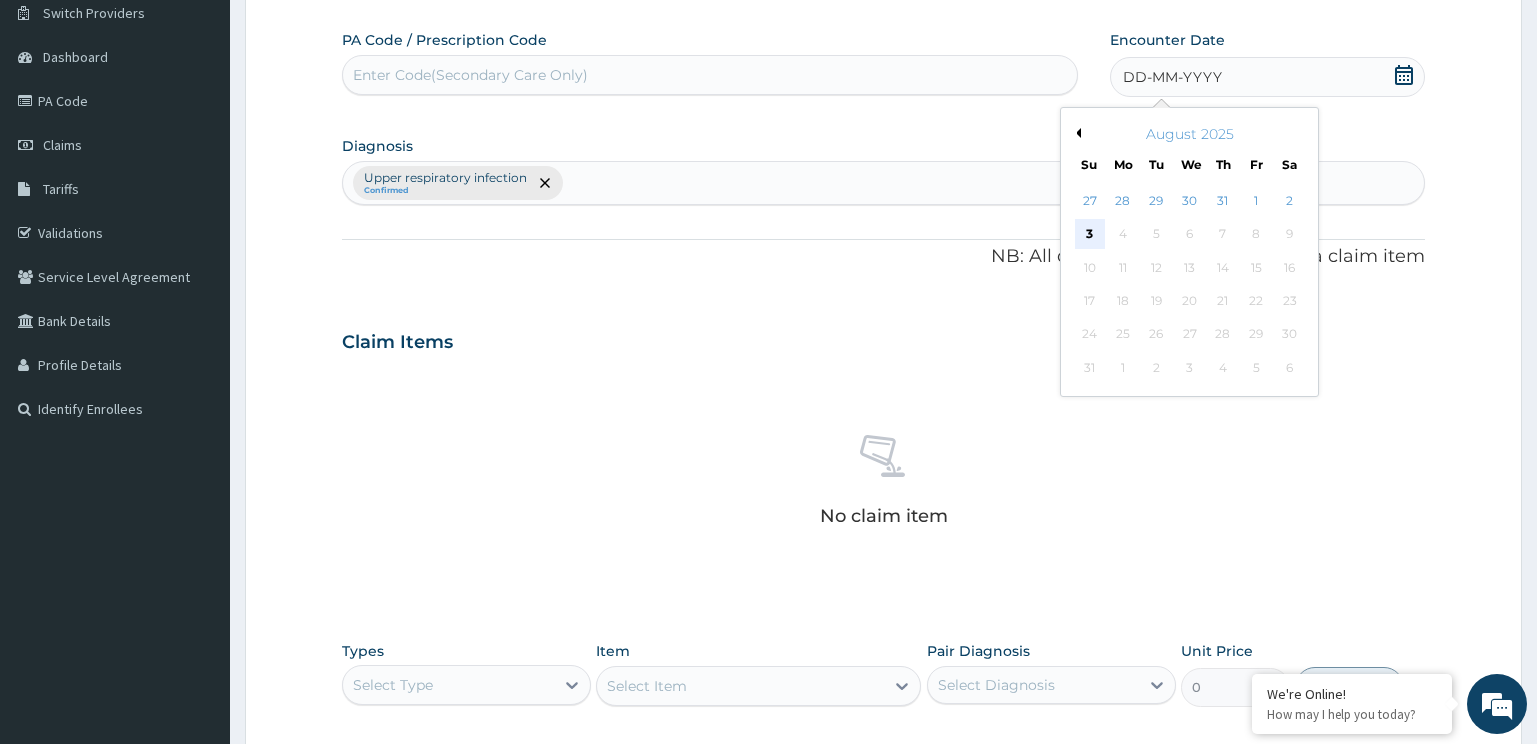 click on "3" at bounding box center [1090, 235] 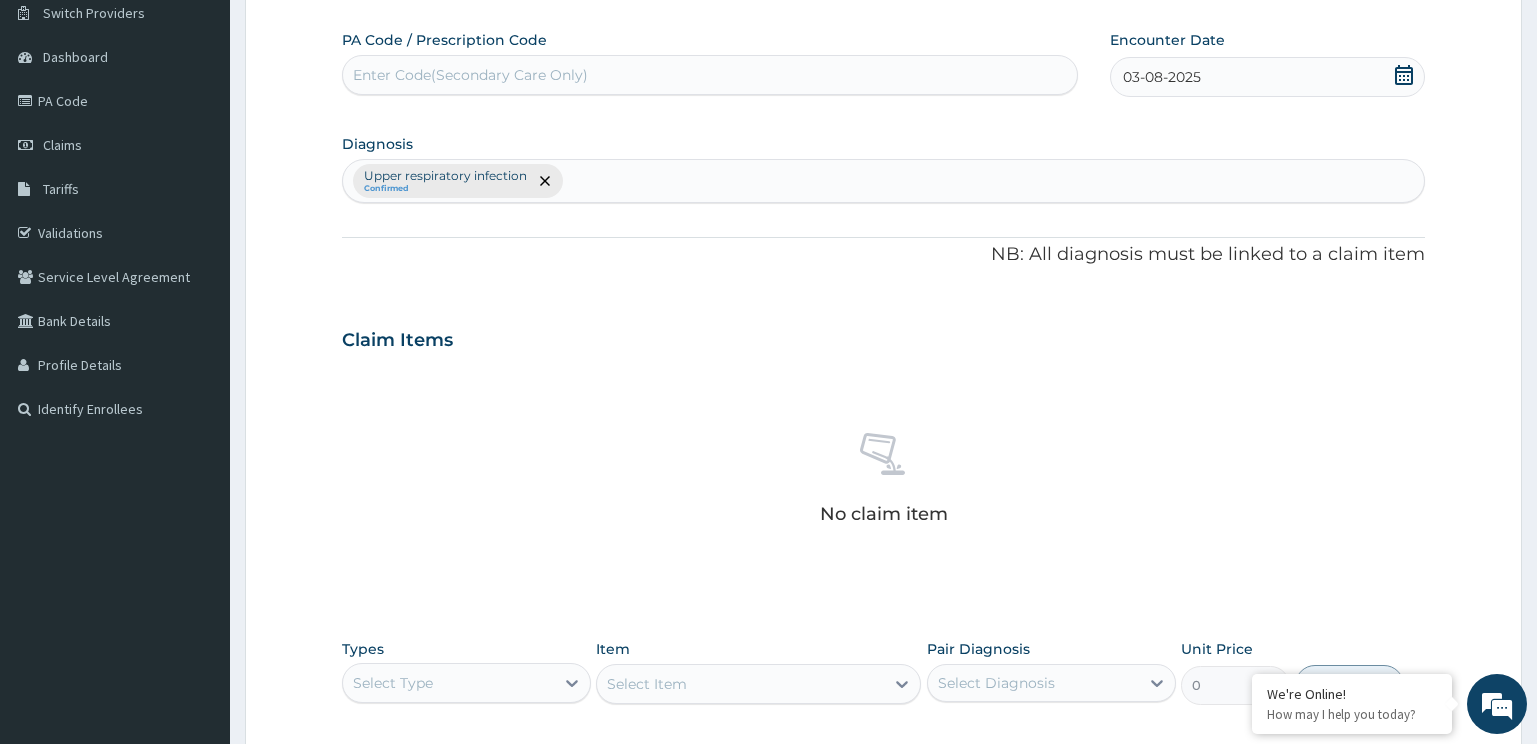 scroll, scrollTop: 482, scrollLeft: 0, axis: vertical 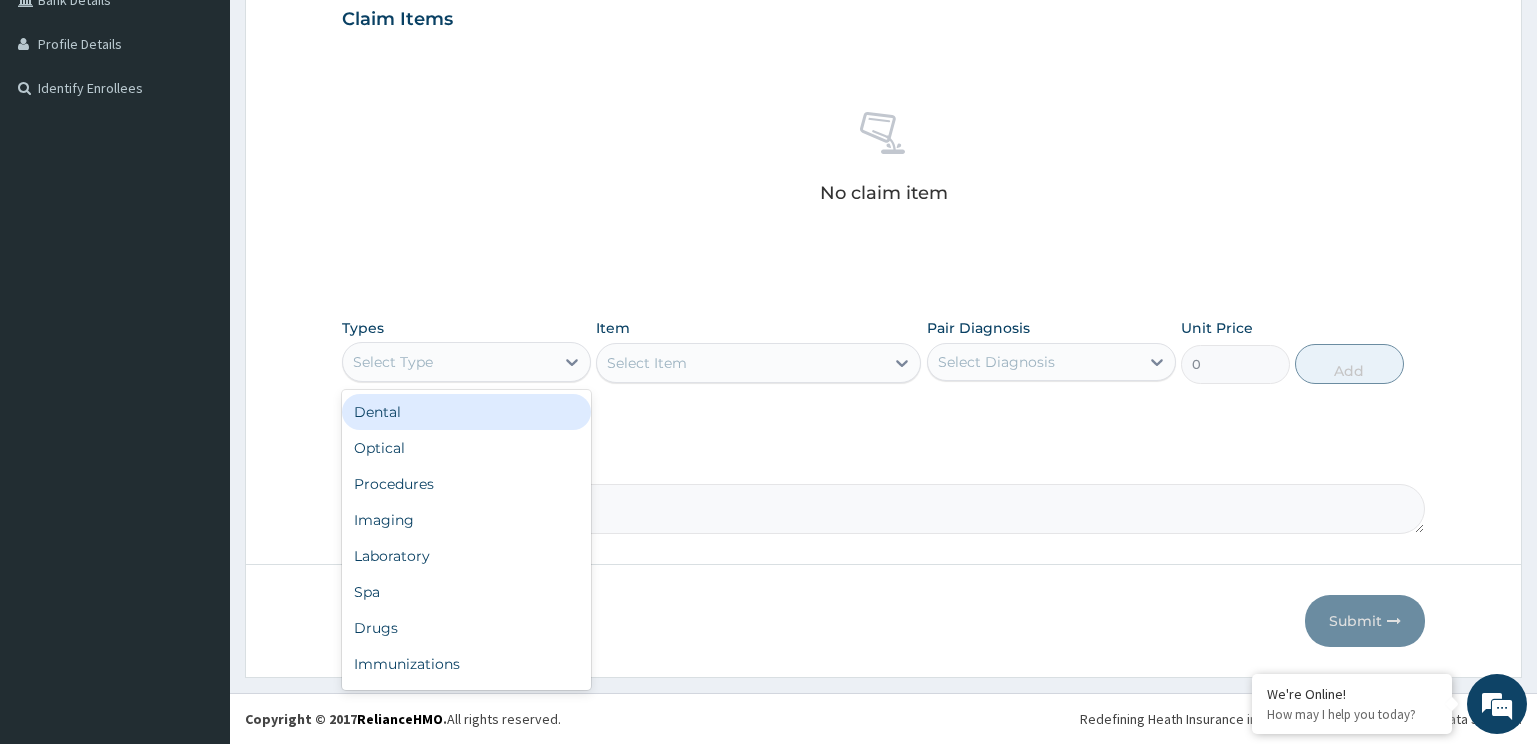 click on "Select Type" at bounding box center [393, 362] 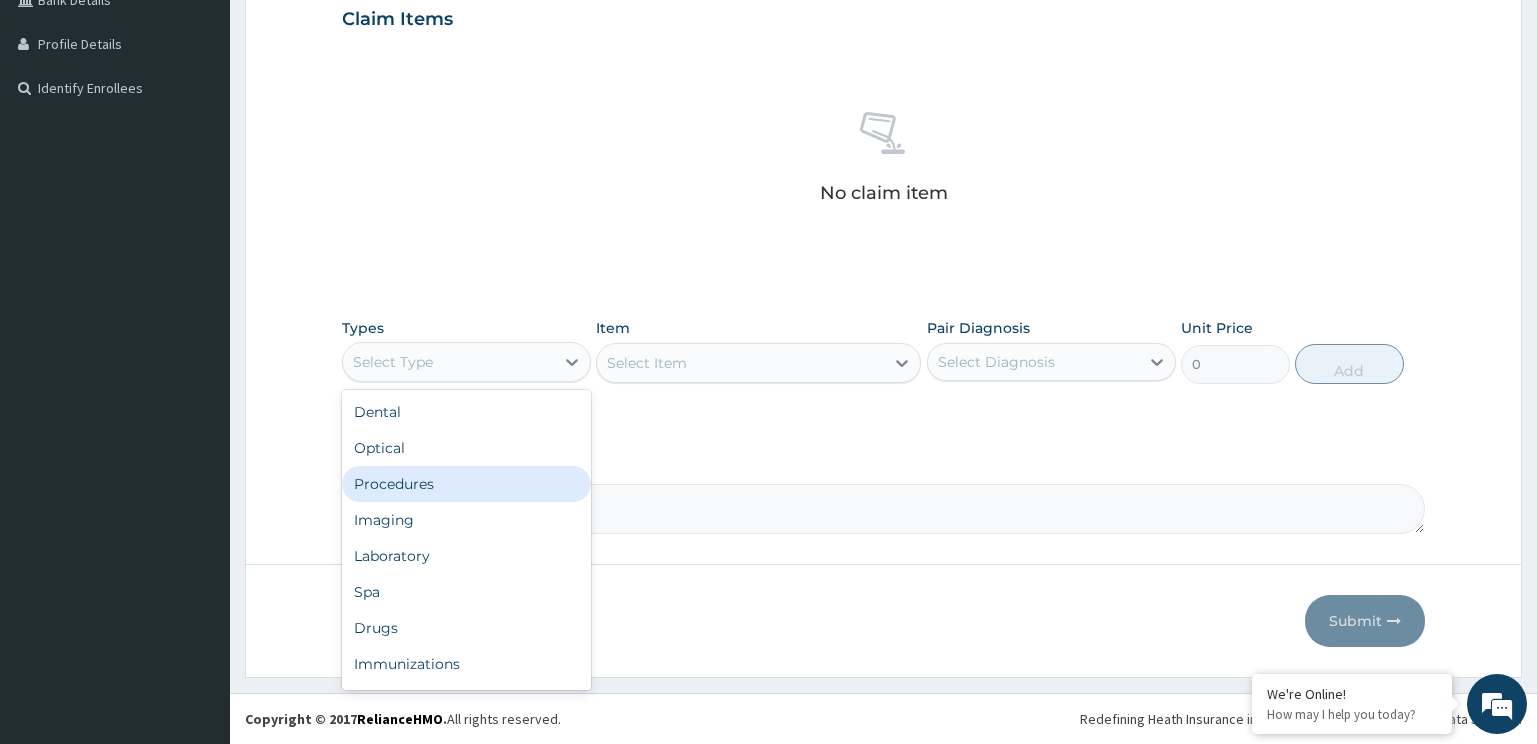 click on "Procedures" at bounding box center [466, 484] 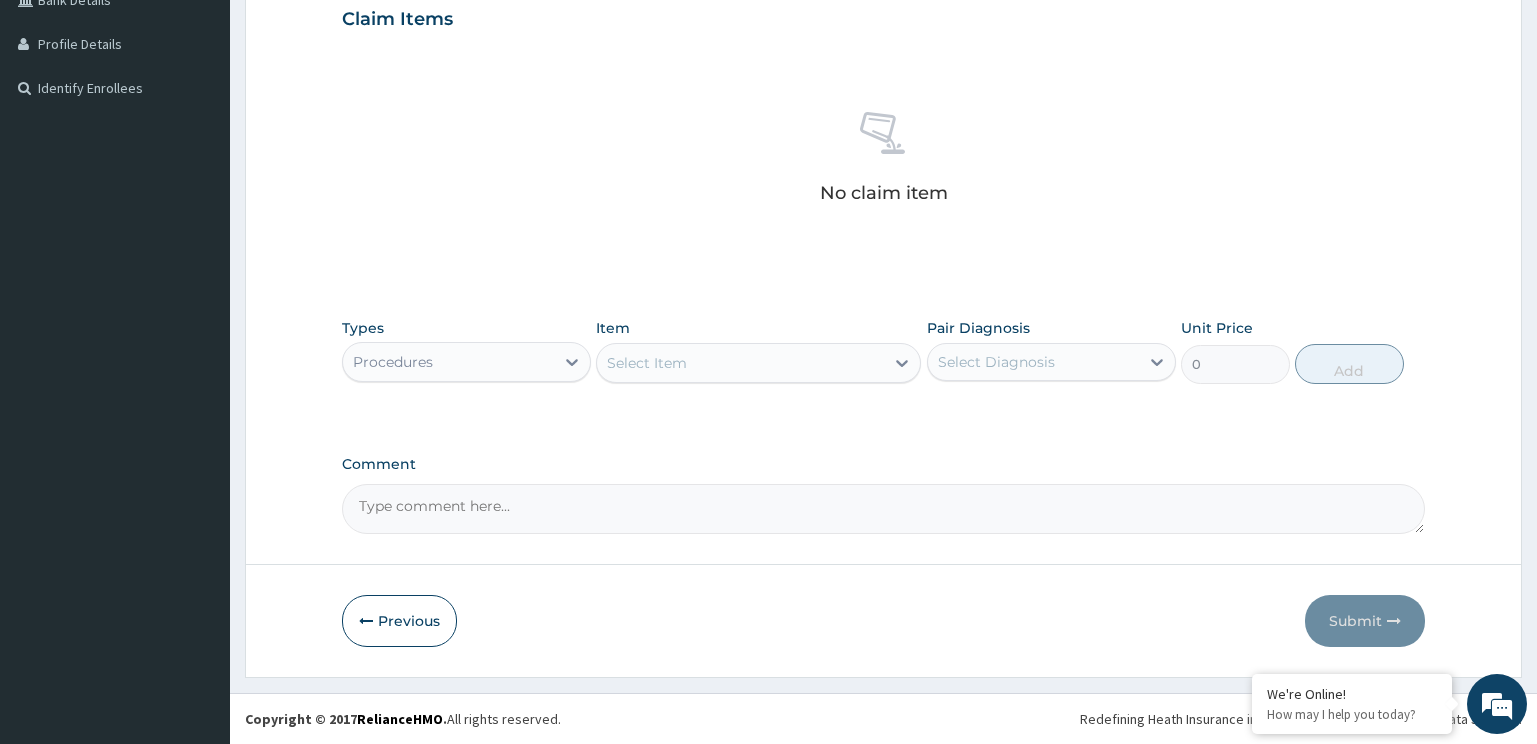 click on "Select Item" at bounding box center [740, 363] 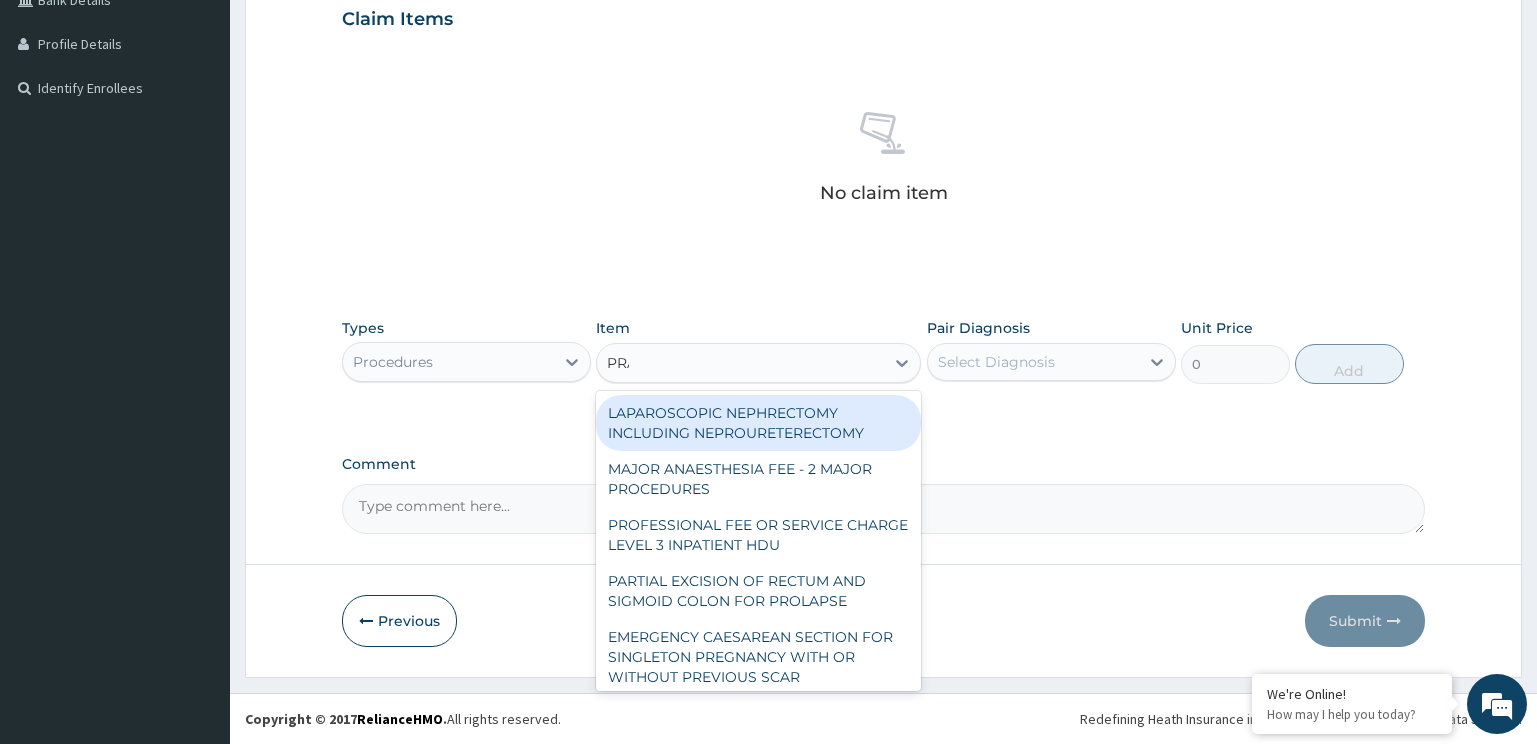 type on "PRAC" 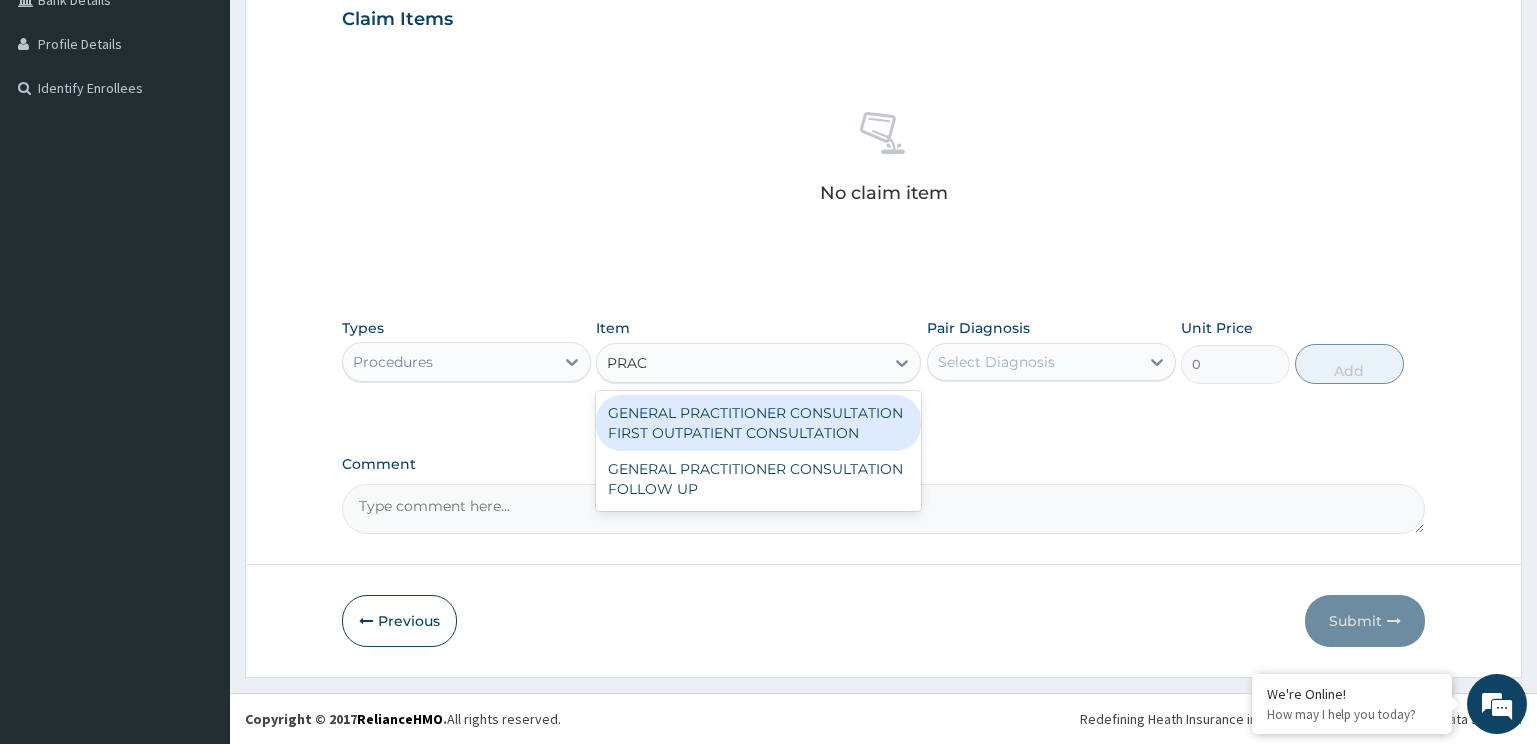 drag, startPoint x: 706, startPoint y: 418, endPoint x: 916, endPoint y: 341, distance: 223.67163 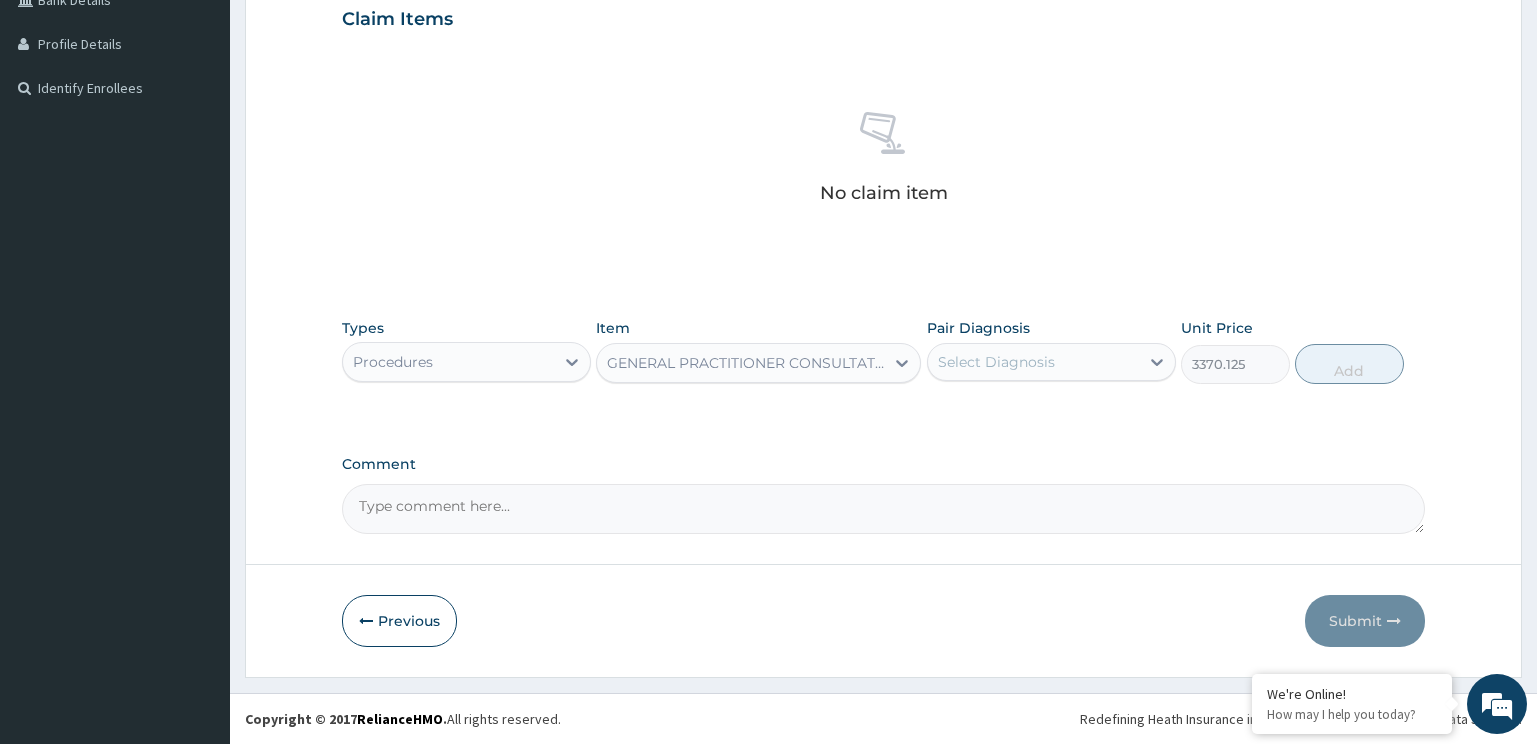 click on "Select Diagnosis" at bounding box center [996, 362] 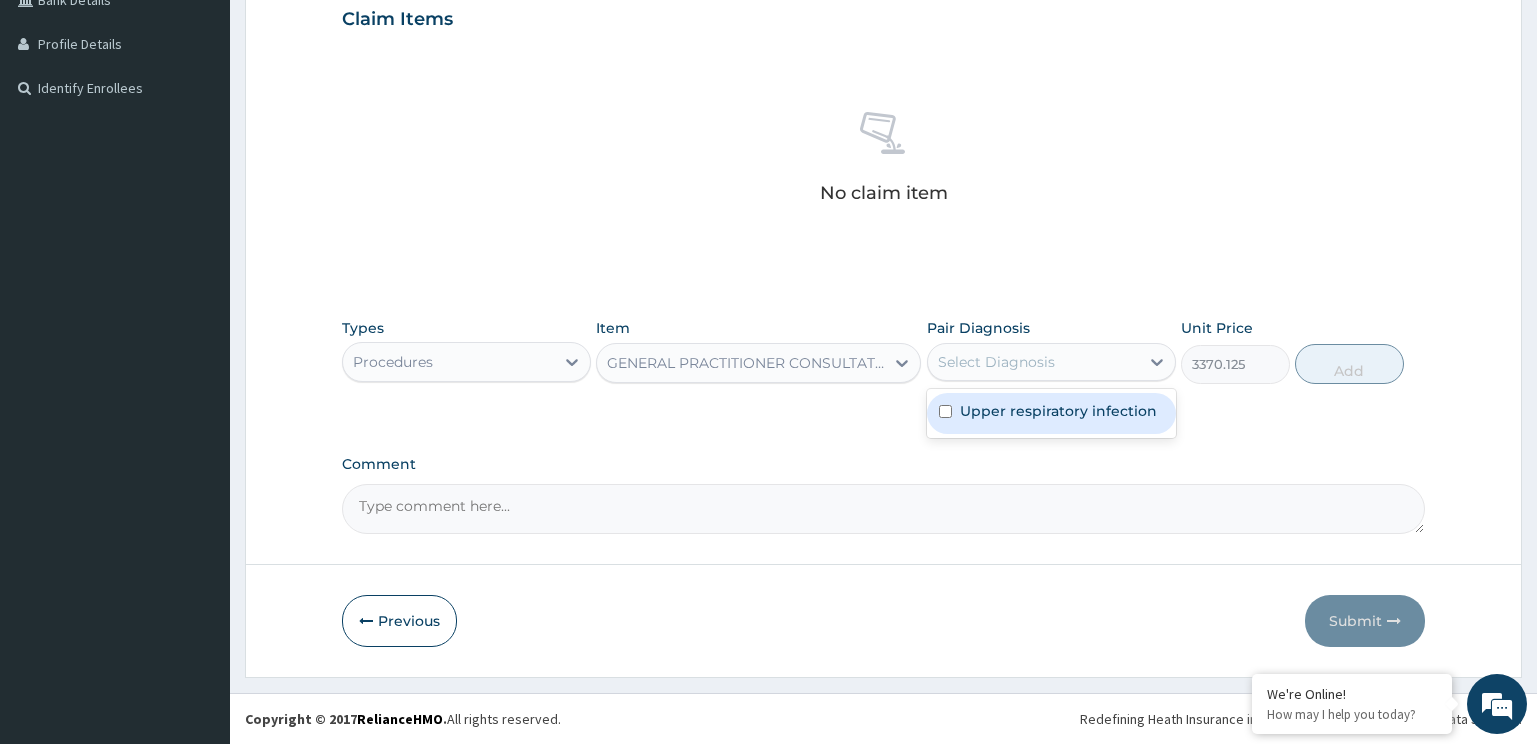 click on "Upper respiratory infection" at bounding box center [1058, 411] 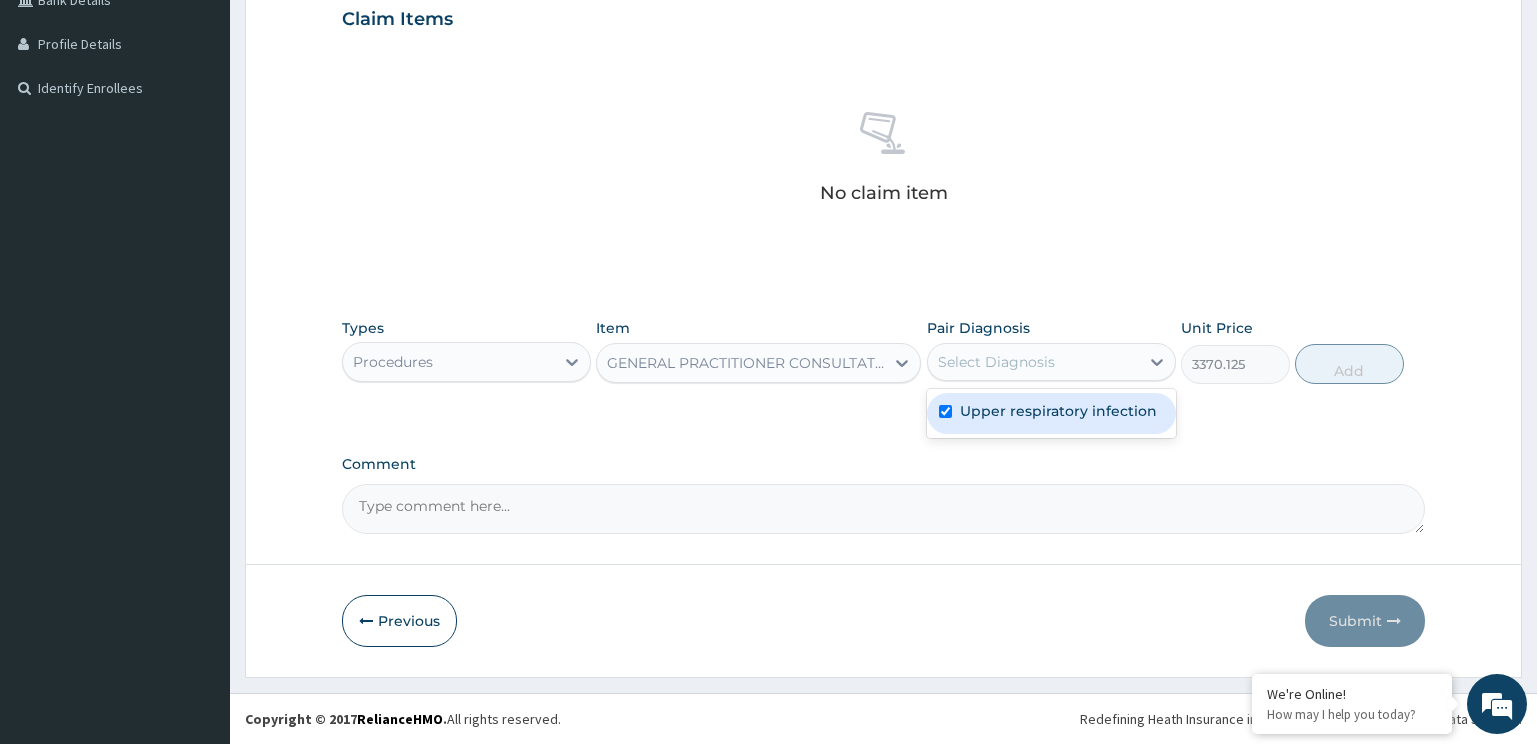 click on "Add" at bounding box center (1349, 364) 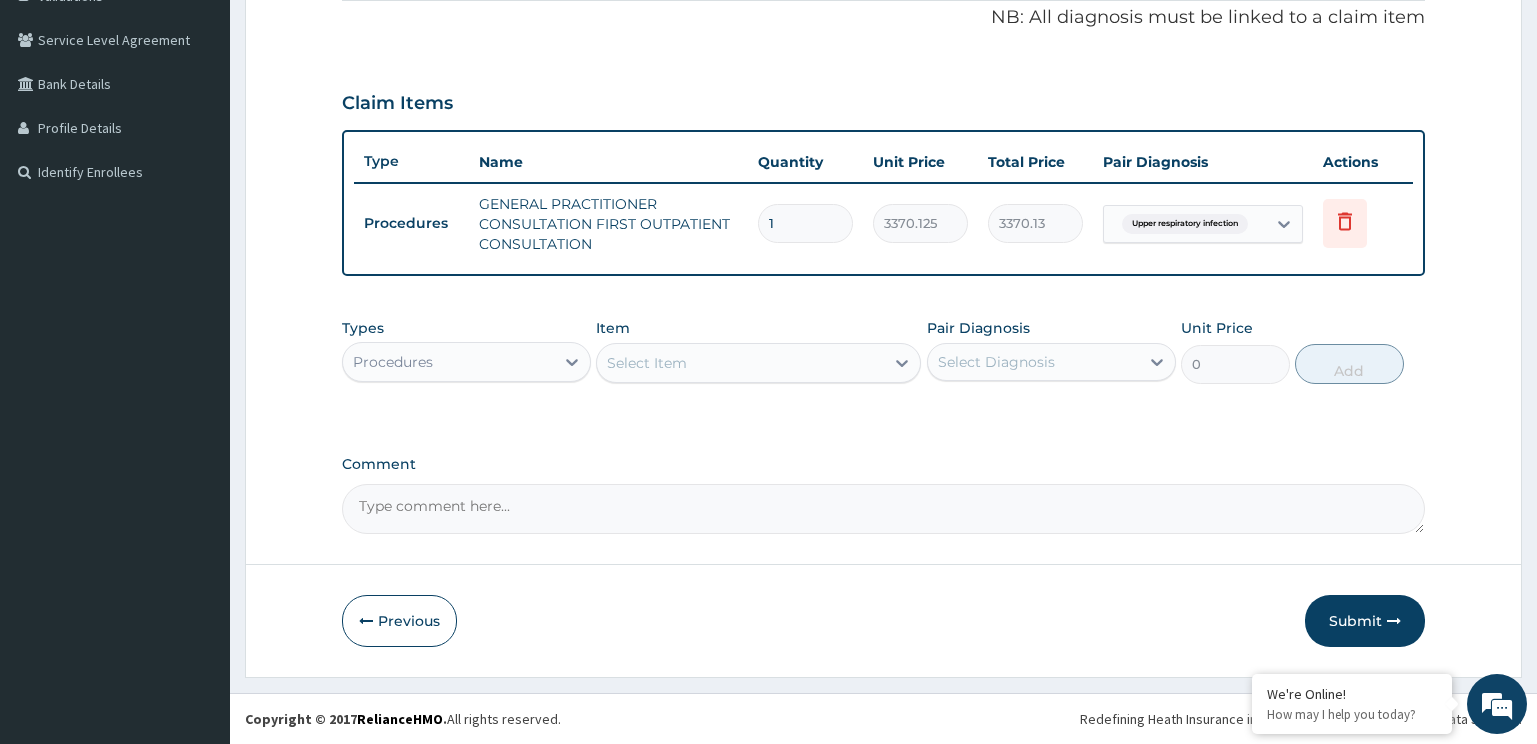 scroll, scrollTop: 398, scrollLeft: 0, axis: vertical 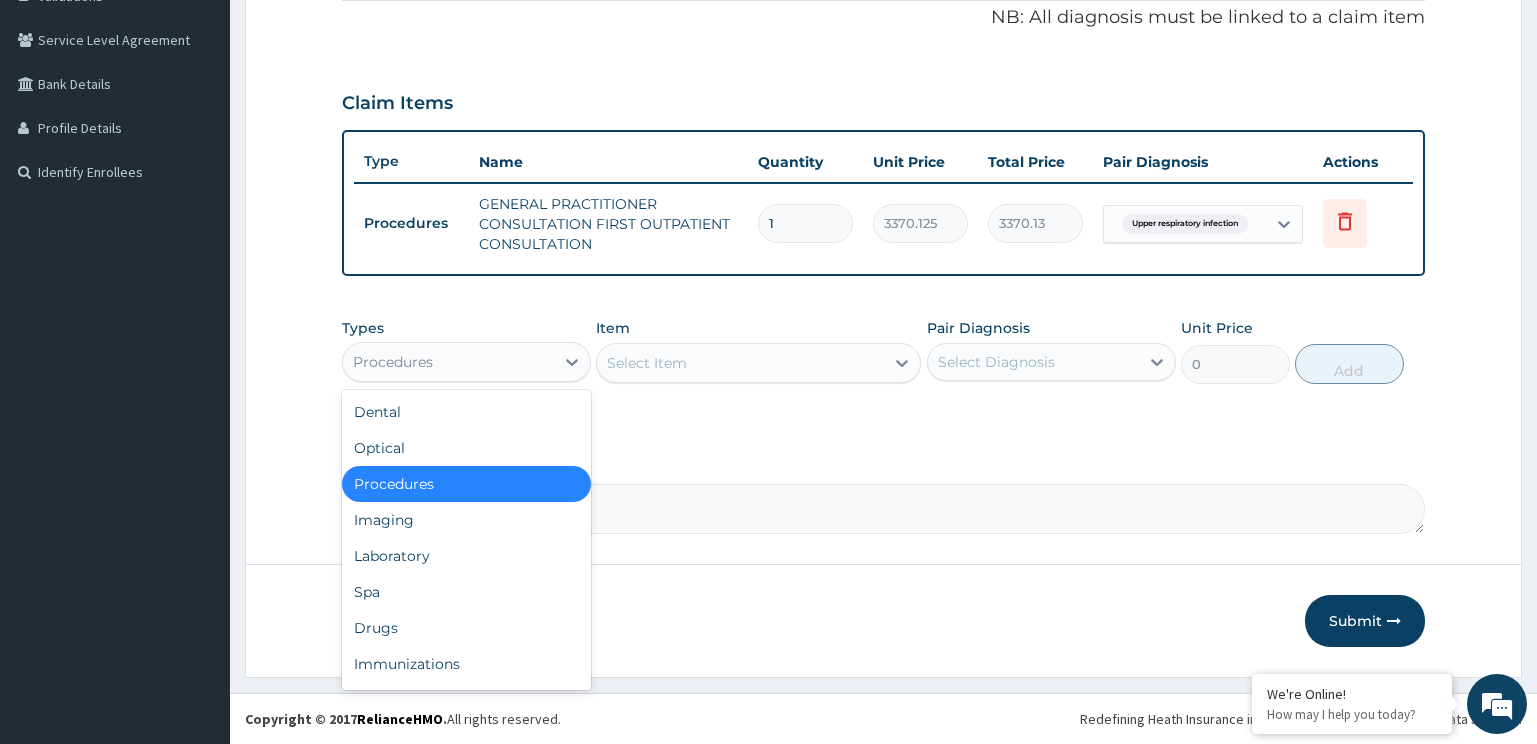 click on "Procedures" at bounding box center [448, 362] 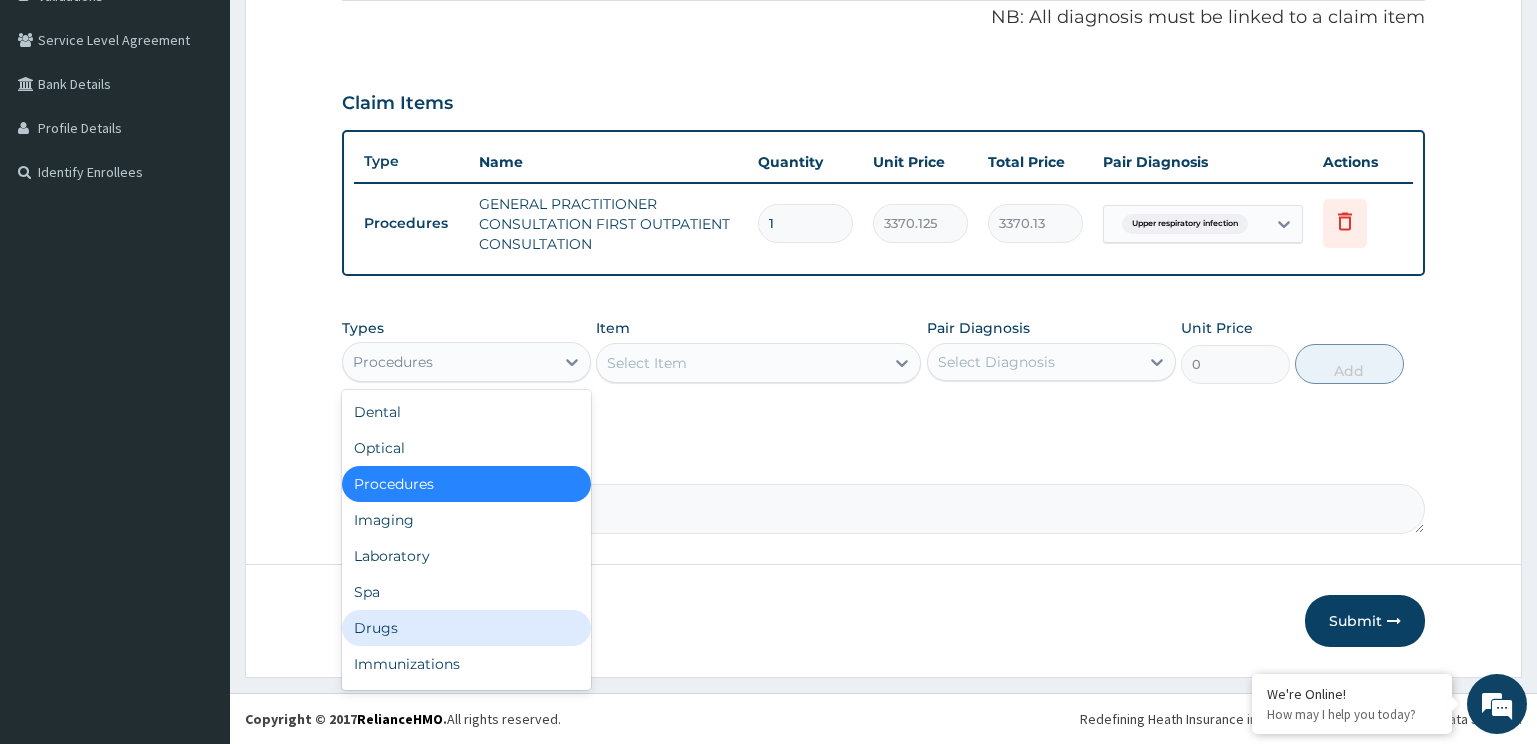 click on "Drugs" at bounding box center (466, 628) 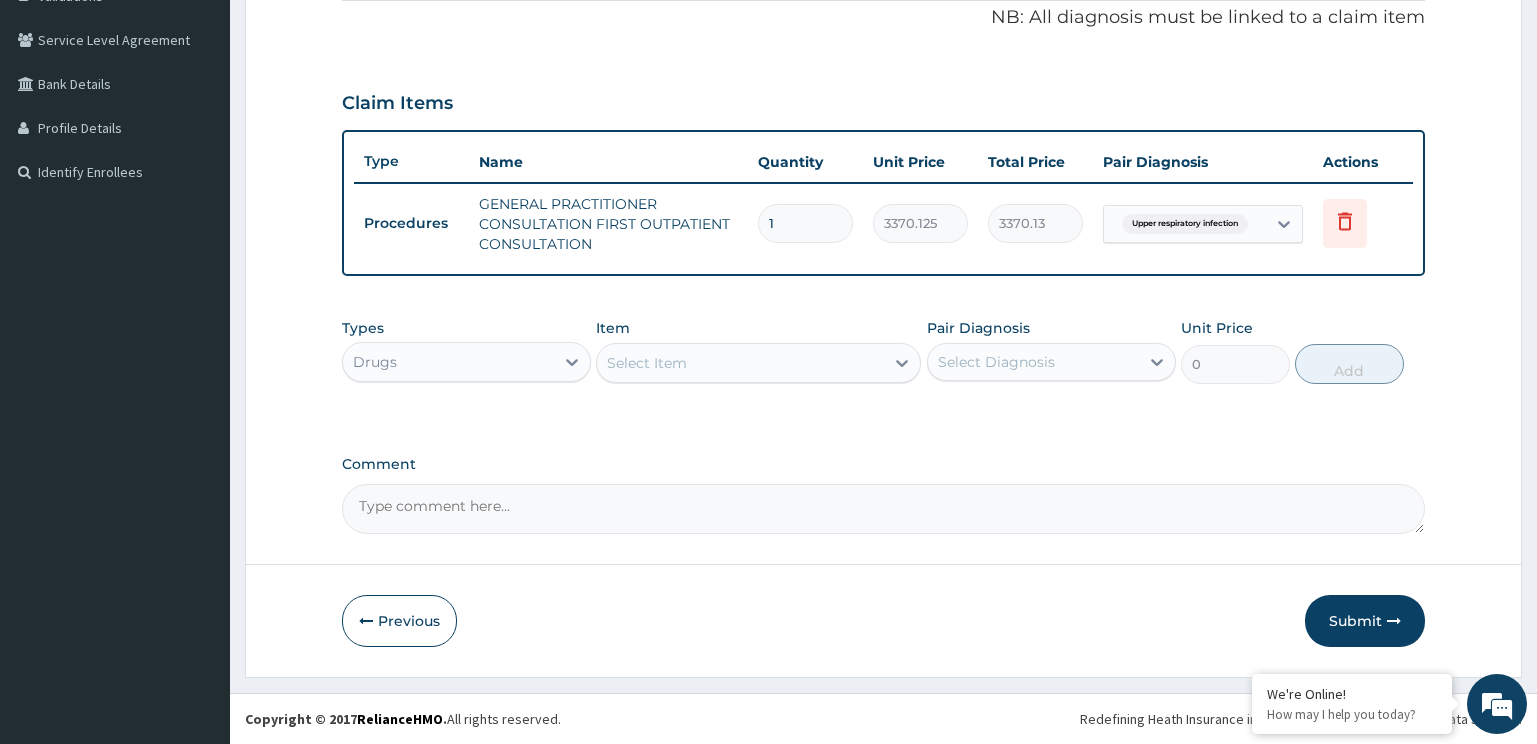 click on "Select Item" at bounding box center [740, 363] 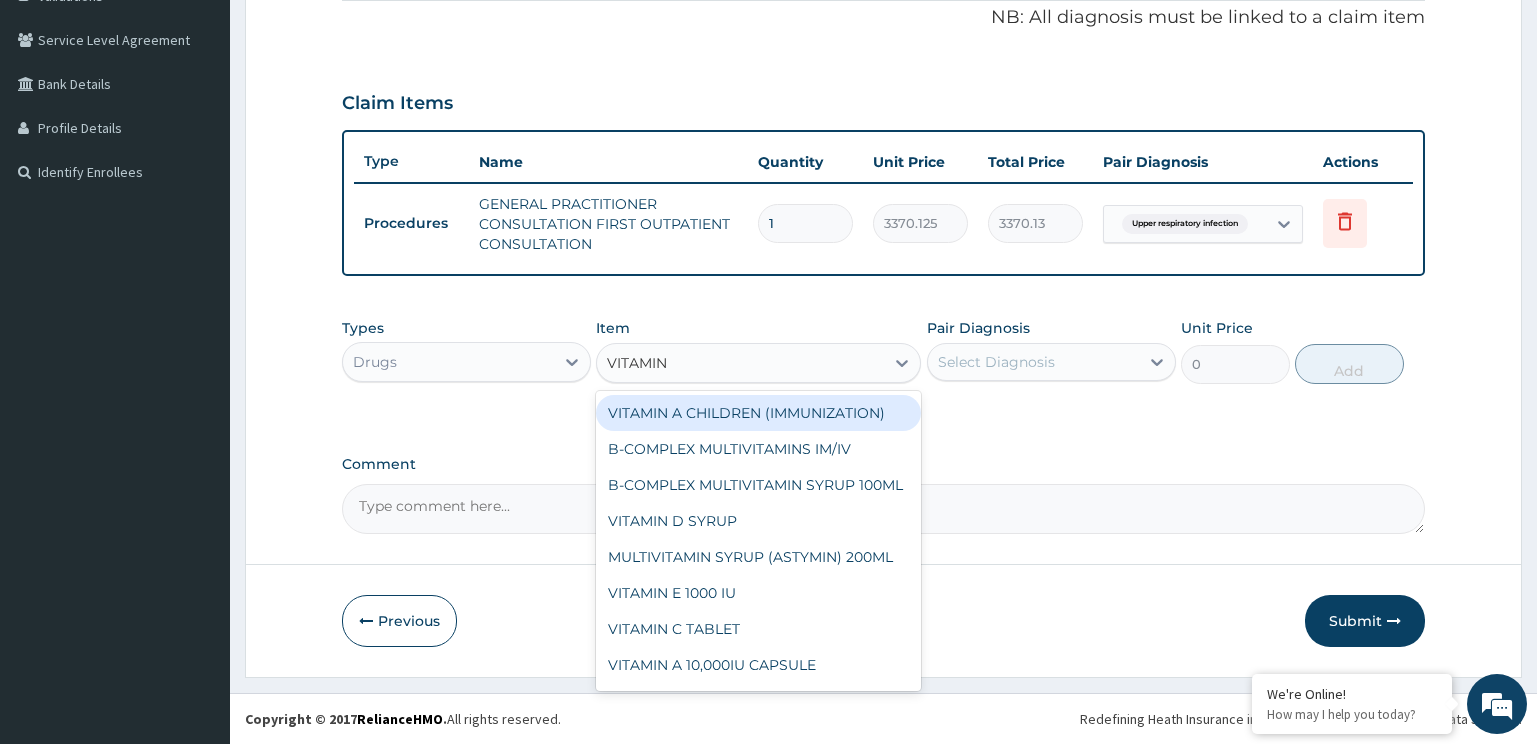 type on "VITAMIN C" 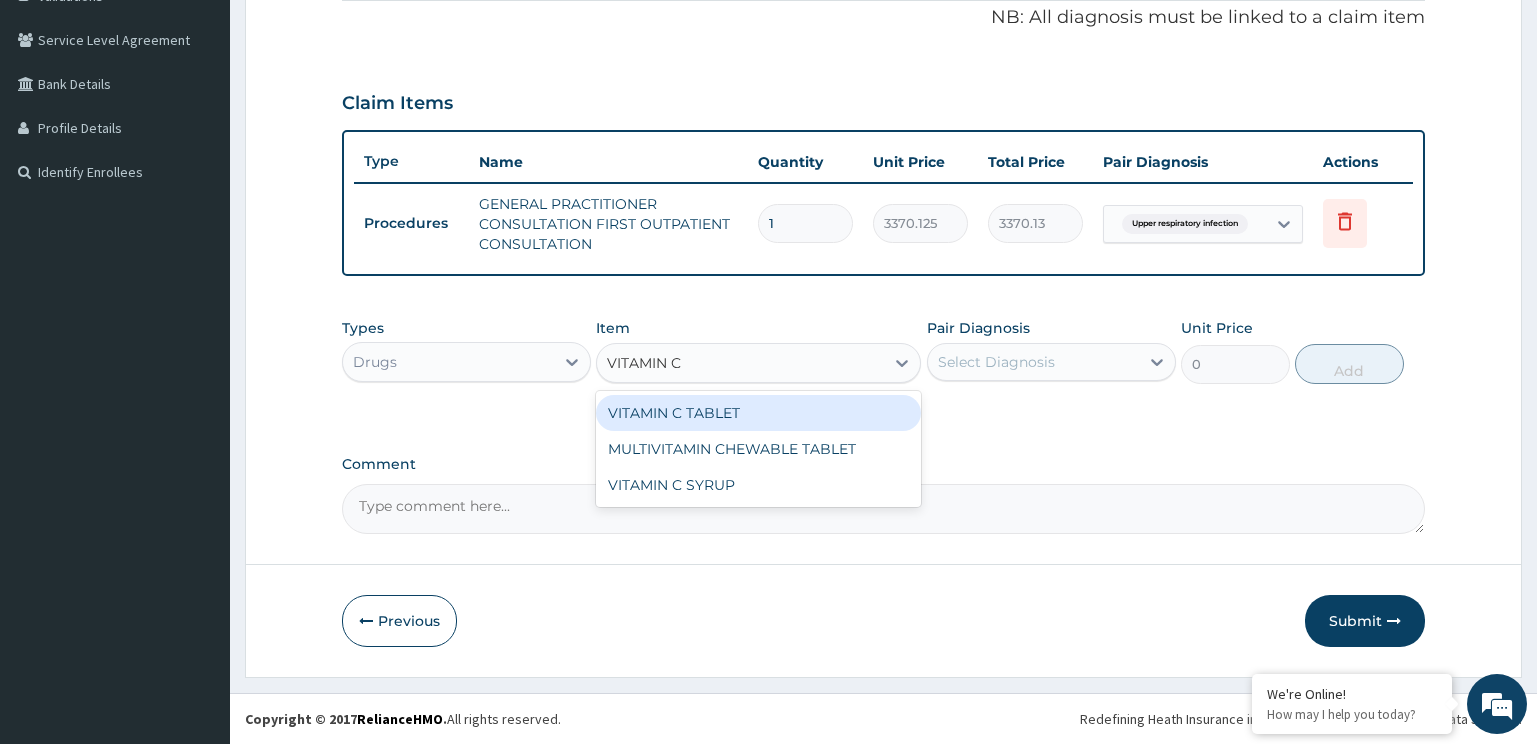 click on "VITAMIN C TABLET" at bounding box center (758, 413) 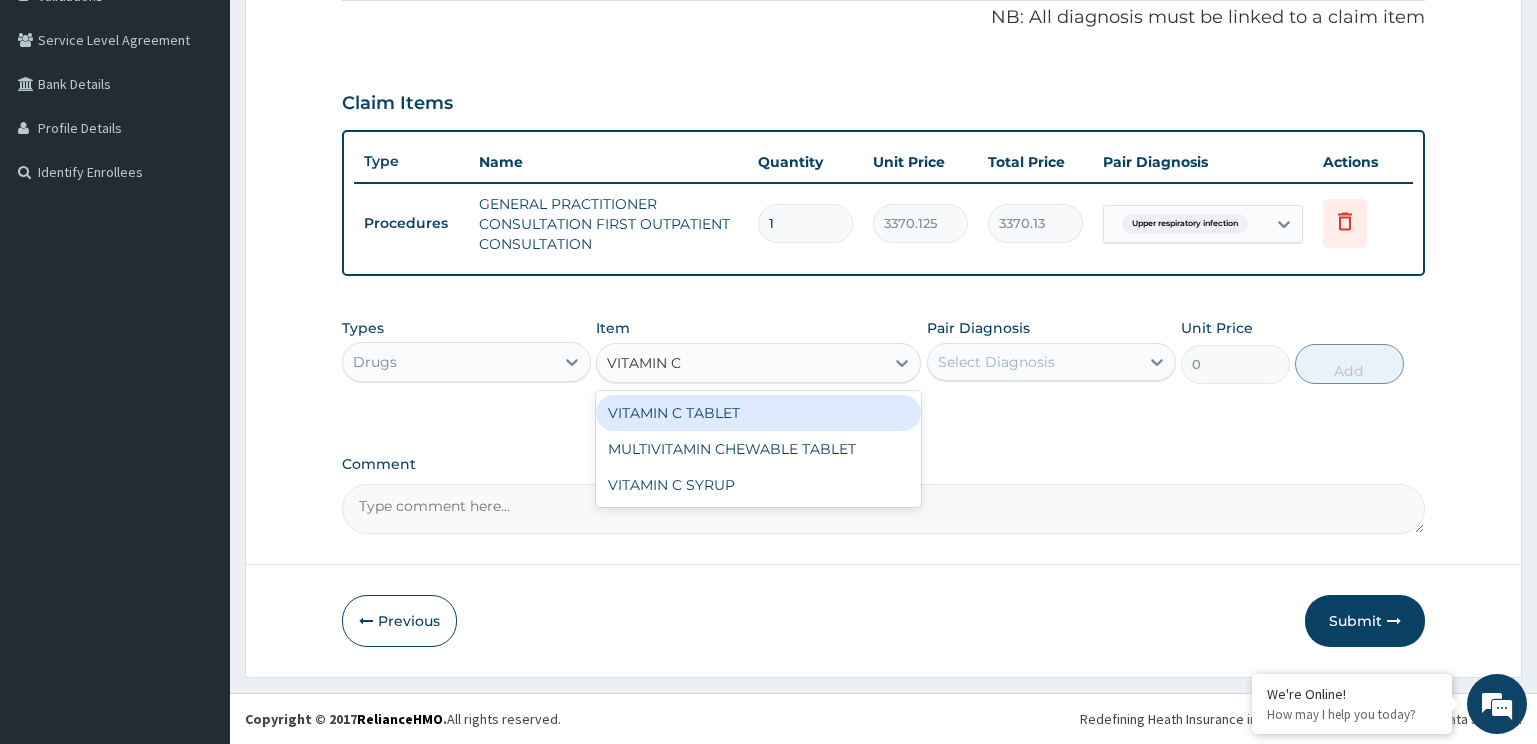 type 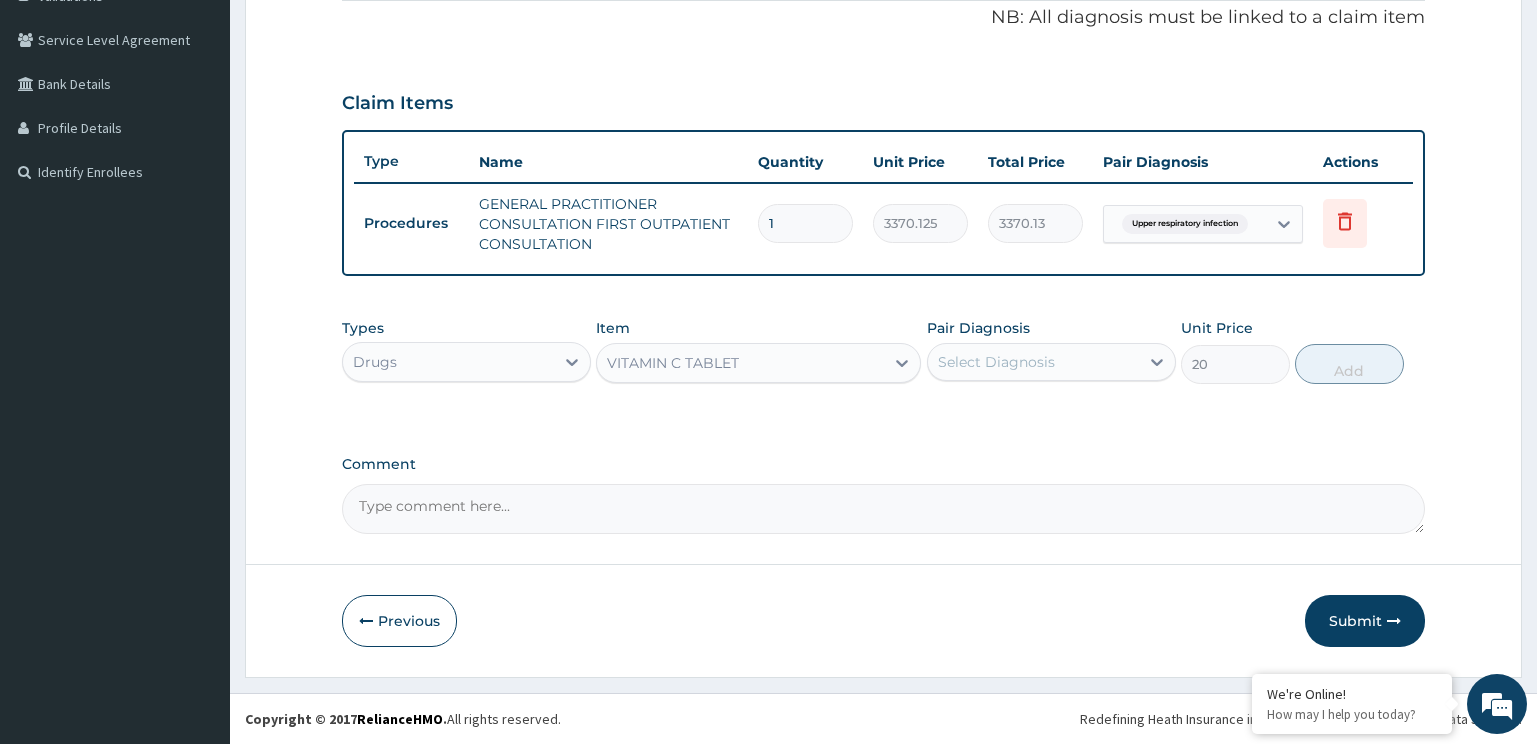click on "Select Diagnosis" at bounding box center [996, 362] 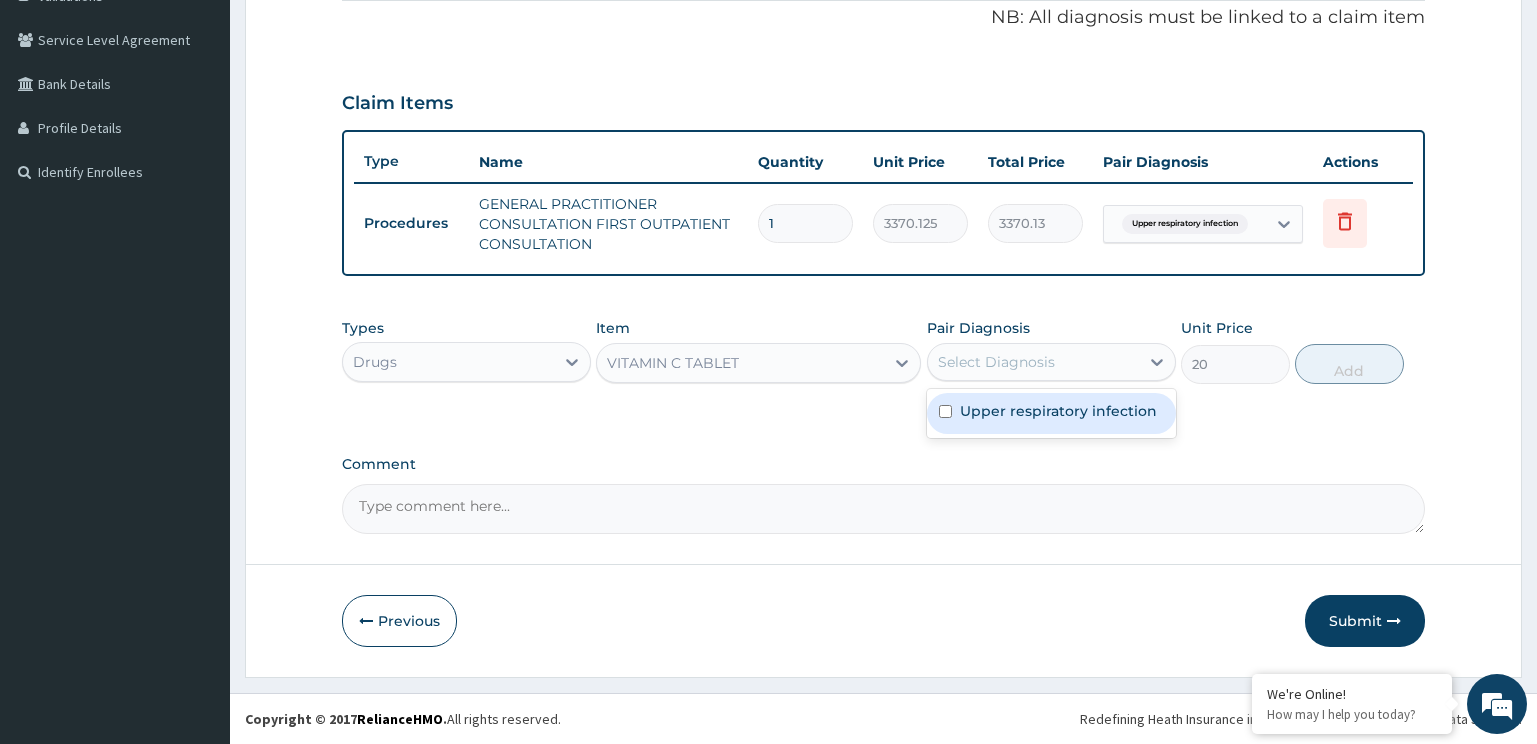 click on "Upper respiratory infection" at bounding box center [1051, 413] 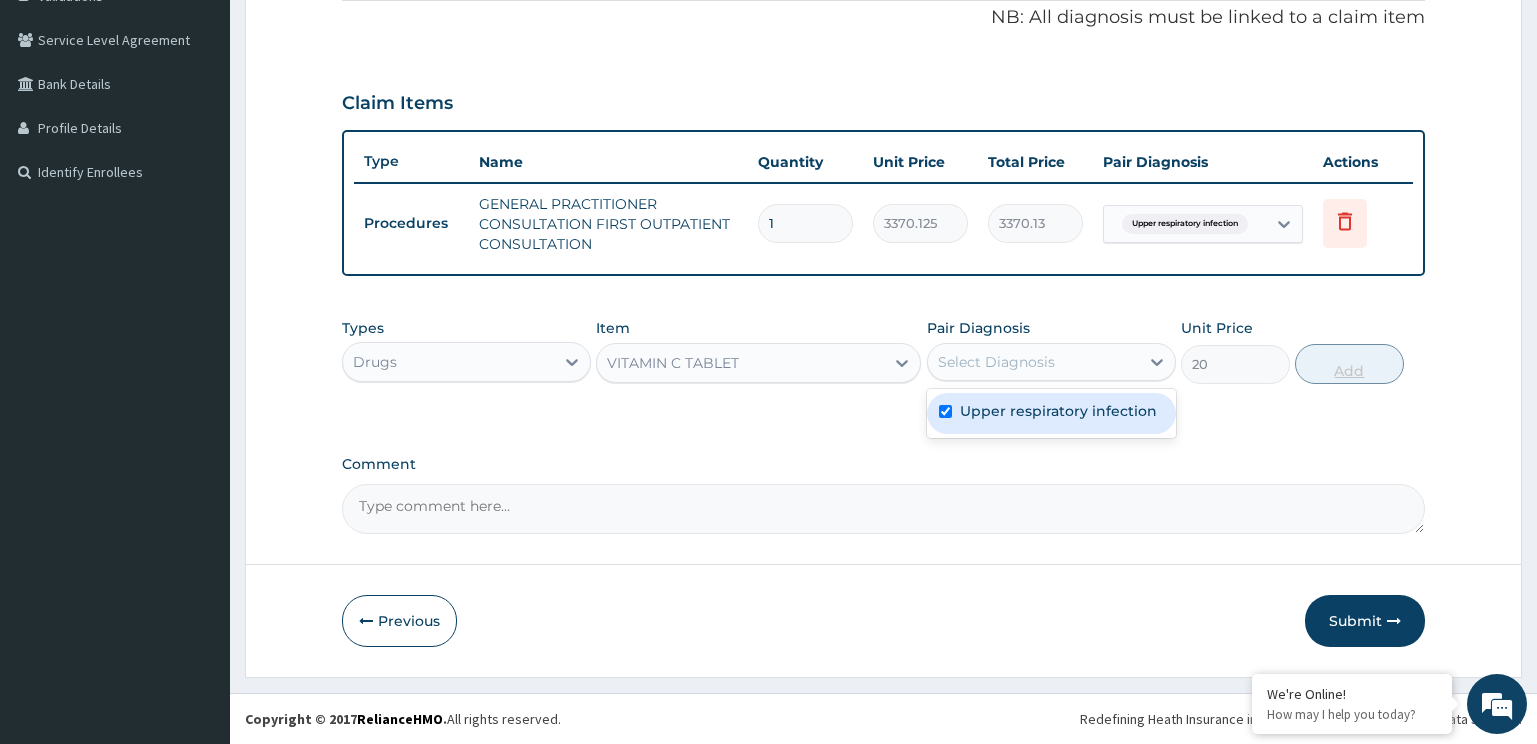 click on "Upper respiratory infection" at bounding box center (1058, 411) 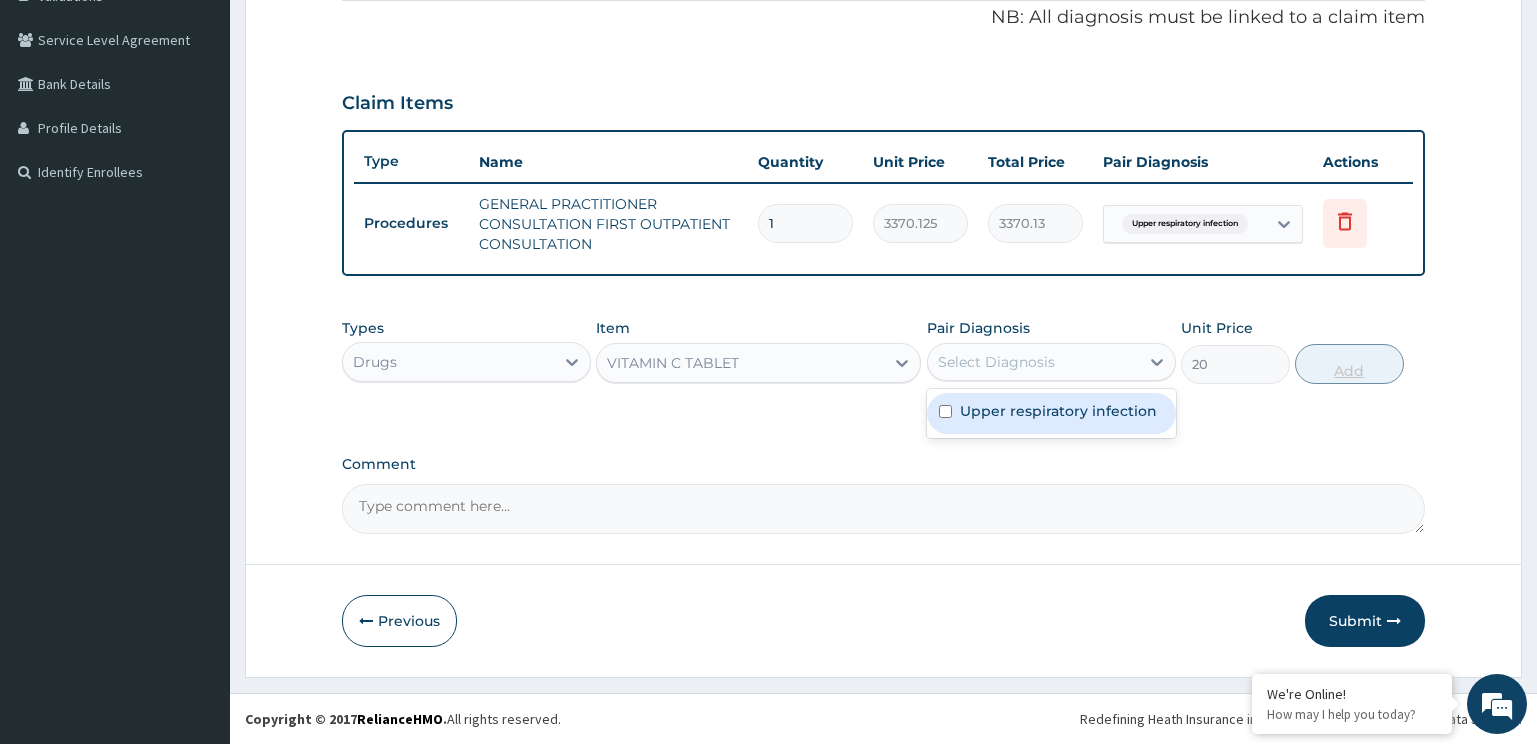 checkbox on "false" 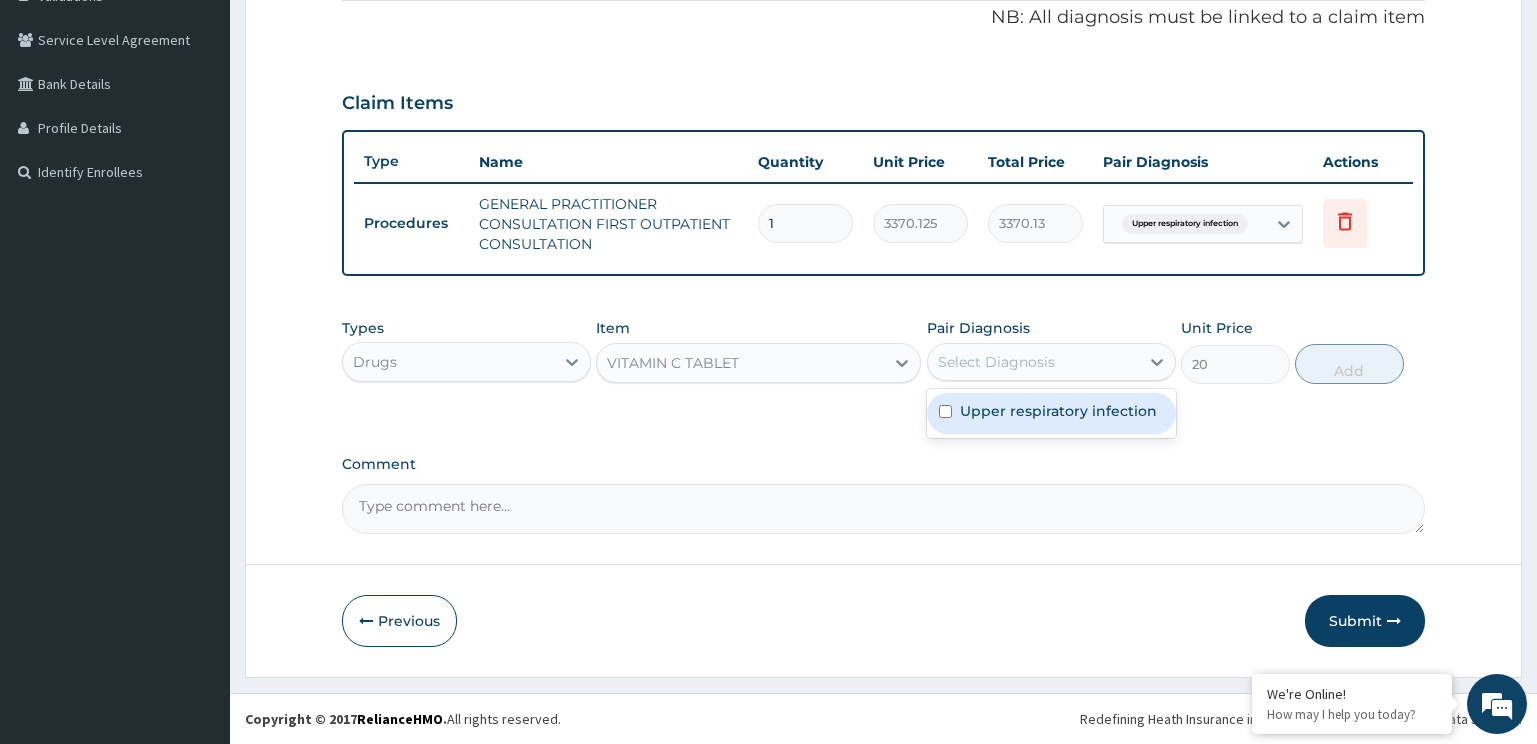 click on "Select Diagnosis" at bounding box center [996, 362] 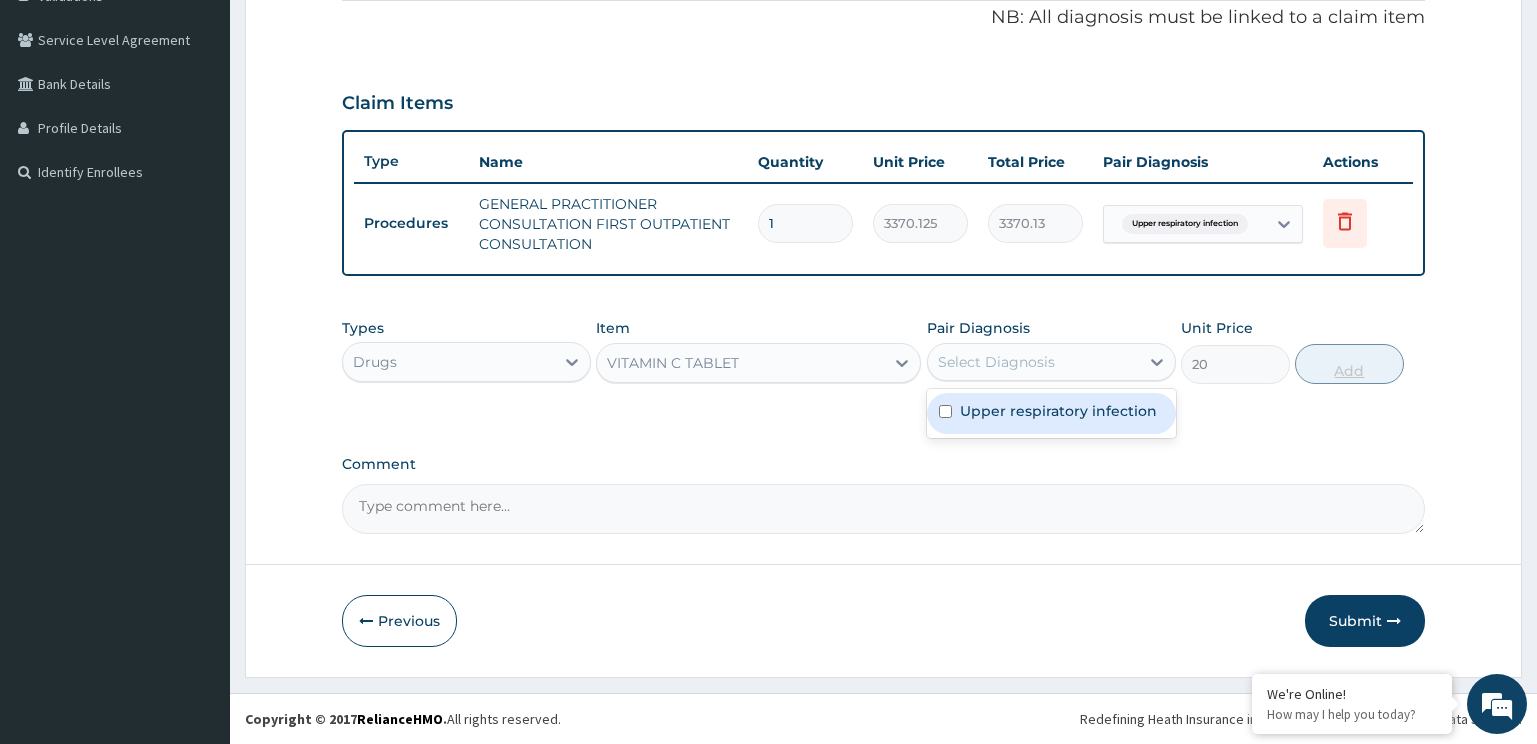 click on "Upper respiratory infection" at bounding box center [1058, 411] 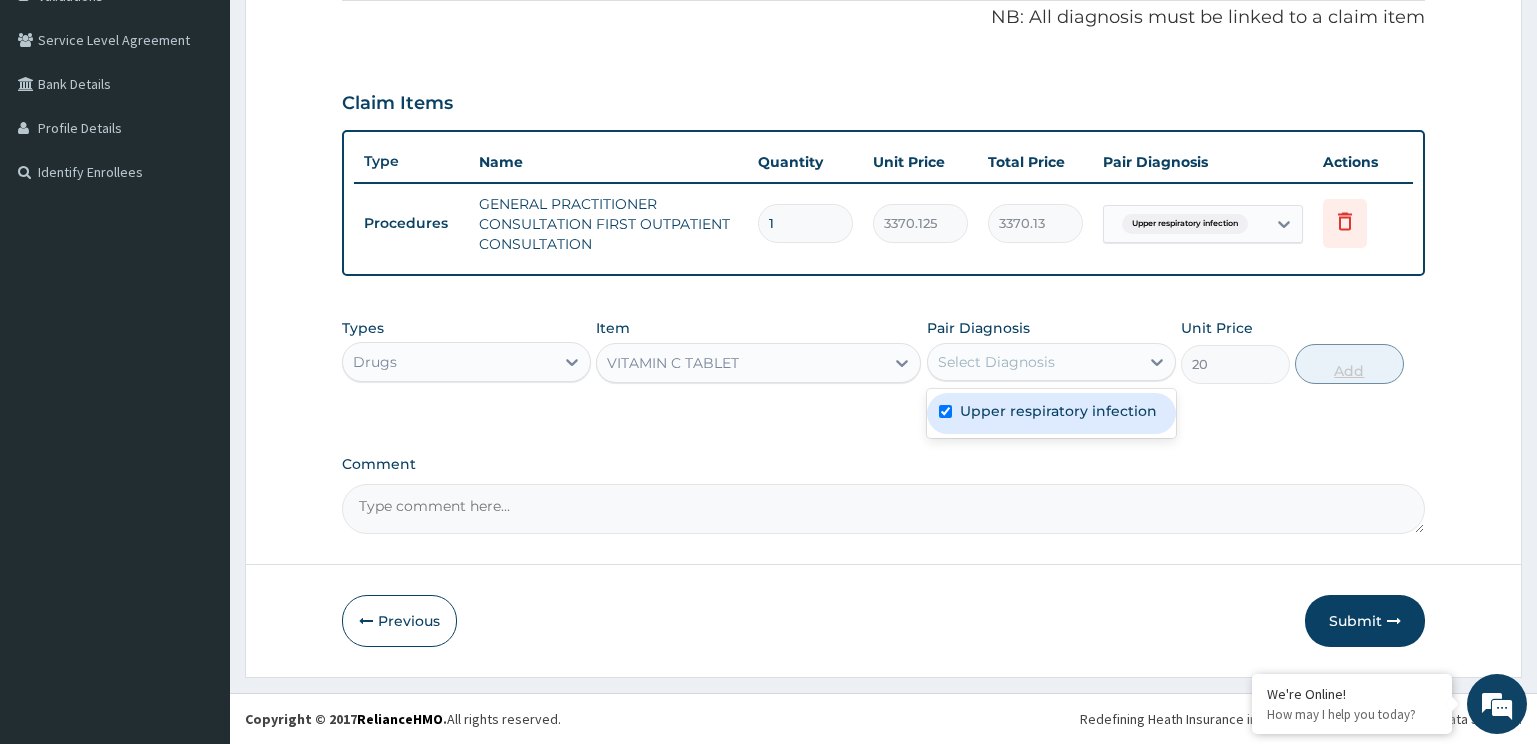 click on "Add" at bounding box center [1349, 364] 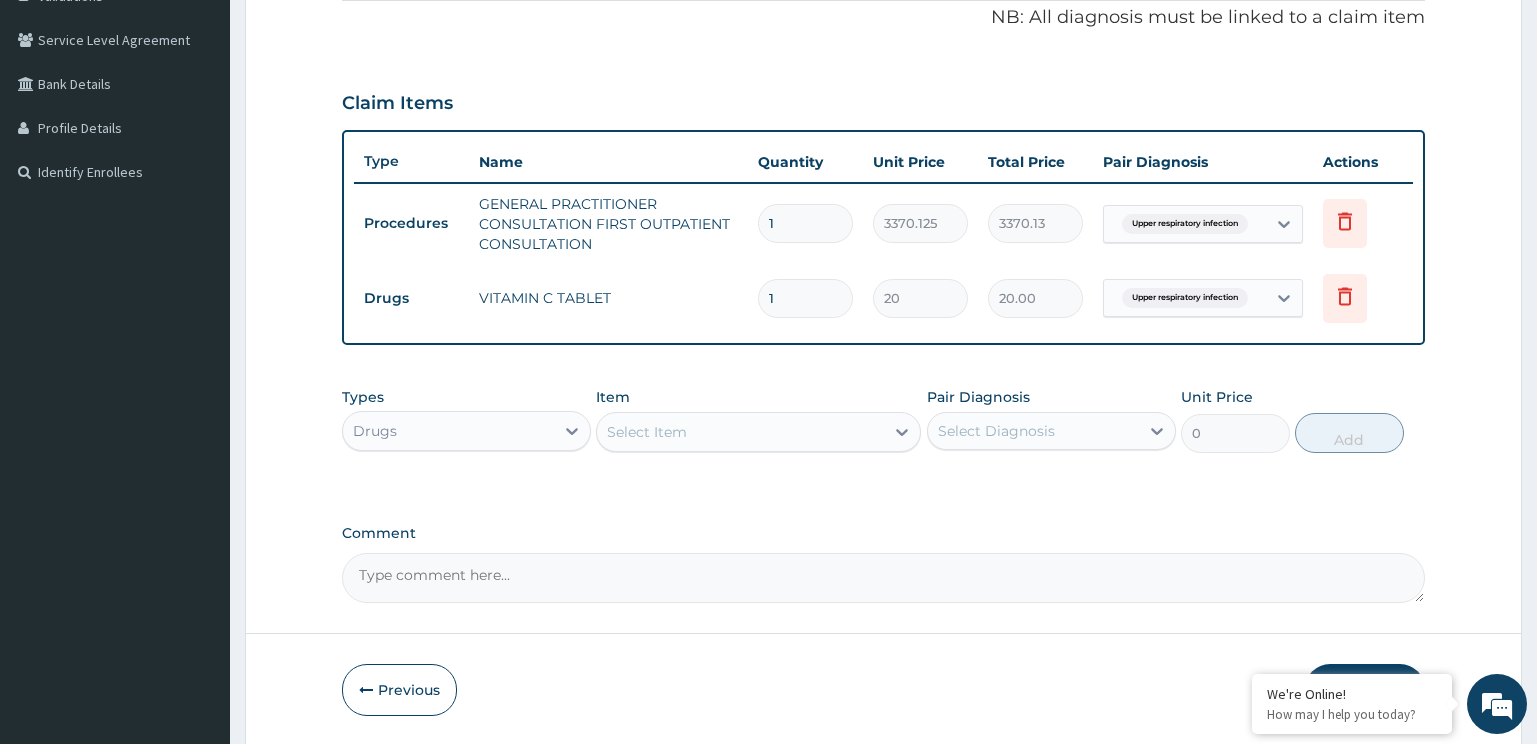 click on "Select Item" at bounding box center (740, 432) 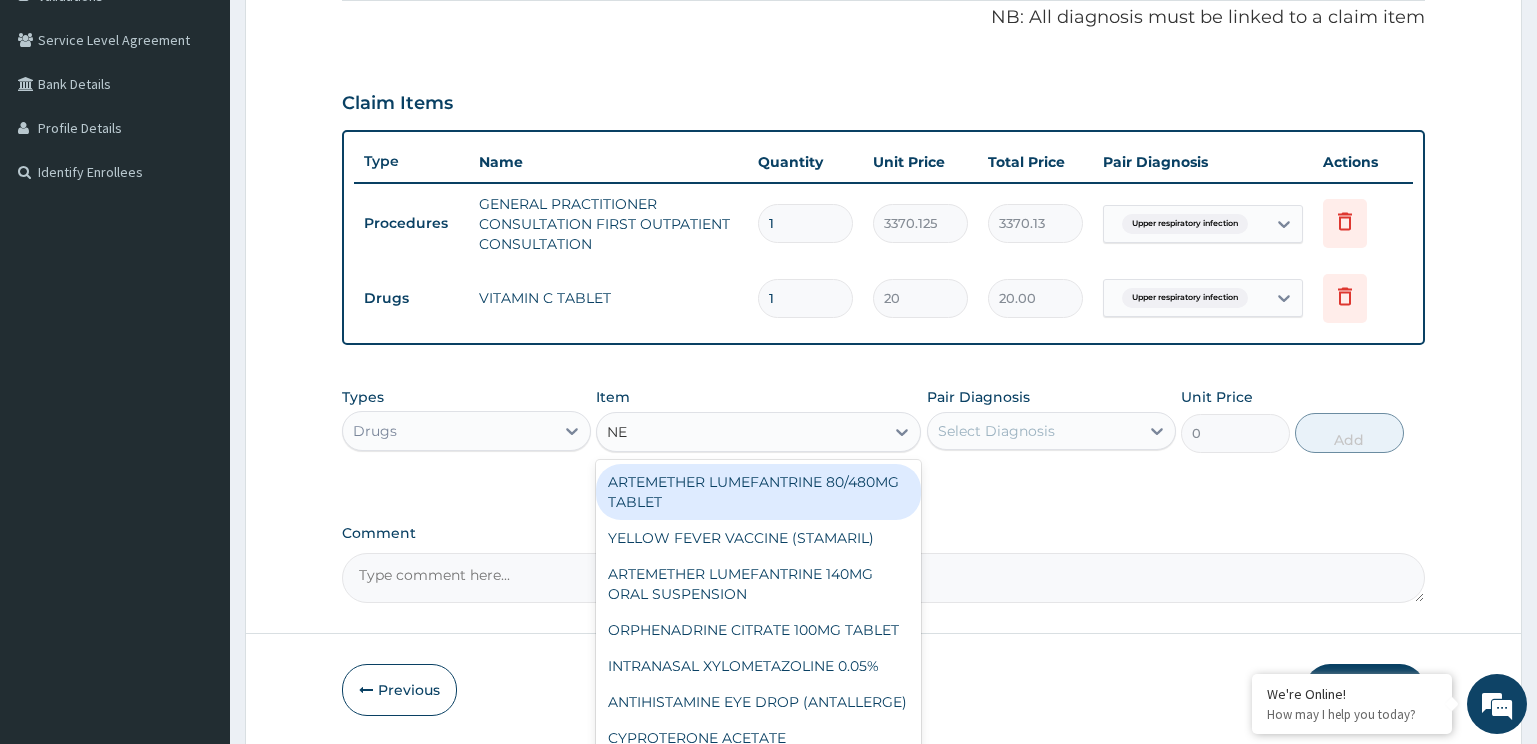 type on "NEO" 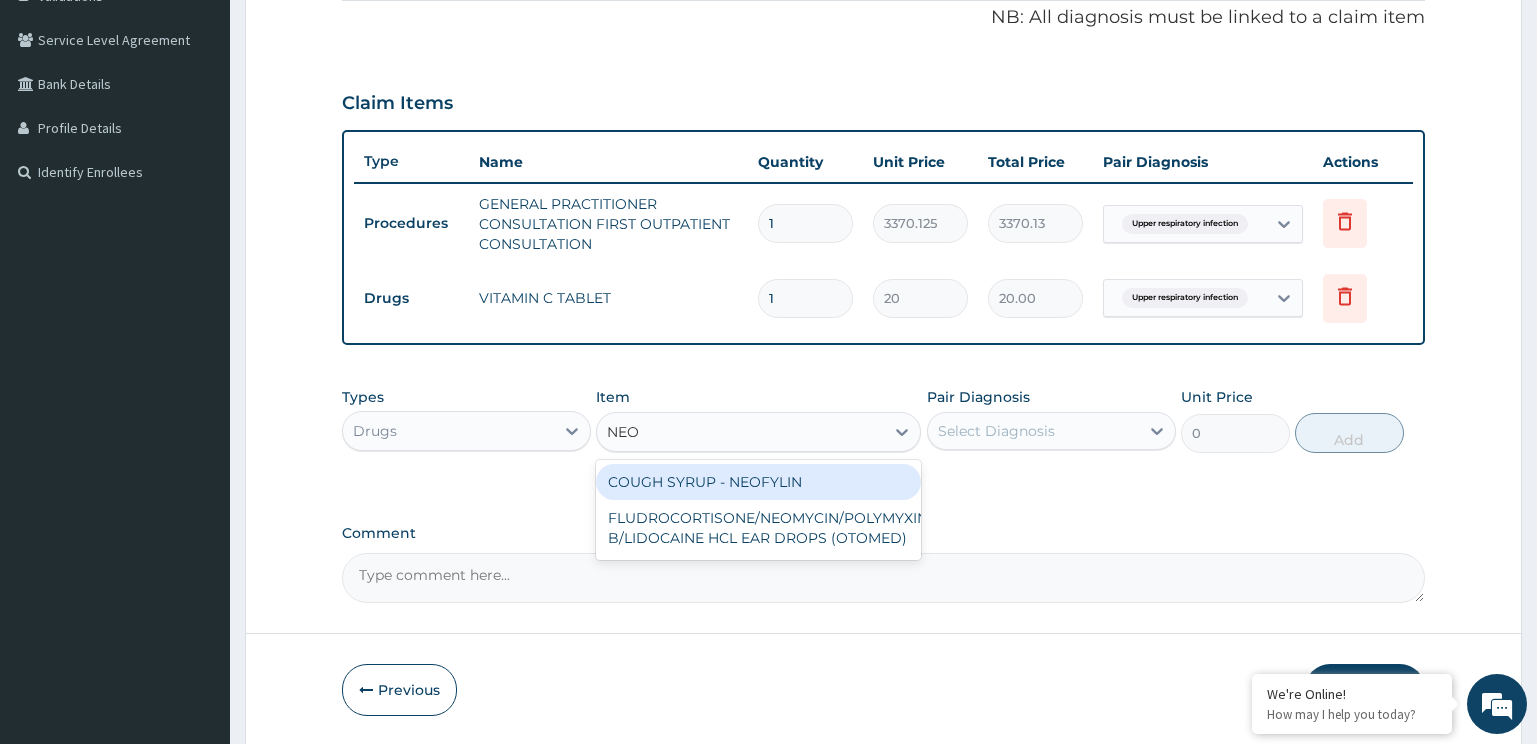 click on "COUGH SYRUP - NEOFYLIN" at bounding box center [758, 482] 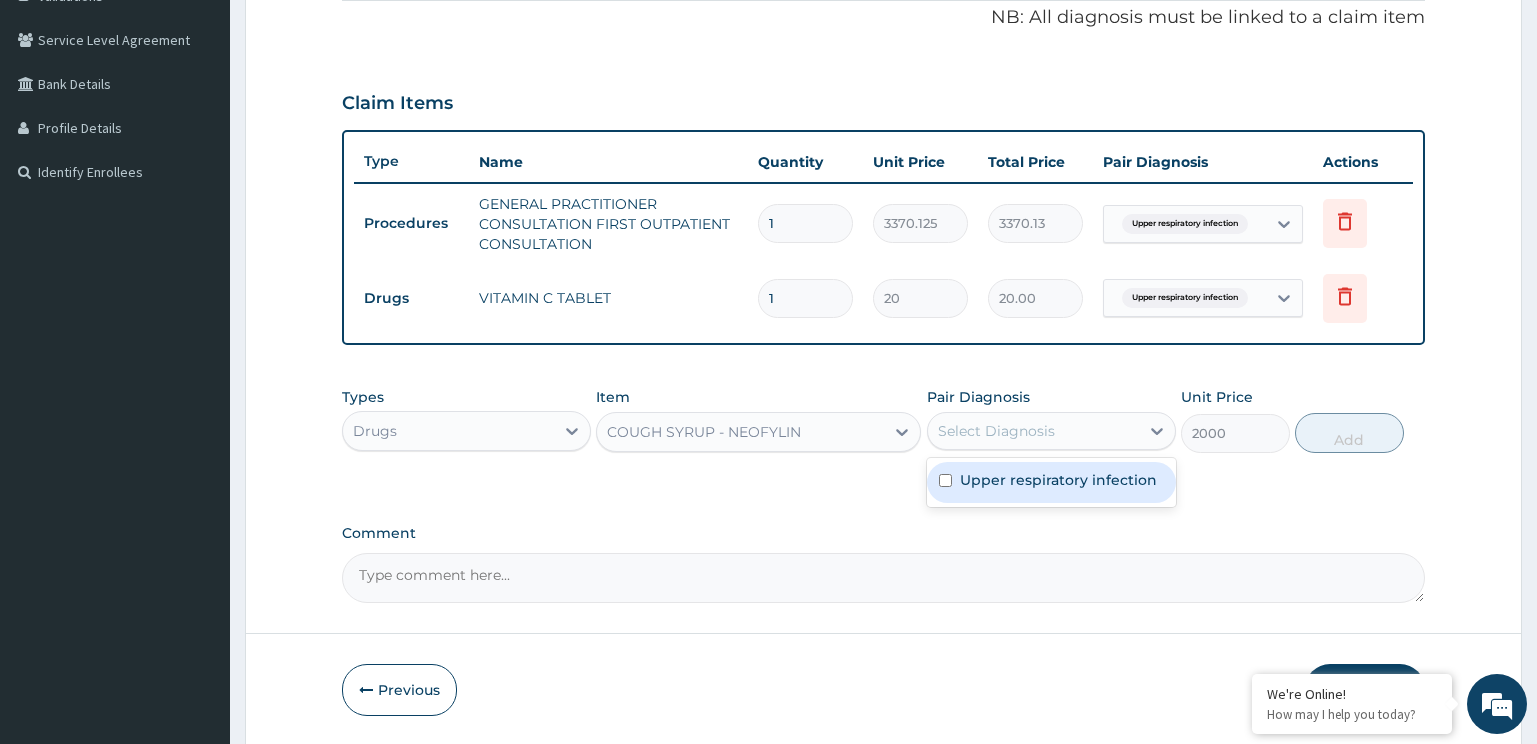 click on "Select Diagnosis" at bounding box center (1033, 431) 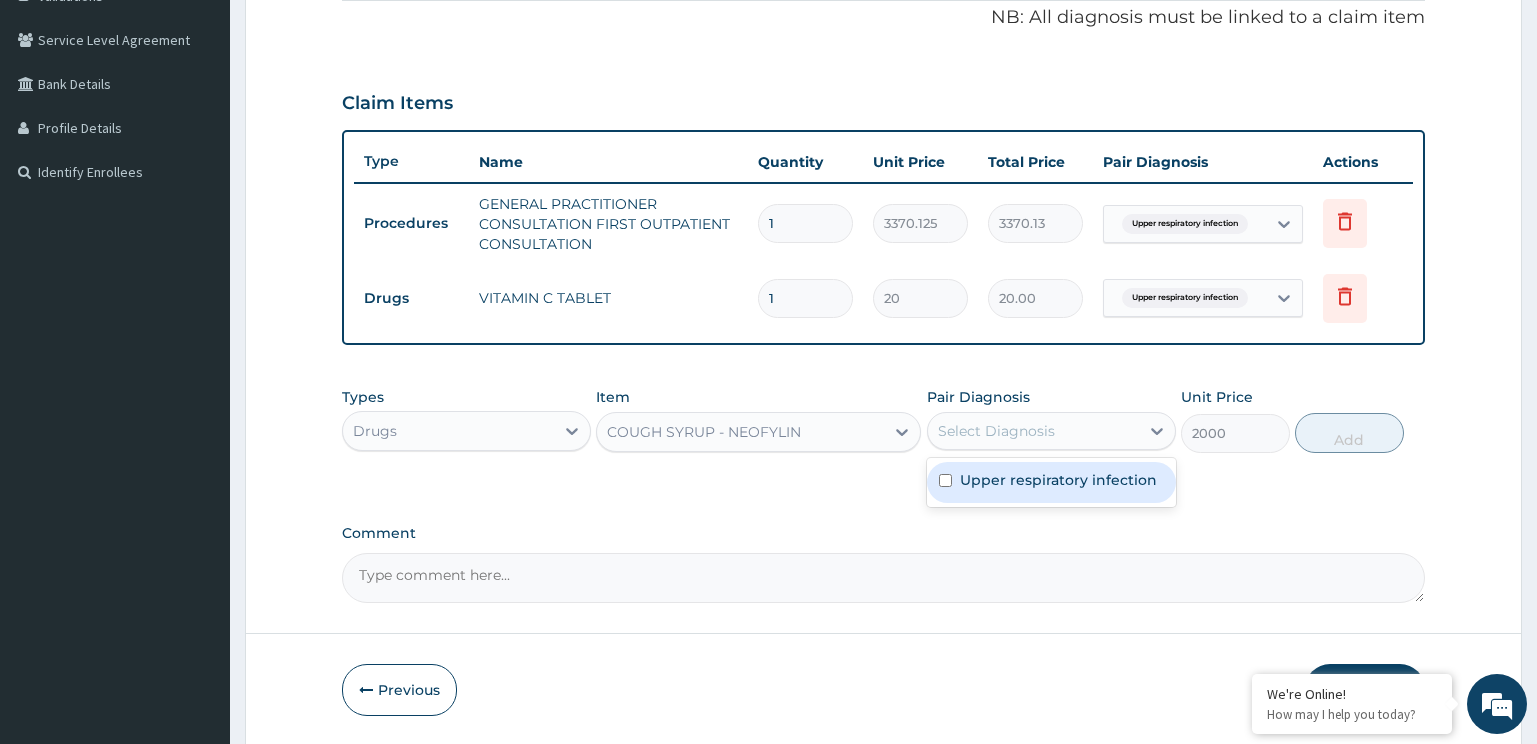click on "Upper respiratory infection" at bounding box center (1058, 480) 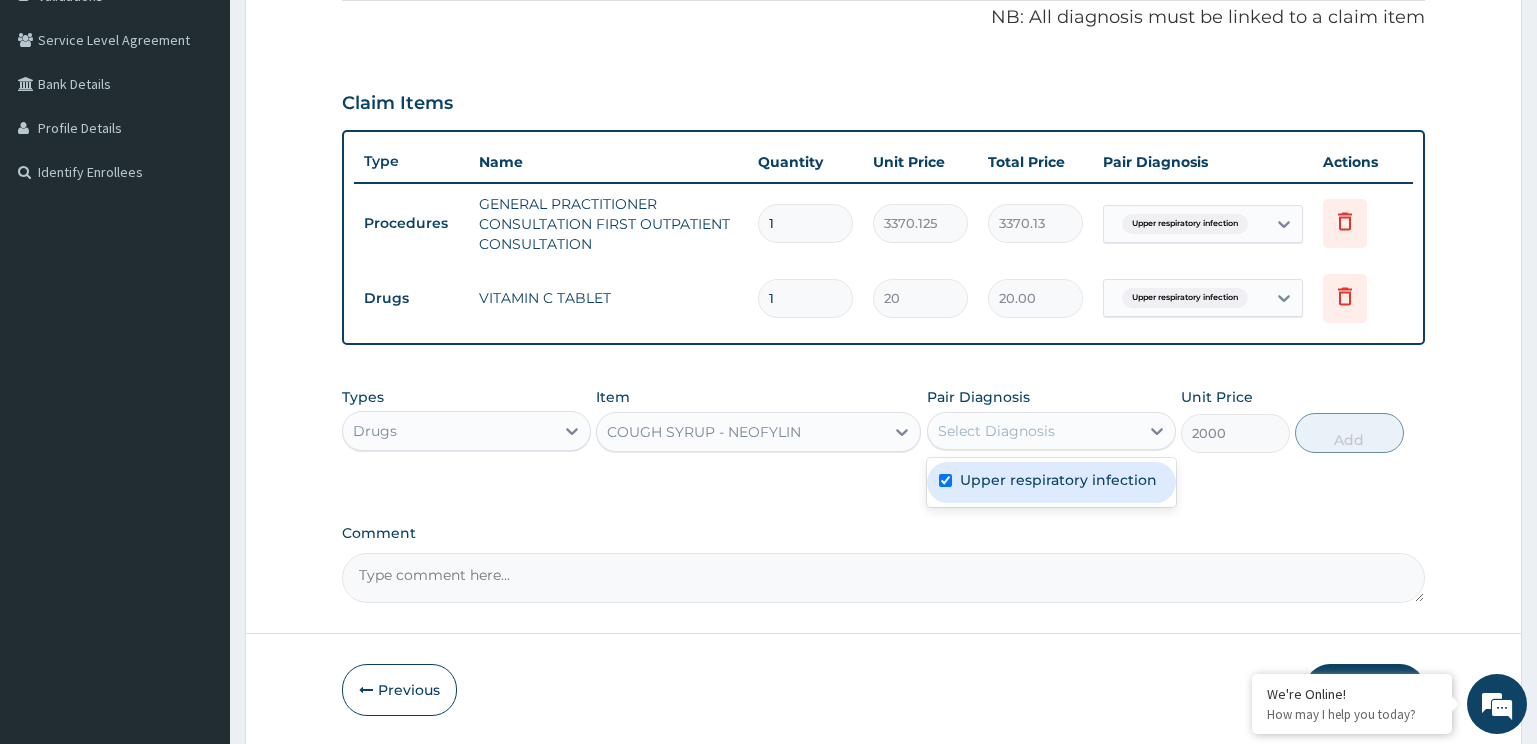 click on "Add" at bounding box center [1349, 433] 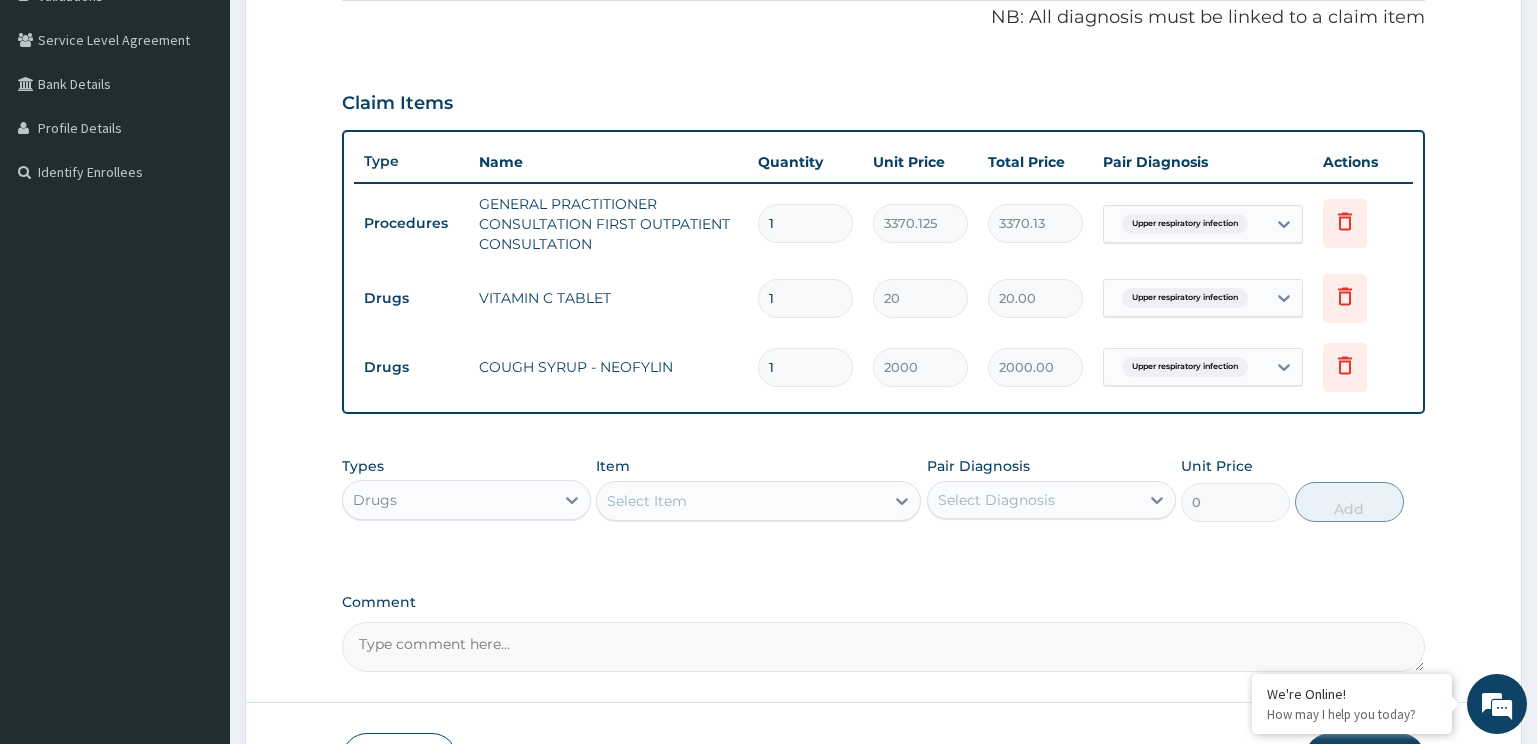 click on "Select Item" at bounding box center (740, 501) 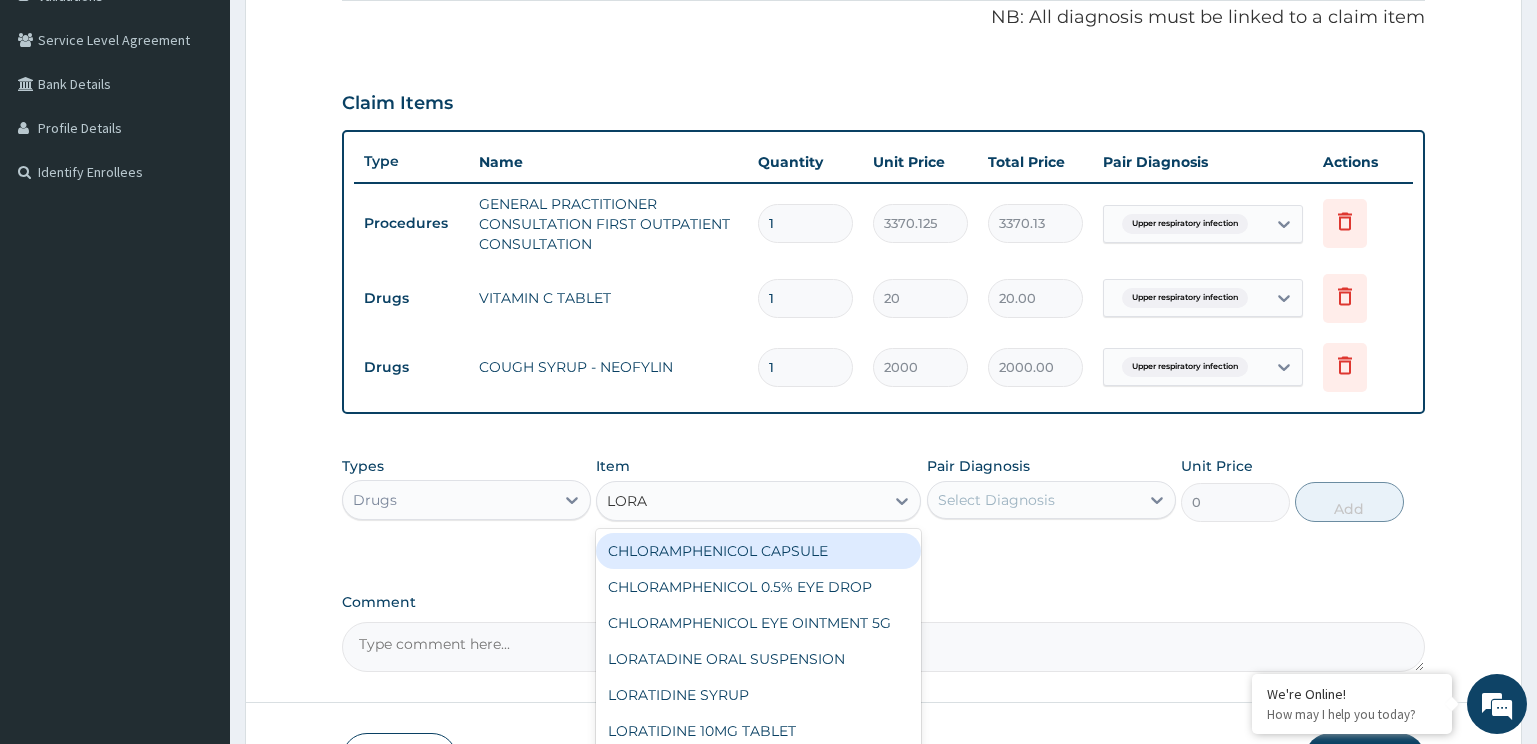 type on "LORAT" 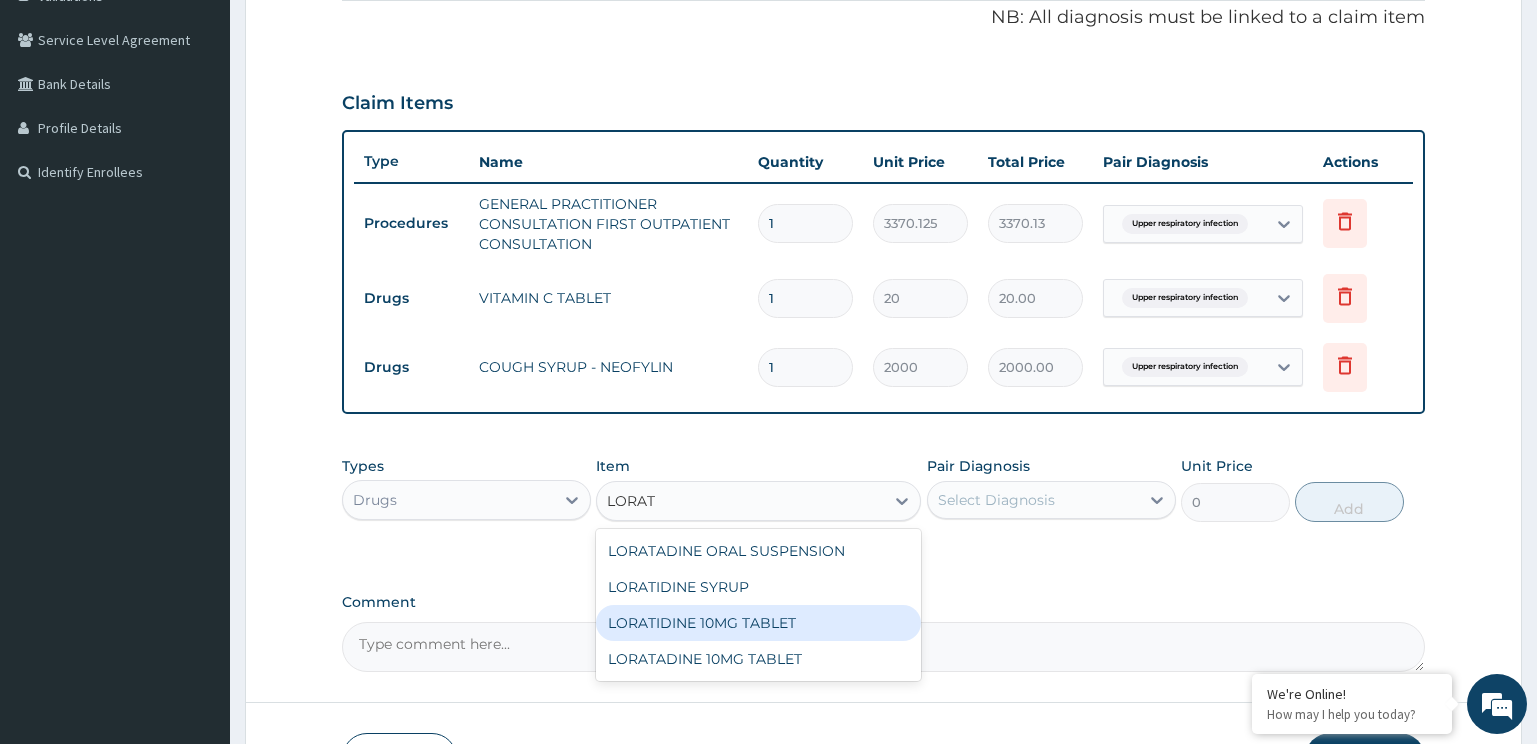 click on "LORATIDINE 10MG TABLET" at bounding box center (758, 623) 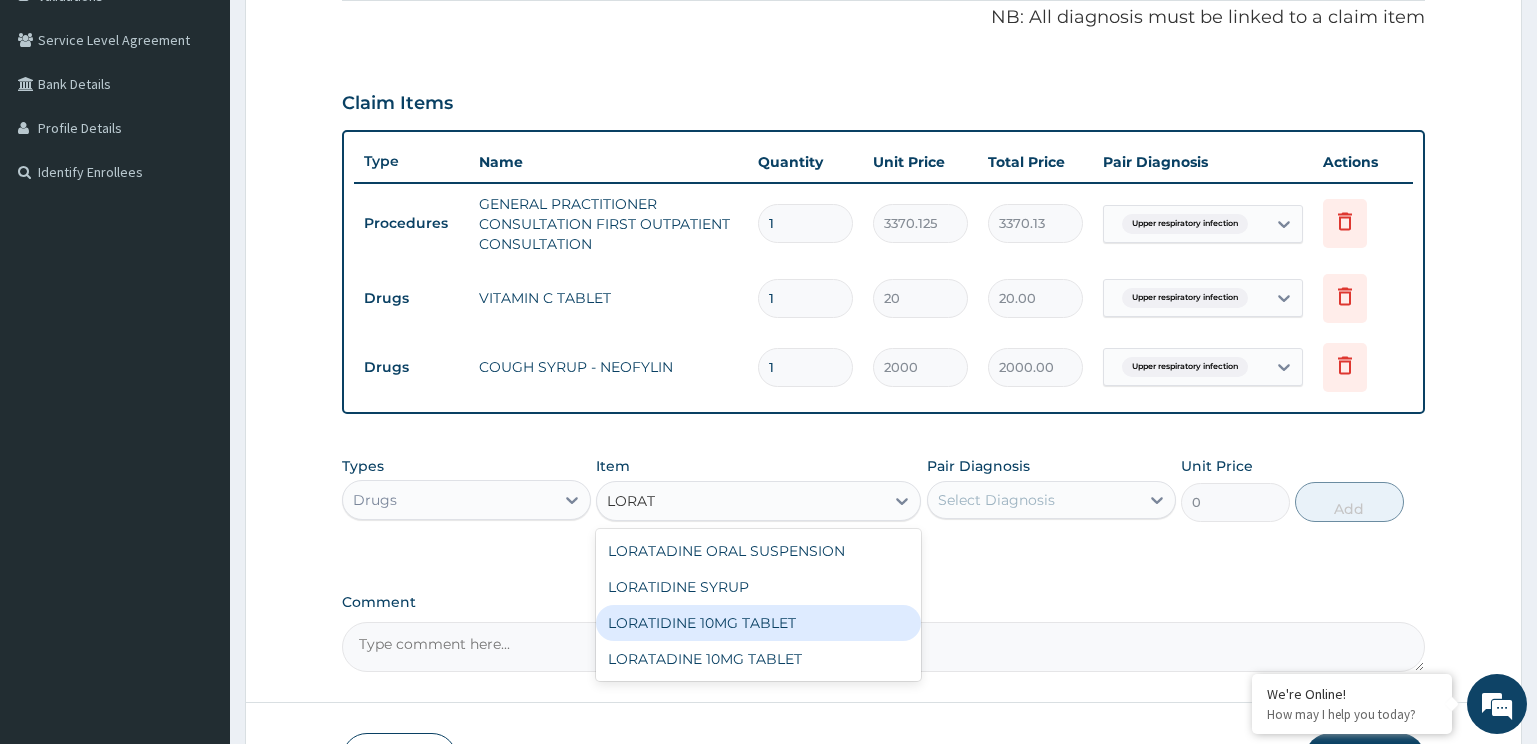 type 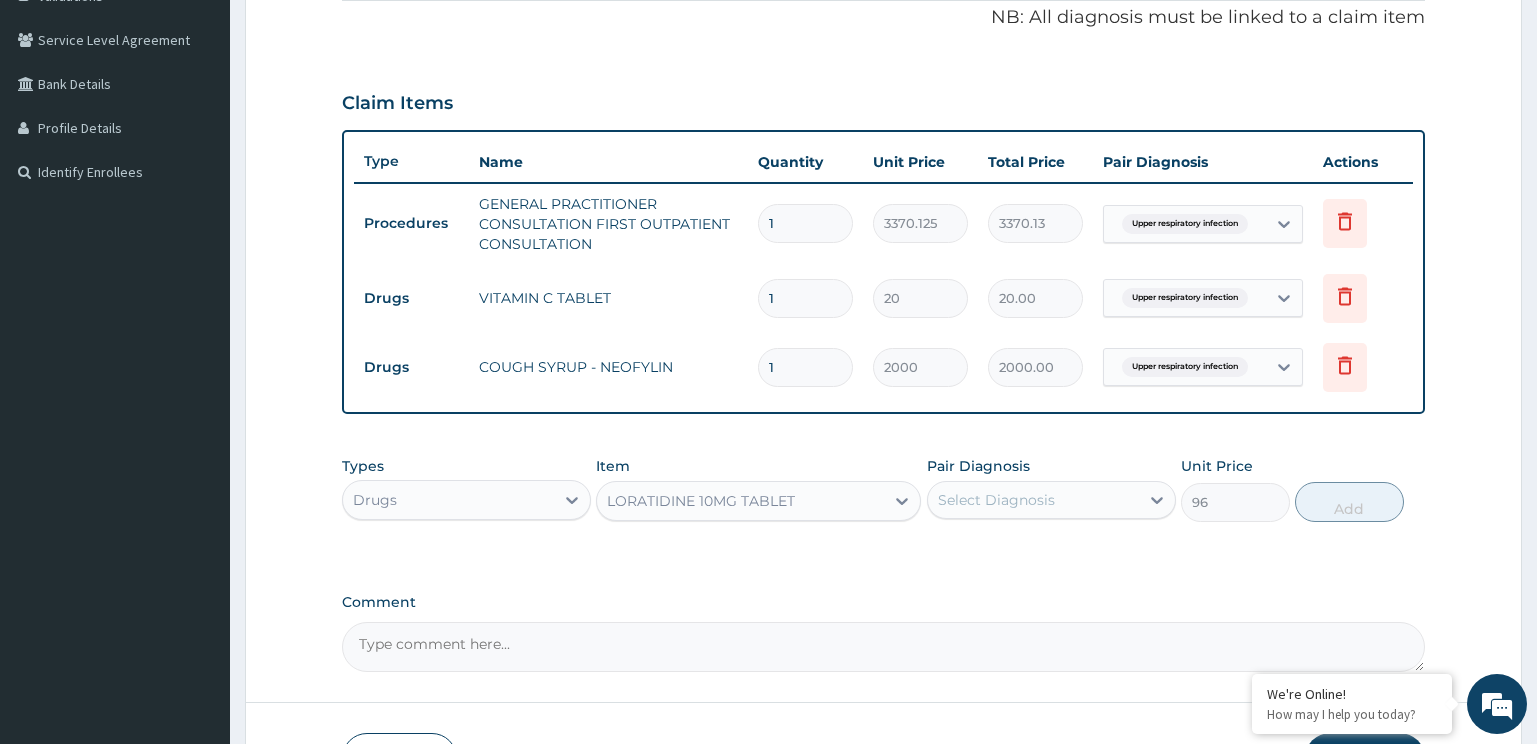 click on "Select Diagnosis" at bounding box center [996, 500] 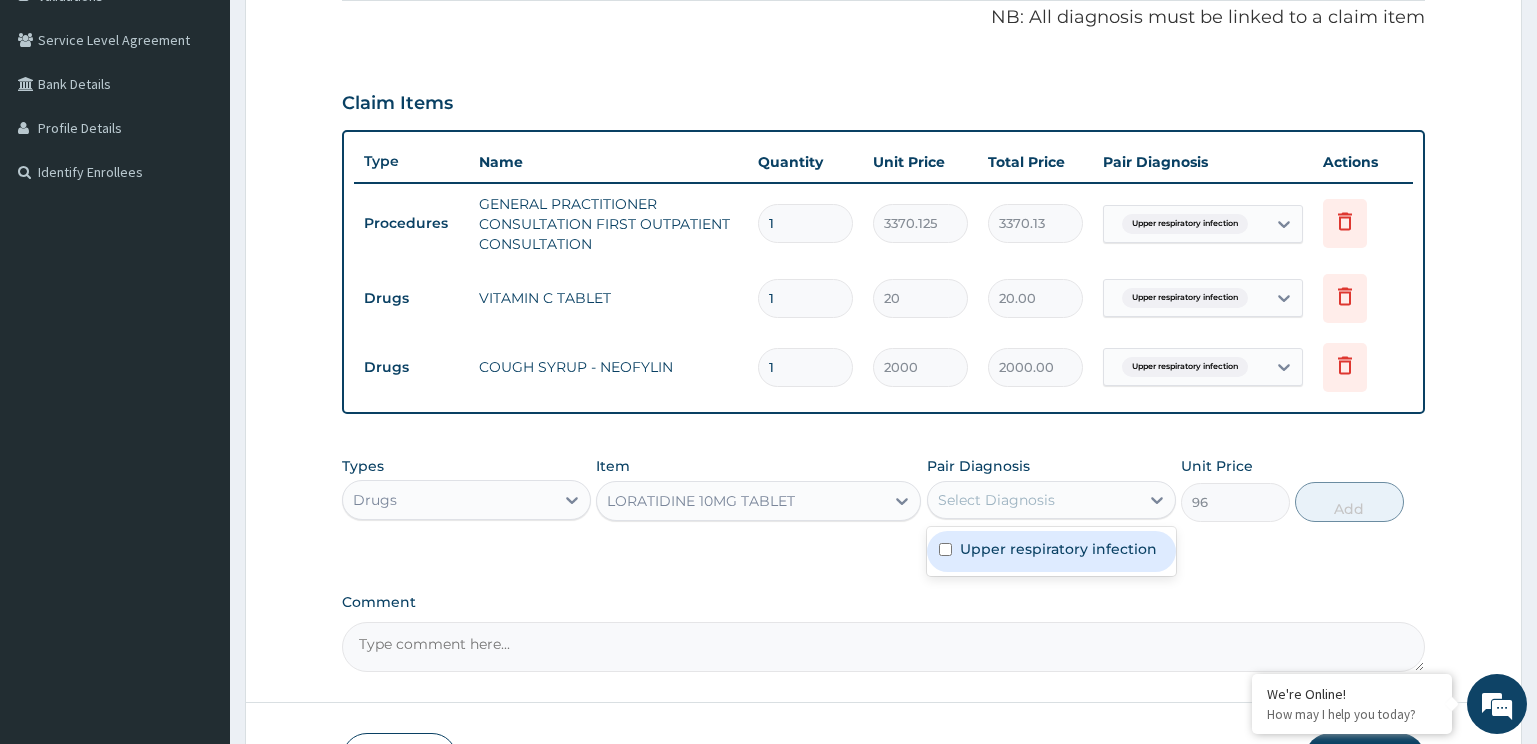 click on "Upper respiratory infection" at bounding box center [1058, 549] 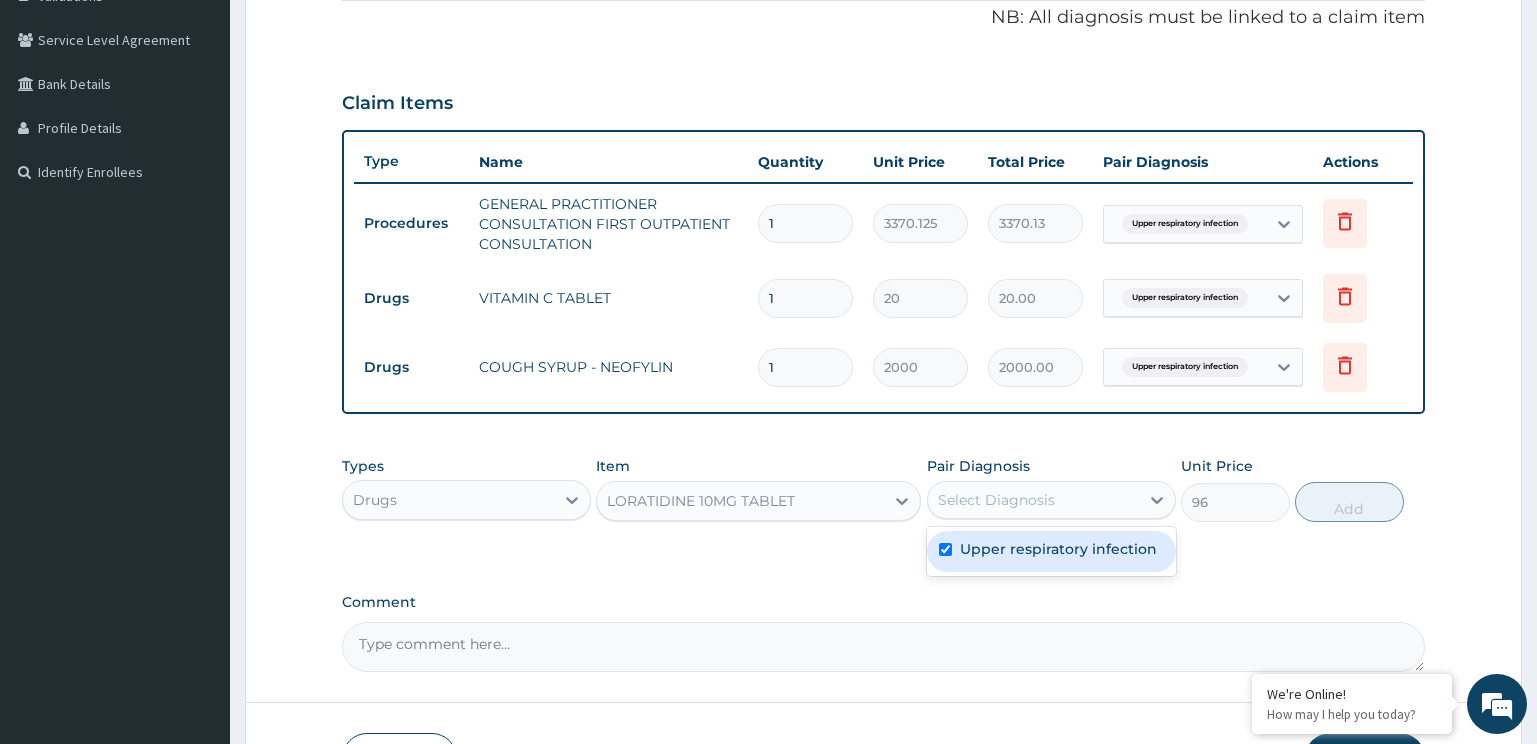 click on "Add" at bounding box center (1349, 502) 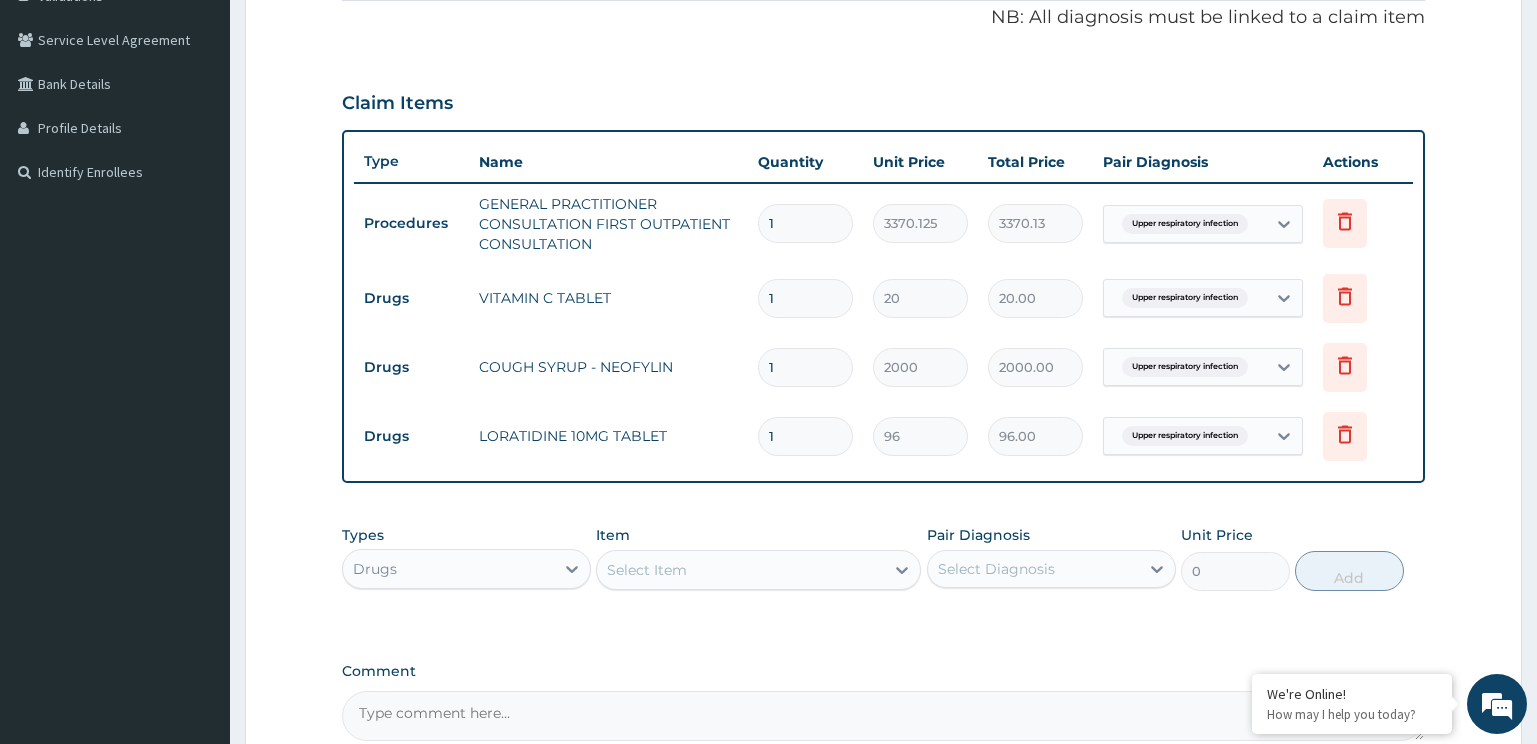 click on "Select Item" at bounding box center (740, 570) 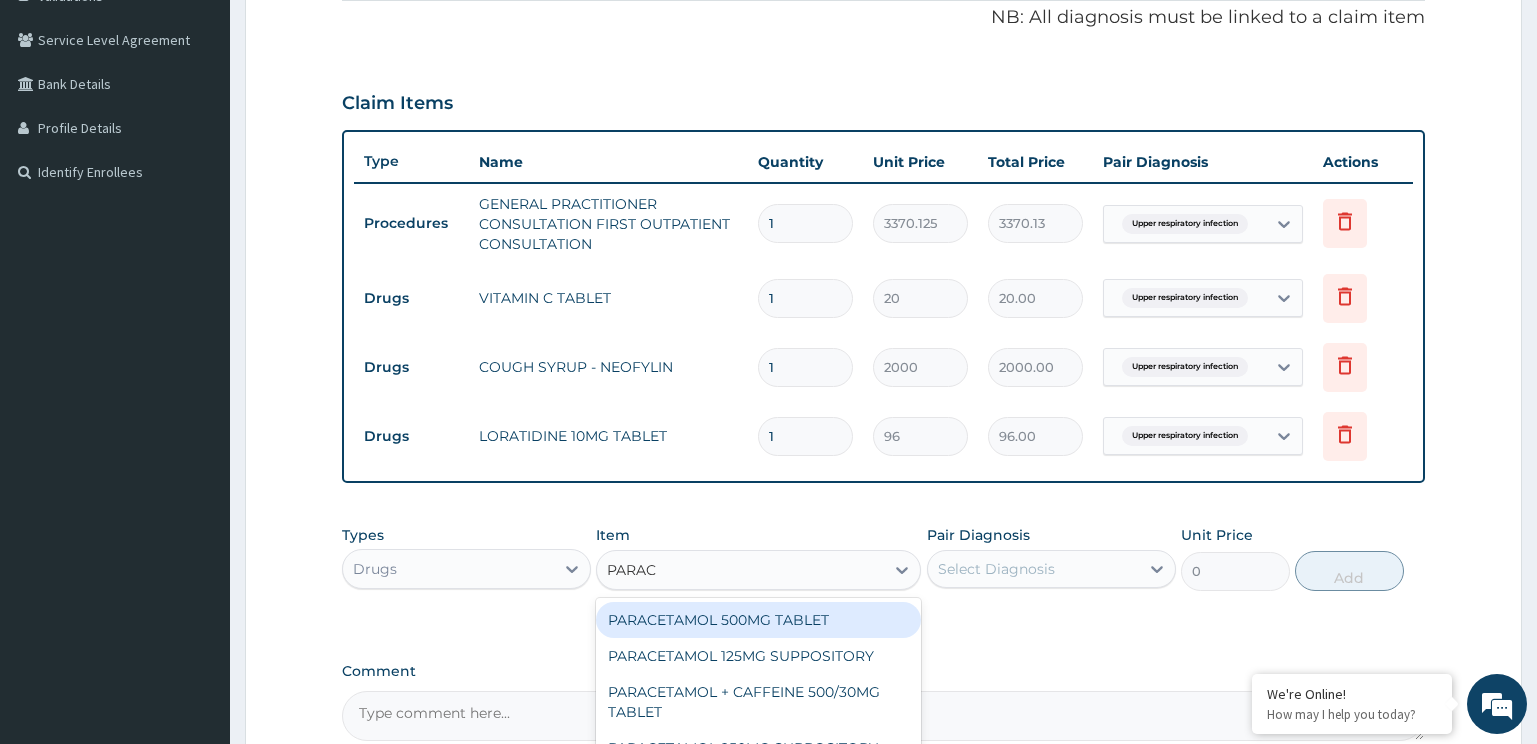 type on "PARACE" 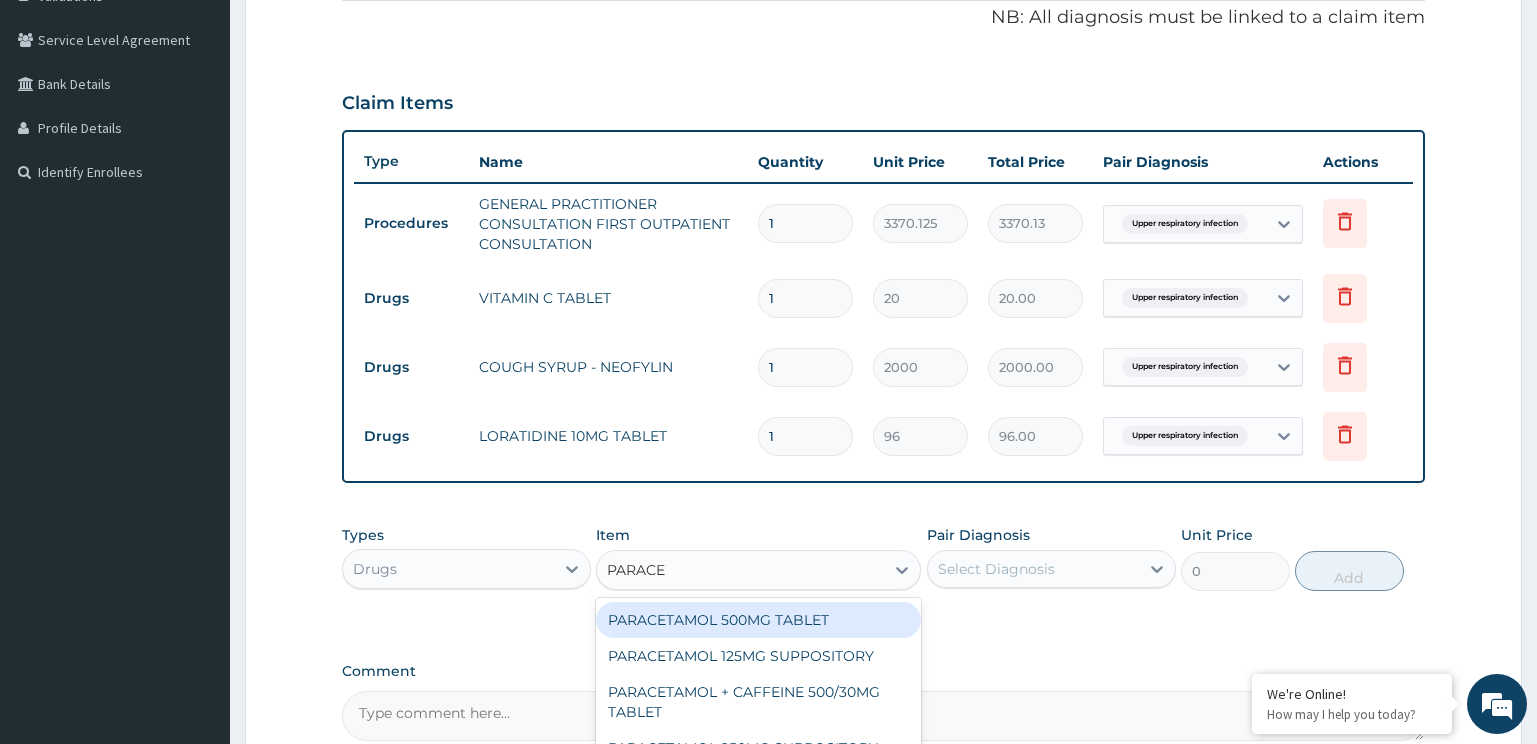 click on "PARACETAMOL 500MG TABLET" at bounding box center [758, 620] 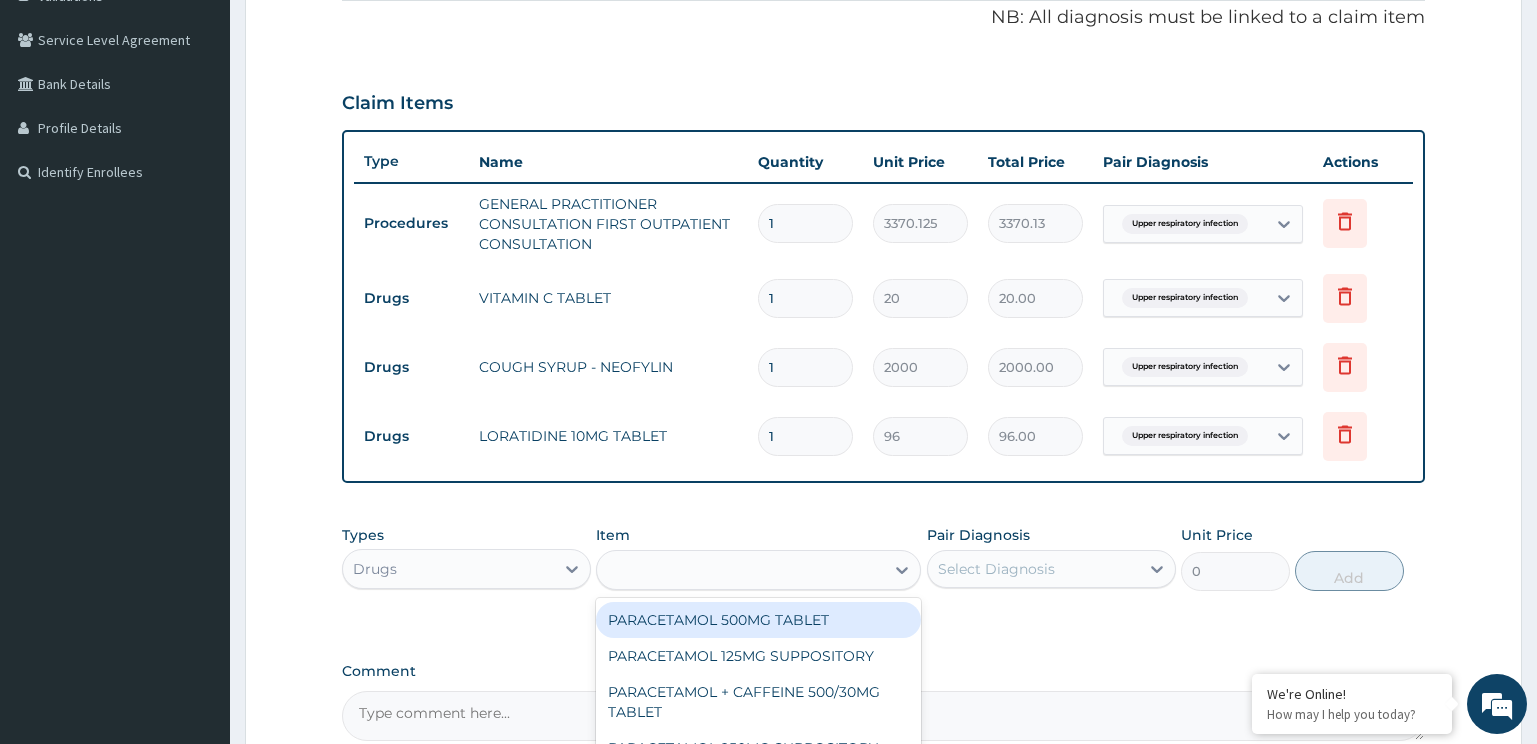 type on "30" 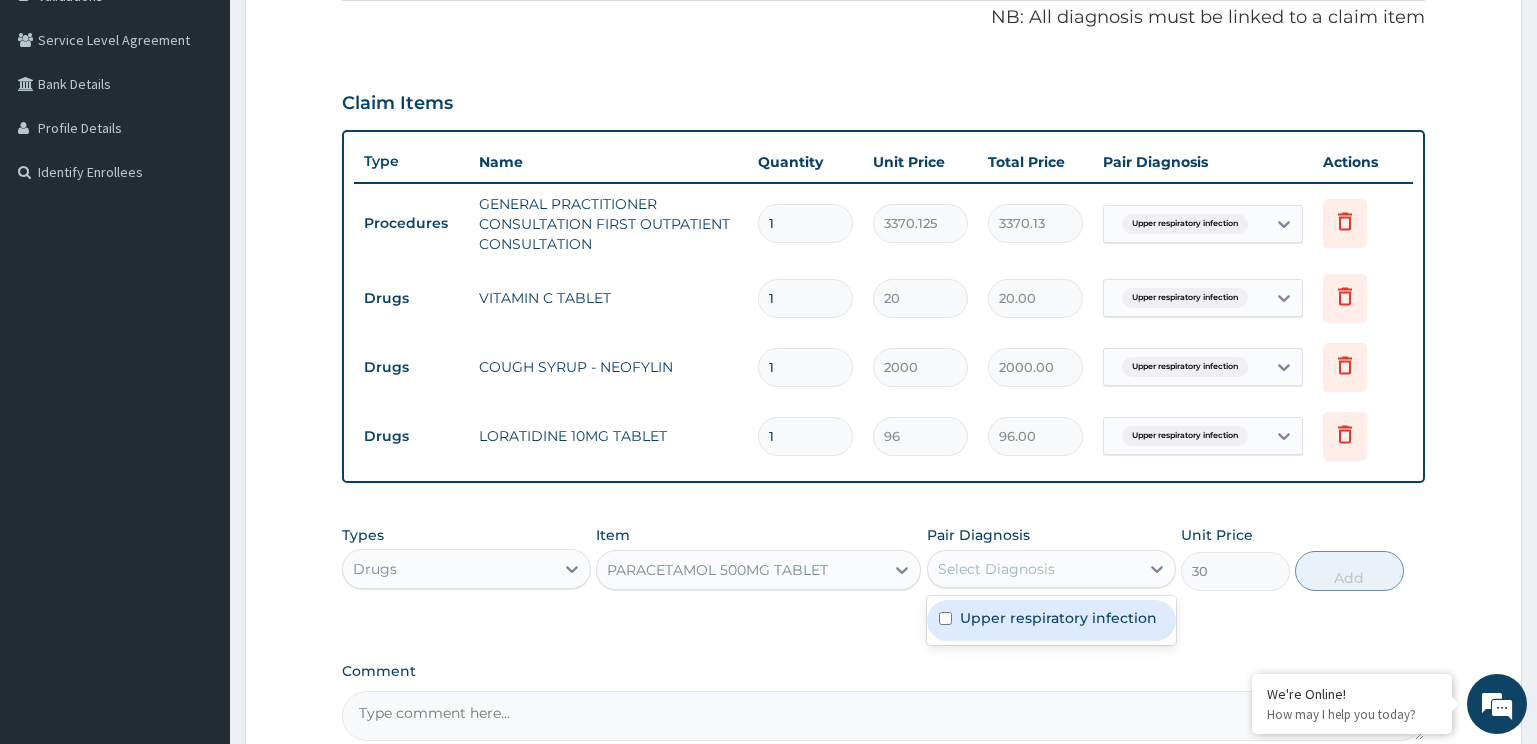 click on "Select Diagnosis" at bounding box center (1033, 569) 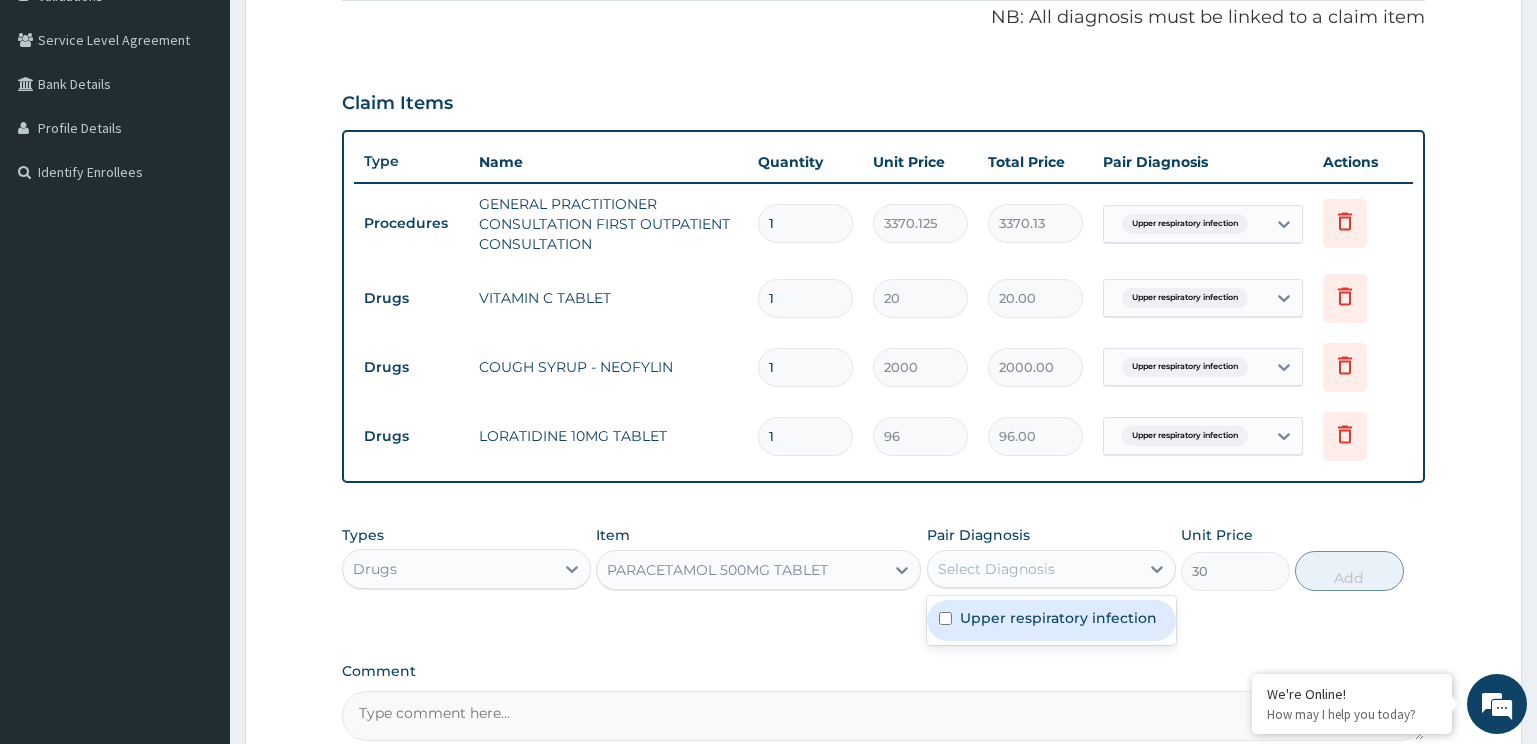 click on "Upper respiratory infection" at bounding box center (1058, 618) 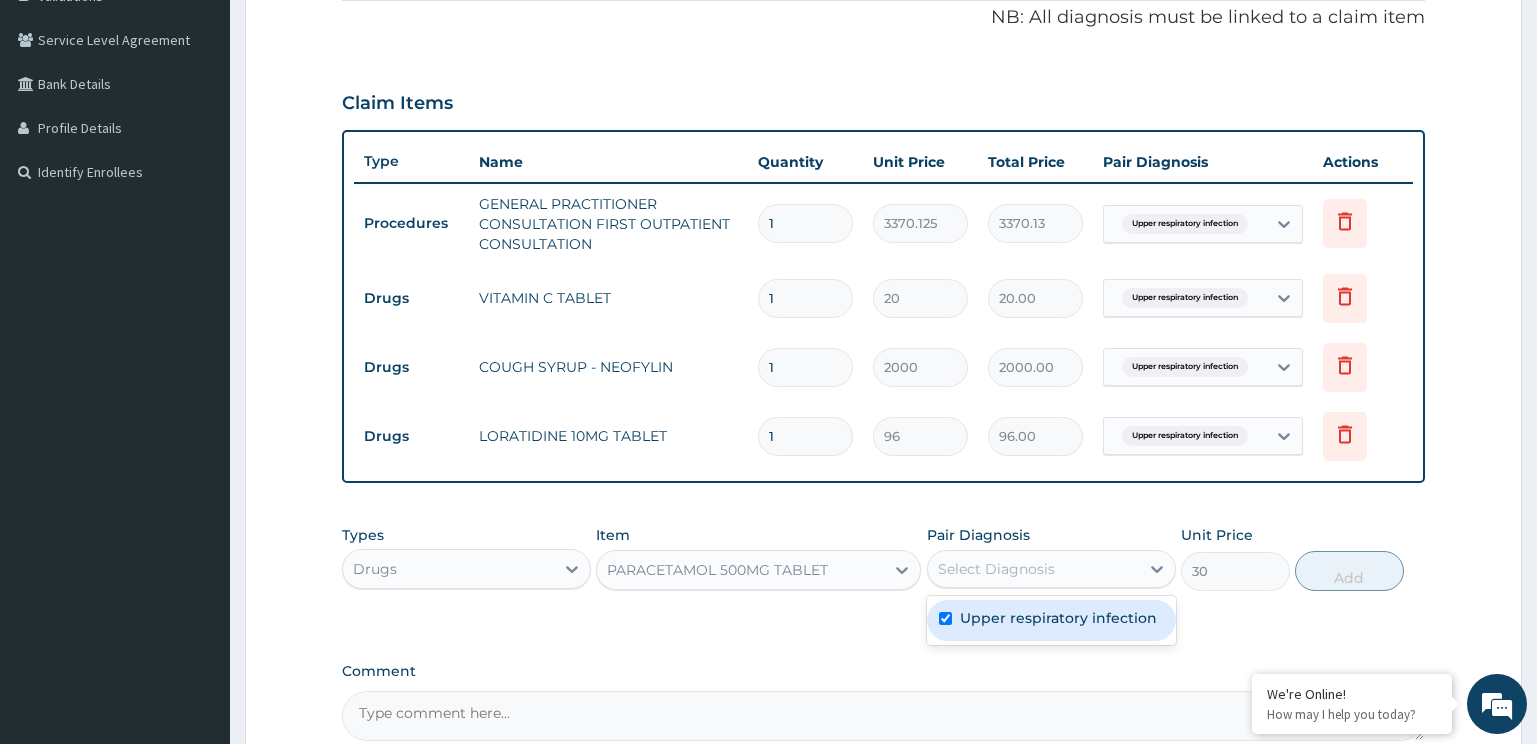 checkbox on "true" 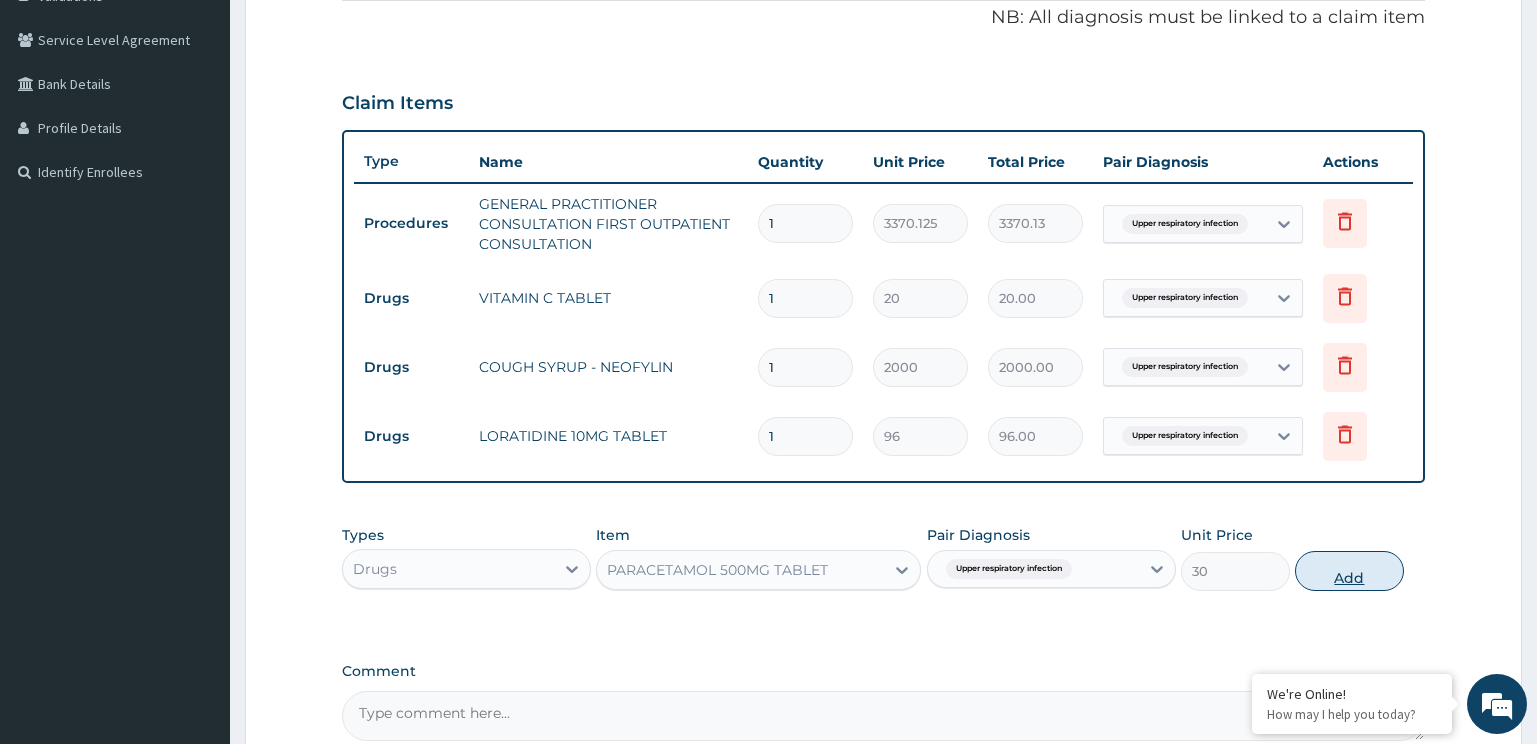 click on "Add" at bounding box center (1349, 571) 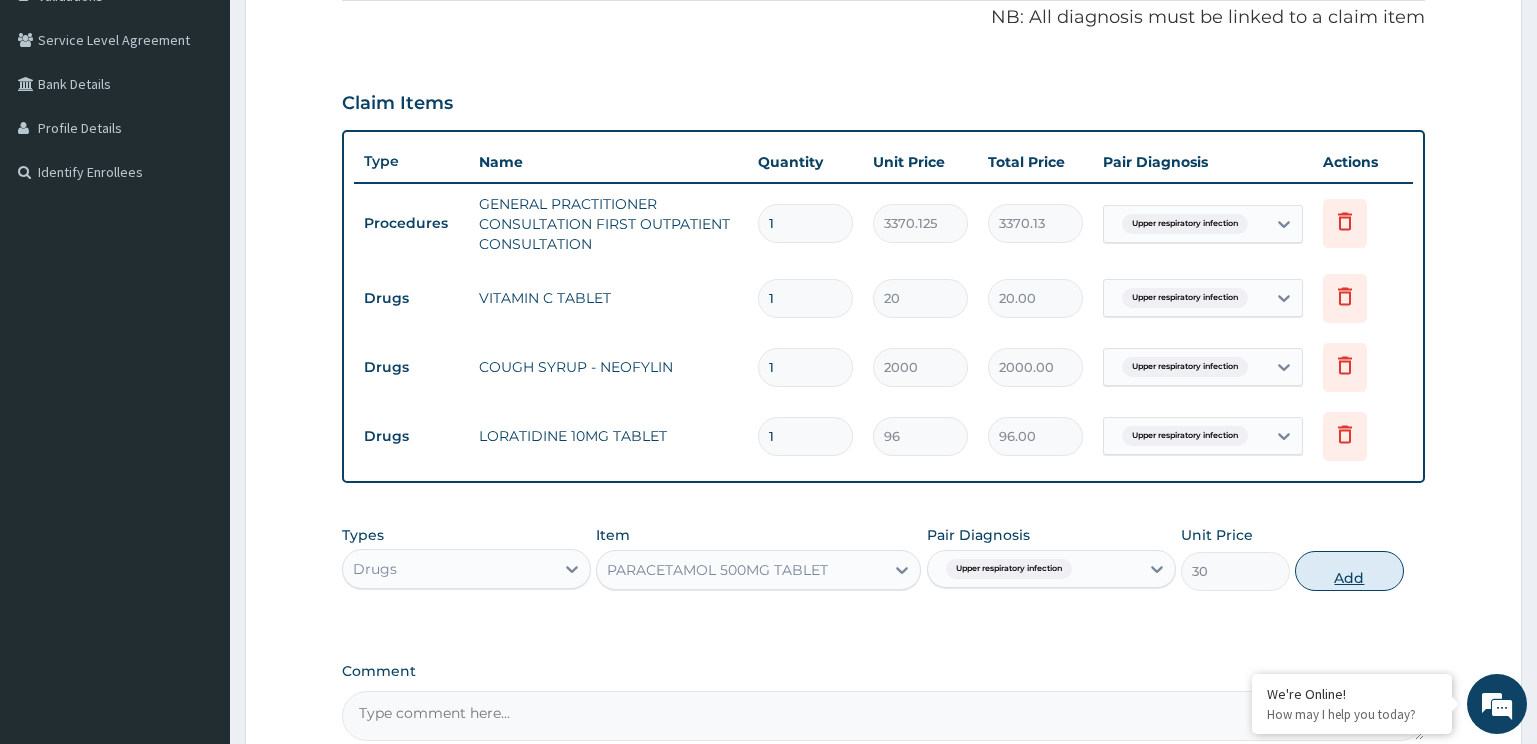 type on "0" 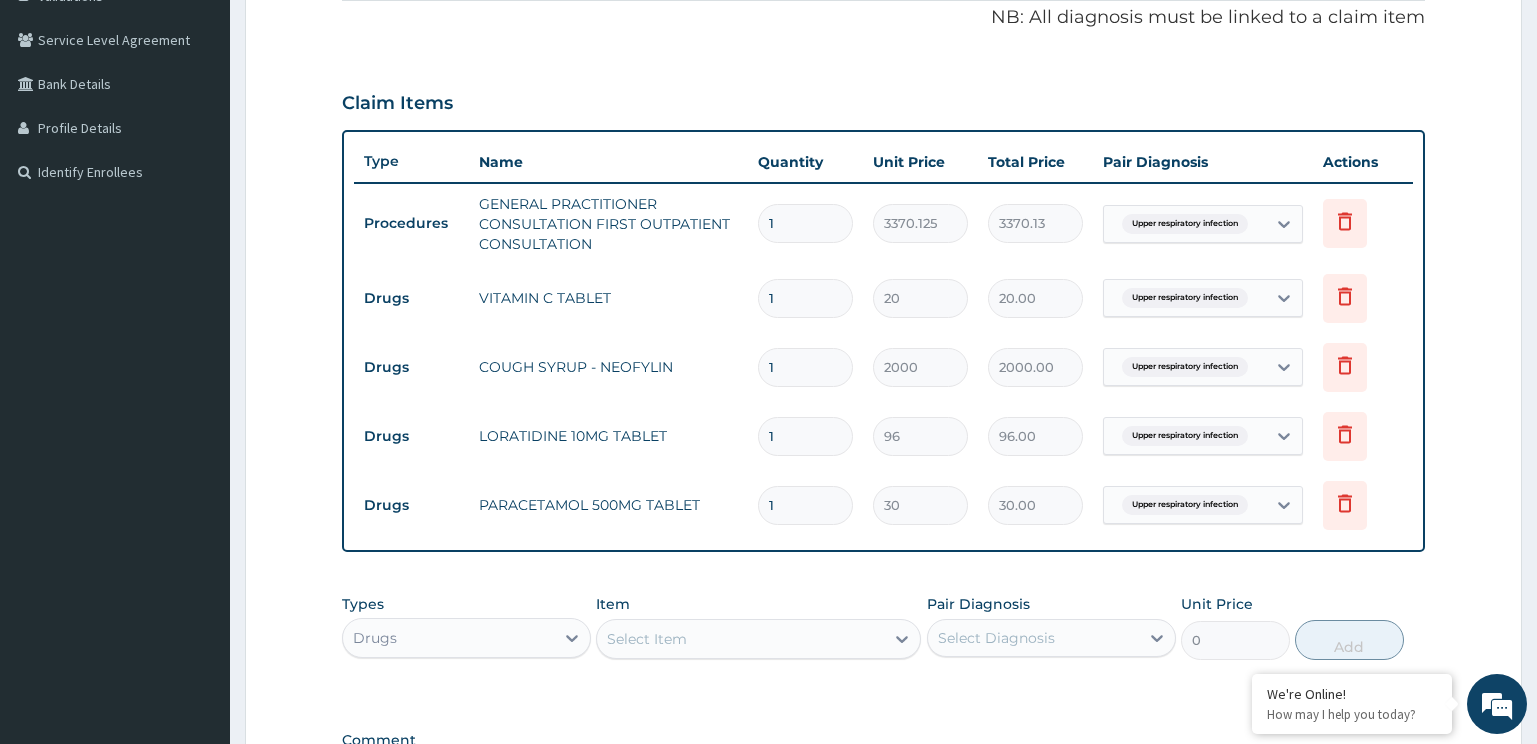 type on "18" 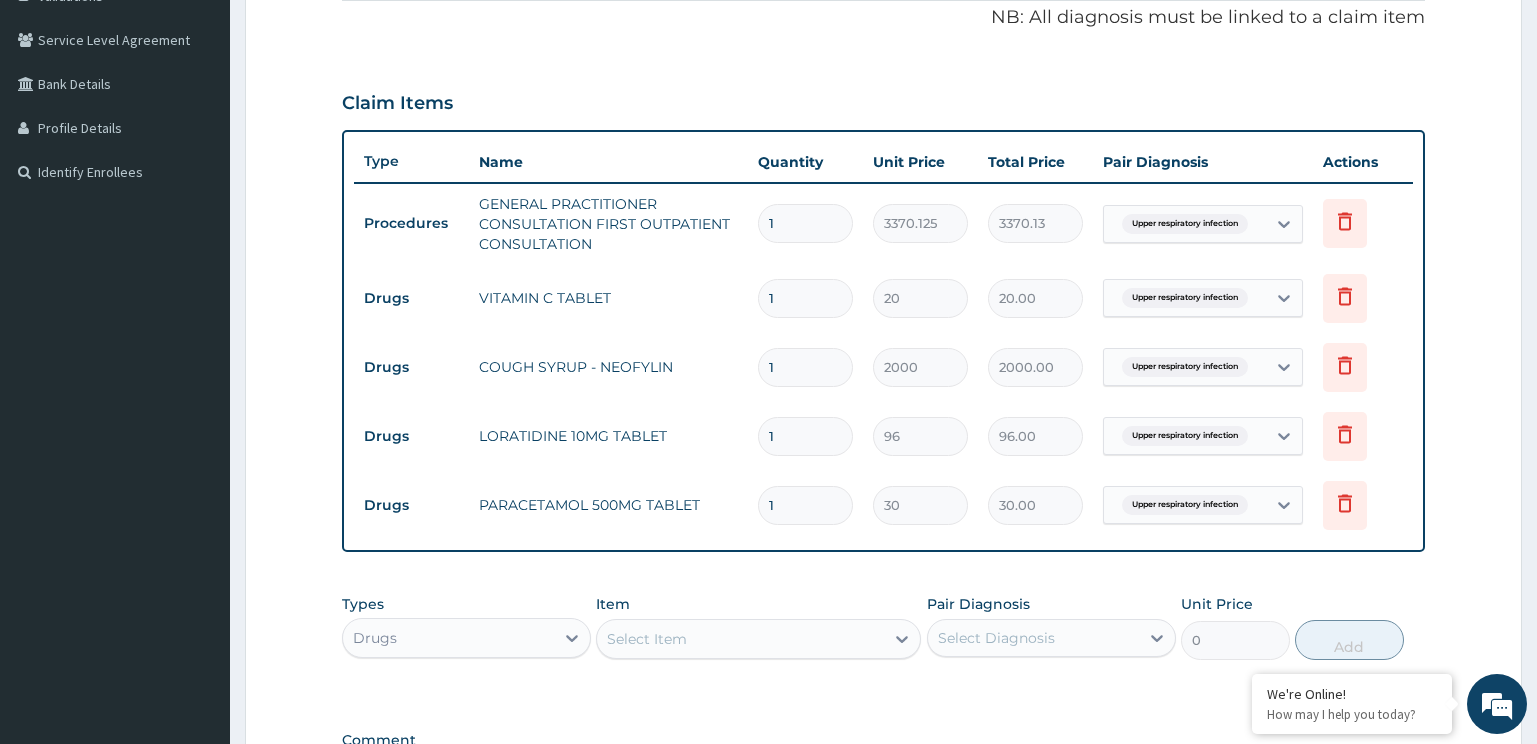 type on "540.00" 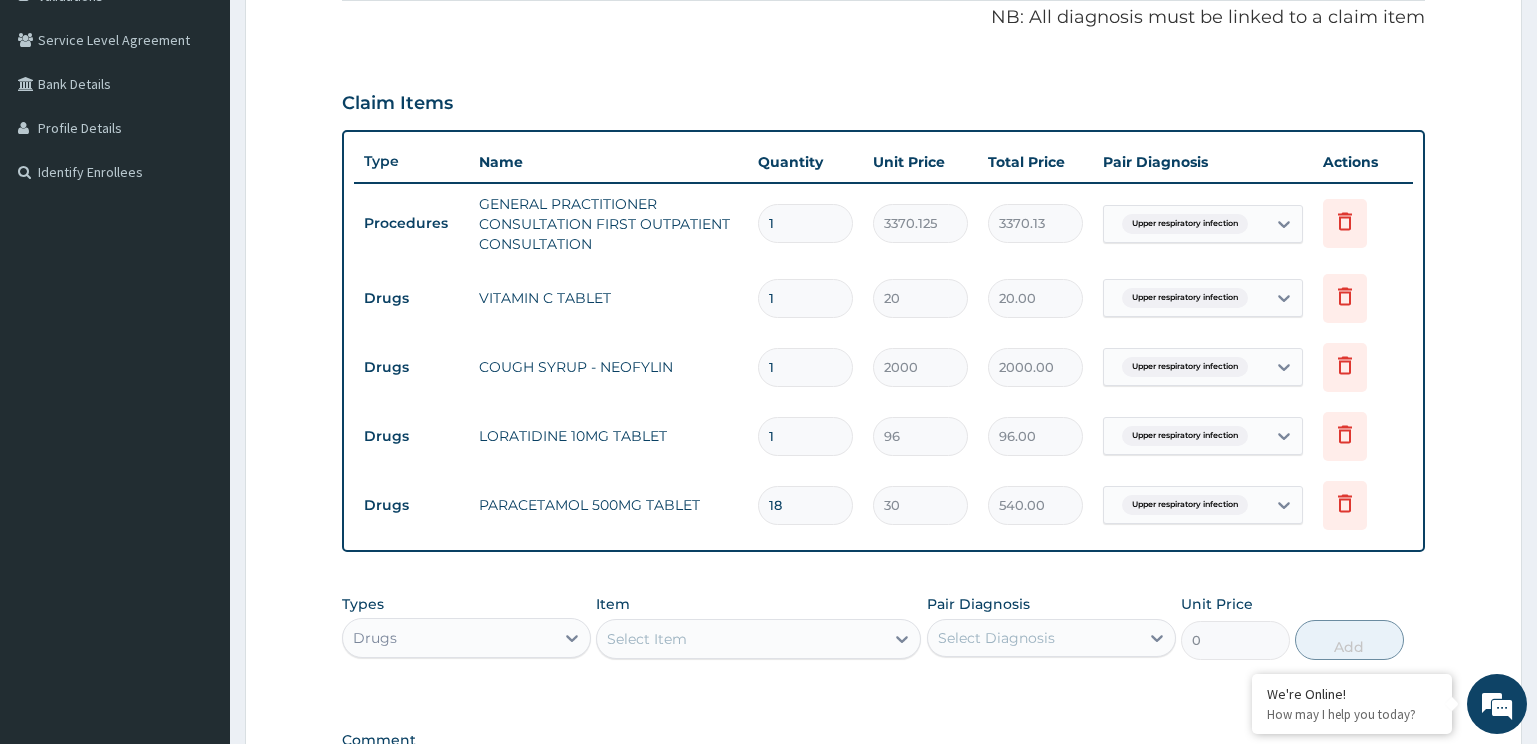 type on "18" 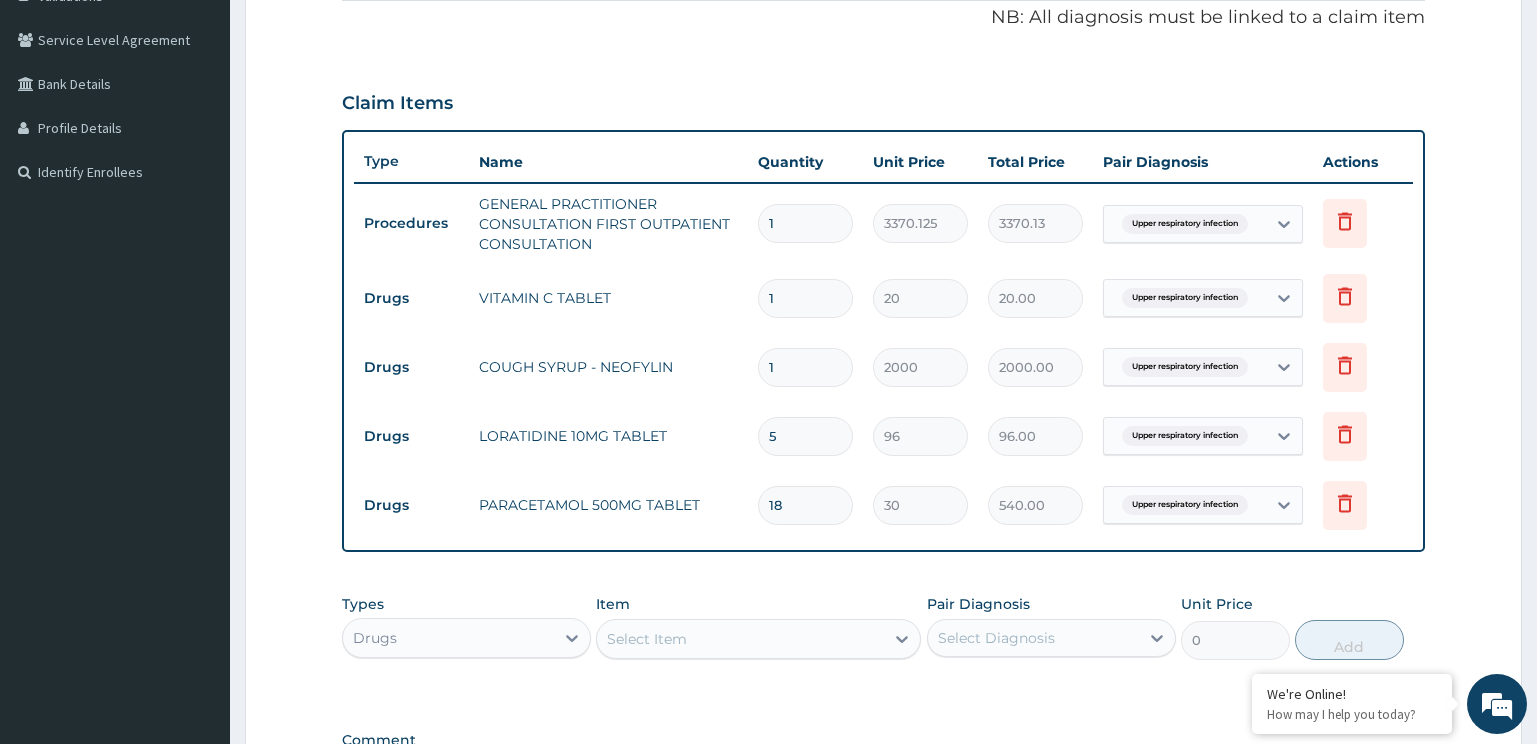 type on "480.00" 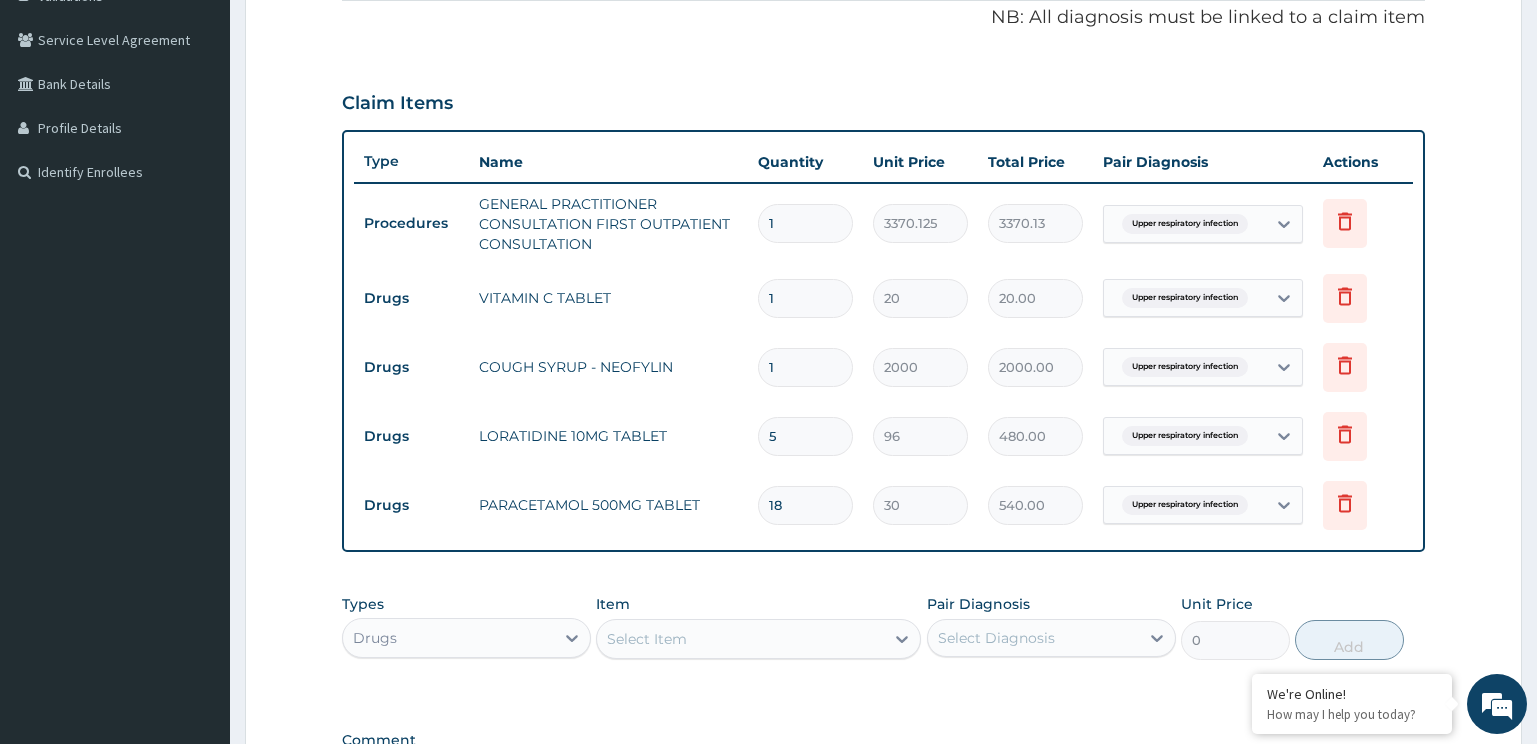type on "5" 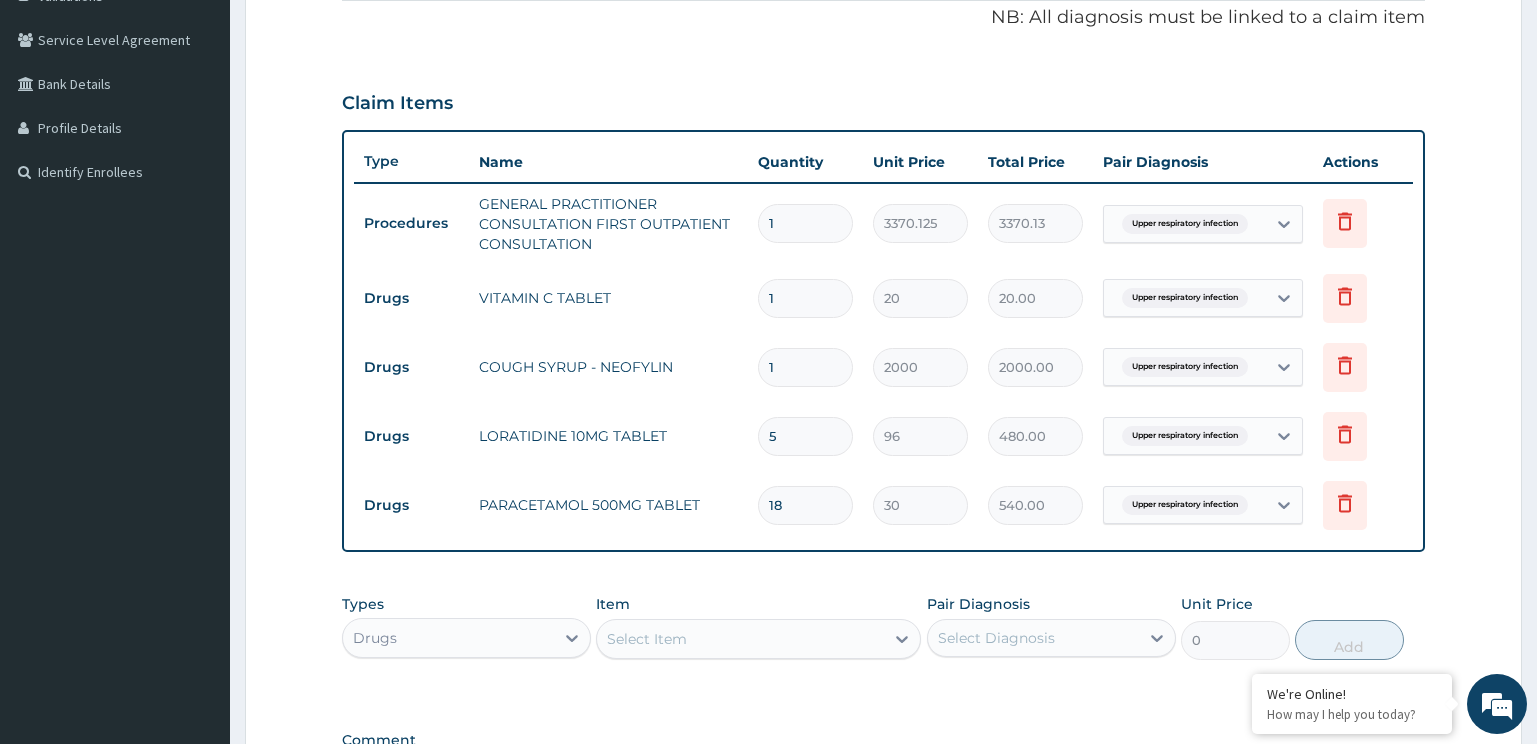 drag, startPoint x: 792, startPoint y: 296, endPoint x: 653, endPoint y: 320, distance: 141.05673 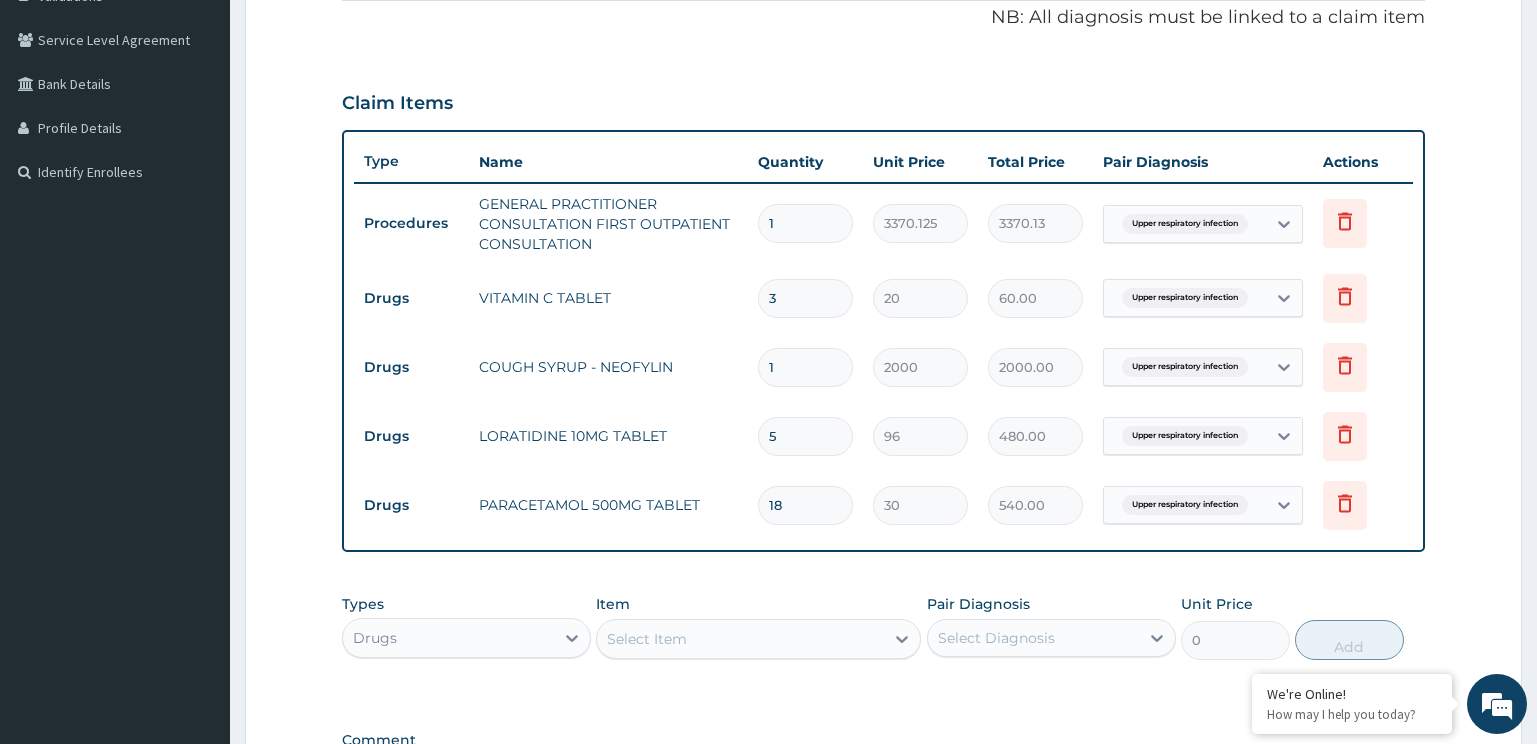 type on "30" 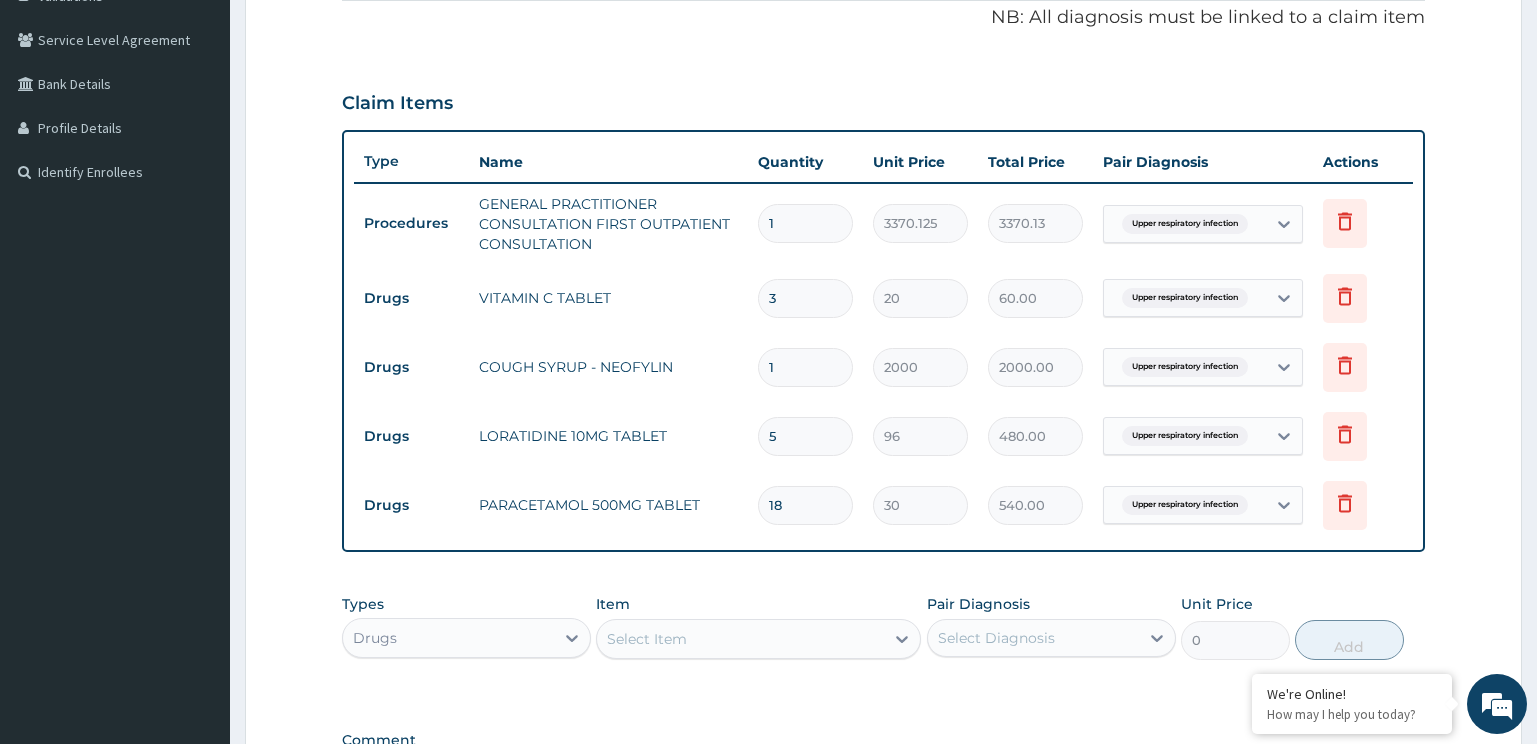 type on "600.00" 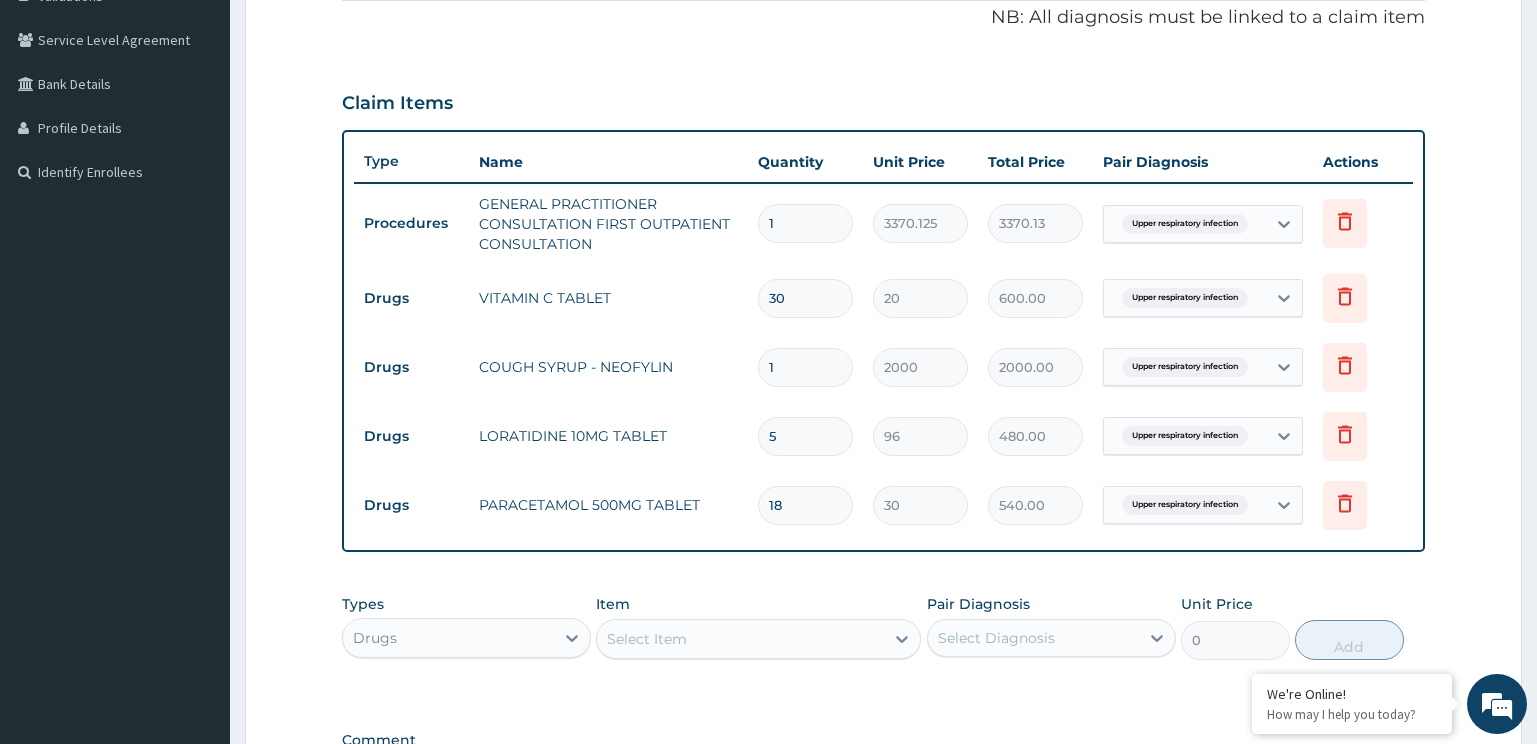 type on "30" 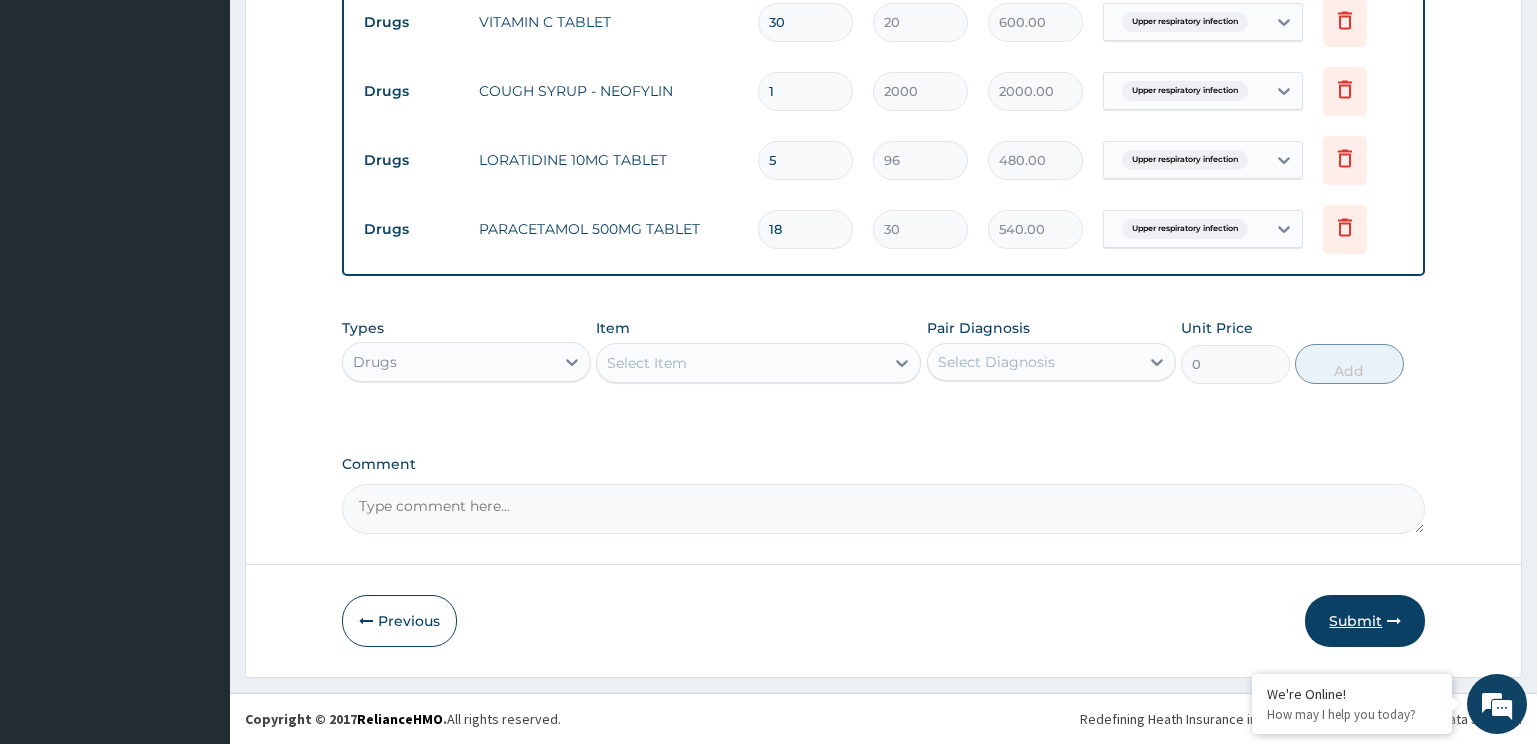 click on "Submit" at bounding box center (1365, 621) 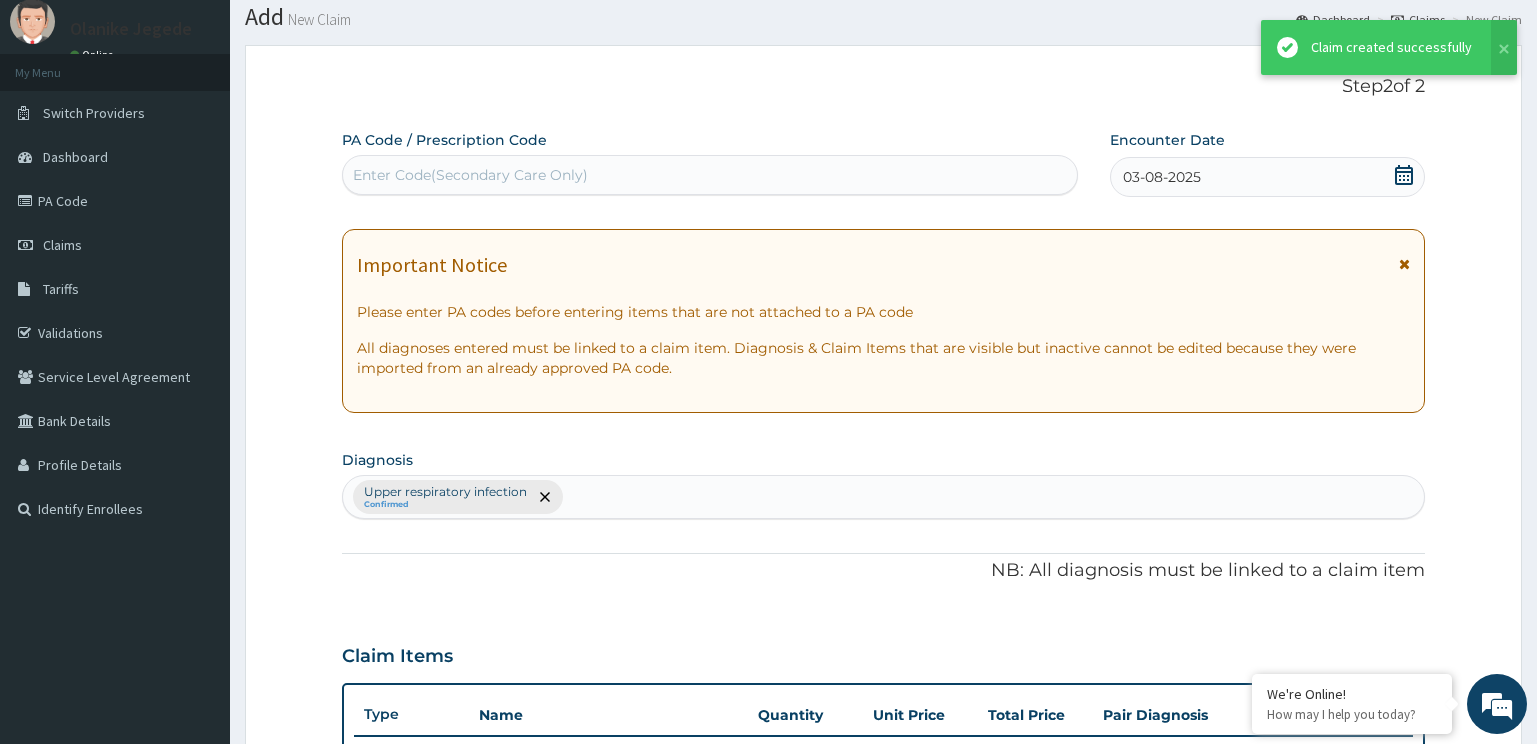 scroll, scrollTop: 674, scrollLeft: 0, axis: vertical 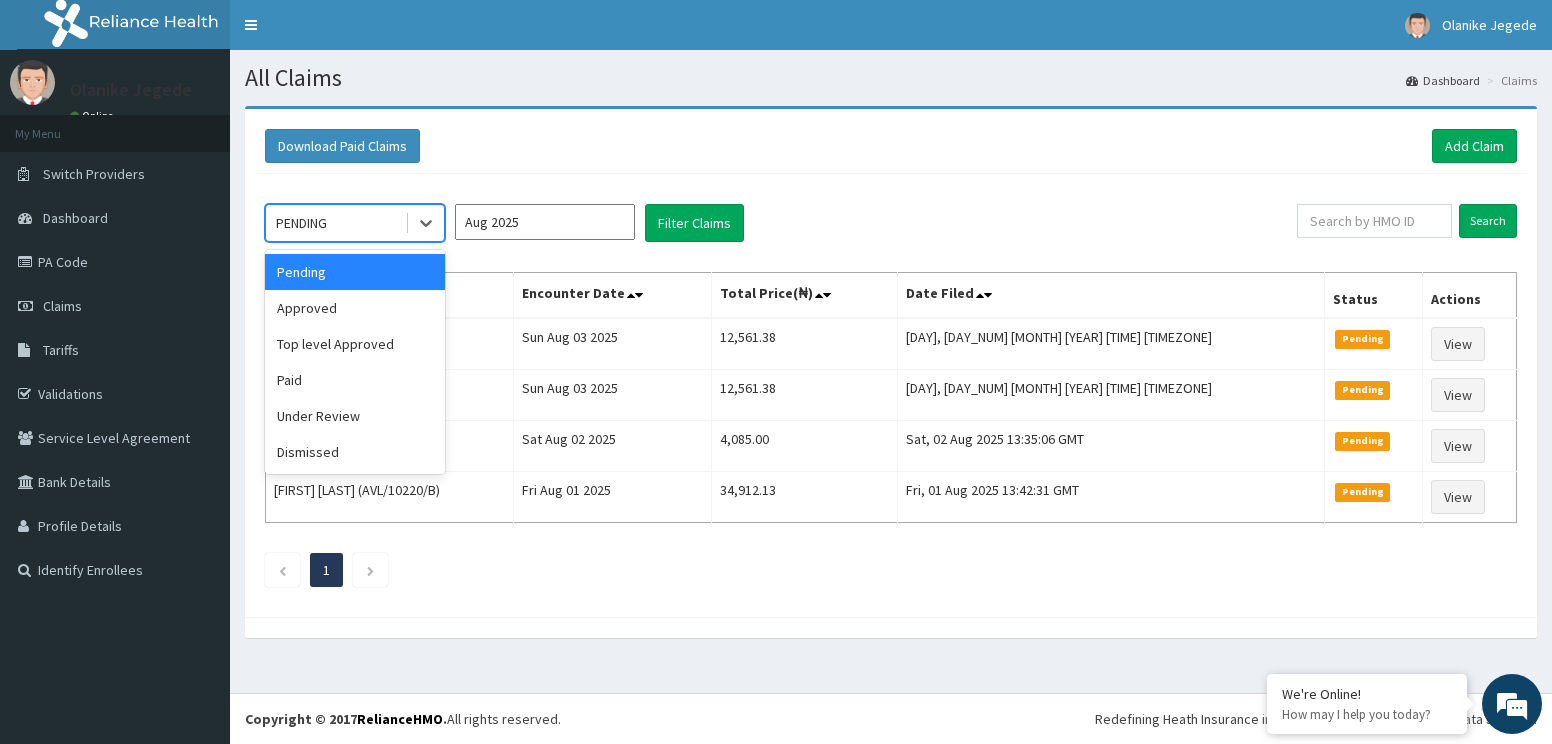drag, startPoint x: 341, startPoint y: 217, endPoint x: 358, endPoint y: 314, distance: 98.478424 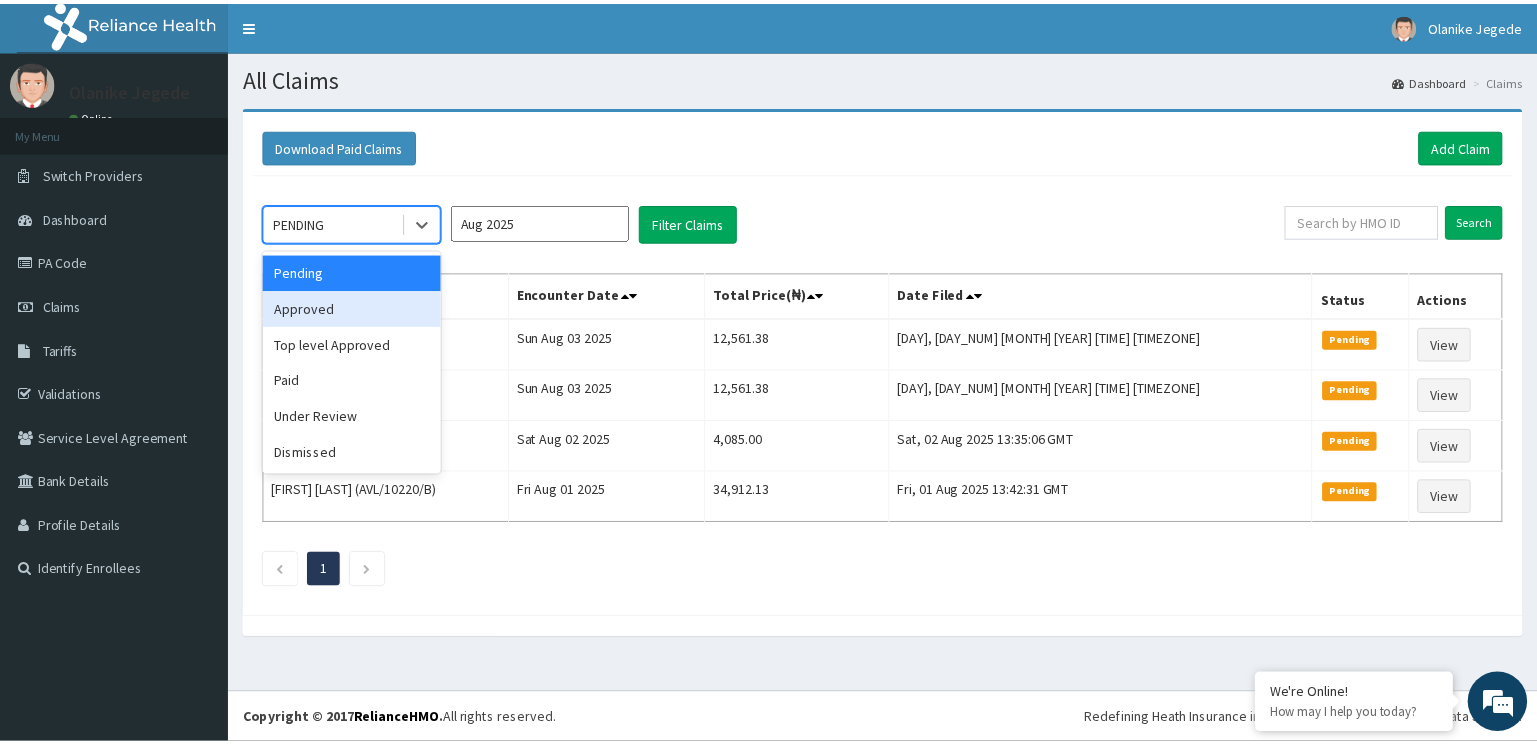 scroll, scrollTop: 0, scrollLeft: 0, axis: both 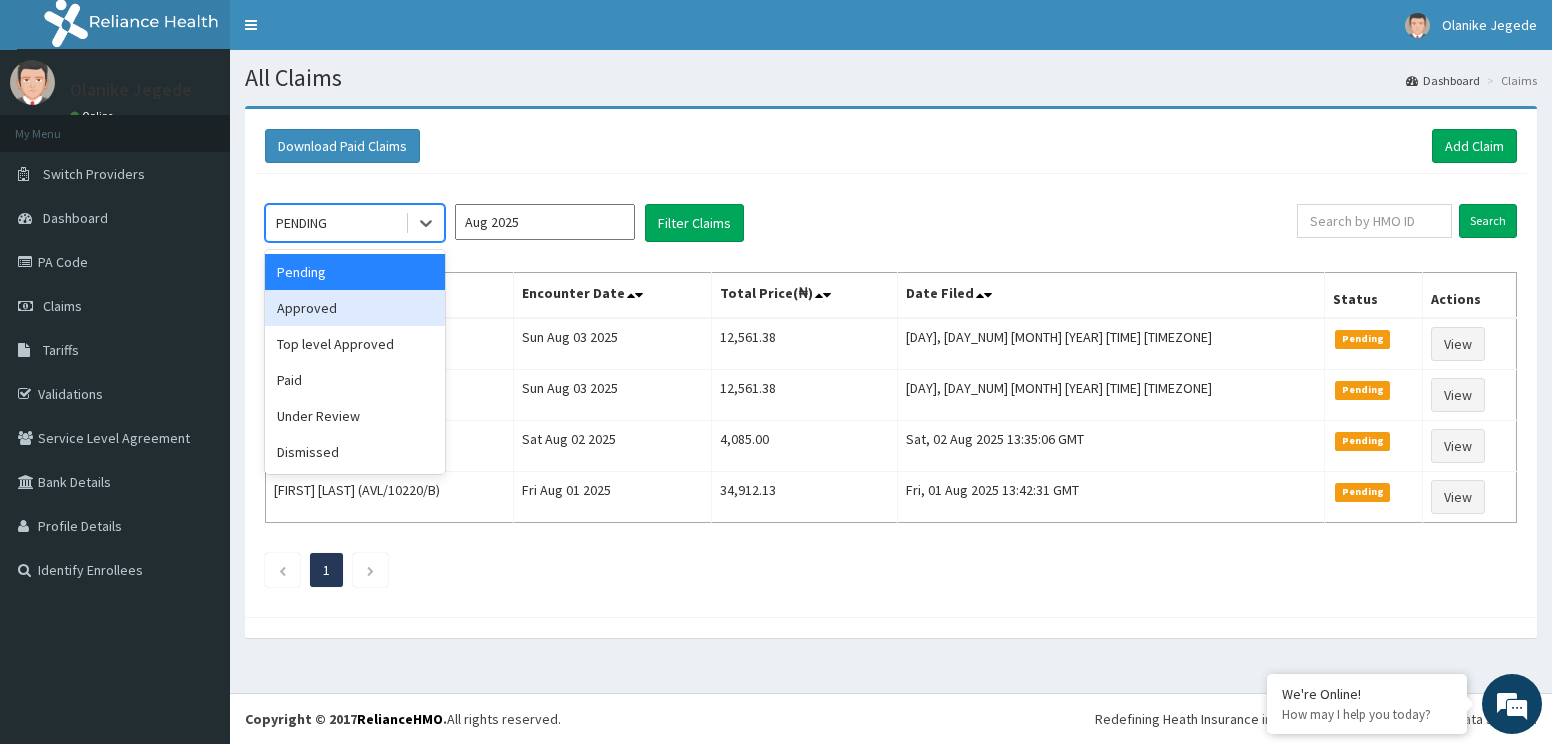 click on "Approved" at bounding box center [355, 308] 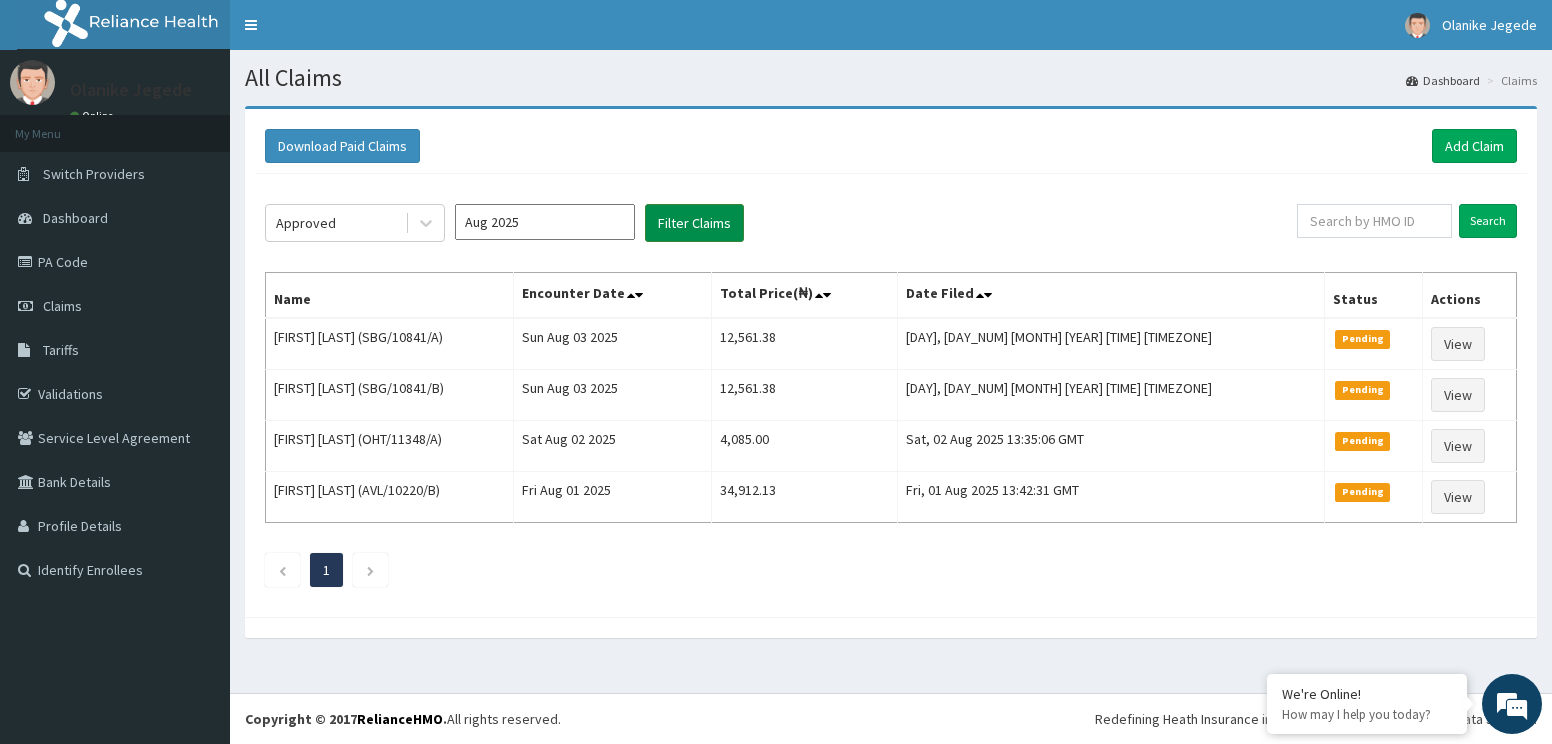 click on "Filter Claims" at bounding box center [694, 223] 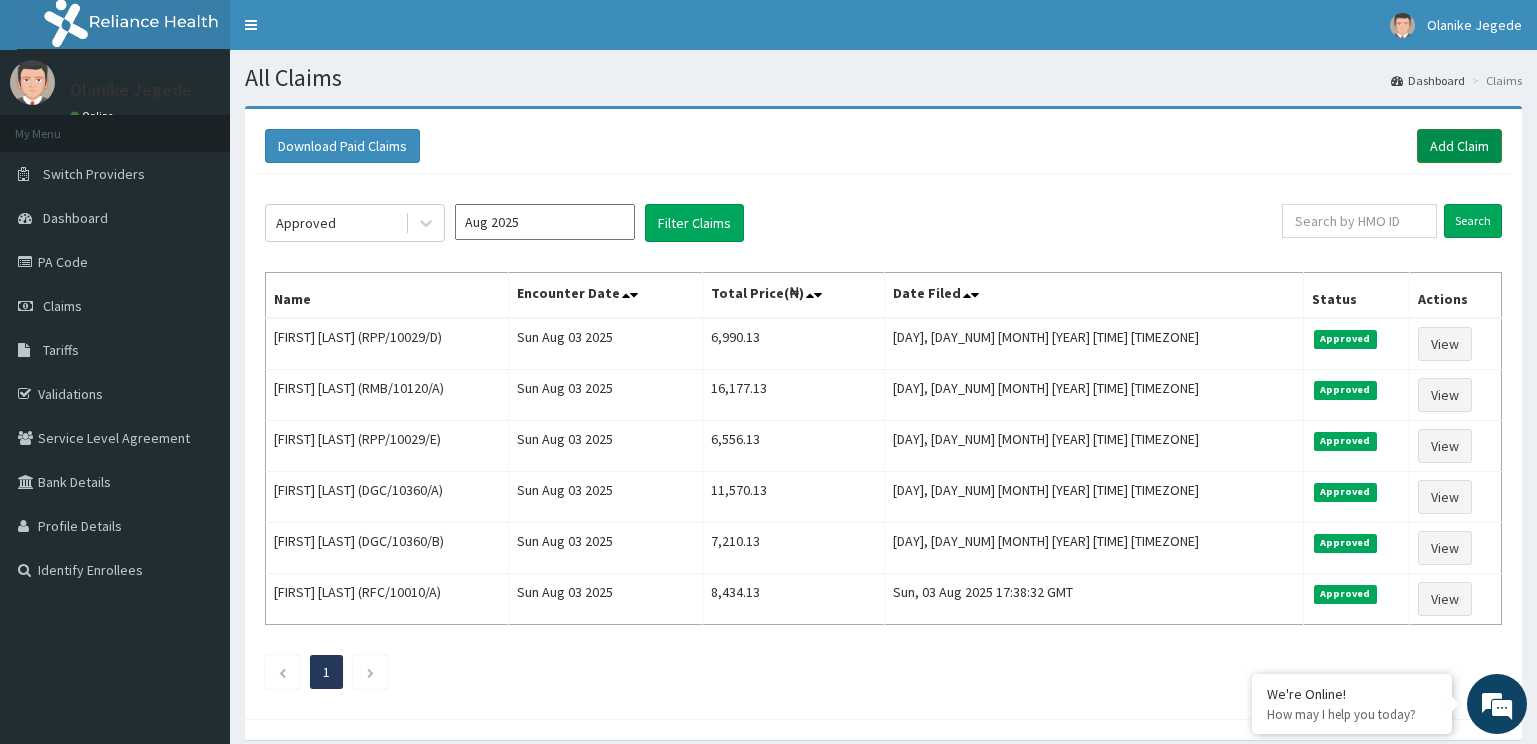 click on "Add Claim" at bounding box center [1459, 146] 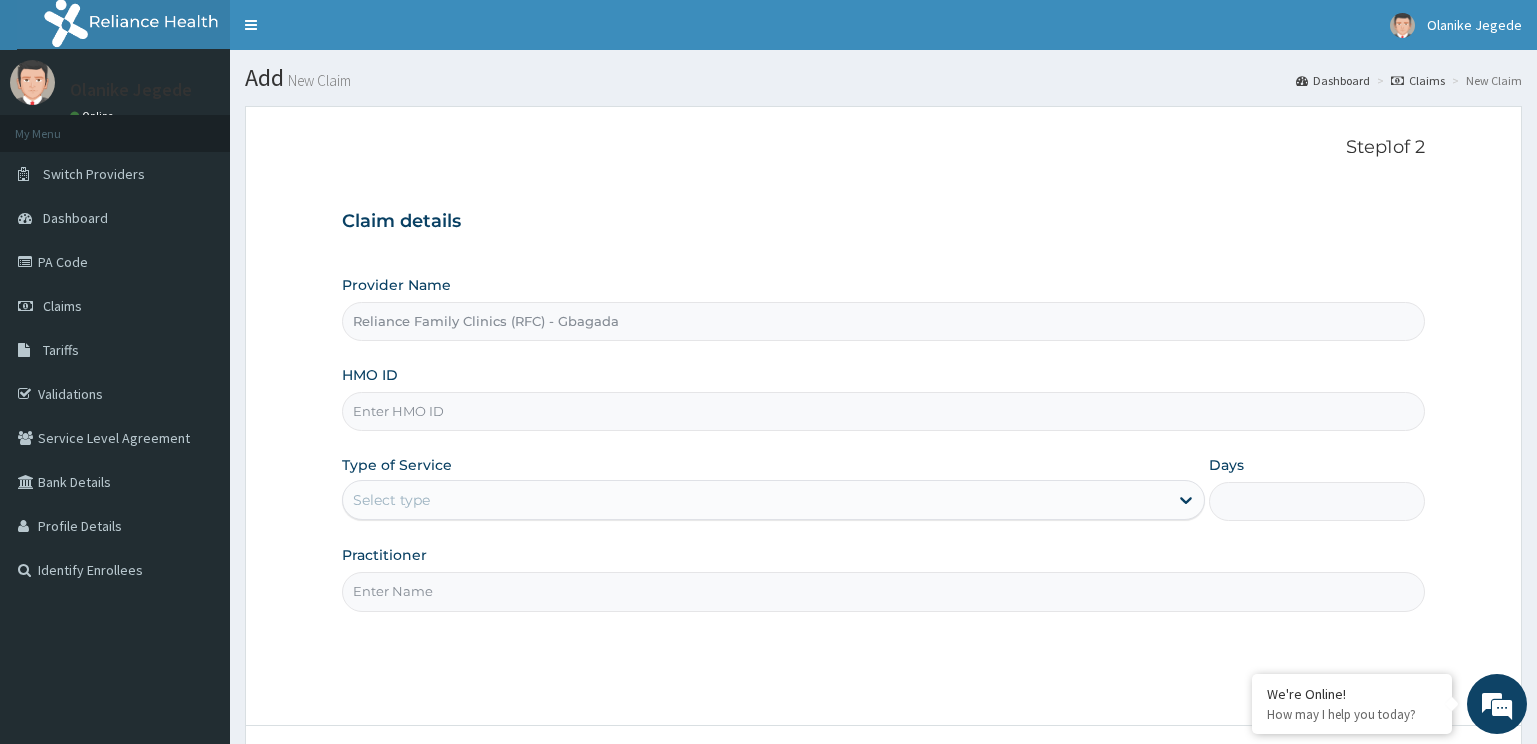 click on "HMO ID" at bounding box center [884, 411] 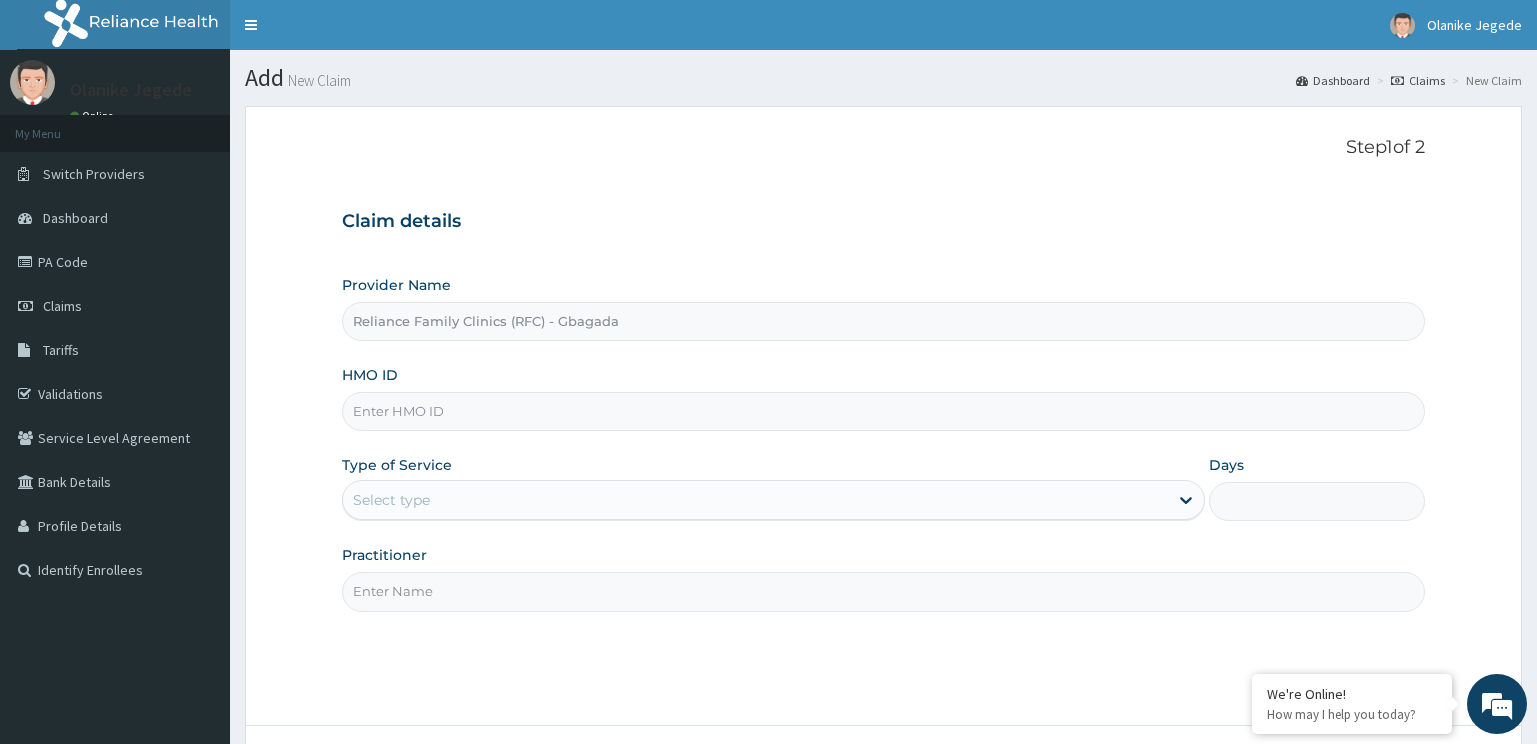 paste on "RMB/10116/A" 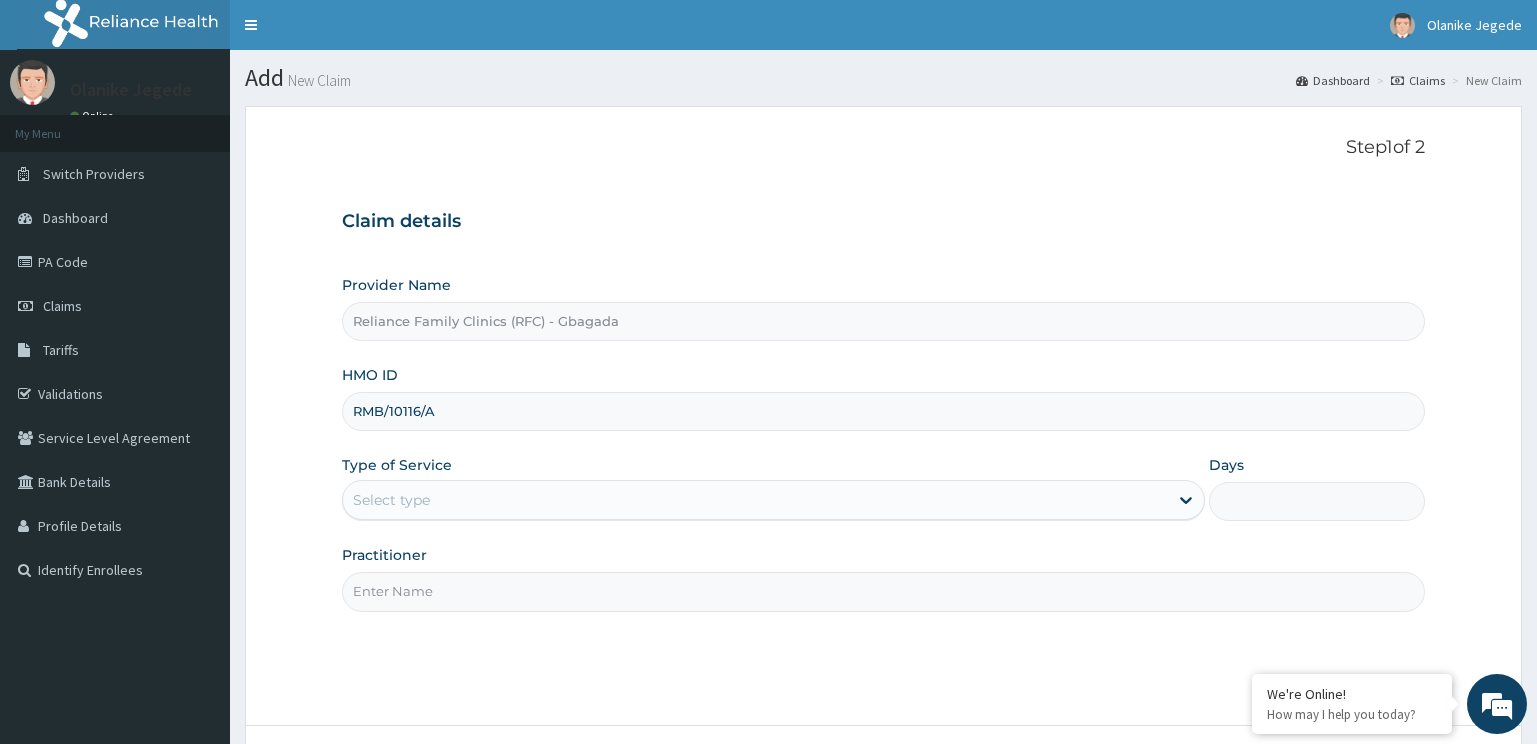 scroll, scrollTop: 0, scrollLeft: 0, axis: both 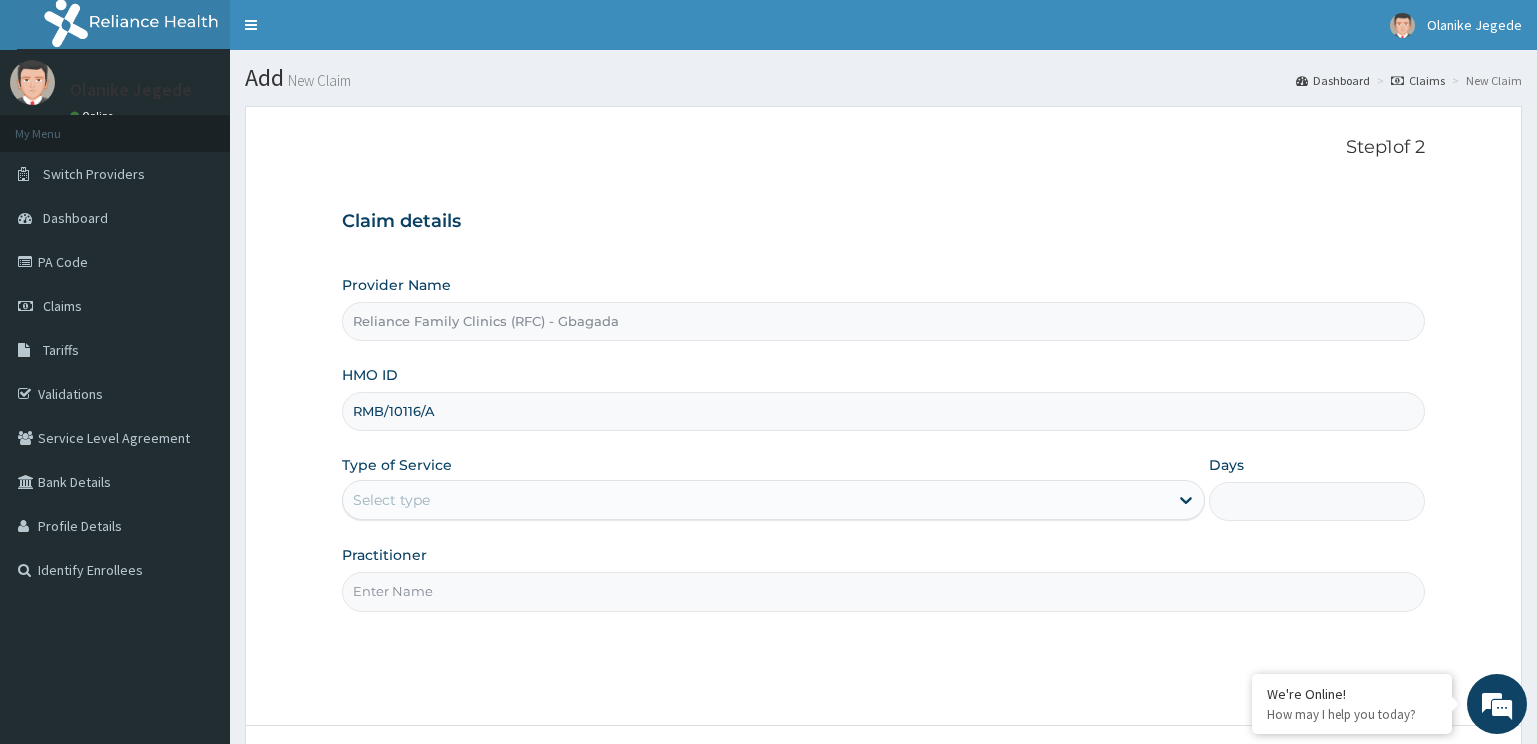 type on "RMB/10116/A" 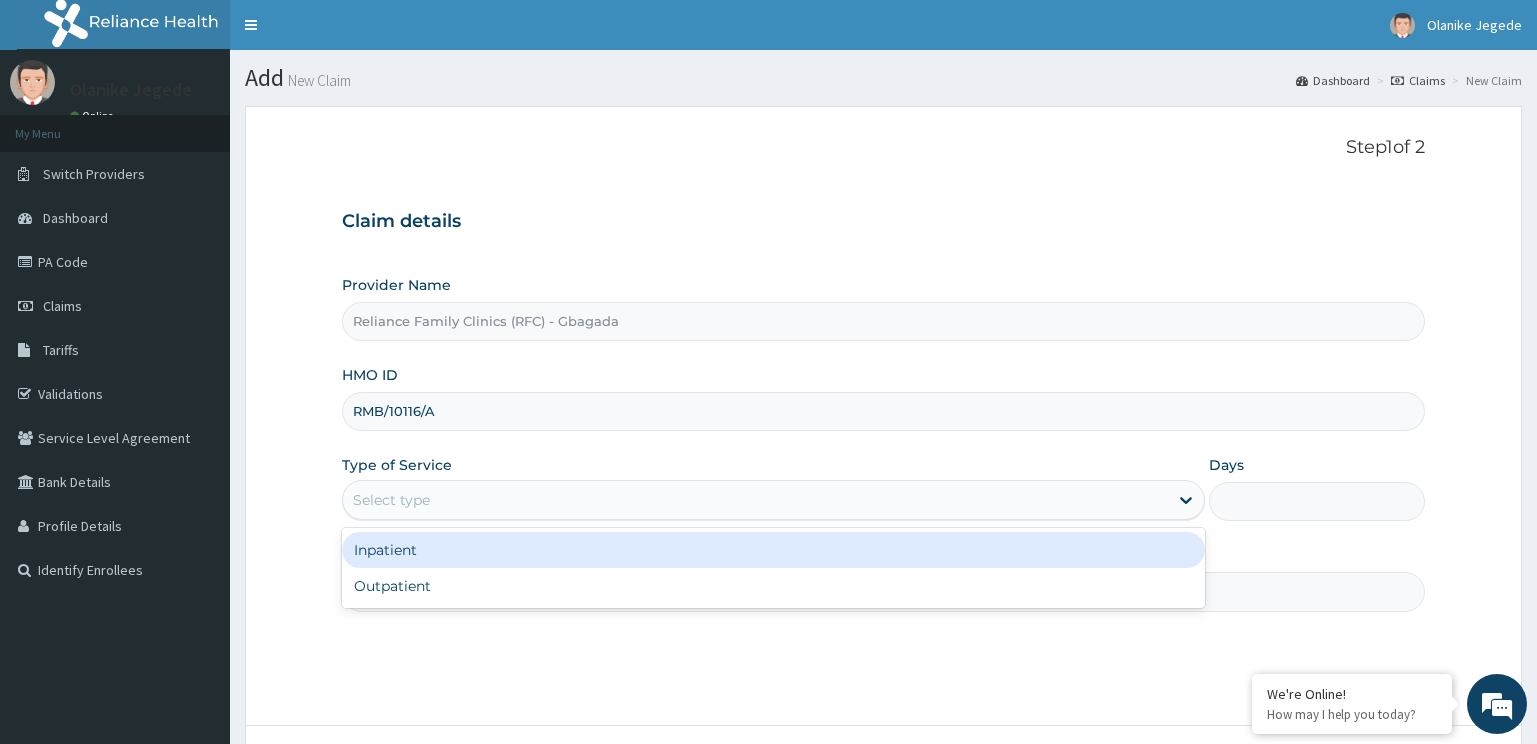 scroll, scrollTop: 0, scrollLeft: 0, axis: both 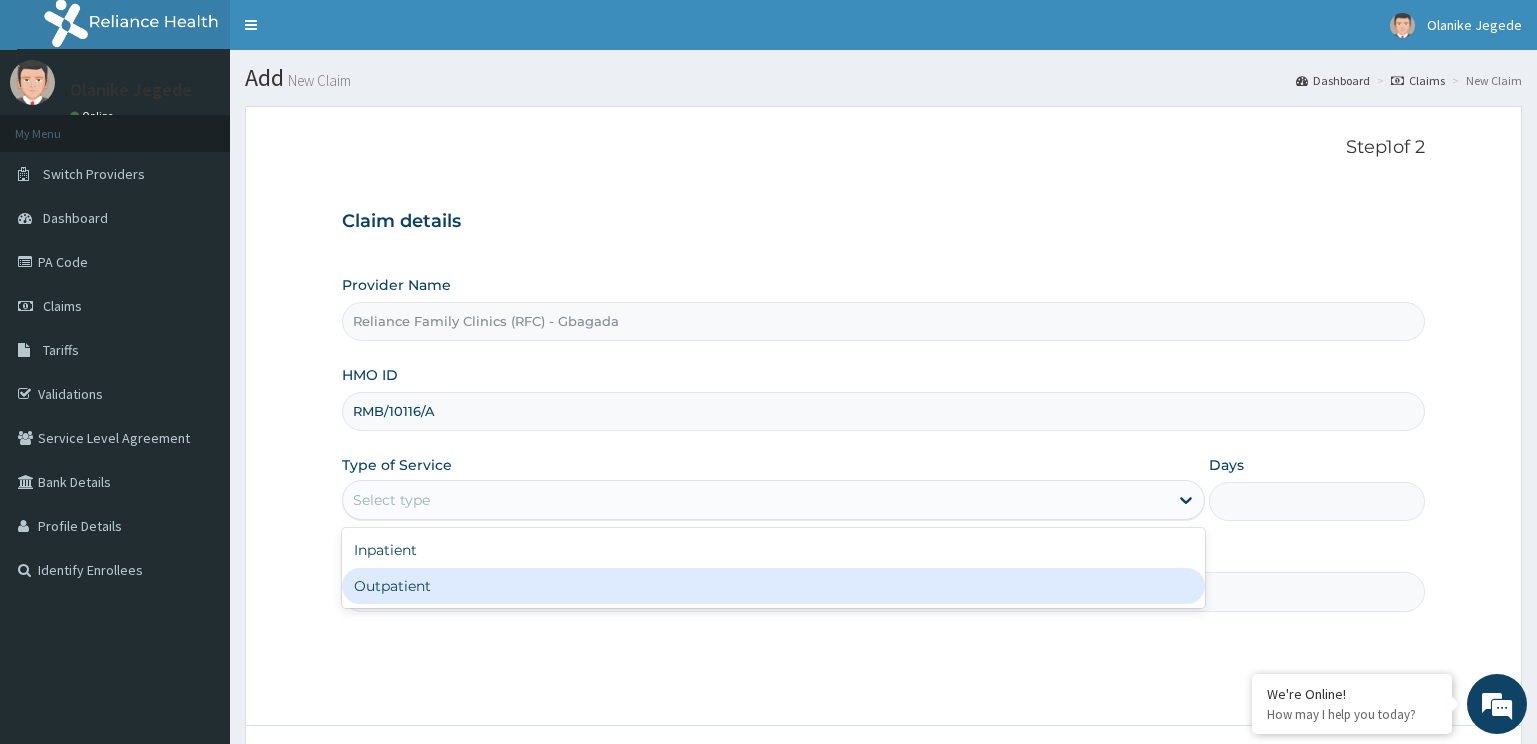 click on "Outpatient" at bounding box center (774, 586) 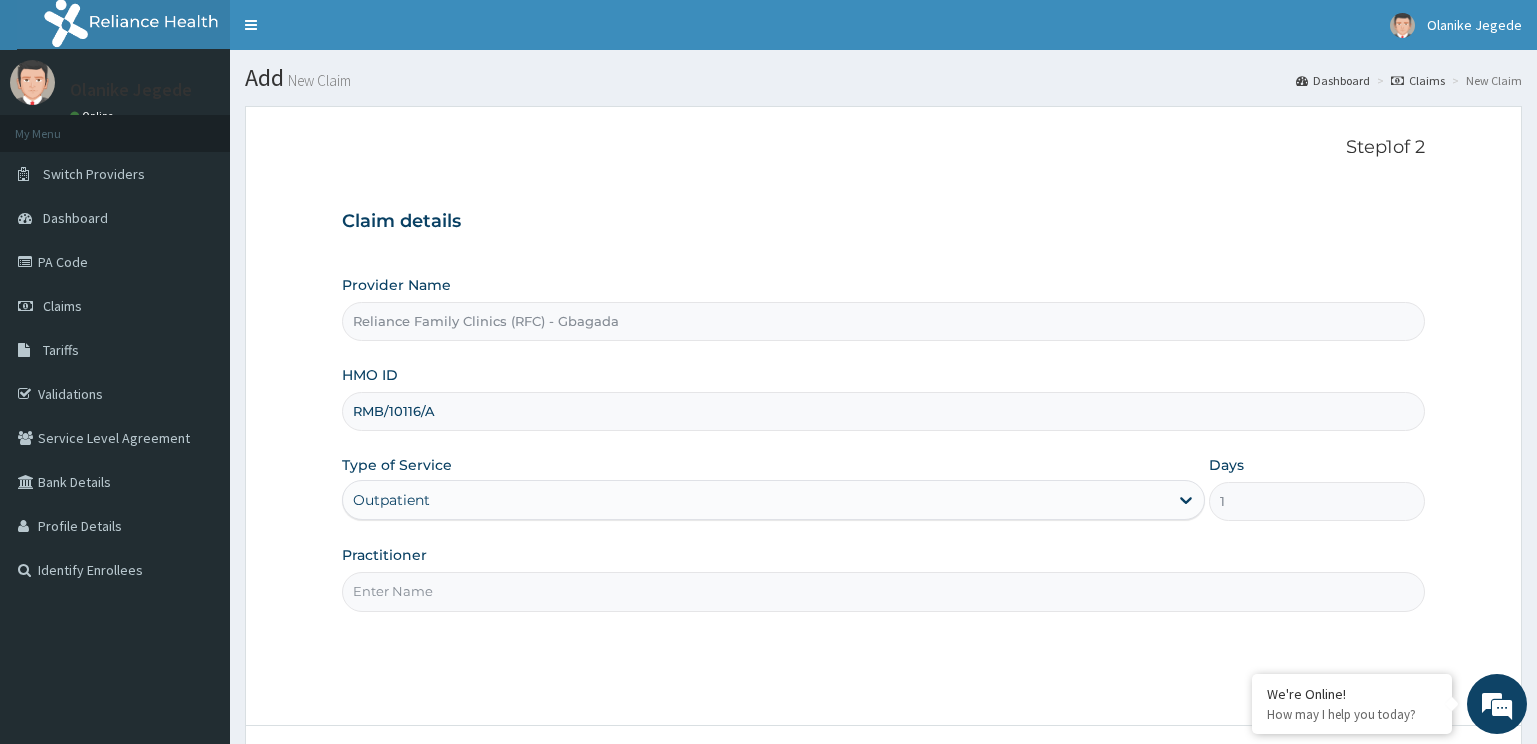 click on "Practitioner" at bounding box center (884, 591) 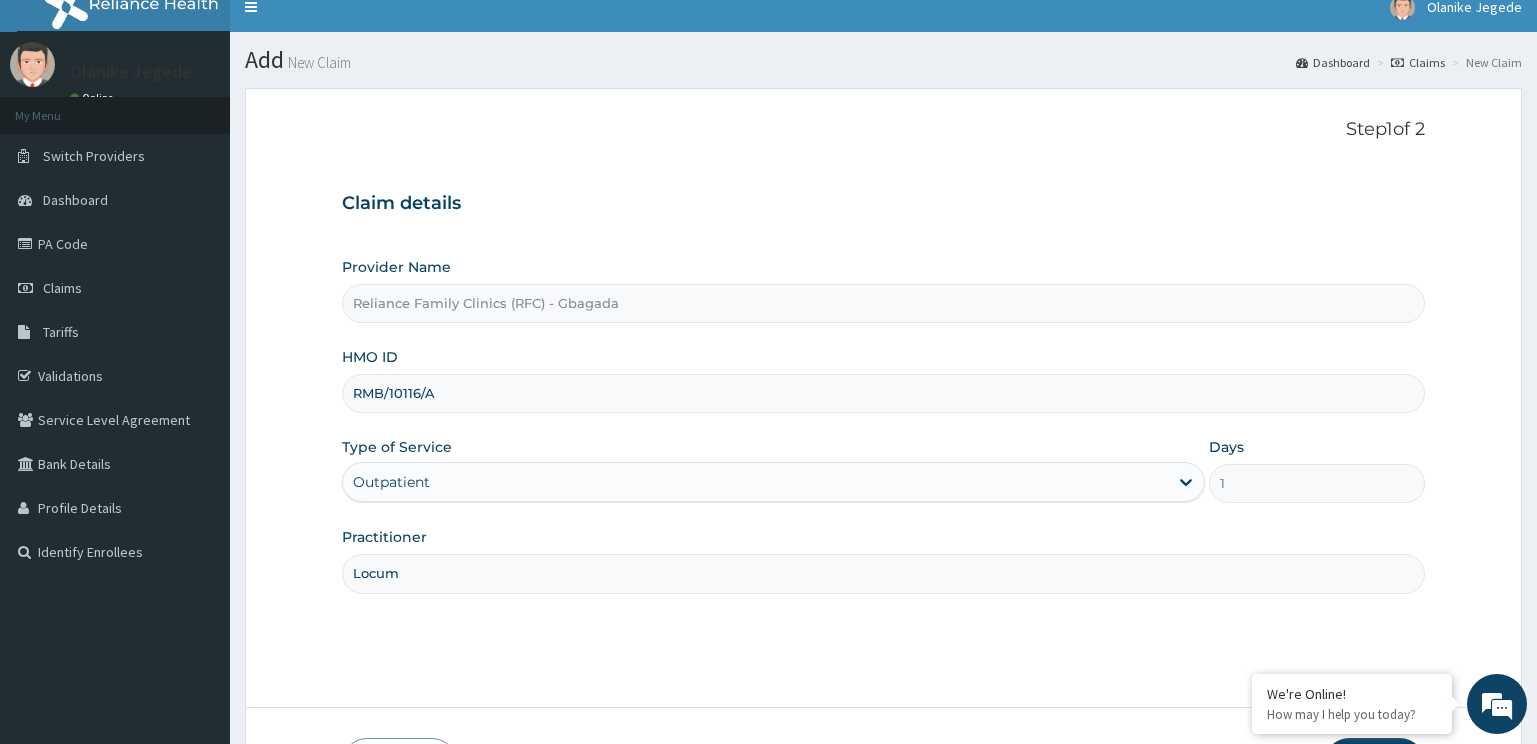 scroll, scrollTop: 161, scrollLeft: 0, axis: vertical 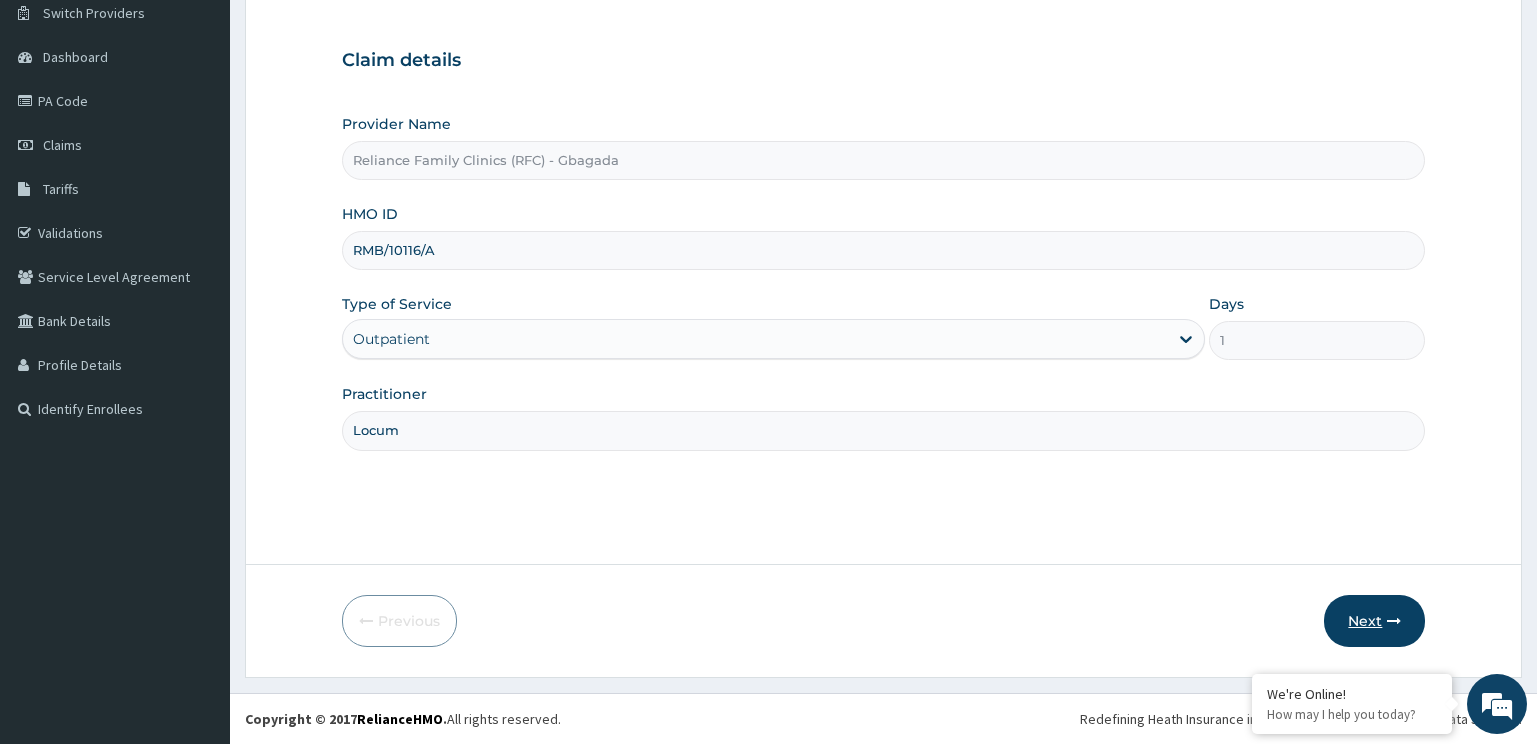 click on "Next" at bounding box center (1374, 621) 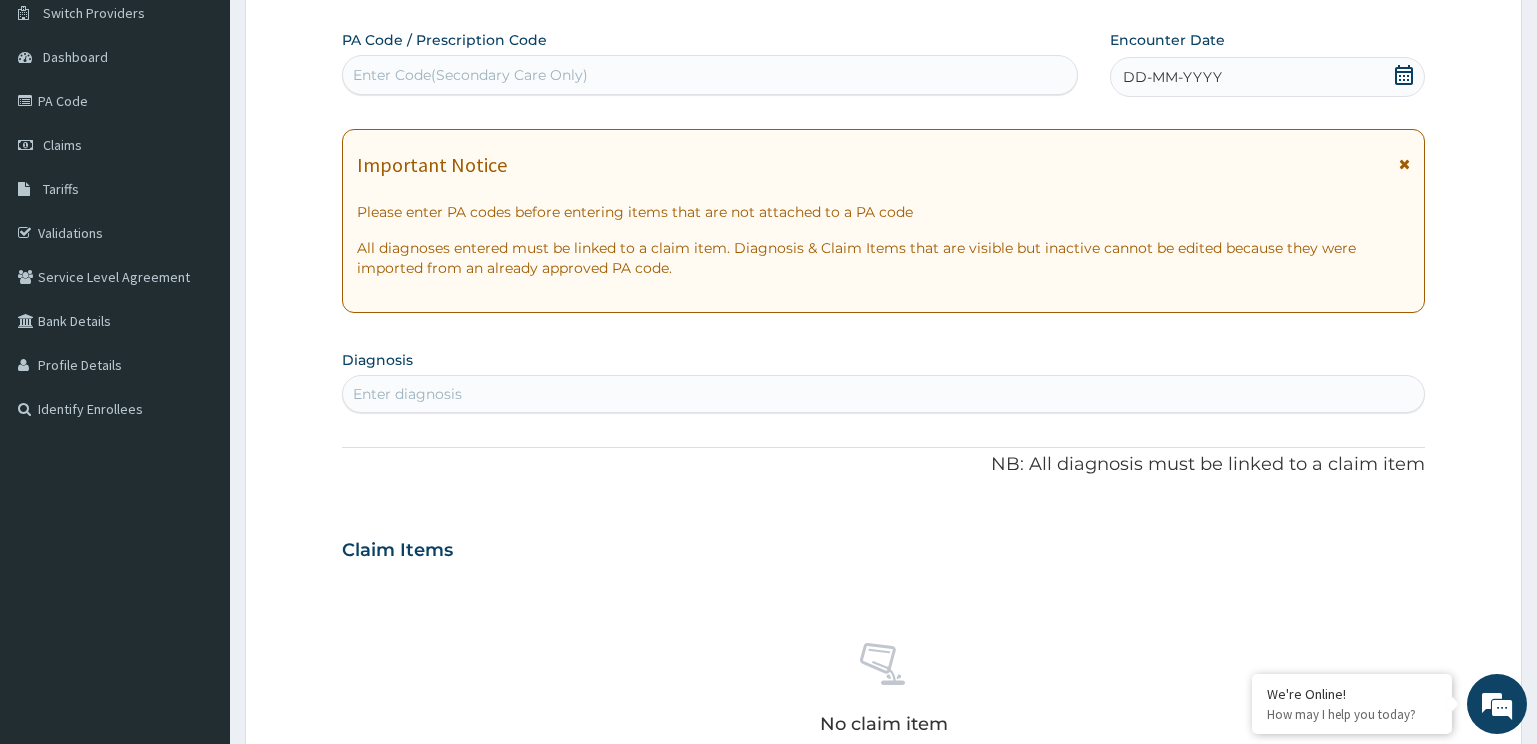 click on "Enter diagnosis" at bounding box center [884, 394] 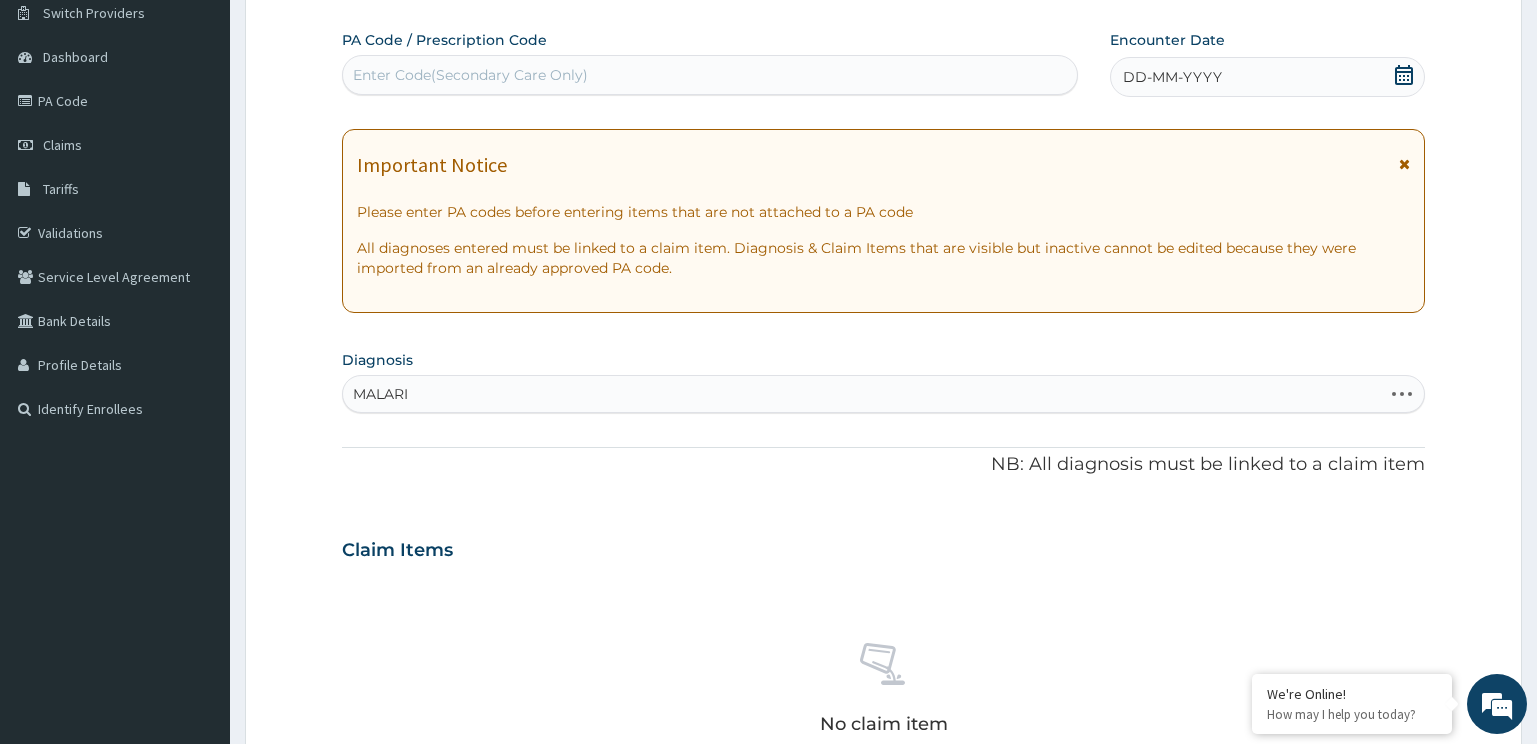 type on "MALARIA" 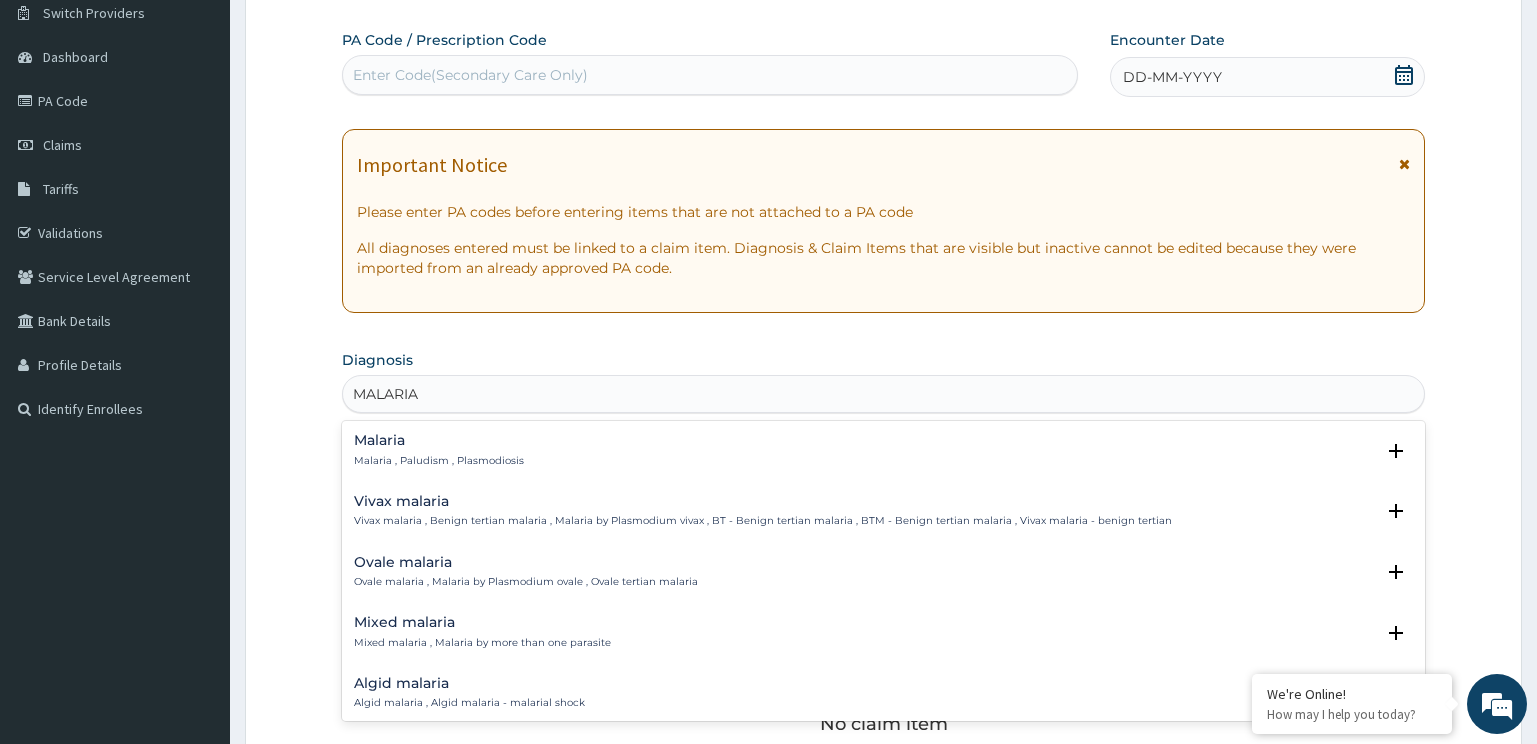 click on "Malaria , Paludism , Plasmodiosis" at bounding box center [439, 461] 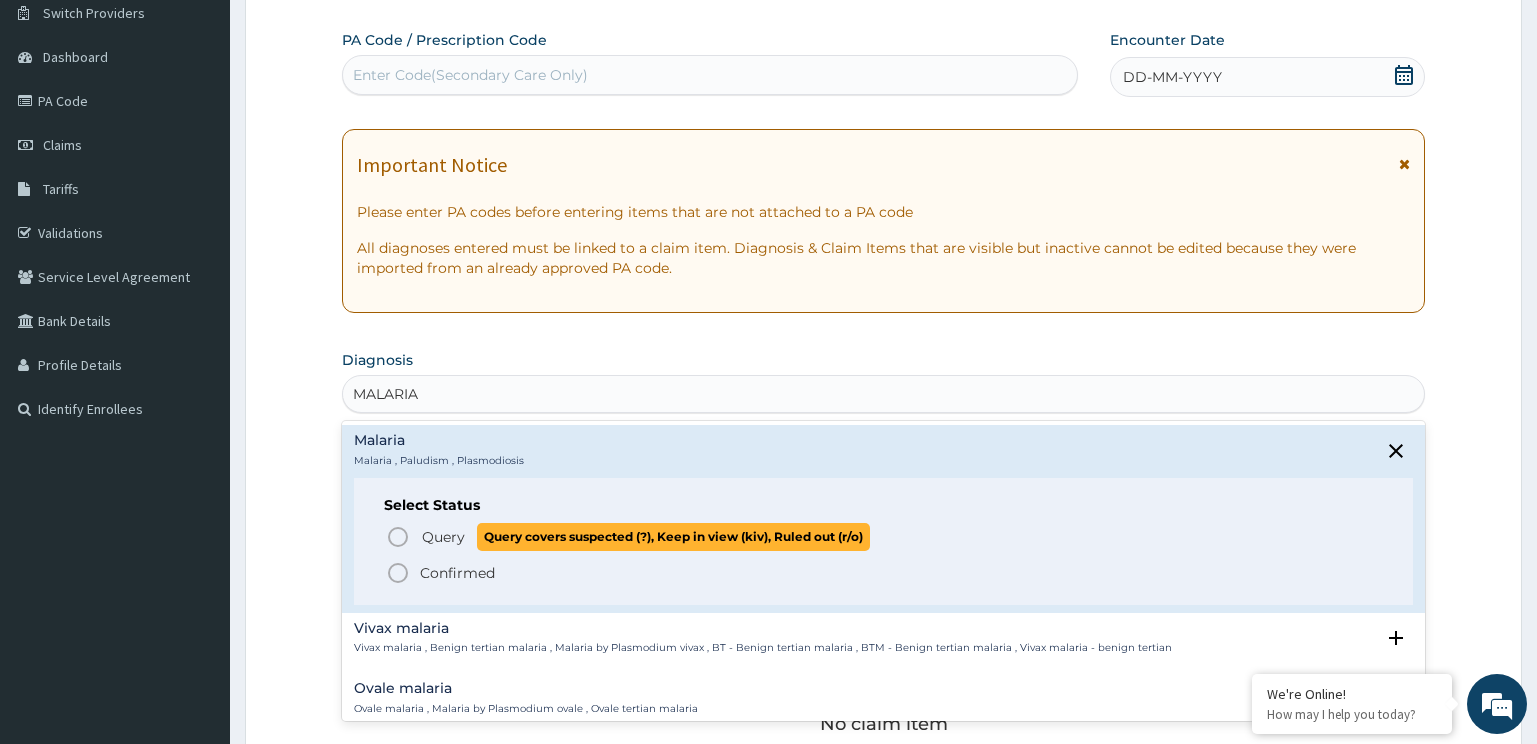 click on "Query" at bounding box center [443, 537] 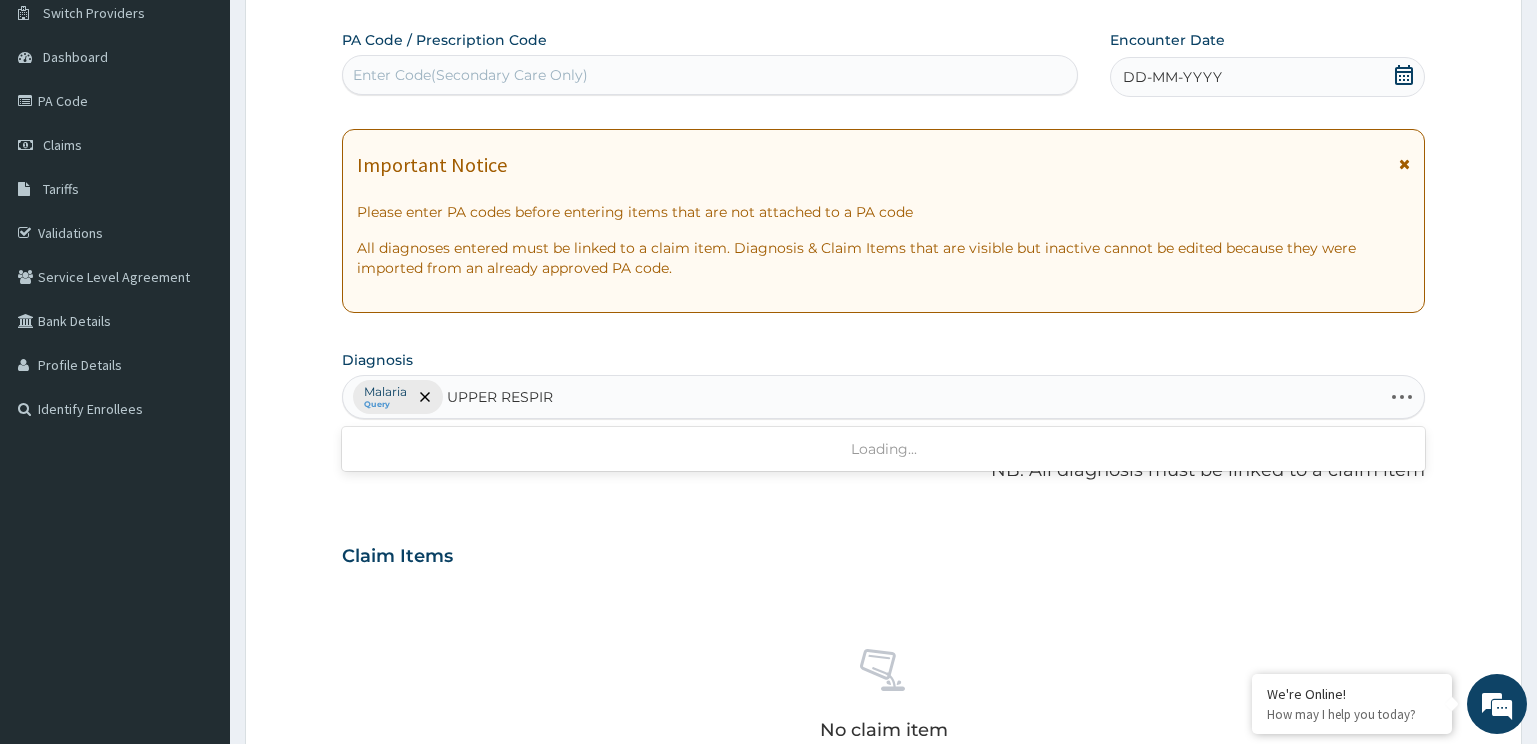 type on "UPPER RESPIRA" 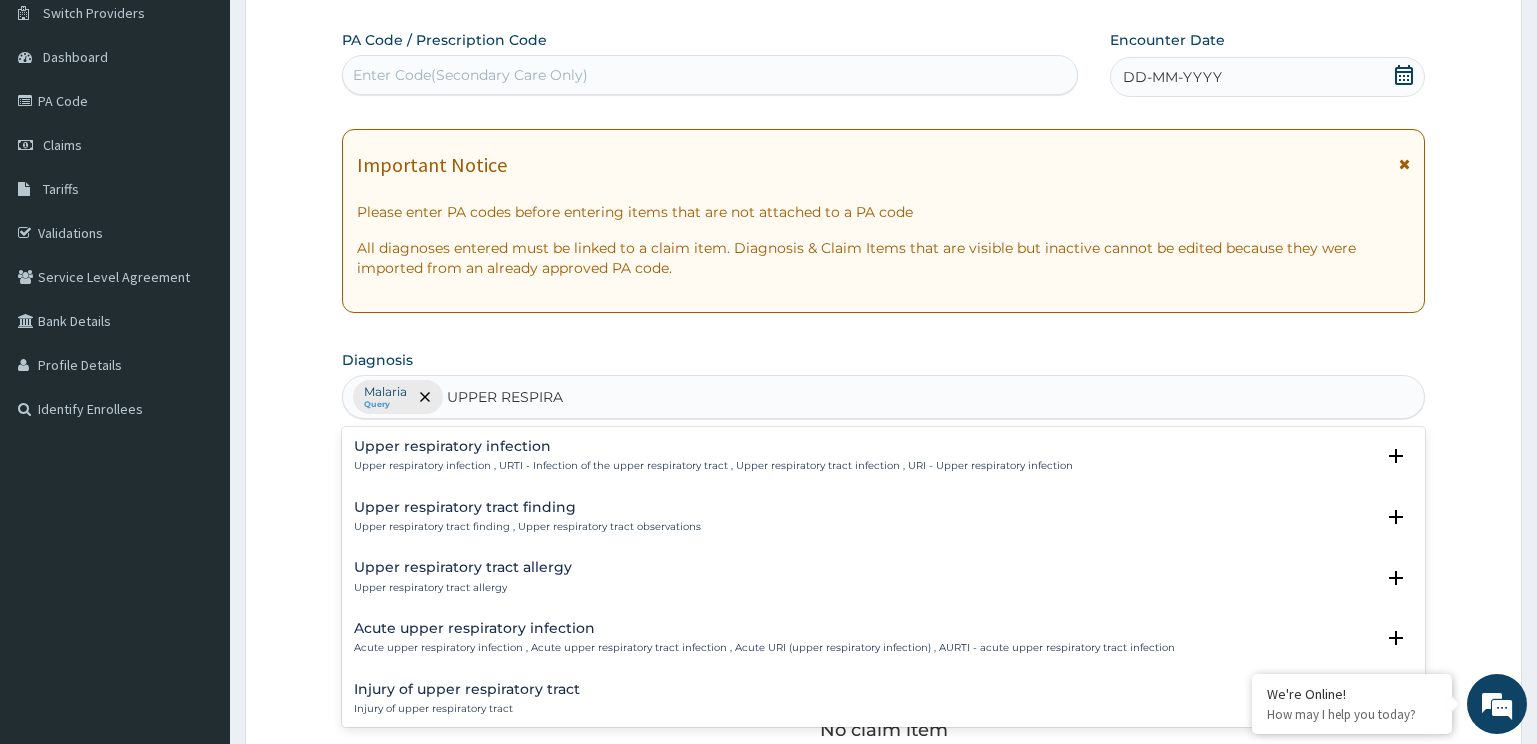 click on "Upper respiratory infection" at bounding box center [713, 446] 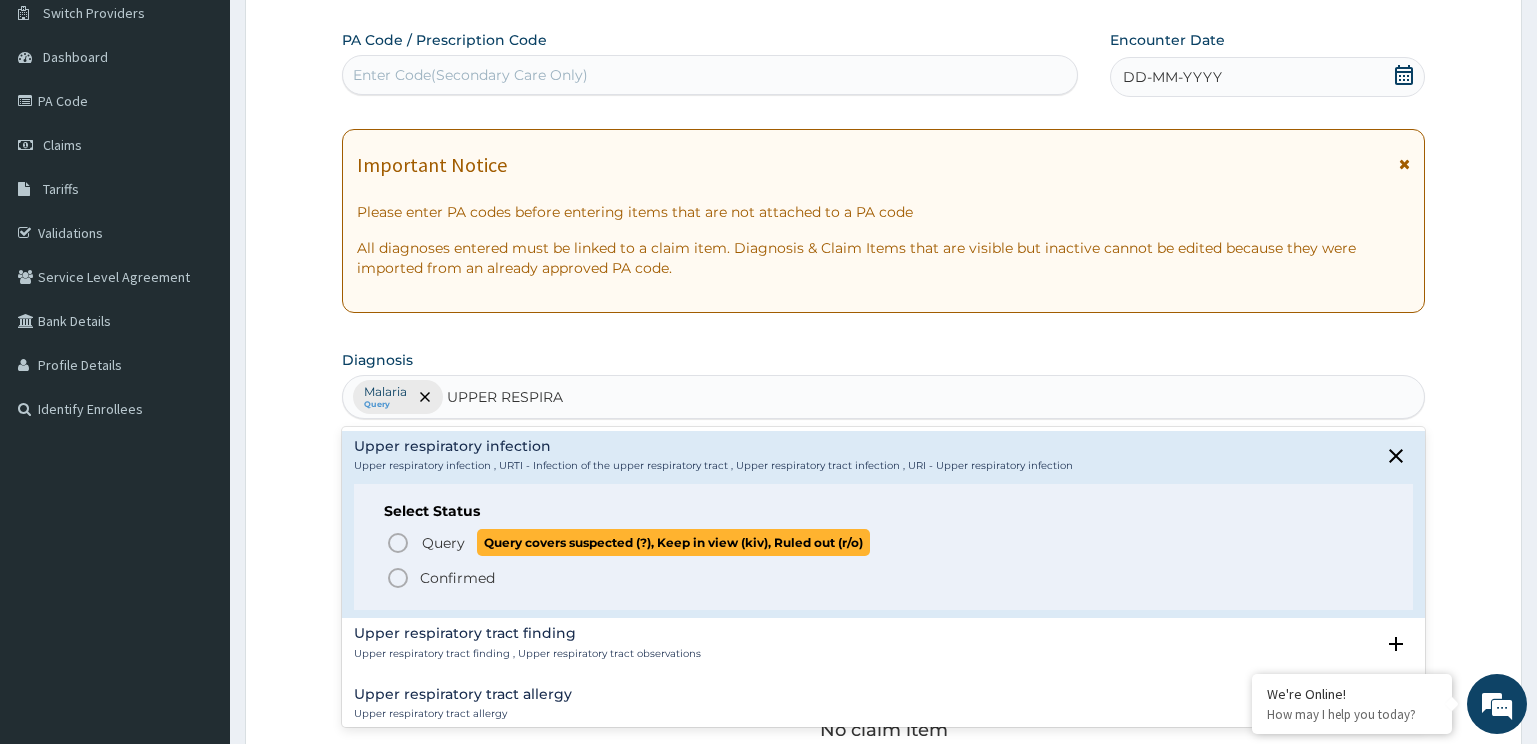 click on "Query" at bounding box center (443, 543) 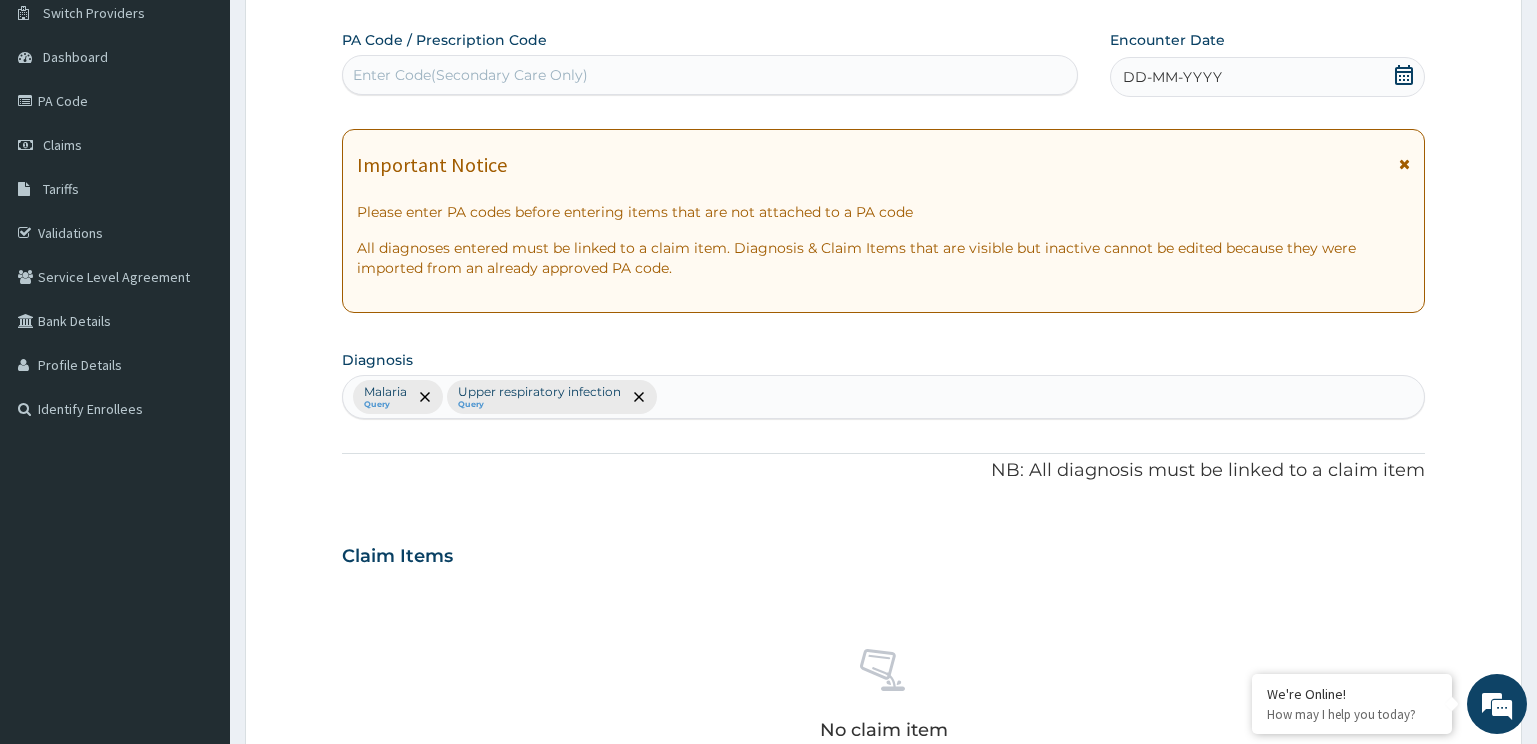 click on "DD-MM-YYYY" at bounding box center (1172, 77) 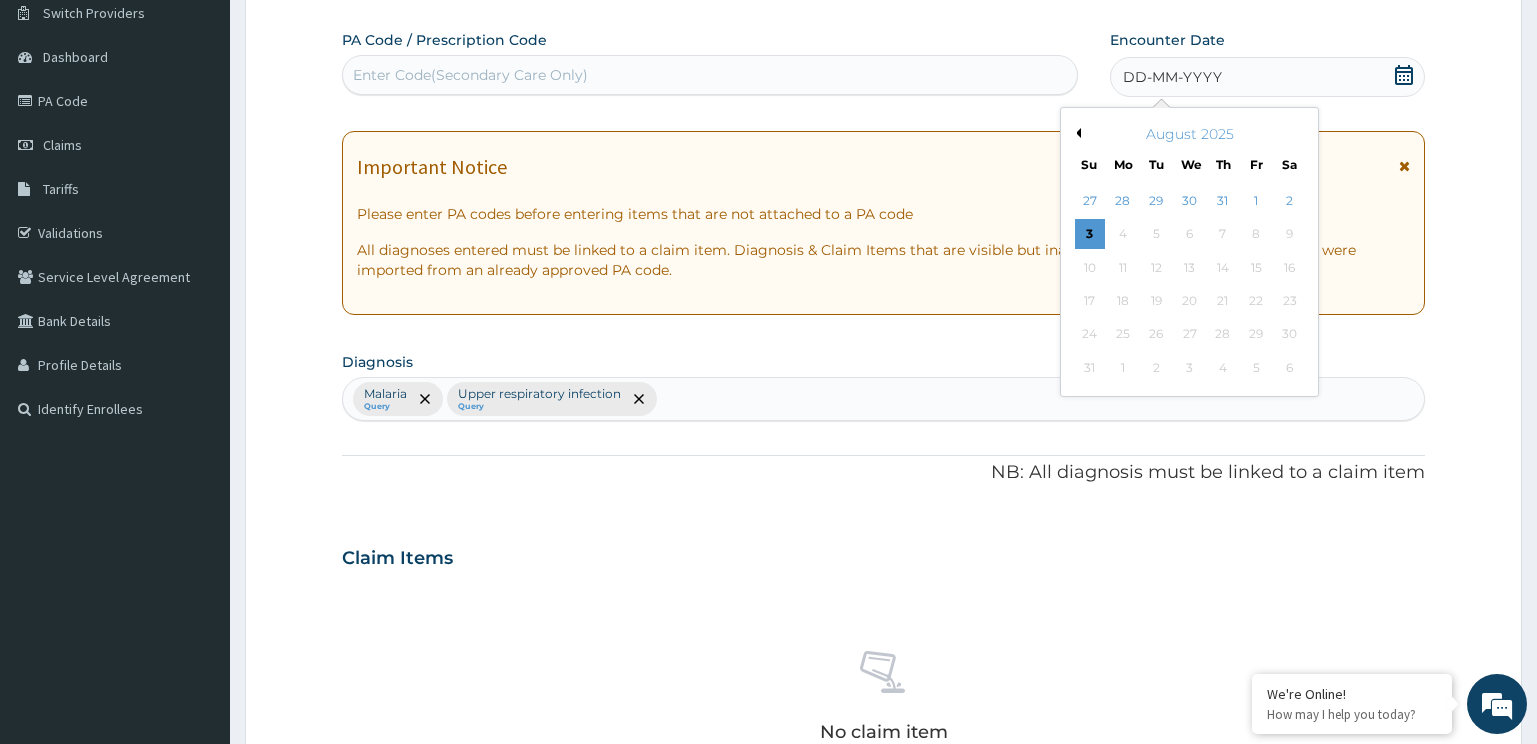 click on "3" at bounding box center [1090, 235] 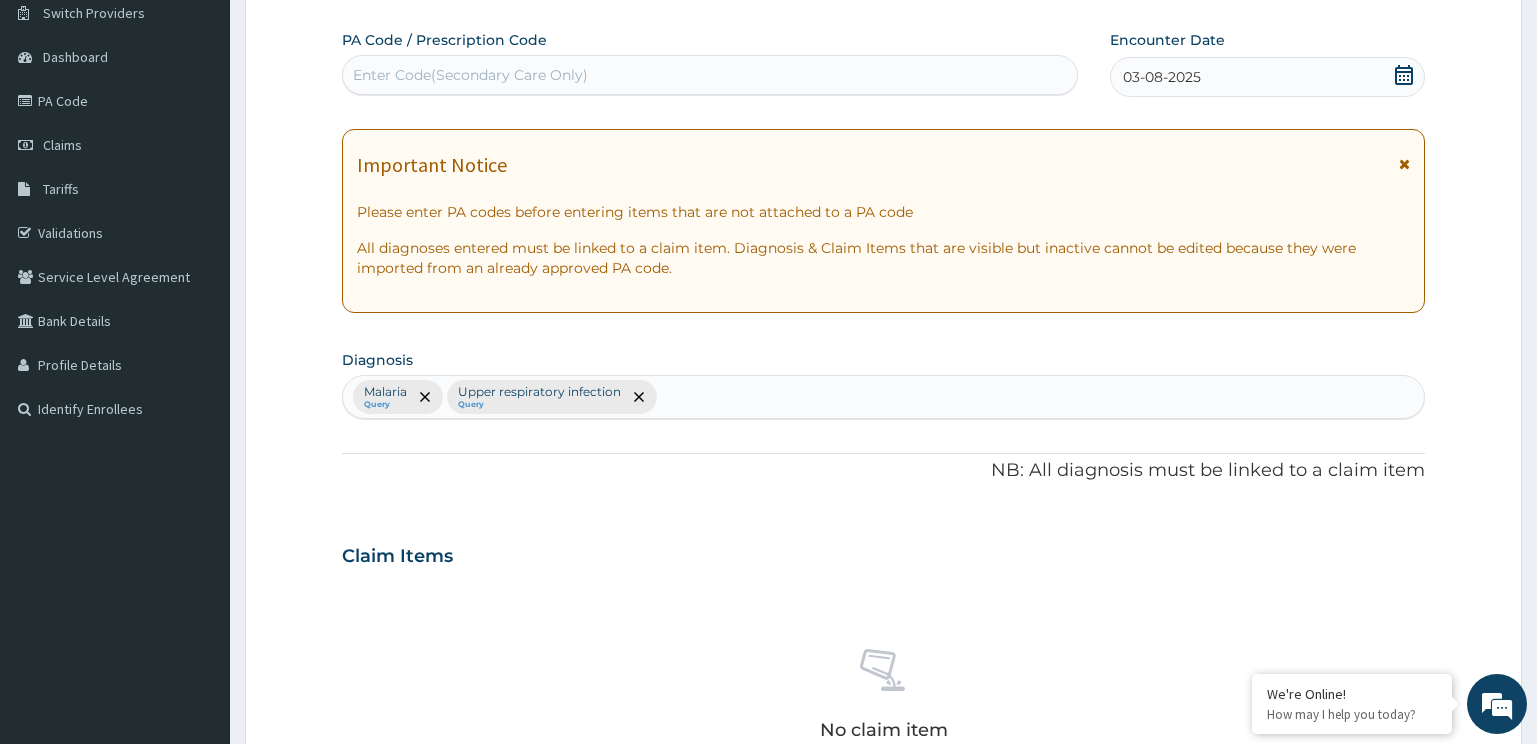 click at bounding box center [1404, 164] 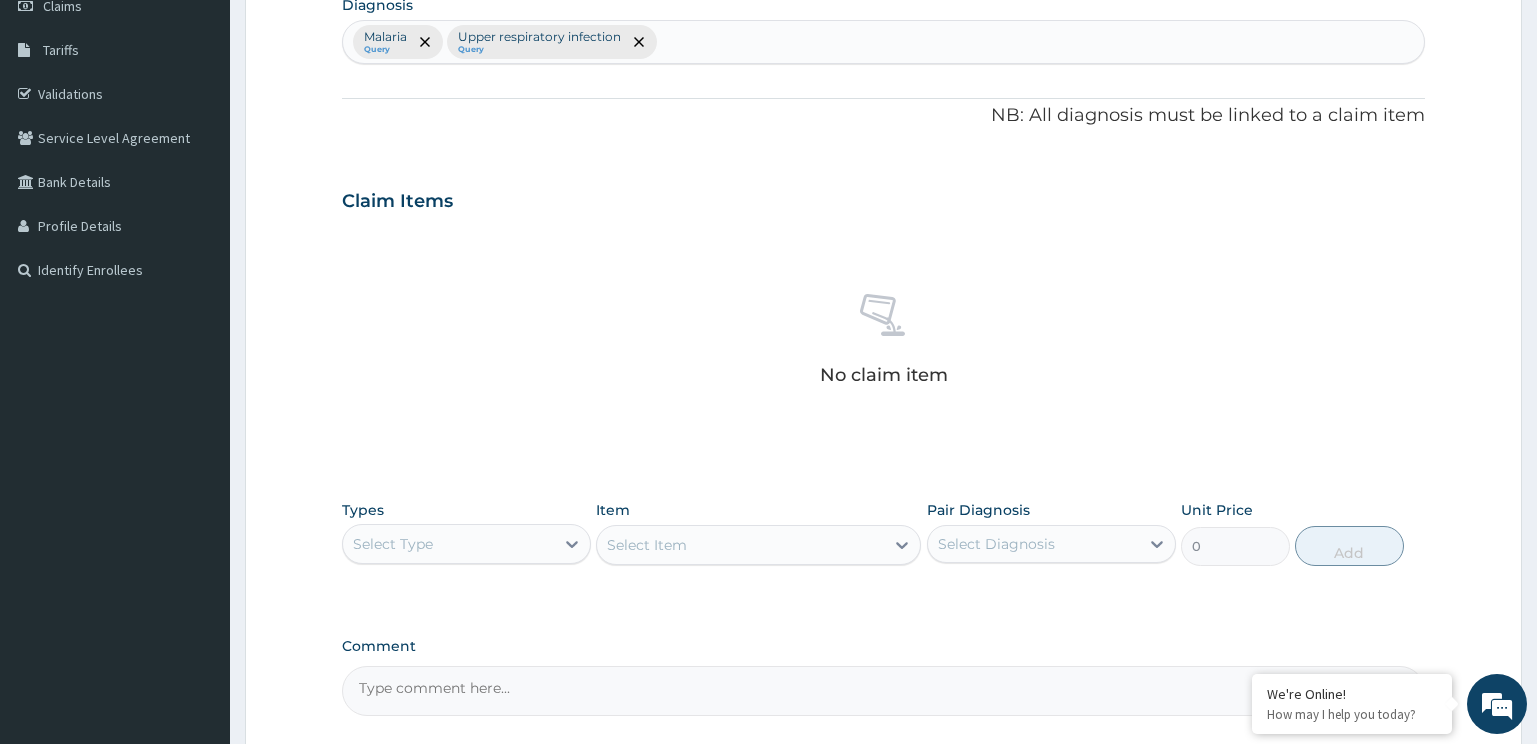 scroll, scrollTop: 482, scrollLeft: 0, axis: vertical 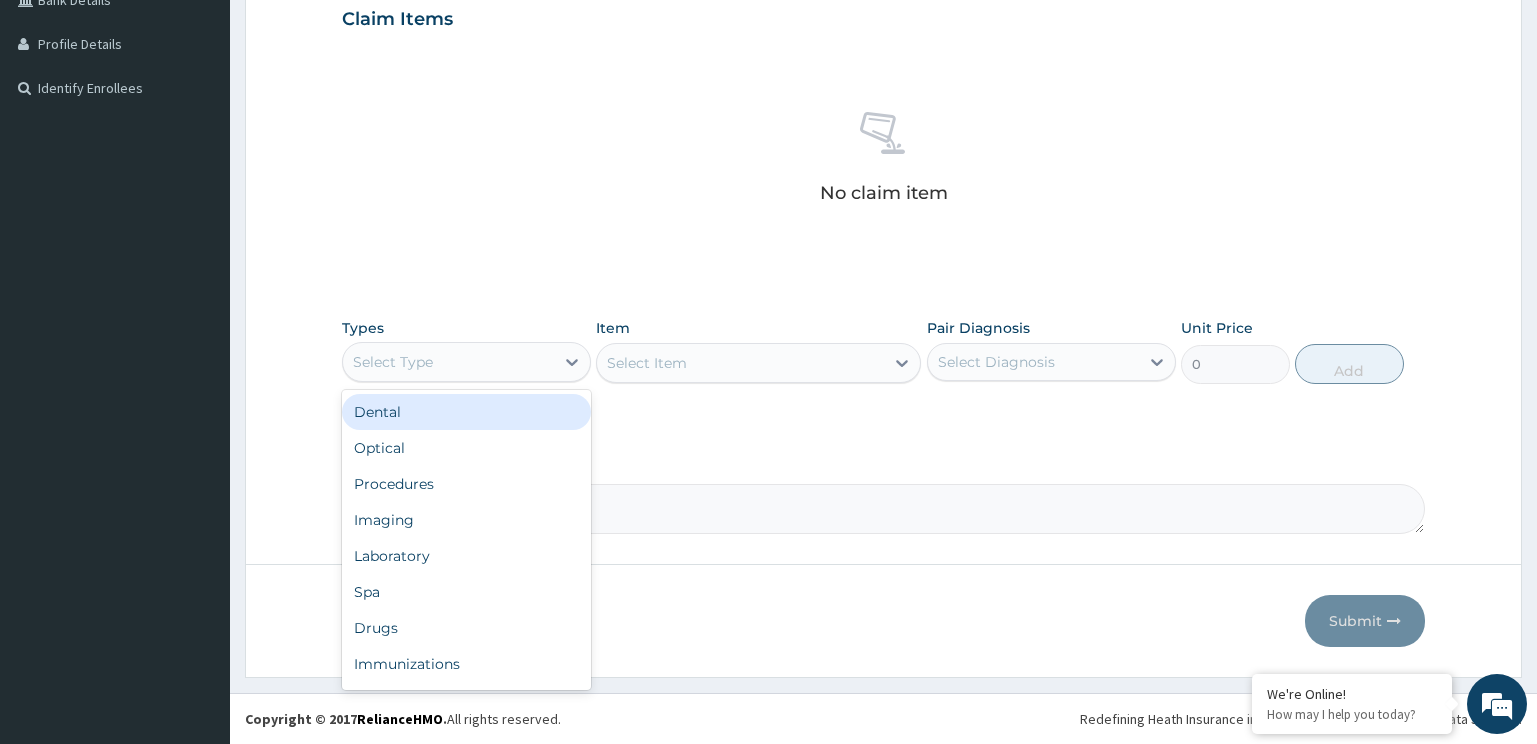 click on "Select Type" at bounding box center [448, 362] 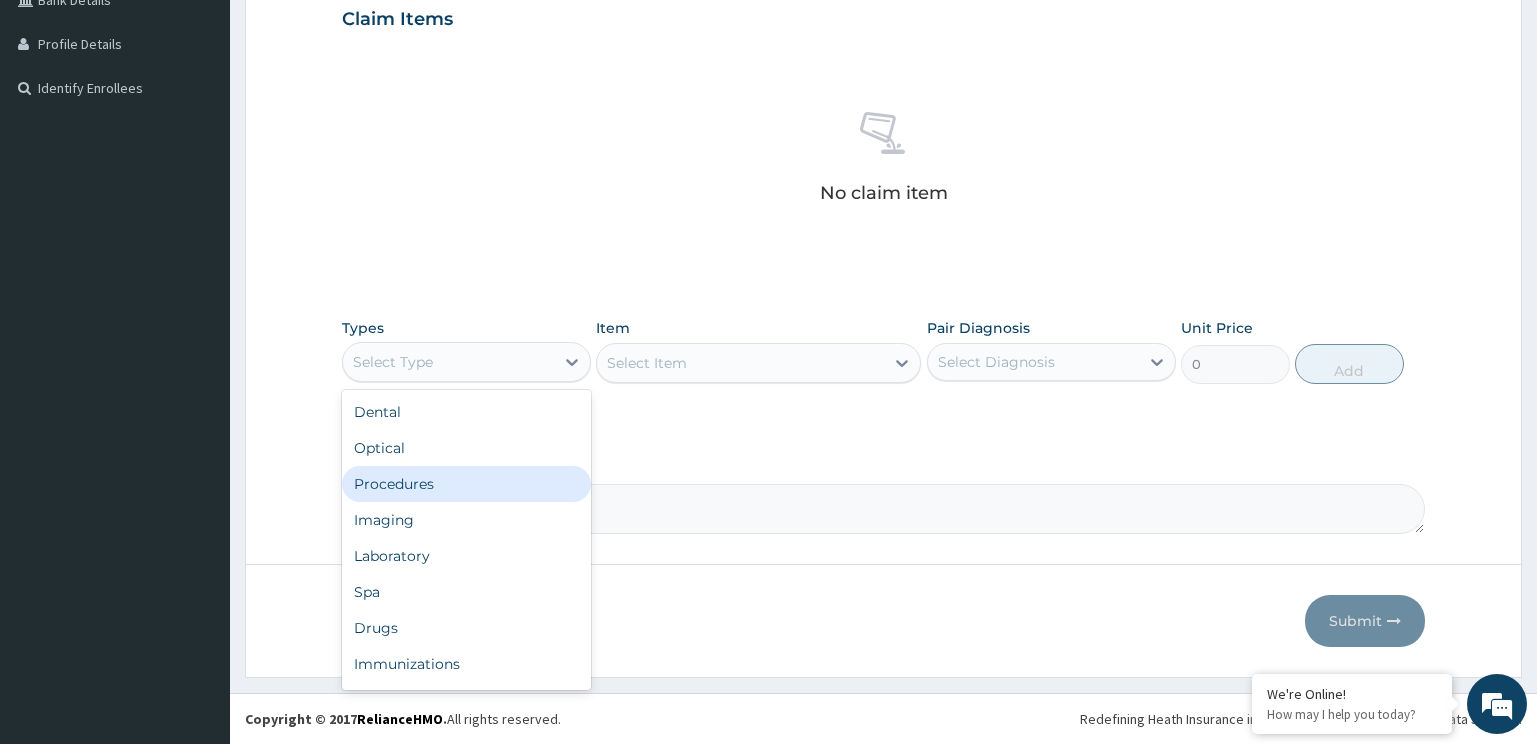 click on "Procedures" at bounding box center [466, 484] 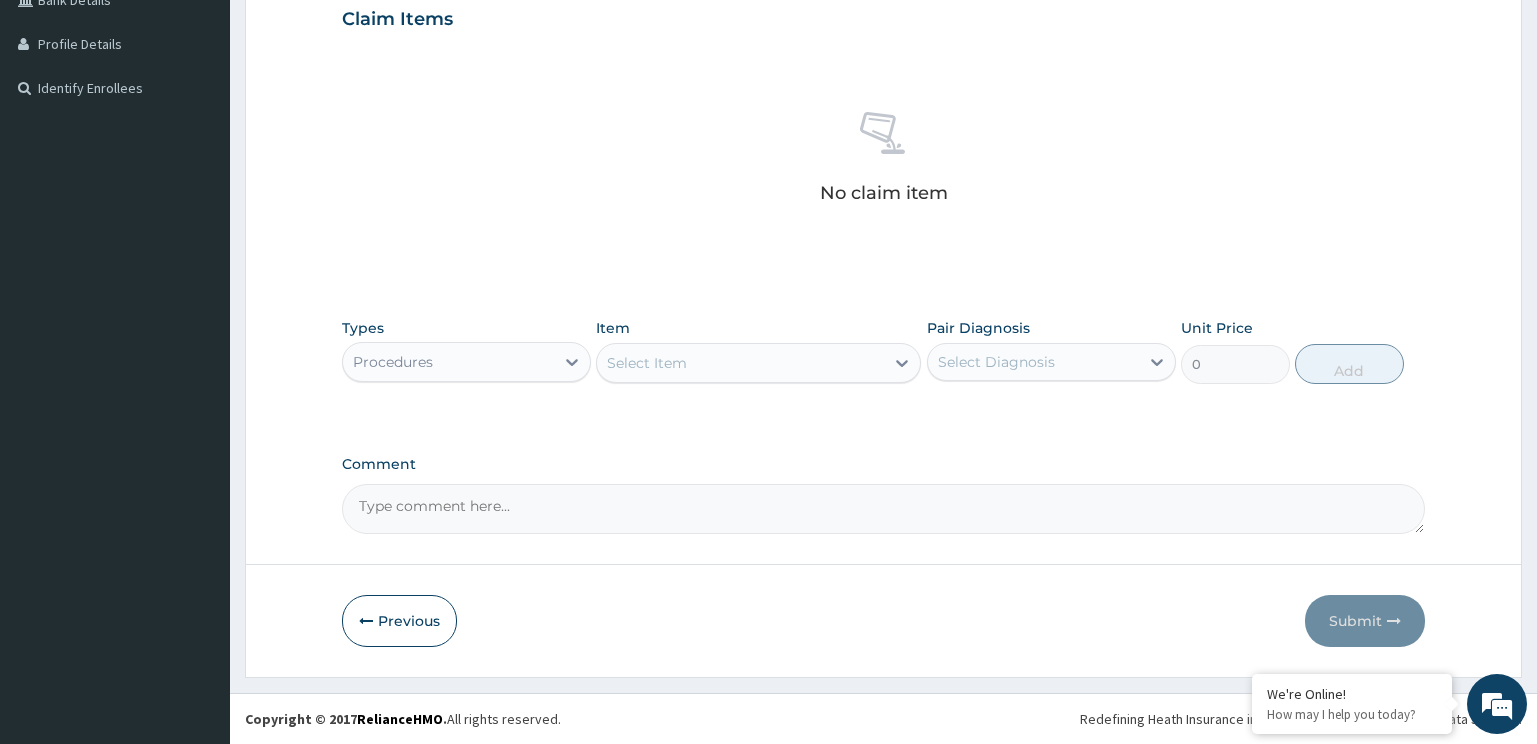 click on "Select Item" at bounding box center (740, 363) 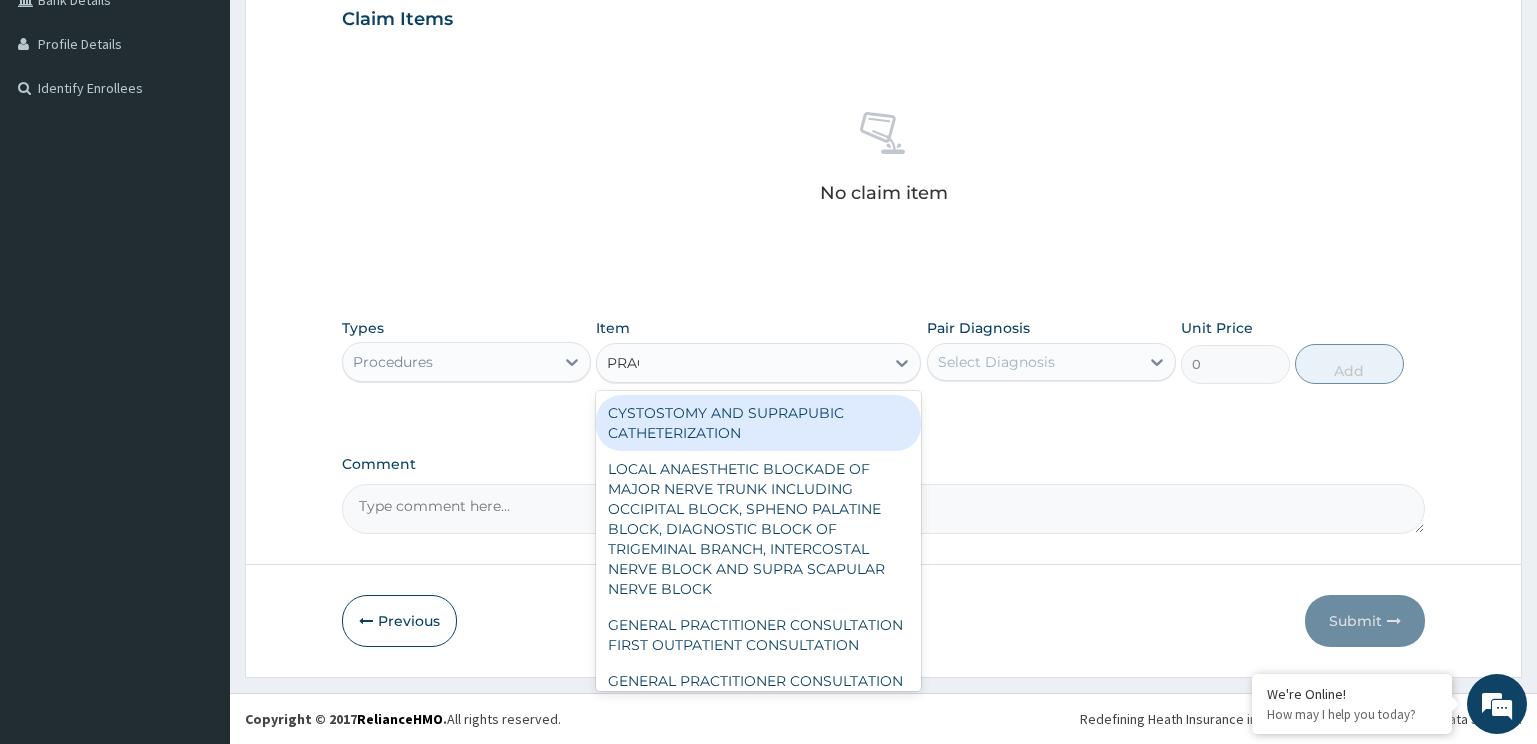 type on "PRACT" 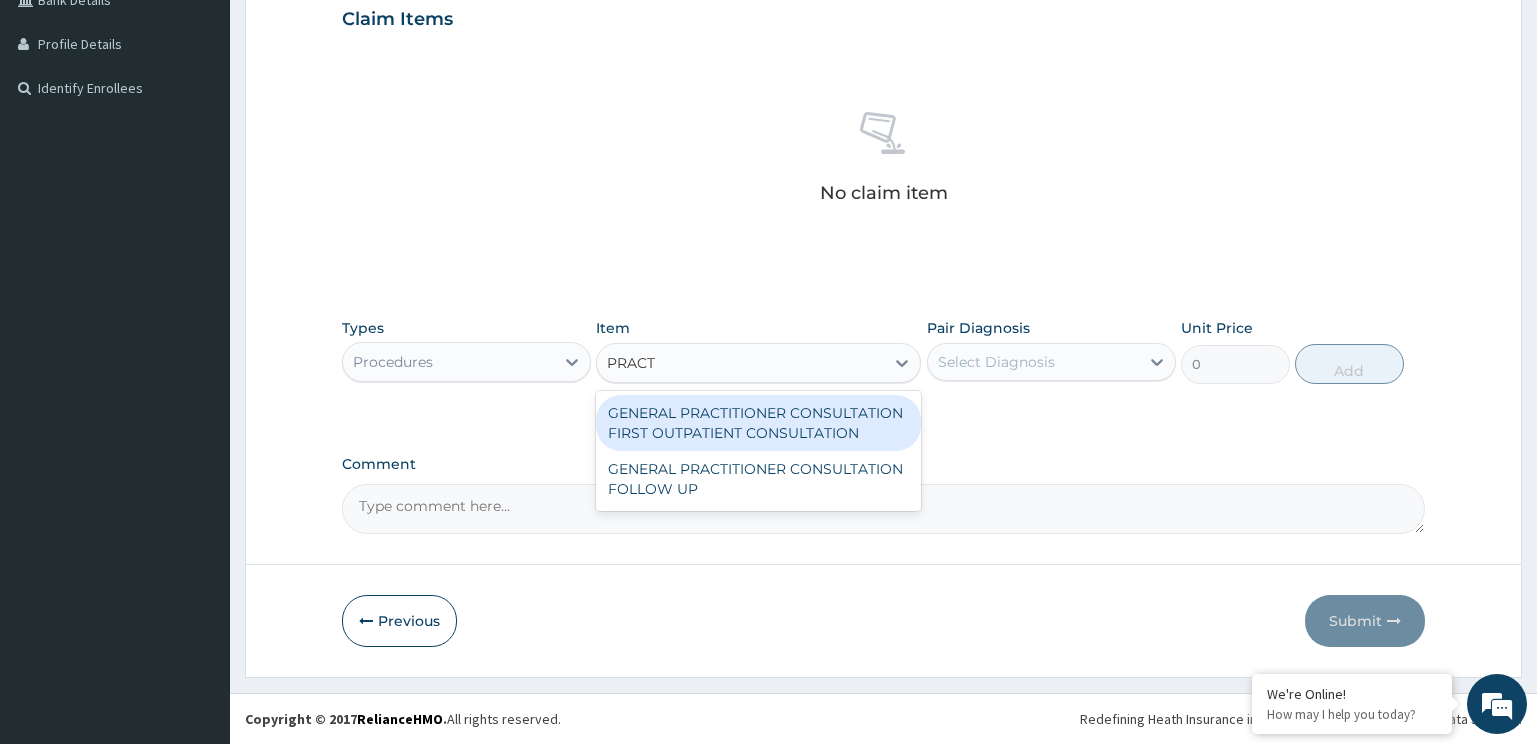 click on "GENERAL PRACTITIONER CONSULTATION FIRST OUTPATIENT CONSULTATION" at bounding box center (758, 423) 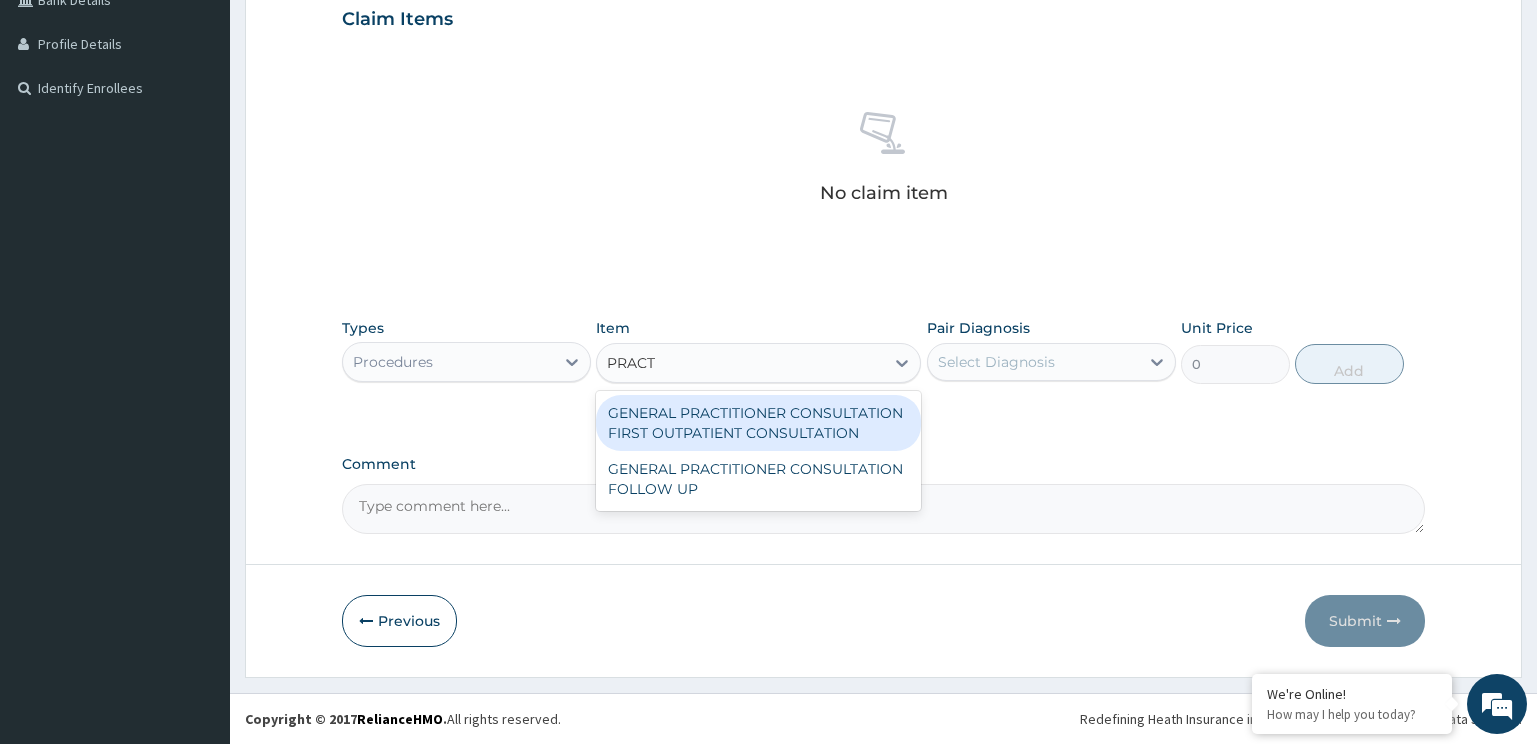 type 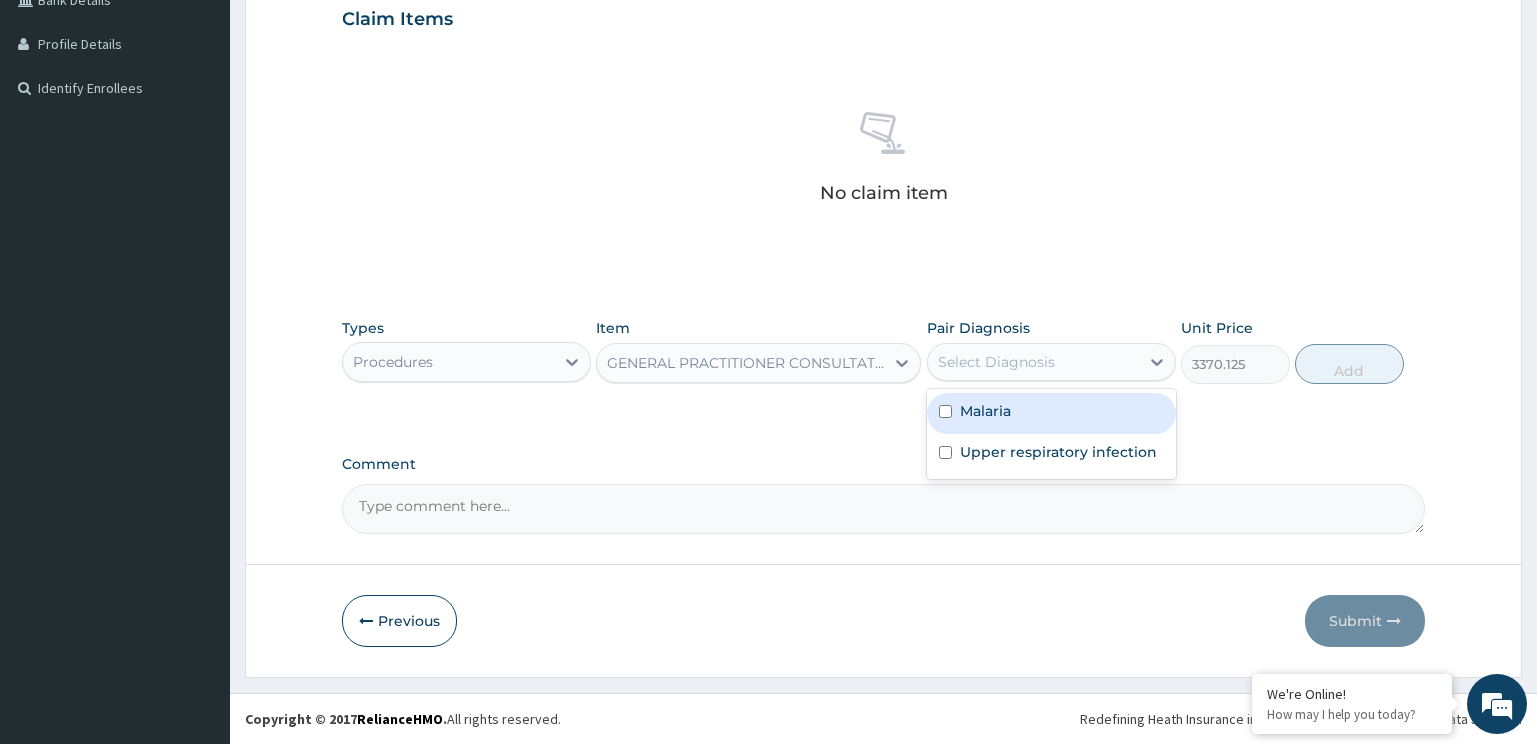 click on "Select Diagnosis" at bounding box center (1051, 362) 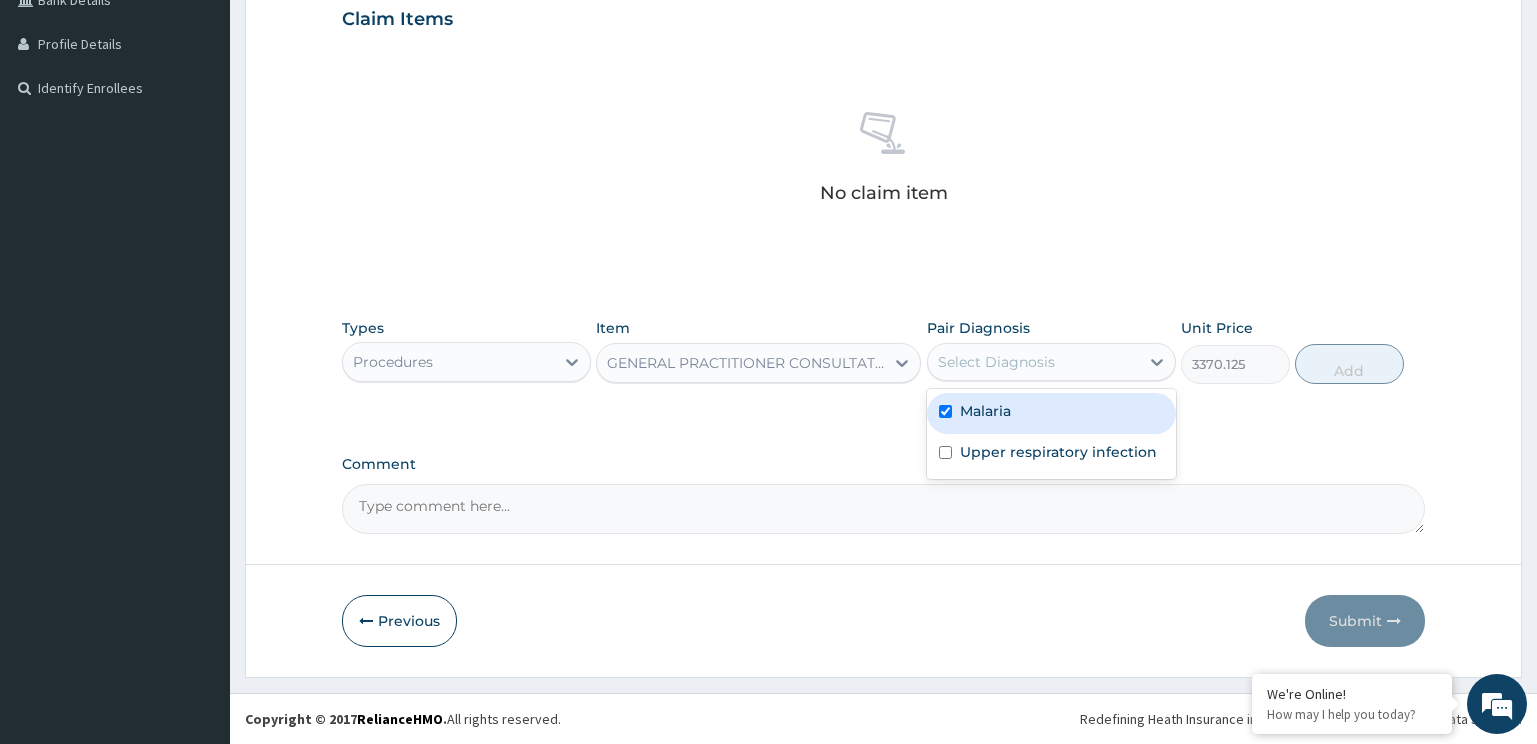 click on "Upper respiratory infection" at bounding box center [1058, 452] 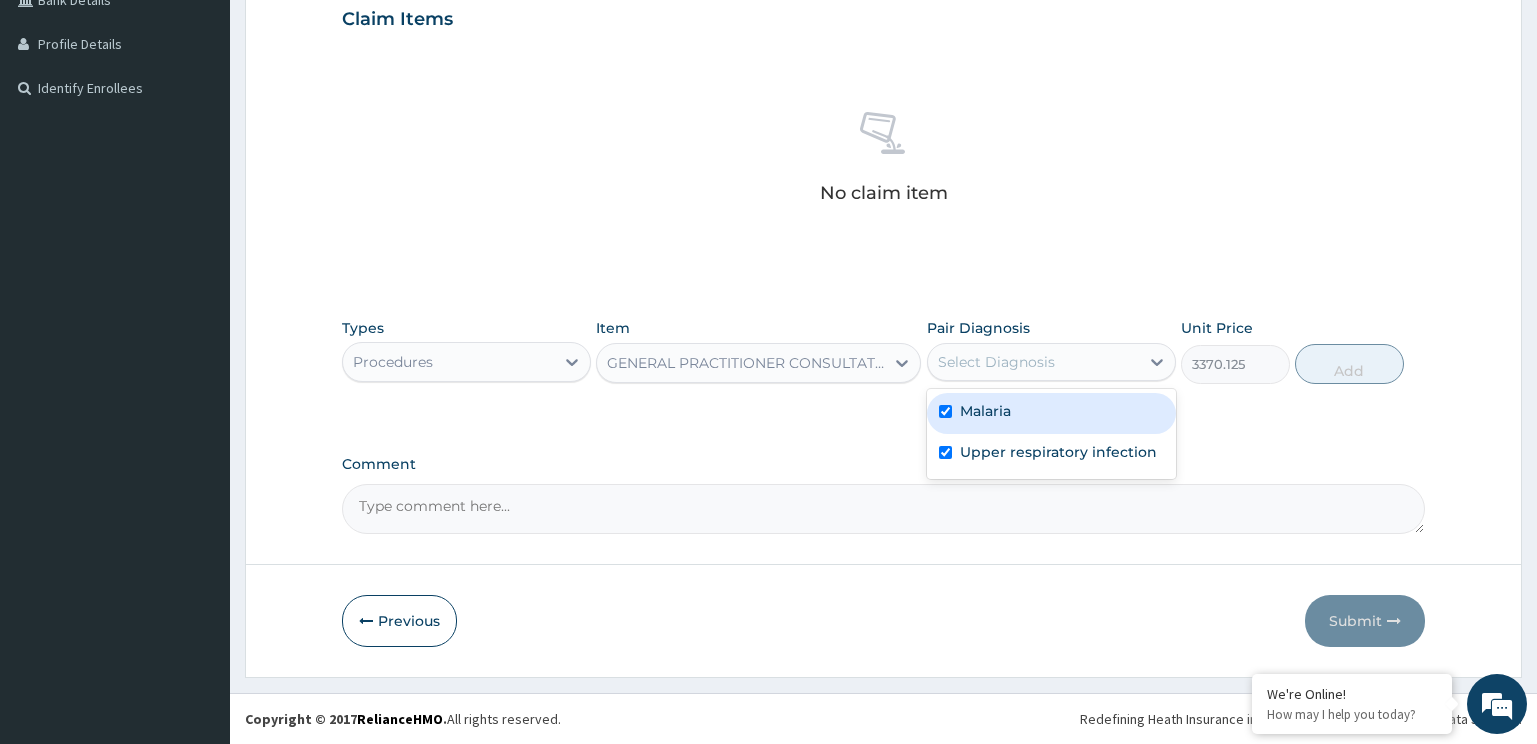 checkbox on "true" 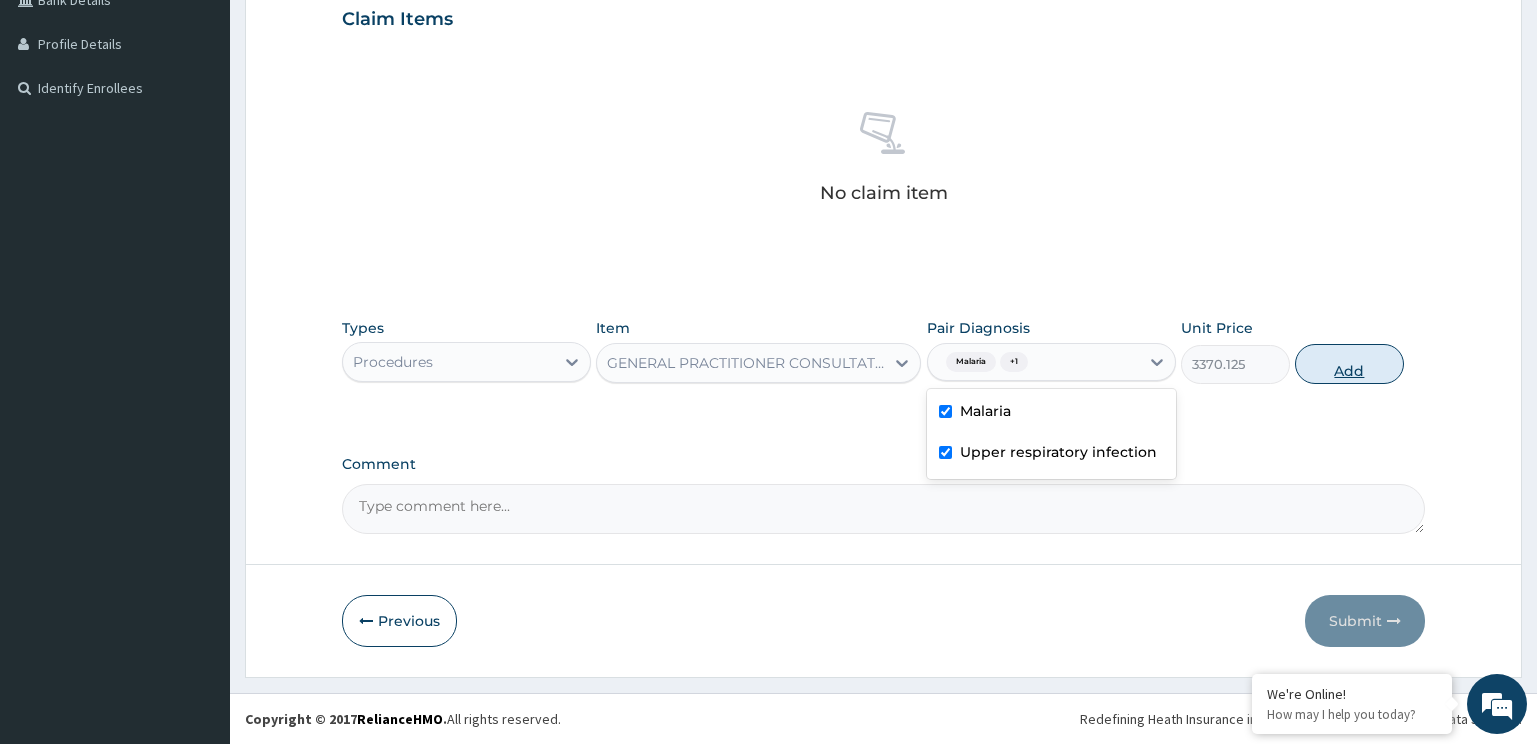 click on "Add" at bounding box center (1349, 364) 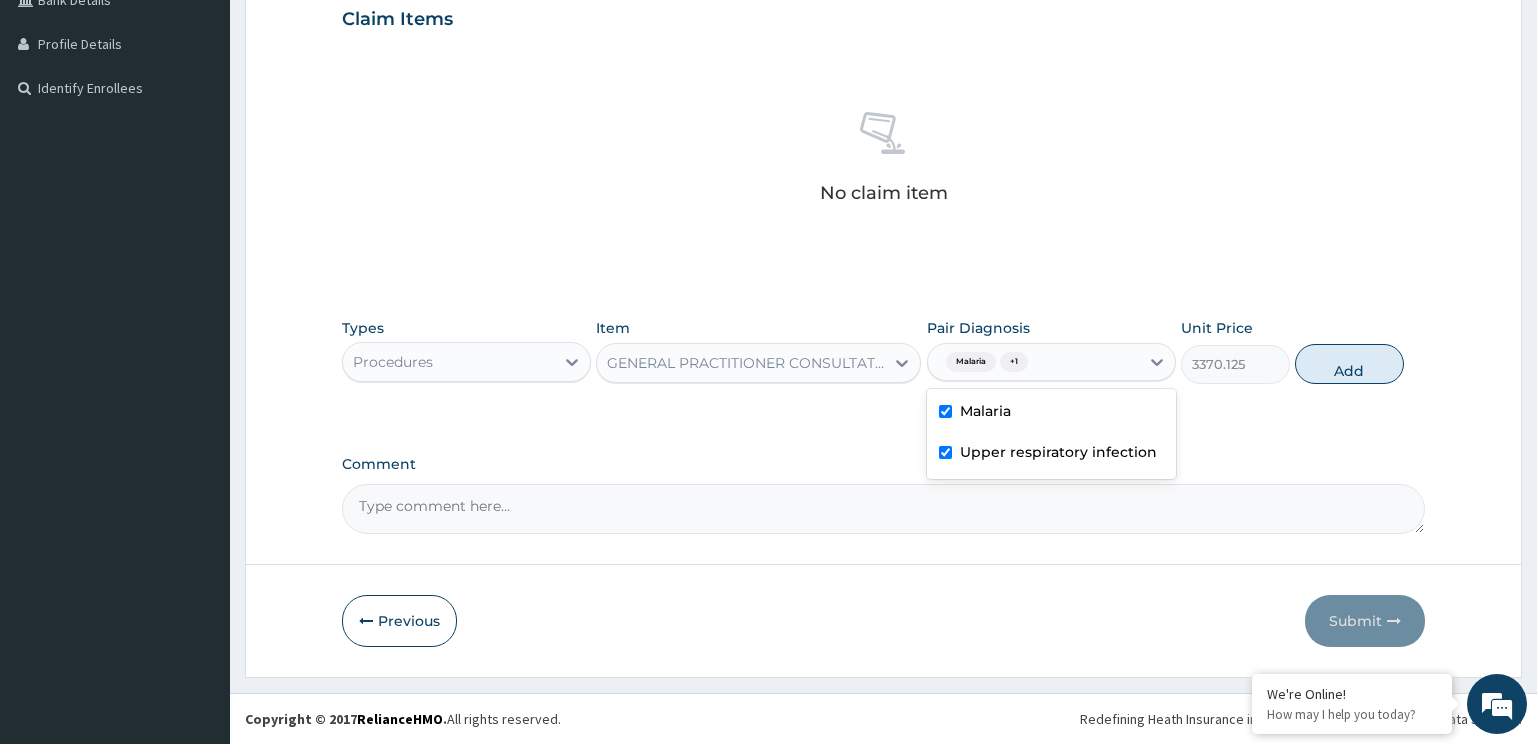 type on "0" 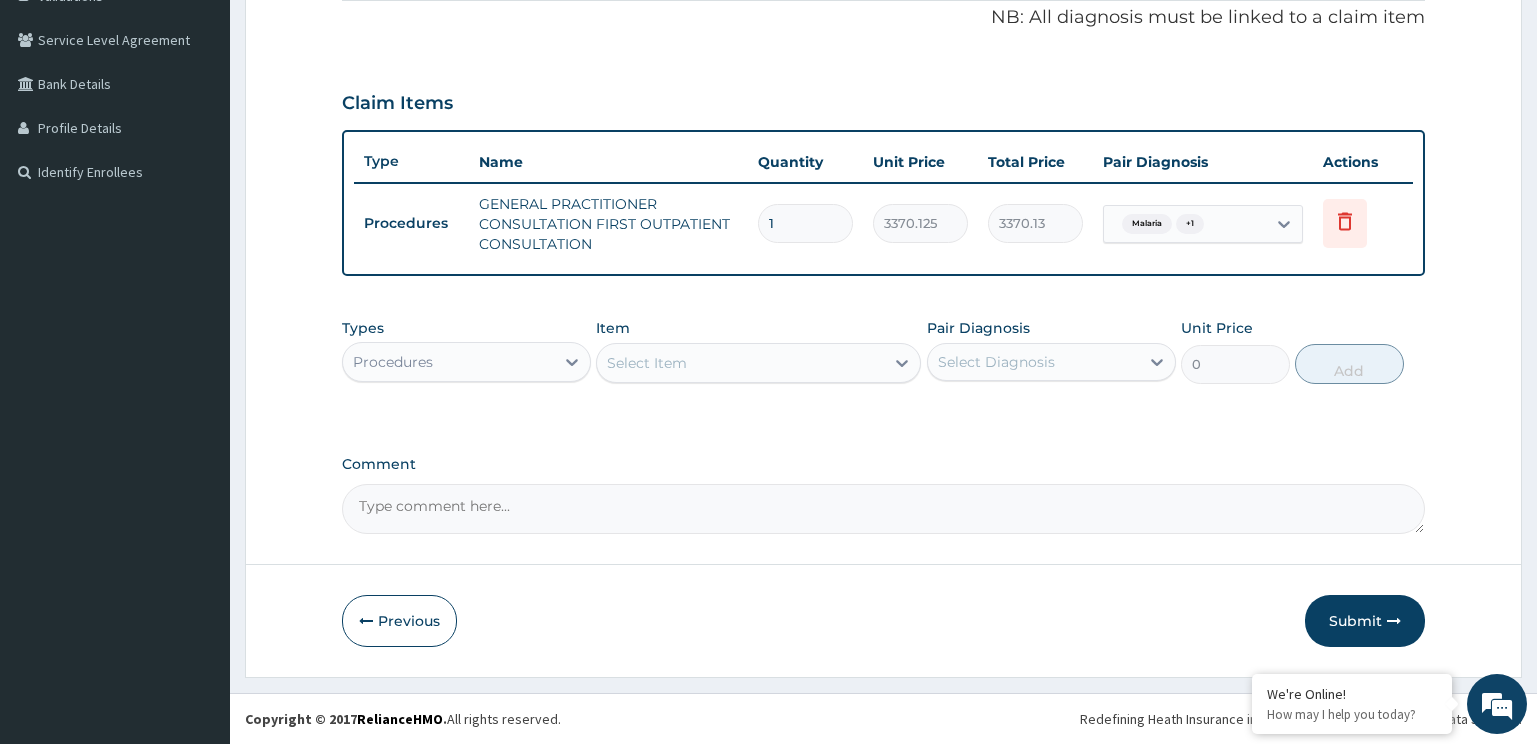 scroll, scrollTop: 398, scrollLeft: 0, axis: vertical 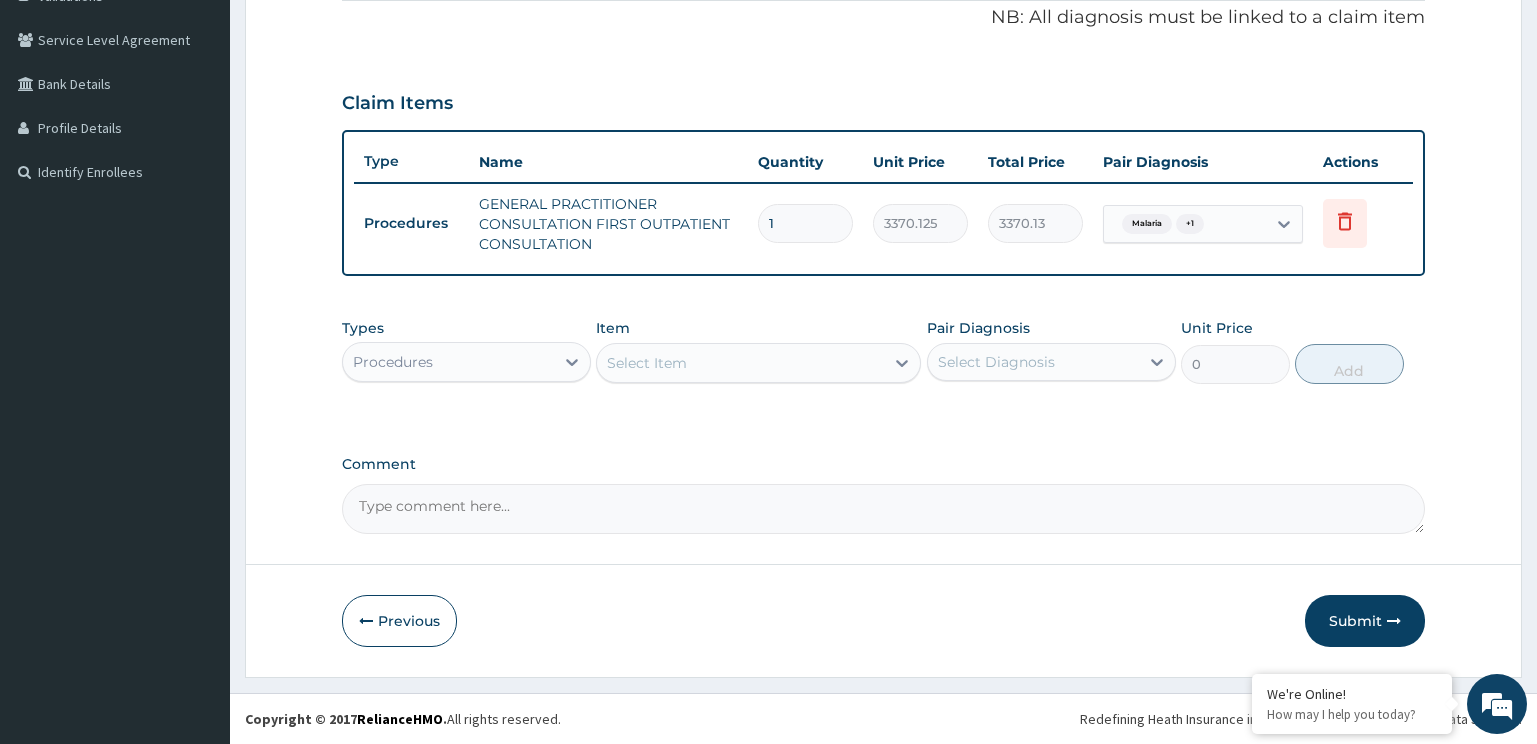 click on "Procedures" at bounding box center (448, 362) 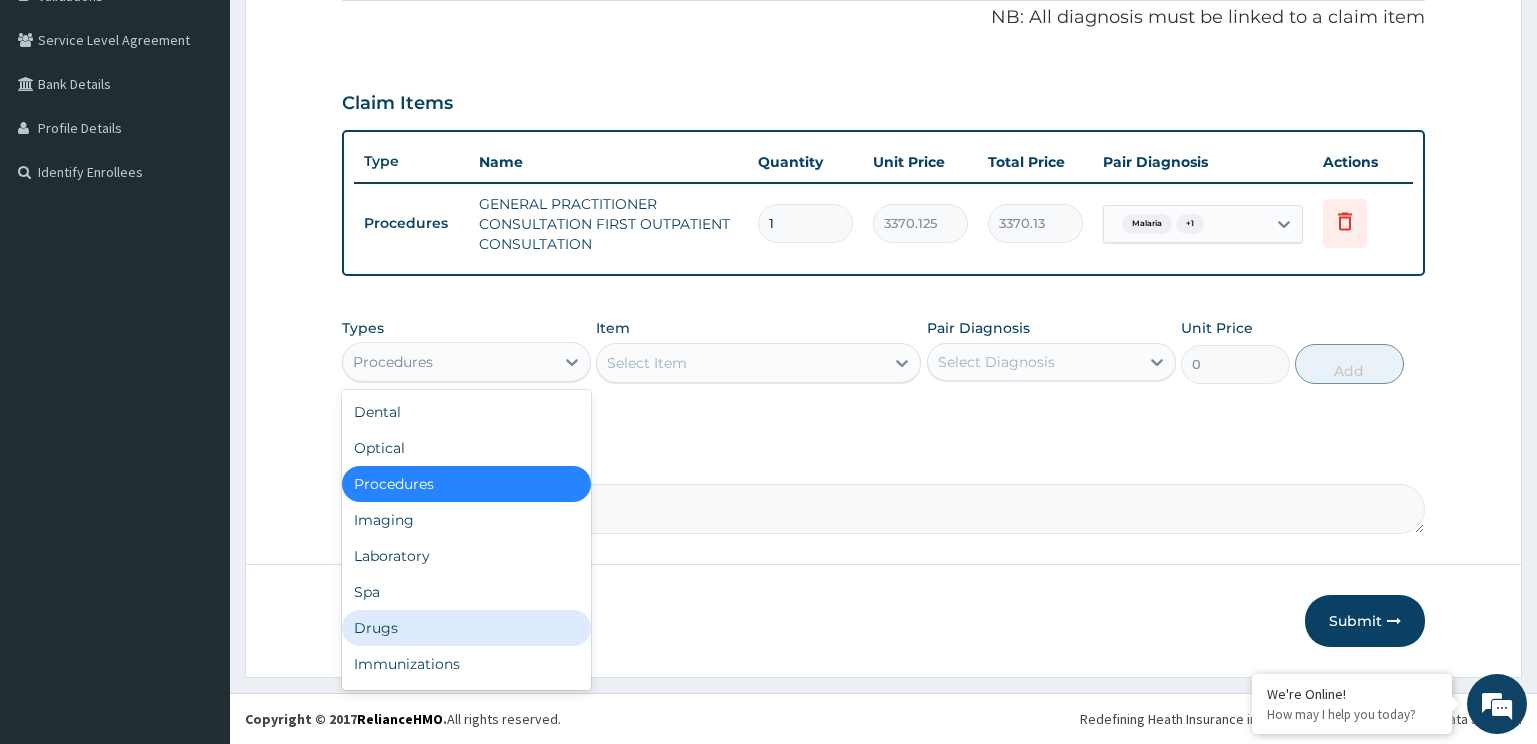 click on "Drugs" at bounding box center [466, 628] 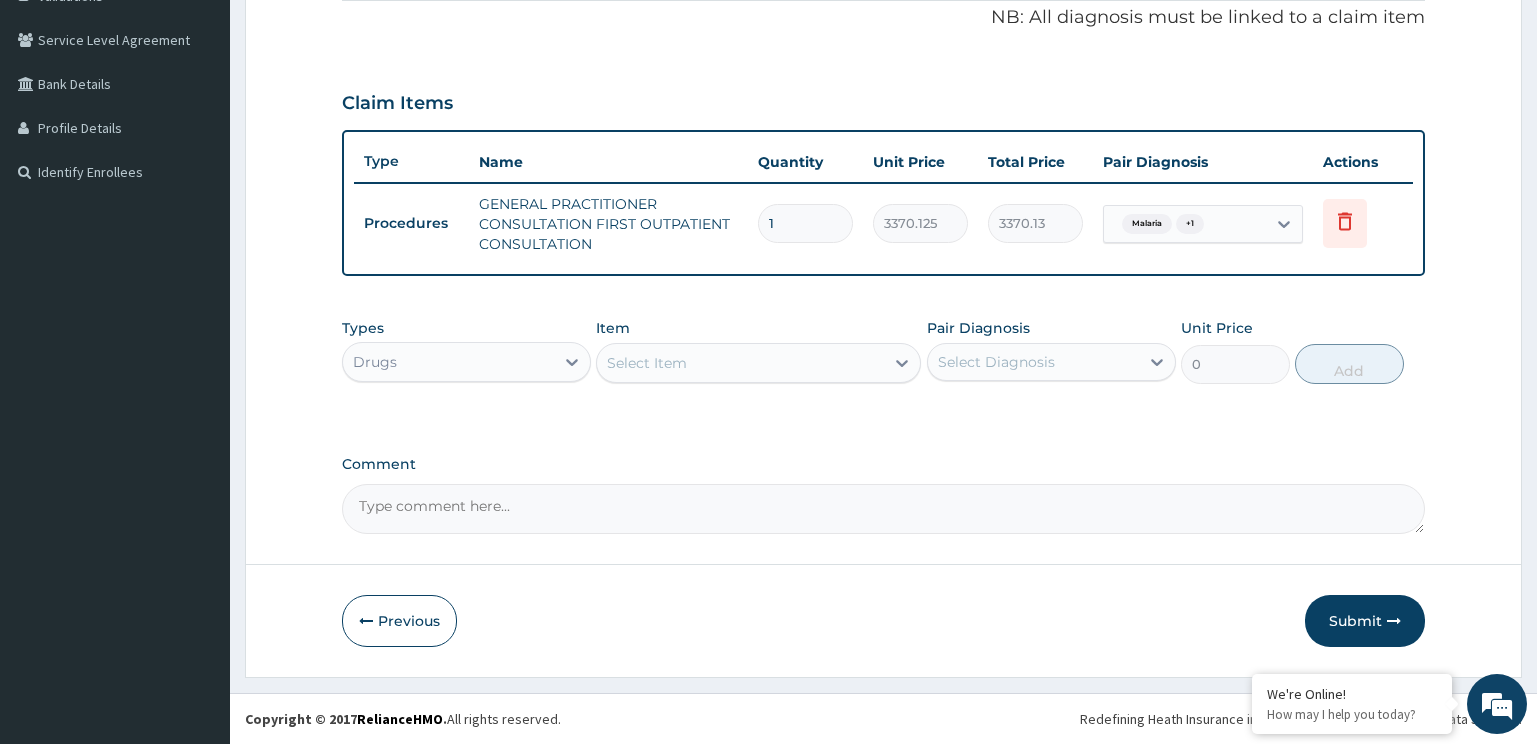 click on "Select Item" at bounding box center (740, 363) 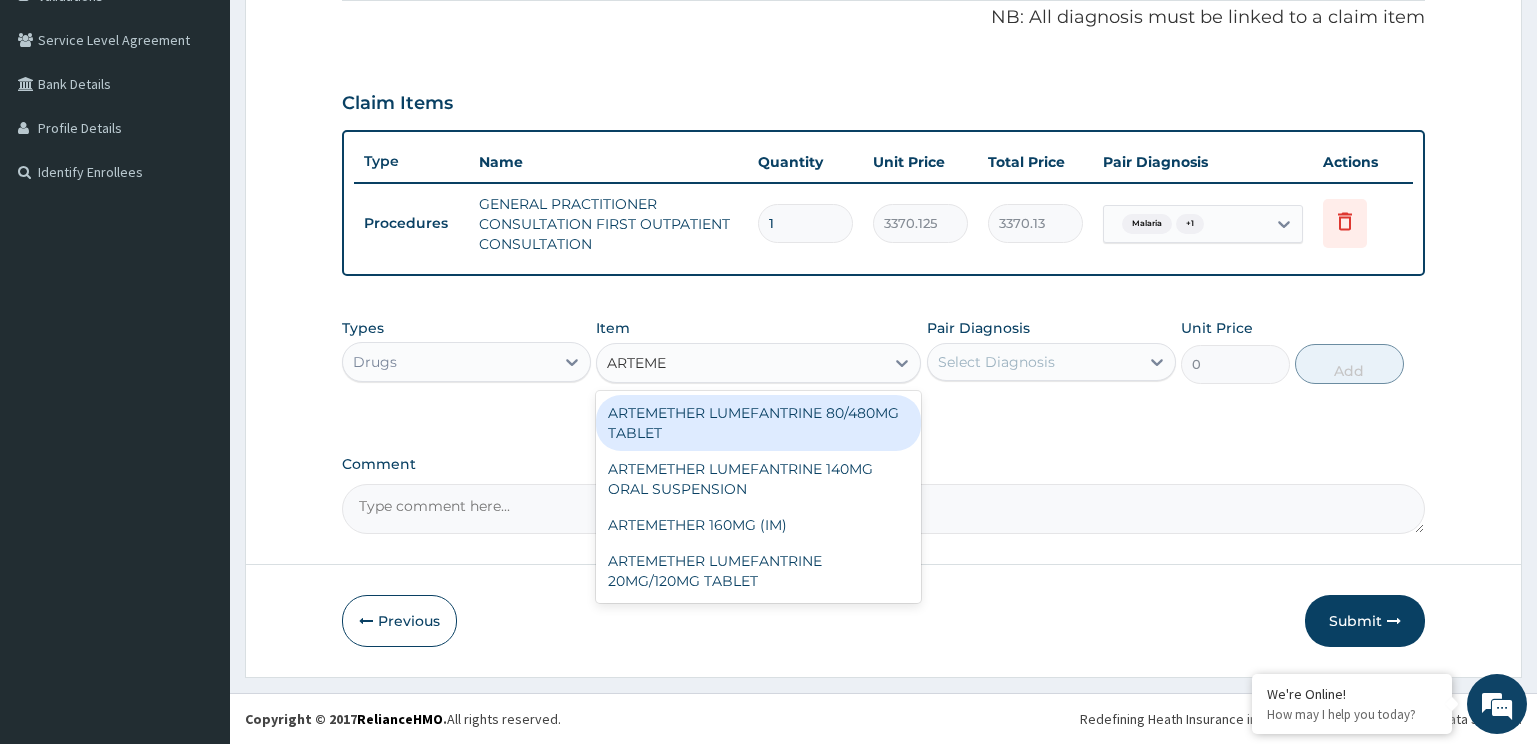 type on "ARTEMET" 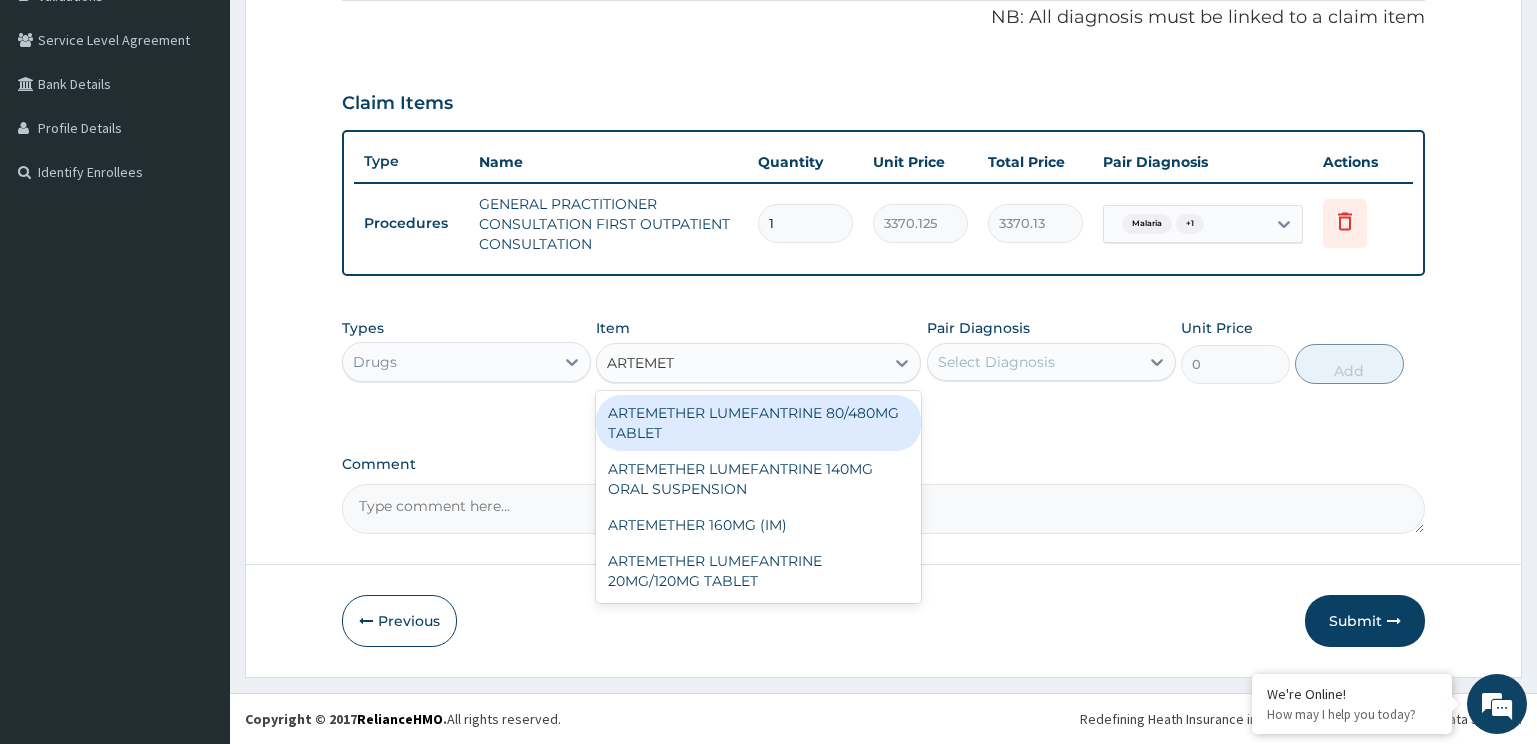 click on "ARTEMETHER LUMEFANTRINE 80/480MG TABLET" at bounding box center (758, 423) 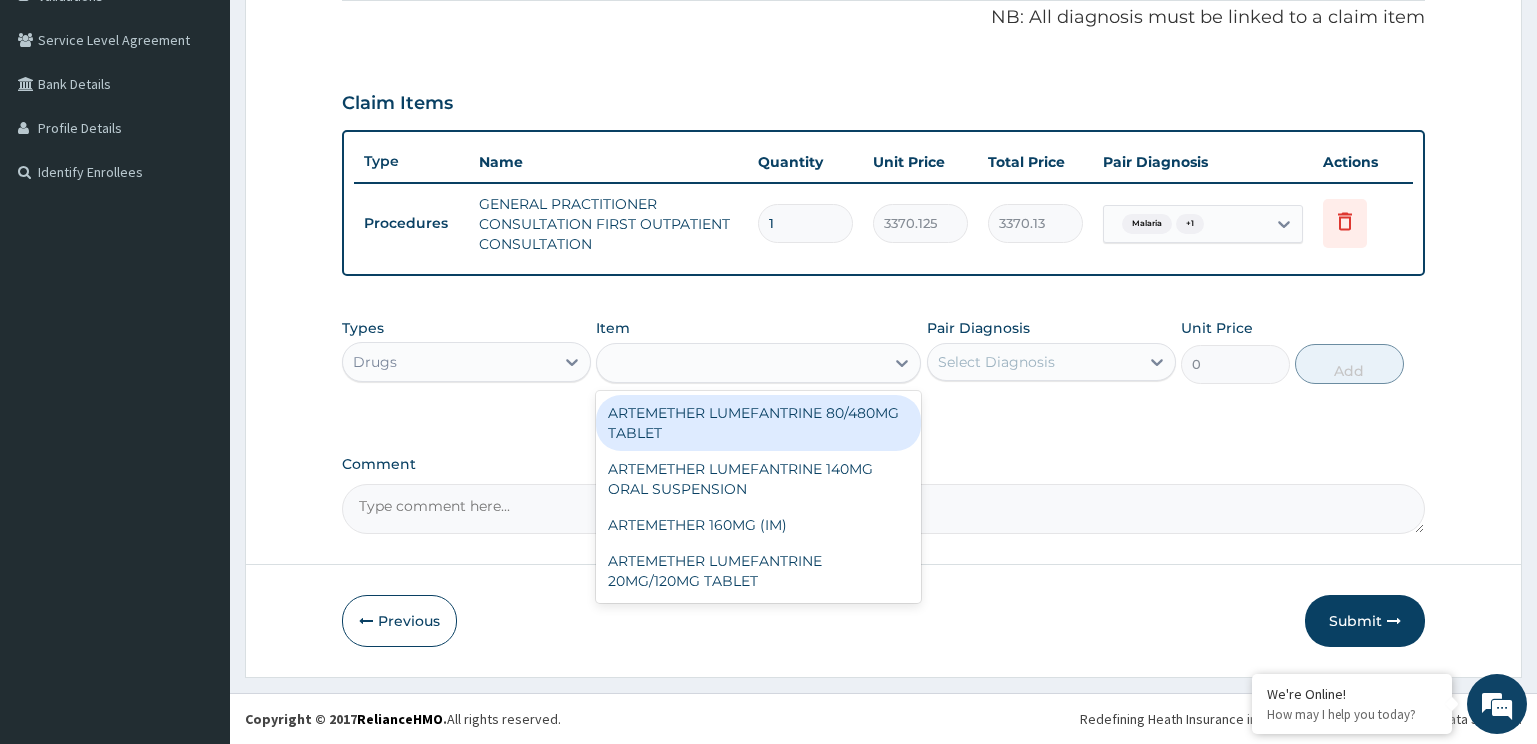 type on "450" 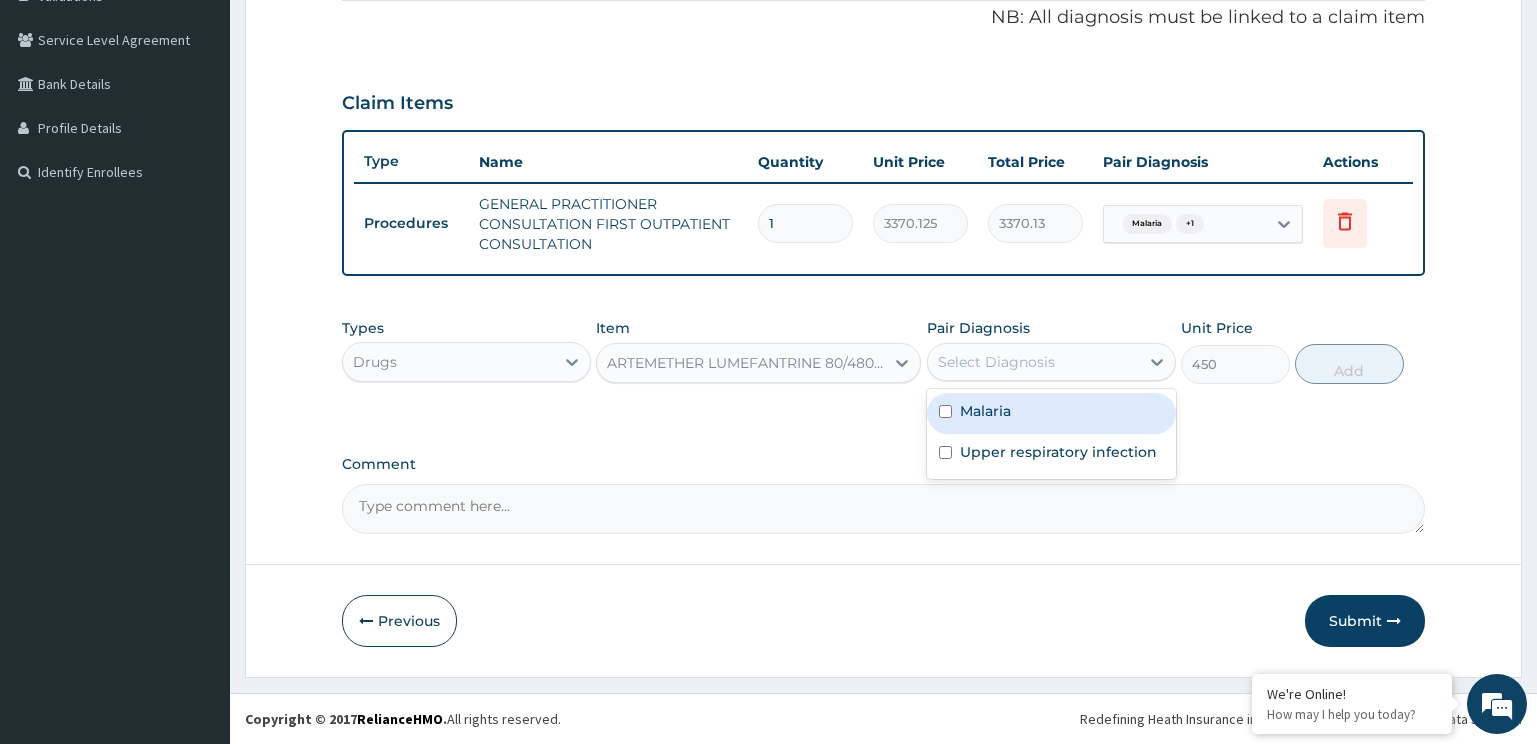 click on "Select Diagnosis" at bounding box center [1033, 362] 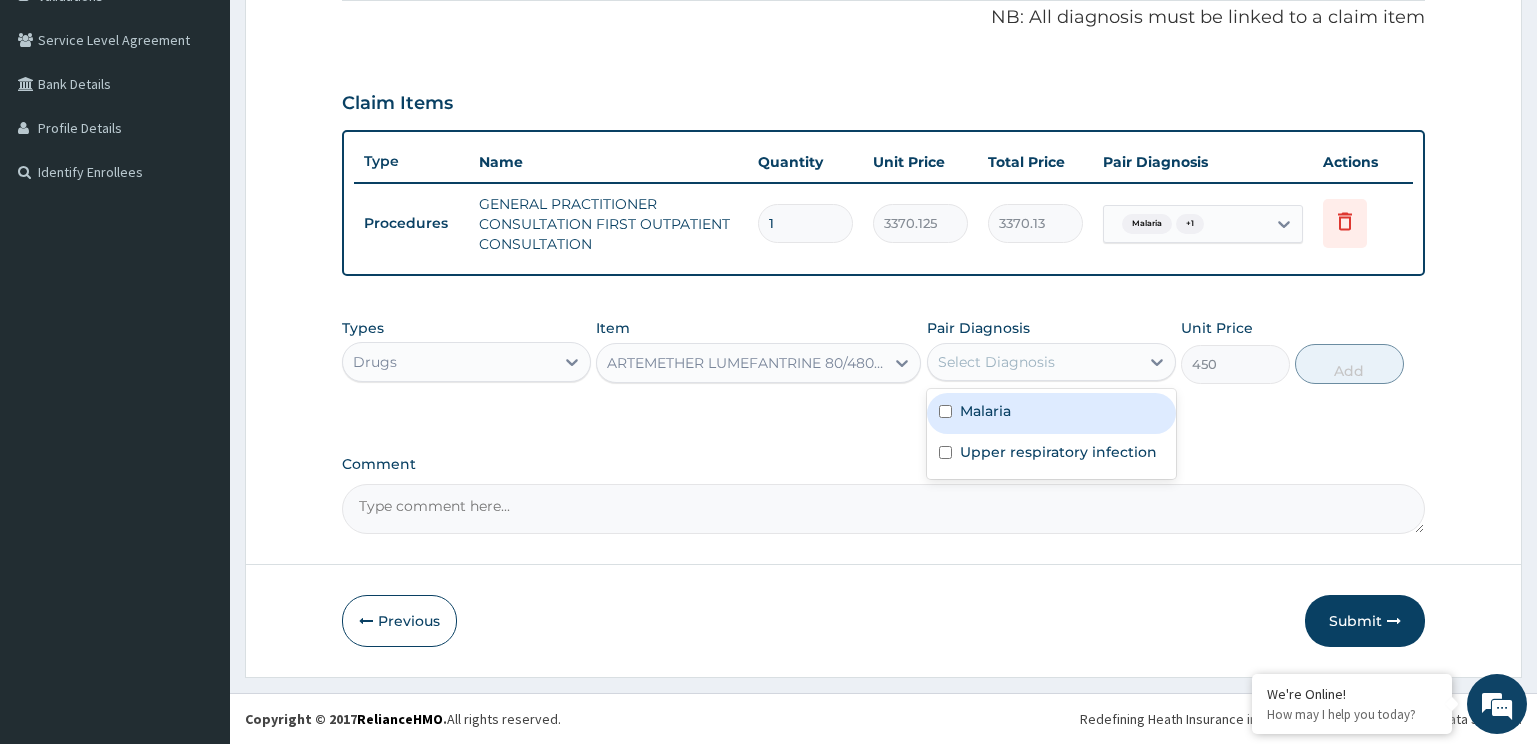 click on "Malaria" at bounding box center [1051, 413] 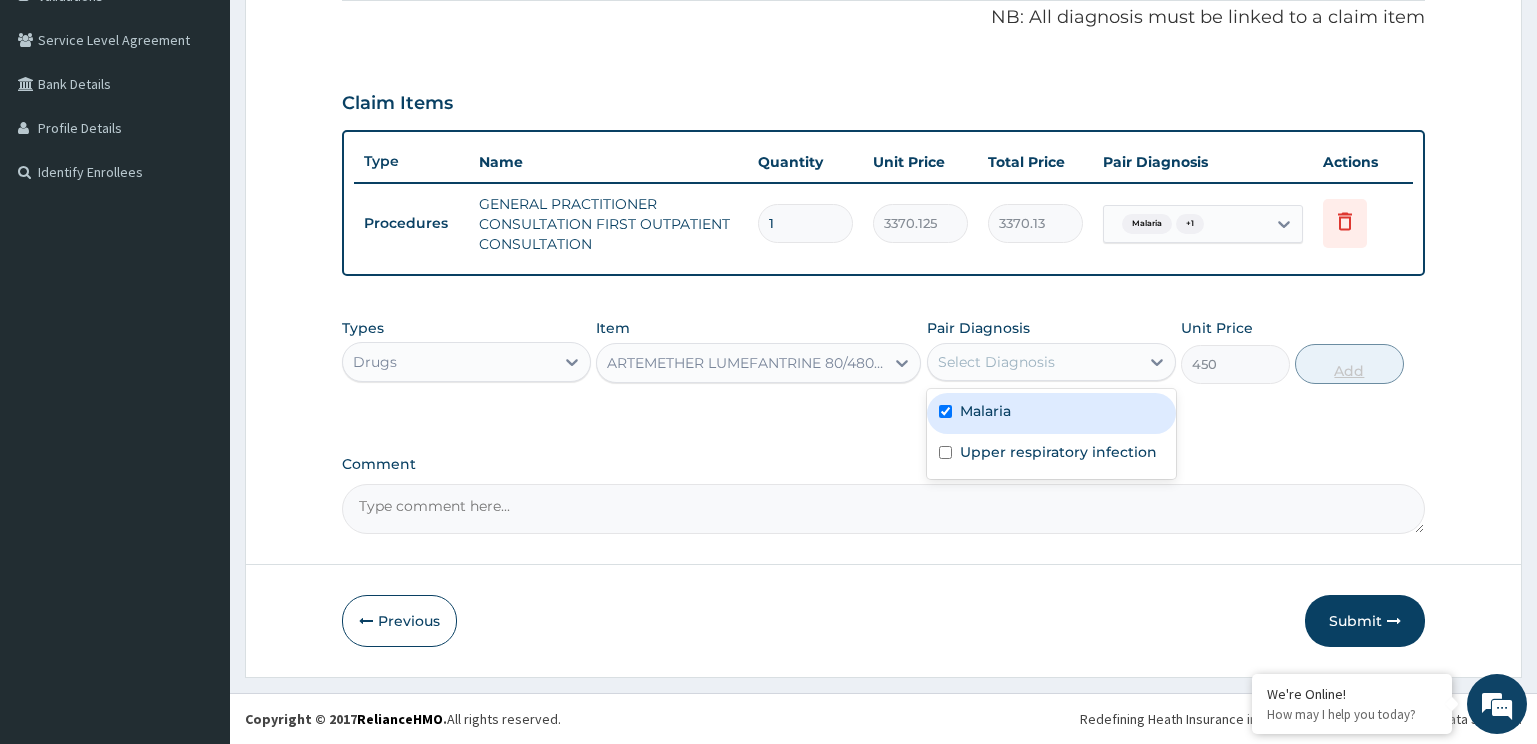 click on "Upper respiratory infection" at bounding box center (1058, 452) 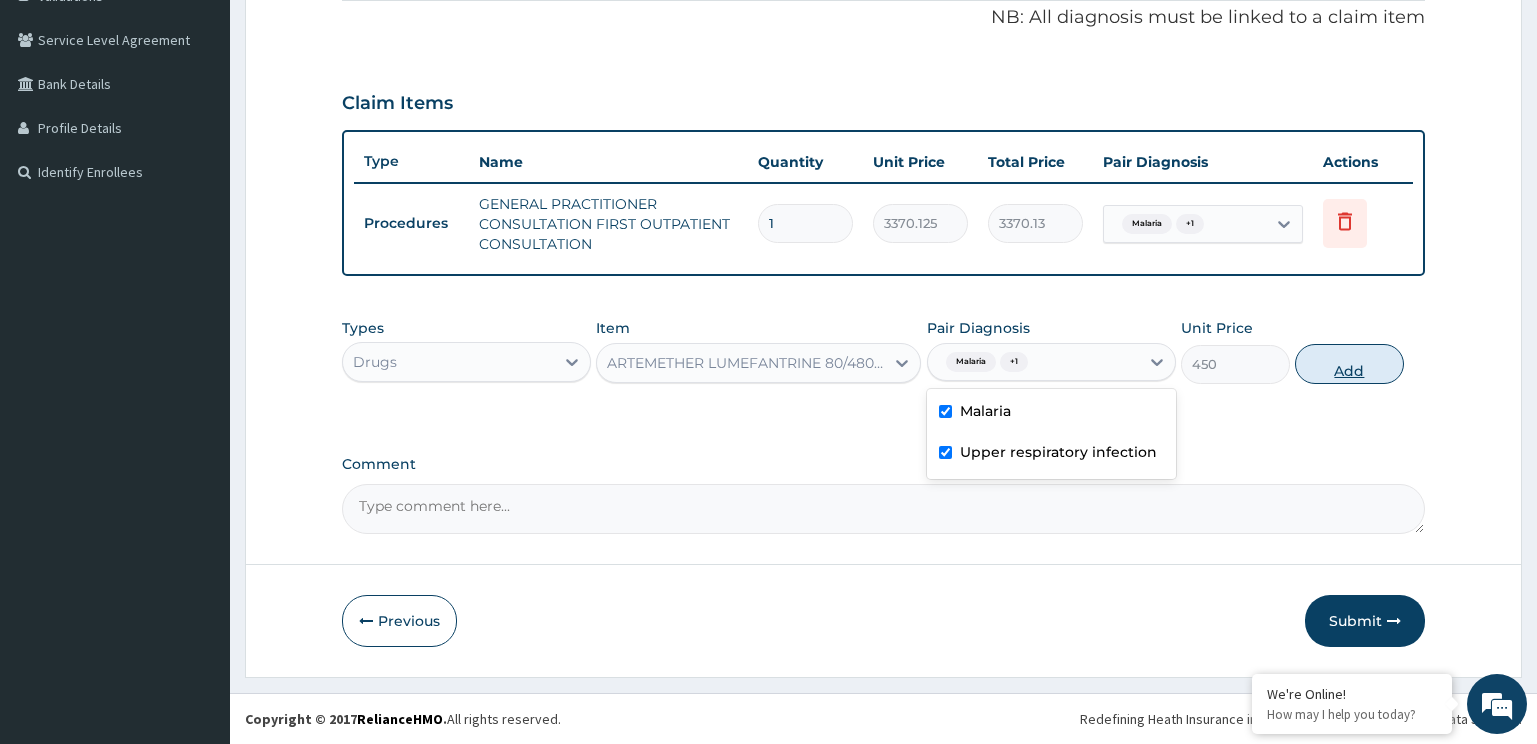 checkbox on "true" 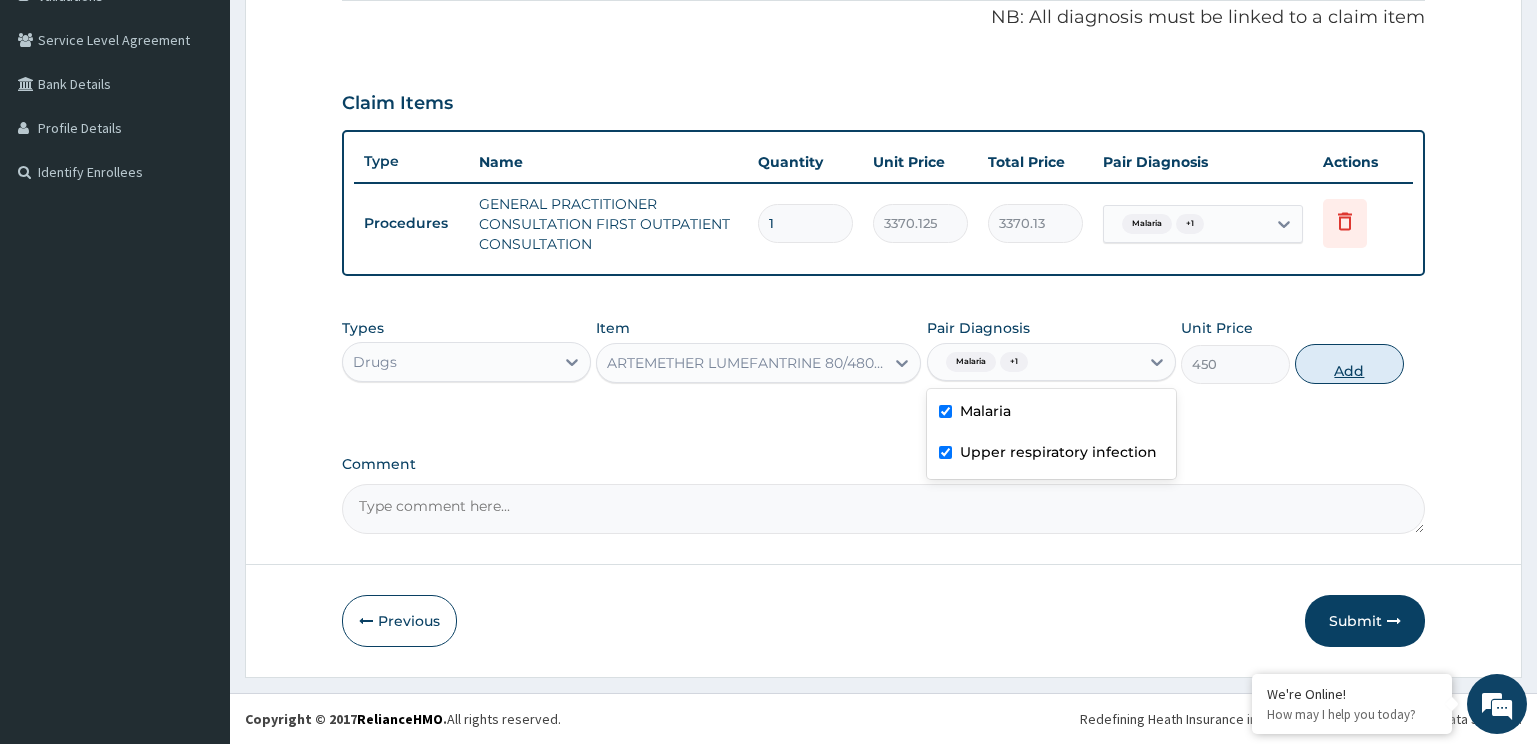 checkbox on "true" 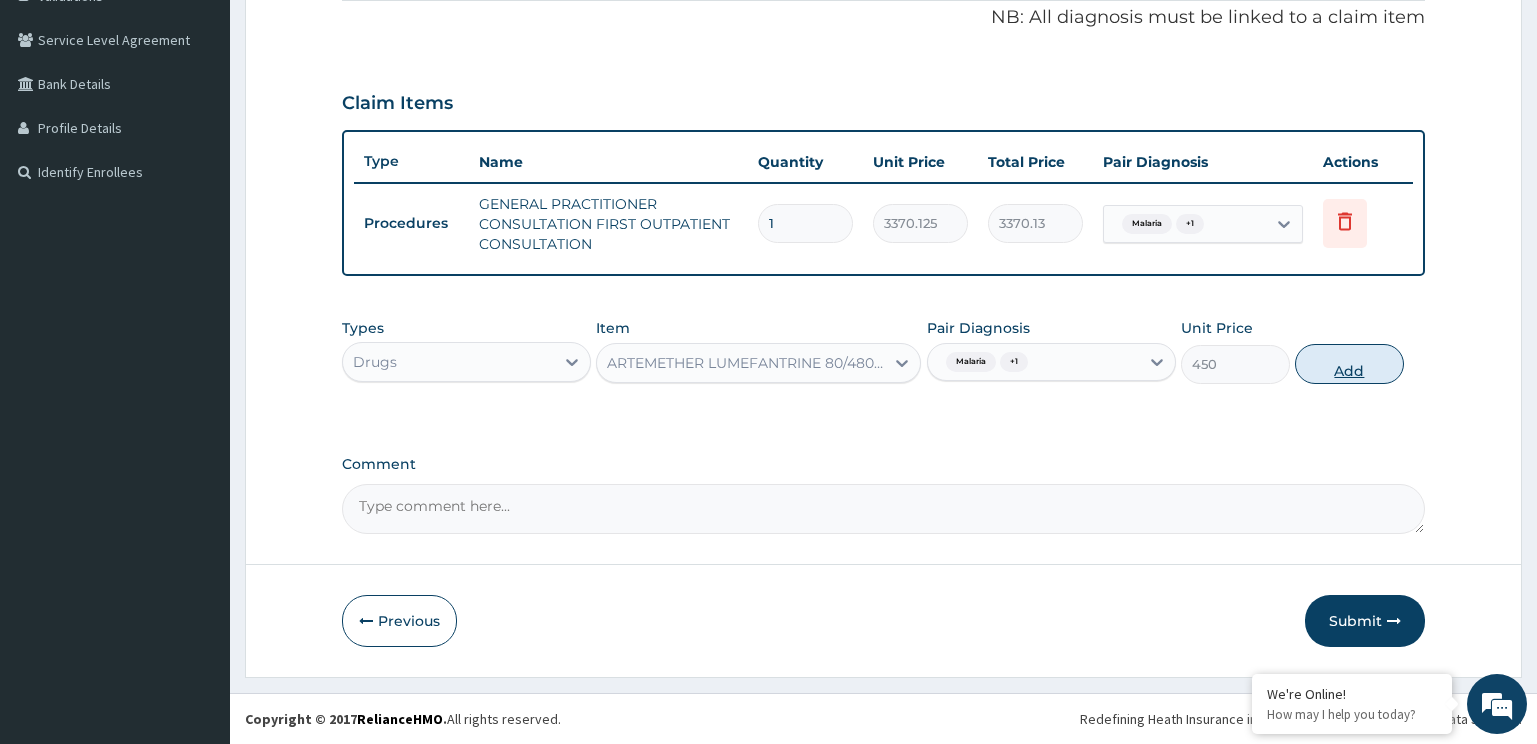 click on "Add" at bounding box center [1349, 364] 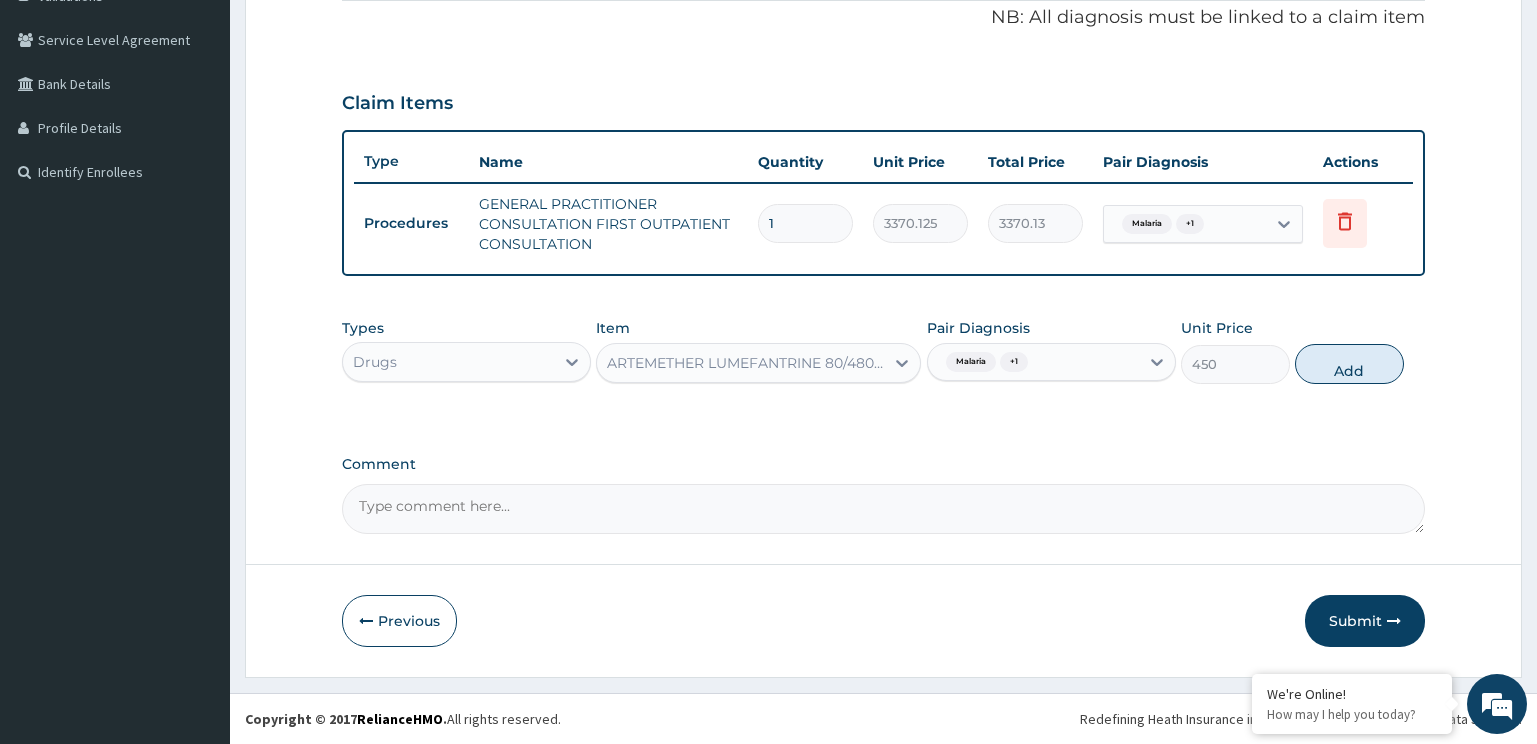 type on "0" 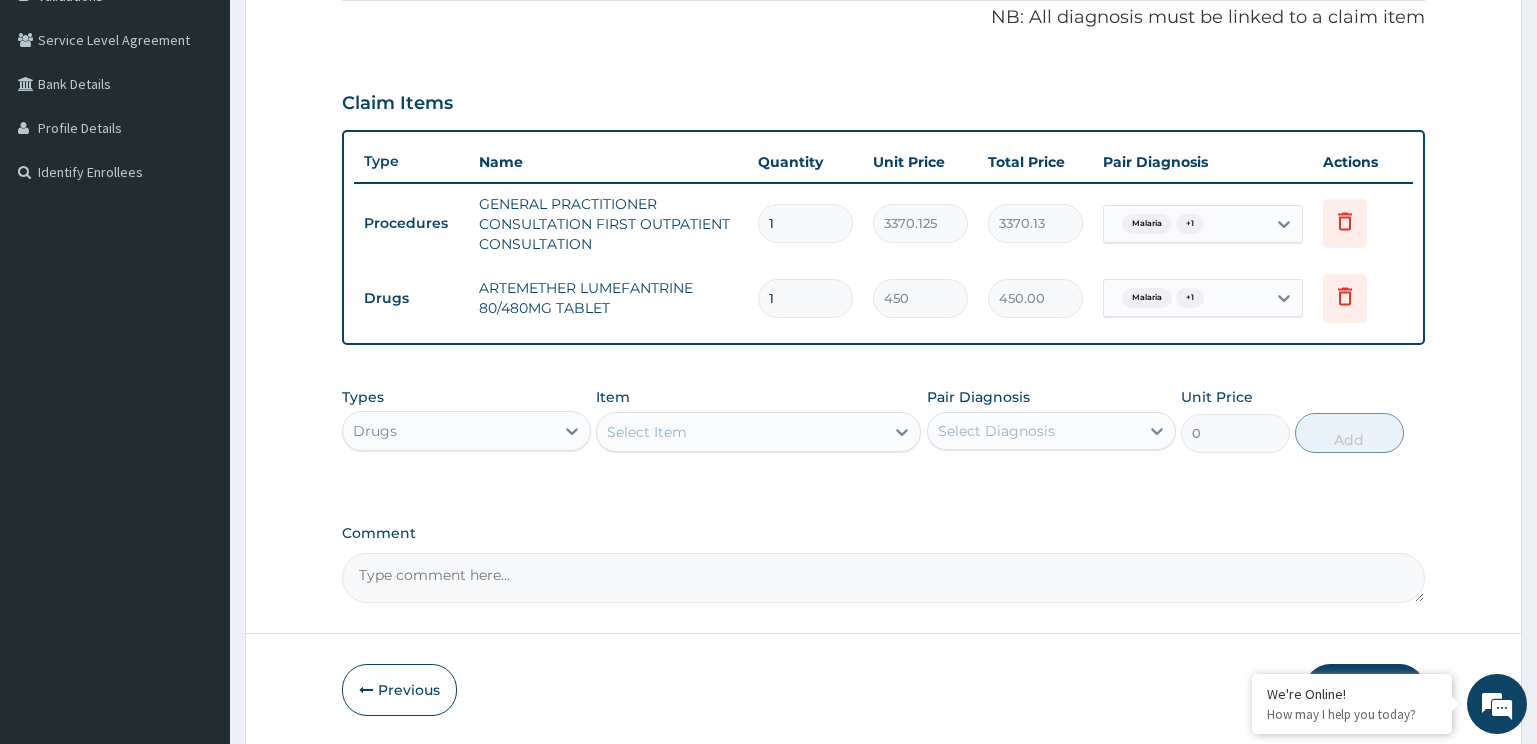 click on "Select Item" at bounding box center (740, 432) 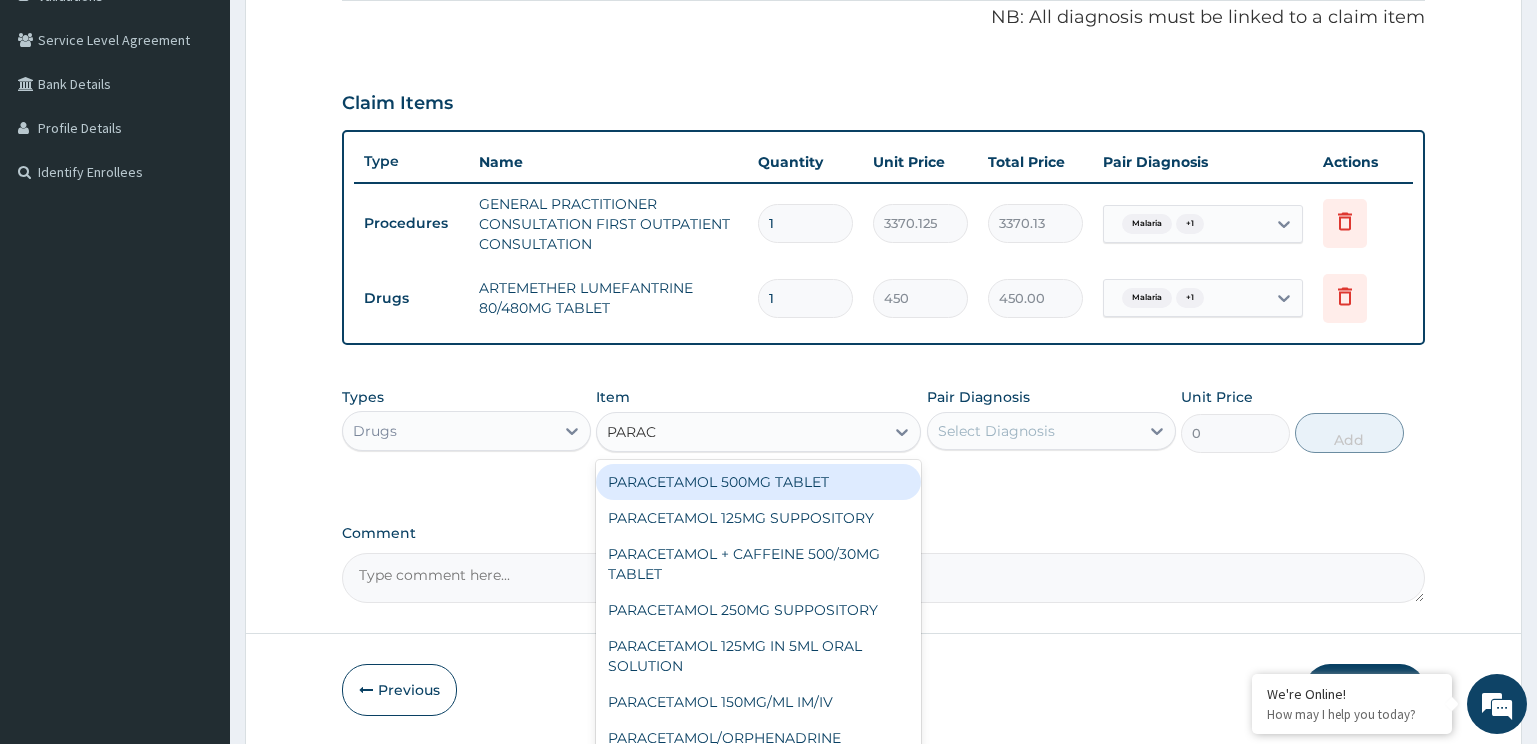 type on "PARACE" 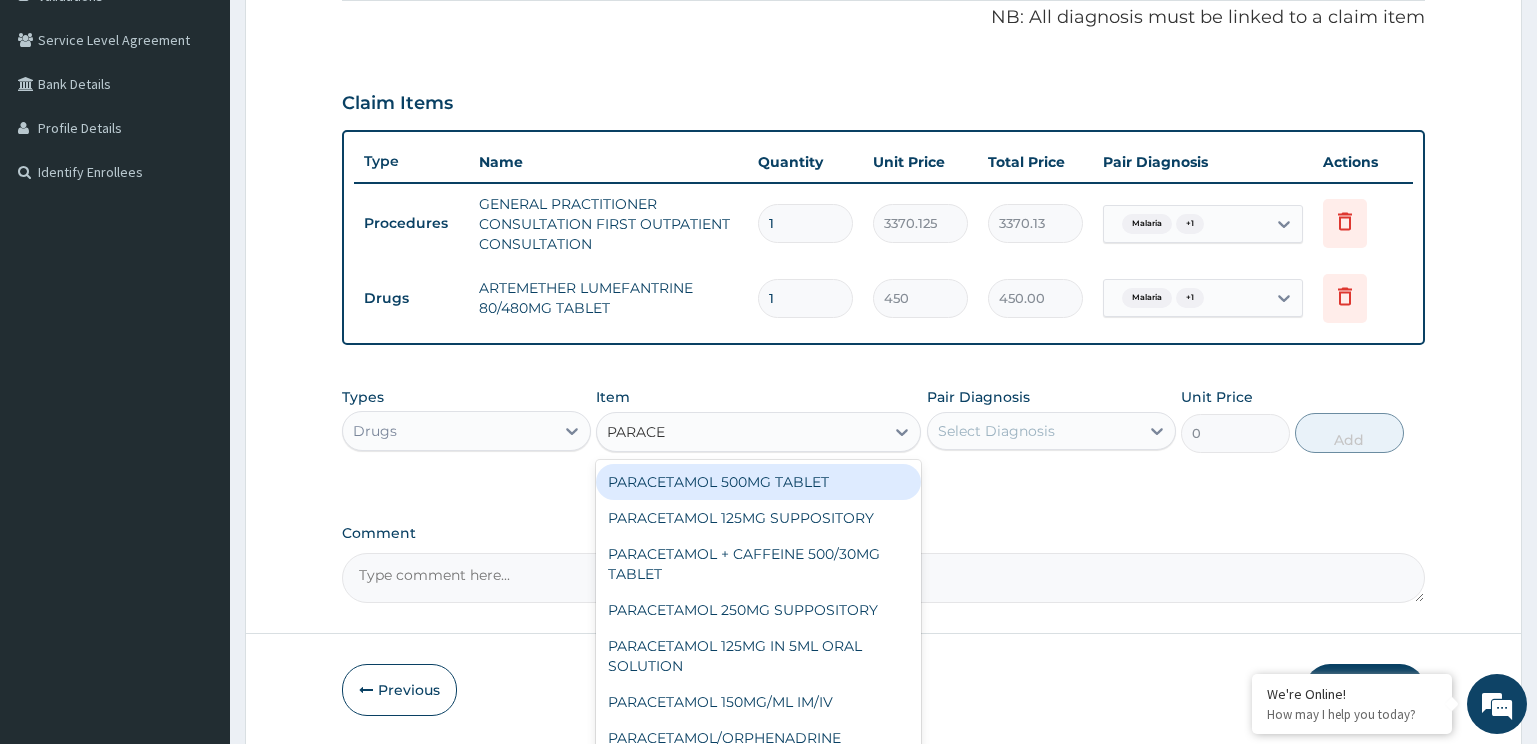 drag, startPoint x: 749, startPoint y: 485, endPoint x: 1061, endPoint y: 451, distance: 313.8471 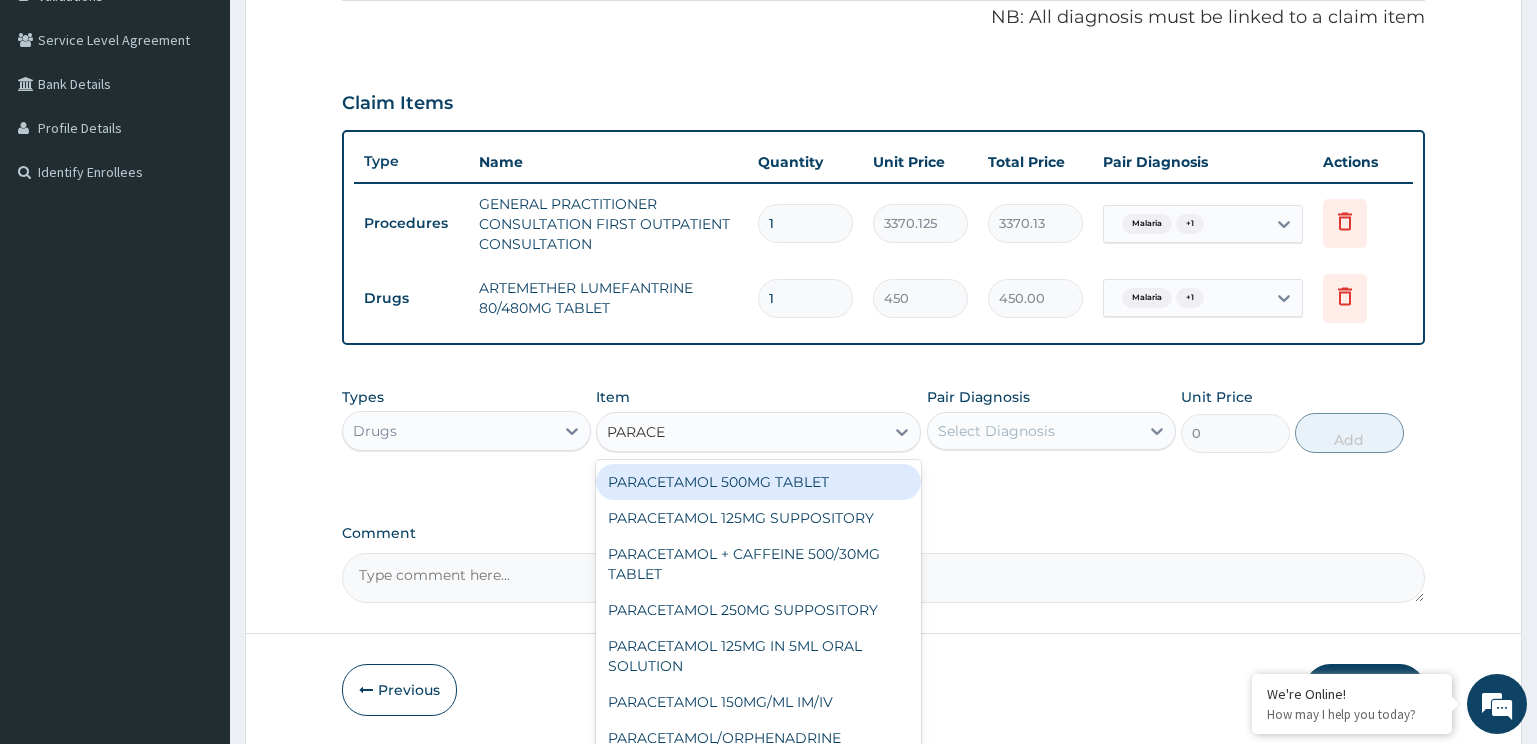 click on "PARACETAMOL 500MG TABLET" at bounding box center (758, 482) 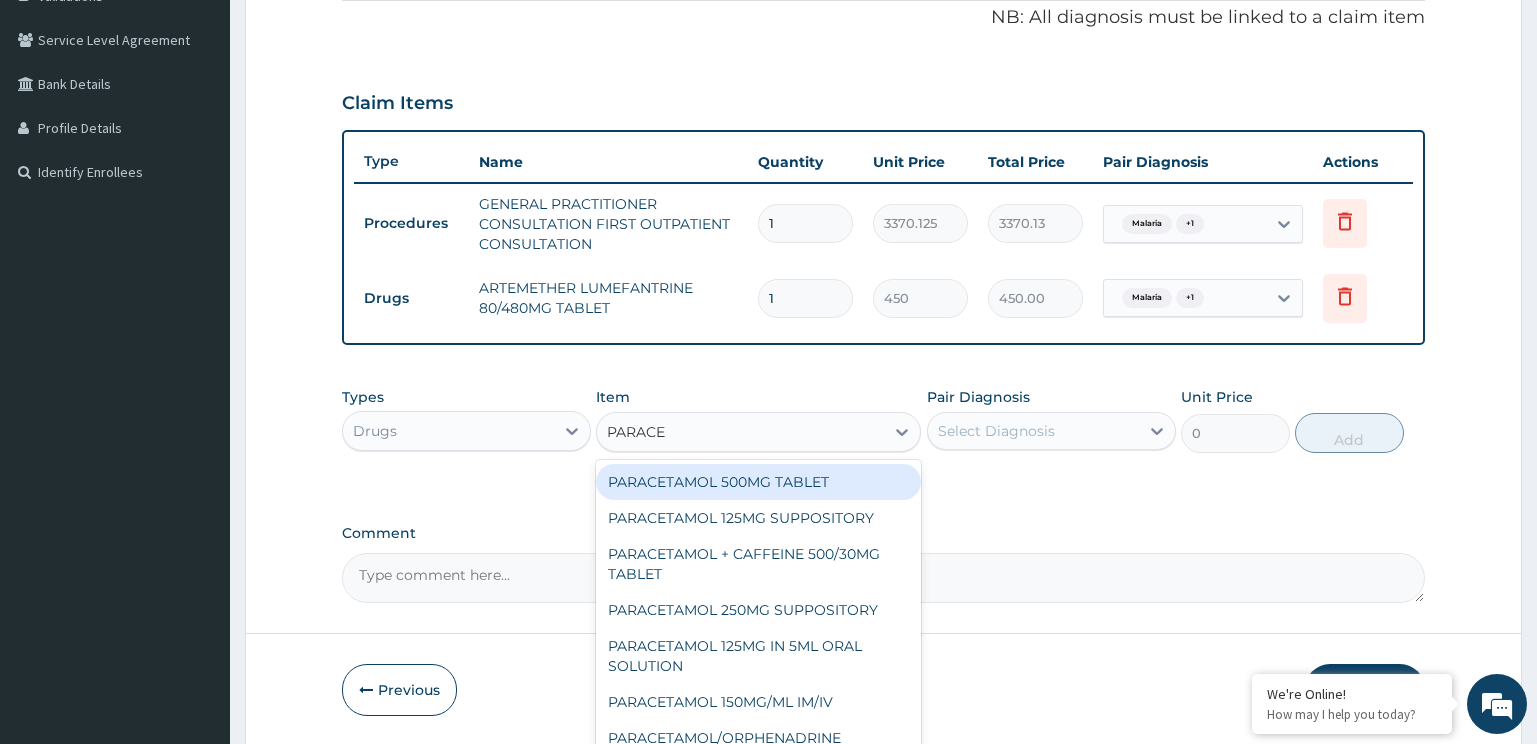 type 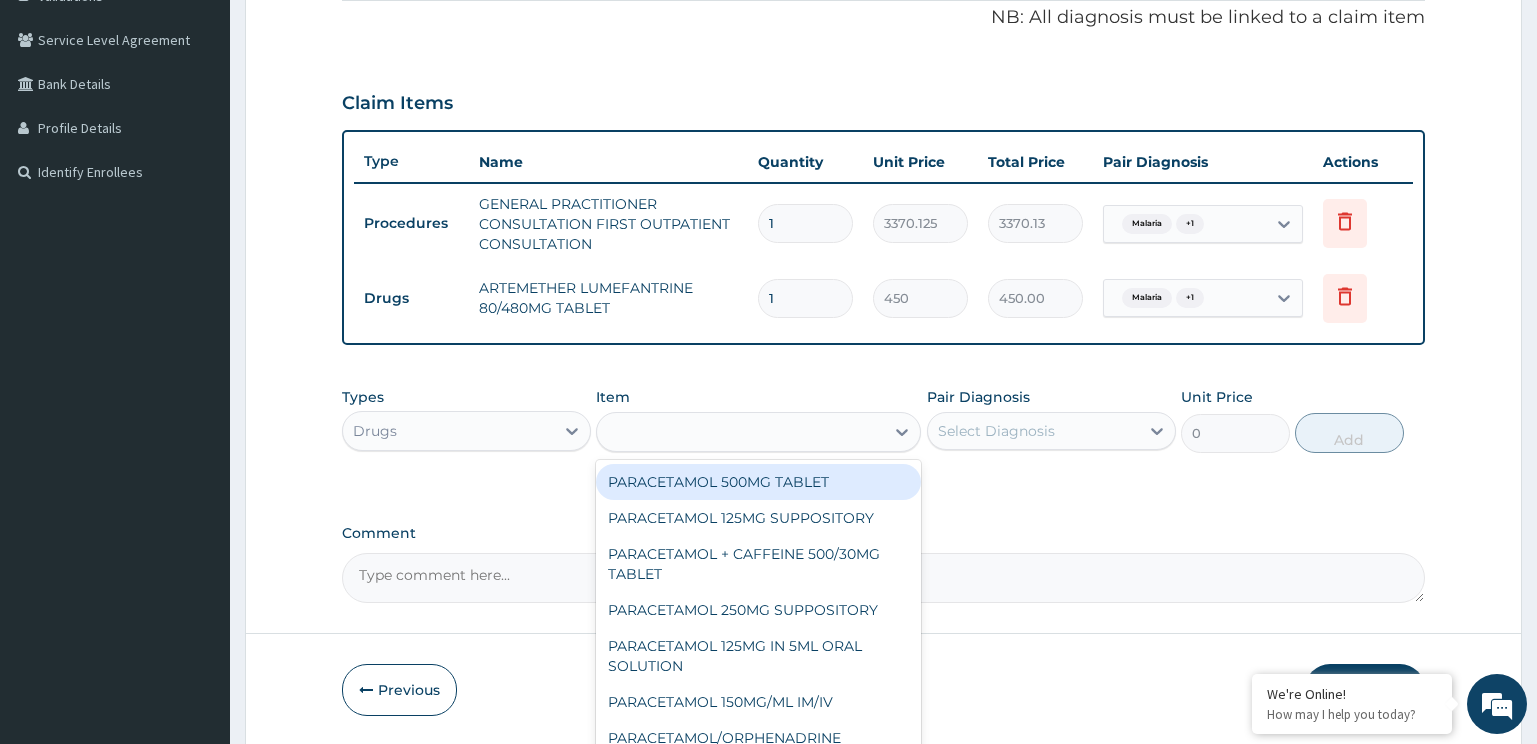type on "30" 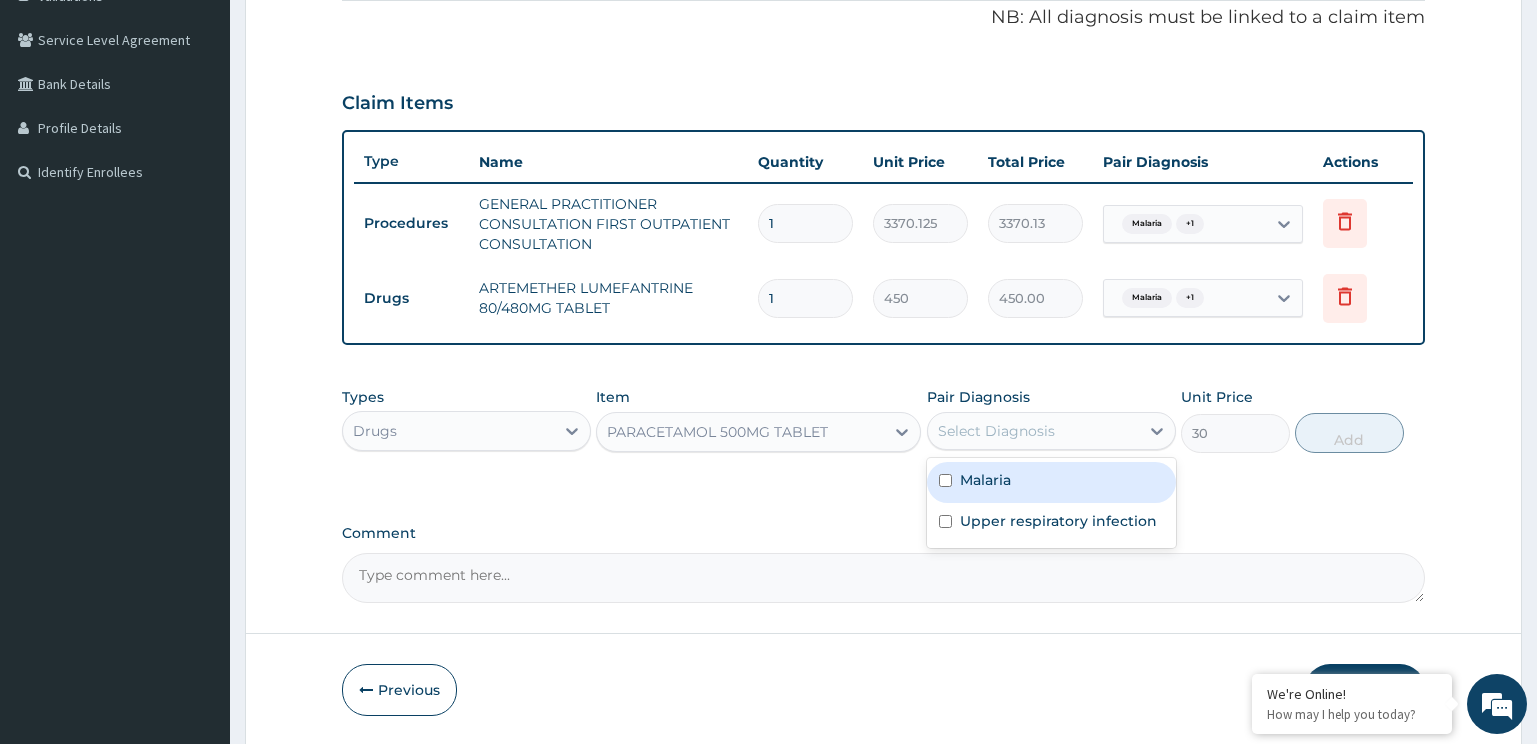 click on "Select Diagnosis" at bounding box center [1033, 431] 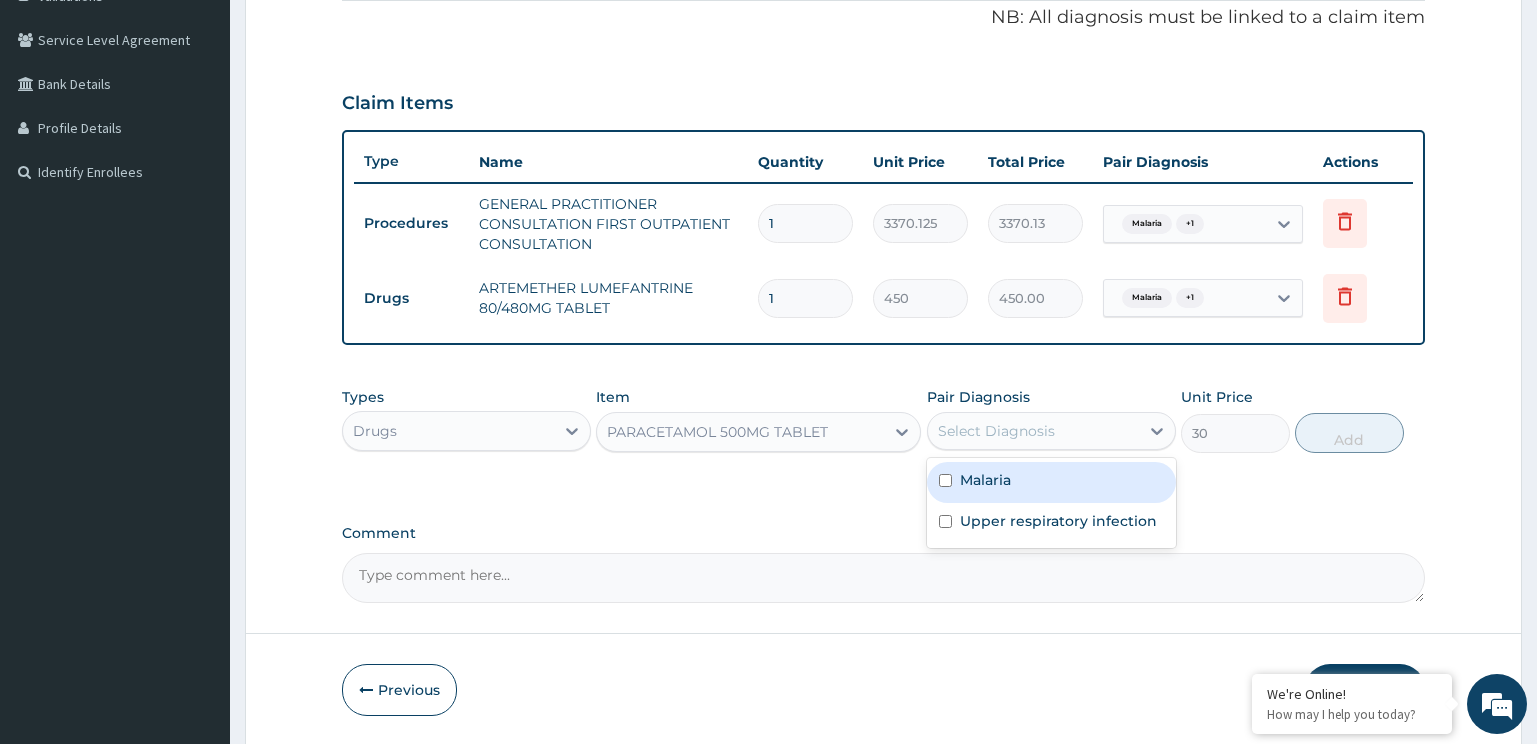 click on "Malaria" at bounding box center (1051, 482) 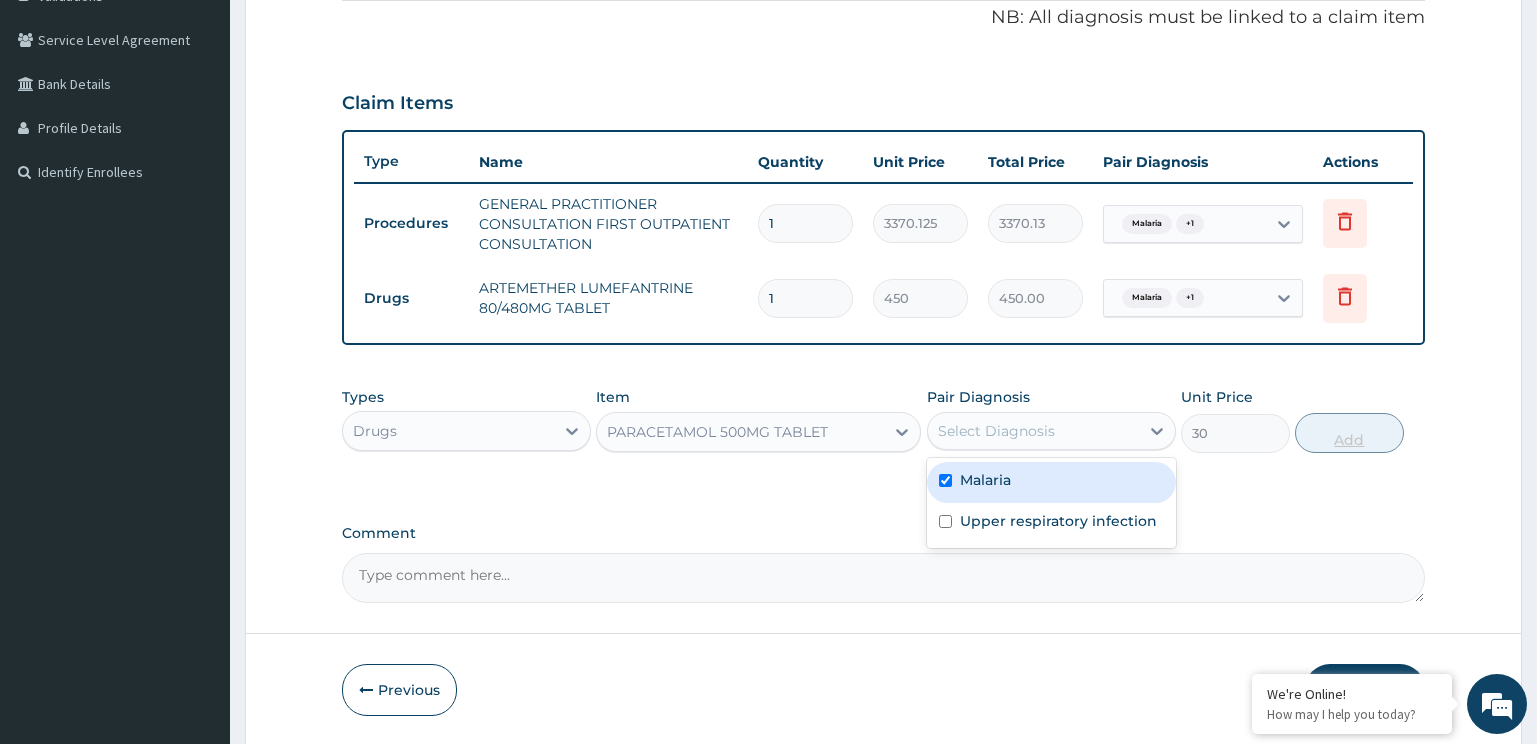 click on "Upper respiratory infection" at bounding box center [1058, 521] 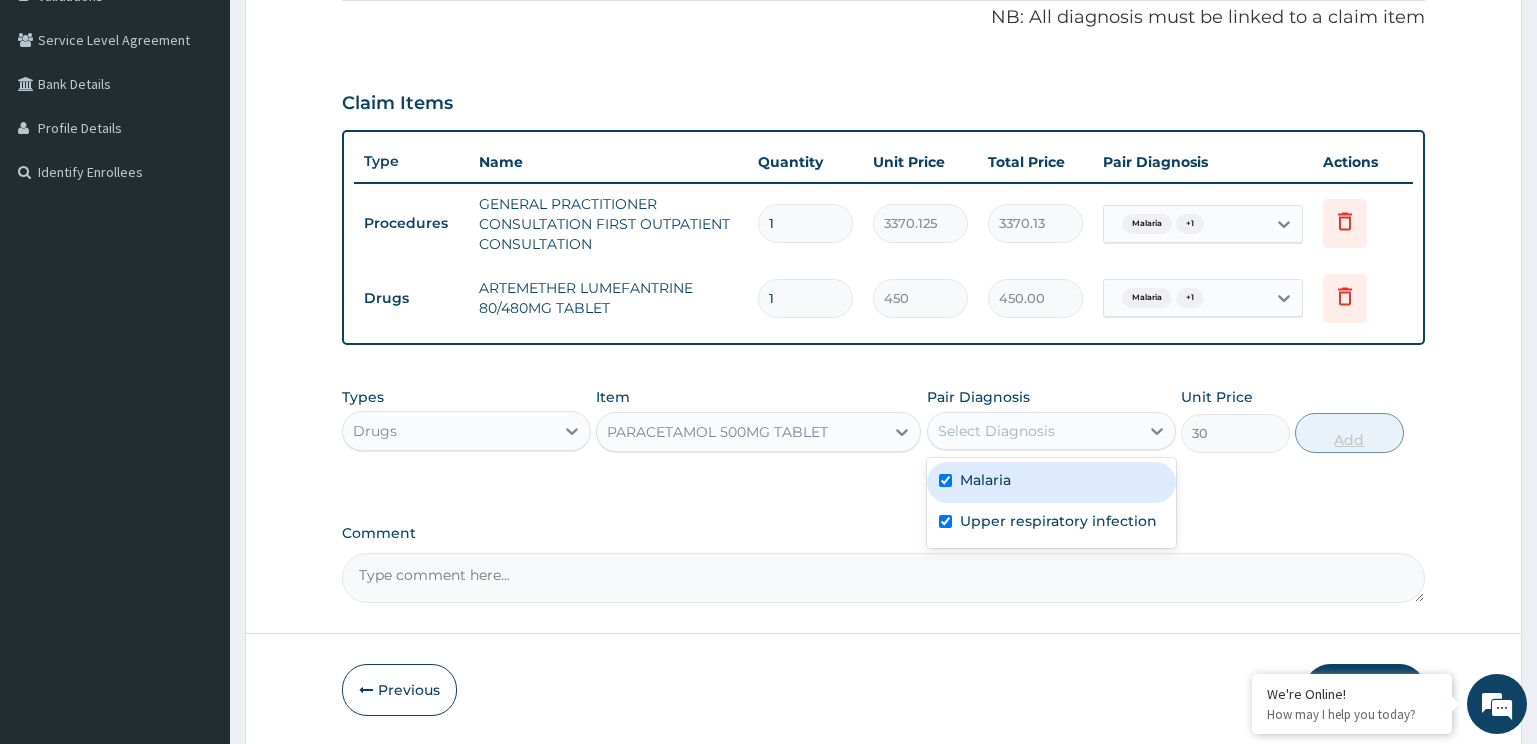 checkbox on "true" 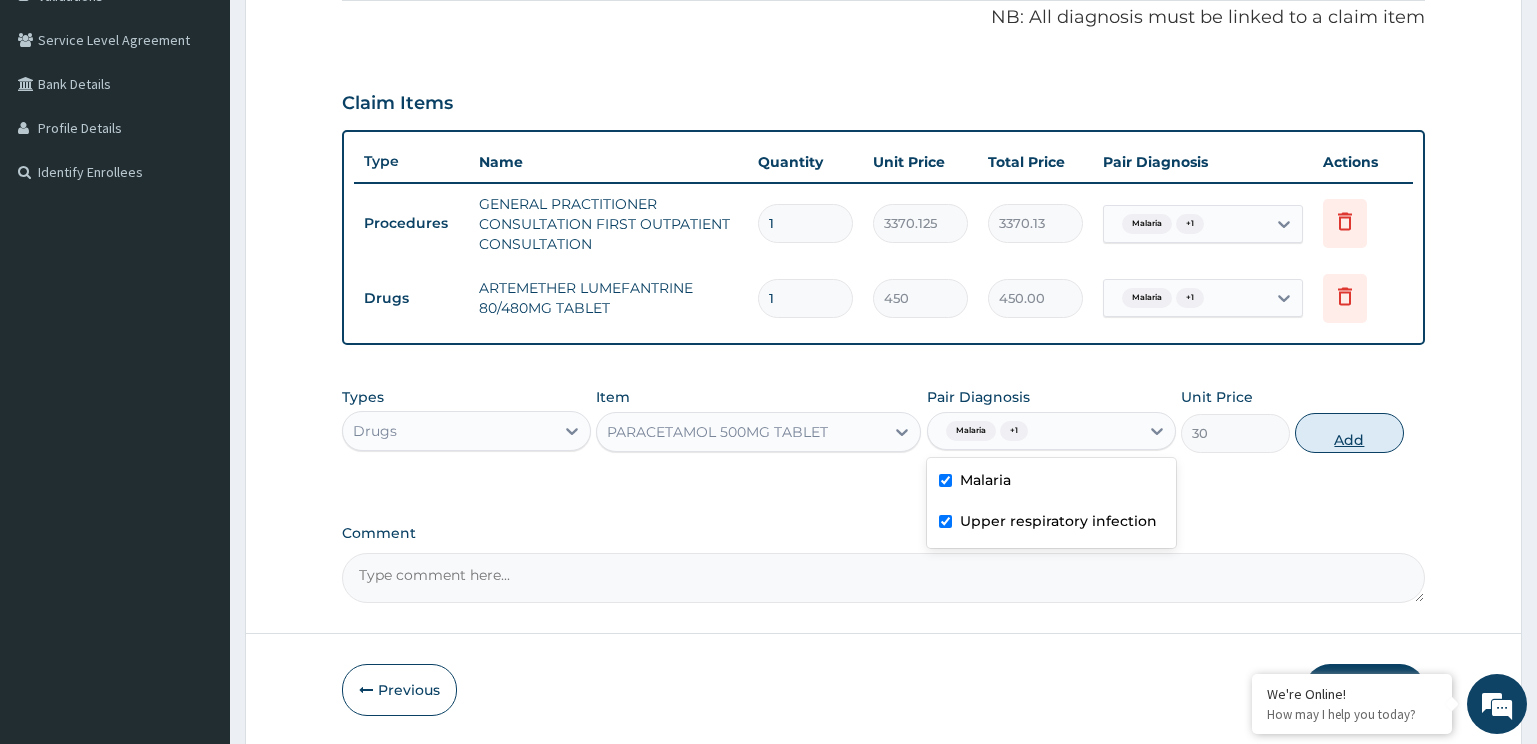 click on "Add" at bounding box center [1349, 433] 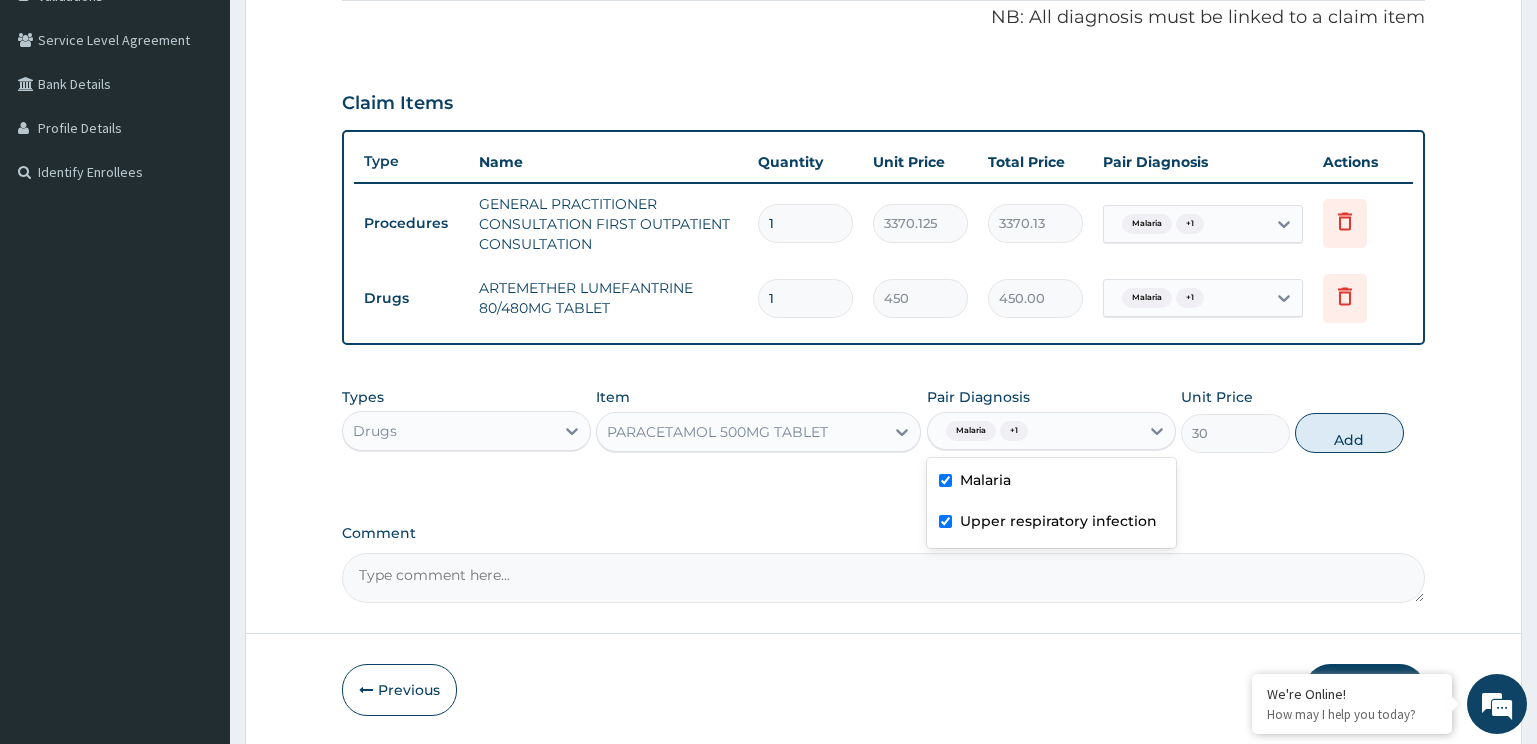 type on "0" 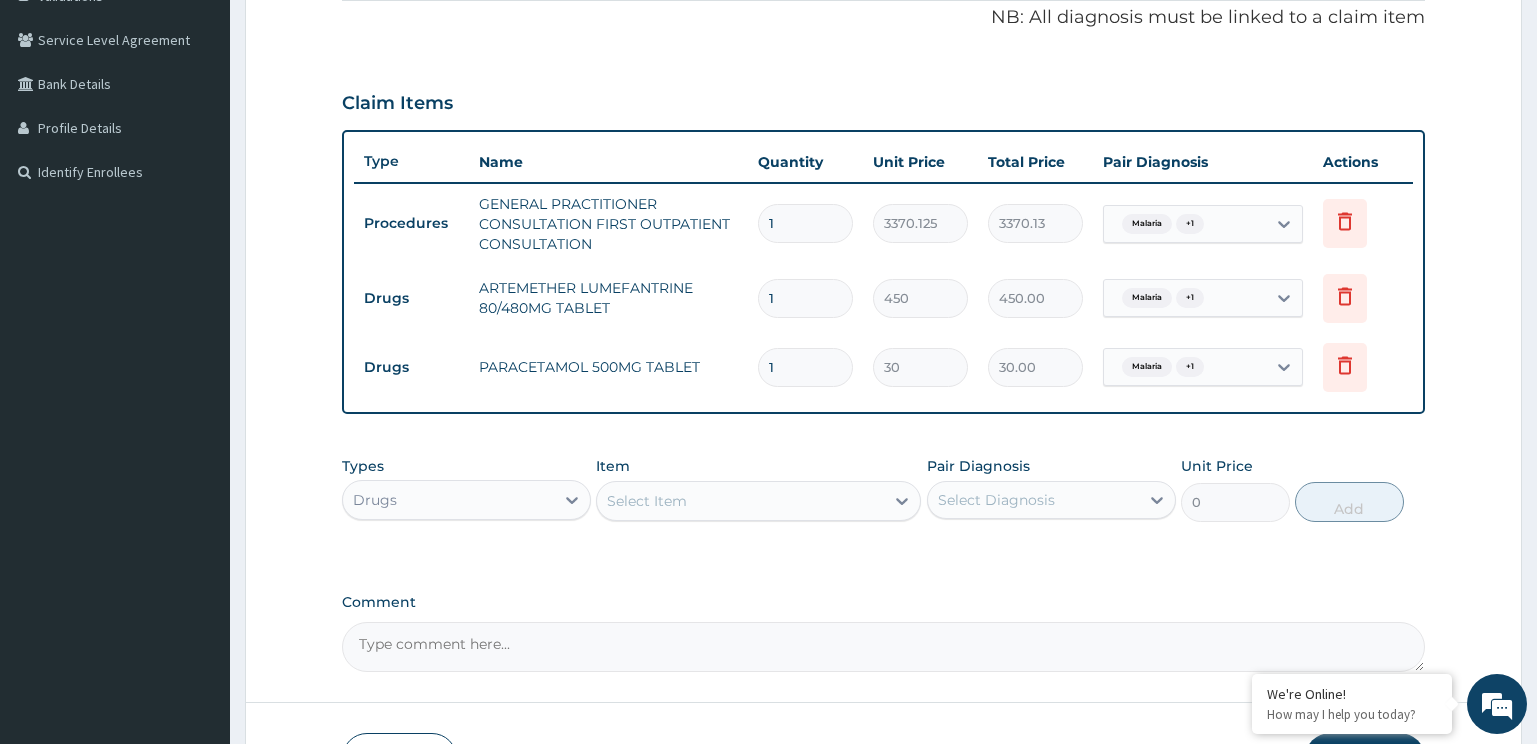 click on "Select Item" at bounding box center (740, 501) 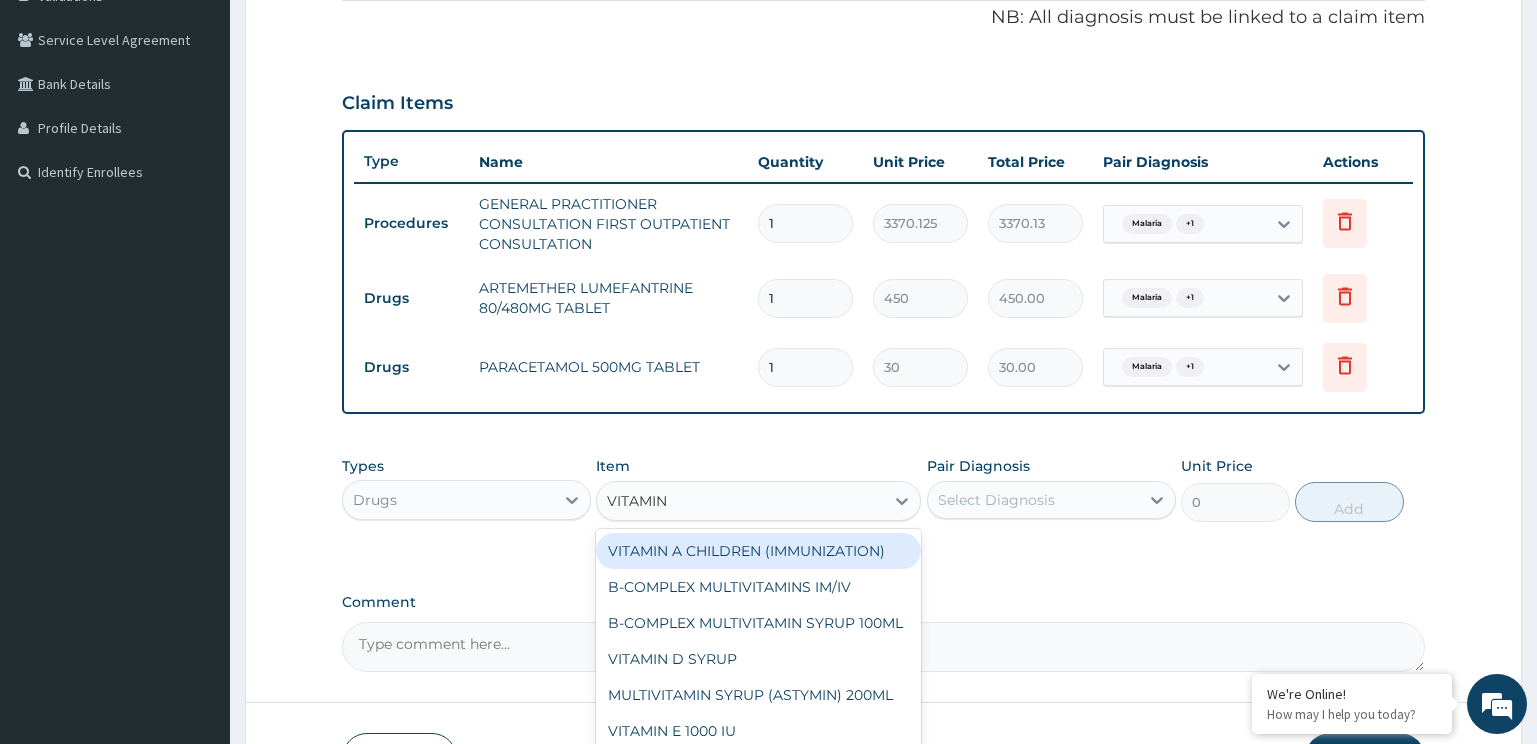 type on "VITAMIN C" 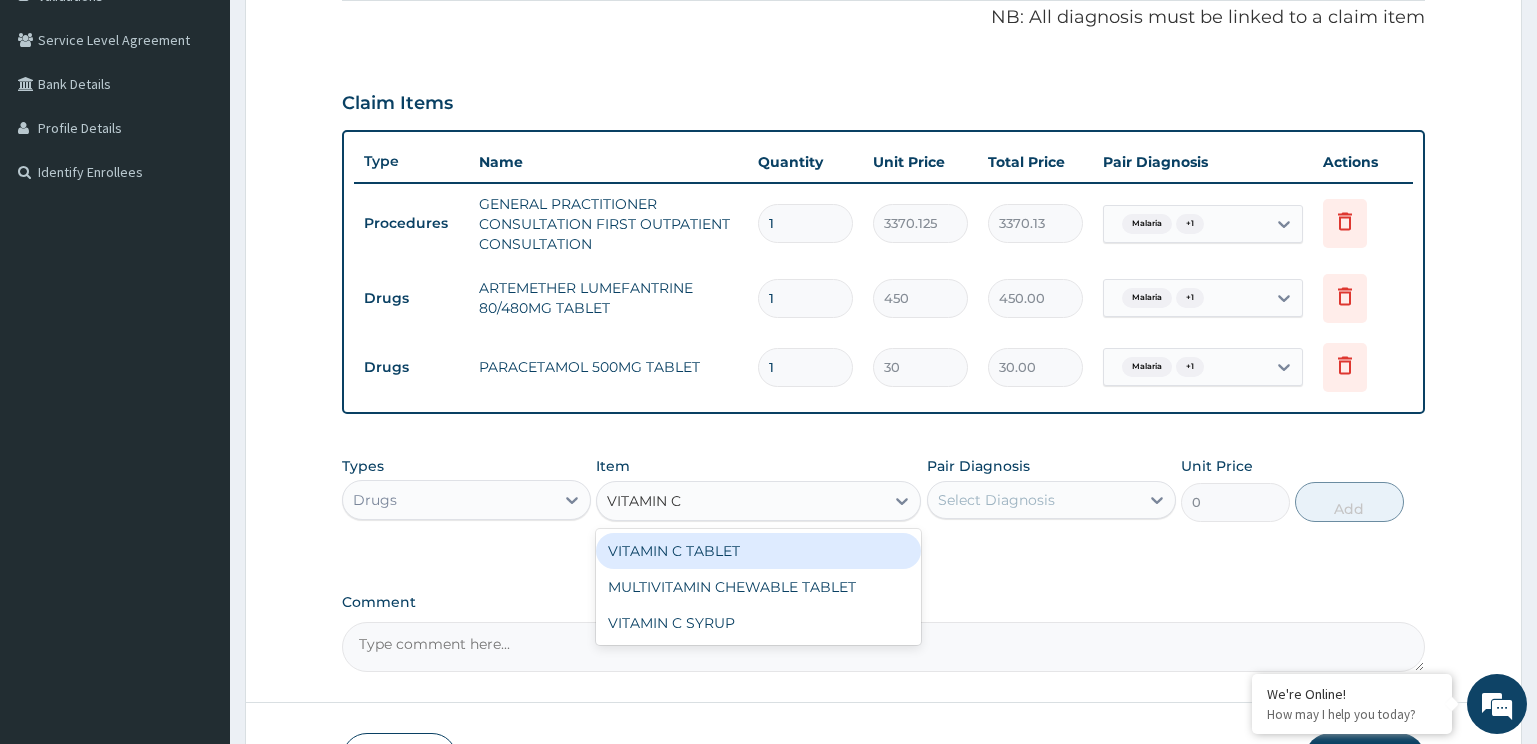 click on "VITAMIN C TABLET" at bounding box center (758, 551) 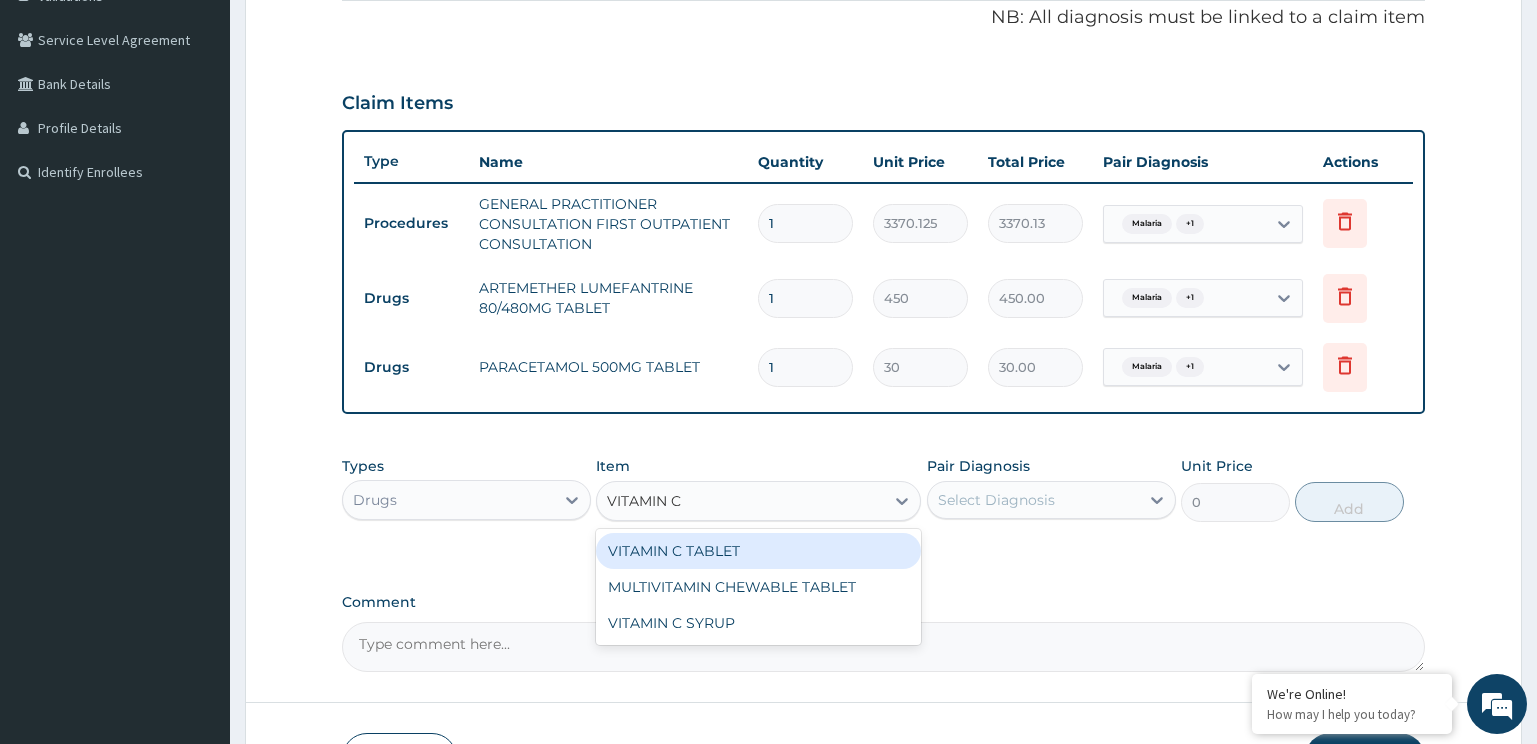 type 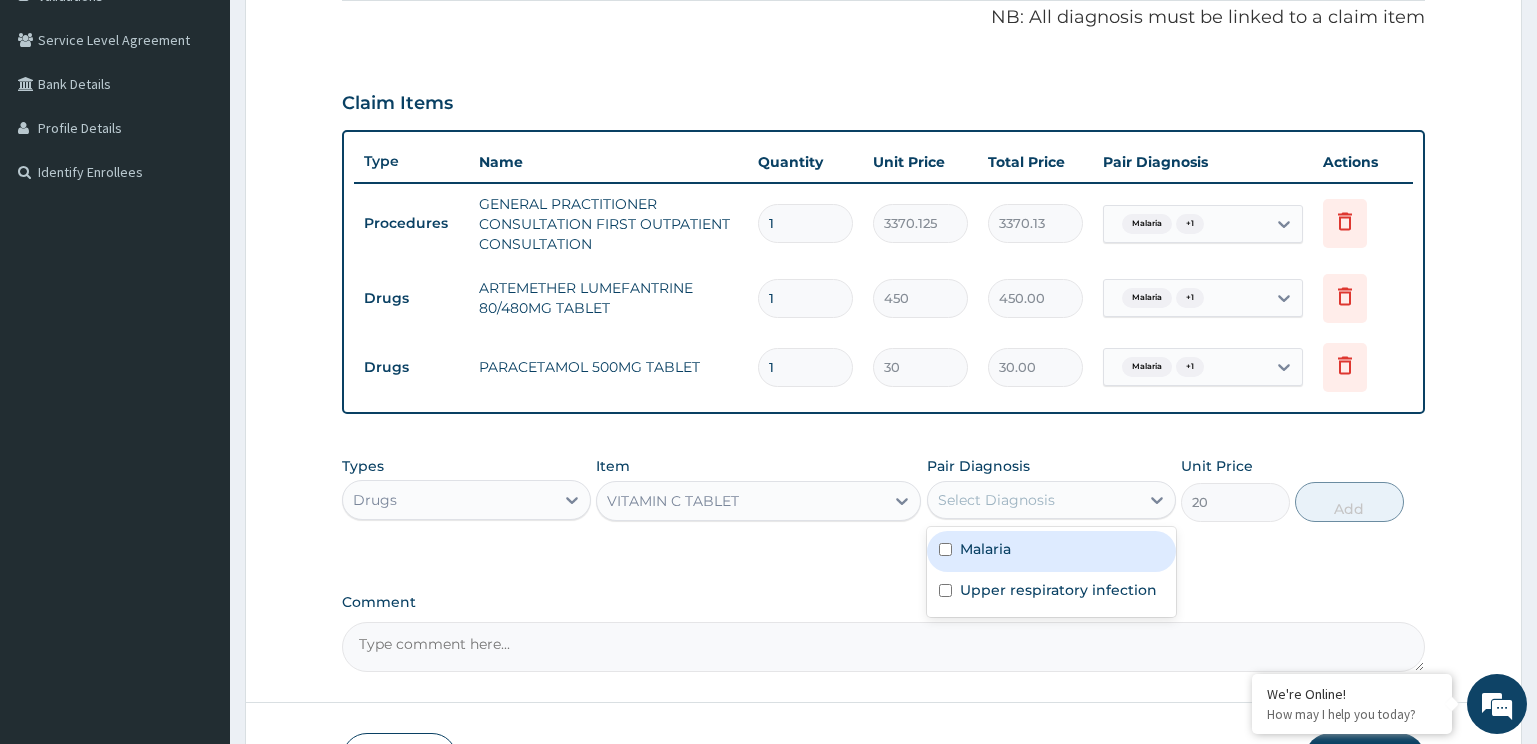 click on "Select Diagnosis" at bounding box center [996, 500] 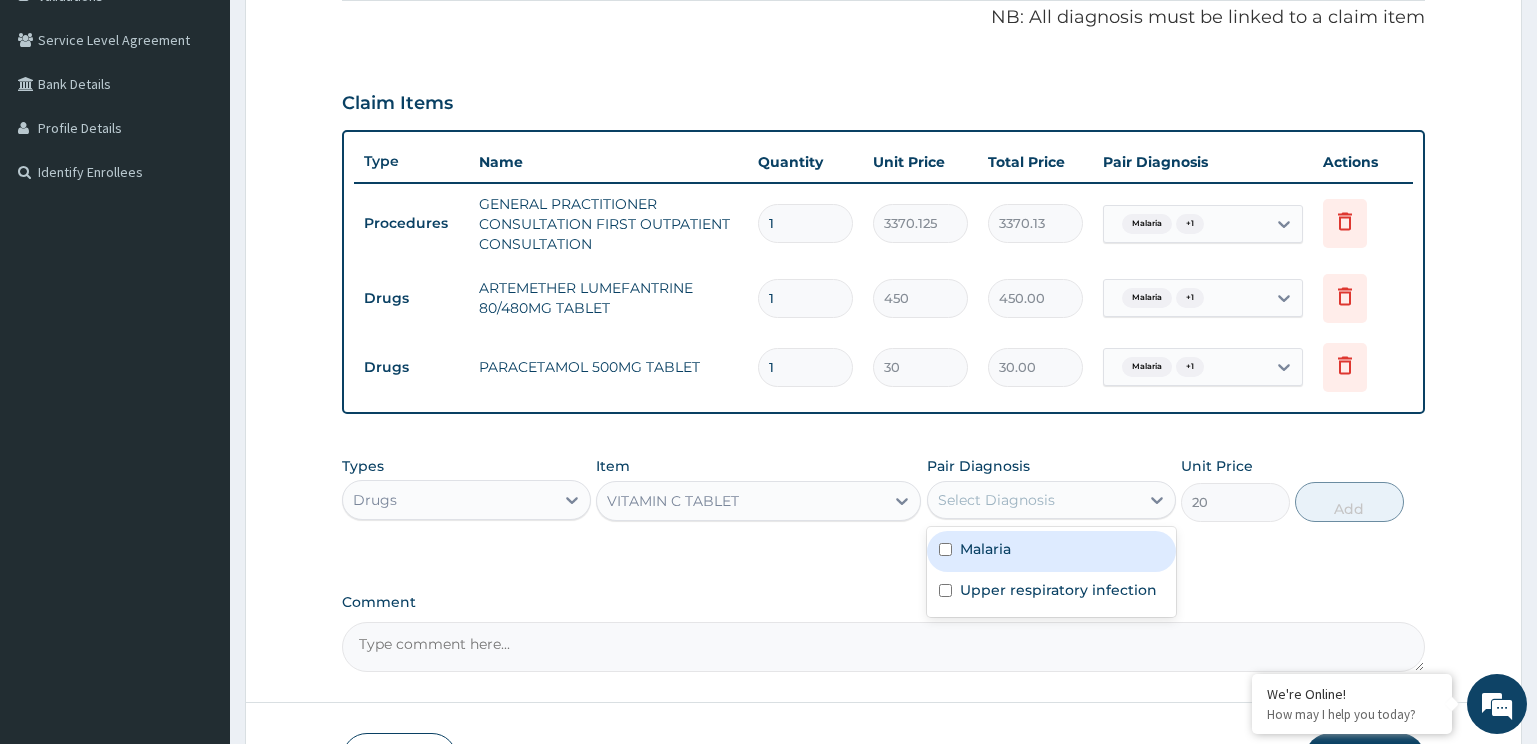 click on "Malaria" at bounding box center [1051, 551] 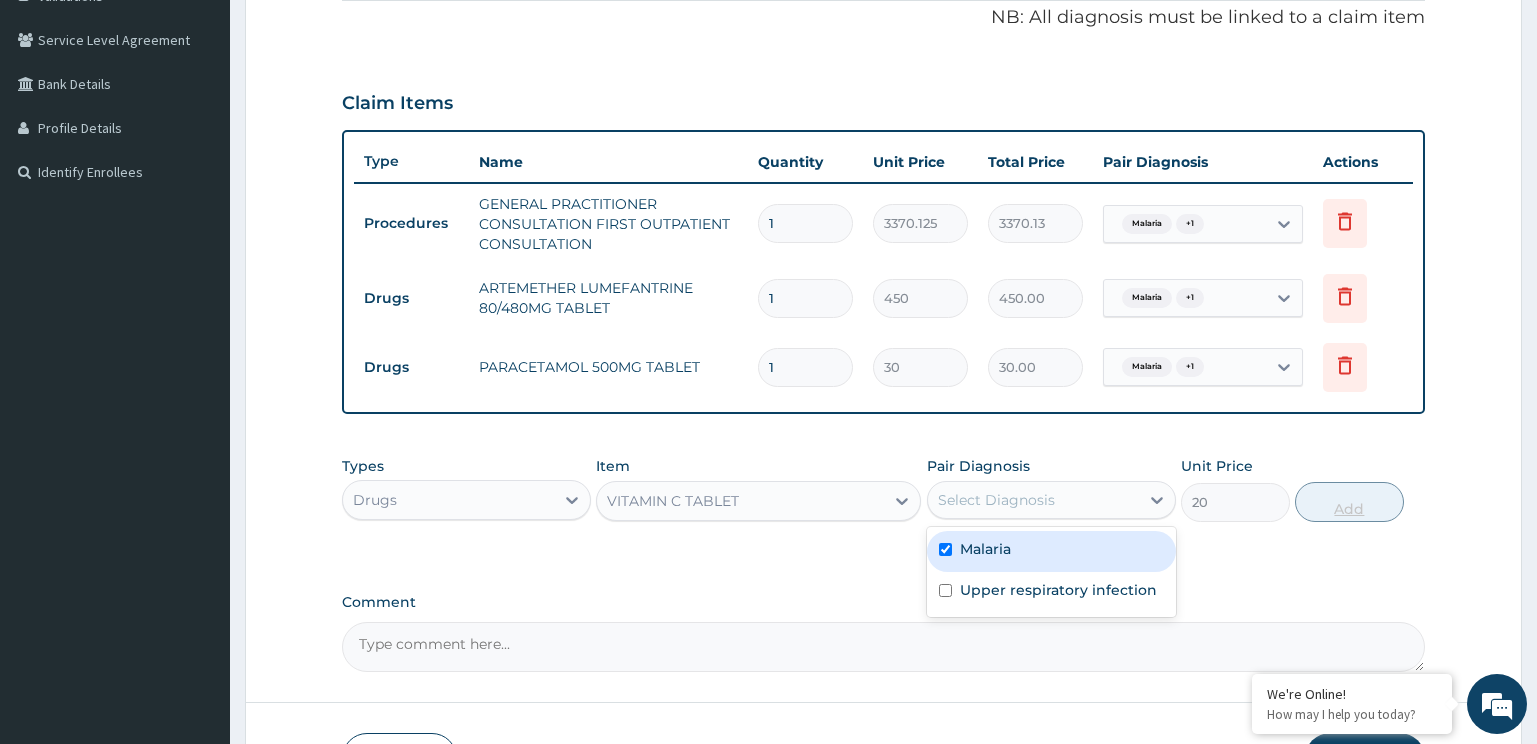 click on "Upper respiratory infection" at bounding box center (1058, 590) 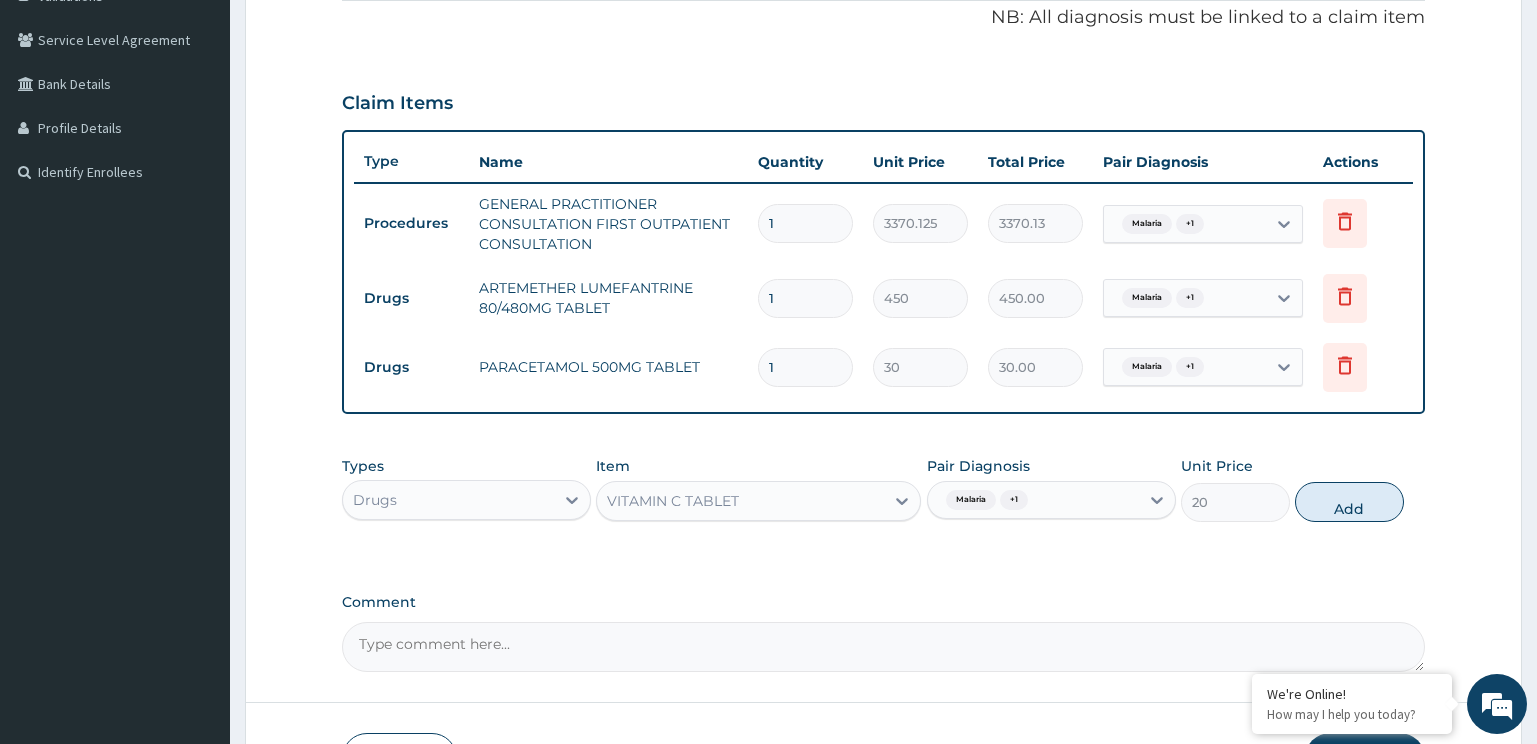 drag, startPoint x: 1334, startPoint y: 507, endPoint x: 871, endPoint y: 537, distance: 463.97092 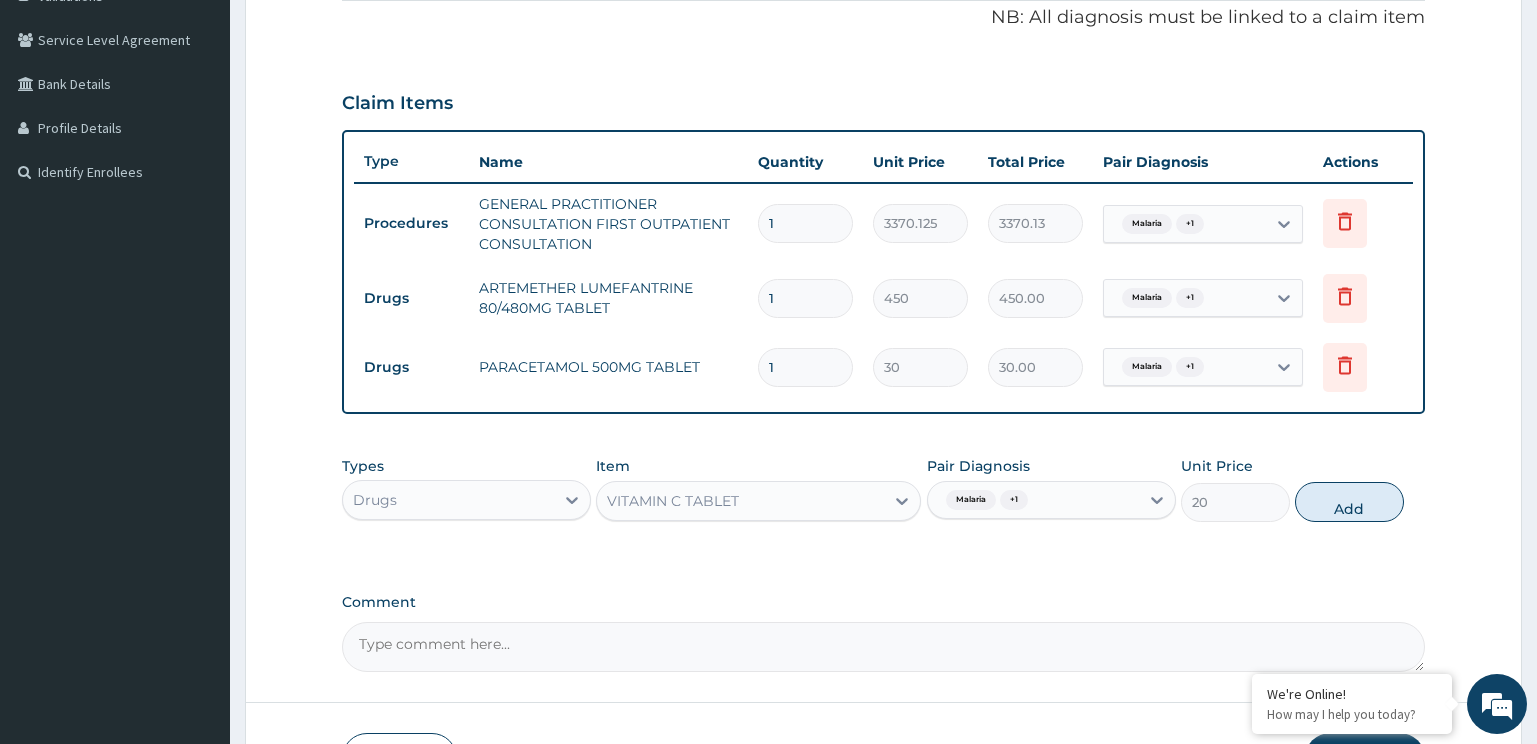 click on "Add" at bounding box center [1349, 502] 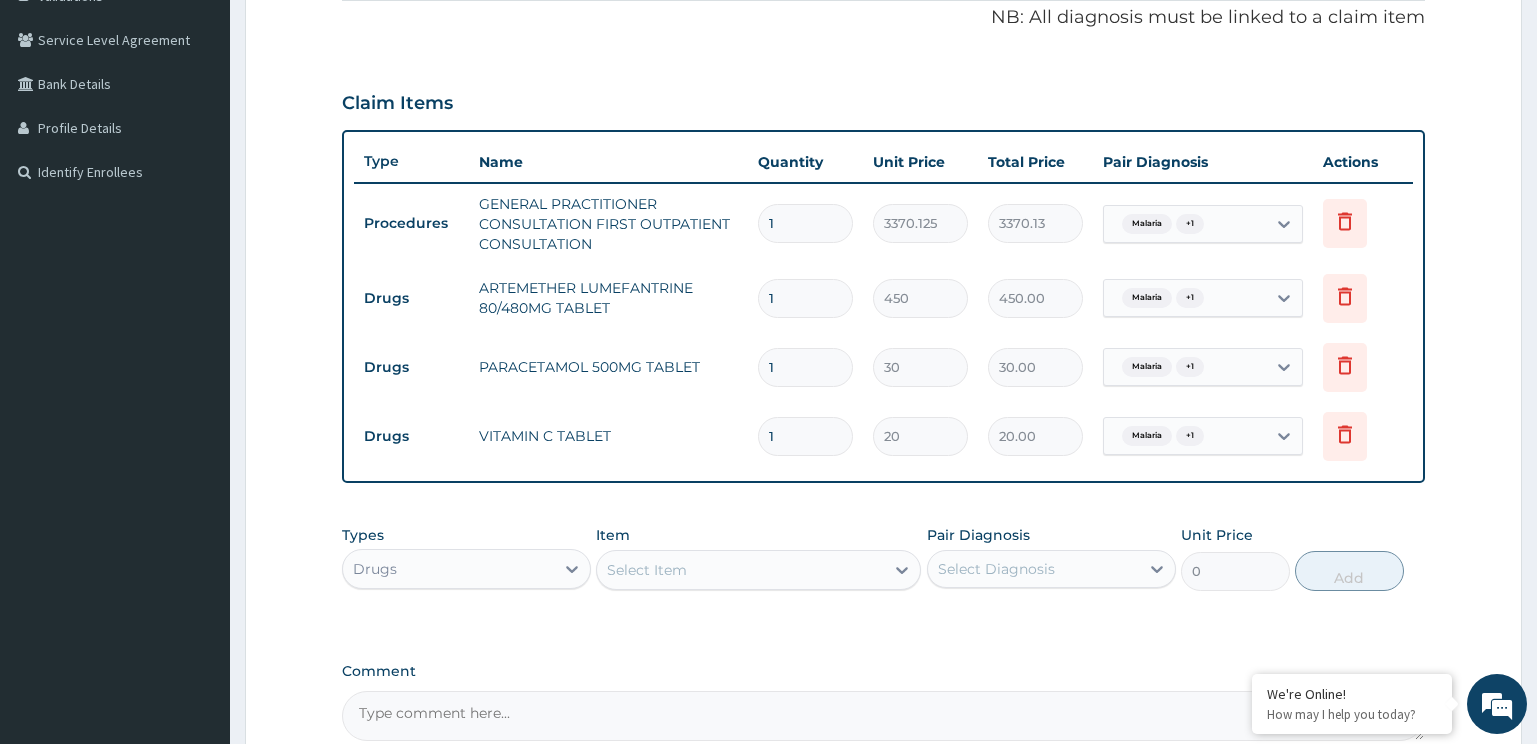 click on "Select Item" at bounding box center [647, 570] 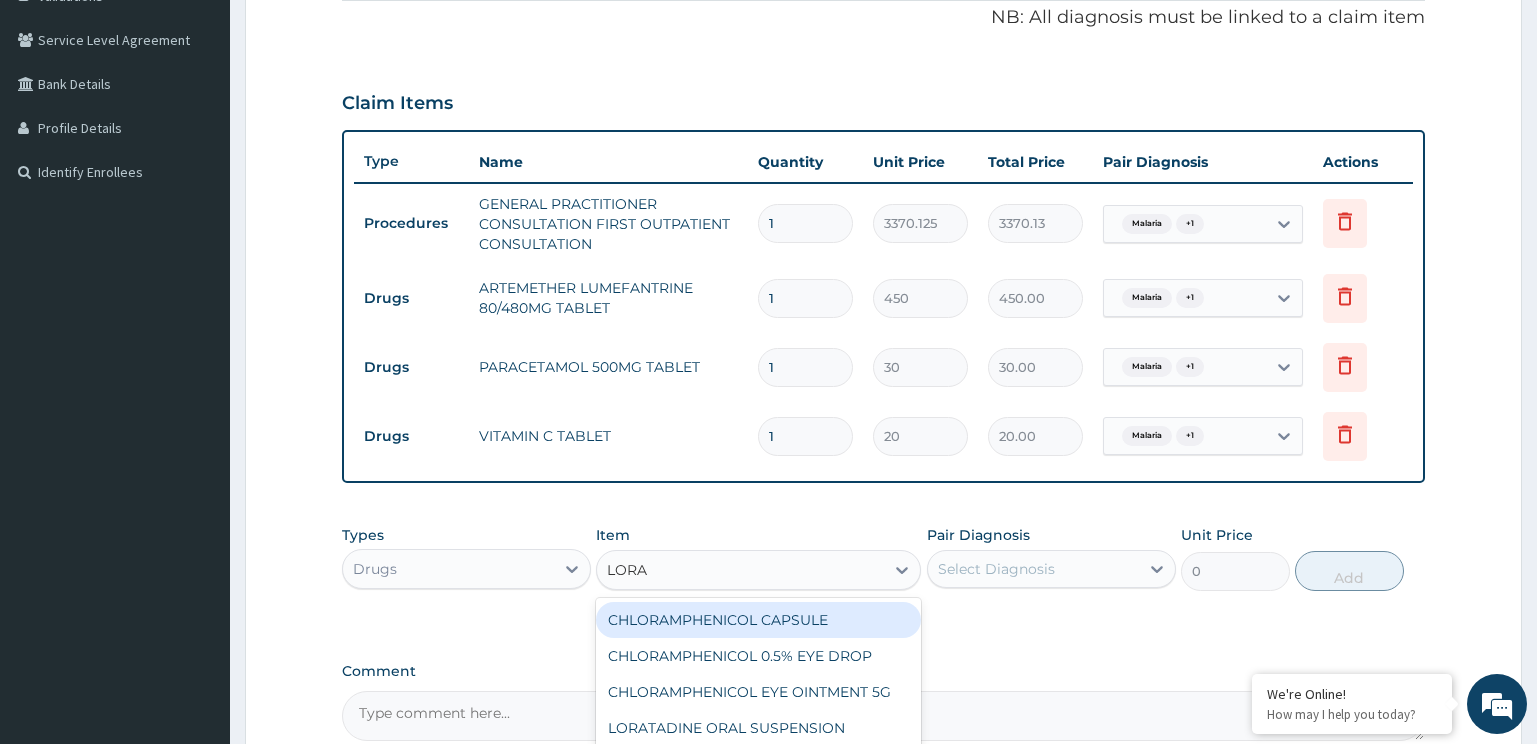 type on "LORAT" 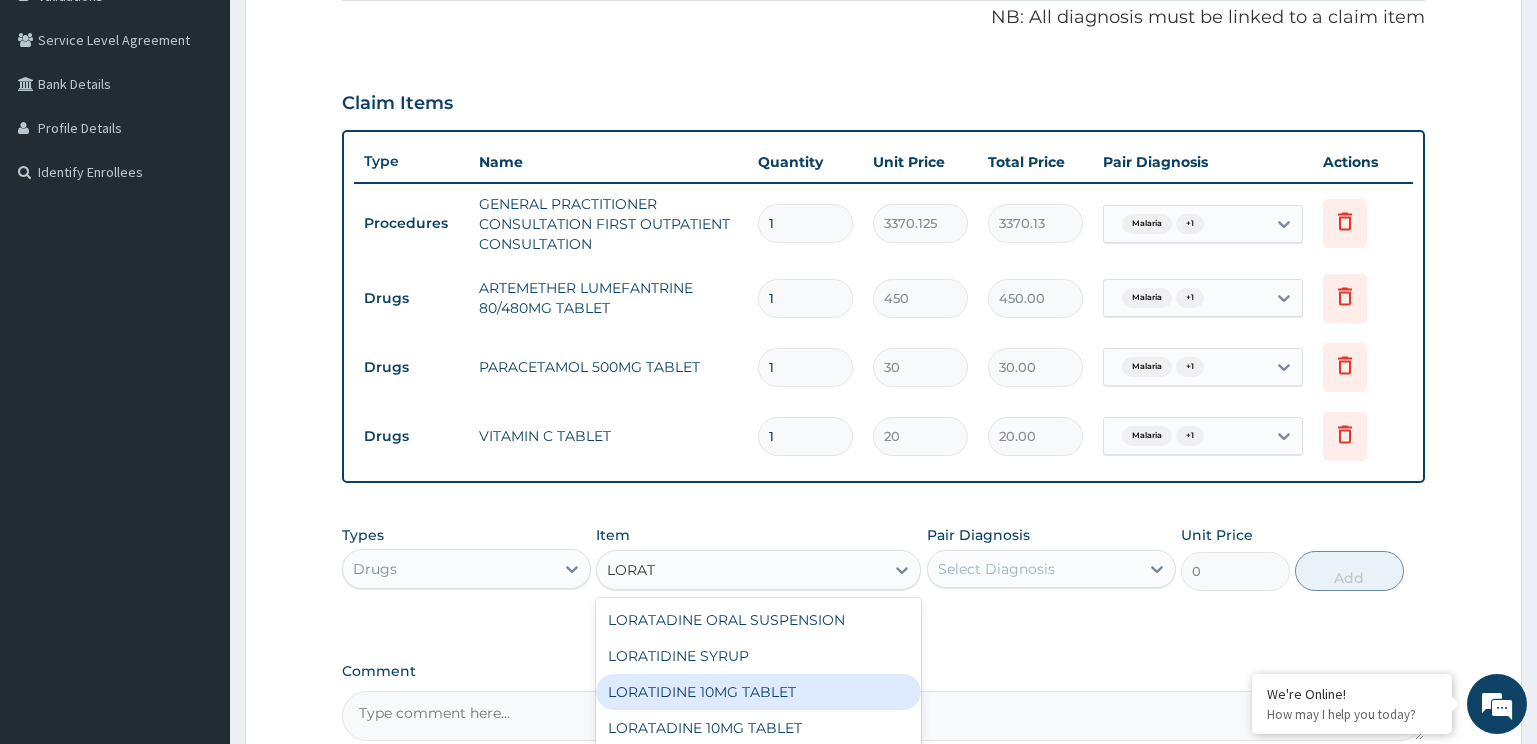 click on "LORATIDINE 10MG TABLET" at bounding box center (758, 692) 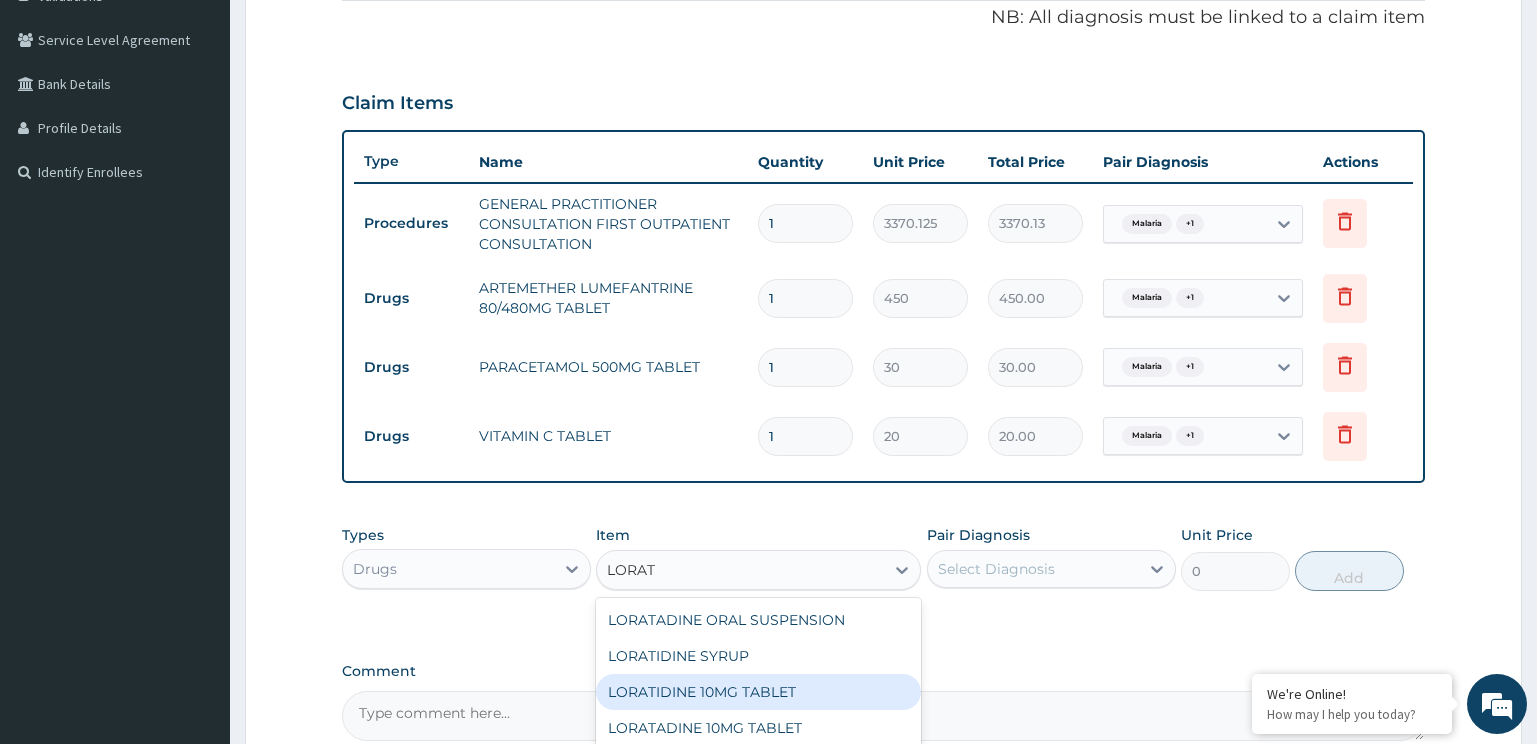 type 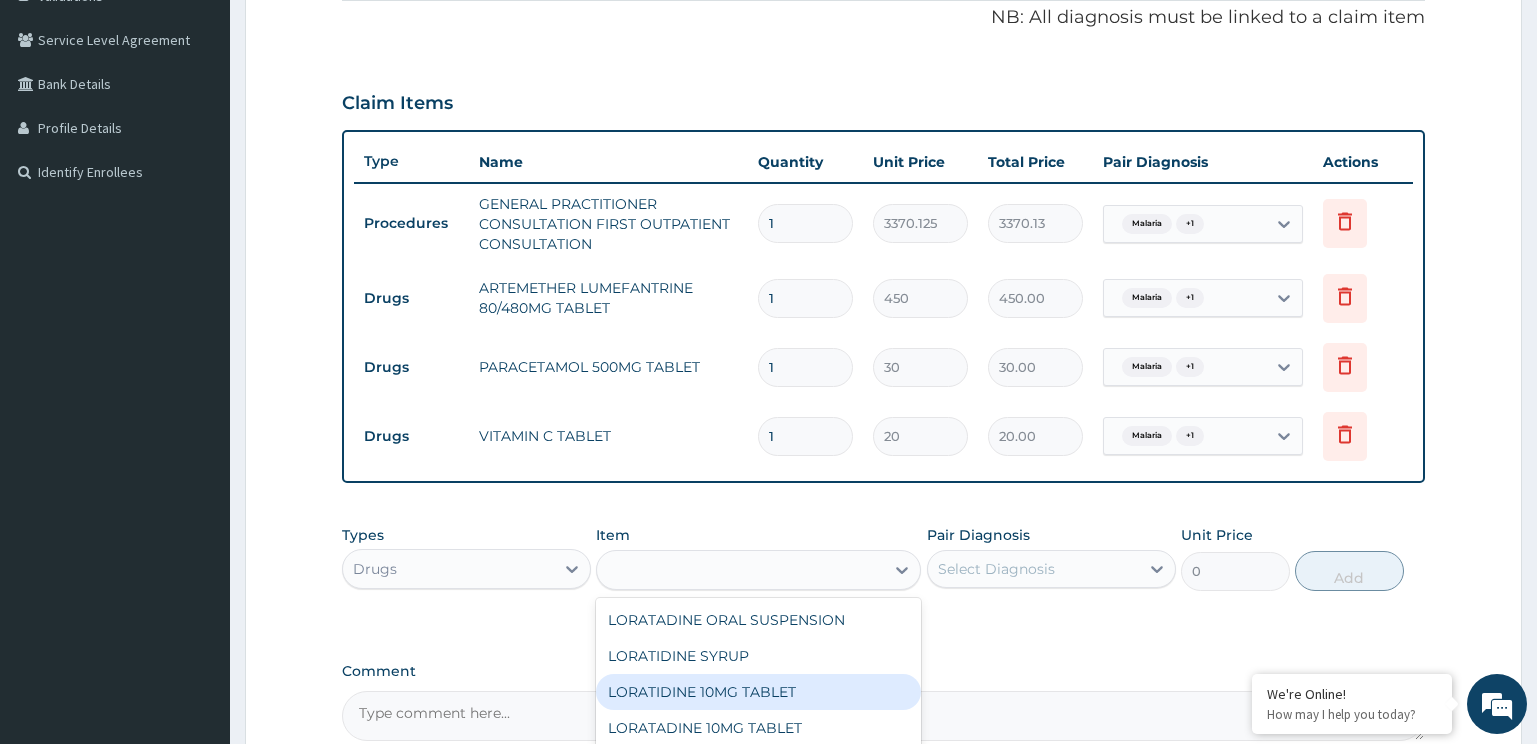 type on "96" 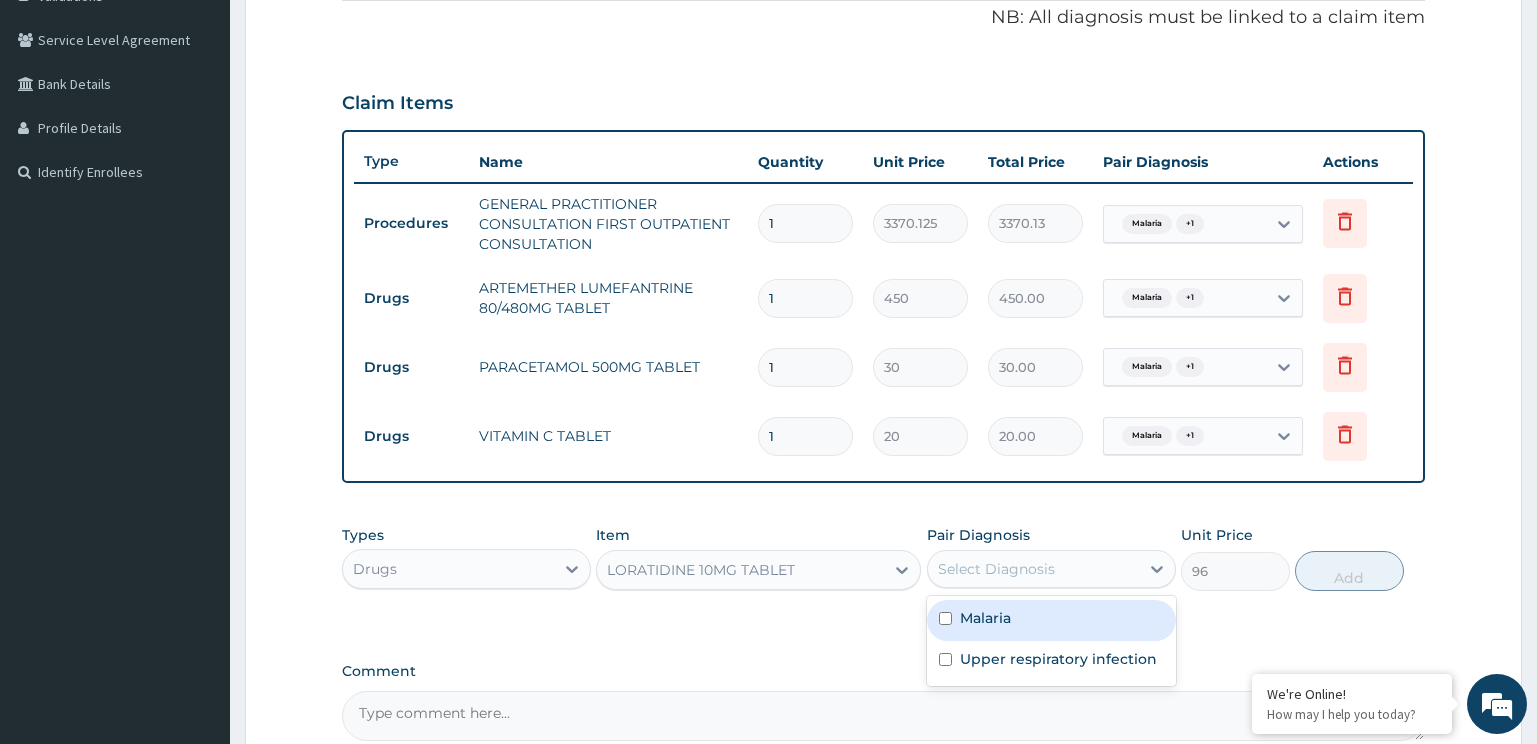 click on "Select Diagnosis" at bounding box center [1051, 569] 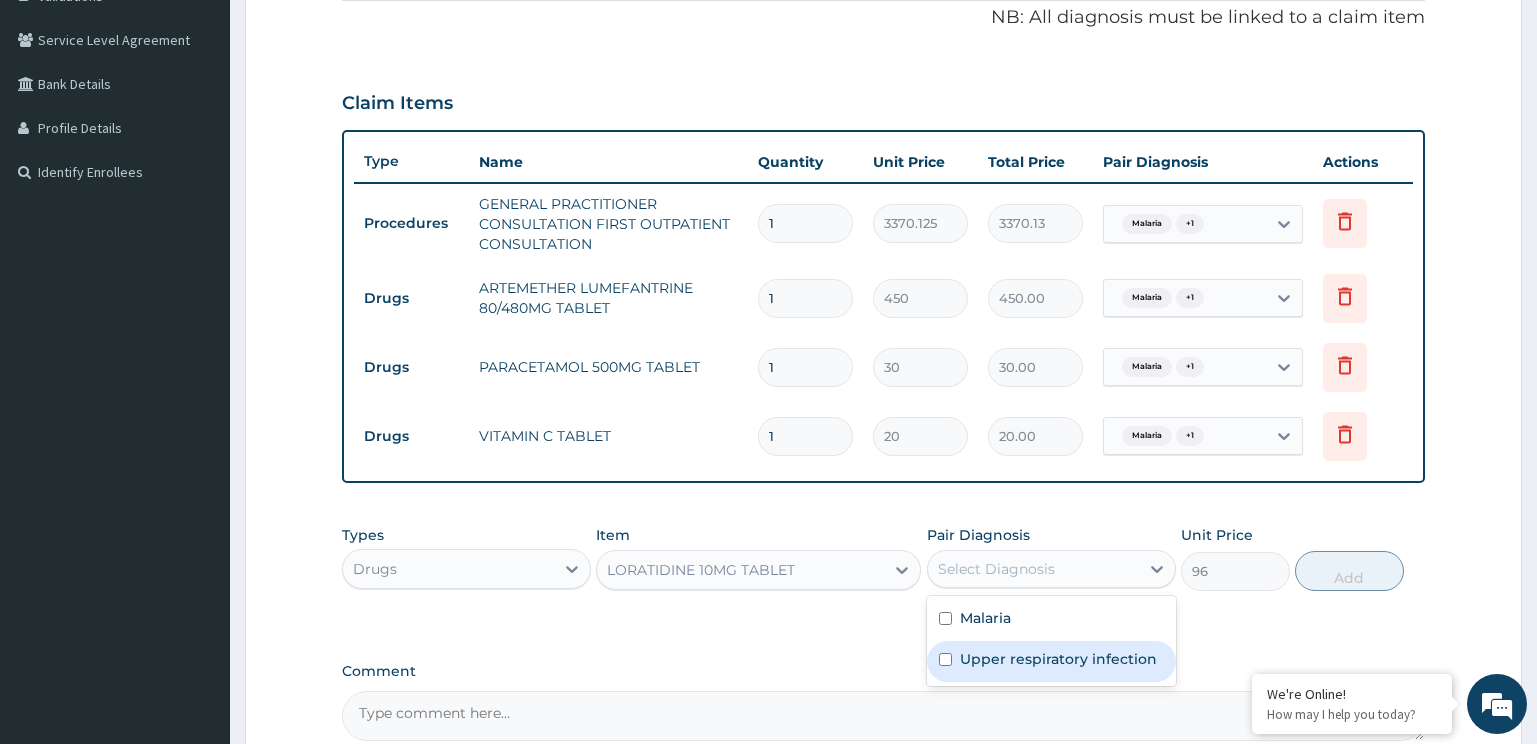click on "Upper respiratory infection" at bounding box center (1051, 661) 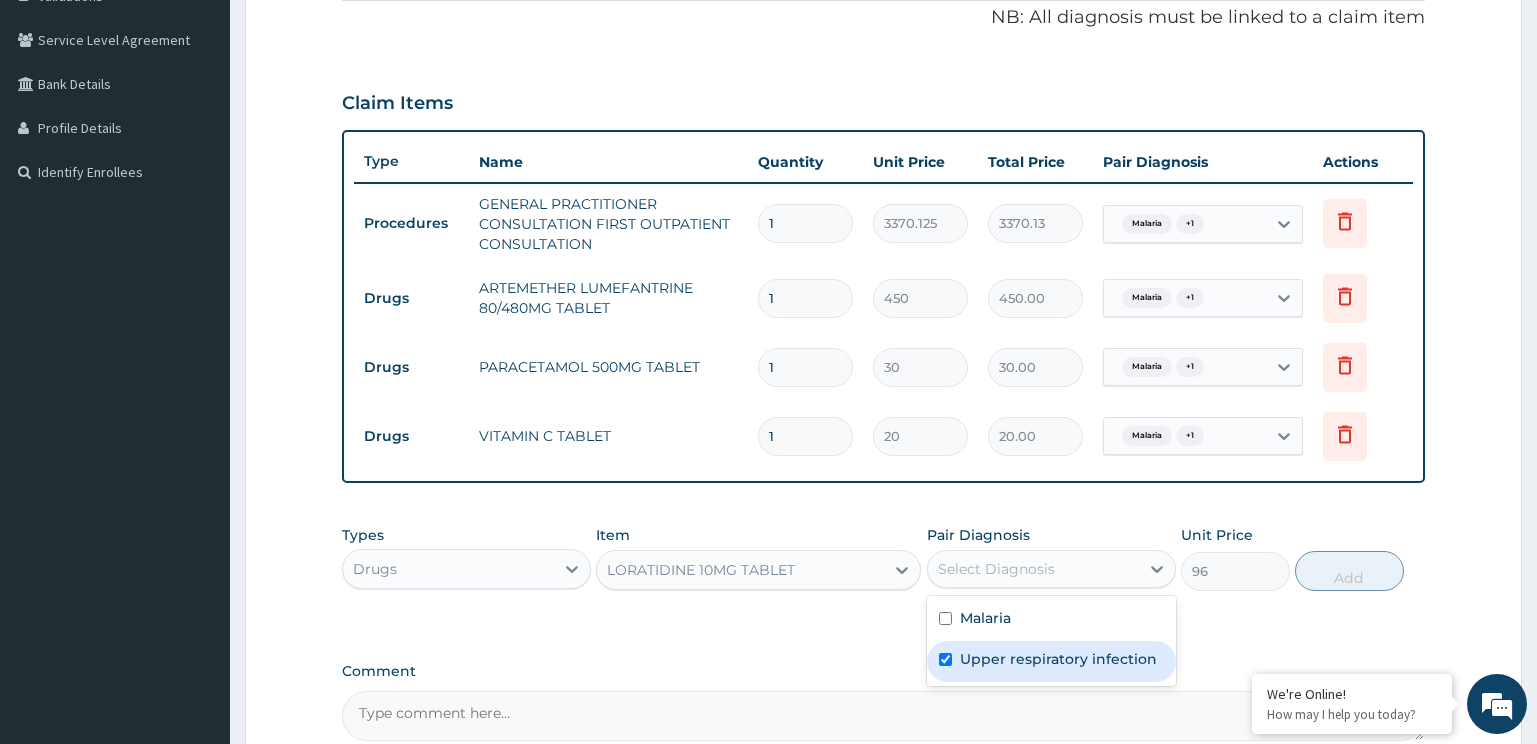 click on "Malaria" at bounding box center (985, 618) 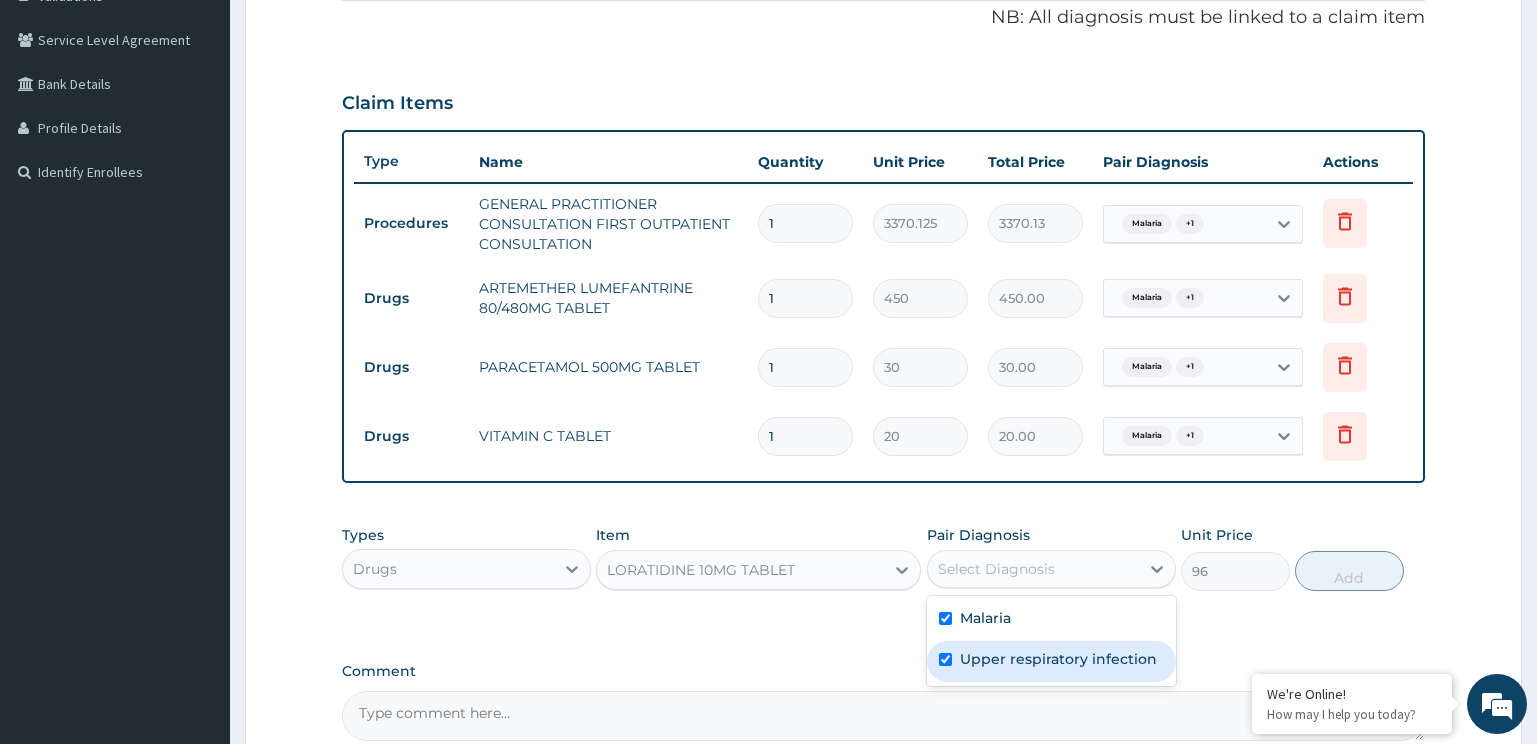 checkbox on "true" 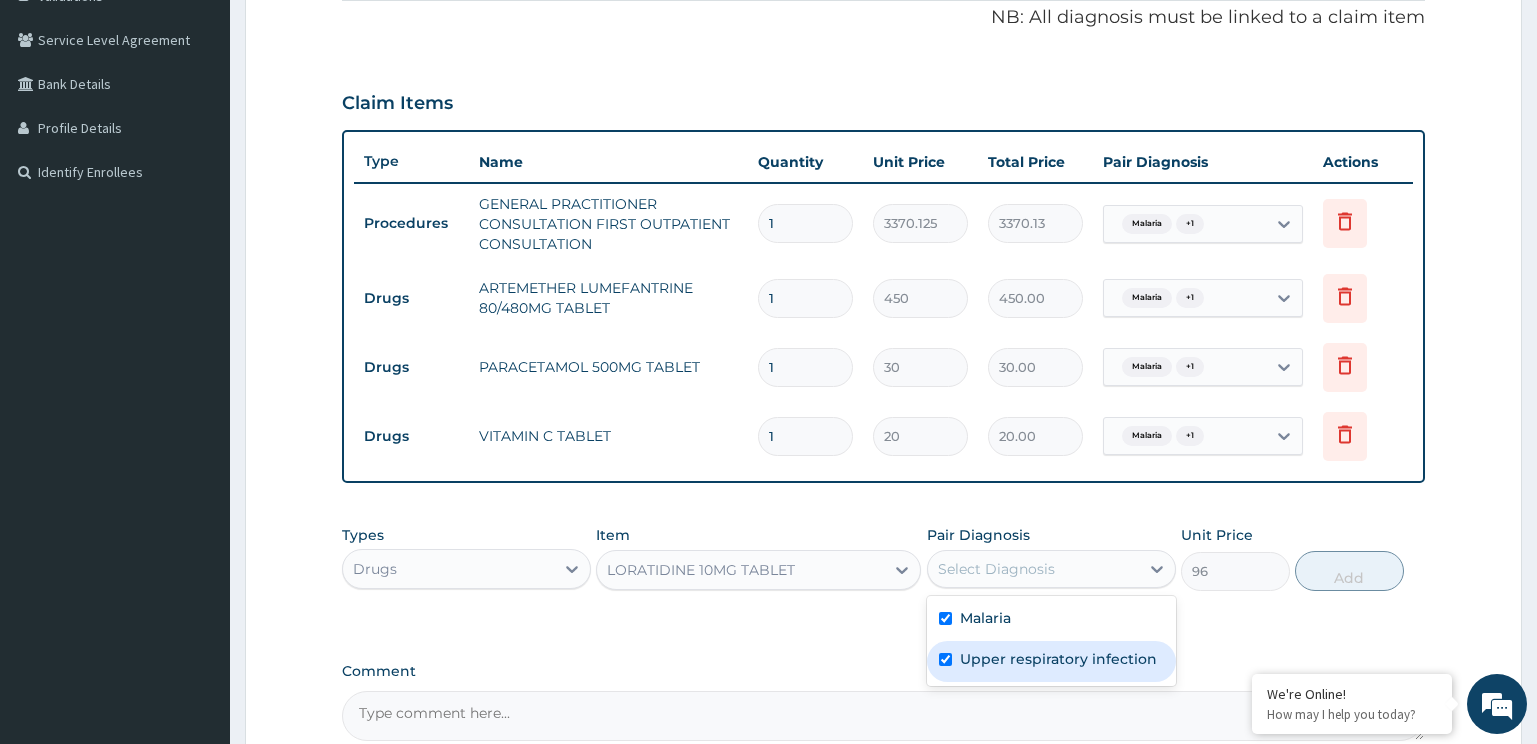 checkbox on "true" 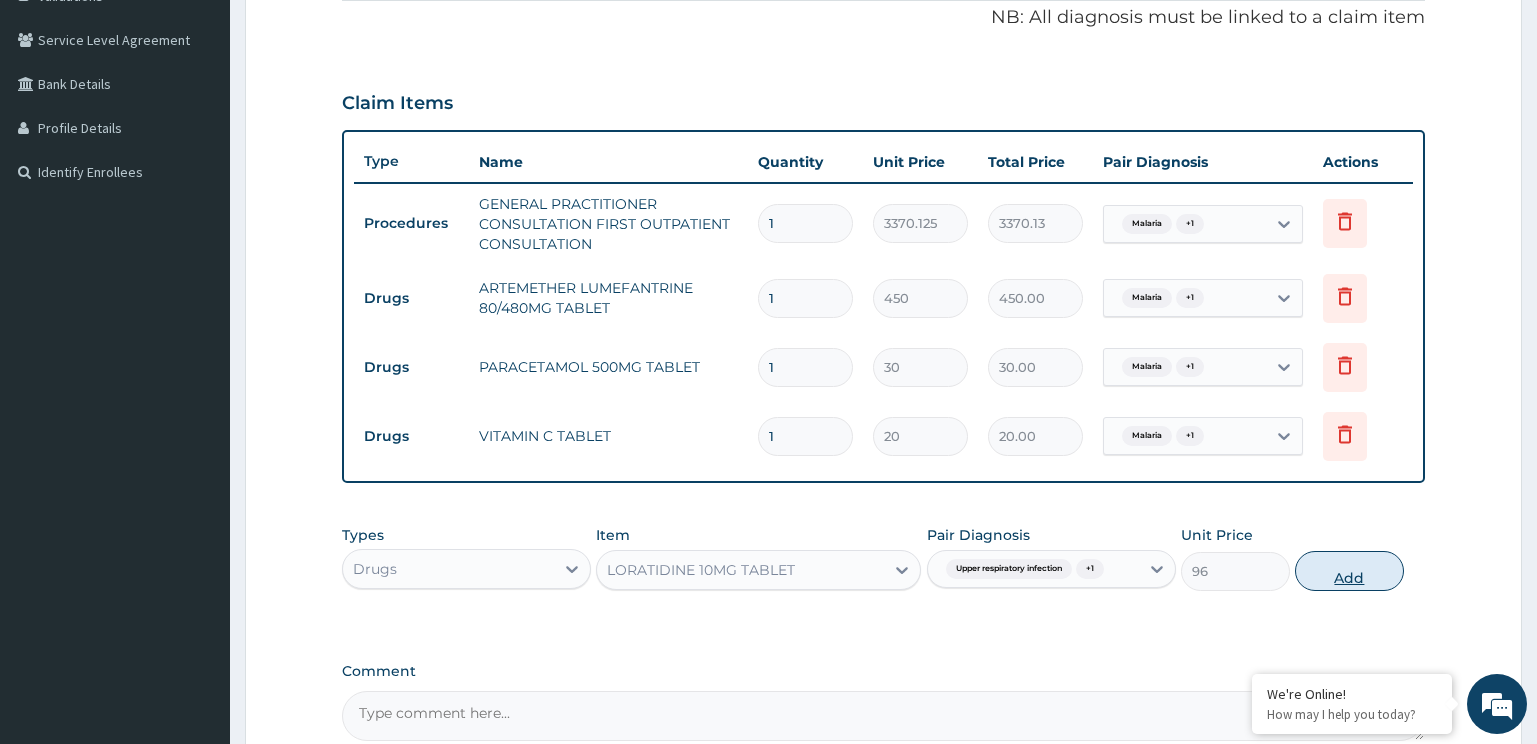 click on "Add" at bounding box center [1349, 571] 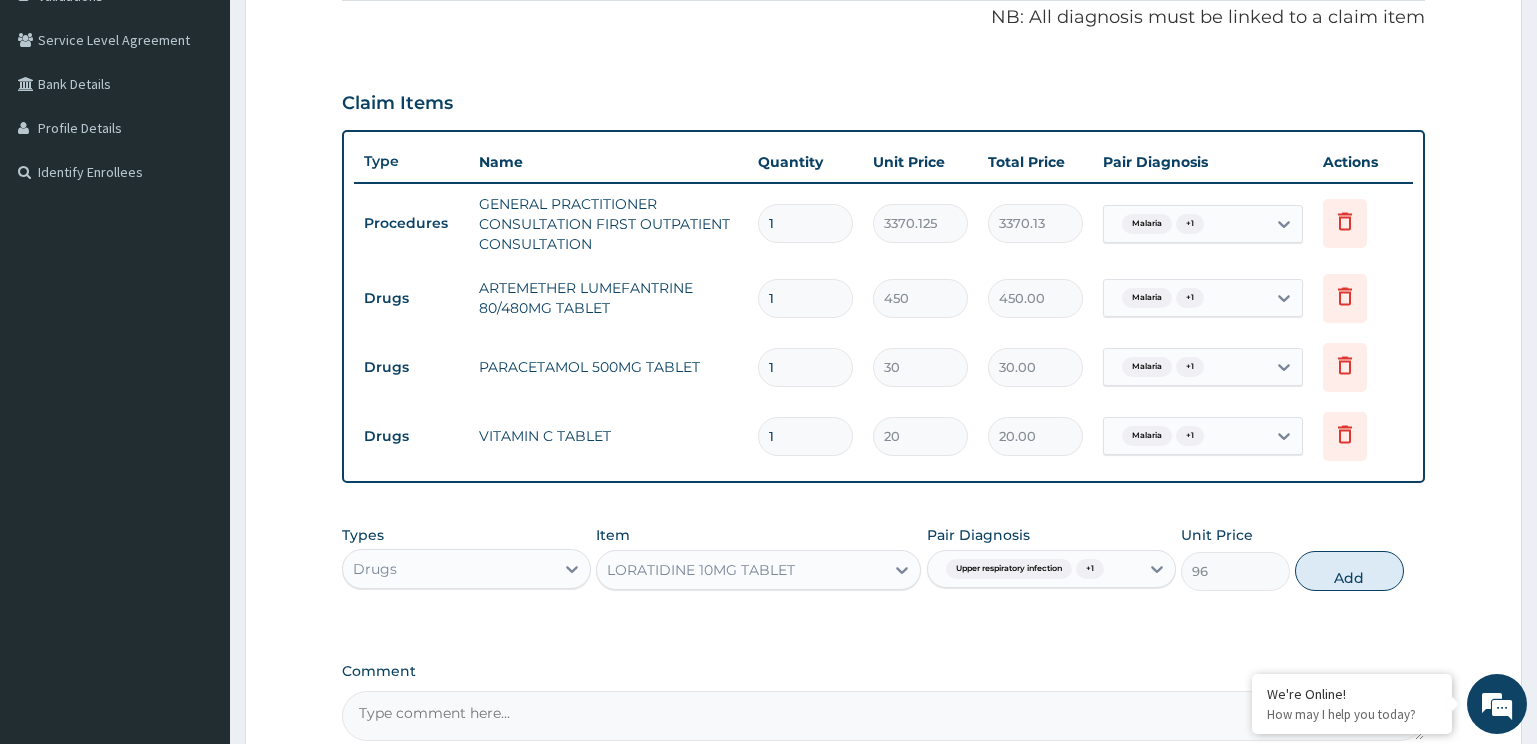 type on "0" 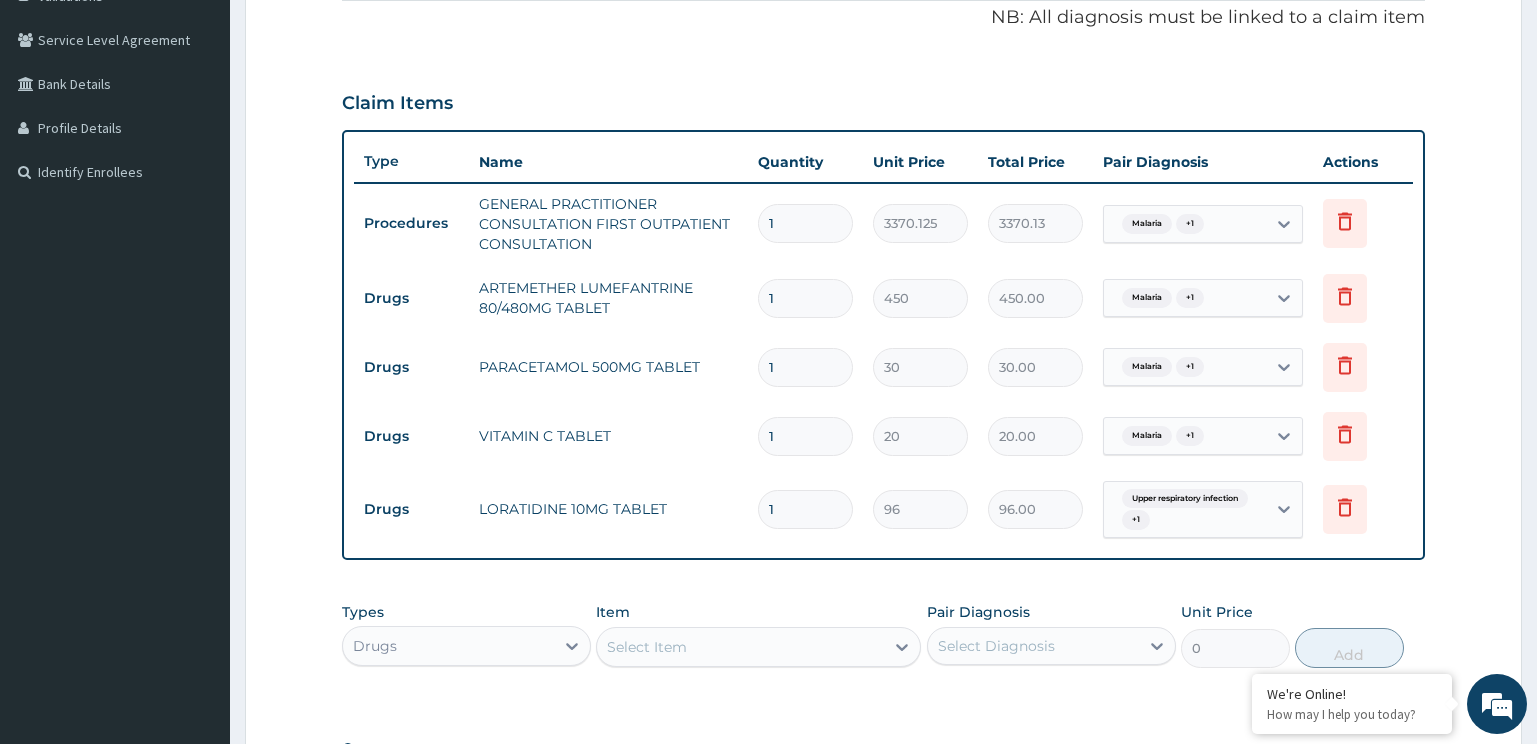 drag, startPoint x: 777, startPoint y: 432, endPoint x: 629, endPoint y: 423, distance: 148.27339 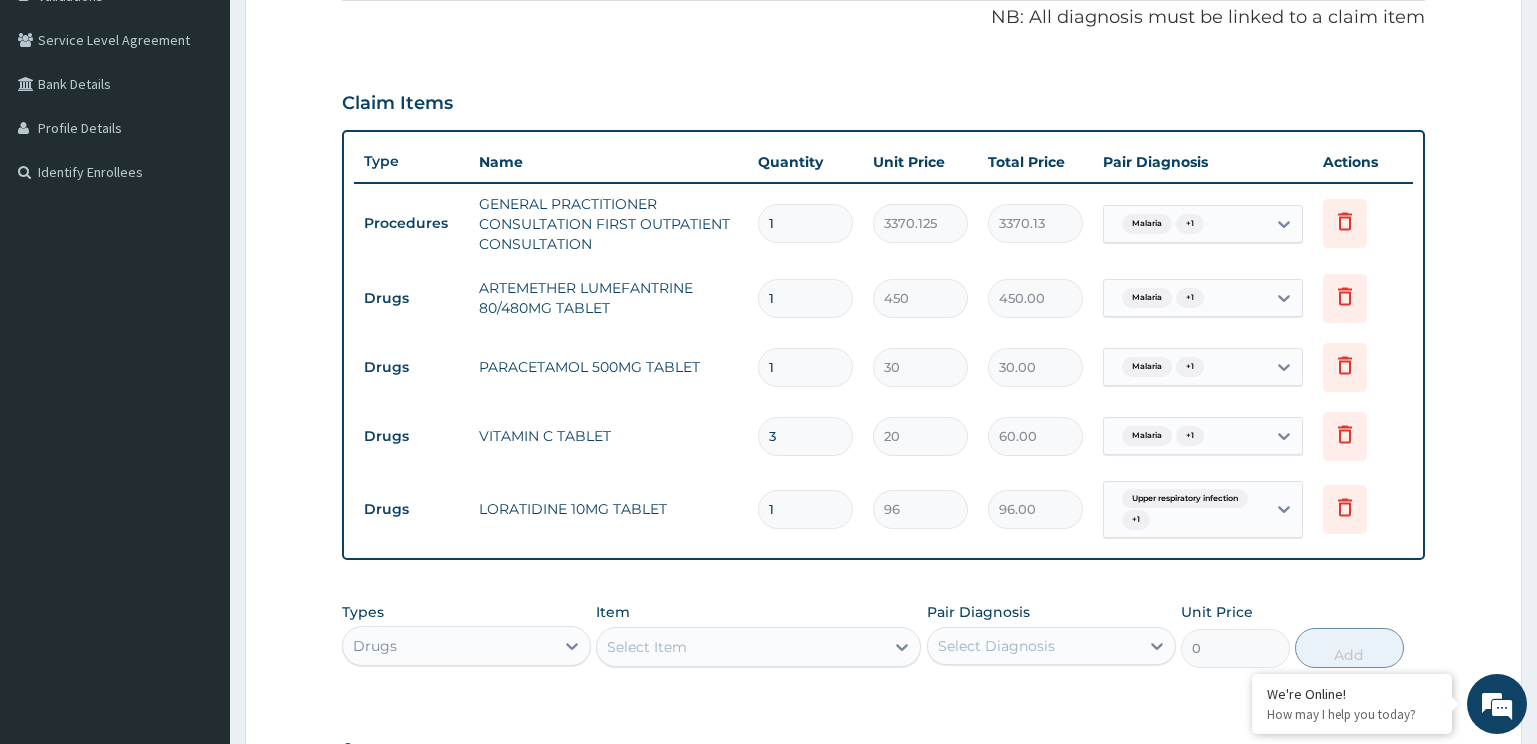 type on "30" 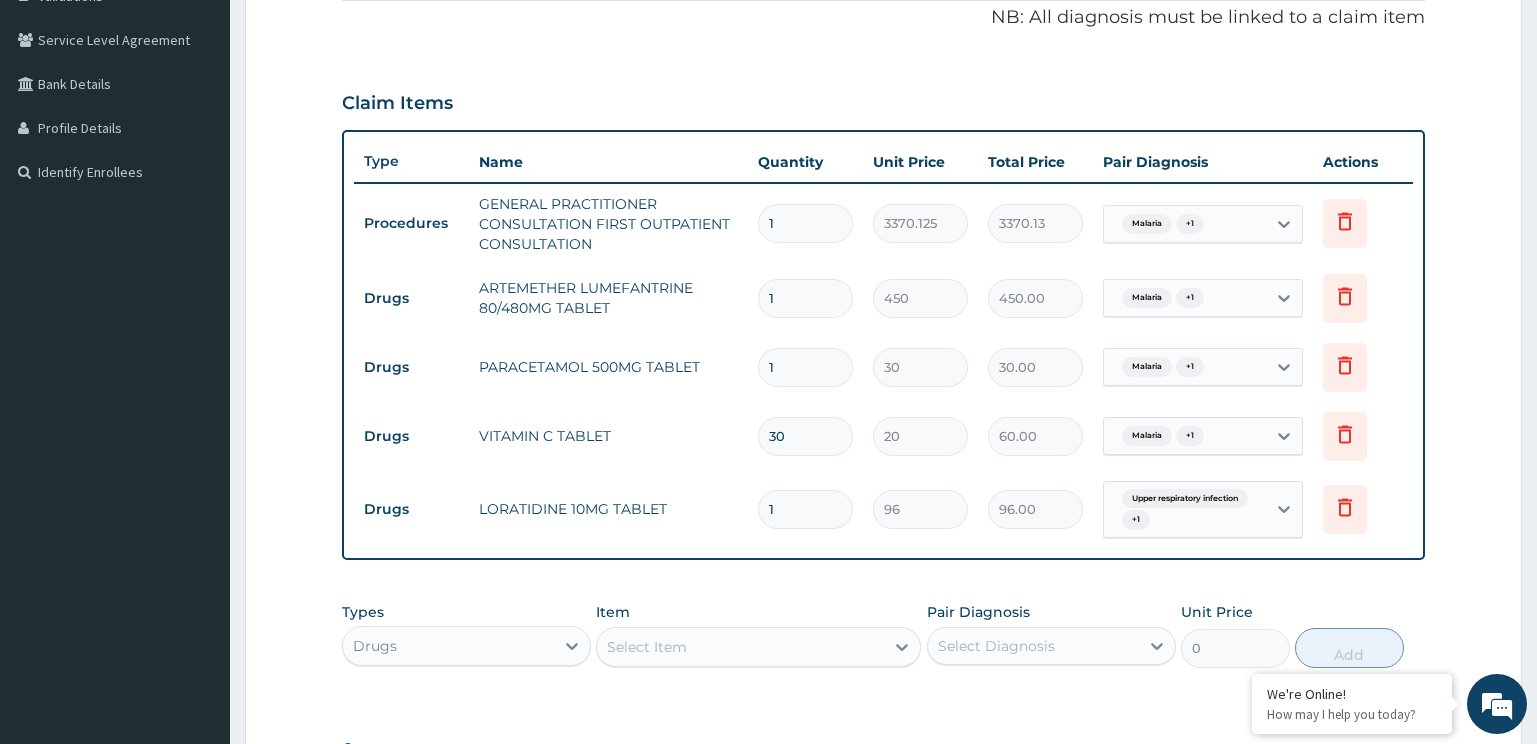 type on "600.00" 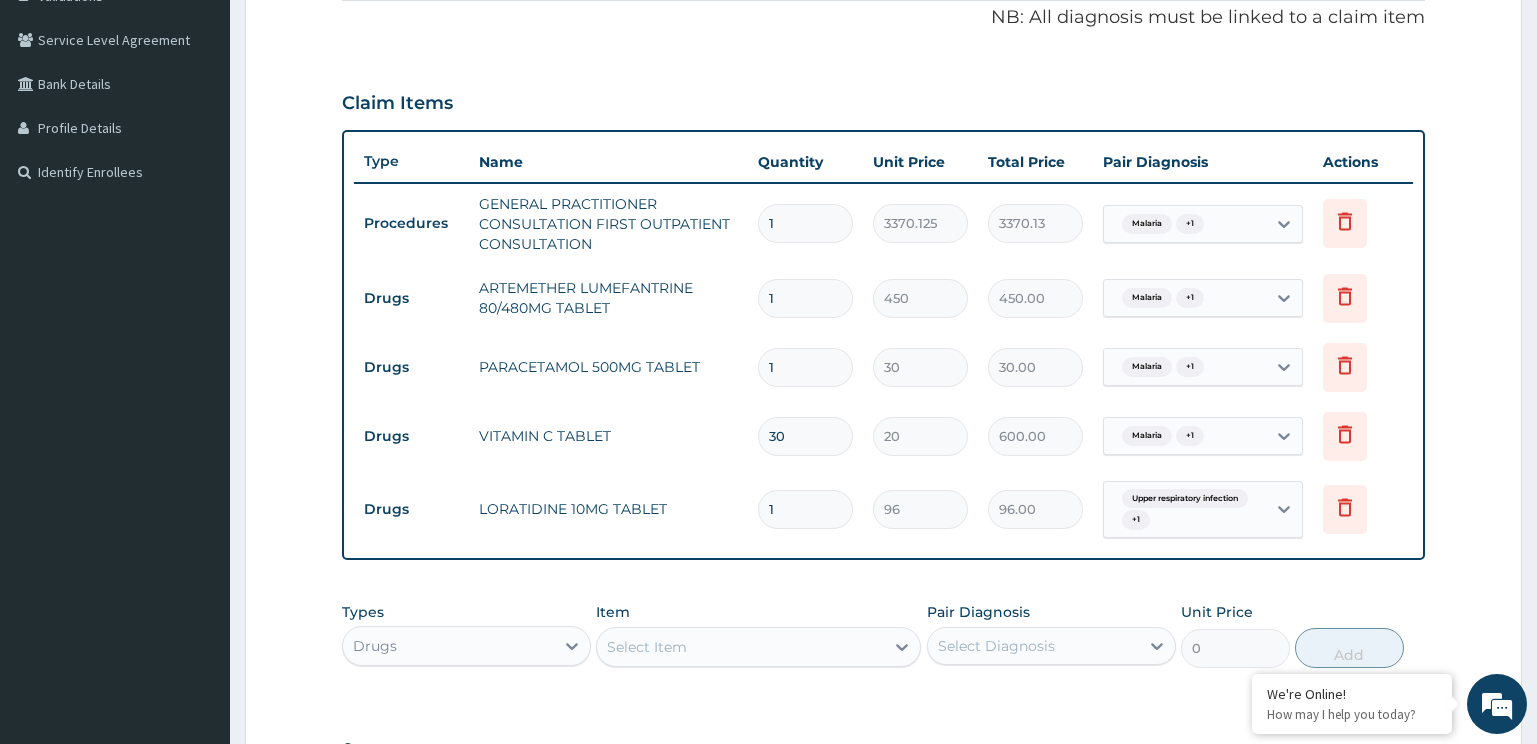 type on "30" 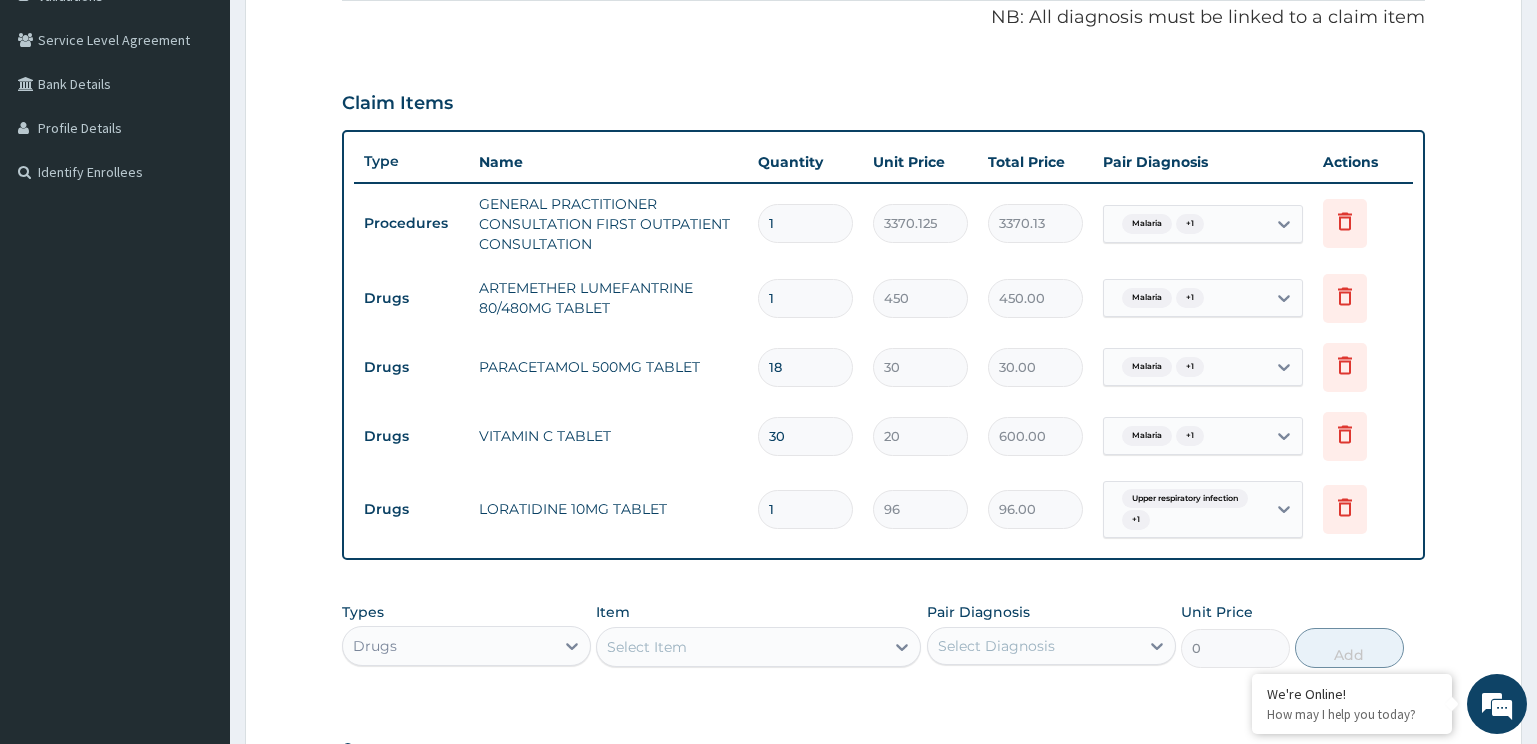 type on "540.00" 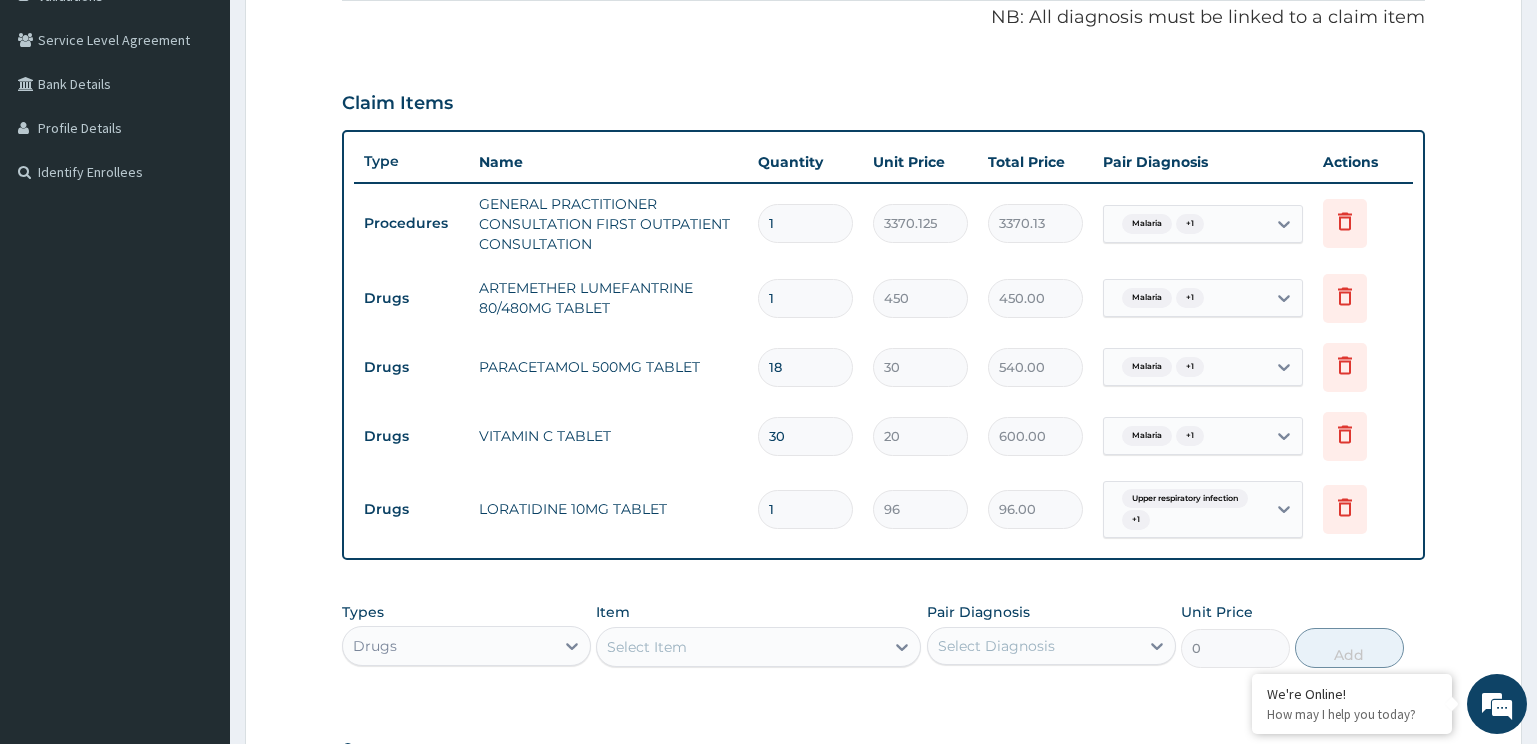 type on "18" 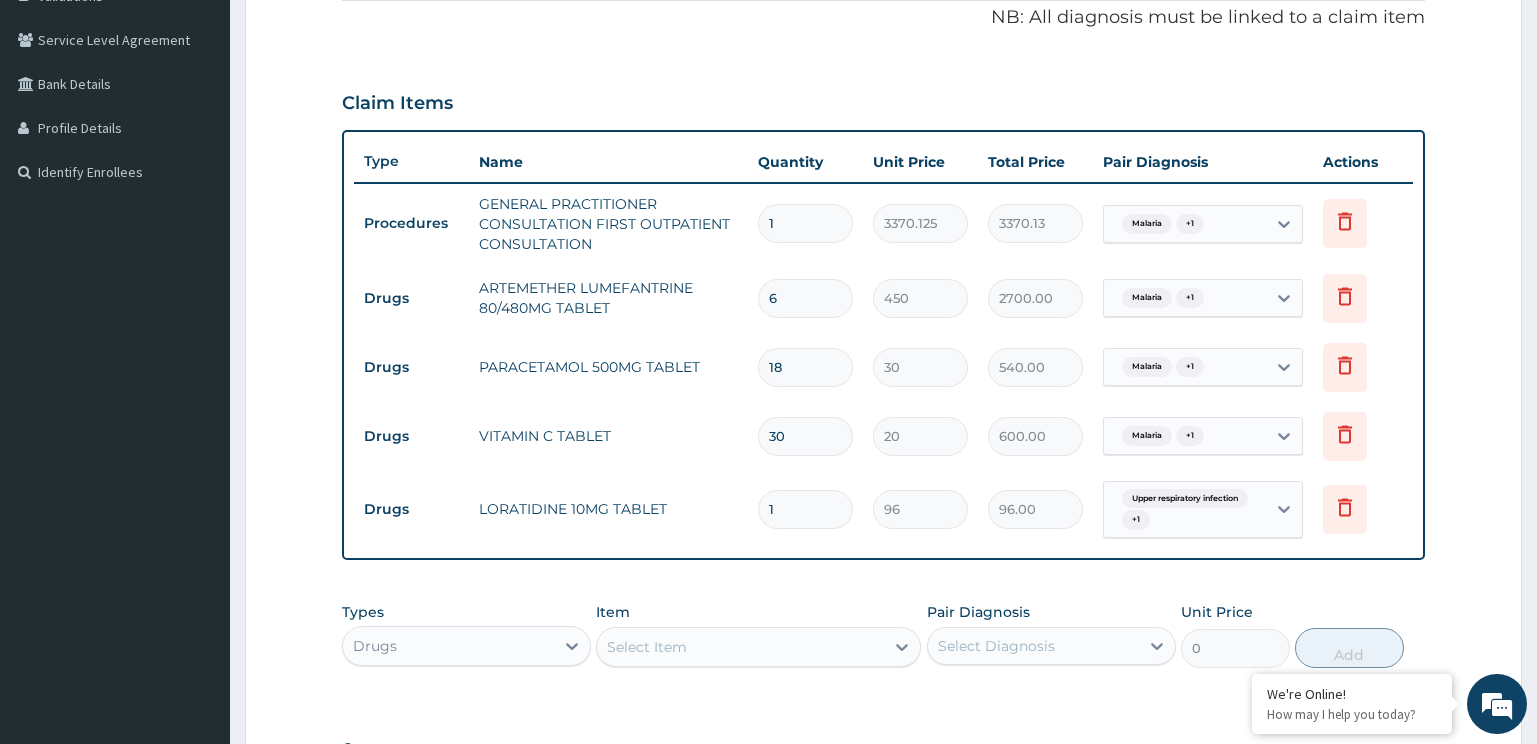 type on "6" 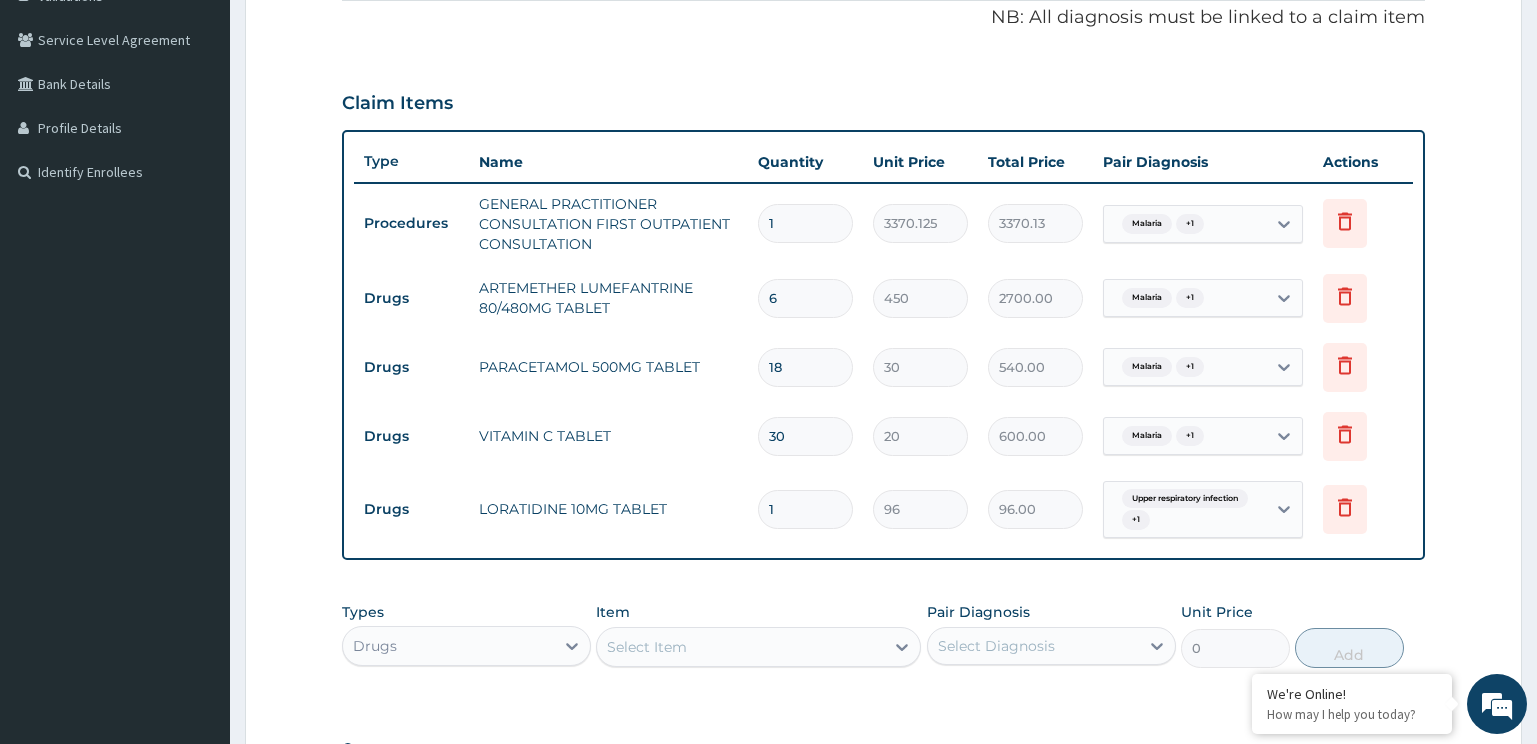 type on "480.00" 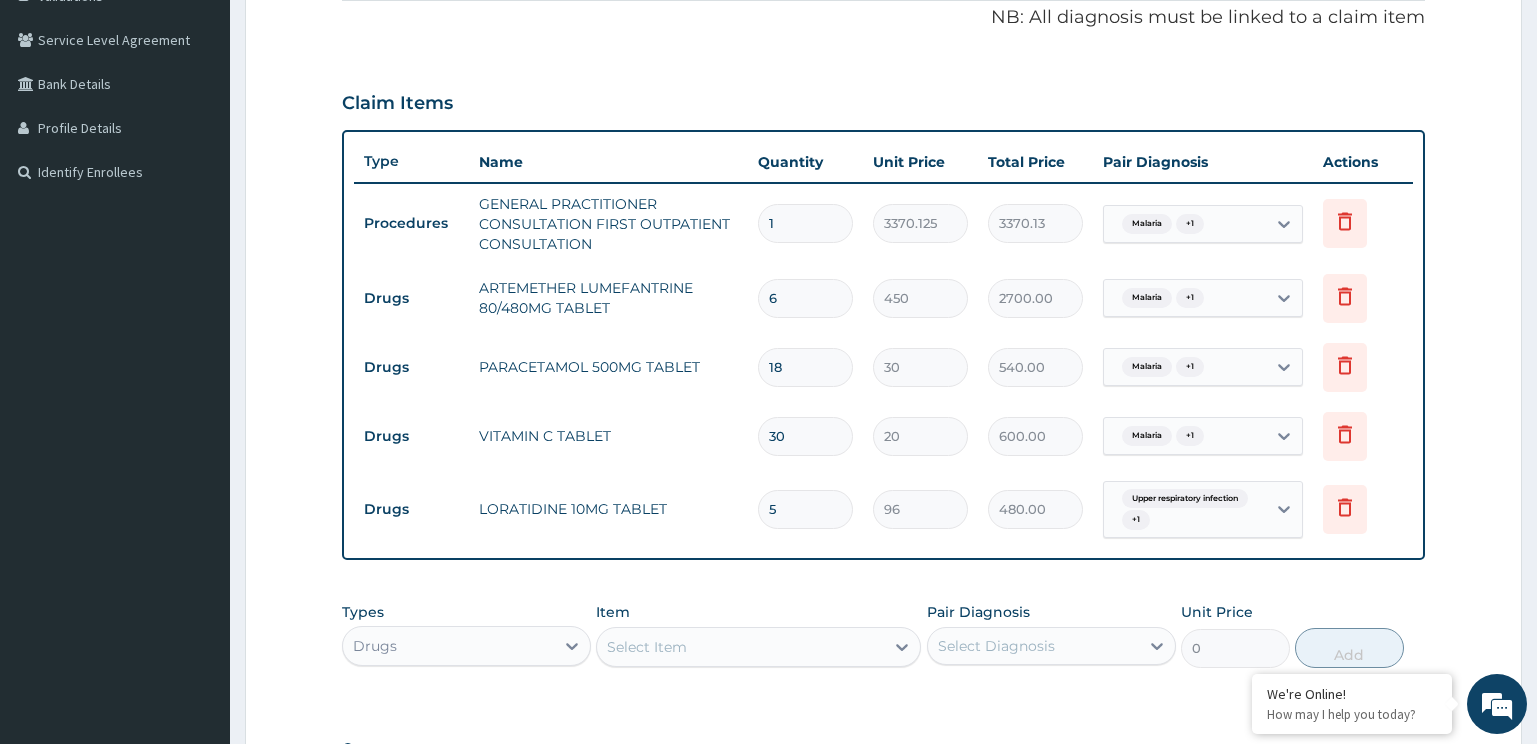 scroll, scrollTop: 682, scrollLeft: 0, axis: vertical 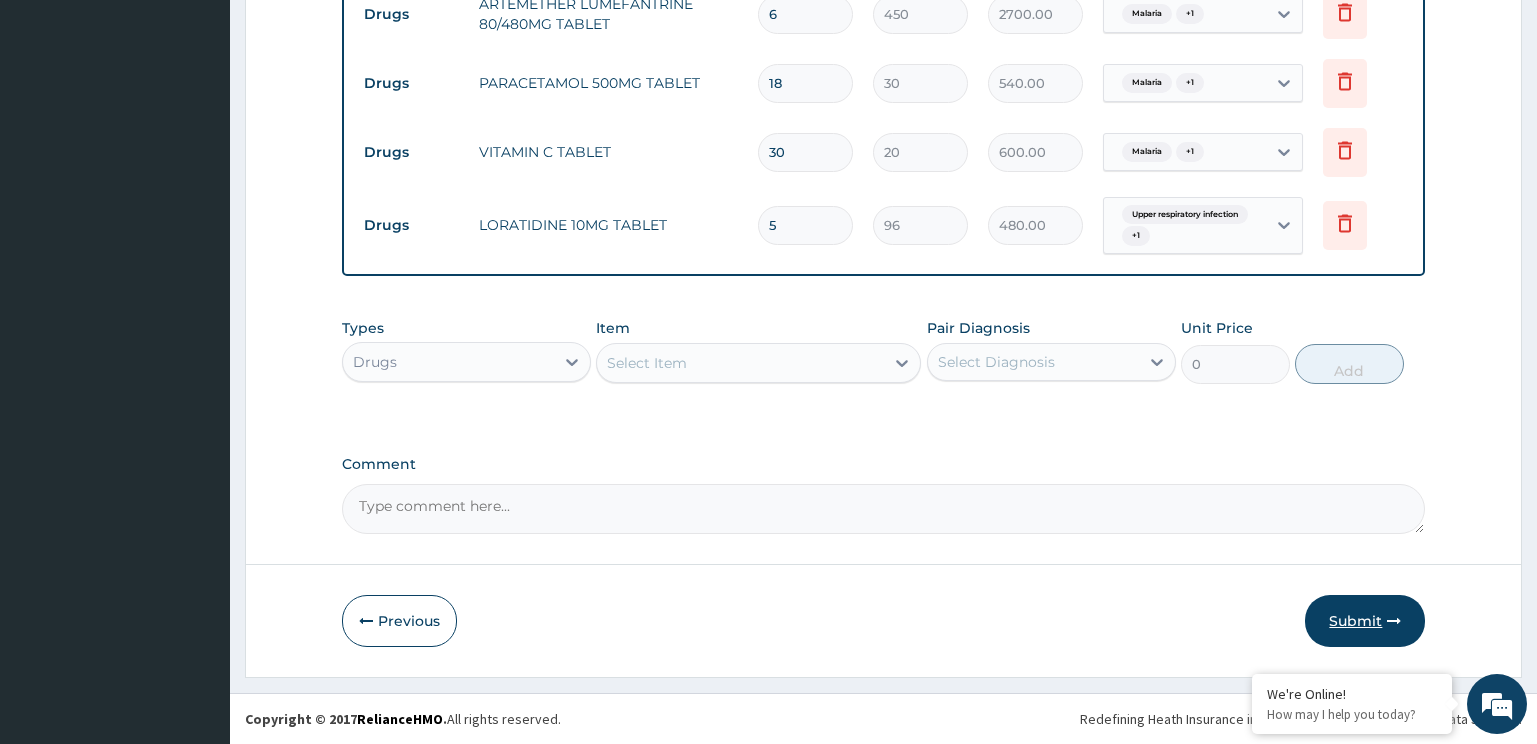 type on "5" 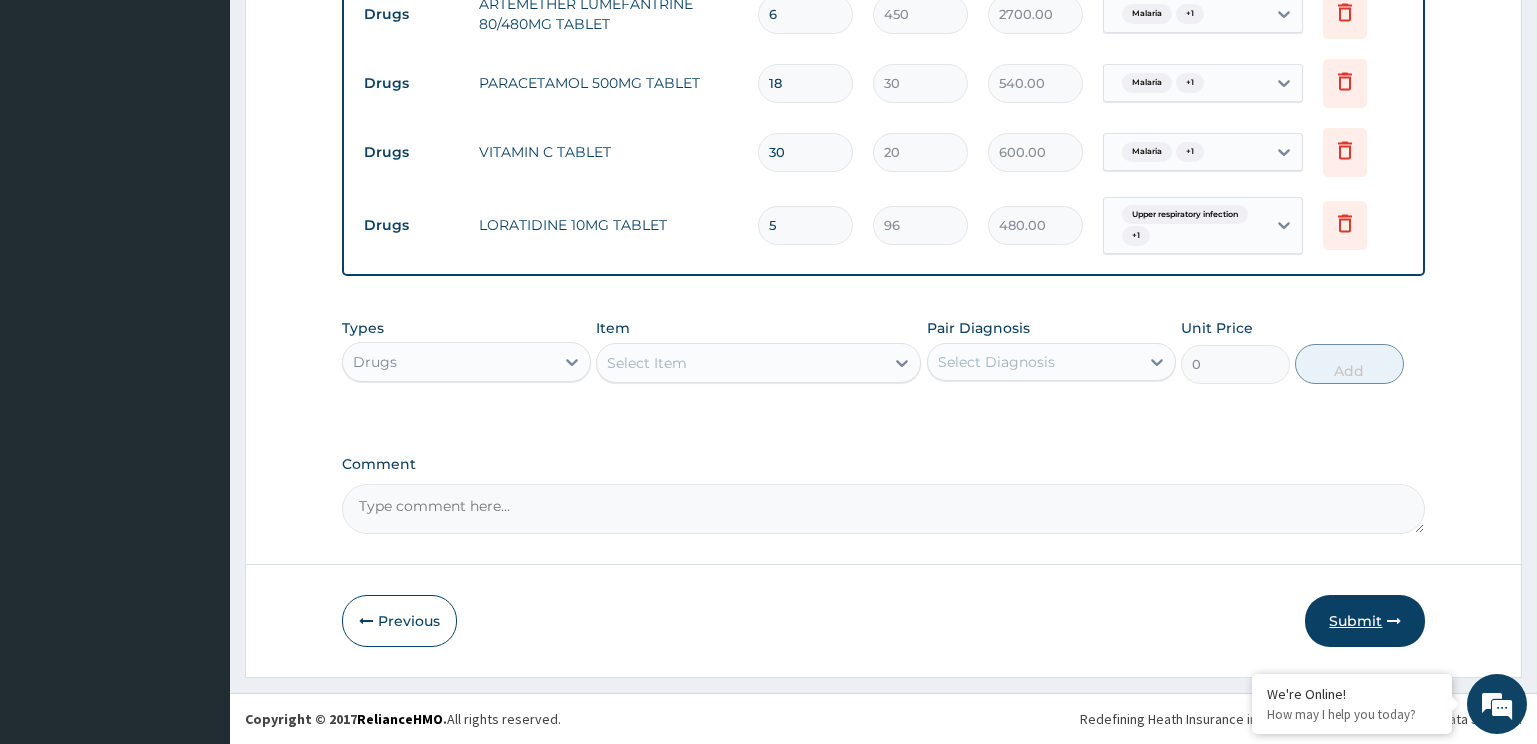 click on "Submit" at bounding box center (1365, 621) 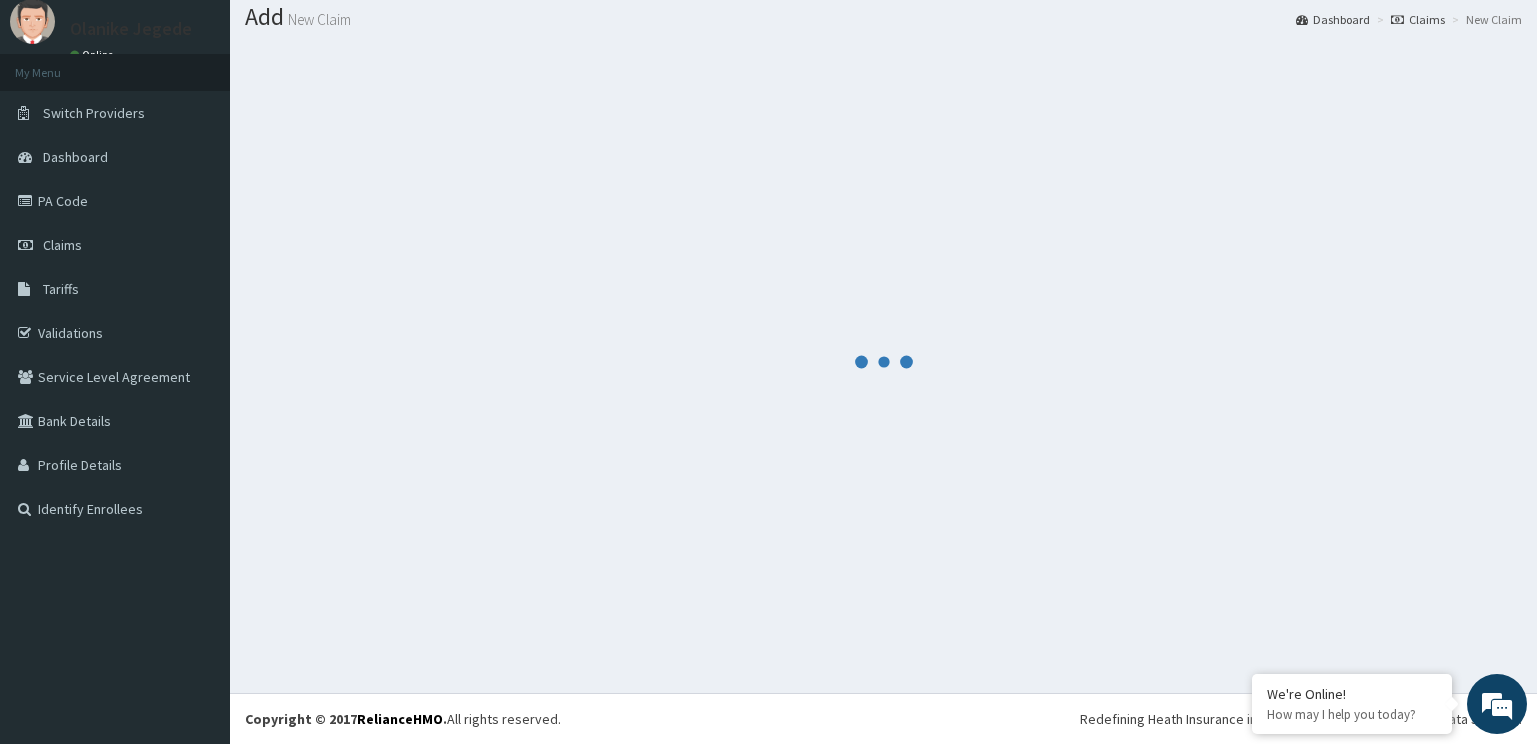 scroll, scrollTop: 61, scrollLeft: 0, axis: vertical 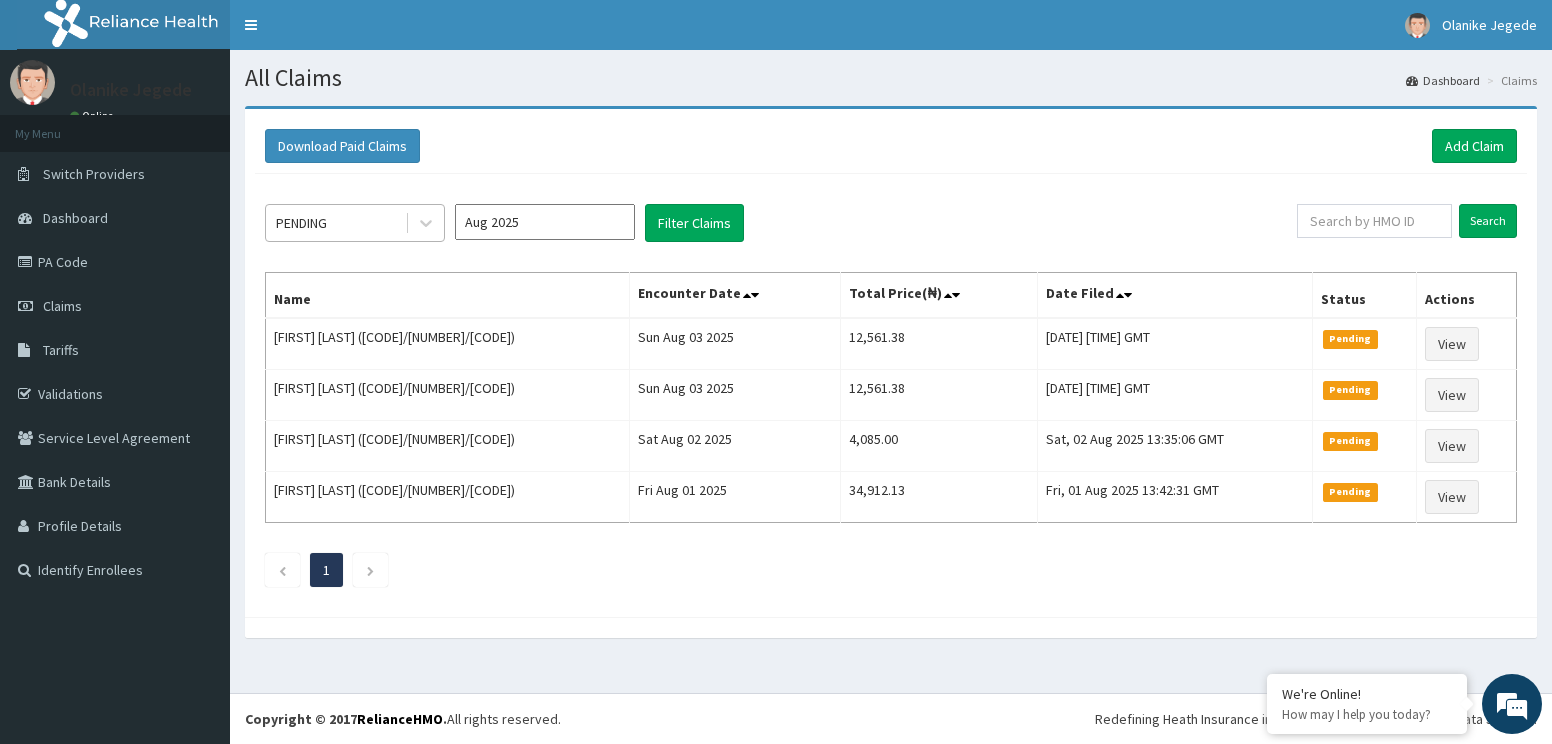 click on "PENDING" at bounding box center (335, 223) 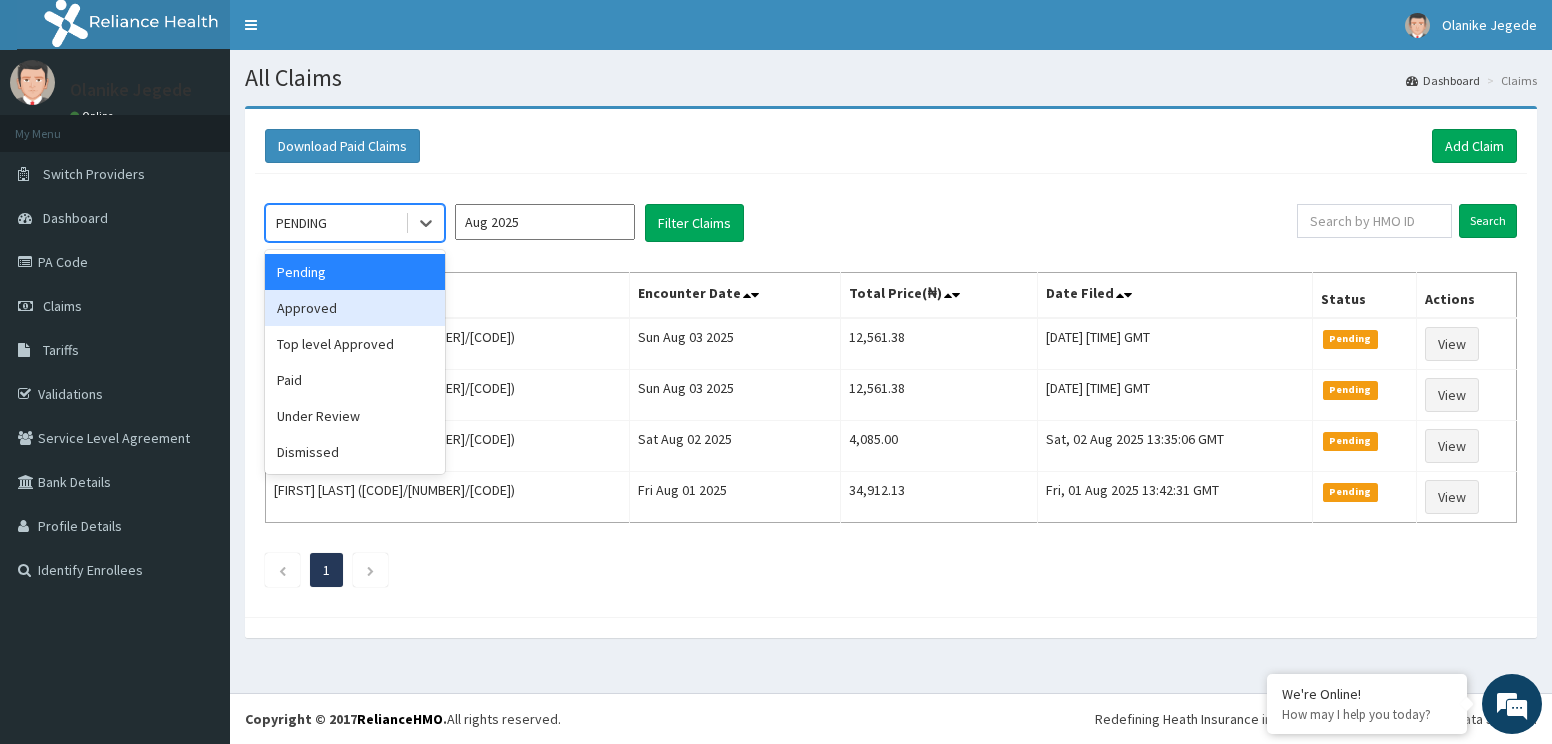 click on "Approved" at bounding box center [355, 308] 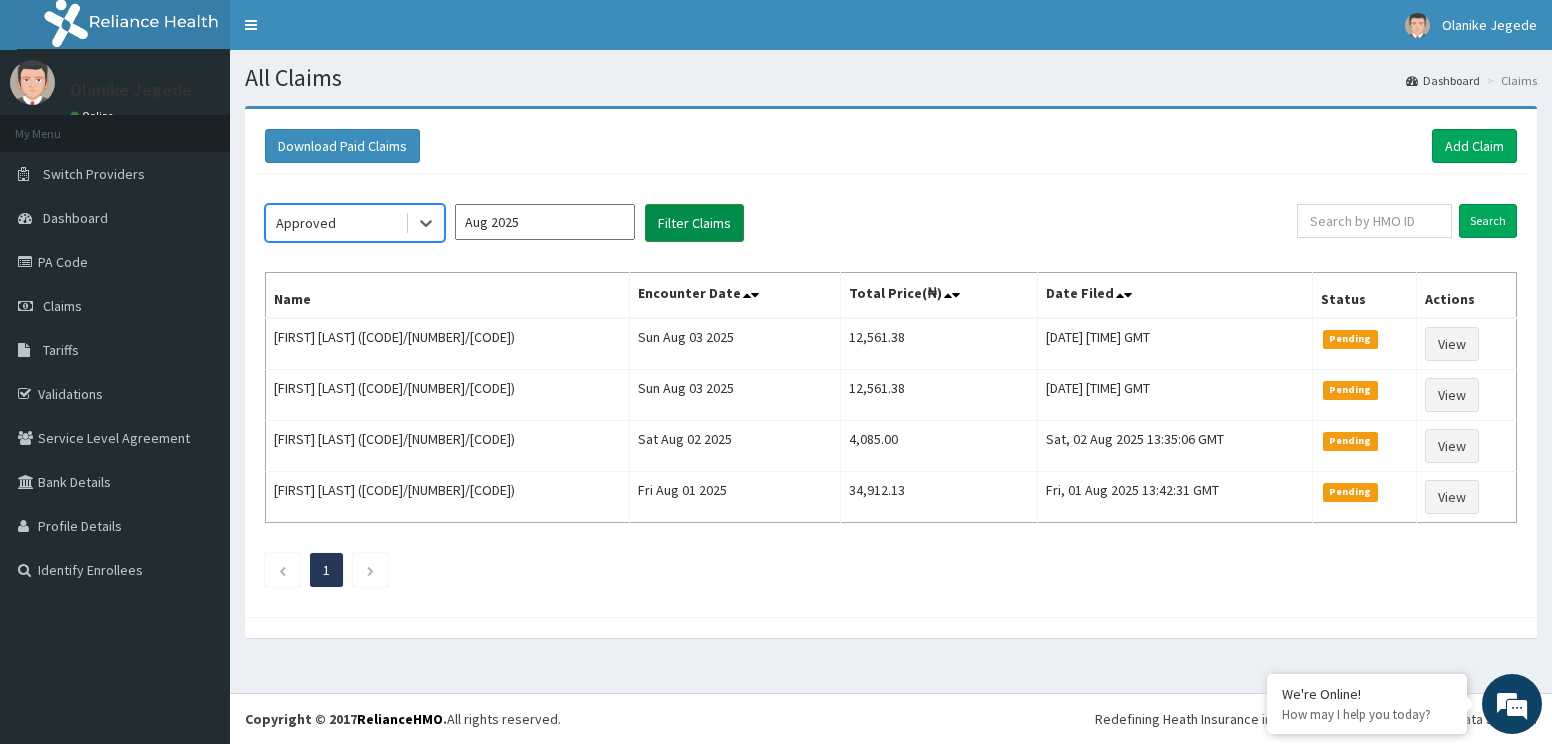 click on "Filter Claims" at bounding box center [694, 223] 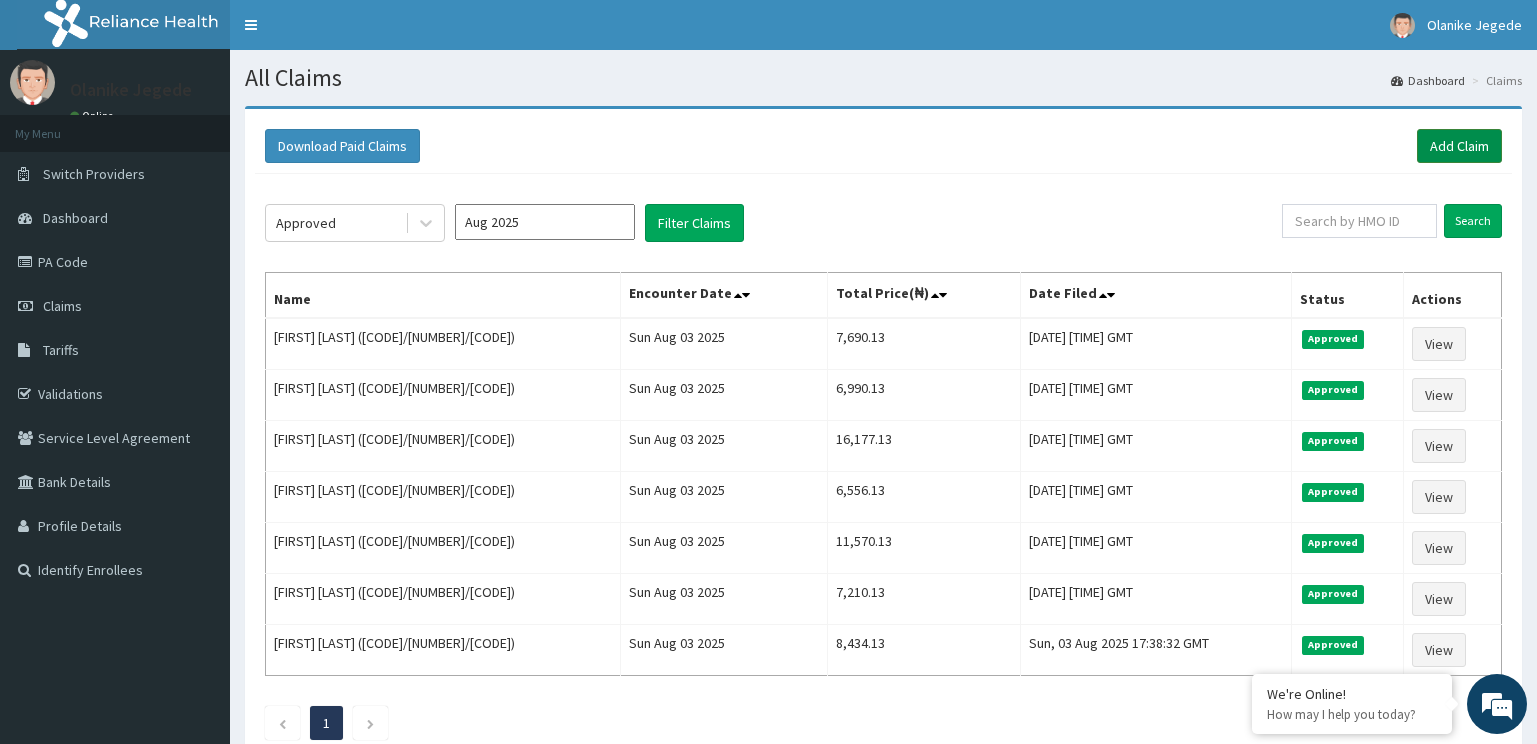 click on "Add Claim" at bounding box center (1459, 146) 